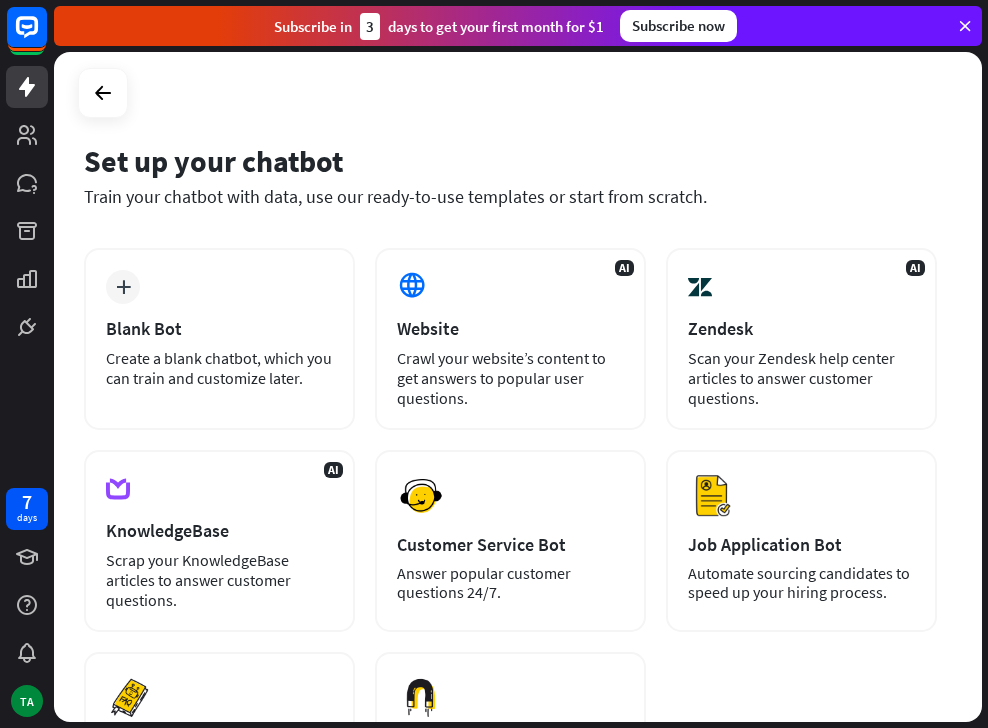 scroll, scrollTop: 0, scrollLeft: 0, axis: both 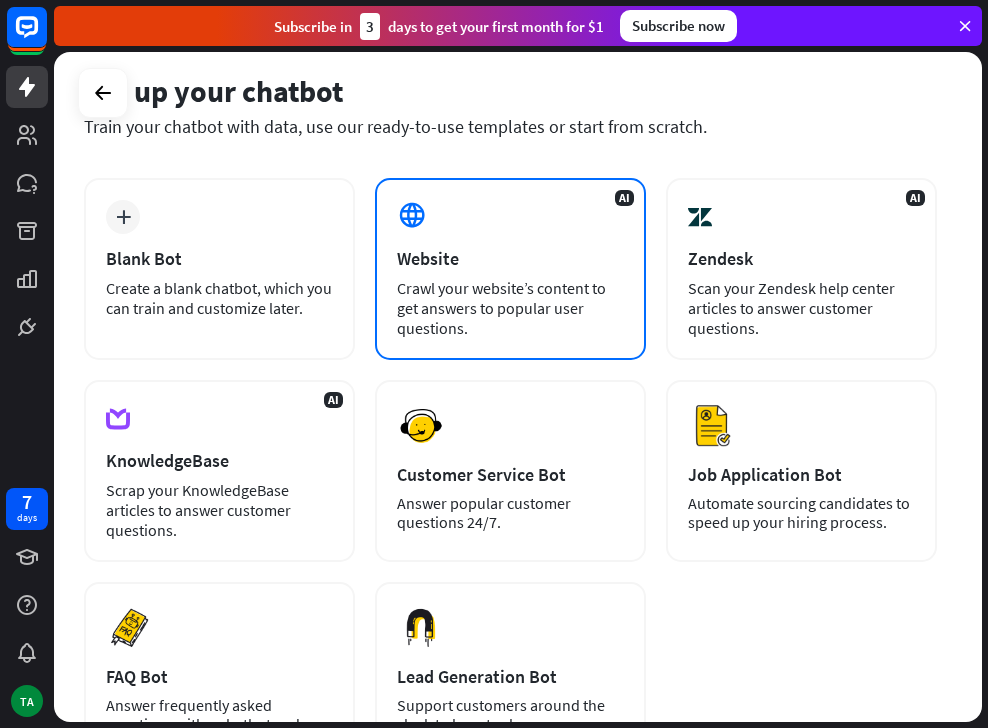 click on "Website" at bounding box center (510, 258) 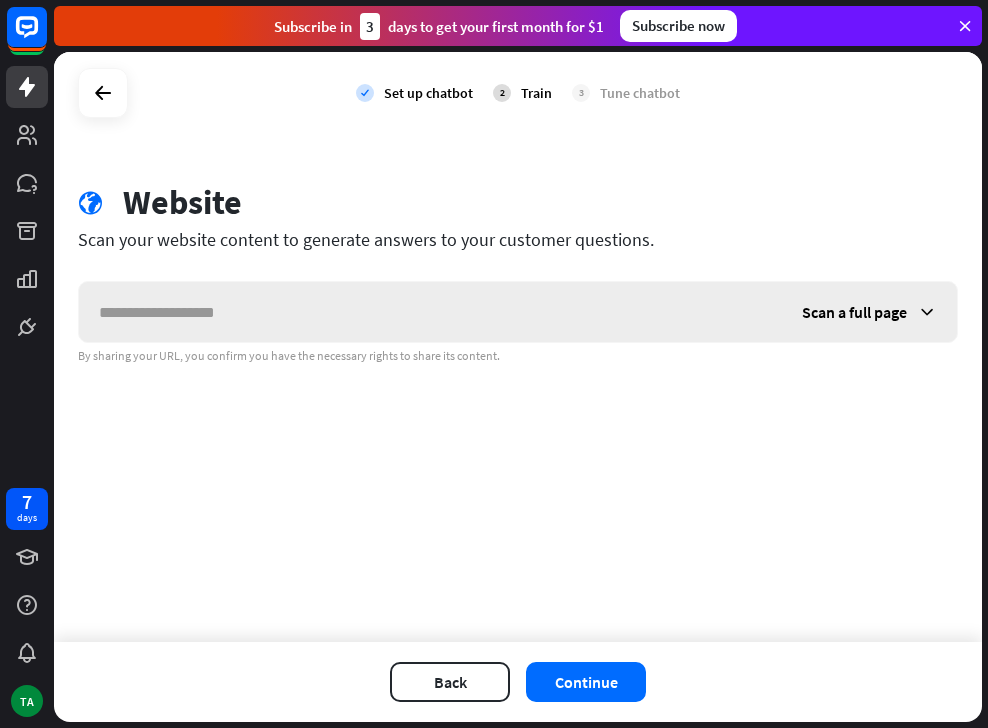 click at bounding box center [927, 312] 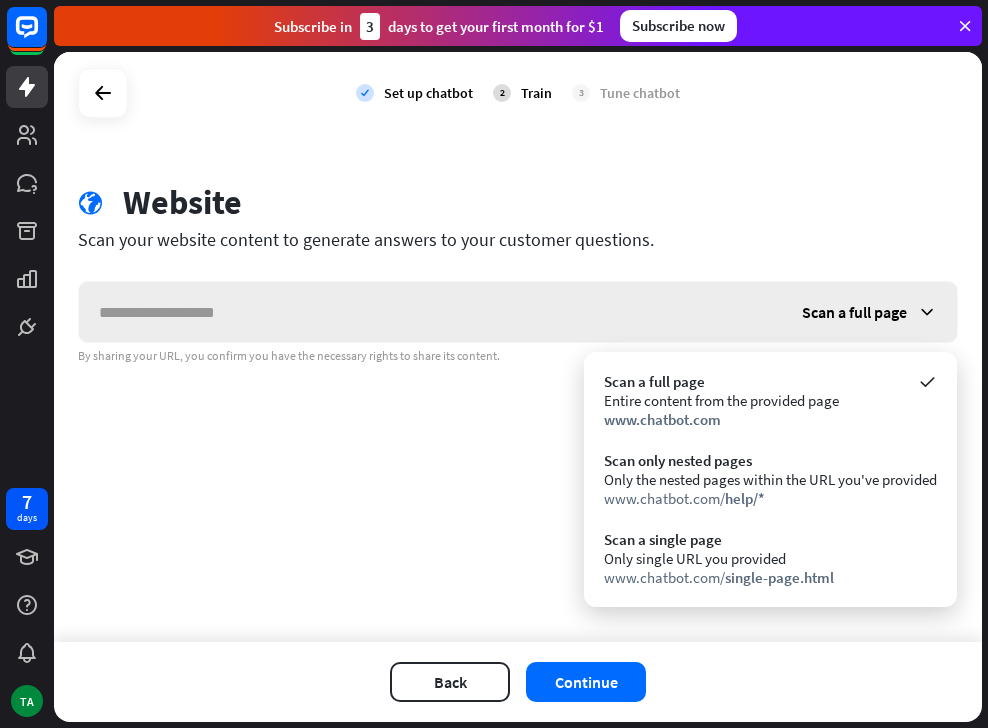 click at bounding box center [927, 312] 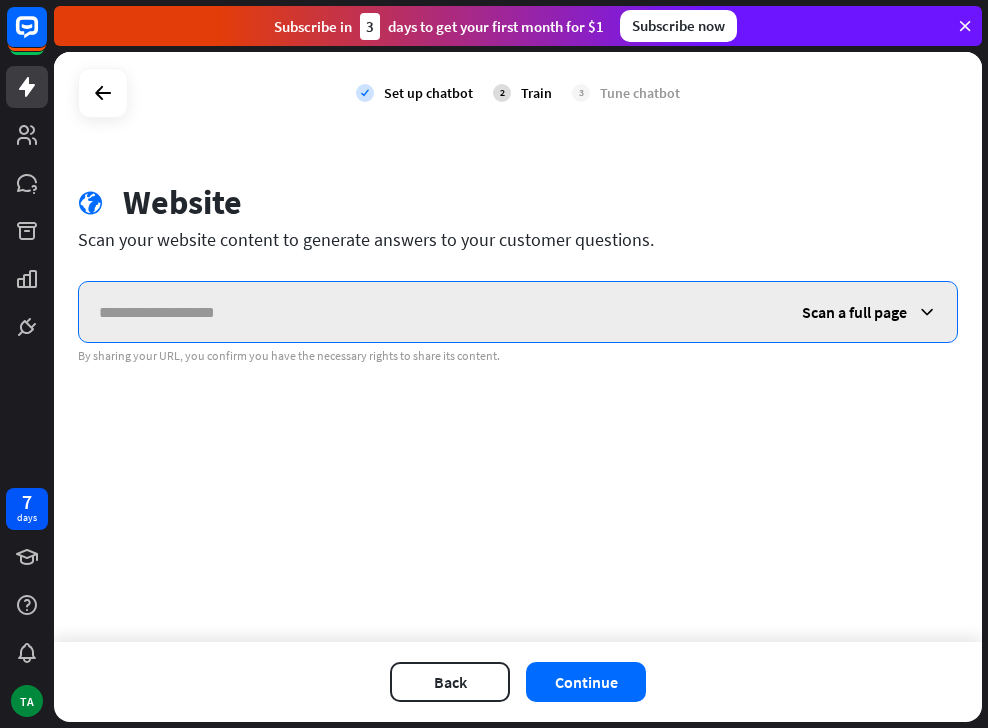 click at bounding box center (430, 312) 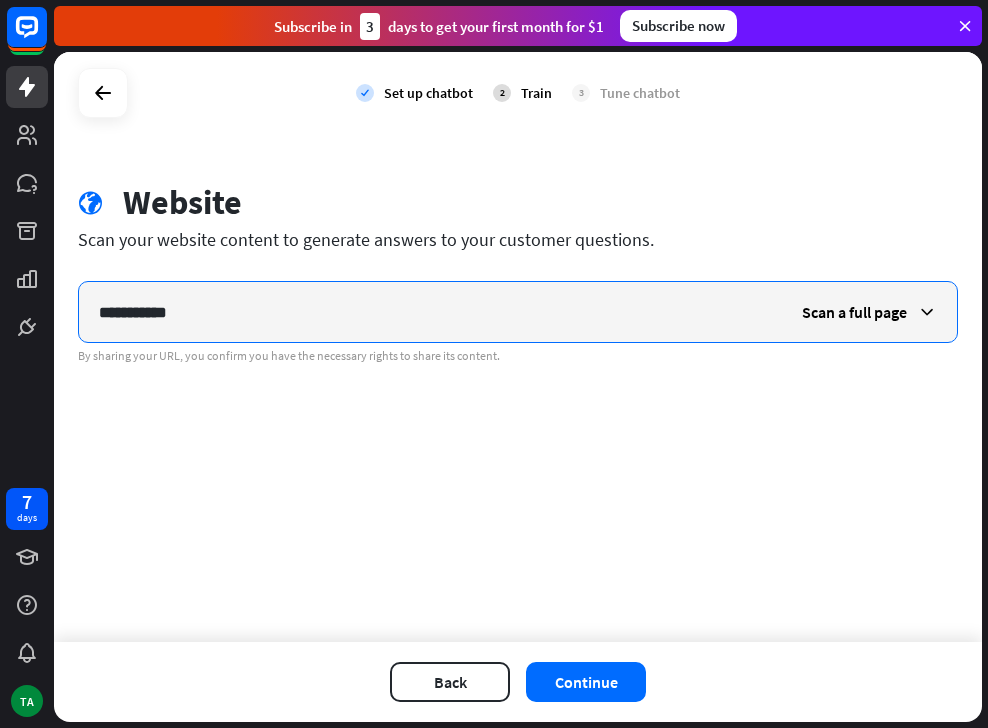 type on "**********" 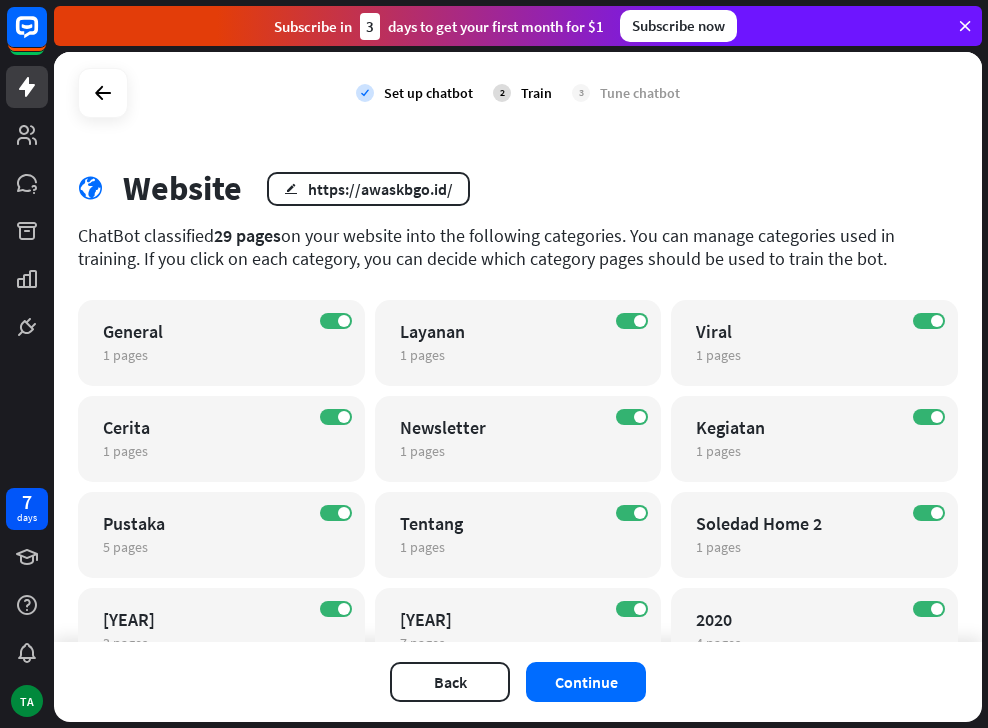 scroll, scrollTop: 0, scrollLeft: 0, axis: both 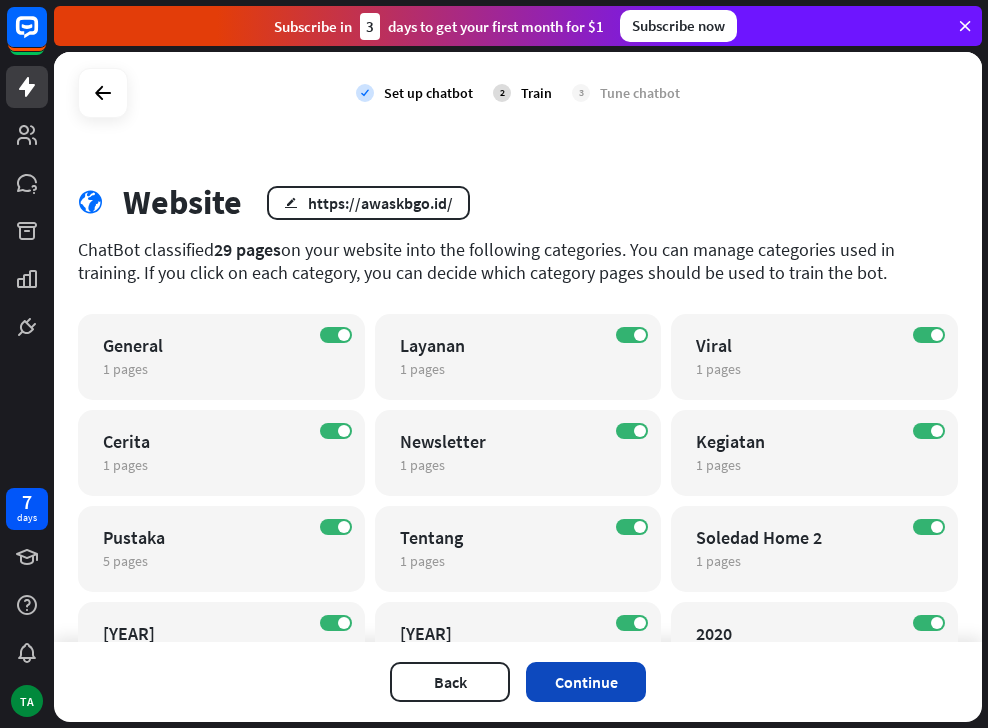 click on "Continue" at bounding box center [586, 682] 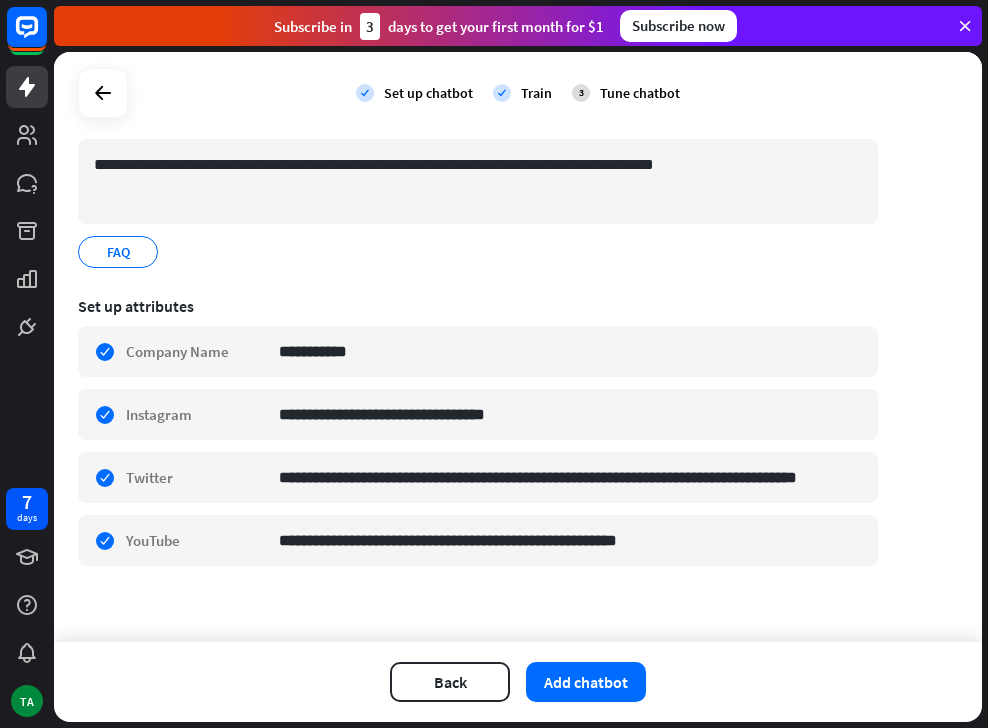 scroll, scrollTop: 189, scrollLeft: 0, axis: vertical 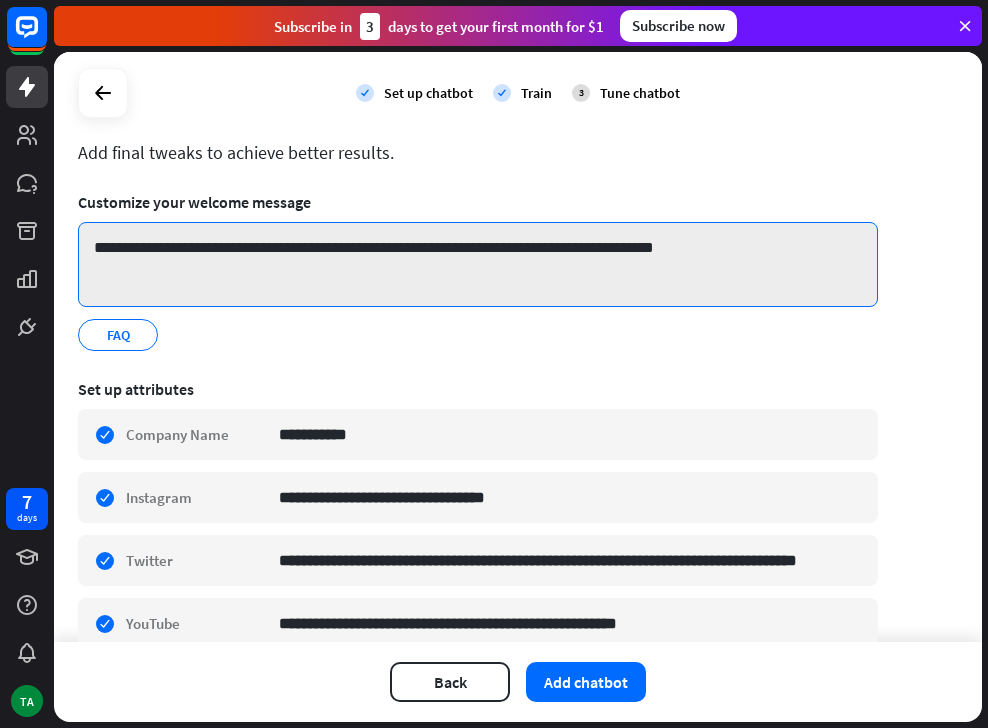 click on "**********" at bounding box center (478, 264) 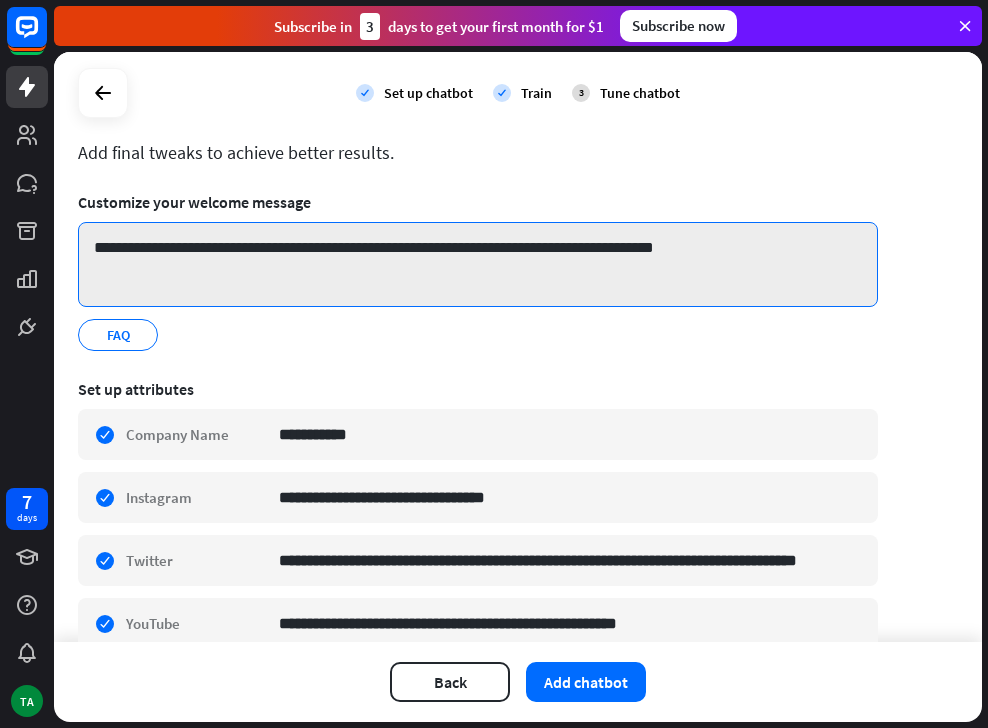 click on "**********" at bounding box center (478, 264) 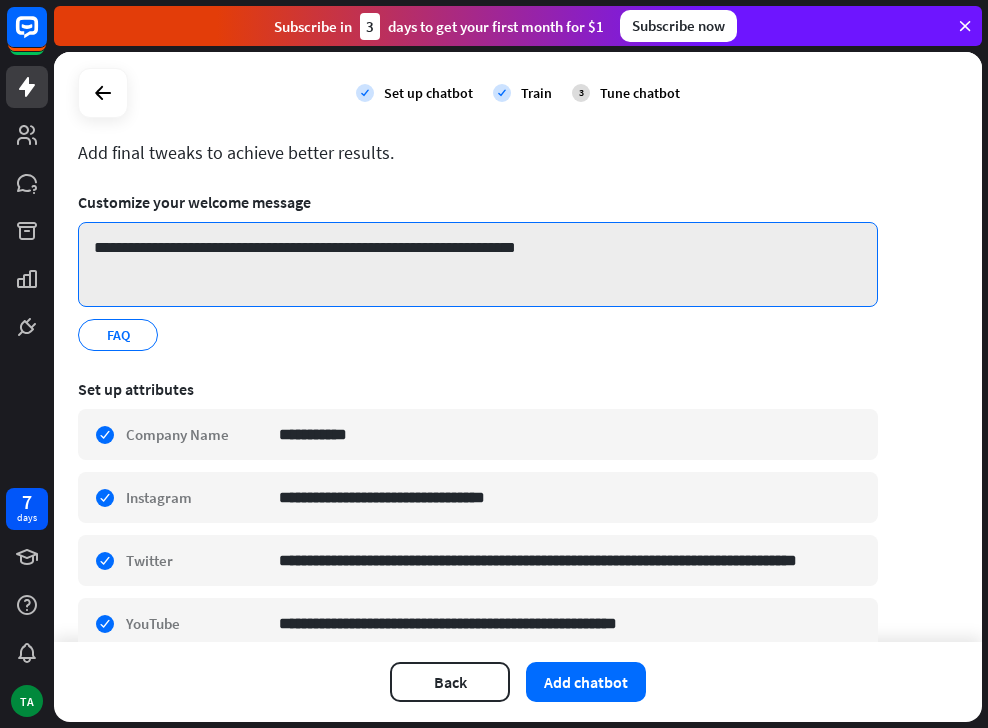 click on "**********" at bounding box center (478, 264) 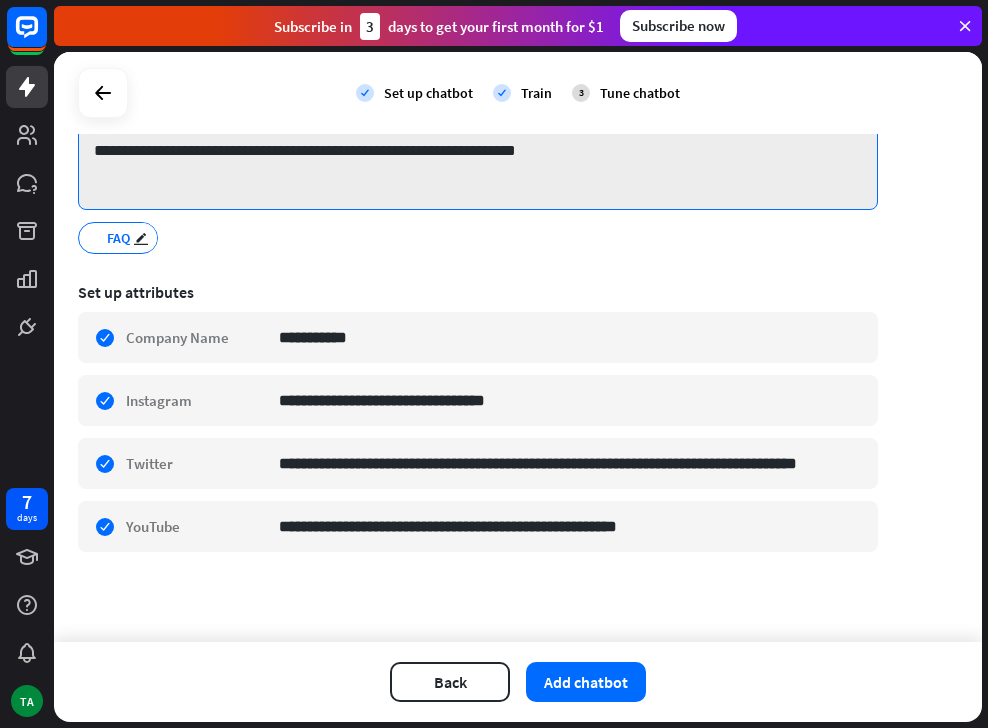 type on "**********" 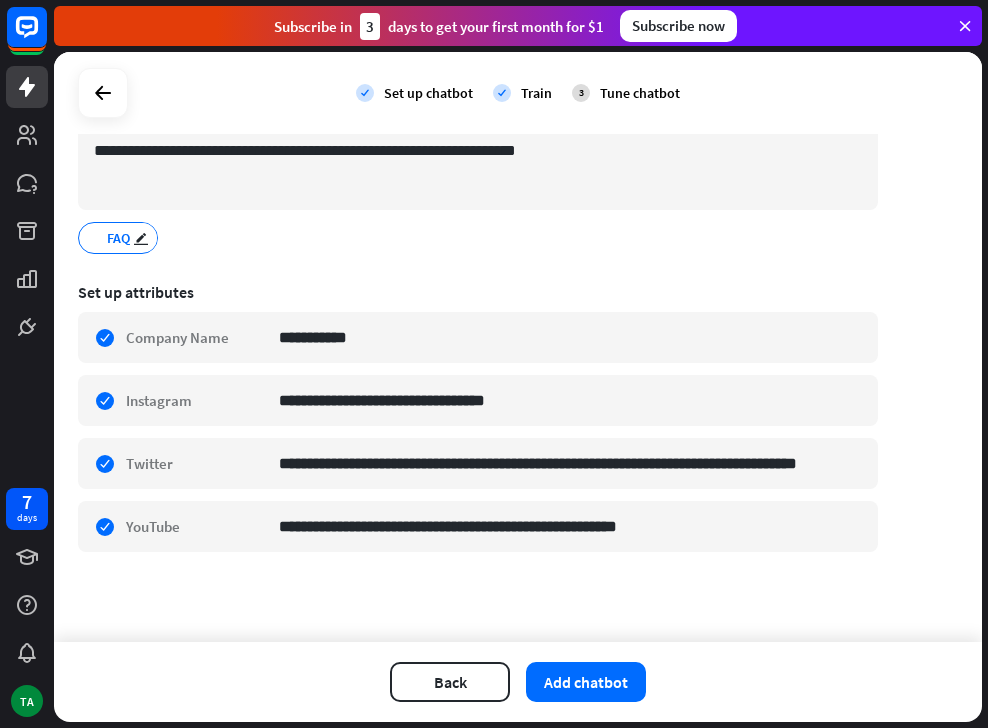 click on "FAQ" at bounding box center [118, 238] 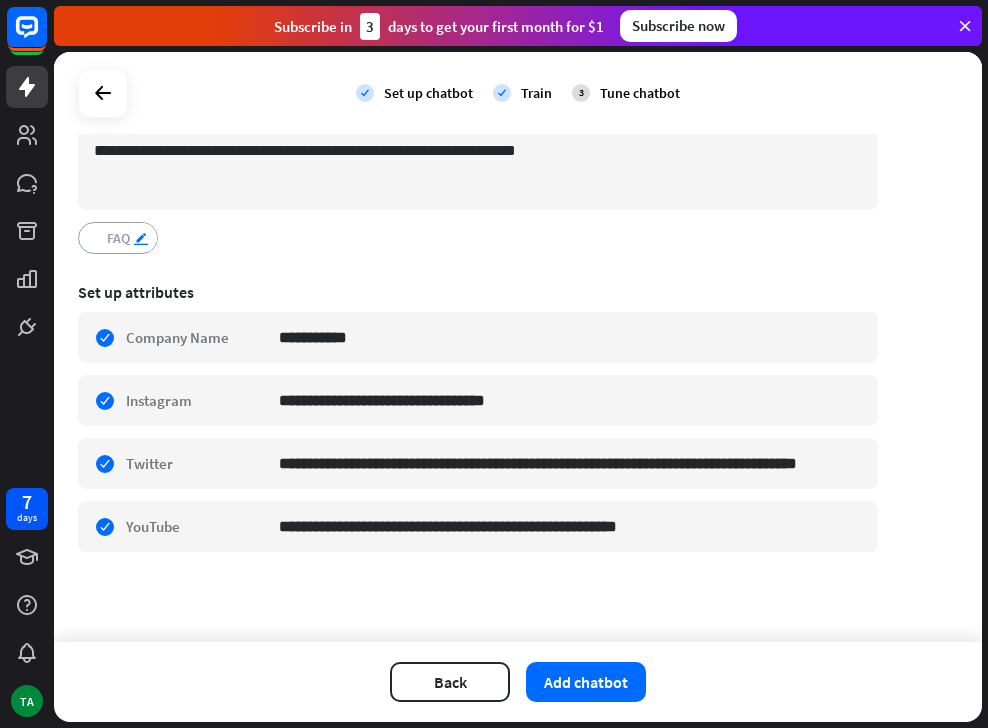 click on "edit" at bounding box center [141, 238] 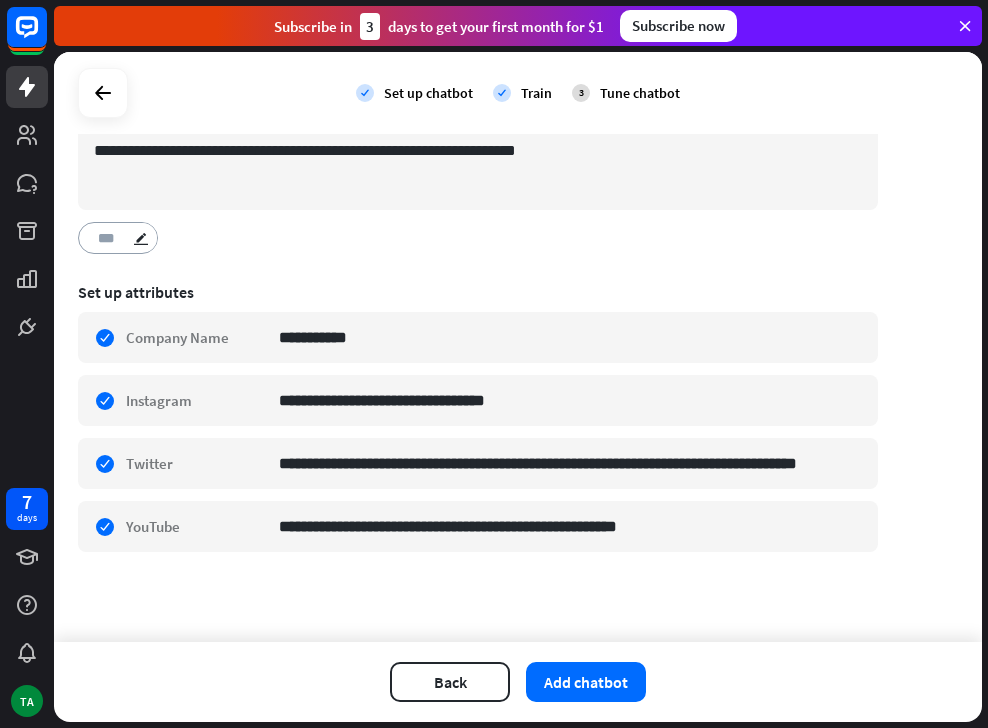 click on "***" at bounding box center [115, 238] 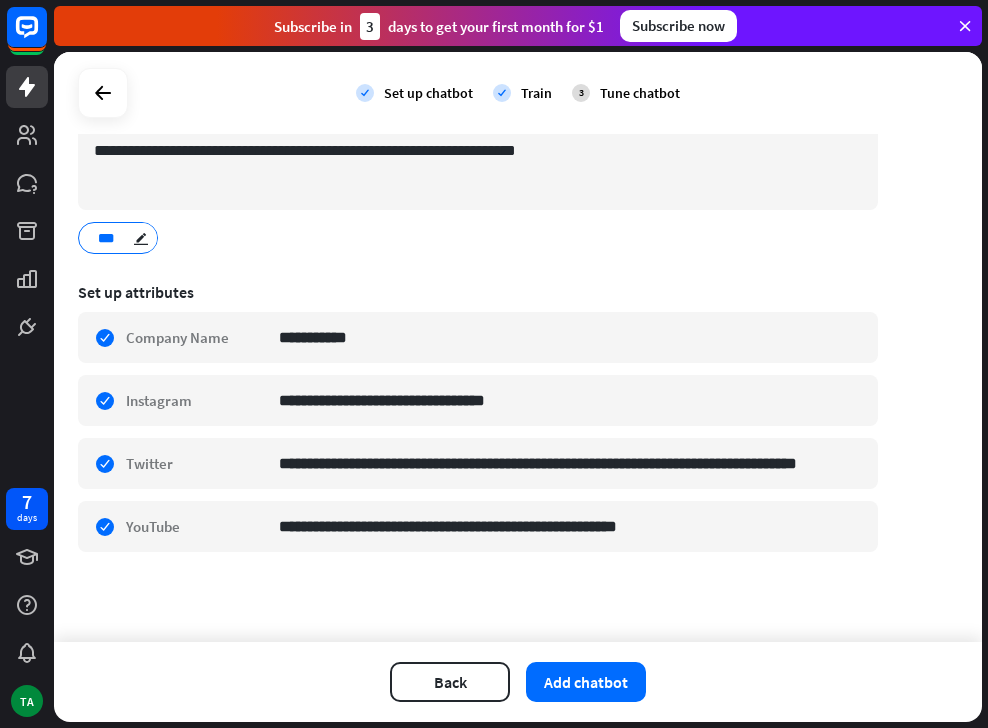 click on "***" at bounding box center (115, 238) 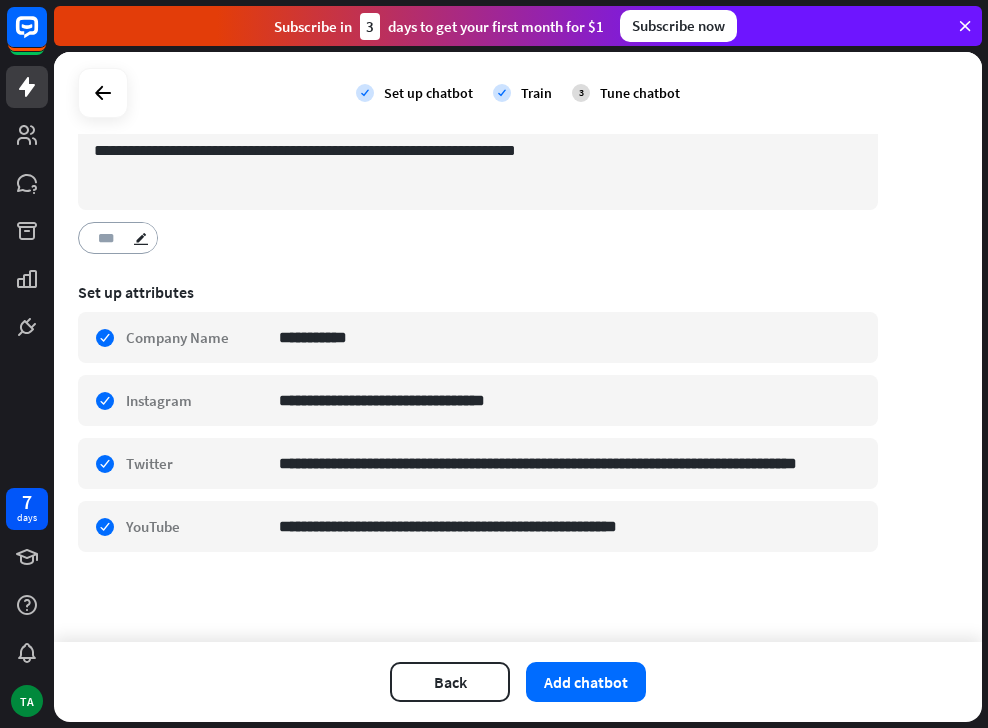 drag, startPoint x: 126, startPoint y: 238, endPoint x: 80, endPoint y: 239, distance: 46.010868 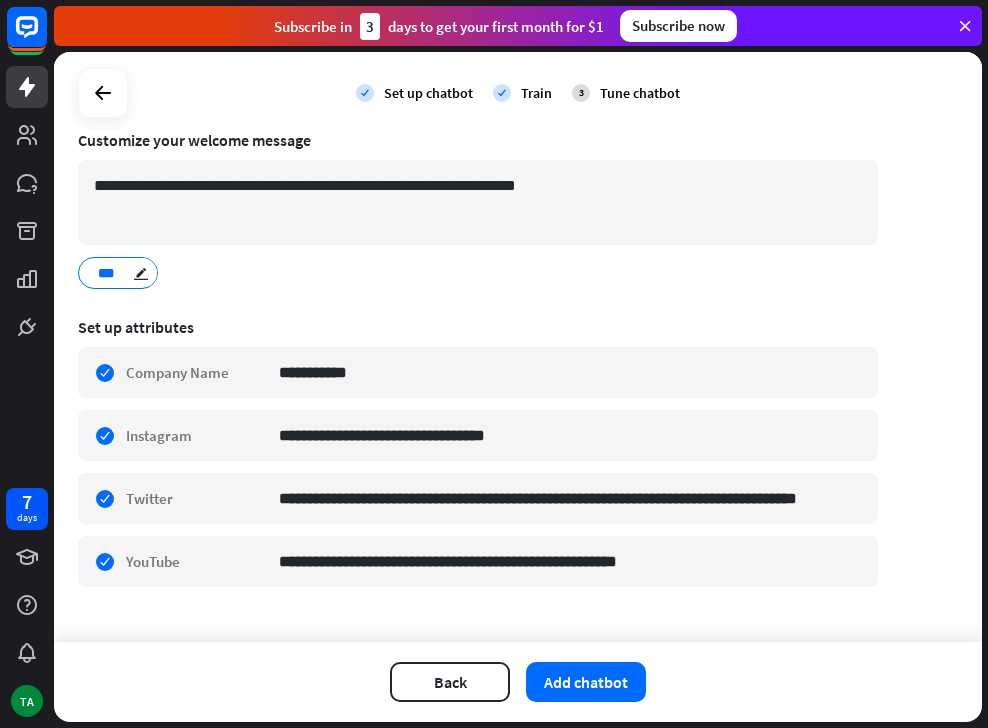 scroll, scrollTop: 137, scrollLeft: 0, axis: vertical 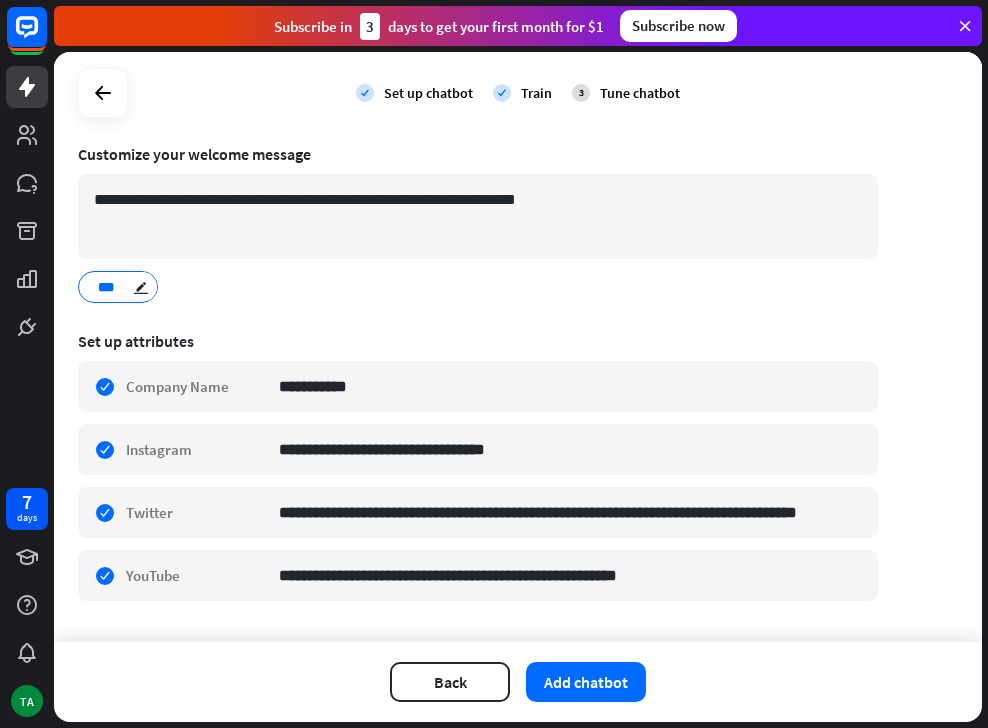 click on "**********" at bounding box center [478, 223] 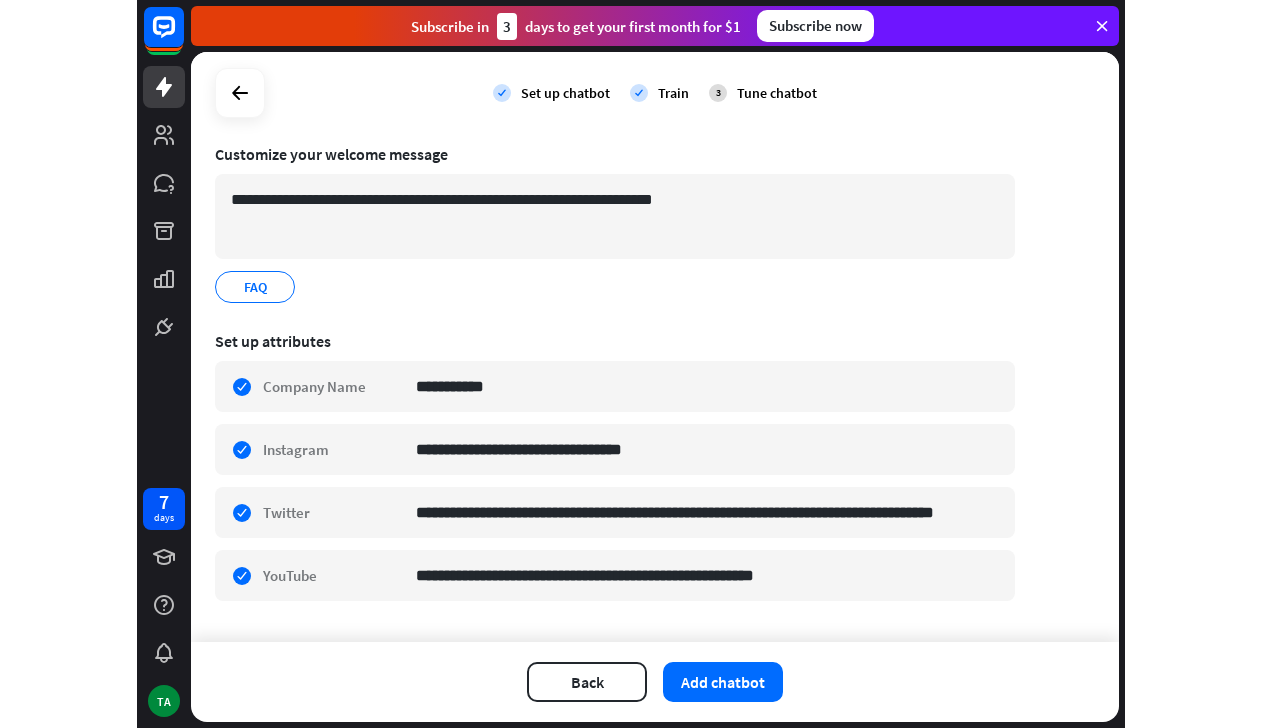 scroll, scrollTop: 189, scrollLeft: 0, axis: vertical 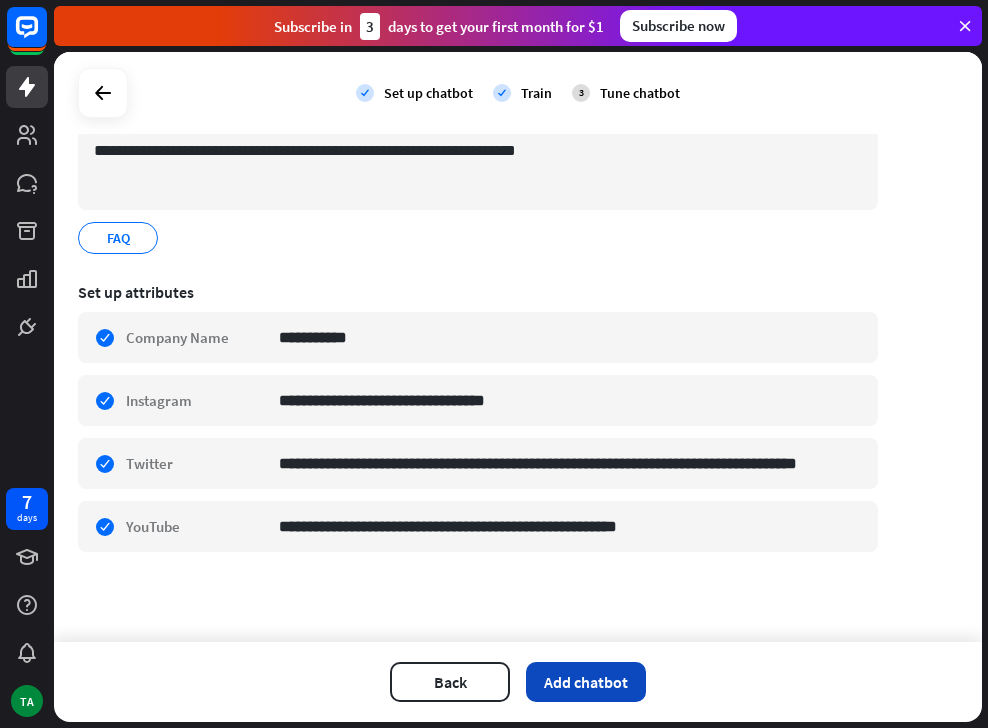 click on "Add chatbot" at bounding box center [586, 682] 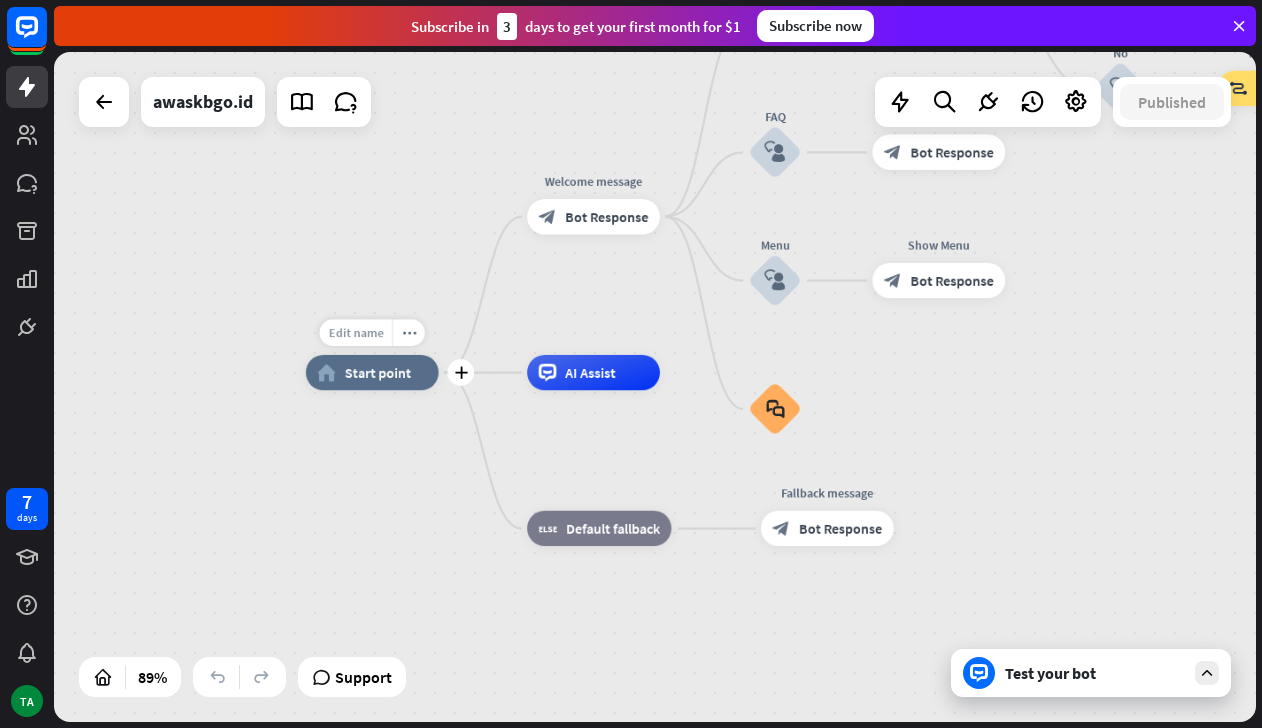 click on "Edit name" at bounding box center (355, 333) 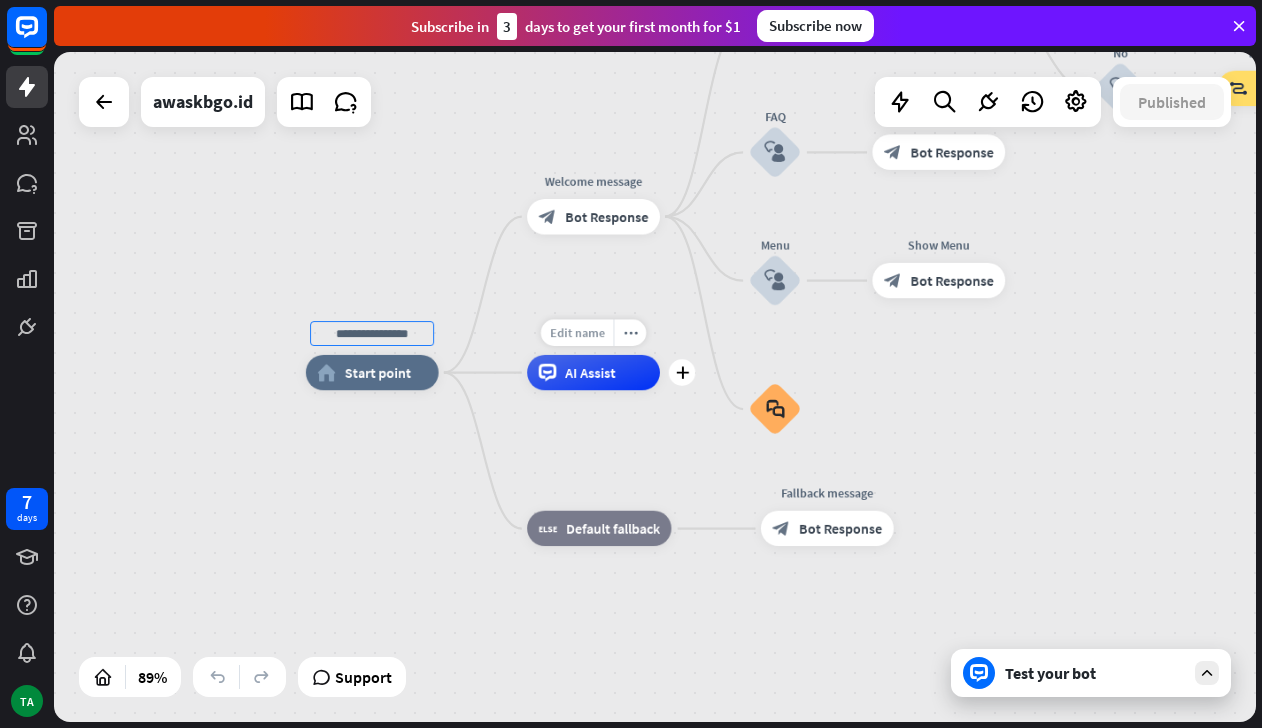 click on "Edit name" at bounding box center [577, 333] 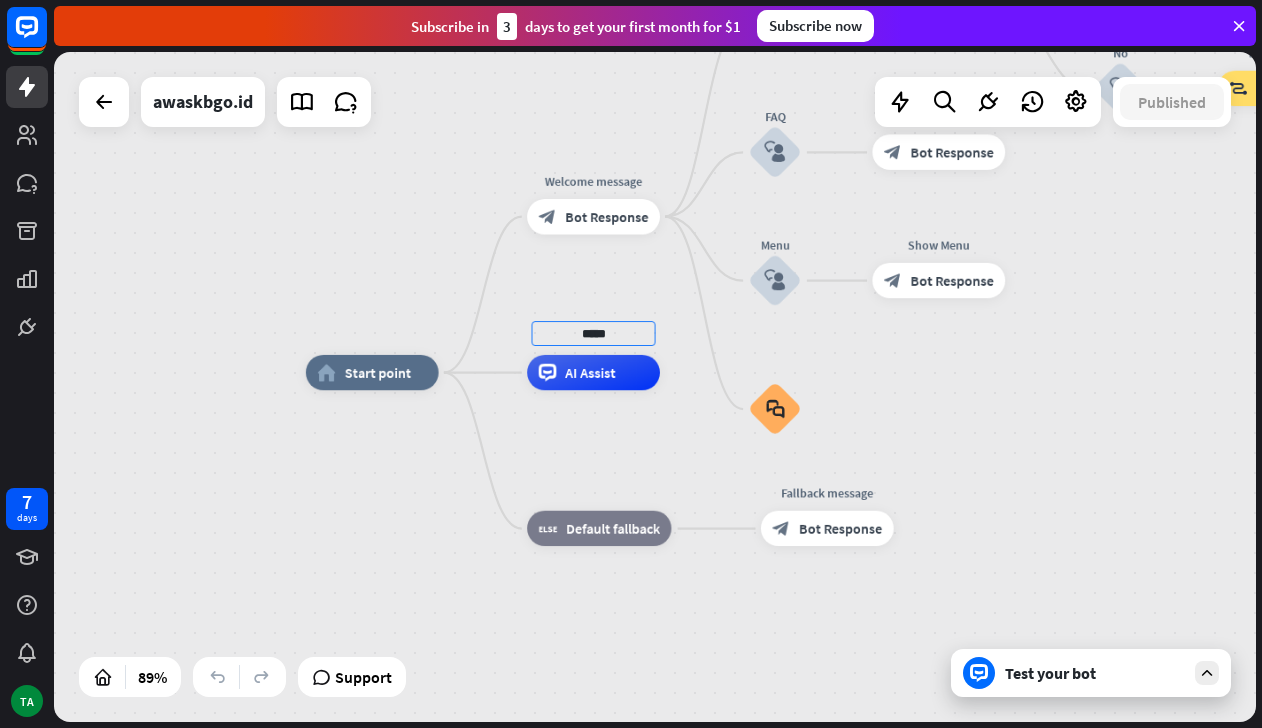 type on "*****" 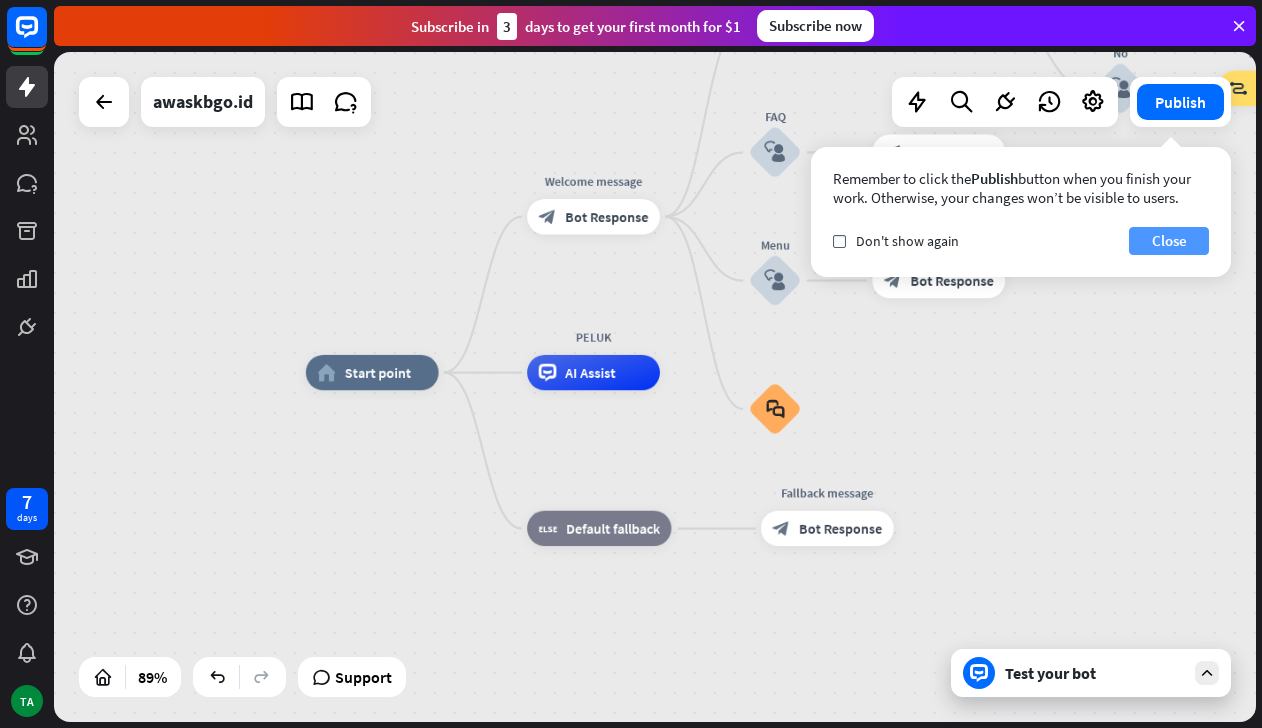 click on "Close" at bounding box center (1169, 241) 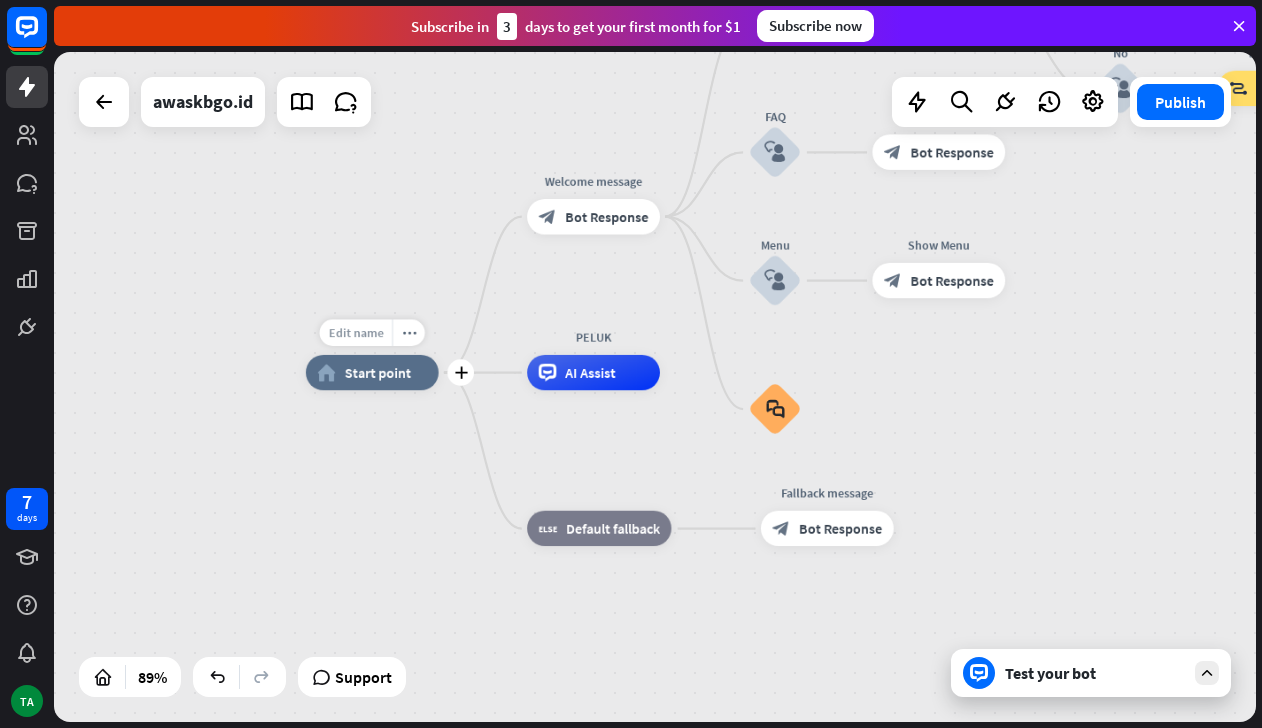 click on "Edit name" at bounding box center [355, 333] 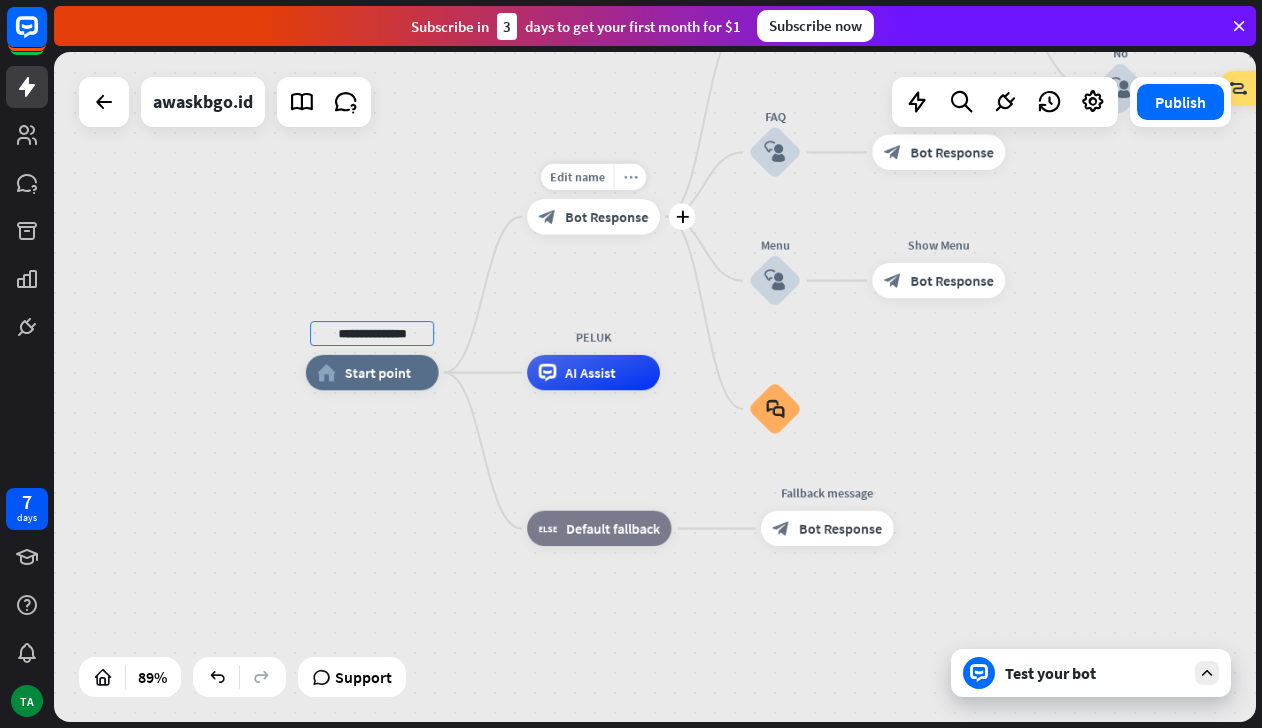 type on "**********" 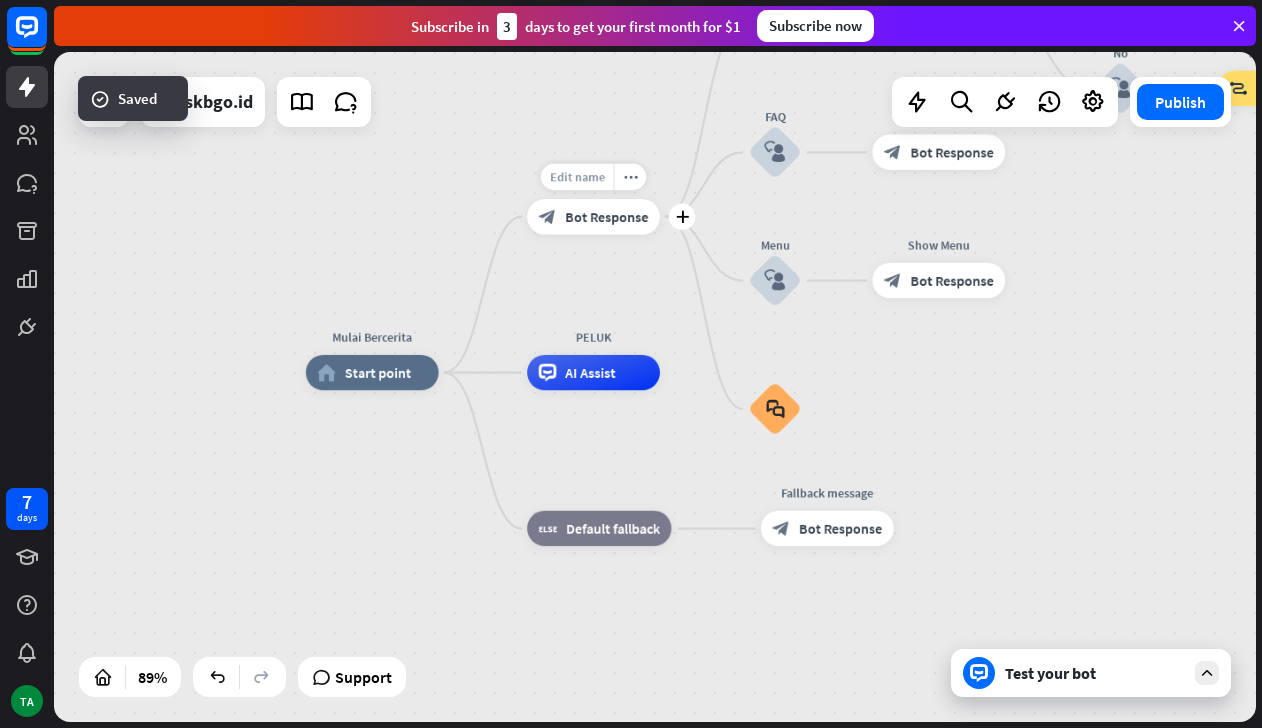 click on "Edit name" at bounding box center [577, 177] 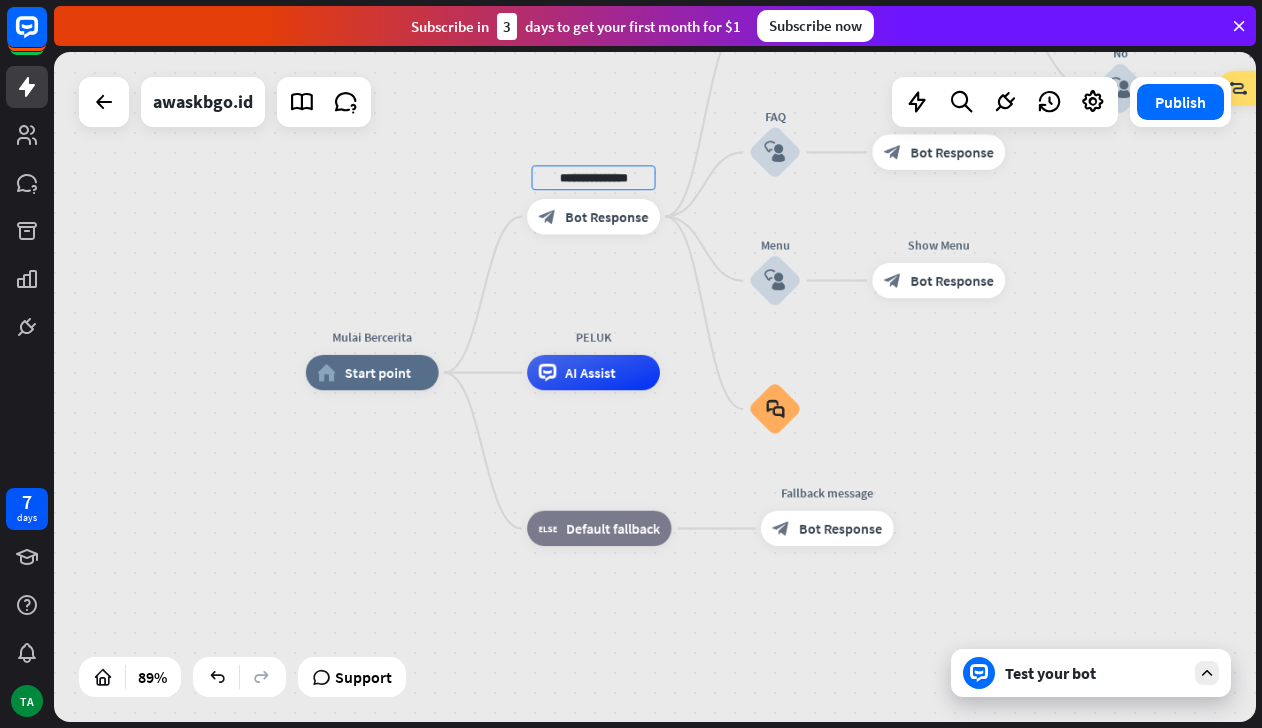 click on "**********" at bounding box center (655, 387) 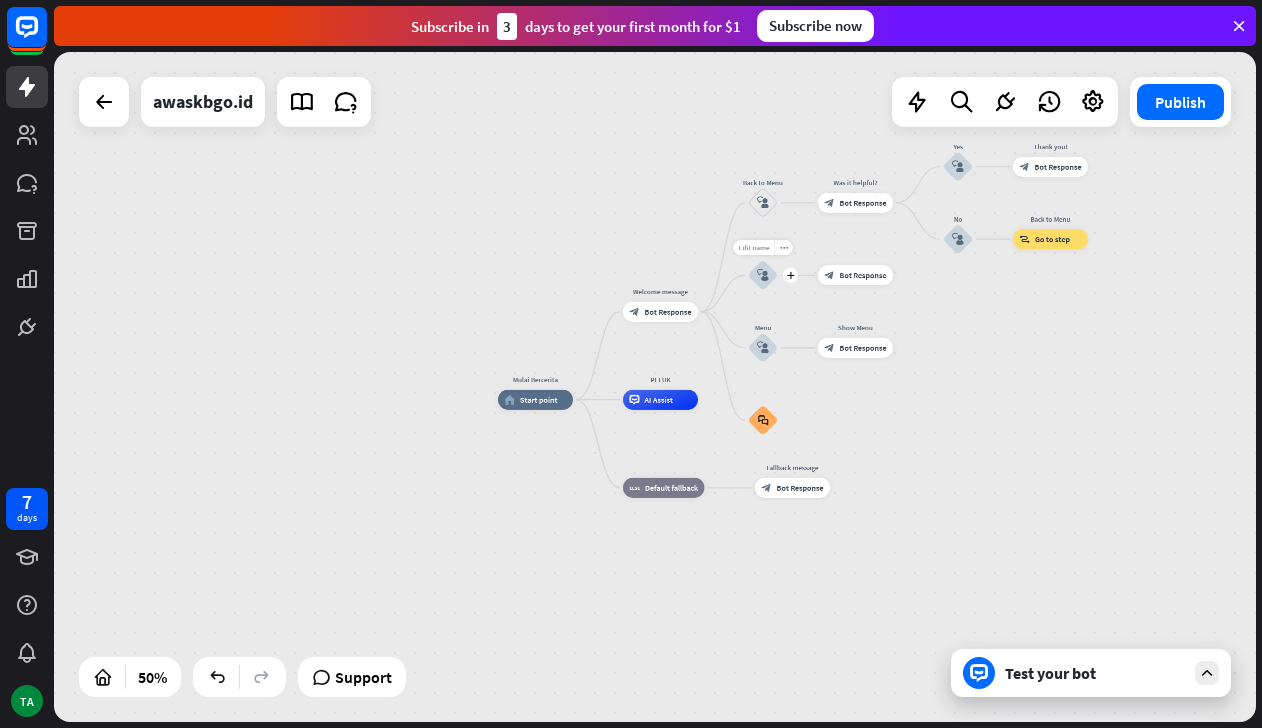 click on "Edit name" at bounding box center [753, 247] 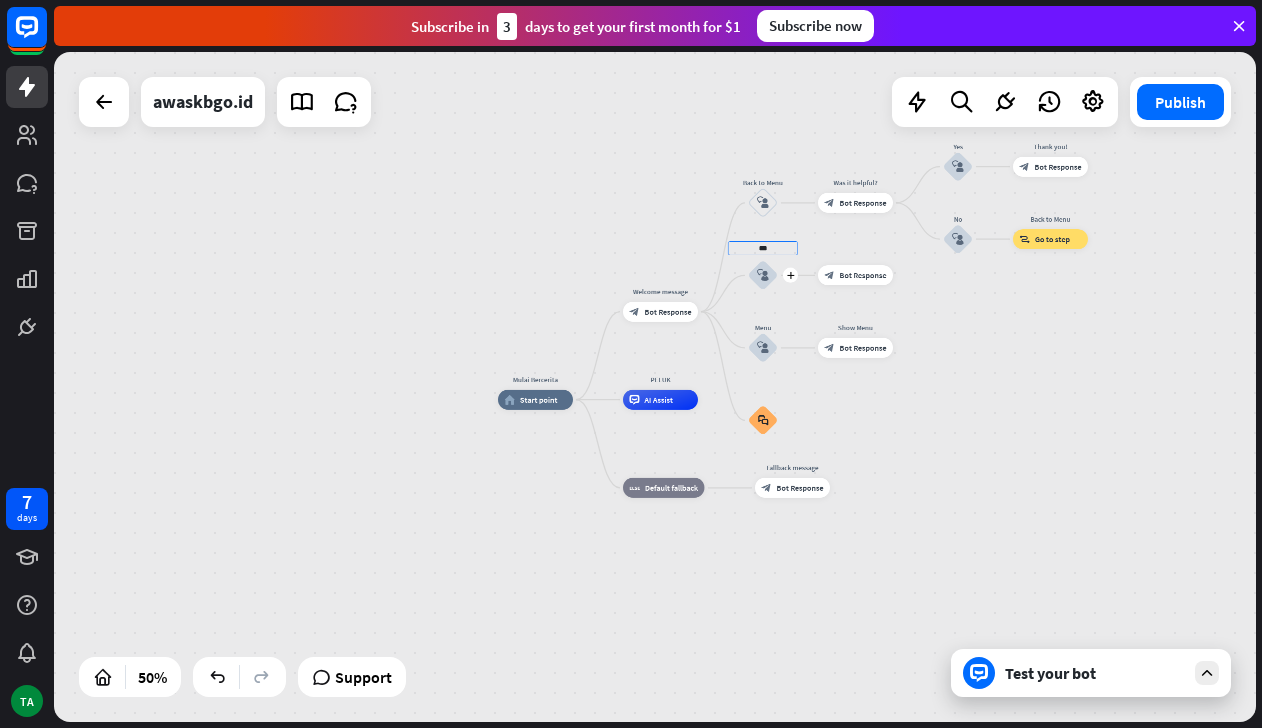 drag, startPoint x: 775, startPoint y: 247, endPoint x: 746, endPoint y: 246, distance: 29.017237 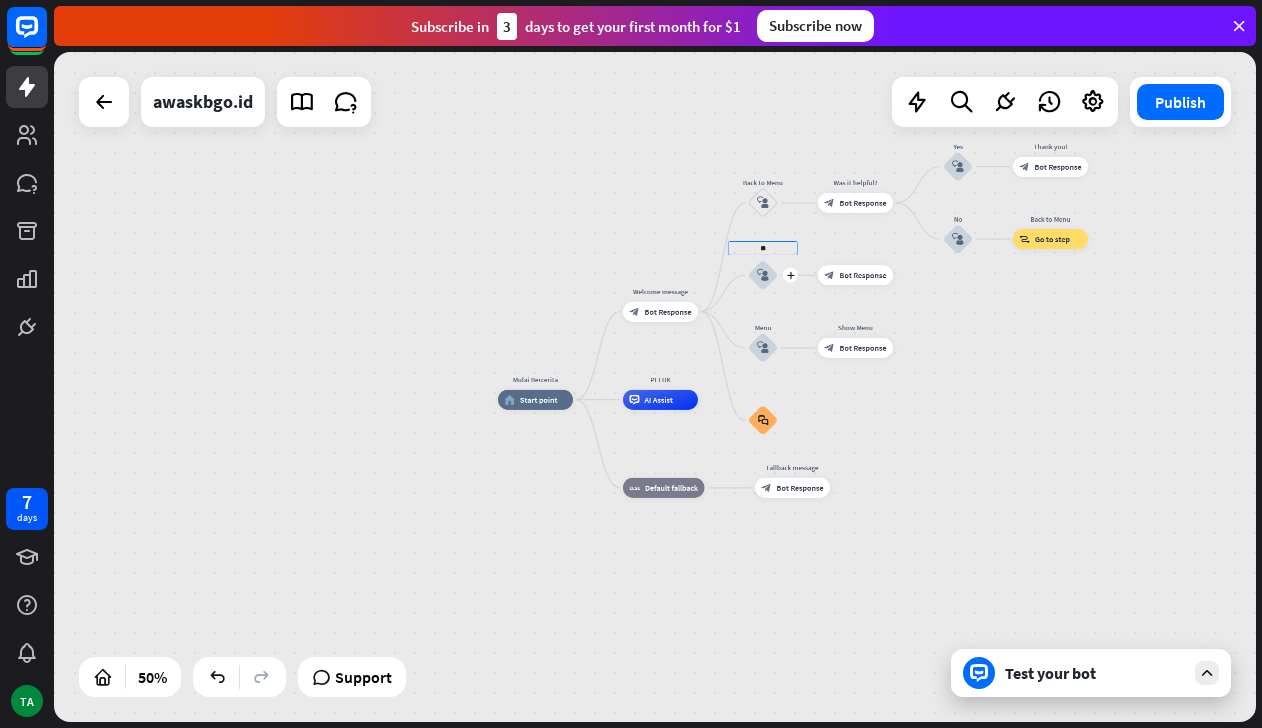 type on "*" 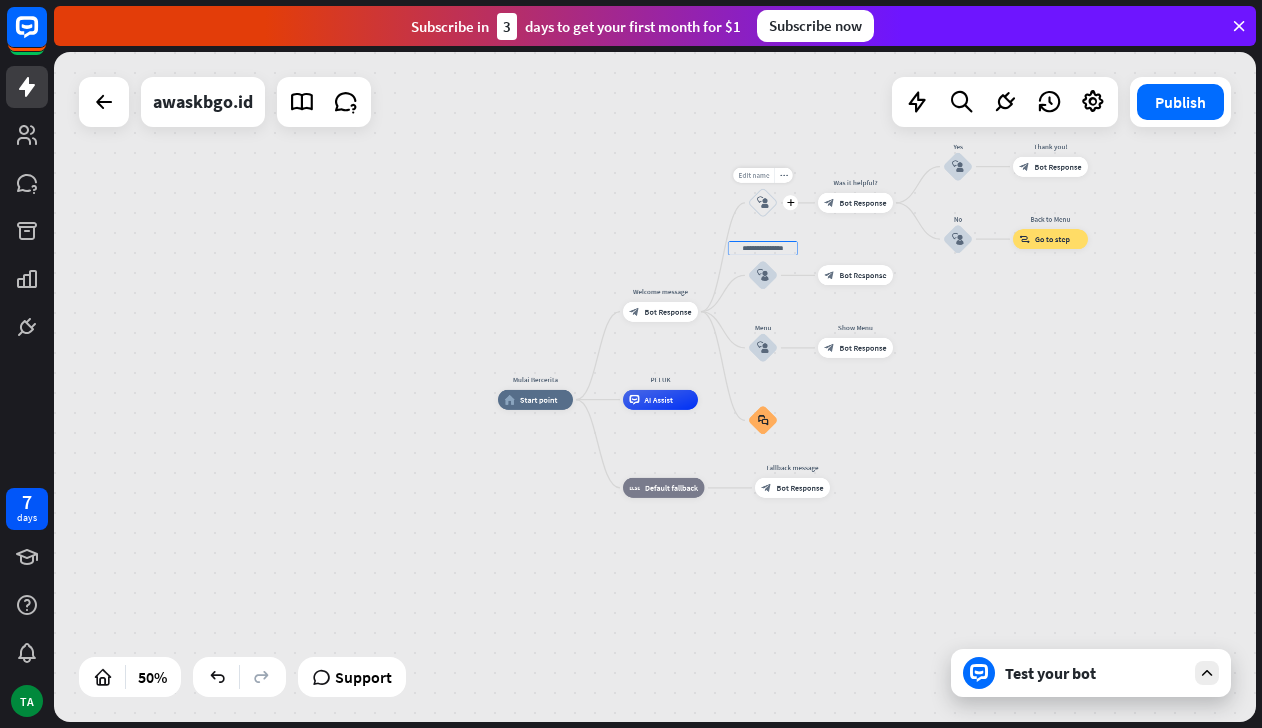 type 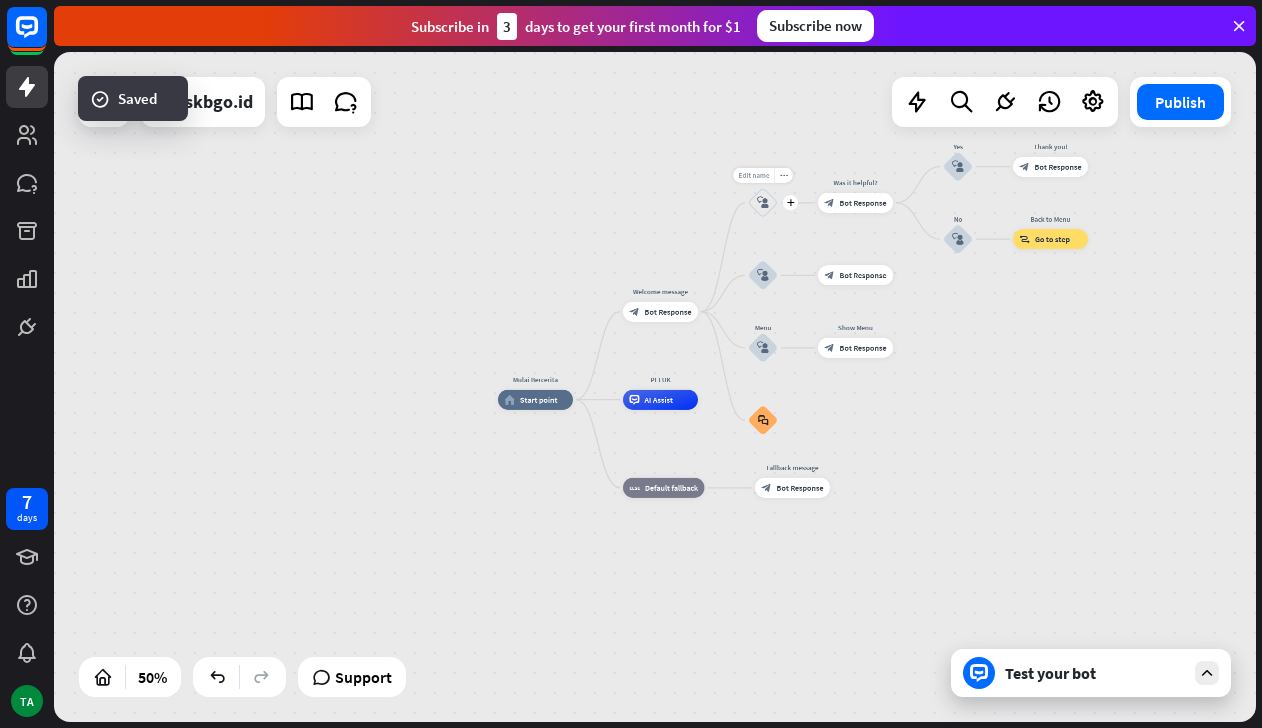 click on "Edit name" at bounding box center [753, 175] 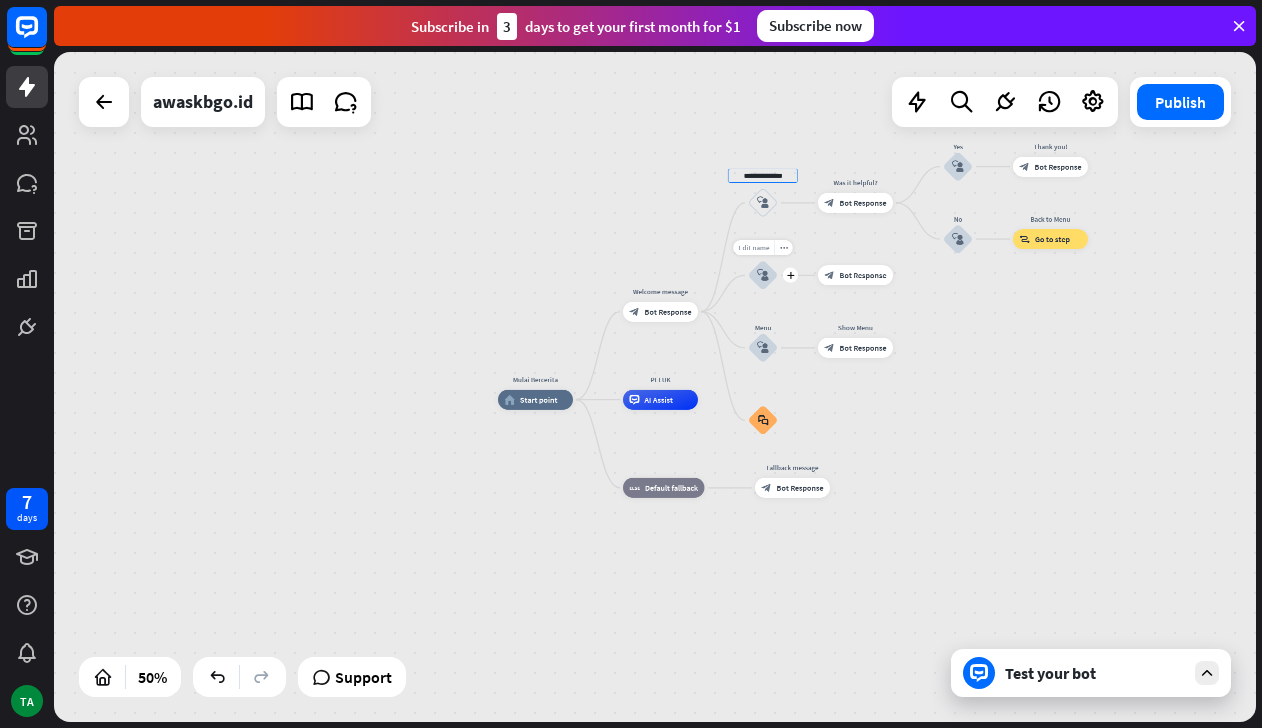 type on "**********" 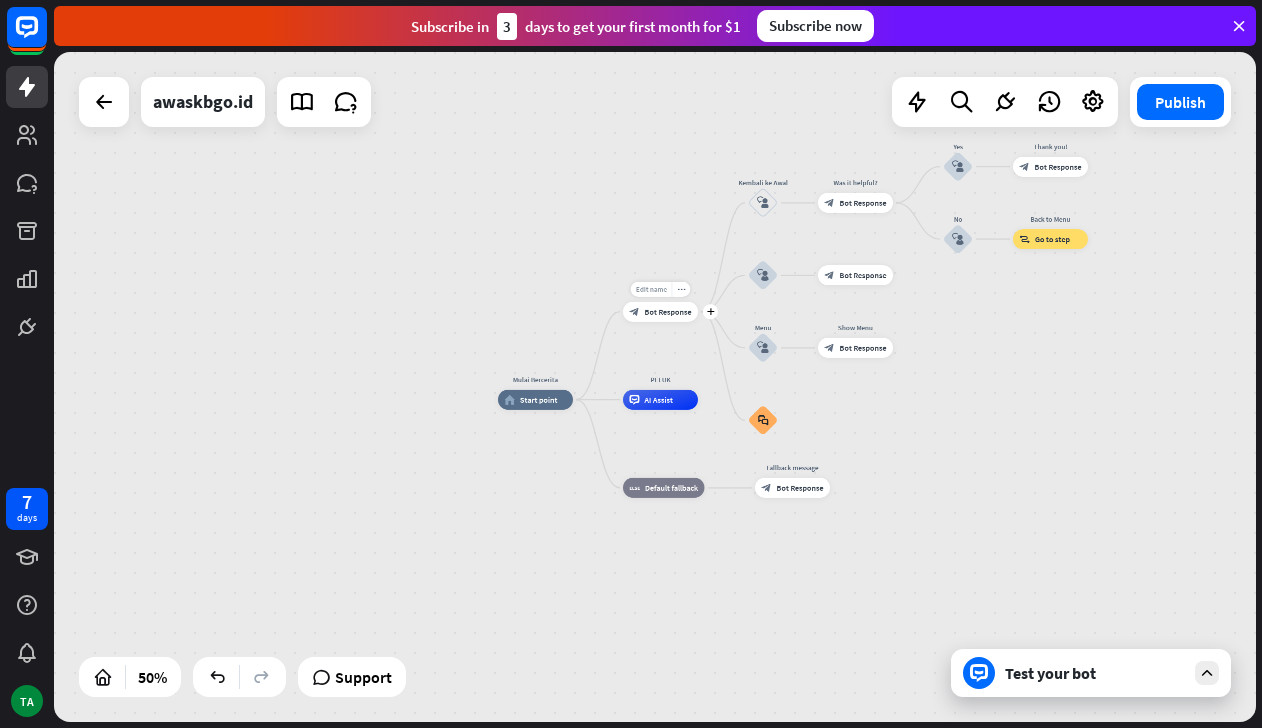 click on "Edit name" at bounding box center [651, 289] 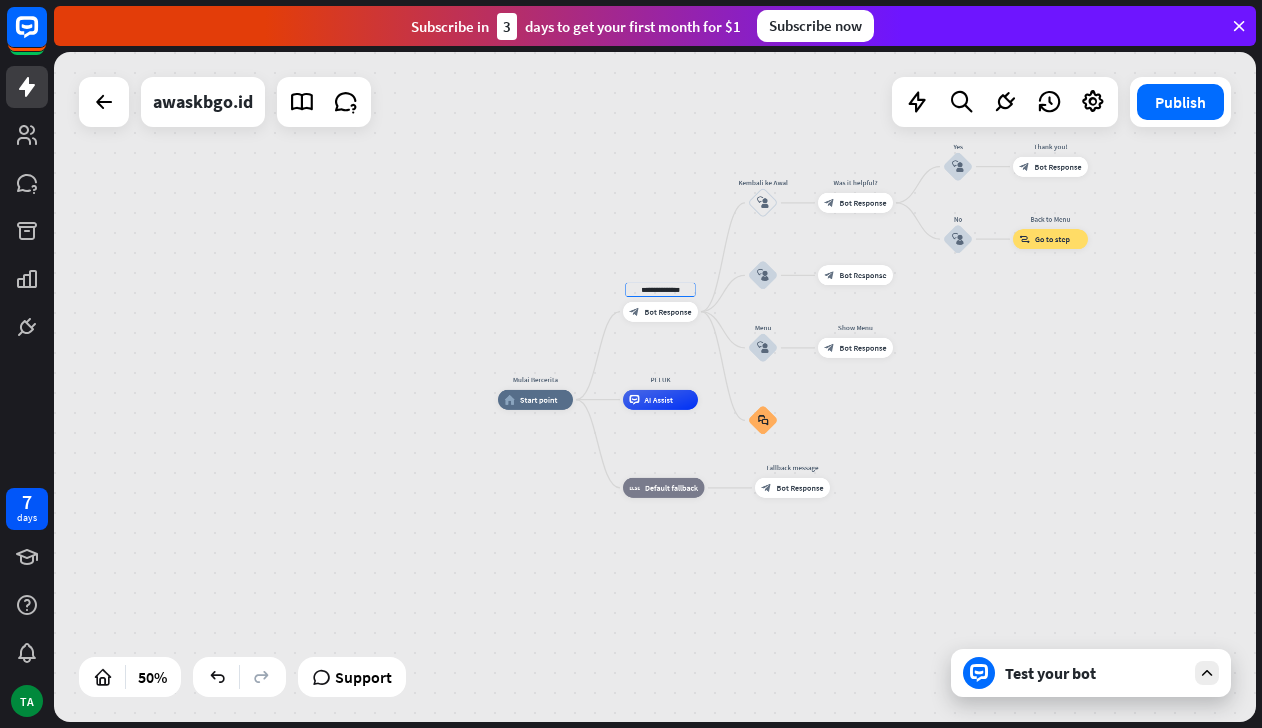 click on "**********" at bounding box center [655, 387] 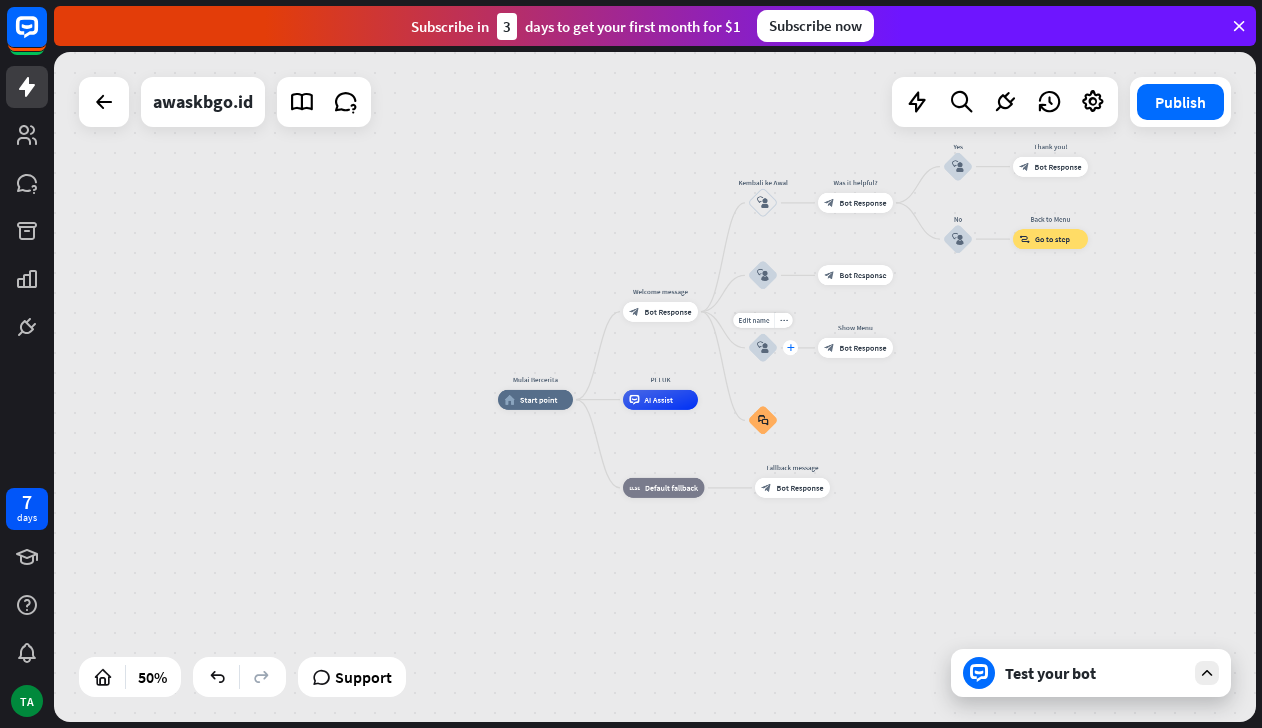click on "plus" at bounding box center [791, 347] 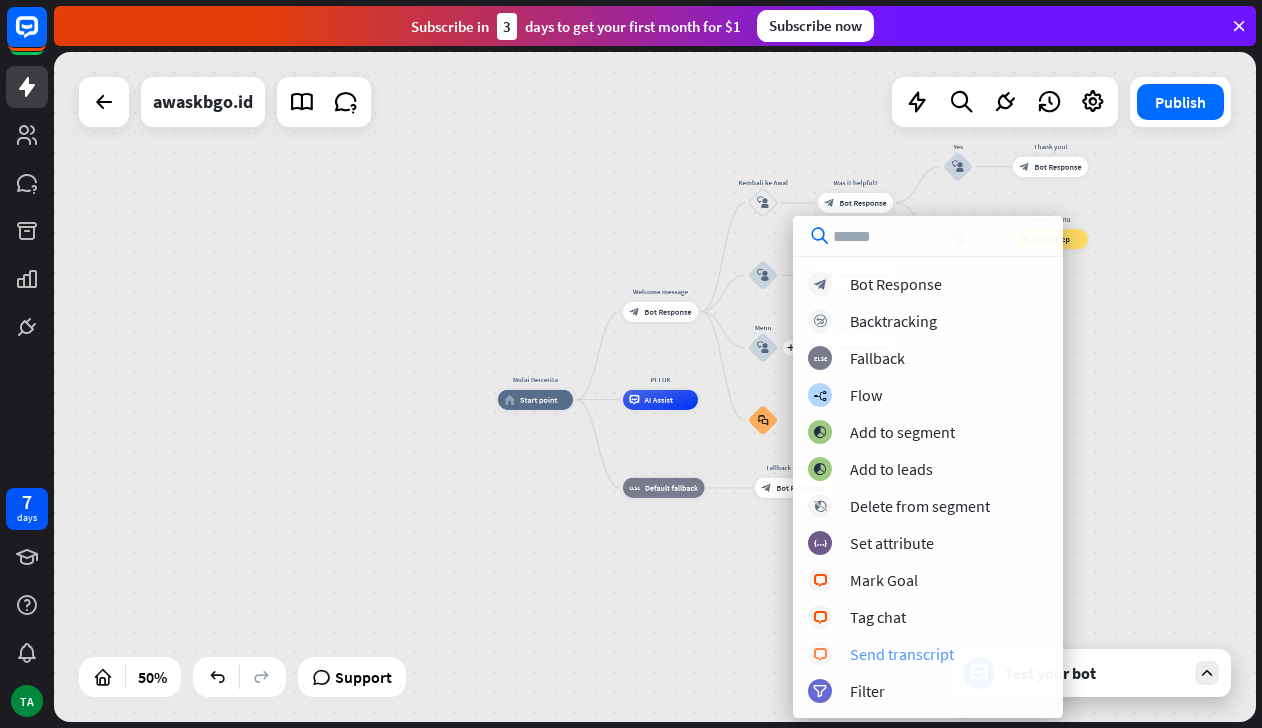 click on "Send transcript" at bounding box center [902, 654] 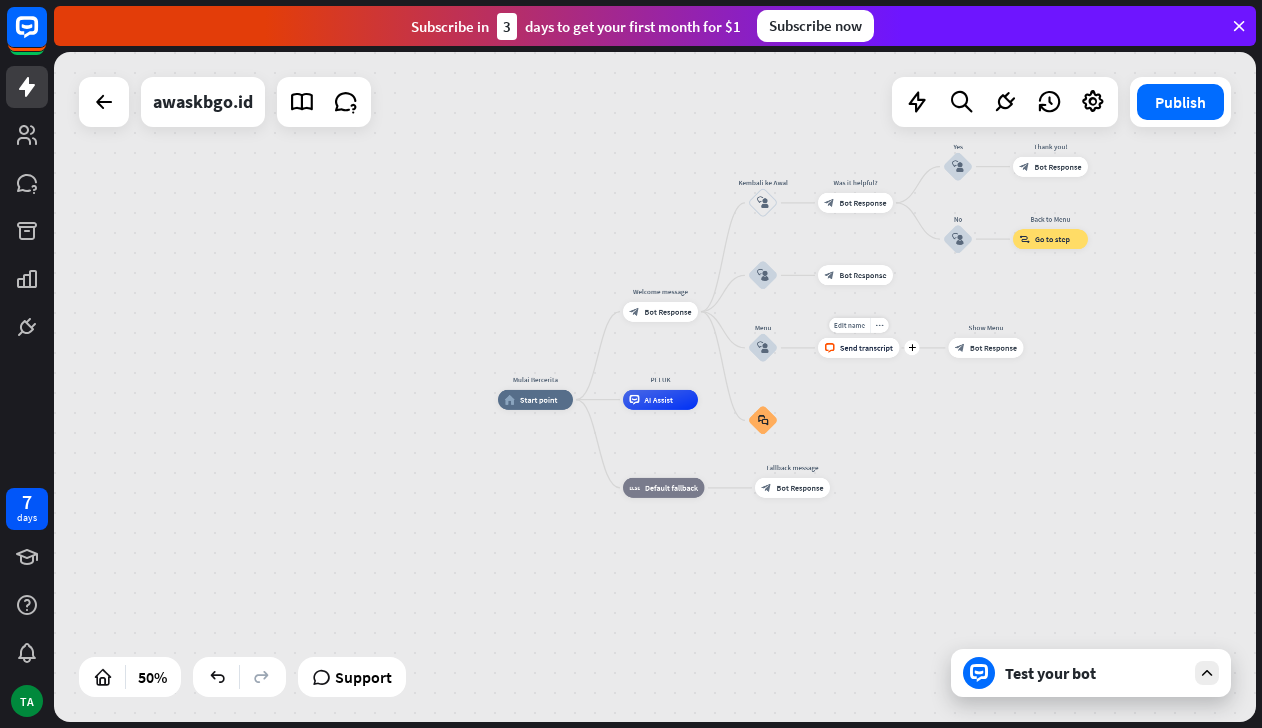 click on "Send transcript" at bounding box center [866, 348] 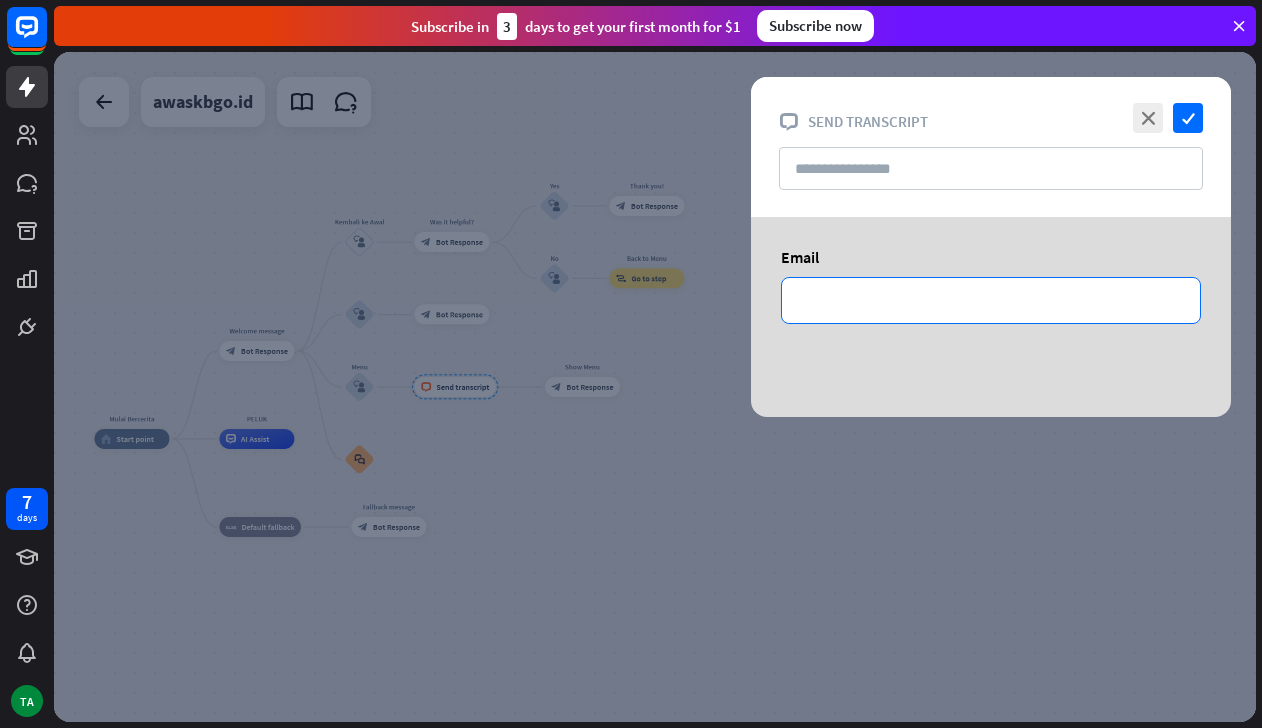 click on "**********" at bounding box center (991, 300) 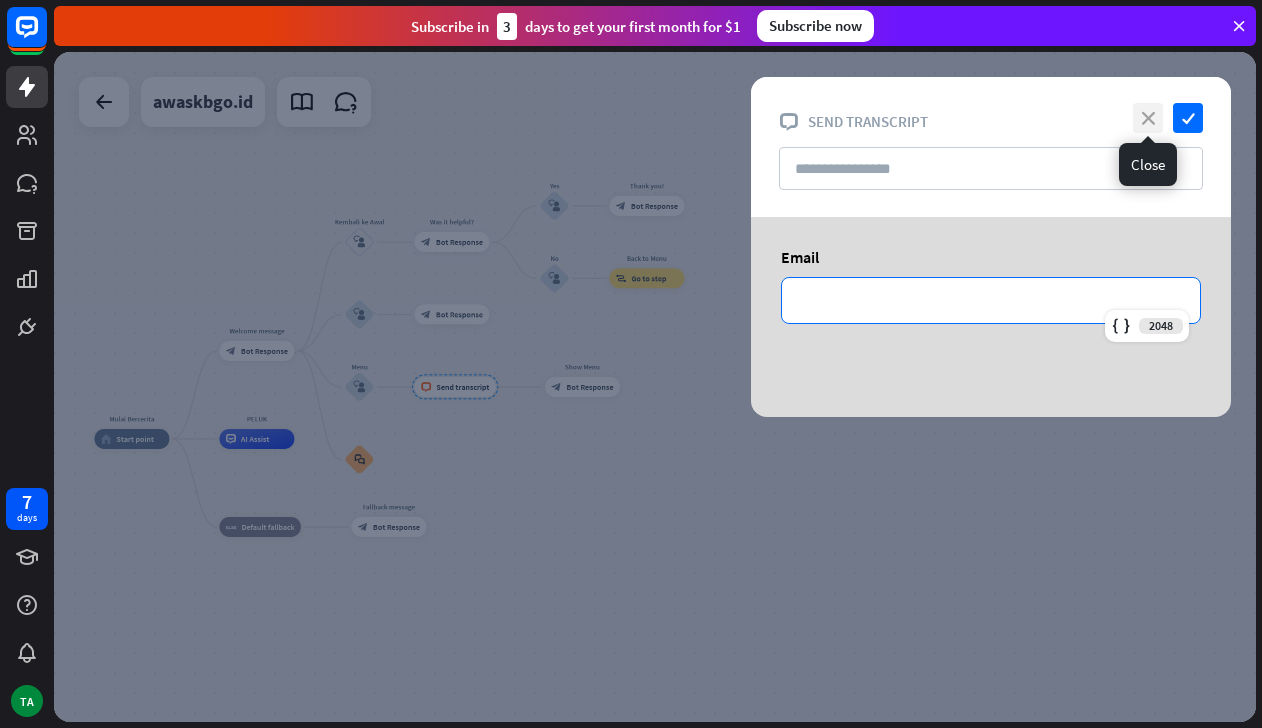 click on "close" at bounding box center (1148, 118) 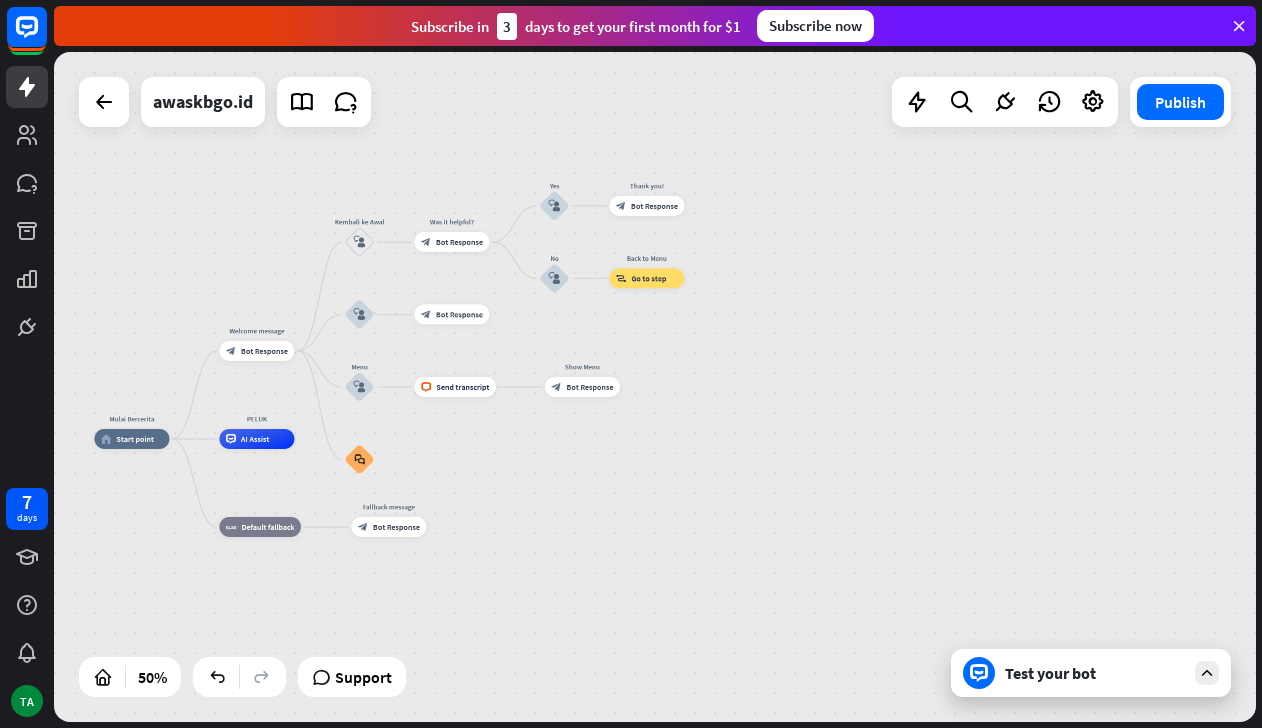 click on "Mulai Bercerita   home_2   Start point                 Welcome message   block_bot_response   Bot Response                 Kembali ke Awal   block_user_input                 Was it helpful?   block_bot_response   Bot Response                 Yes   block_user_input                 Thank you!   block_bot_response   Bot Response                 No   block_user_input                 Back to Menu   block_goto   Go to step                   block_user_input                   block_bot_response   Bot Response                 Menu   block_user_input                   block_livechat   Send transcript                 Show Menu   block_bot_response   Bot Response                   block_faq                 PELUK     AI Assist                   block_fallback   Default fallback                 Fallback message   block_bot_response   Bot Response" at bounding box center (394, 606) 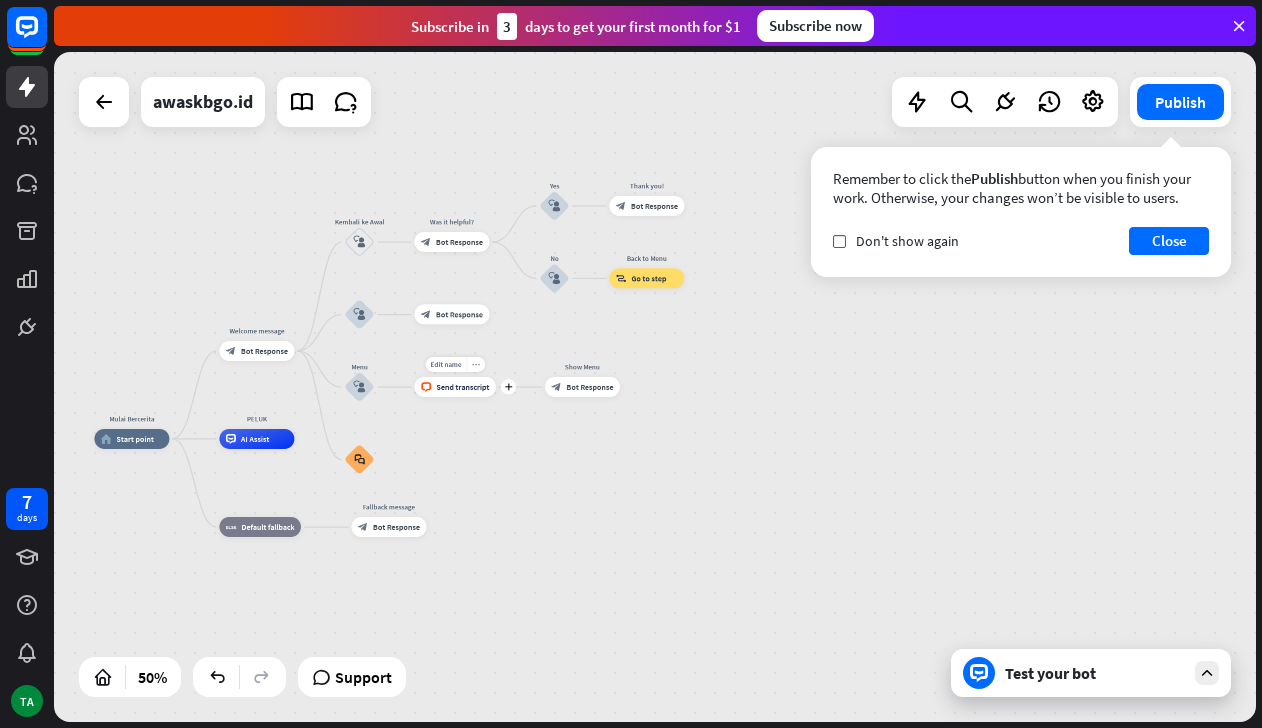 click on "more_horiz" at bounding box center [476, 365] 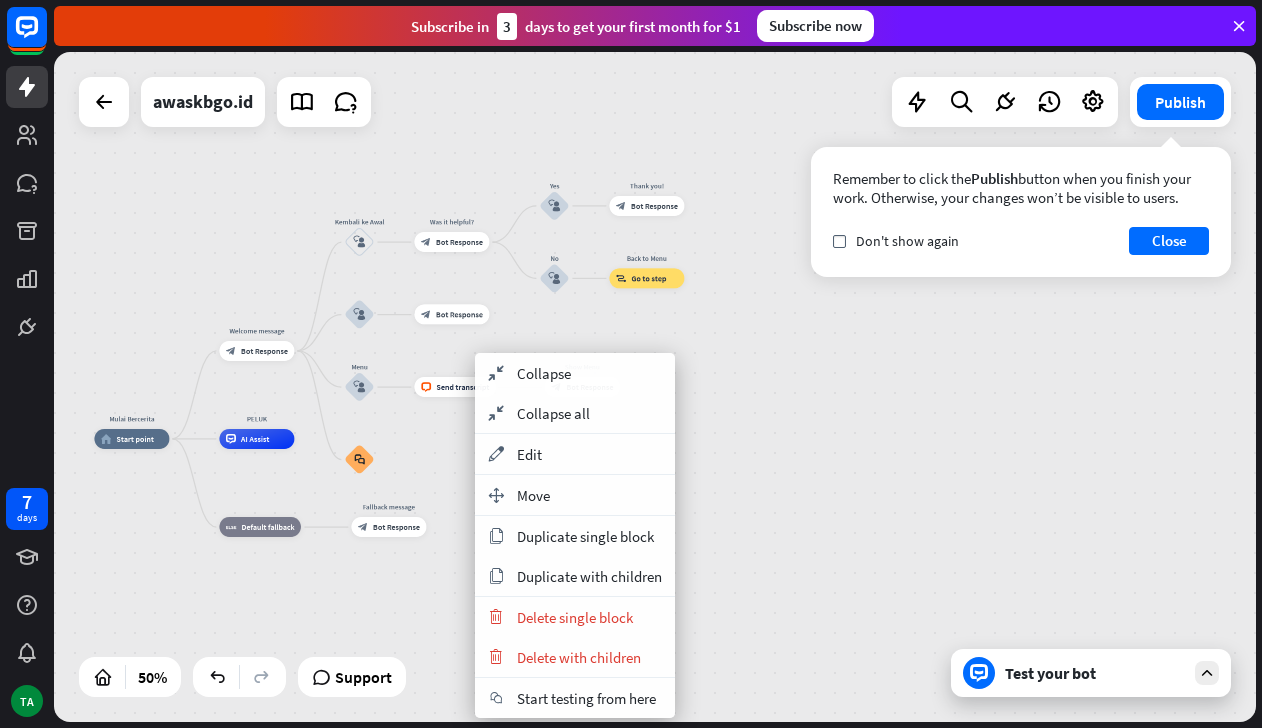 click on "Mulai Bercerita   home_2   Start point                 Welcome message   block_bot_response   Bot Response                 Kembali ke Awal   block_user_input                 Was it helpful?   block_bot_response   Bot Response                 Yes   block_user_input                 Thank you!   block_bot_response   Bot Response                 No   block_user_input                 Back to Menu   block_goto   Go to step                   block_user_input                   block_bot_response   Bot Response                 Menu   block_user_input                   block_livechat   Send transcript                 Show Menu   block_bot_response   Bot Response                   block_faq                 PELUK     AI Assist                   block_fallback   Default fallback                 Fallback message   block_bot_response   Bot Response" at bounding box center (394, 606) 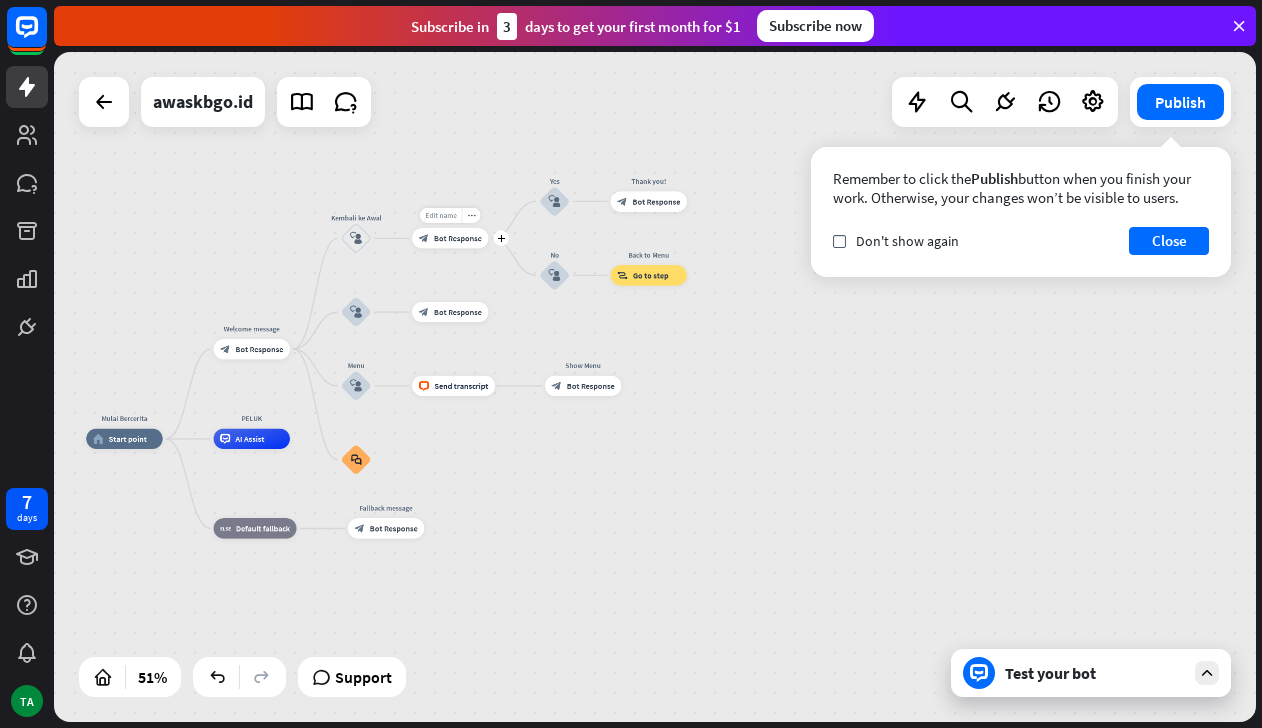 click on "Edit name" at bounding box center [441, 215] 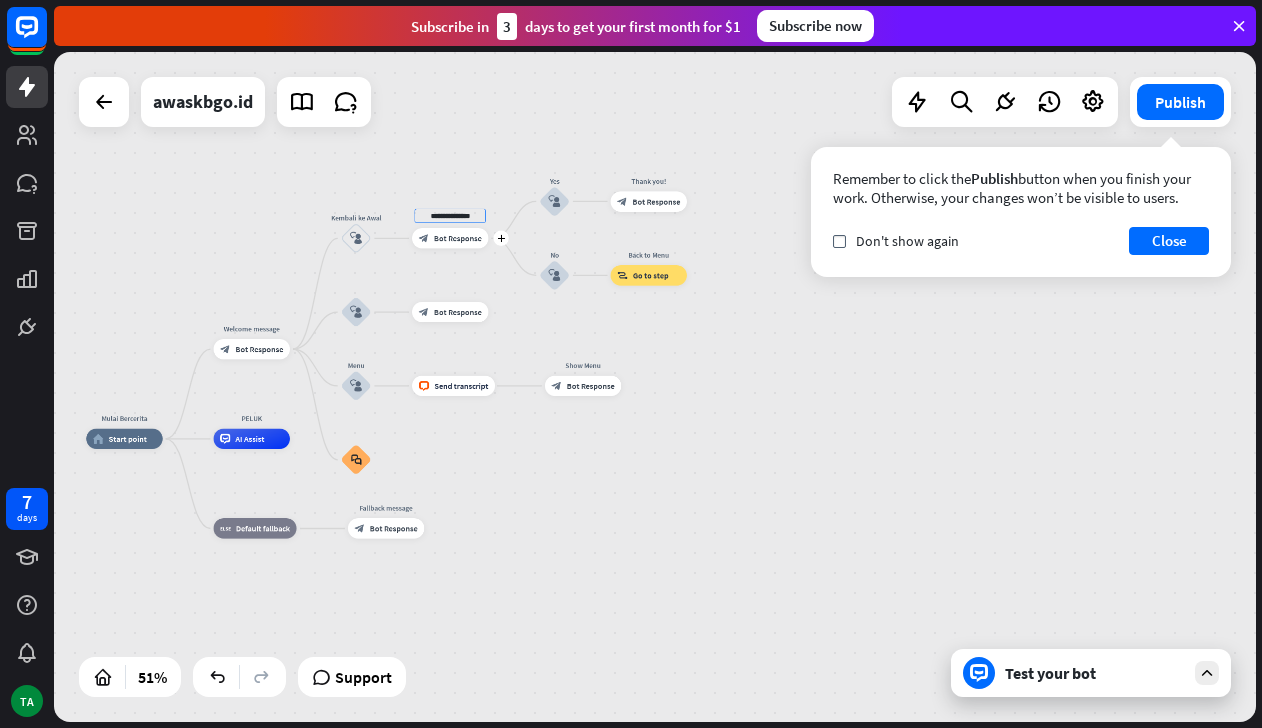 drag, startPoint x: 477, startPoint y: 216, endPoint x: 383, endPoint y: 210, distance: 94.19129 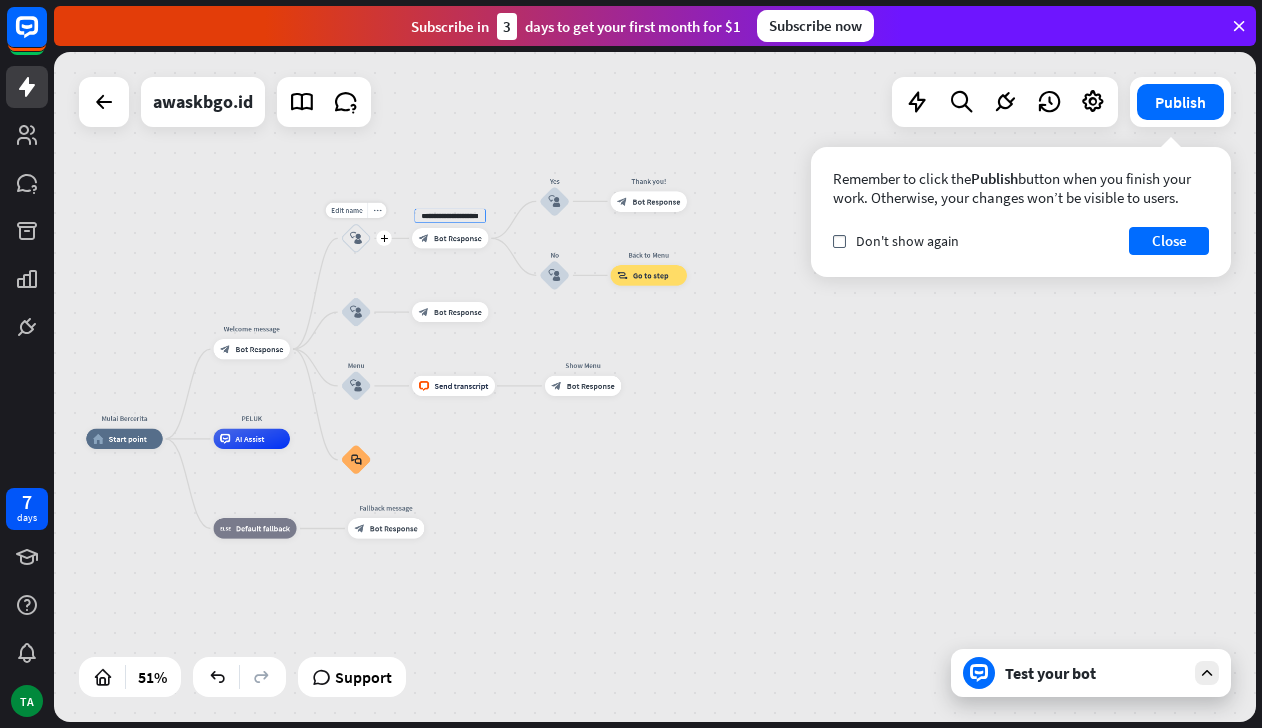 scroll, scrollTop: 0, scrollLeft: 40, axis: horizontal 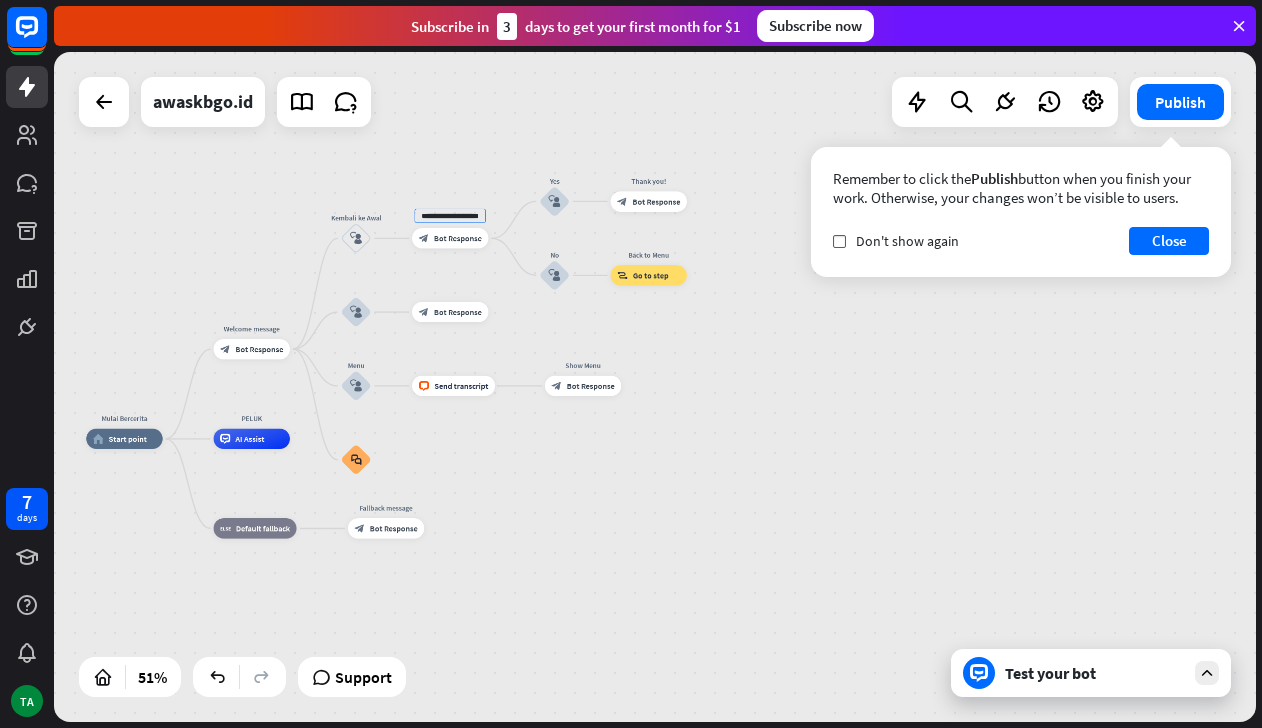 type on "**********" 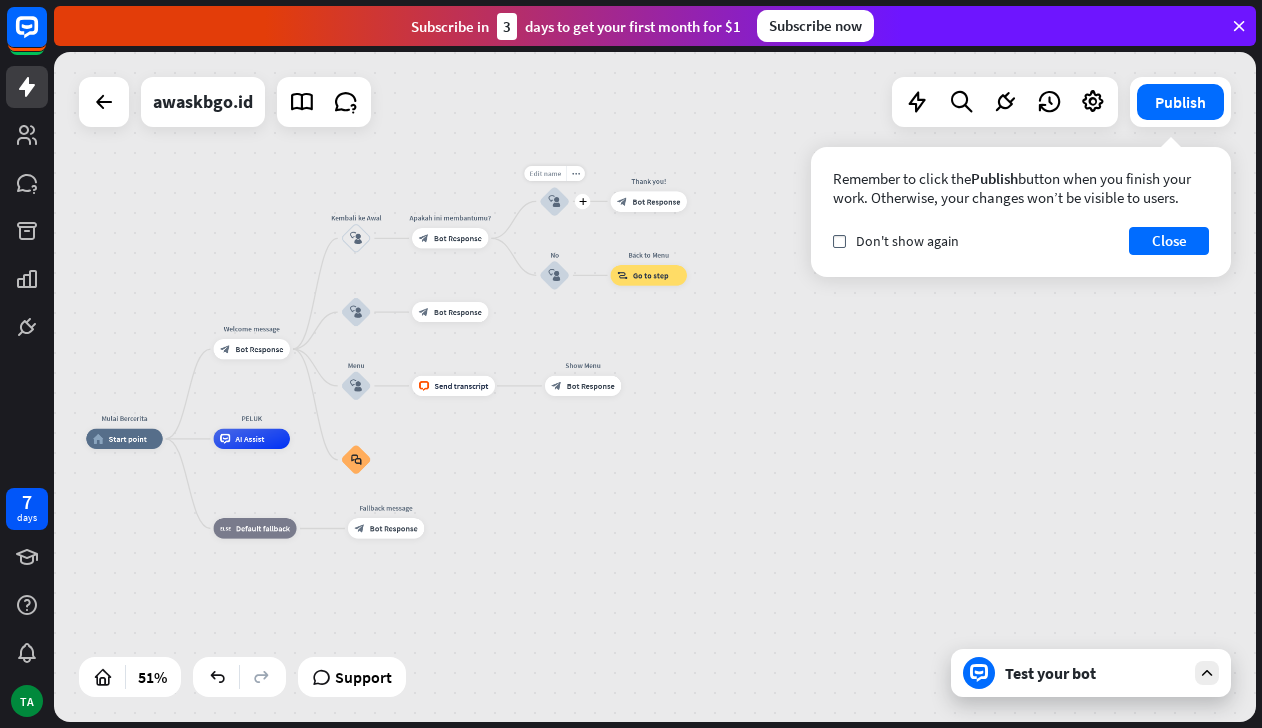 click on "Edit name" at bounding box center [545, 173] 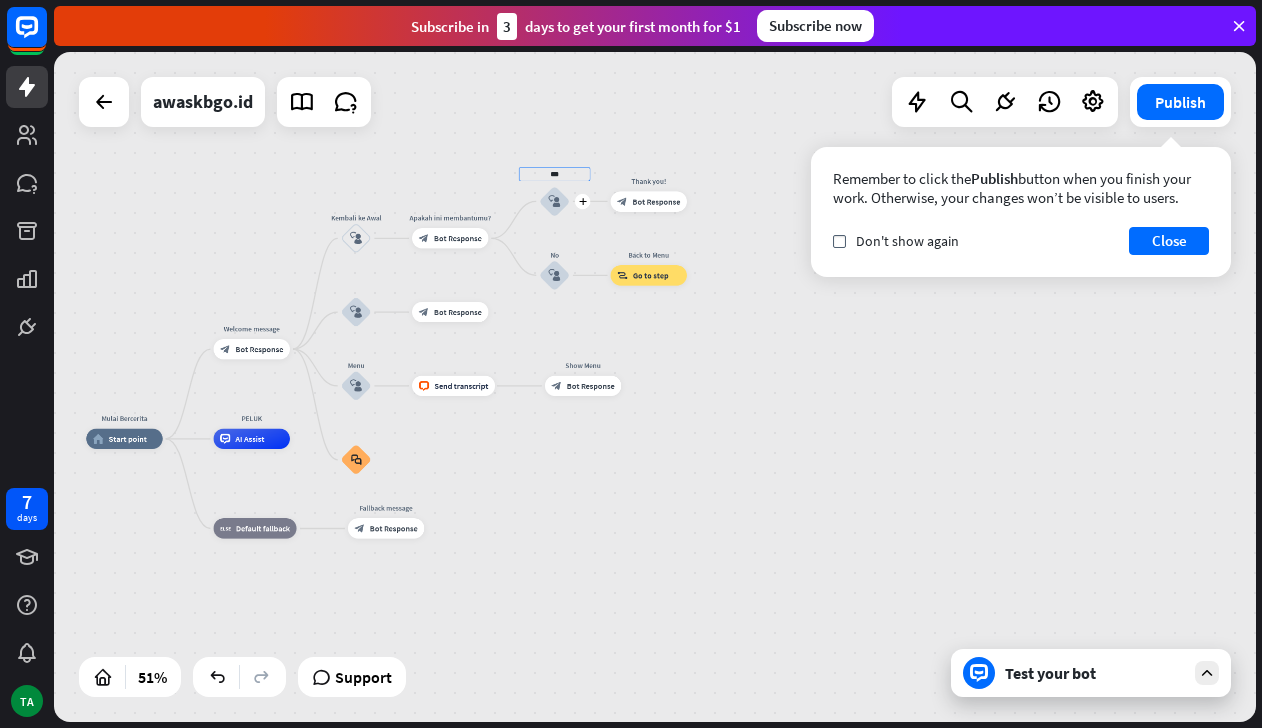 drag, startPoint x: 565, startPoint y: 176, endPoint x: 529, endPoint y: 176, distance: 36 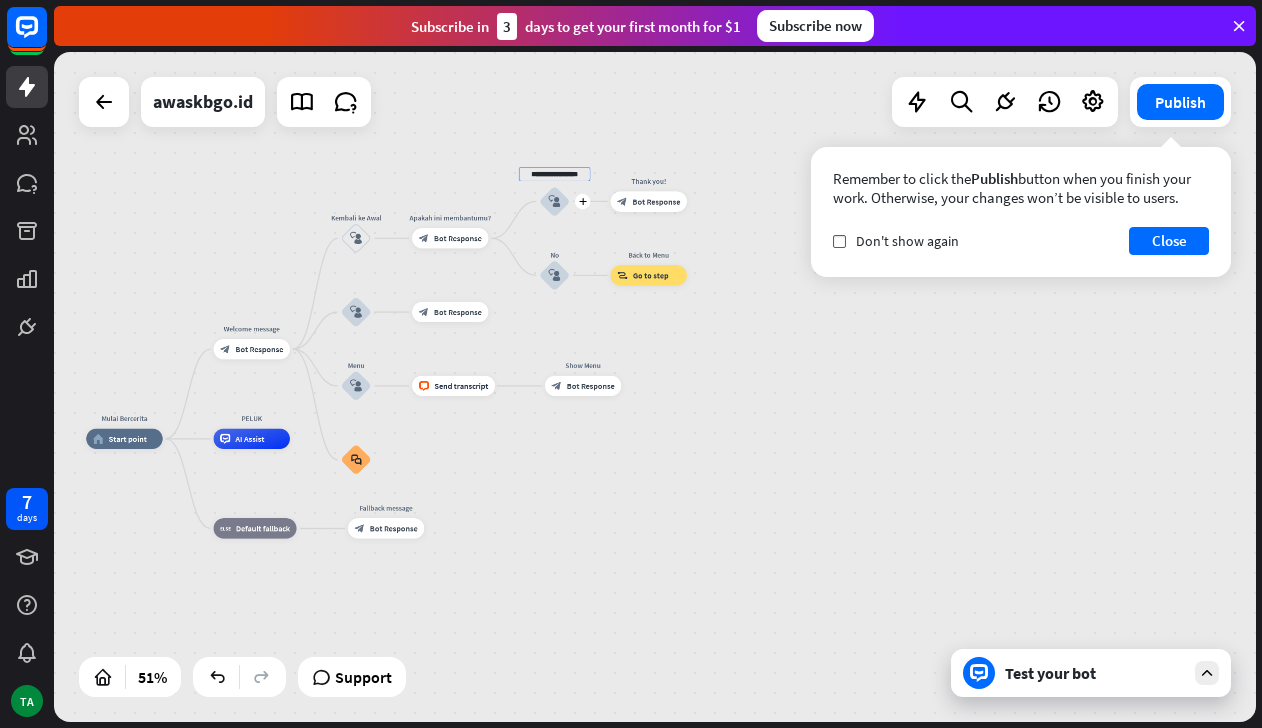 scroll, scrollTop: 0, scrollLeft: 8, axis: horizontal 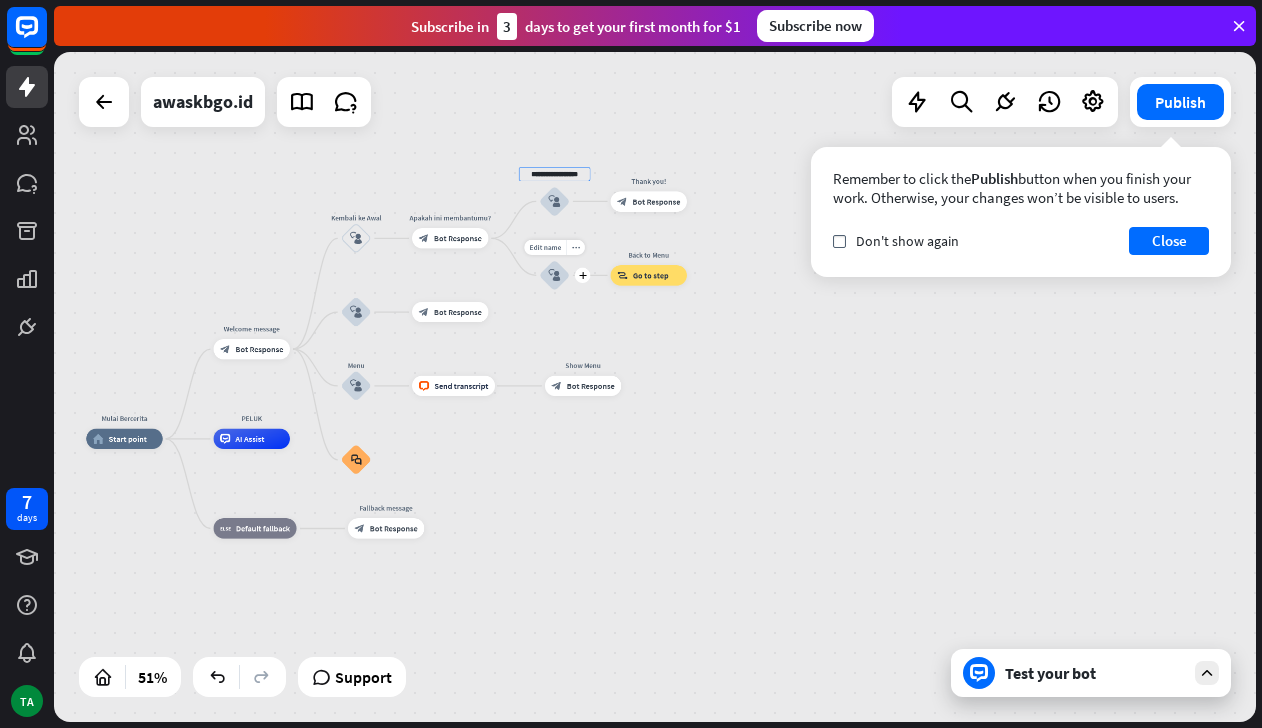 type on "**********" 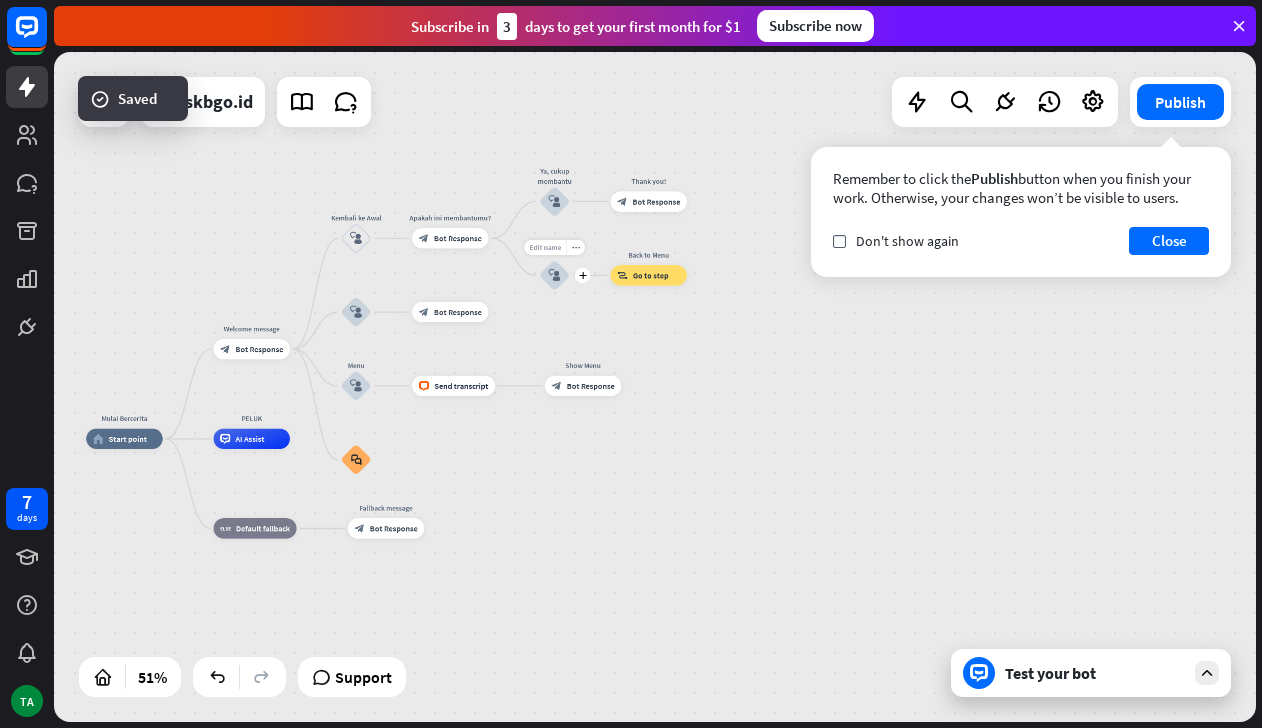 click on "Edit name" at bounding box center (545, 247) 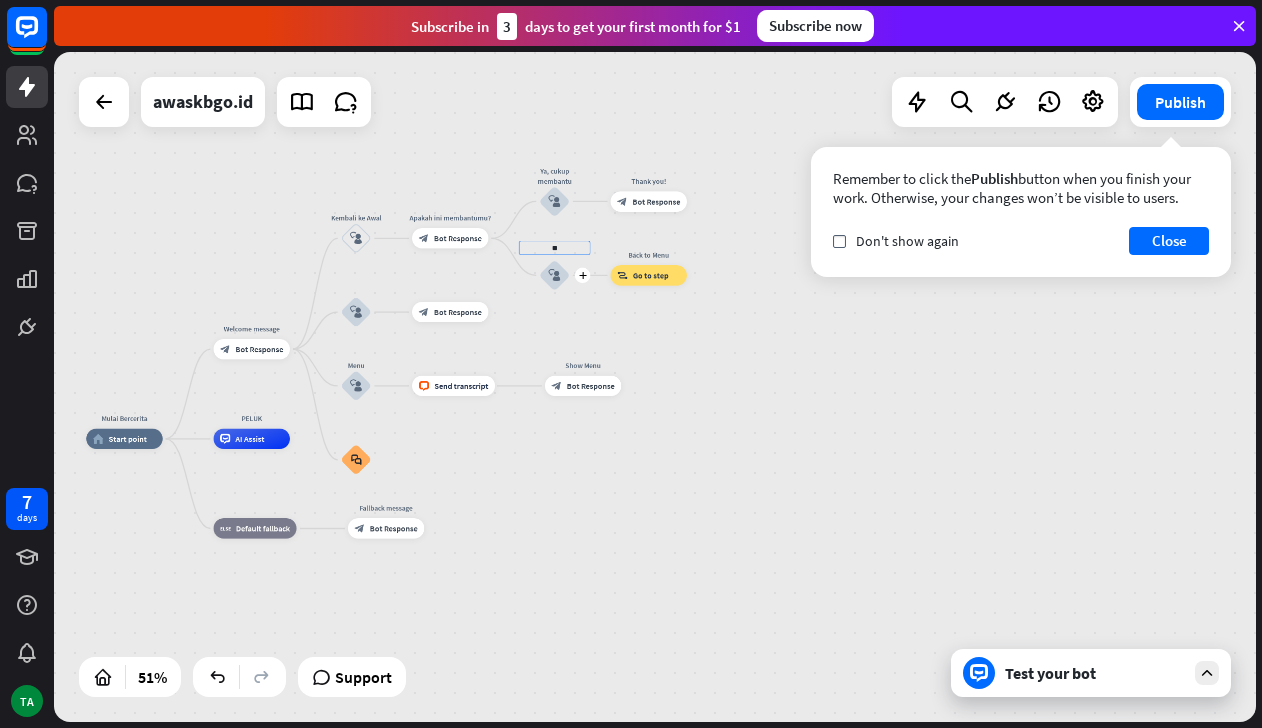 drag, startPoint x: 563, startPoint y: 249, endPoint x: 535, endPoint y: 249, distance: 28 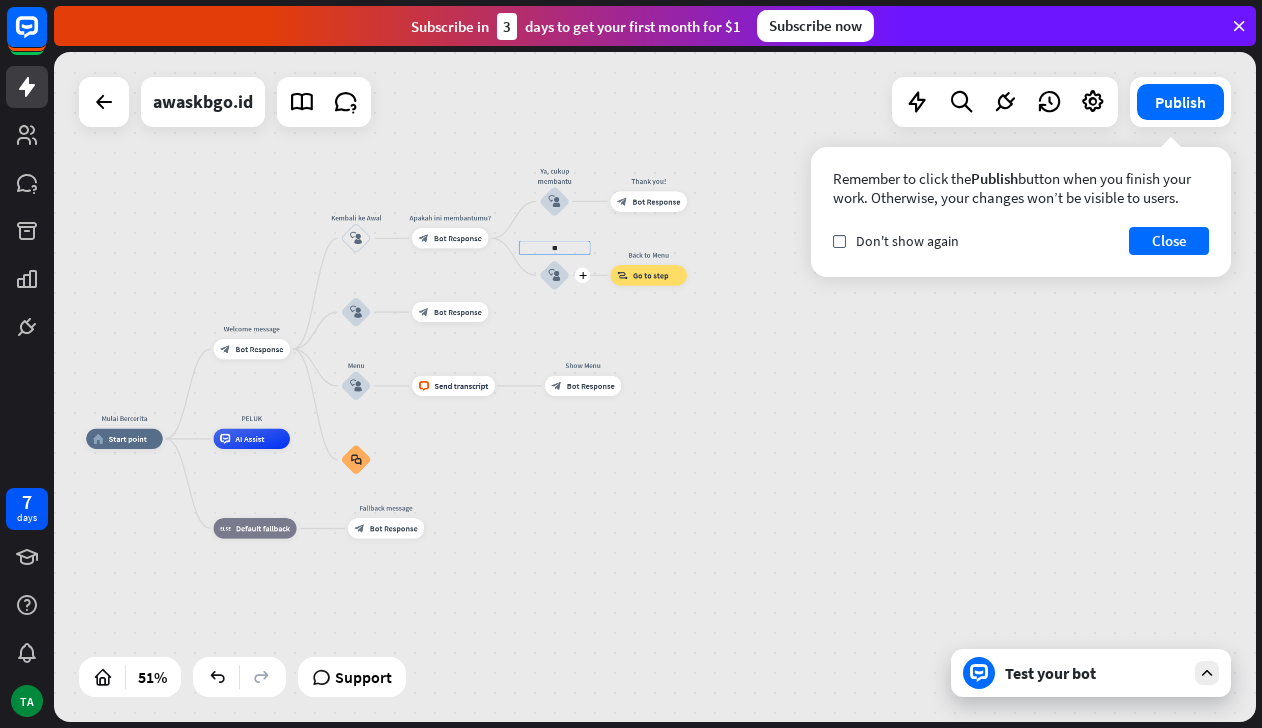 type on "*" 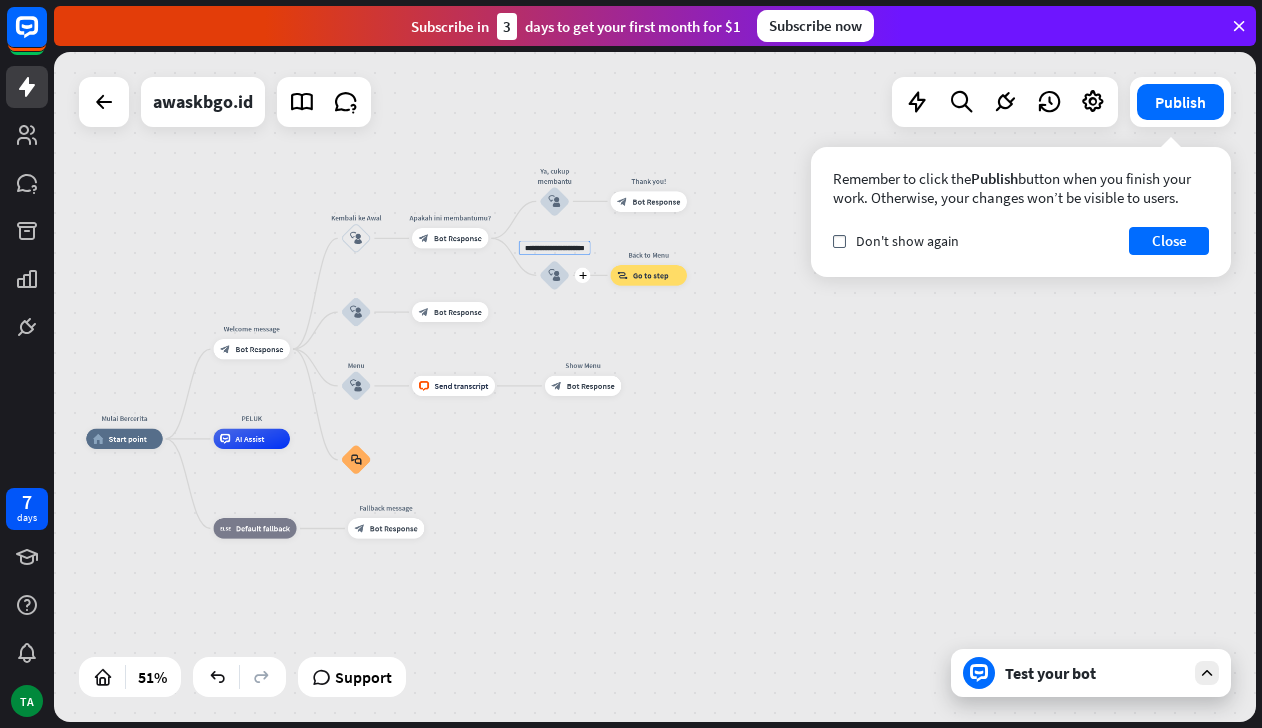 scroll, scrollTop: 0, scrollLeft: 38, axis: horizontal 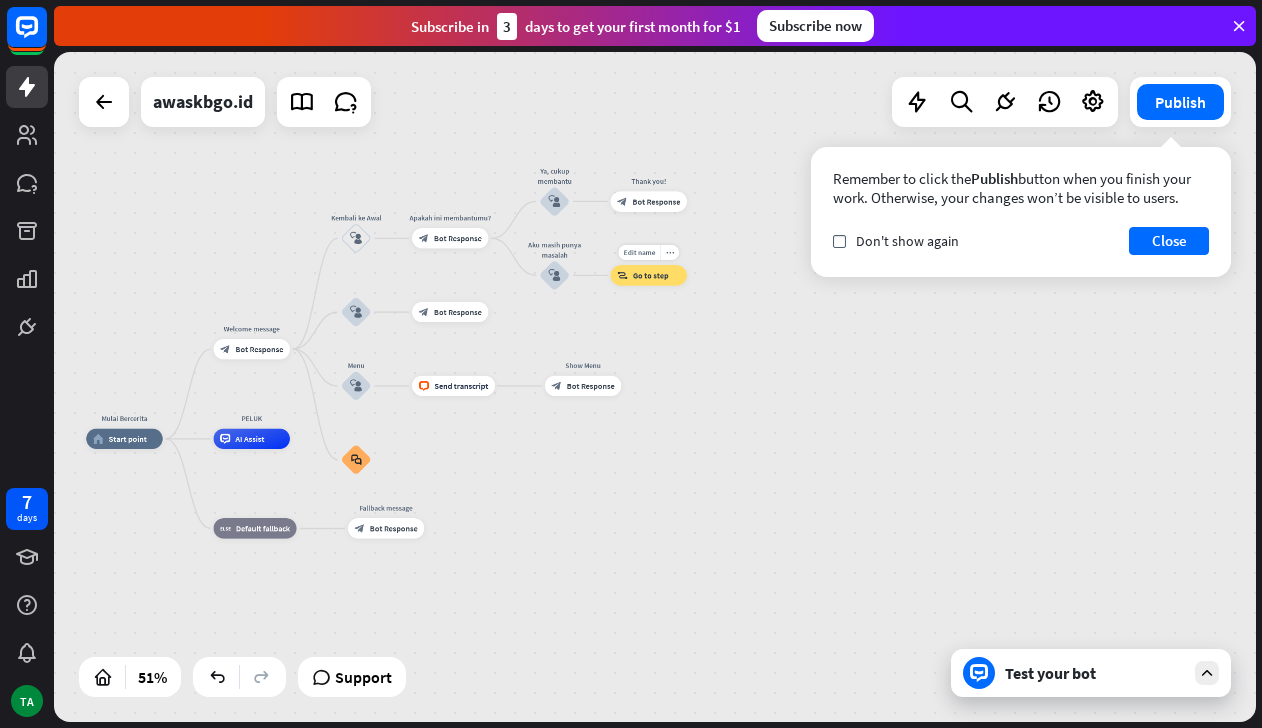 click on "Go to step" at bounding box center (651, 275) 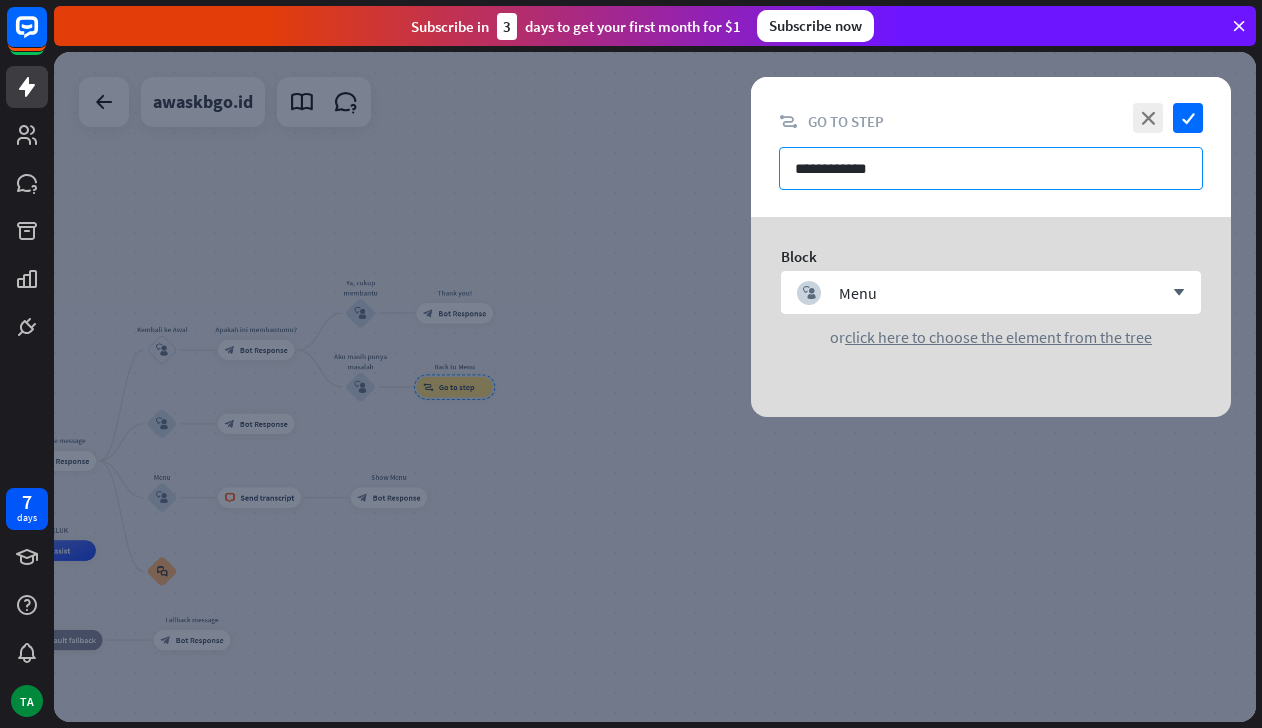 click on "**********" at bounding box center (991, 168) 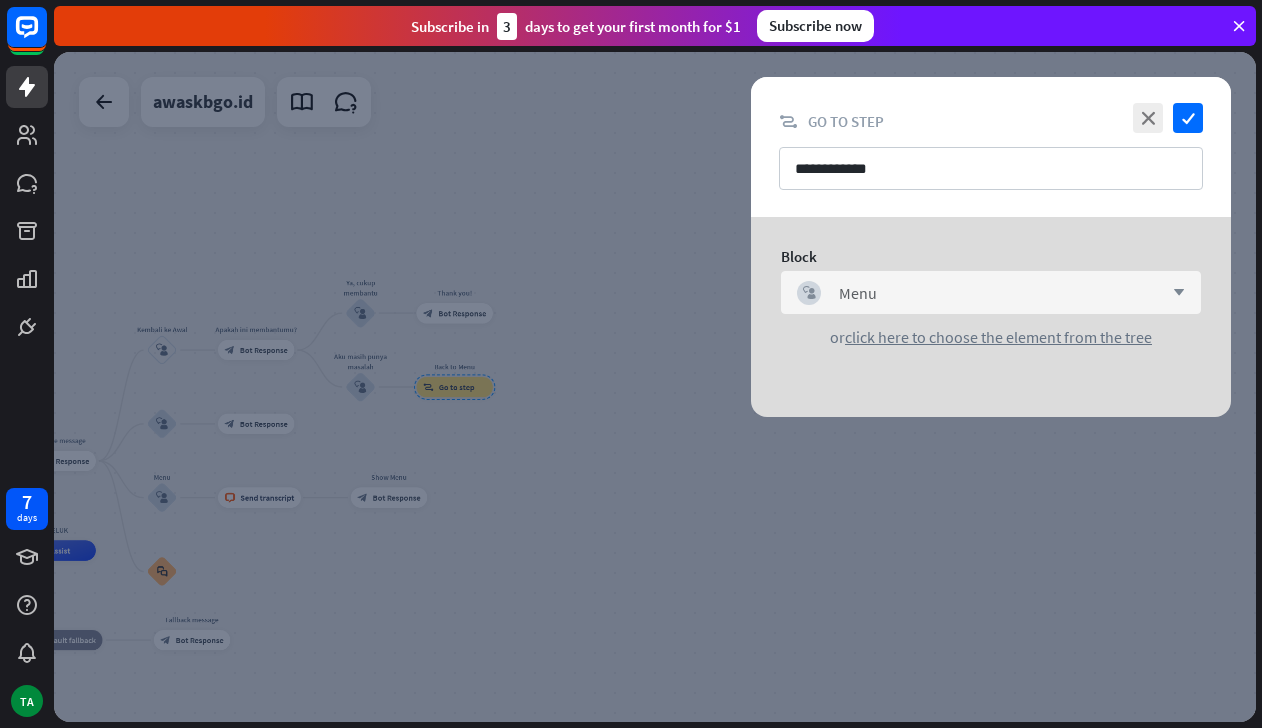 click on "arrow_down" at bounding box center (1174, 293) 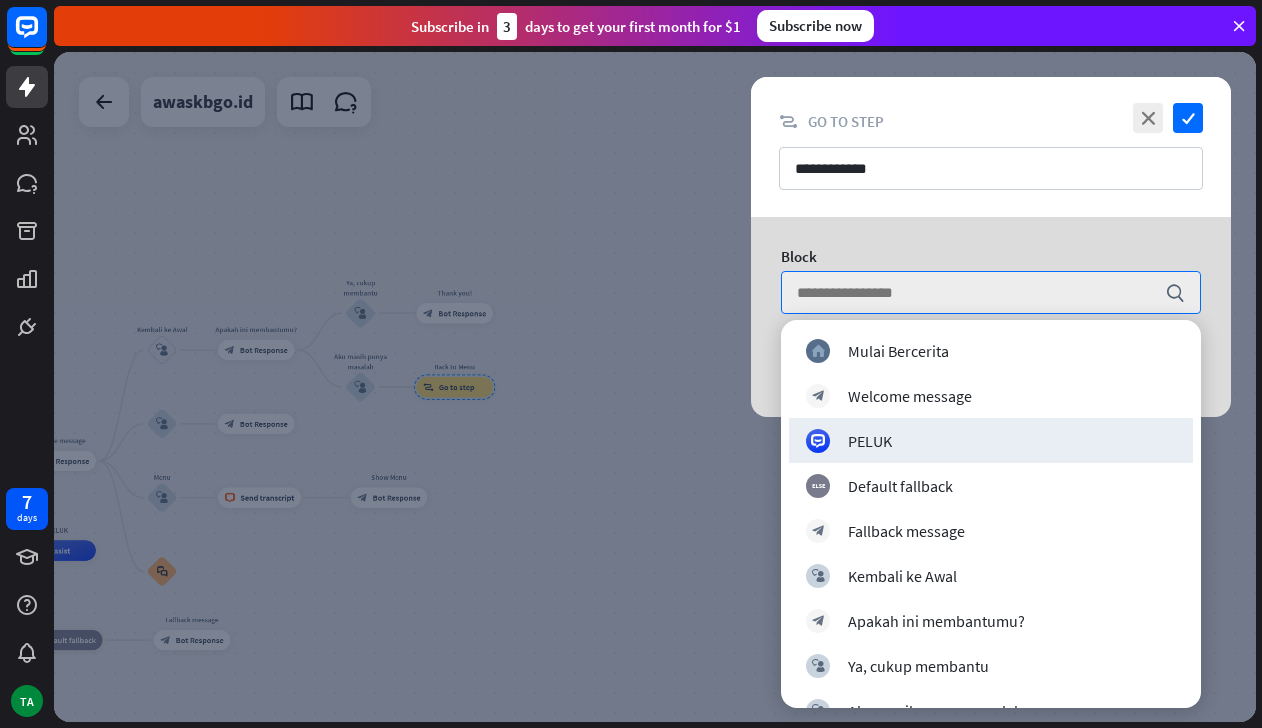 click at bounding box center (655, 387) 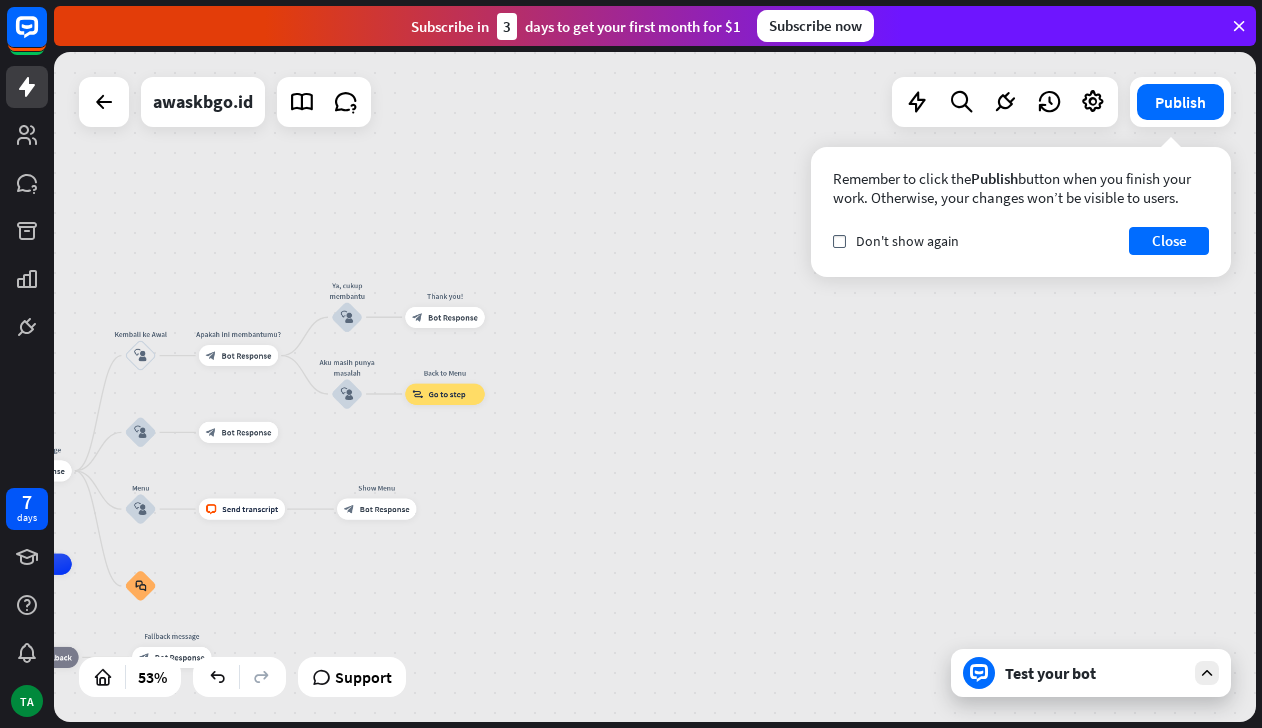 click on "Mulai Bercerita   home_2   Start point                 Welcome message   block_bot_response   Bot Response                 Kembali ke Awal   block_user_input                 Apakah ini membantumu?   block_bot_response   Bot Response                 Ya, cukup membantu   block_user_input                 Thank you!   block_bot_response   Bot Response                 Aku masih punya masalah   block_user_input                 Back to Menu   block_goto   Go to step                   block_user_input                   block_bot_response   Bot Response                 Menu   block_user_input                   block_livechat   Send transcript                 Show Menu   block_bot_response   Bot Response                   block_faq                 PELUK     AI Assist                   block_fallback   Default fallback                 Fallback message   block_bot_response   Bot Response" at bounding box center (655, 387) 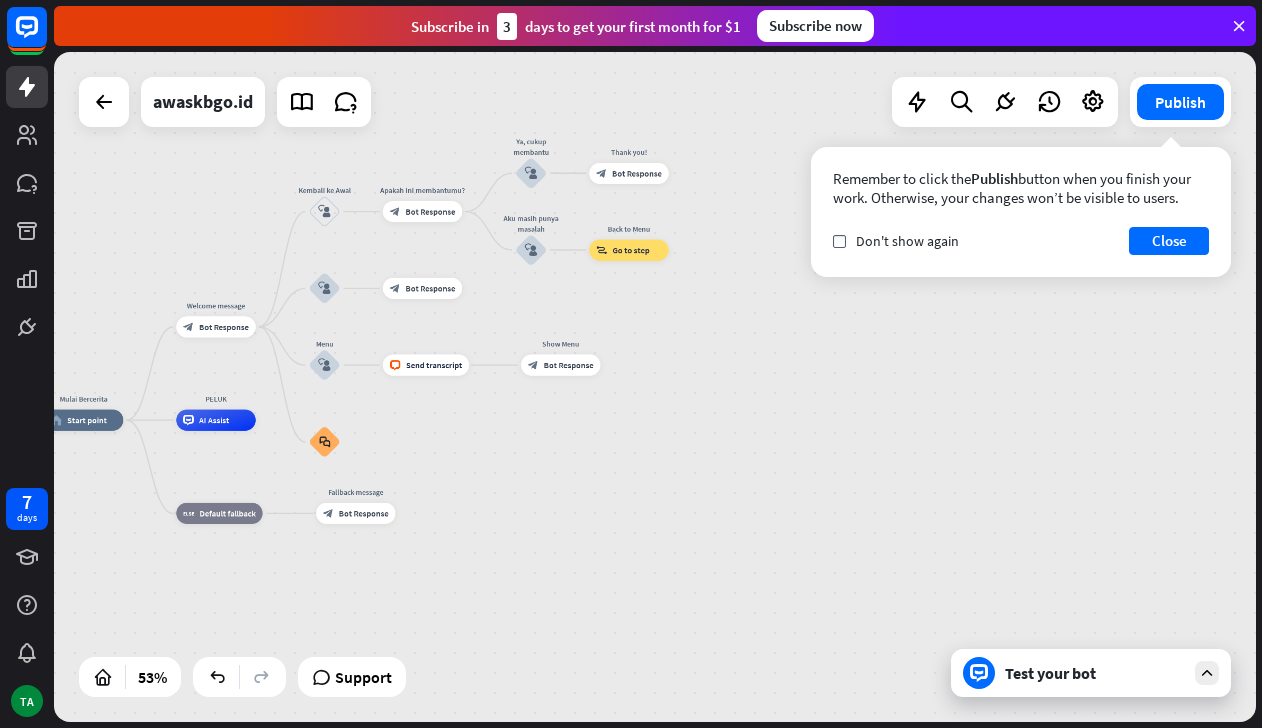 drag, startPoint x: 88, startPoint y: 279, endPoint x: 271, endPoint y: 137, distance: 231.63118 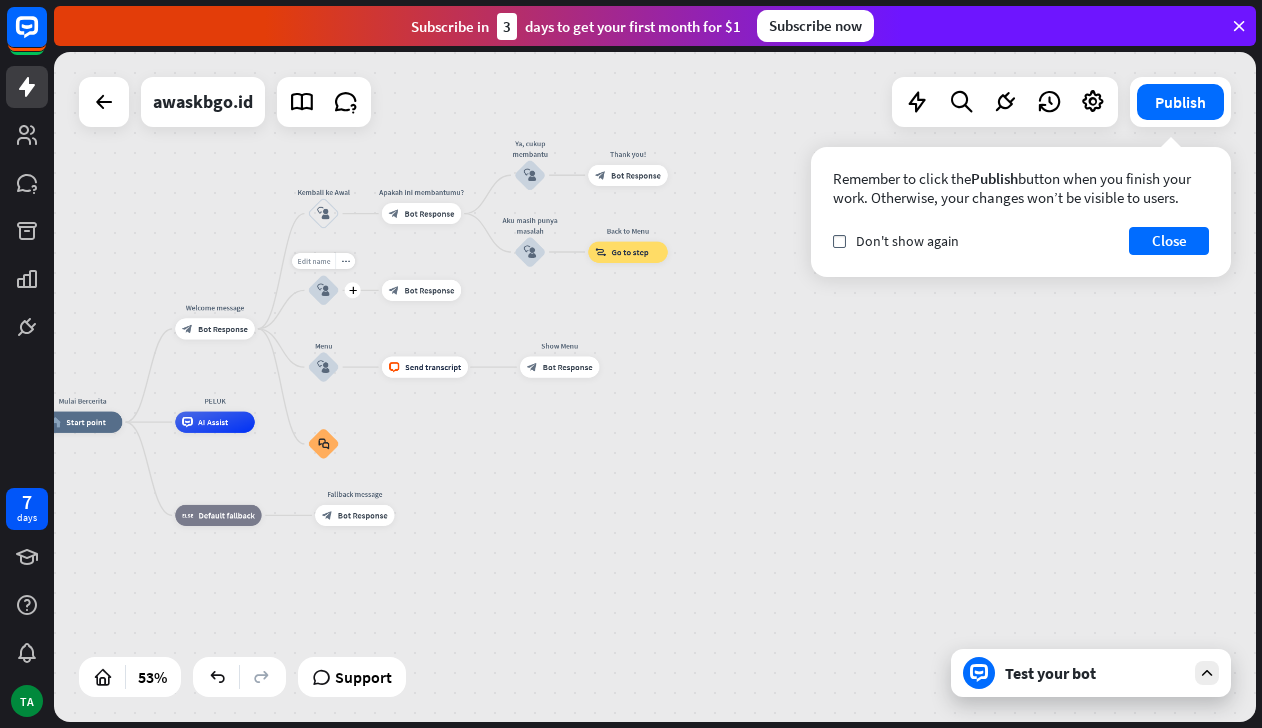 click on "Edit name" at bounding box center (313, 262) 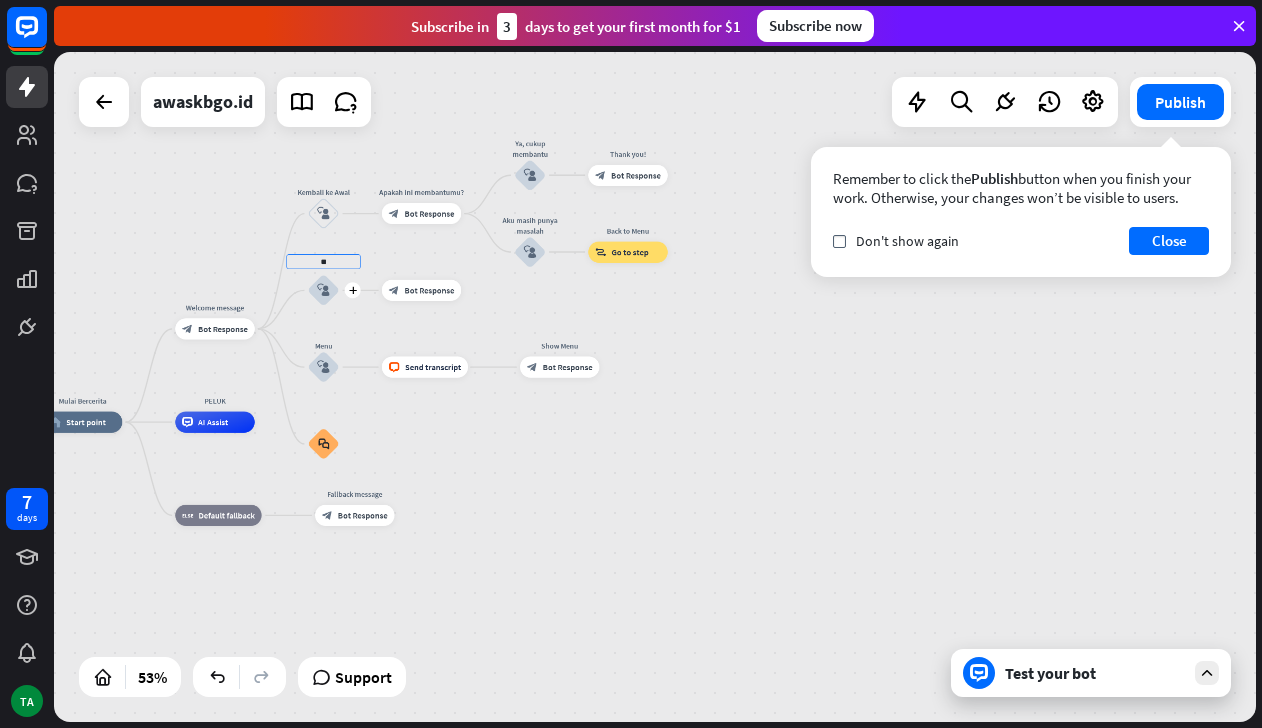 type on "*" 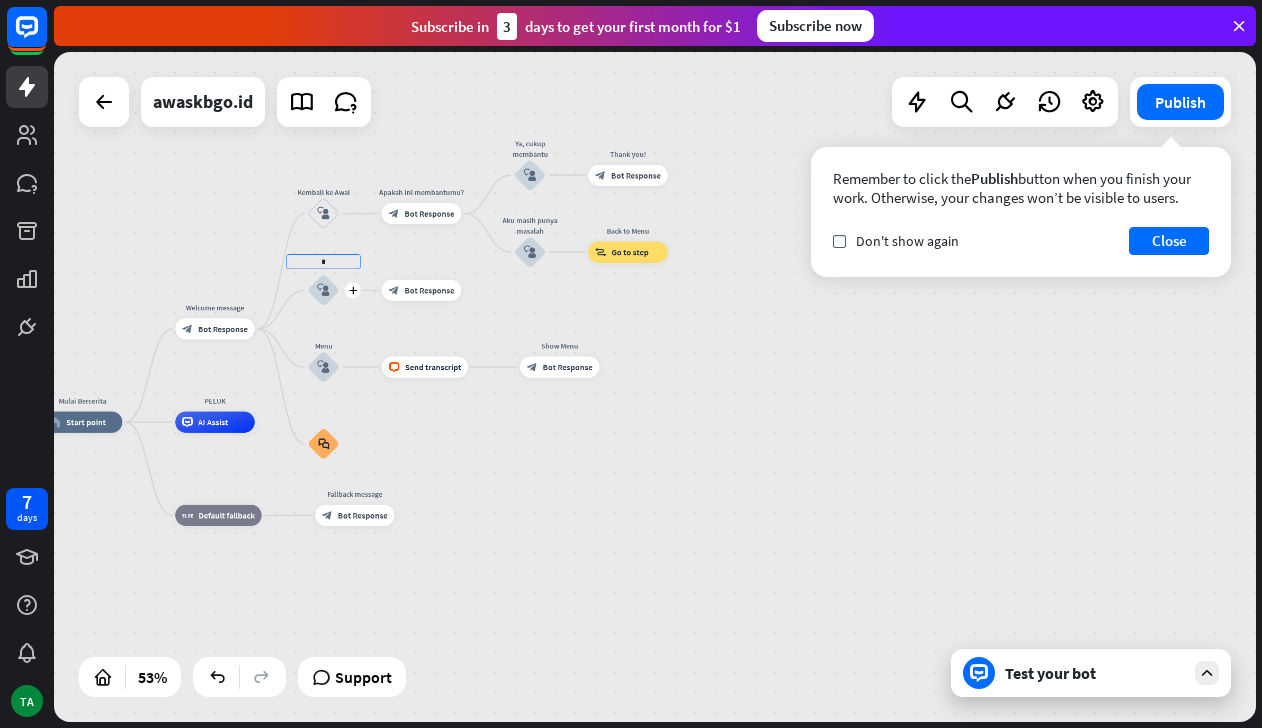 type 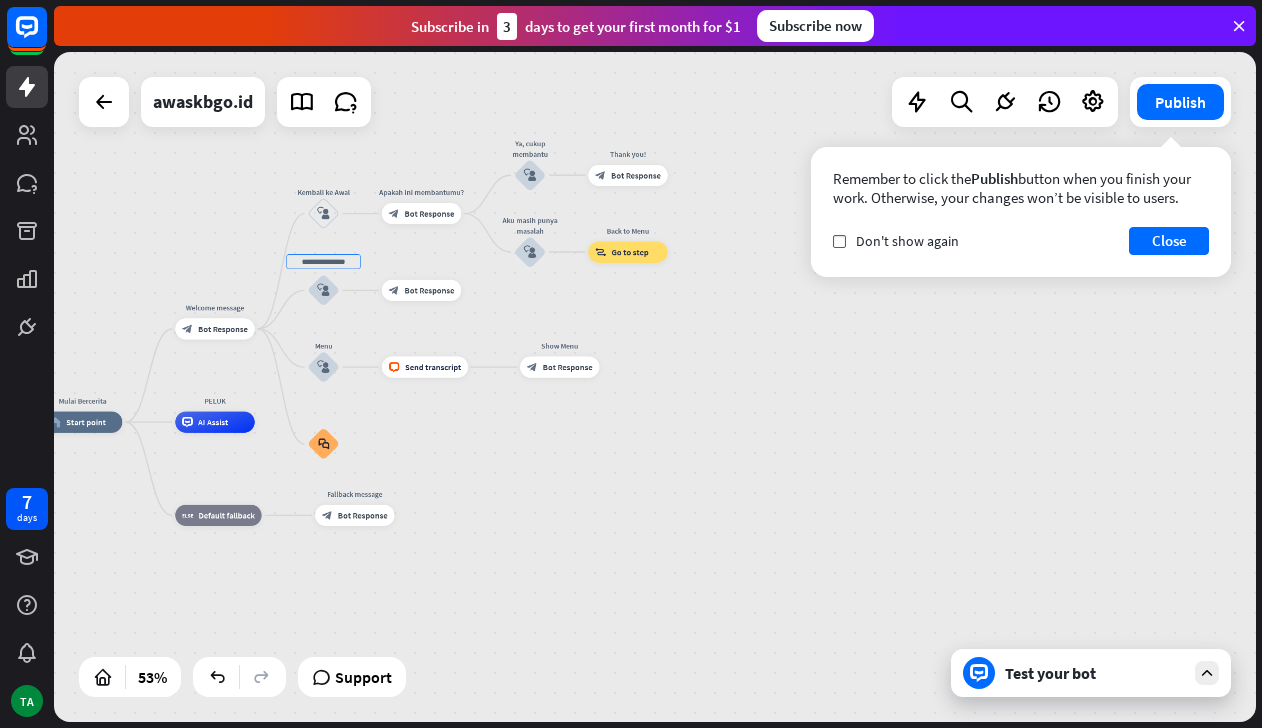 click on "Mulai Bercerita   home_2   Start point                 Welcome message   block_bot_response   Bot Response                 Kembali ke Awal   block_user_input                 Apakah ini membantumu?   block_bot_response   Bot Response                 Ya, cukup membantu   block_user_input                 Thank you!   block_bot_response   Bot Response                 Aku masih punya masalah   block_user_input                 Back to Menu   block_goto   Go to step                   block_user_input                   block_bot_response   Bot Response                 Menu   block_user_input                   block_livechat   Send transcript                 Show Menu   block_bot_response   Bot Response                   block_faq                 PELUK     AI Assist                   block_fallback   Default fallback                 Fallback message   block_bot_response   Bot Response" at bounding box center (655, 387) 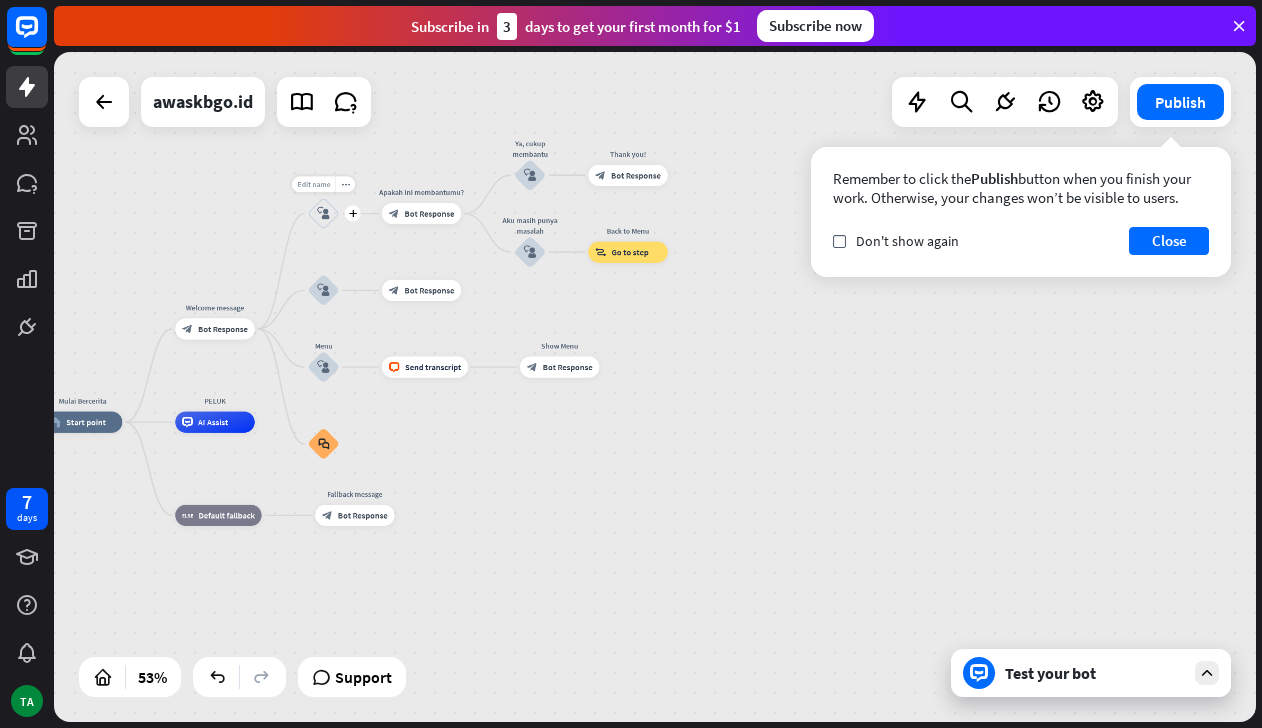 click on "Edit name" at bounding box center (313, 185) 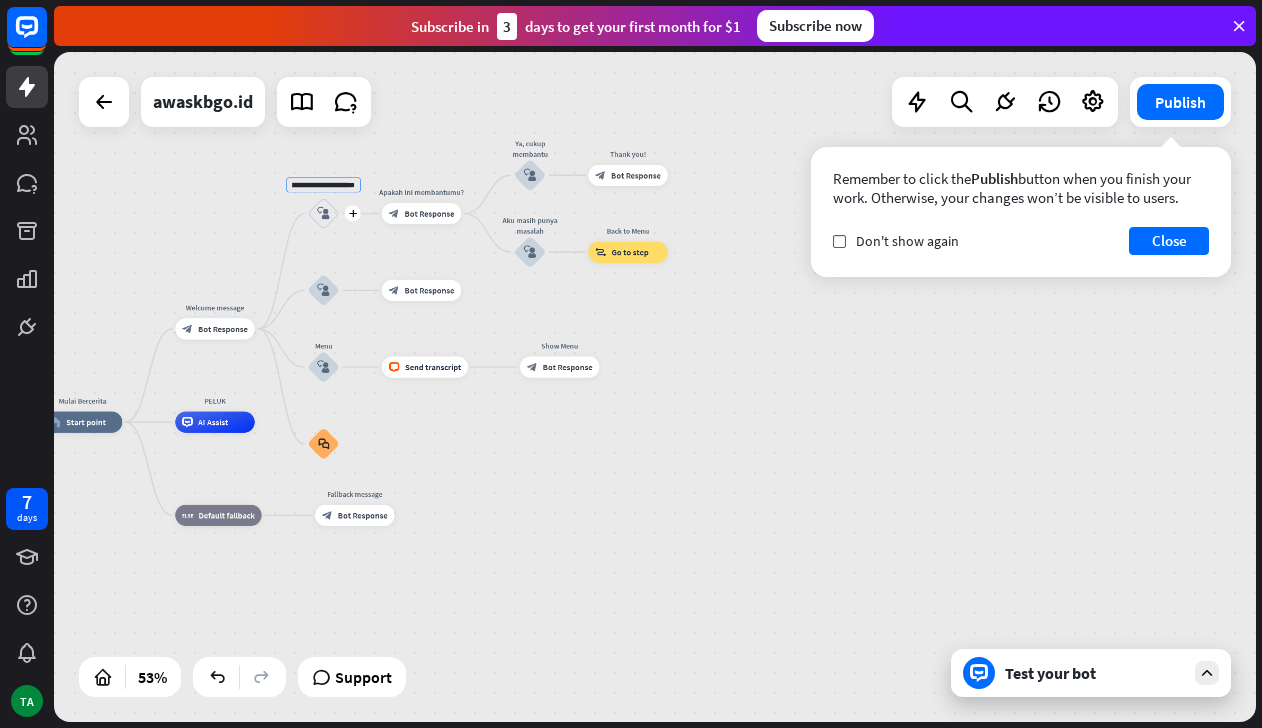 scroll, scrollTop: 0, scrollLeft: 50, axis: horizontal 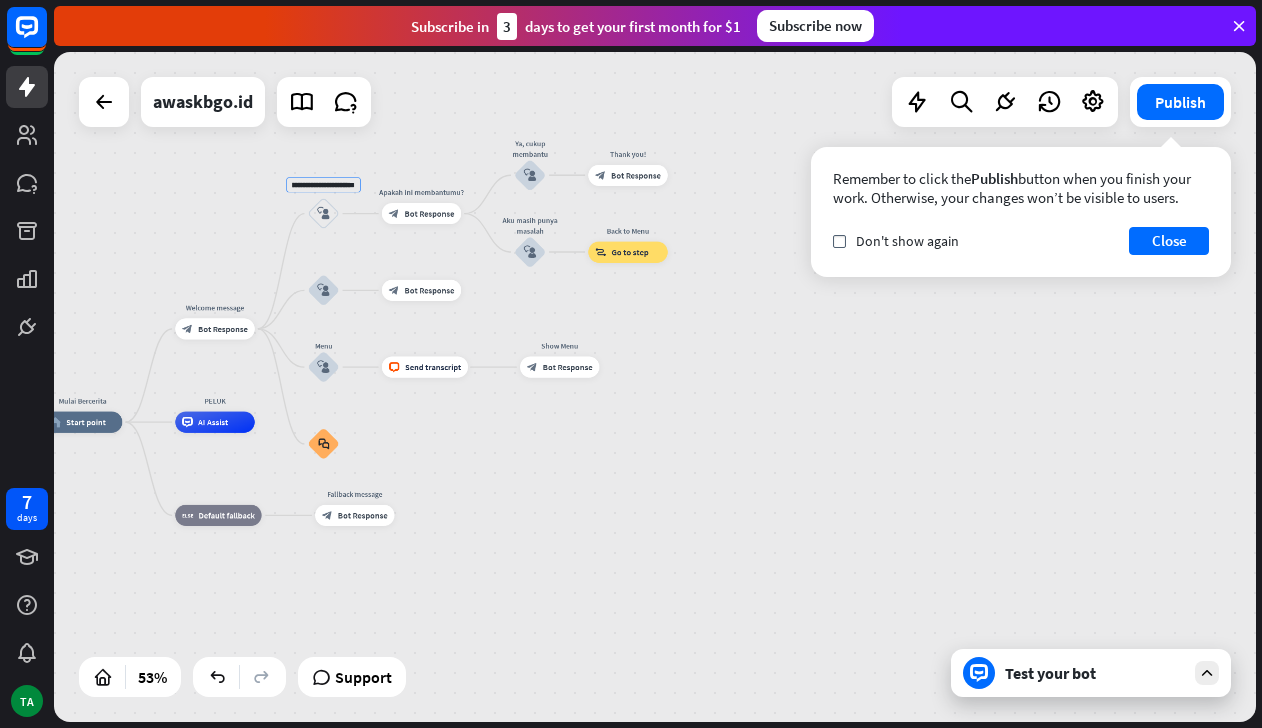 type on "**********" 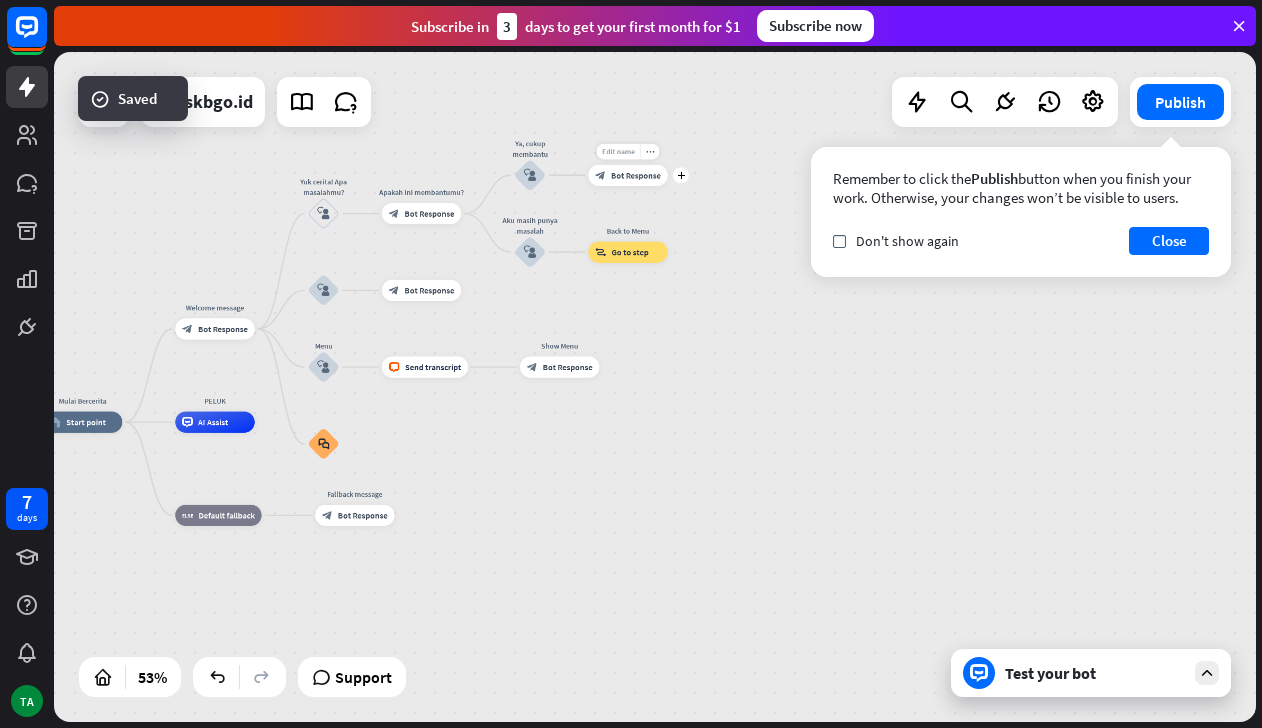 click on "Edit name" at bounding box center [618, 152] 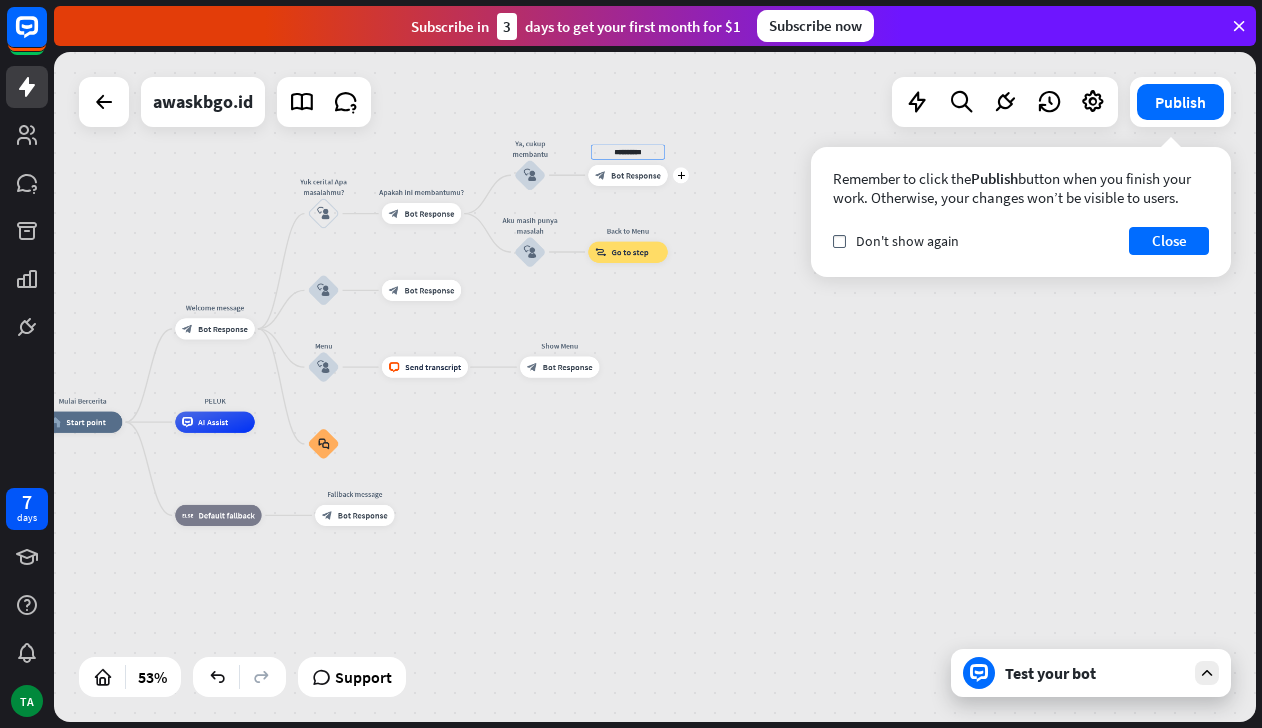 drag, startPoint x: 654, startPoint y: 149, endPoint x: 584, endPoint y: 153, distance: 70.11419 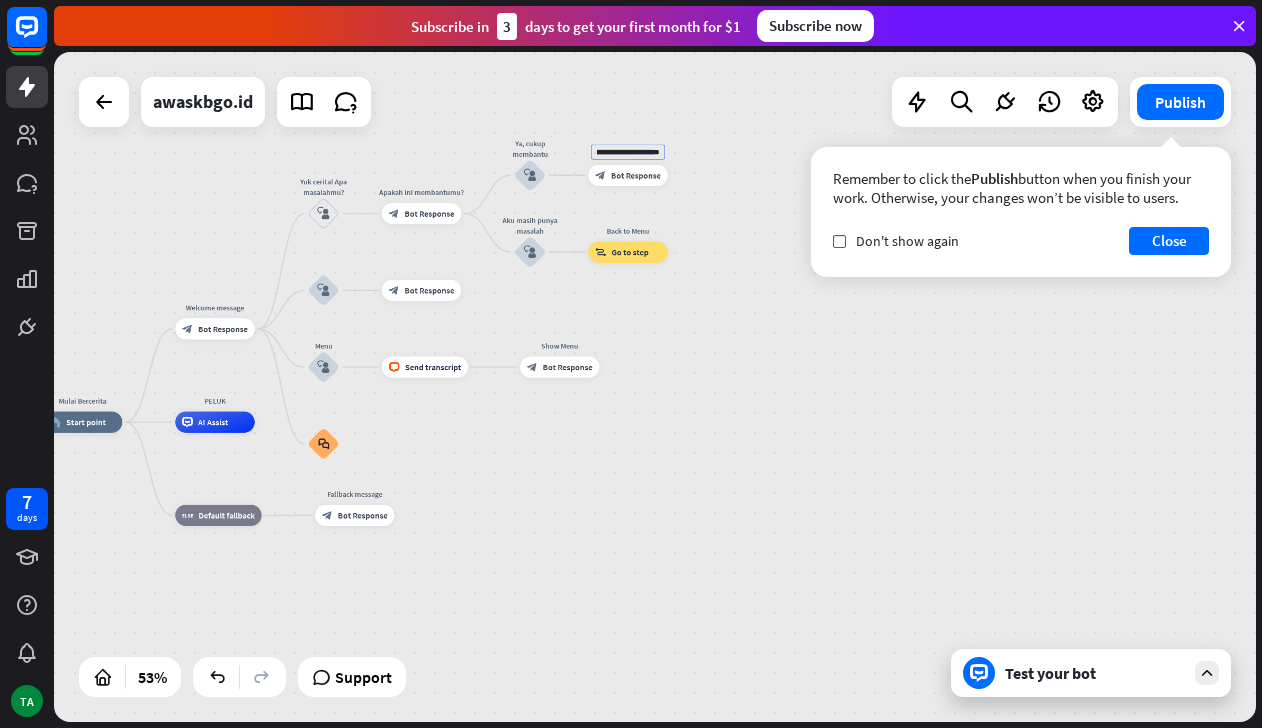 scroll, scrollTop: 0, scrollLeft: 200, axis: horizontal 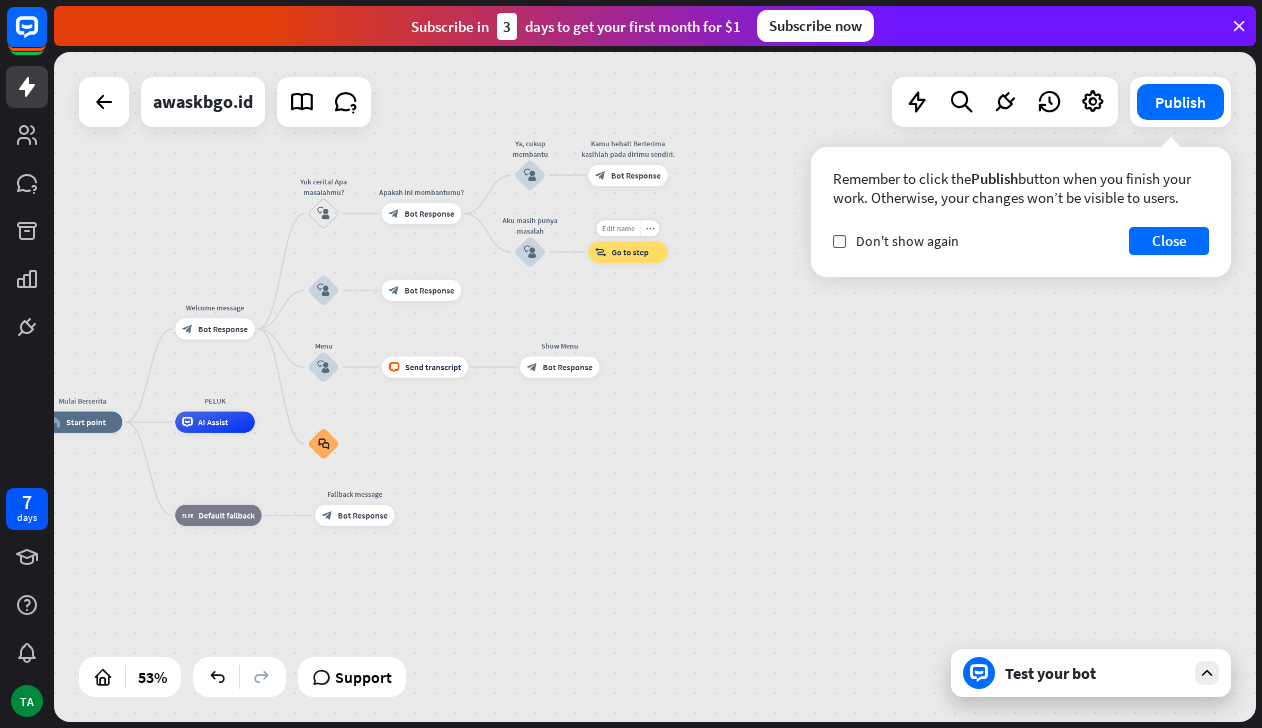 click on "Edit name" at bounding box center (618, 228) 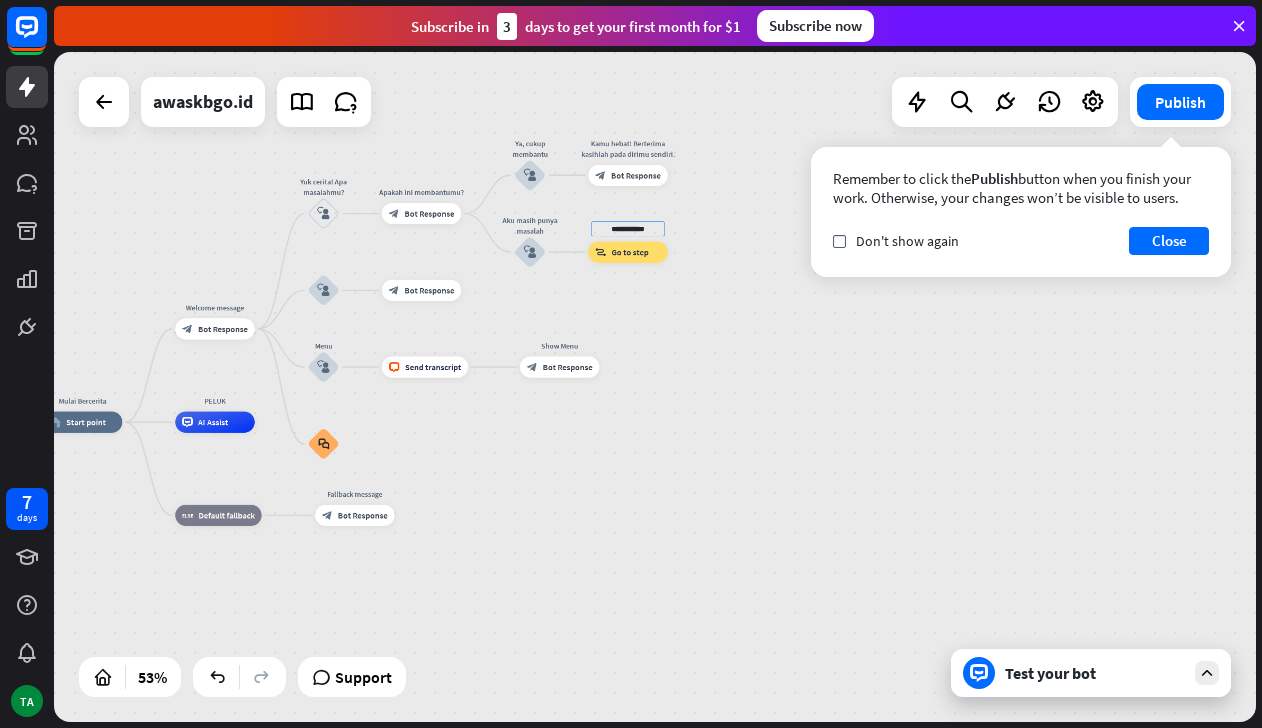 drag, startPoint x: 654, startPoint y: 230, endPoint x: 591, endPoint y: 234, distance: 63.126858 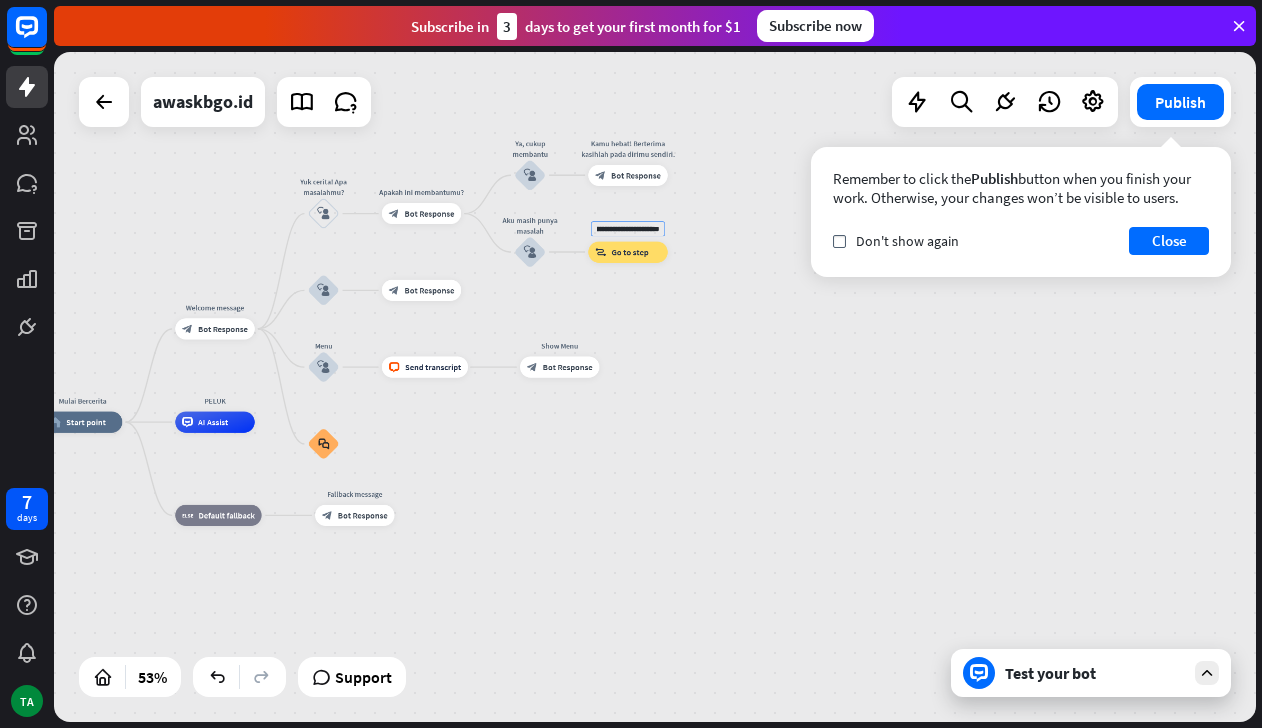 scroll, scrollTop: 0, scrollLeft: 127, axis: horizontal 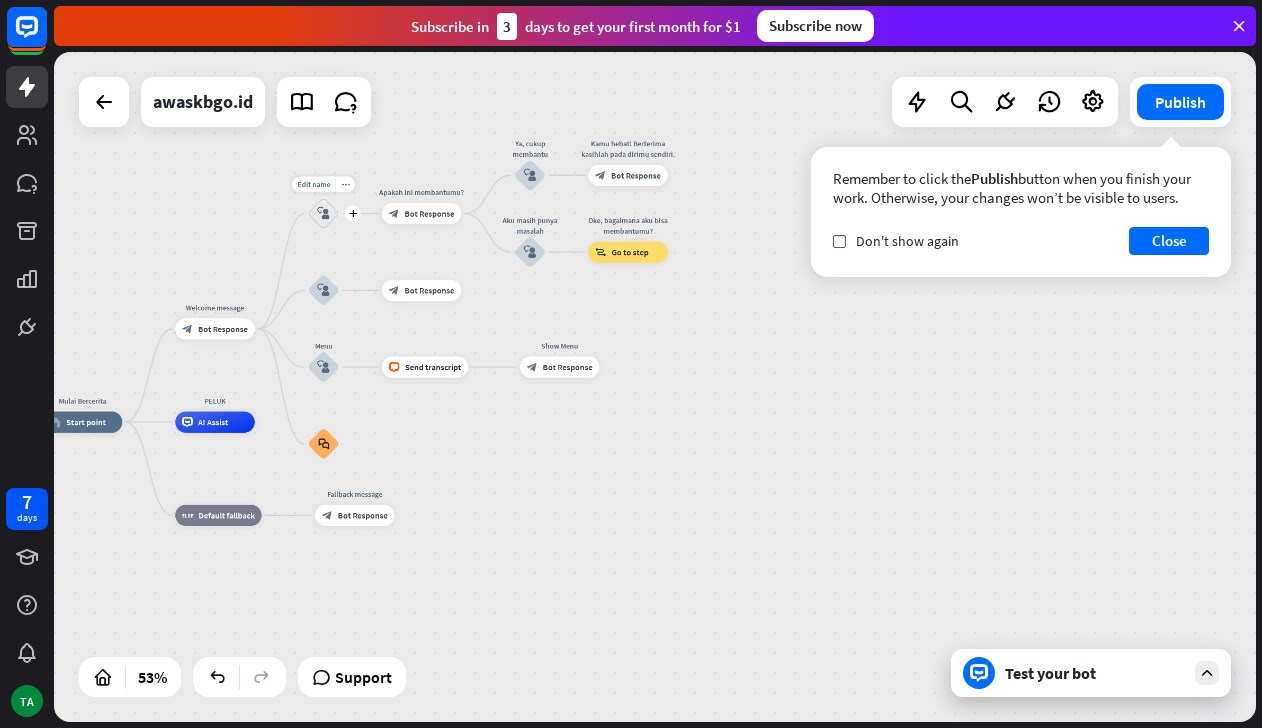 click on "block_user_input" at bounding box center [323, 213] 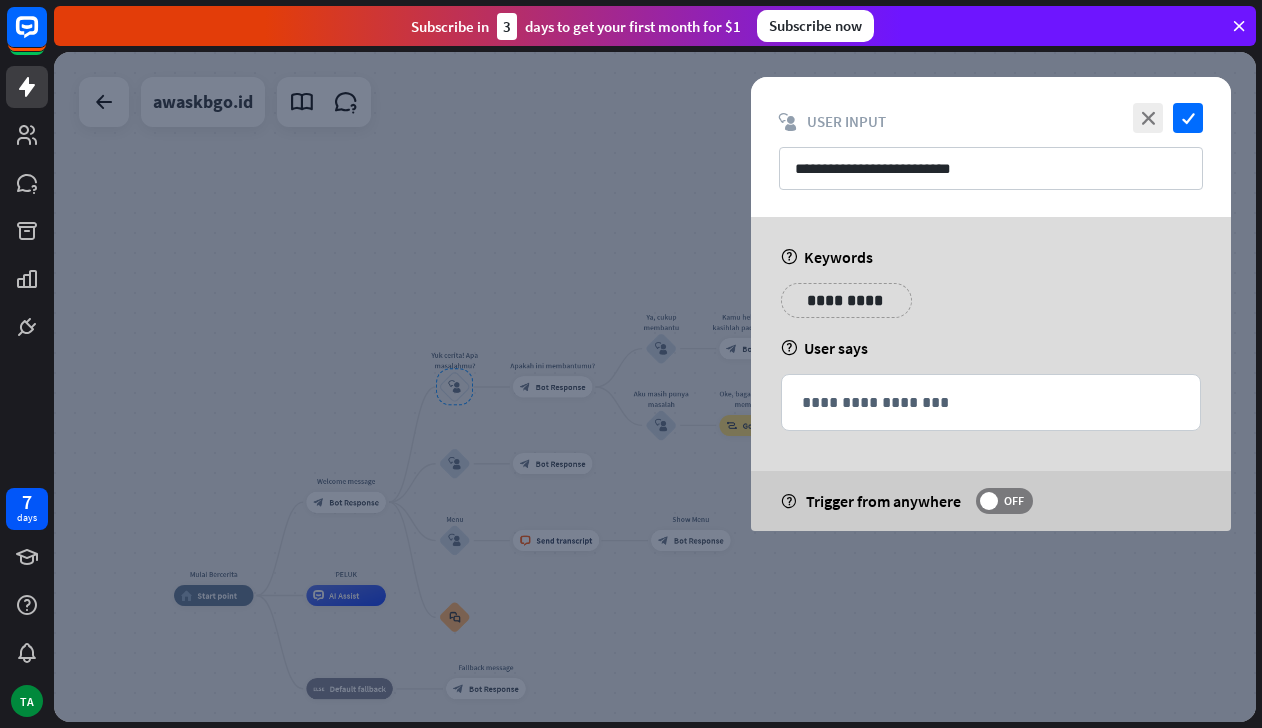 click on "**********" at bounding box center (846, 300) 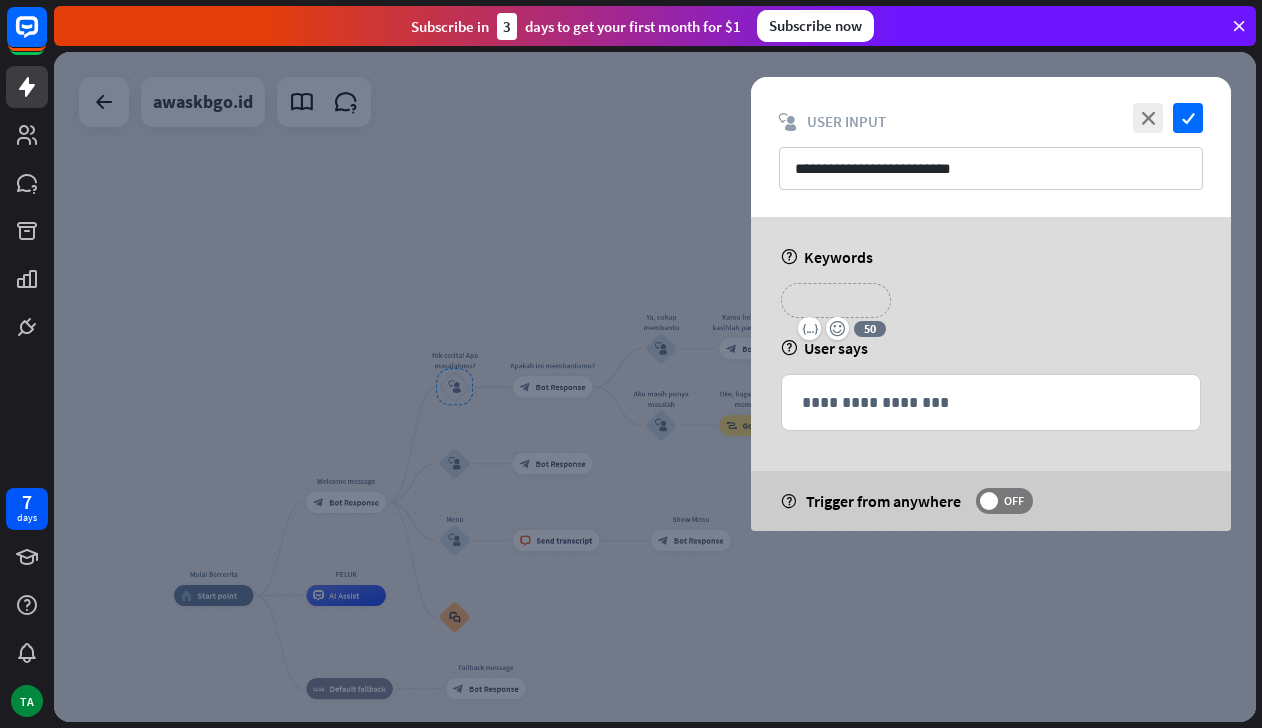 click on "**********" at bounding box center (836, 300) 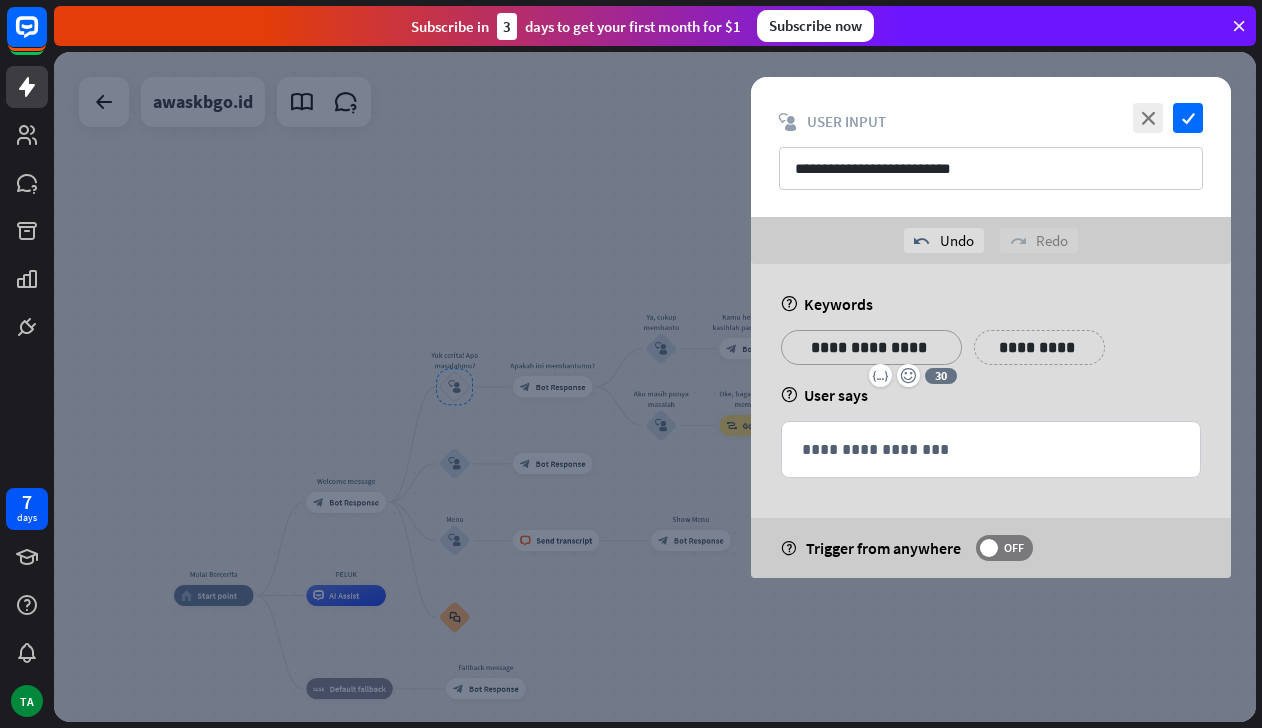 click on "**********" at bounding box center [1039, 347] 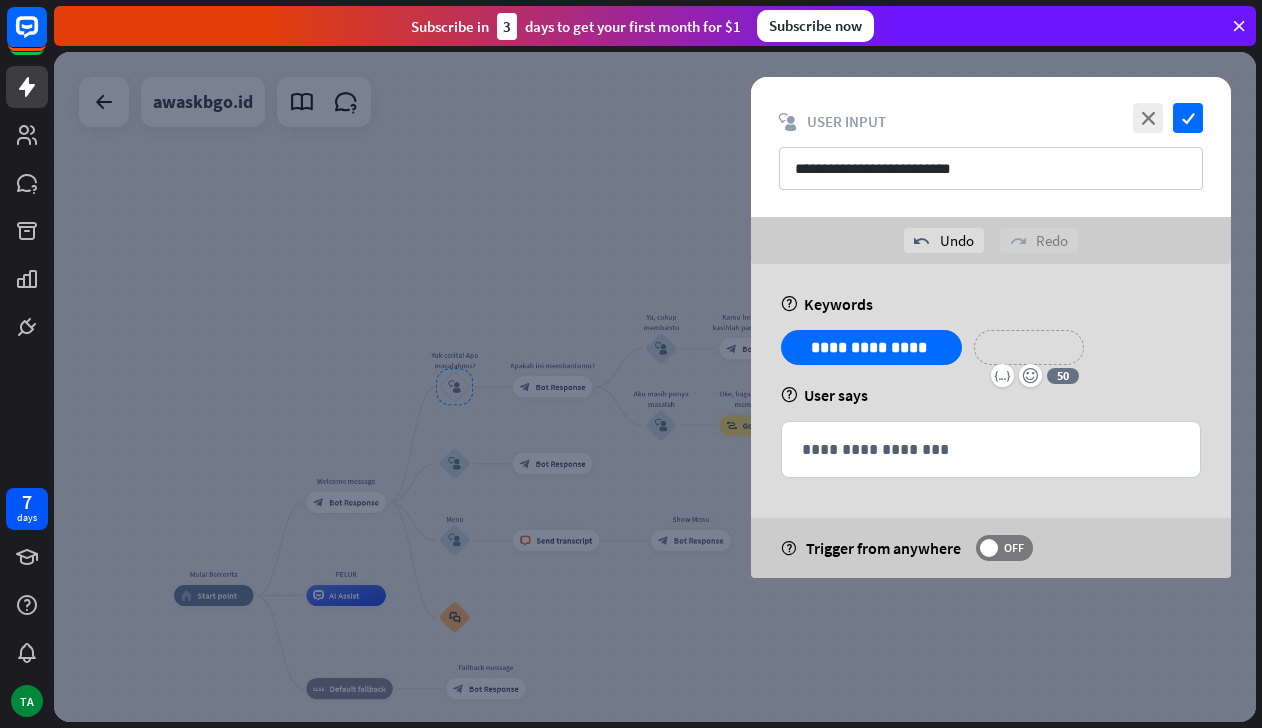 click on "**********" at bounding box center (1029, 347) 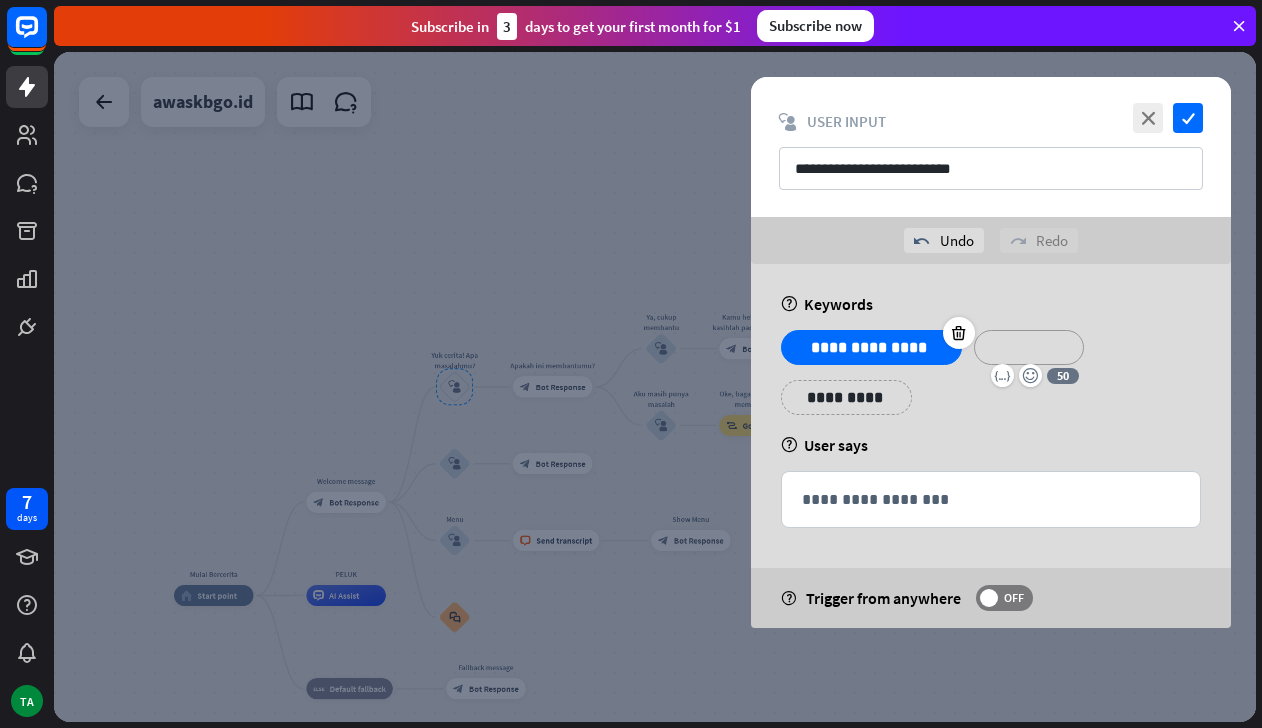 click on "**********" at bounding box center (871, 347) 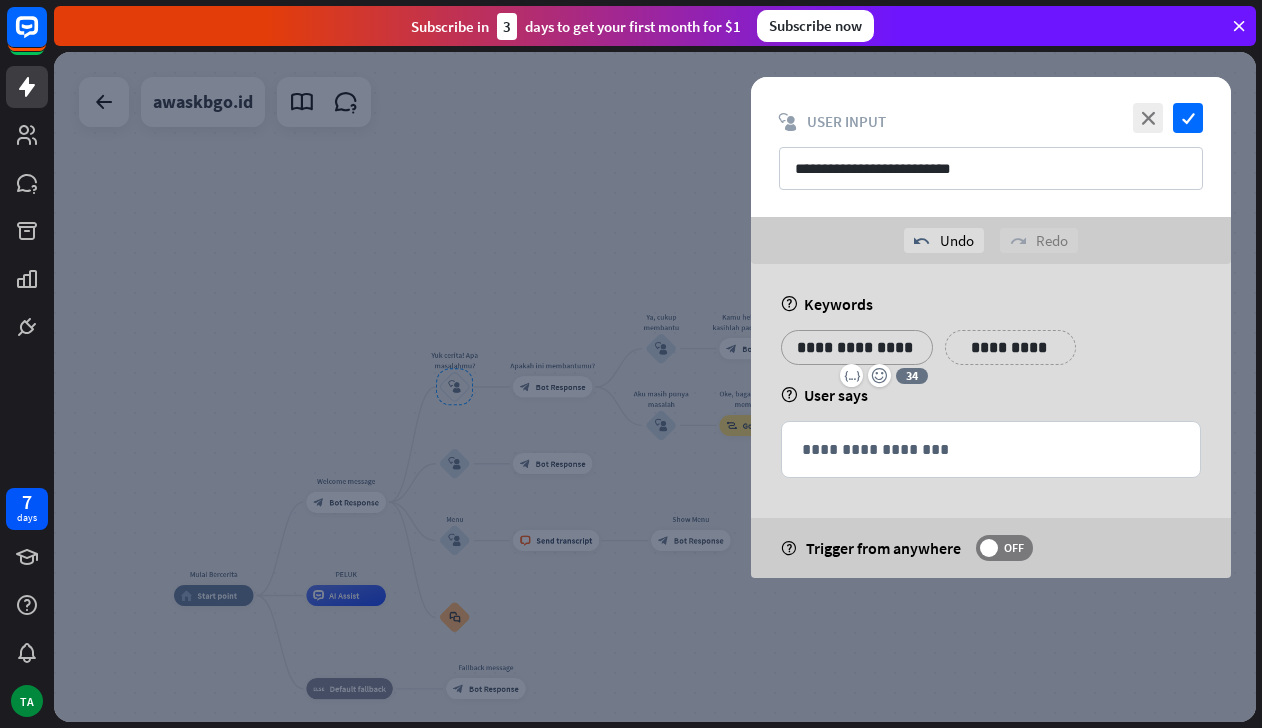 click on "**********" at bounding box center (1010, 347) 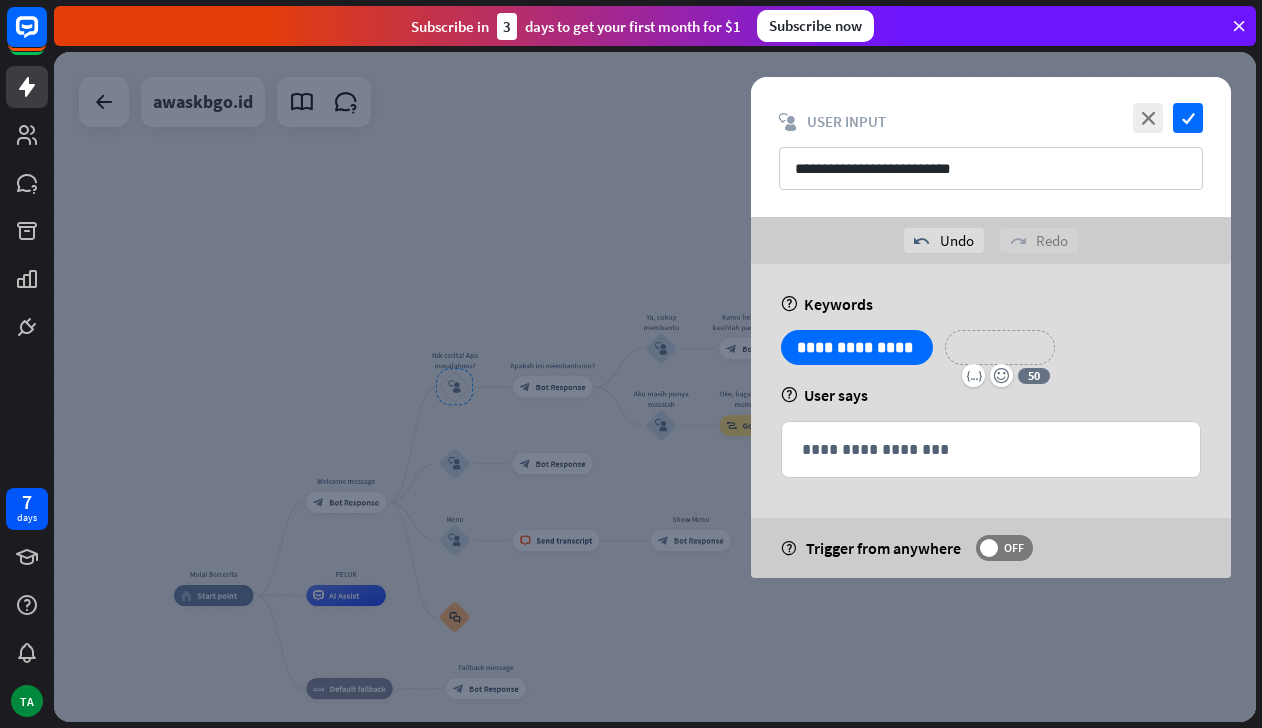 click on "**********" at bounding box center [1000, 347] 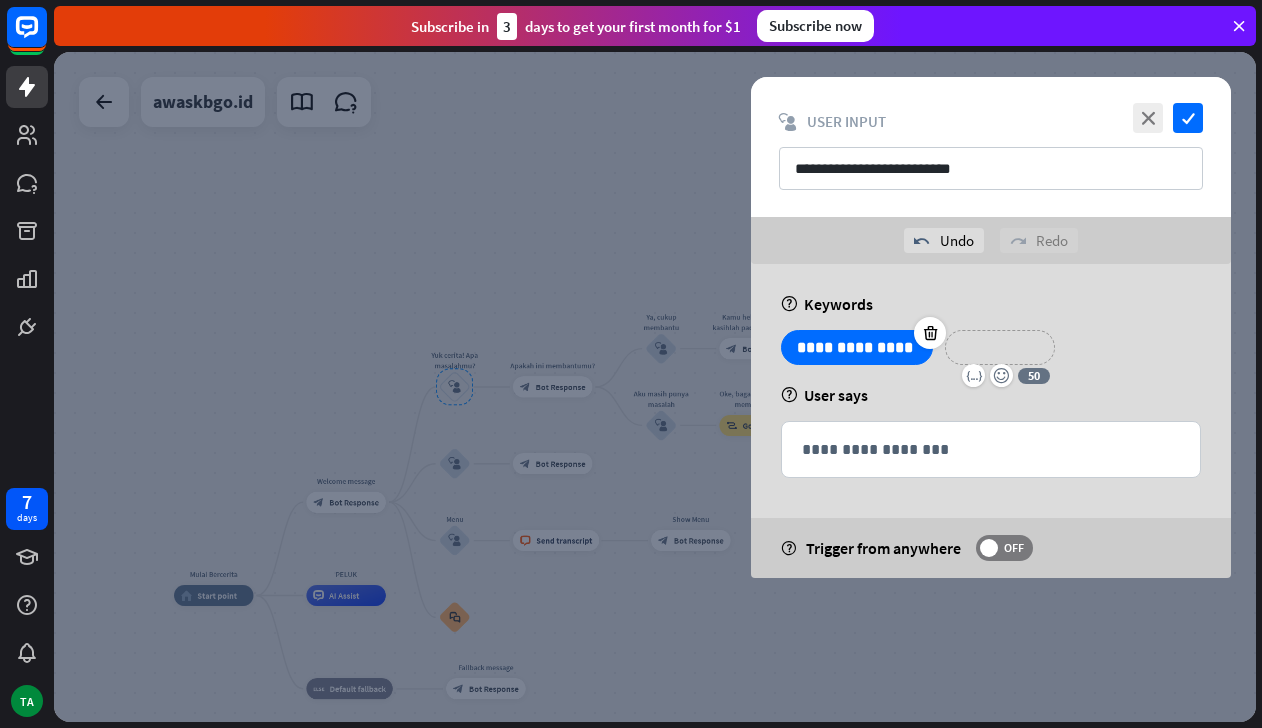 click on "**********" at bounding box center [857, 347] 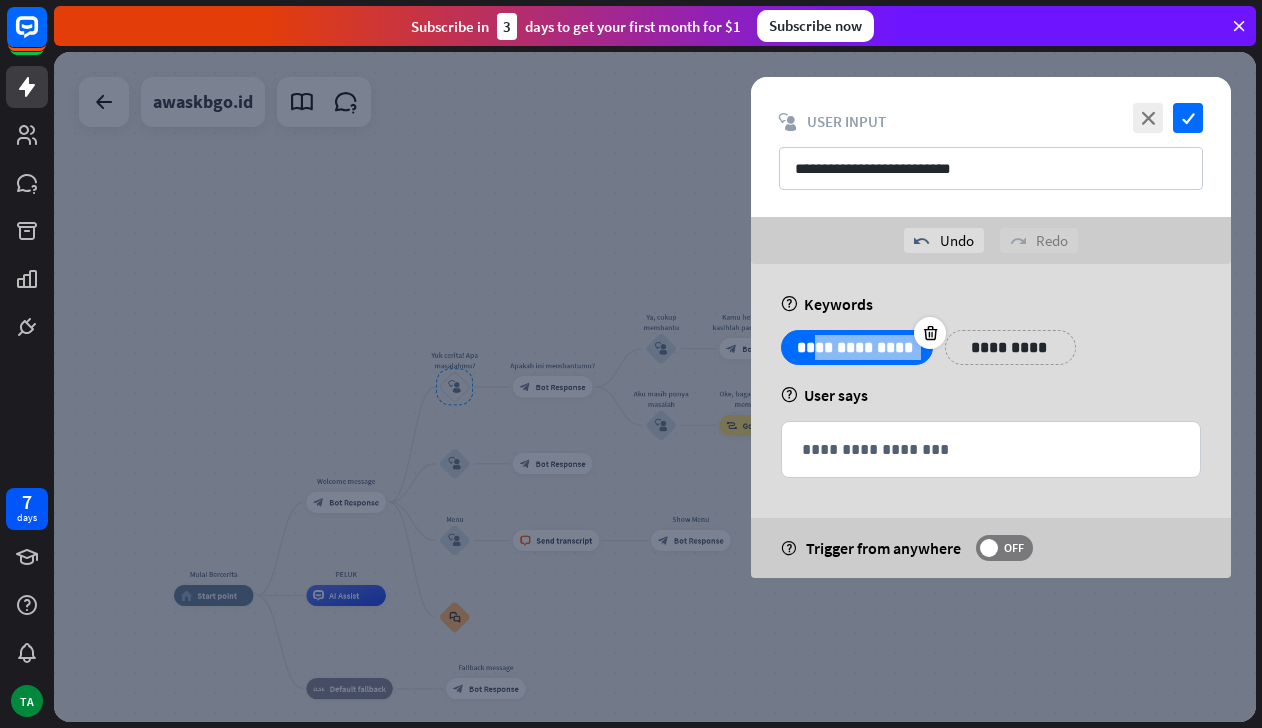 drag, startPoint x: 920, startPoint y: 348, endPoint x: 811, endPoint y: 356, distance: 109.29318 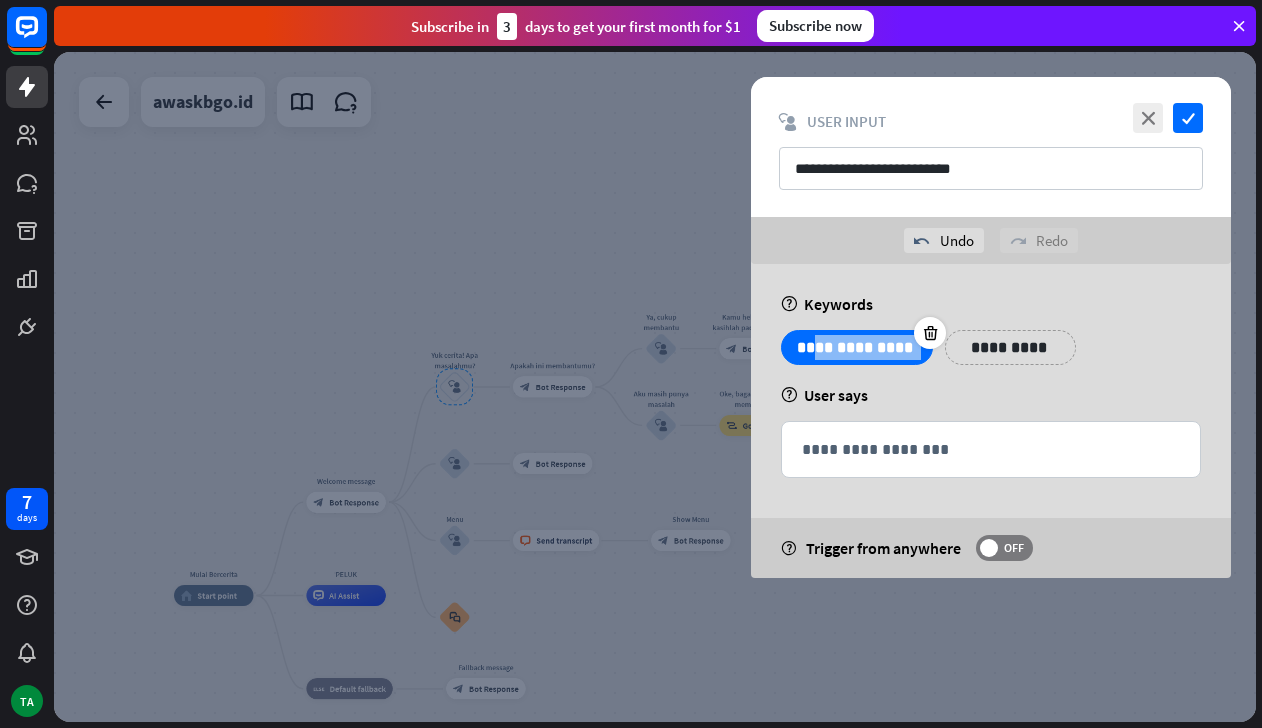 click on "**********" at bounding box center (857, 347) 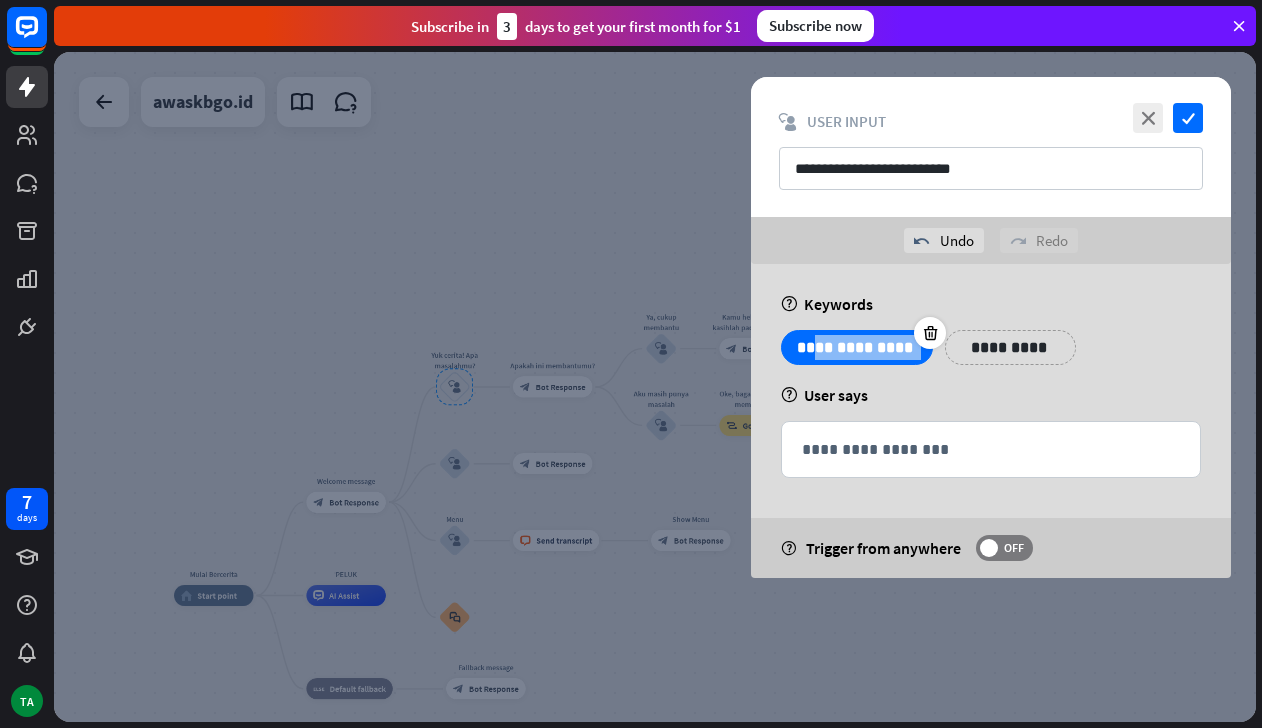 click on "**********" at bounding box center [857, 347] 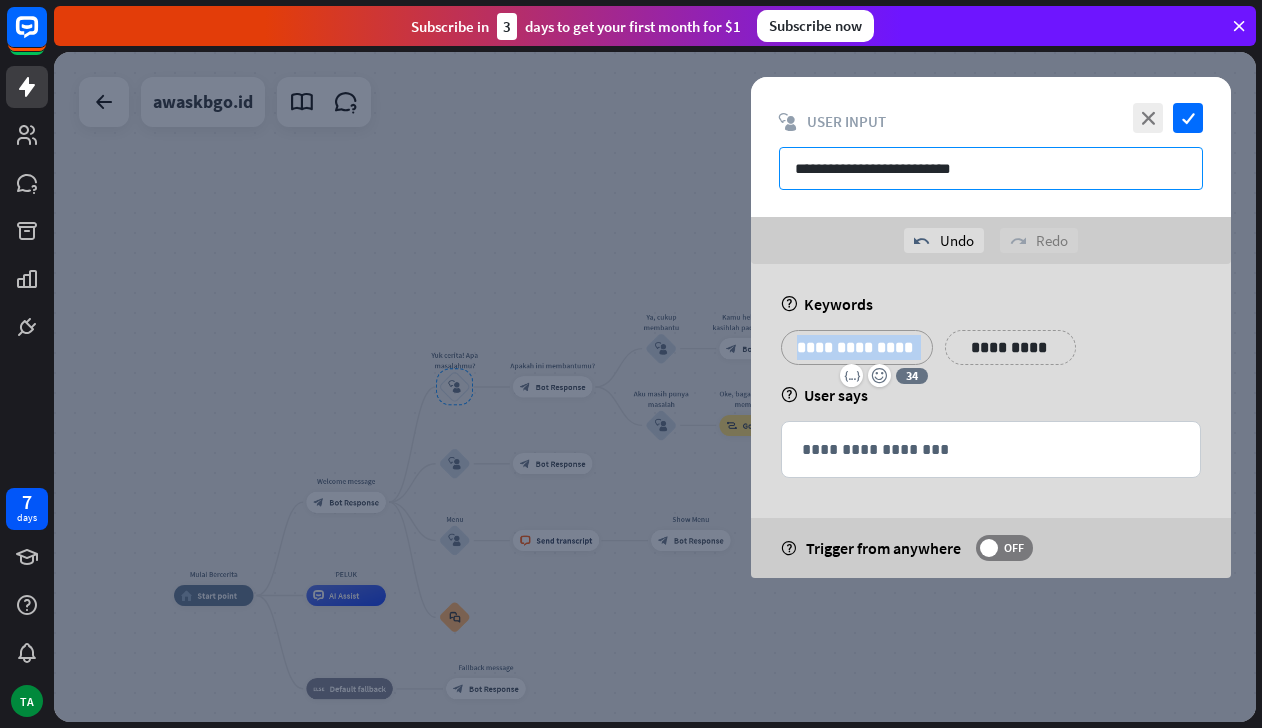 click on "**********" at bounding box center [991, 168] 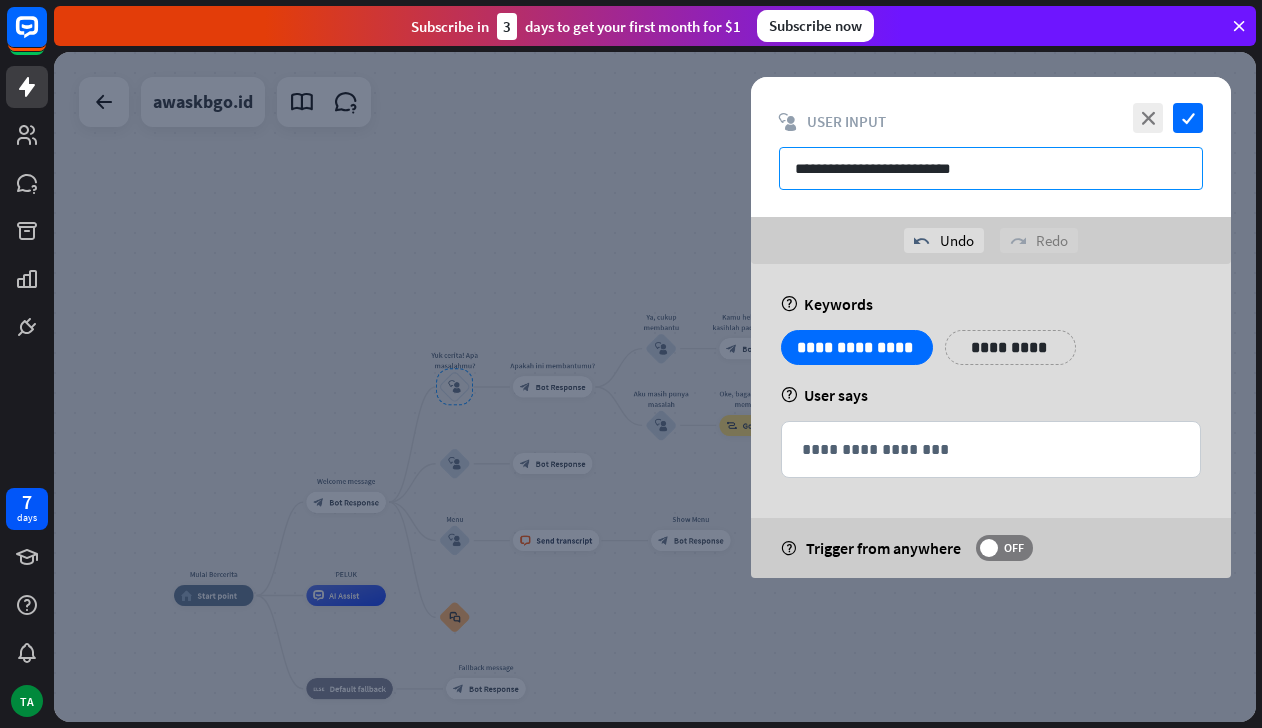 drag, startPoint x: 993, startPoint y: 178, endPoint x: 793, endPoint y: 177, distance: 200.0025 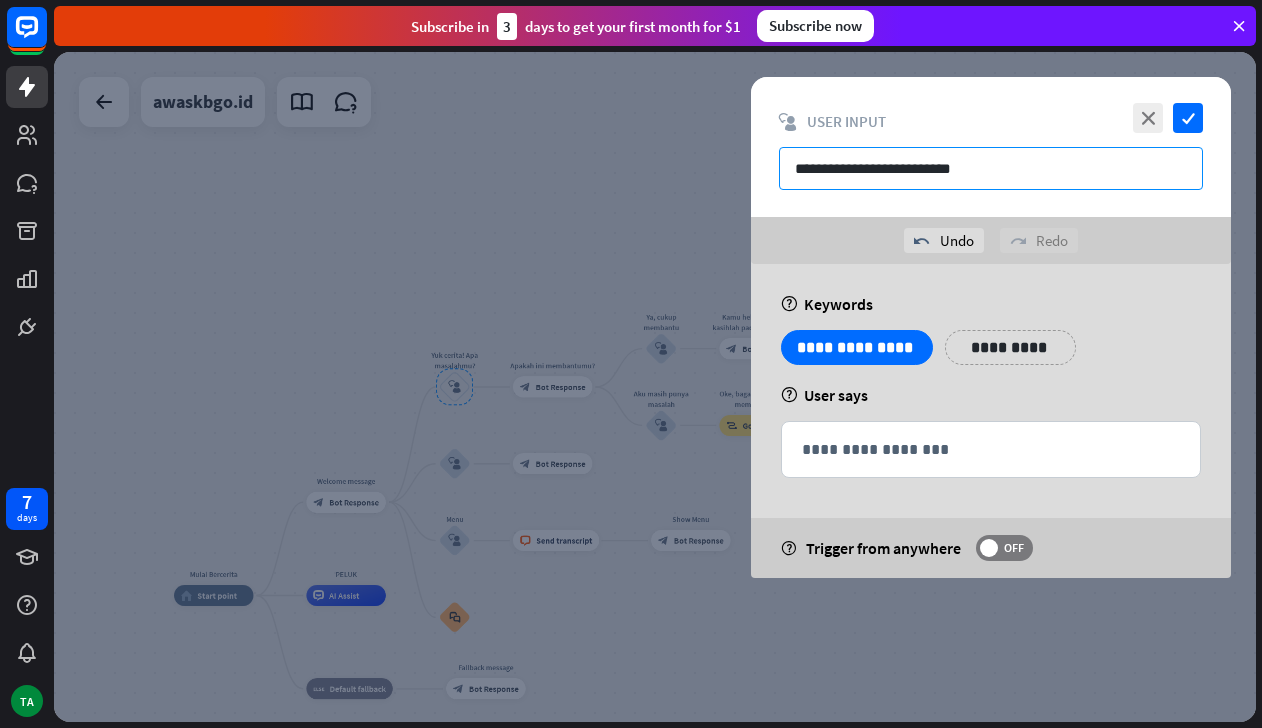 click on "**********" at bounding box center [991, 168] 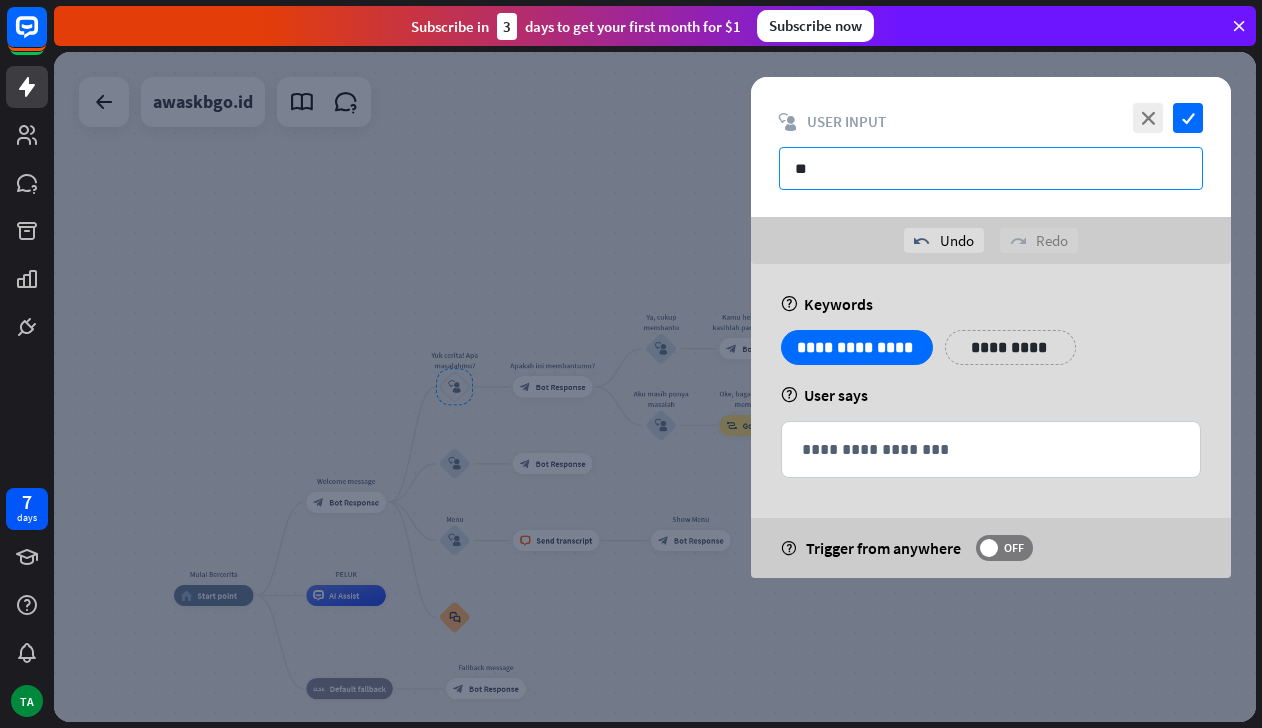 type on "*" 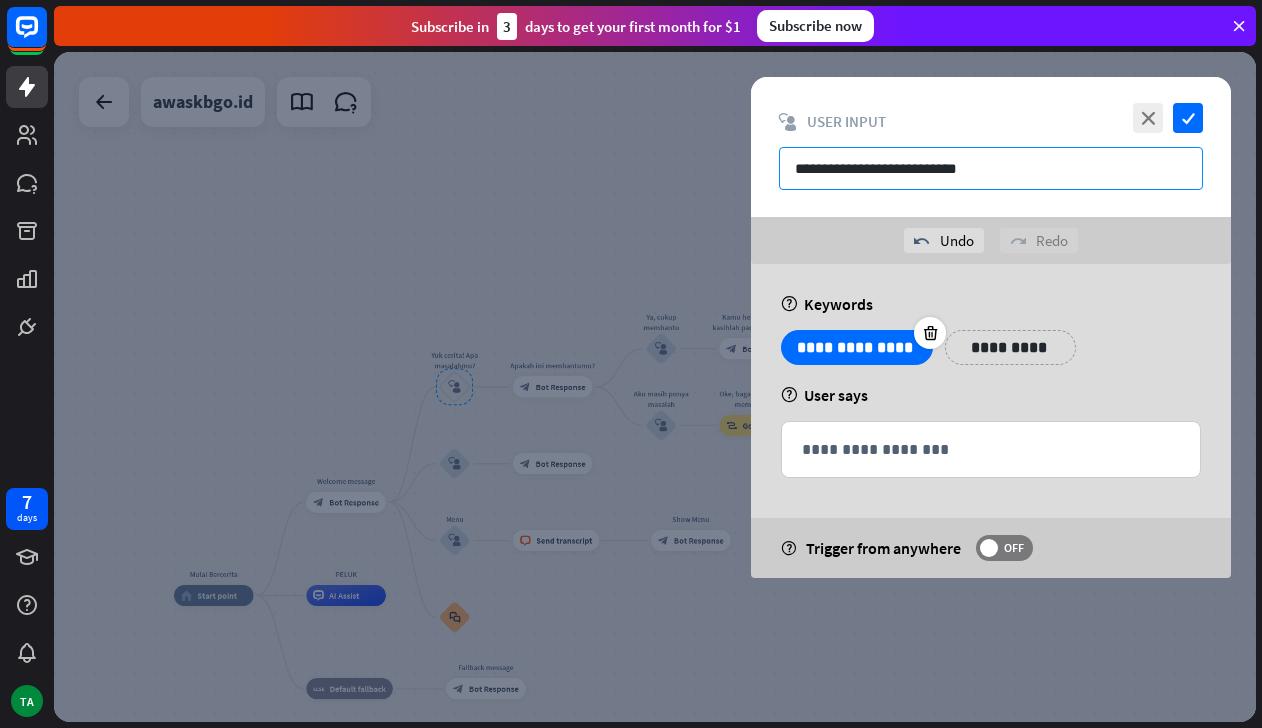 type on "**********" 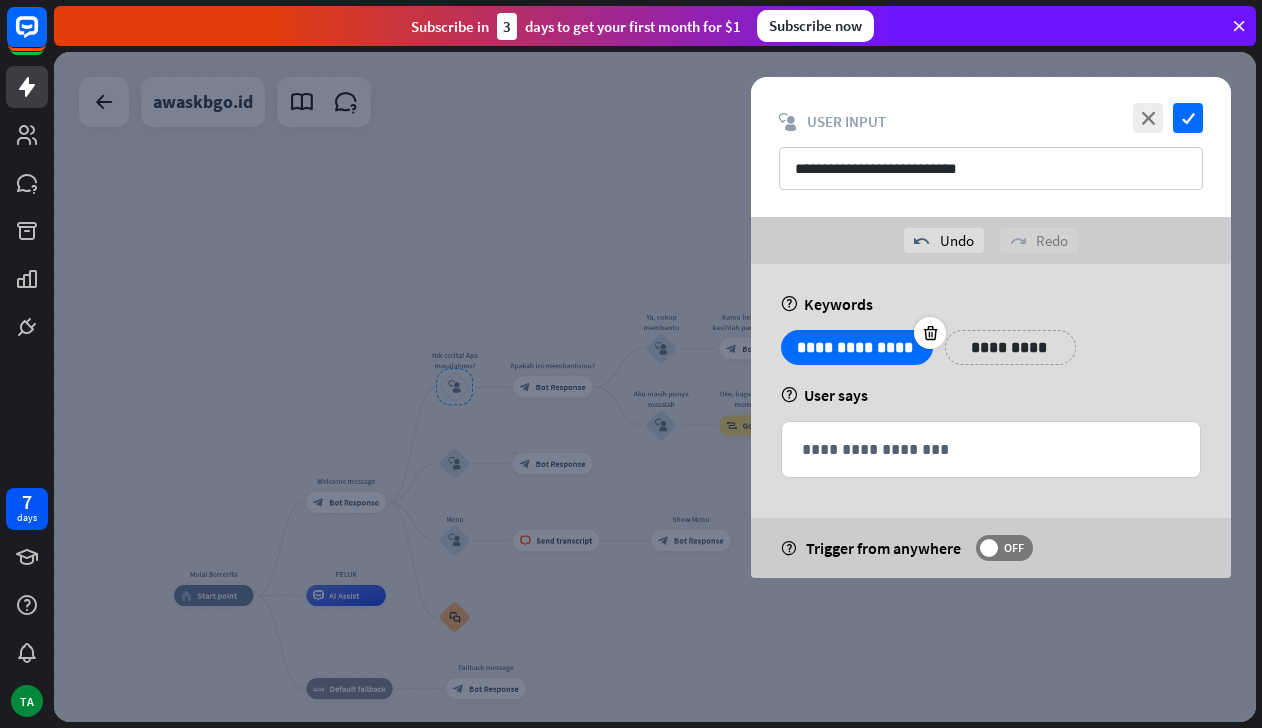 click on "**********" at bounding box center (857, 347) 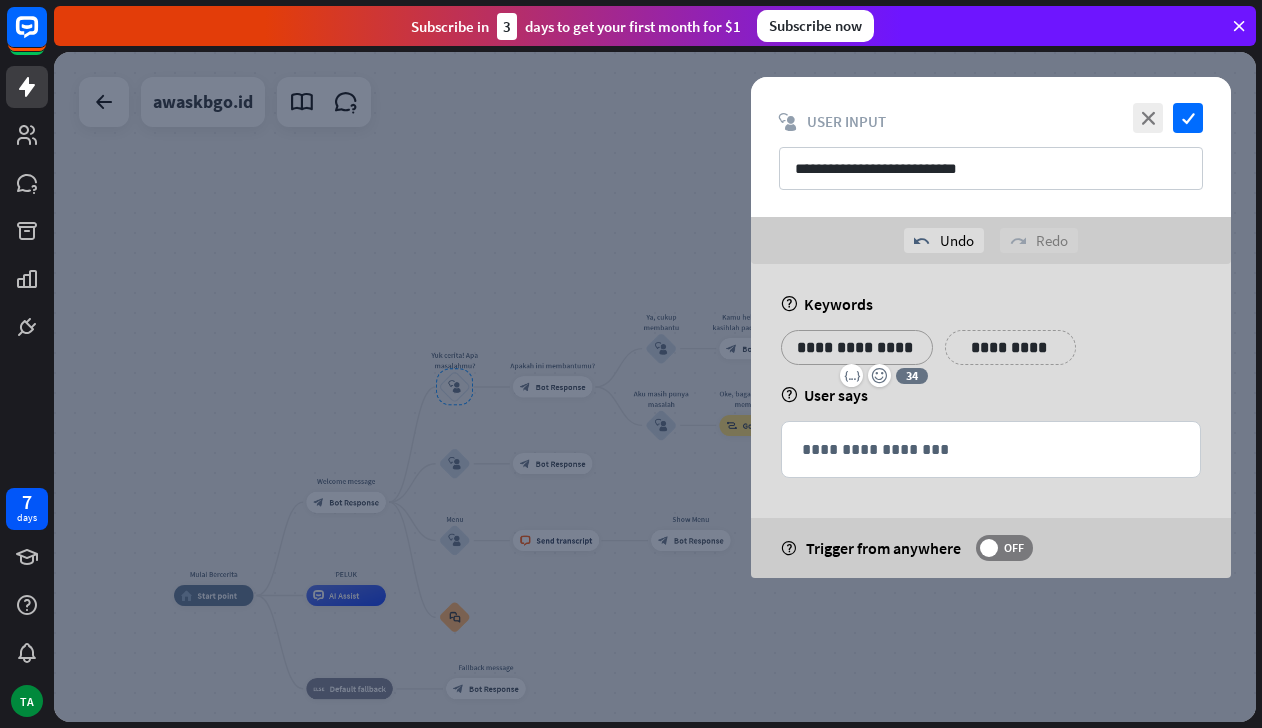 click on "**********" at bounding box center [1010, 347] 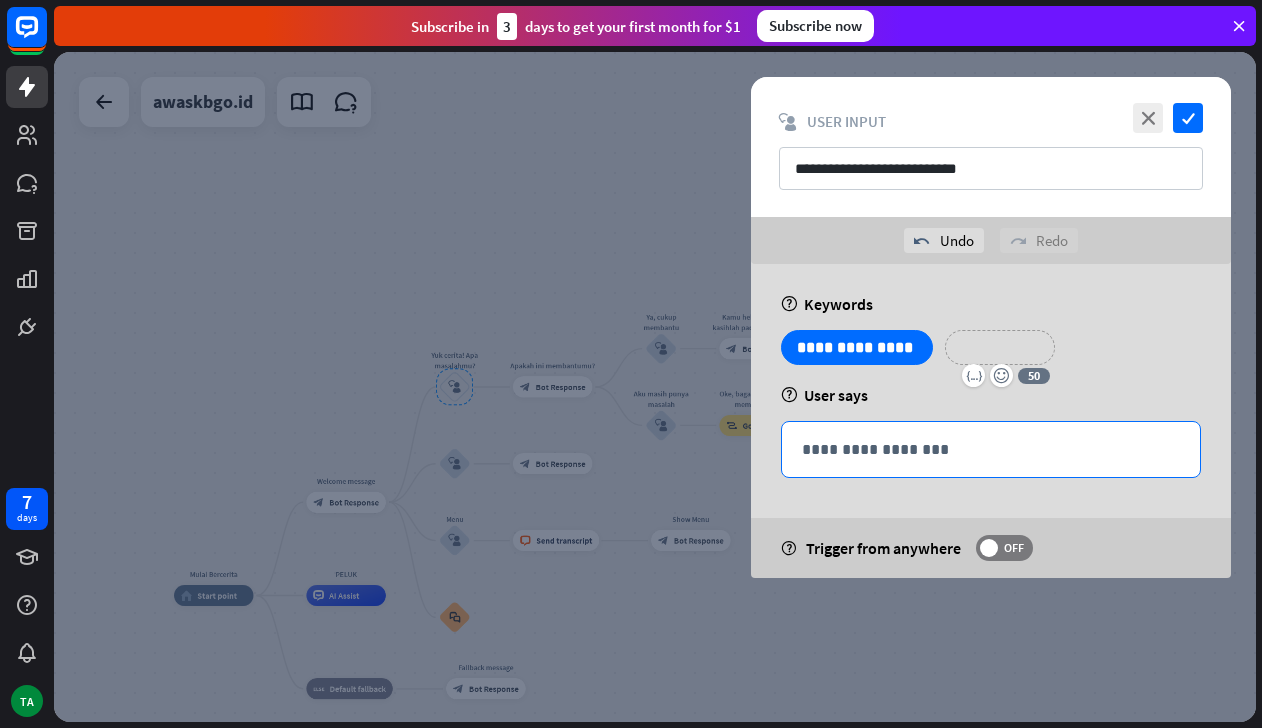click on "**********" at bounding box center [991, 449] 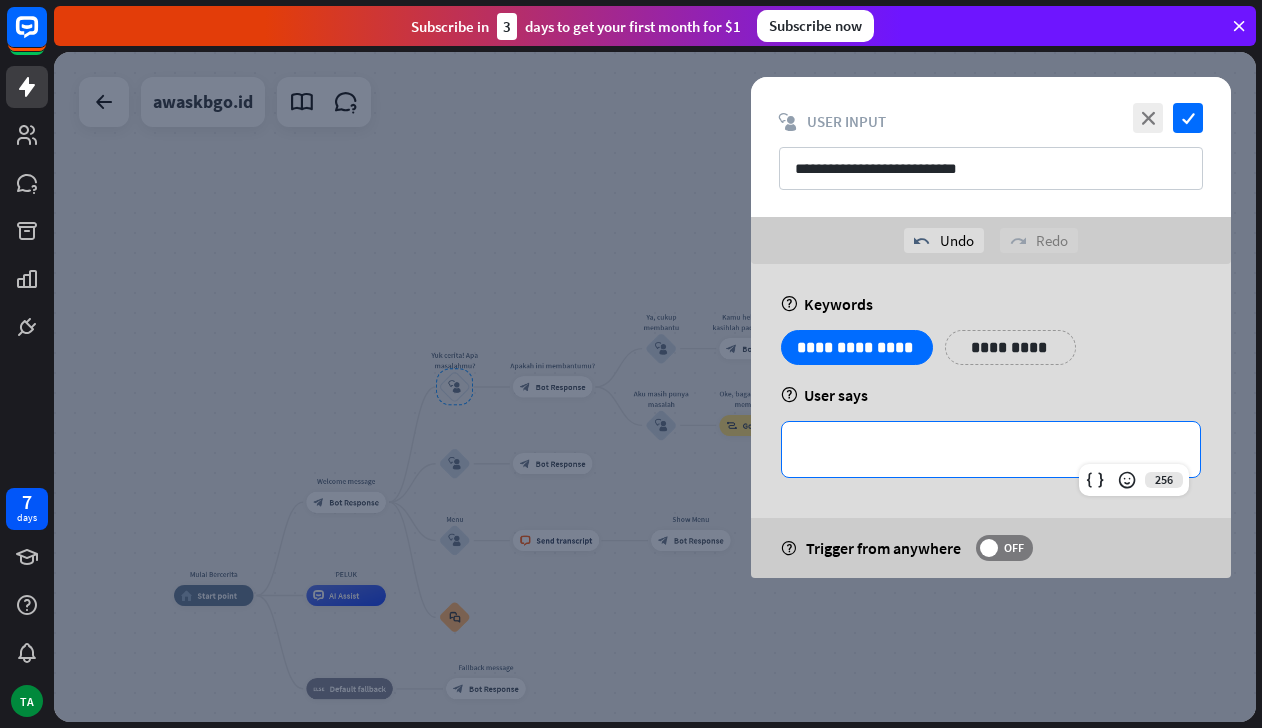 click on "**********" at bounding box center [991, 449] 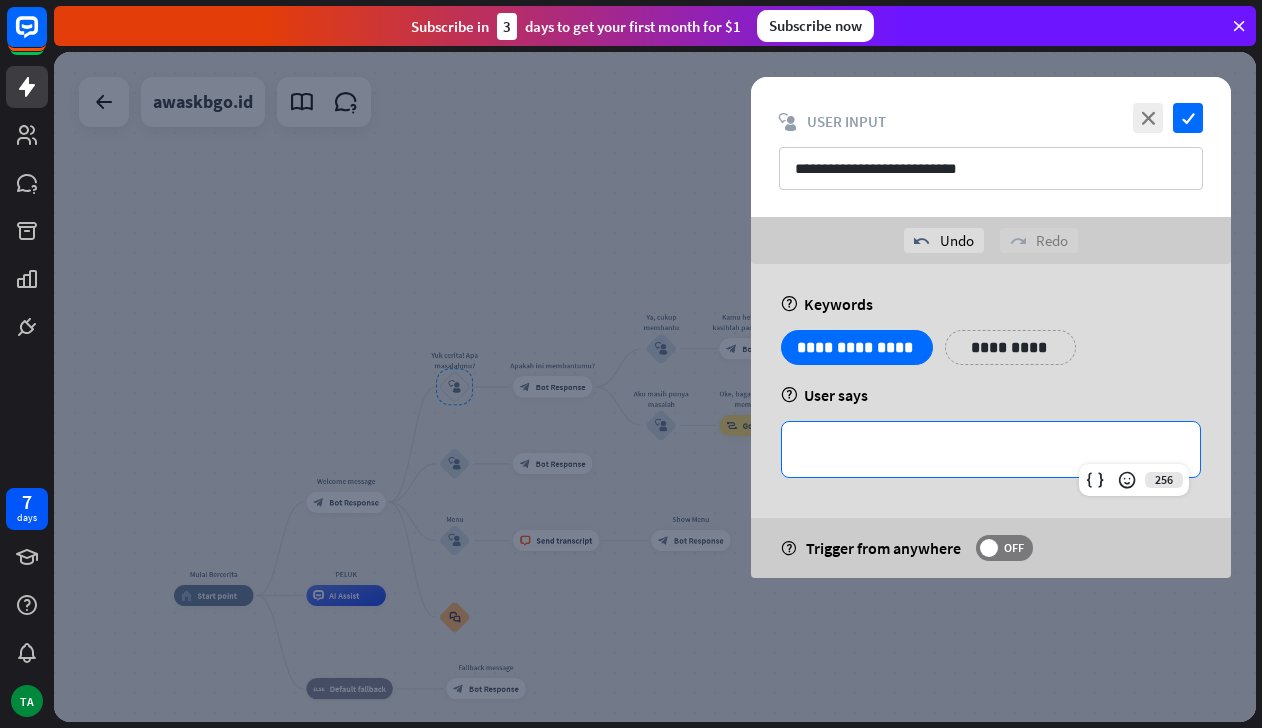 click on "**********" at bounding box center [991, 449] 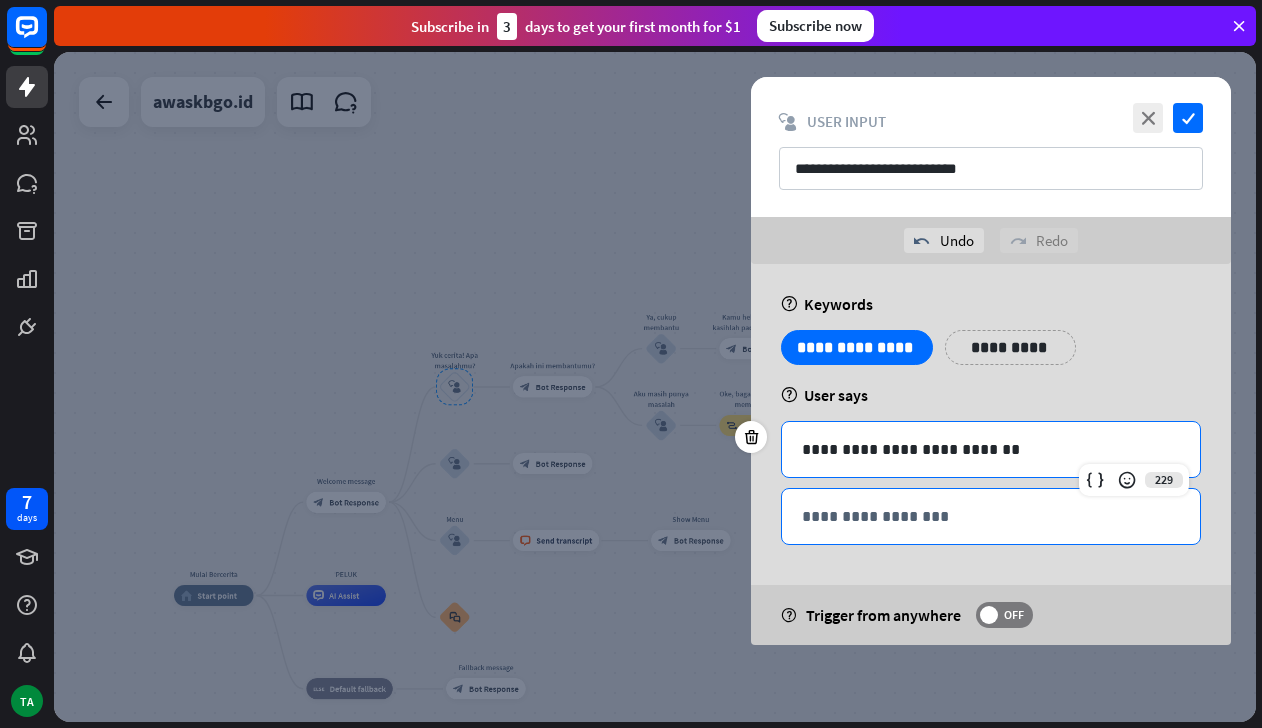 click on "**********" at bounding box center [991, 516] 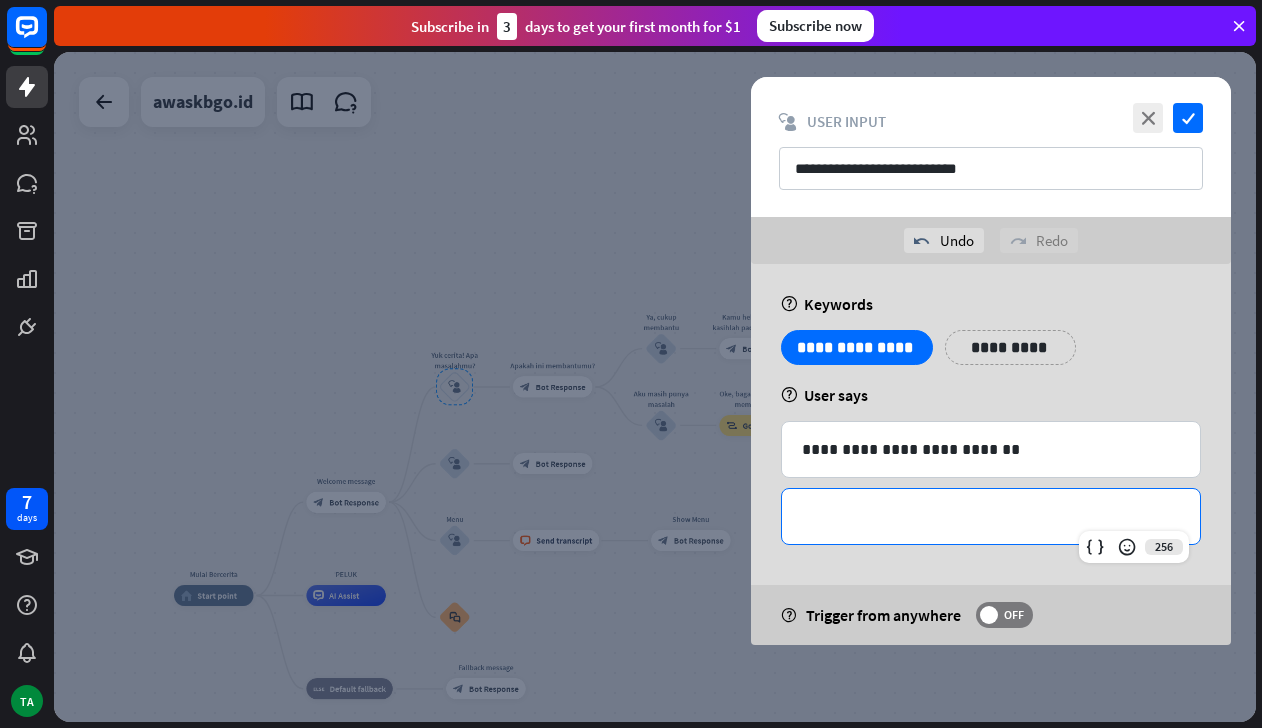 type 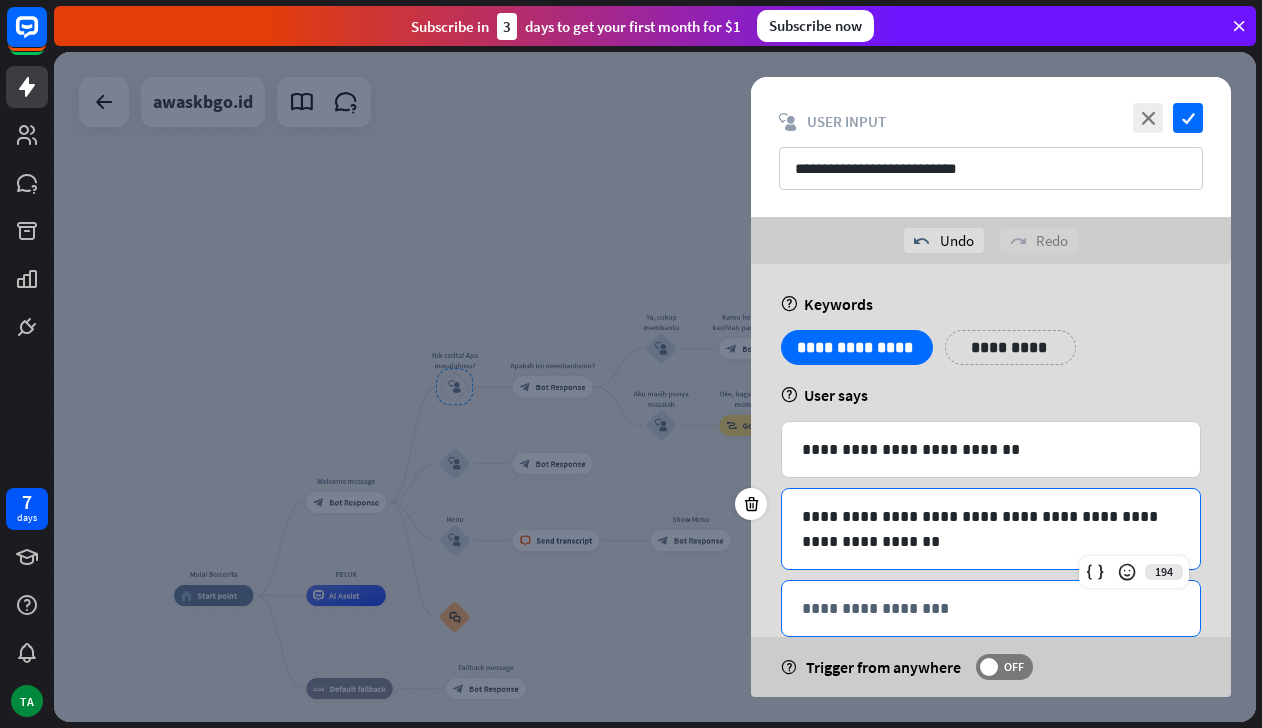 click on "**********" at bounding box center [991, 608] 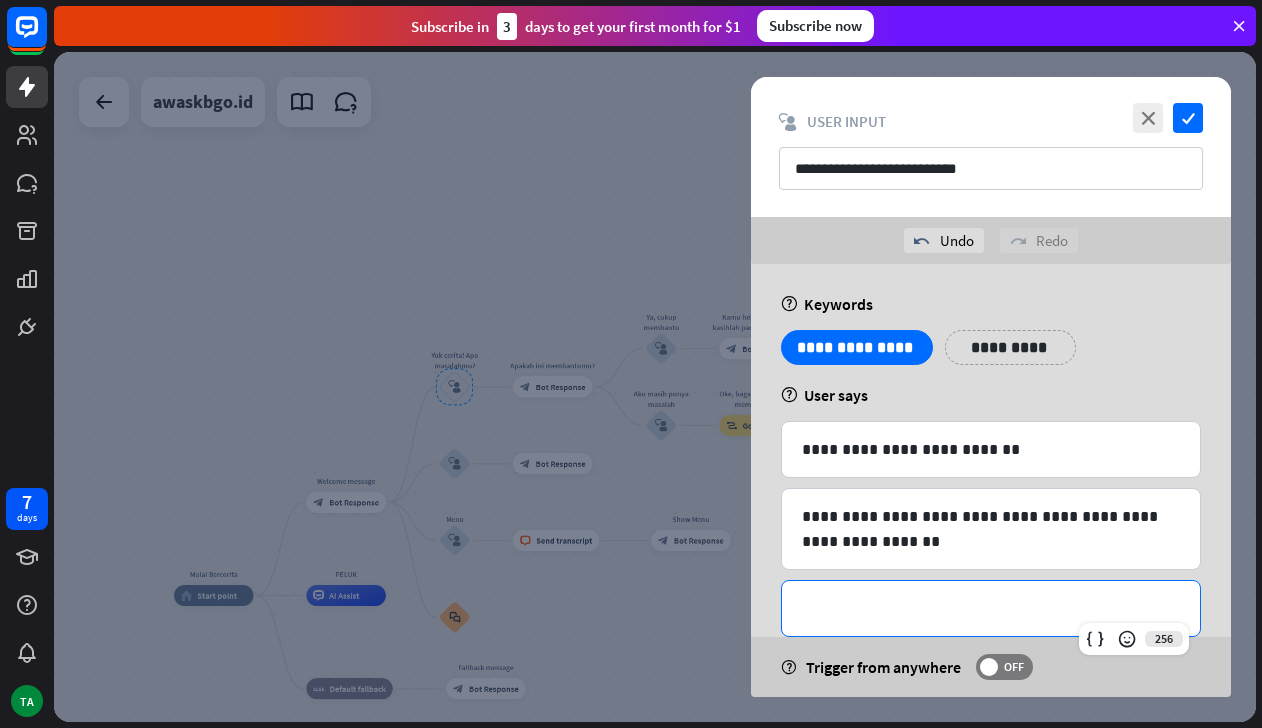 type 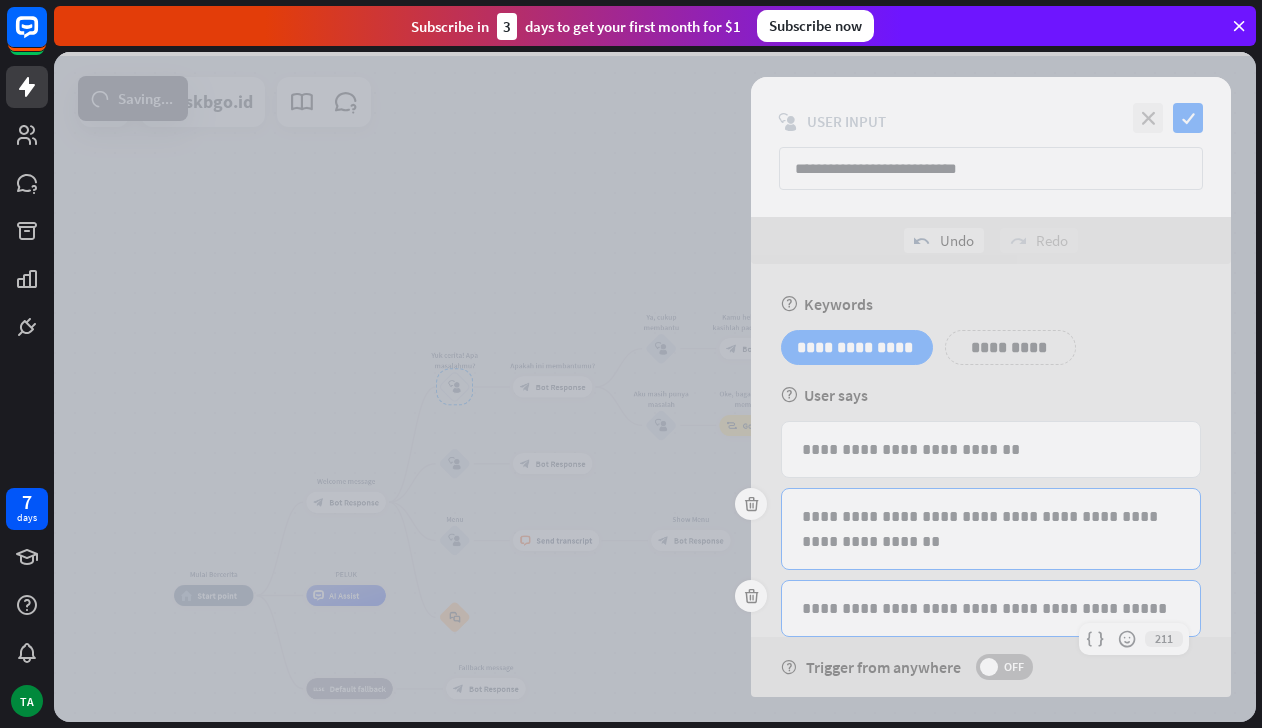 scroll, scrollTop: 108, scrollLeft: 0, axis: vertical 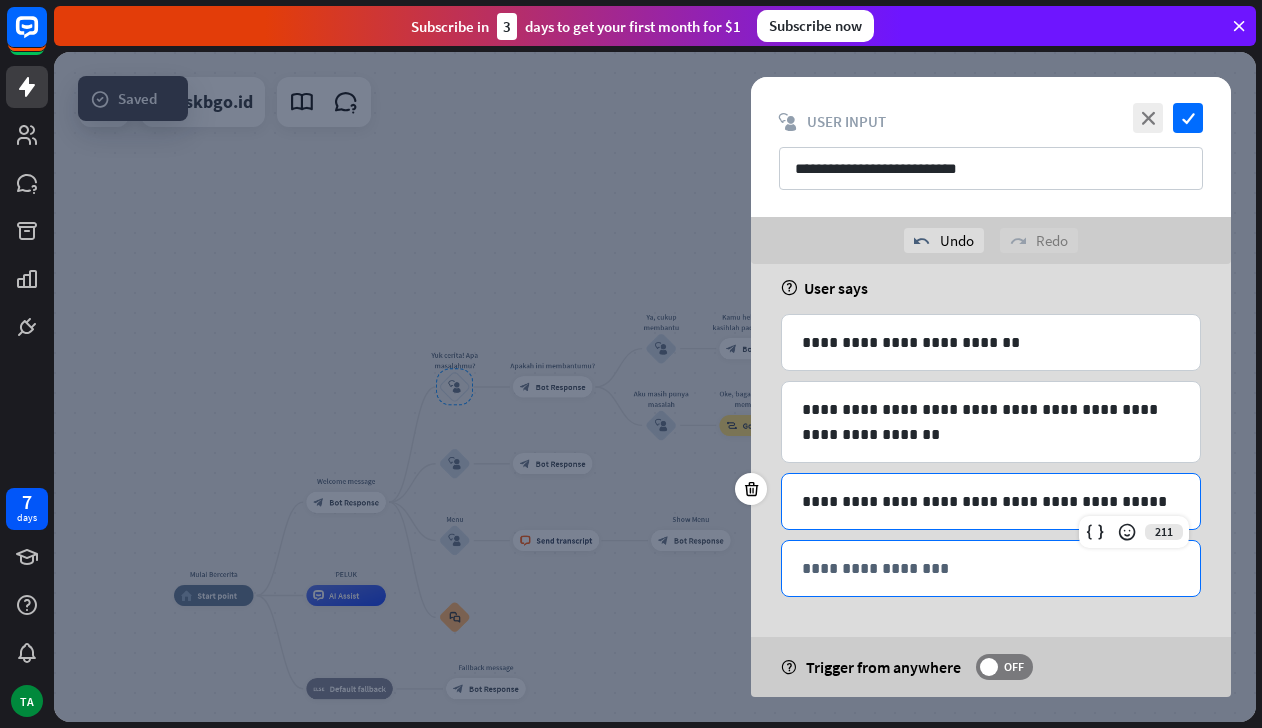 click on "**********" at bounding box center (991, 568) 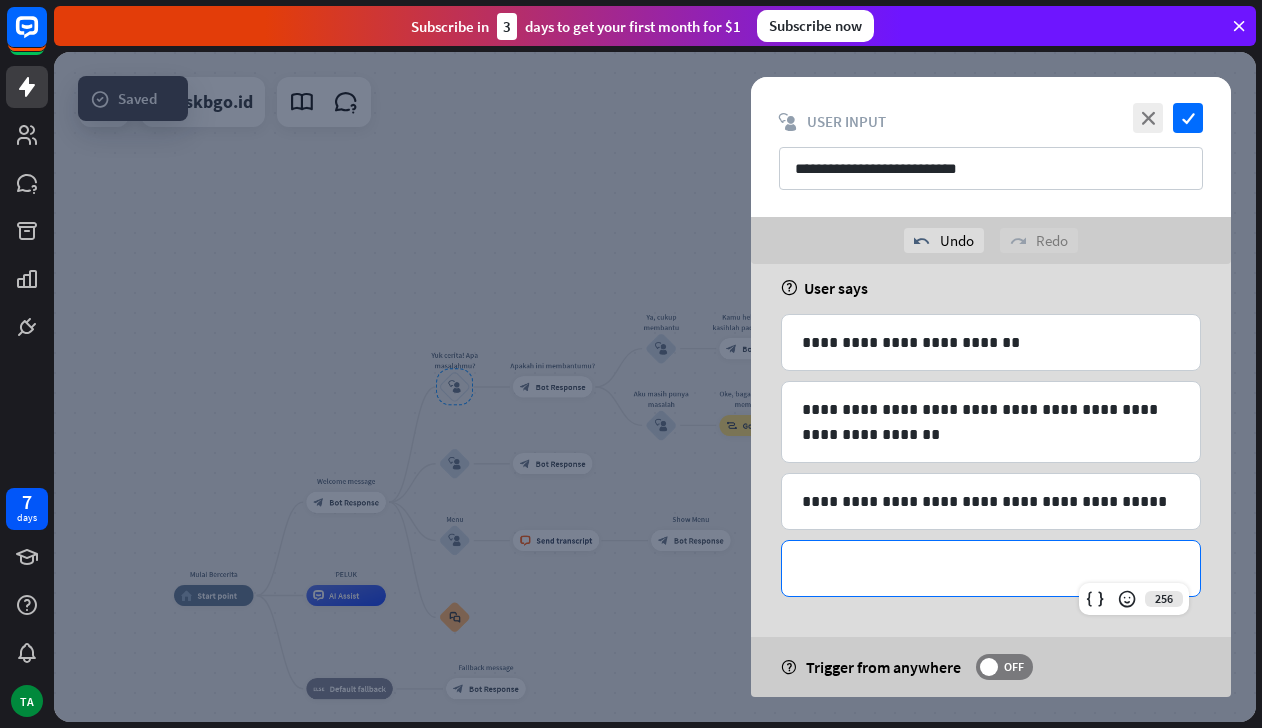 click on "**********" at bounding box center [991, 568] 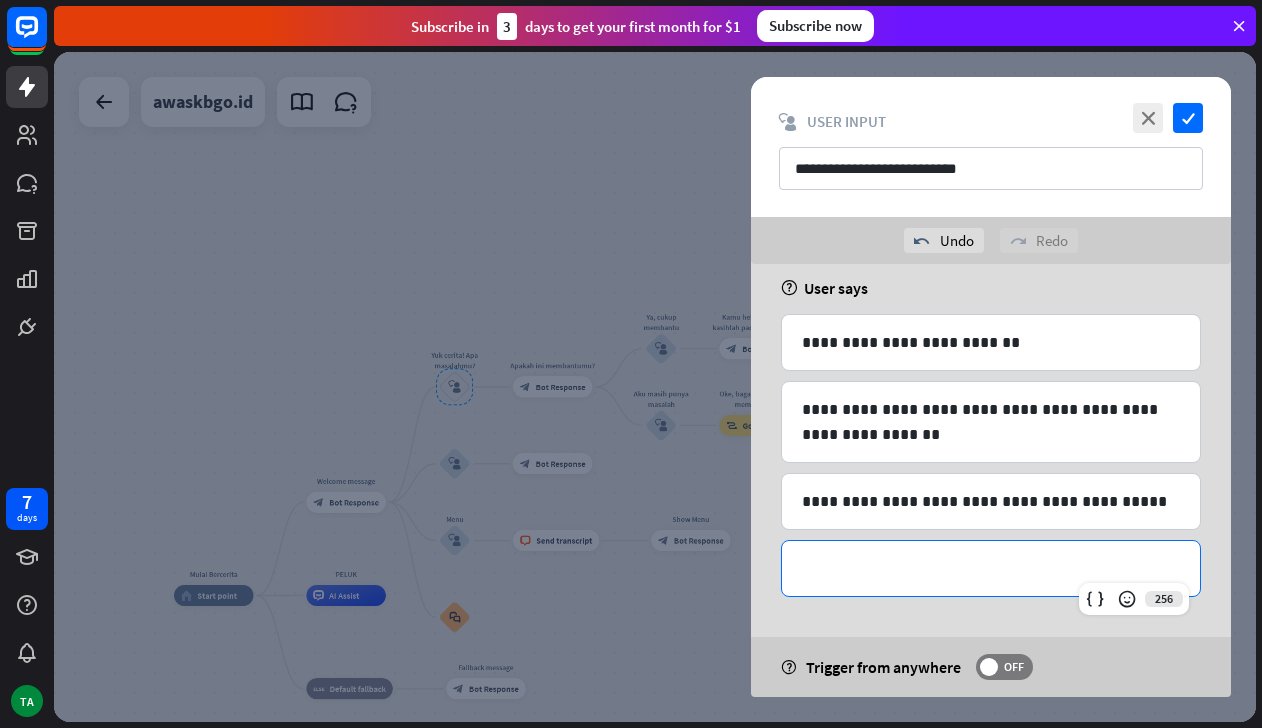 click on "**********" at bounding box center (991, 568) 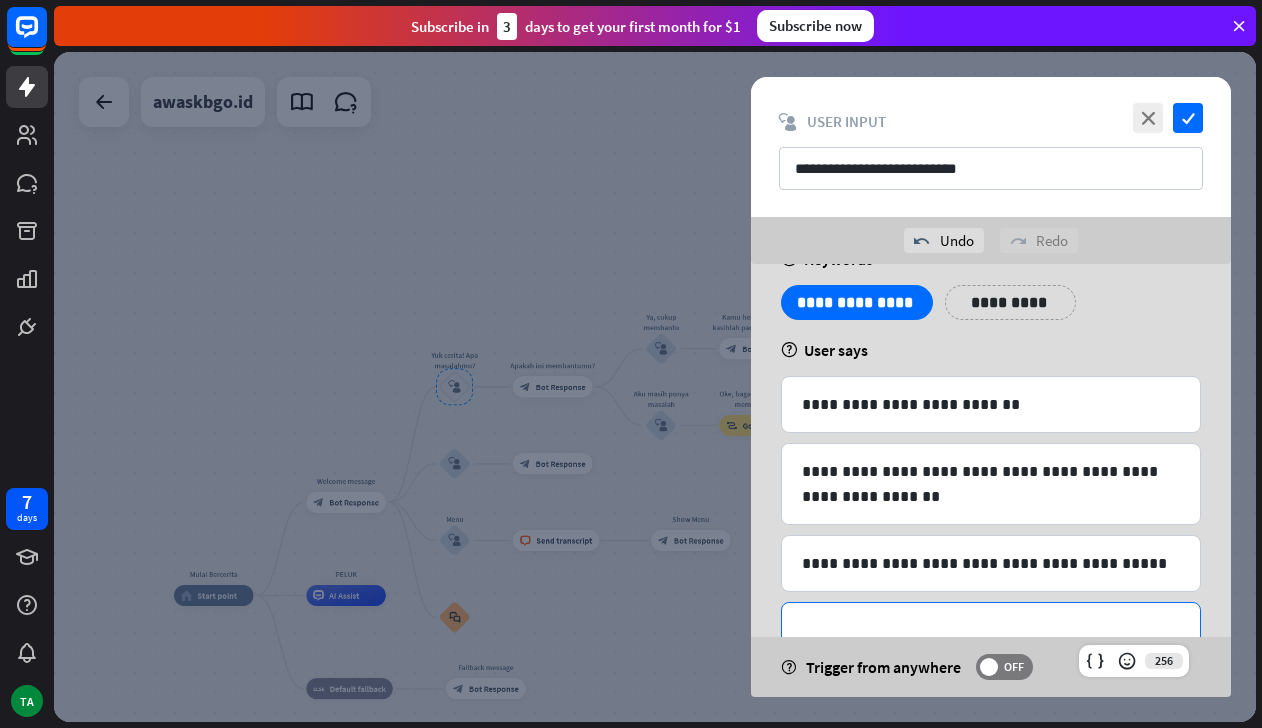 scroll, scrollTop: 0, scrollLeft: 0, axis: both 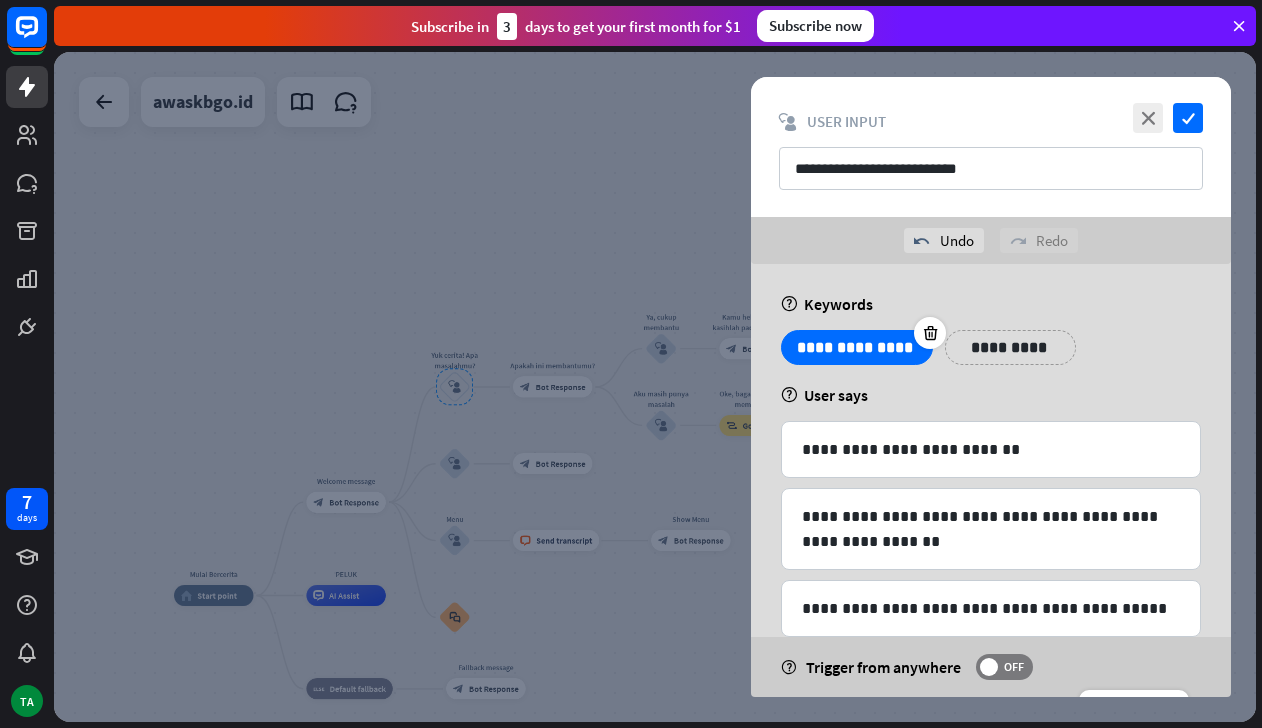 click on "**********" at bounding box center [857, 347] 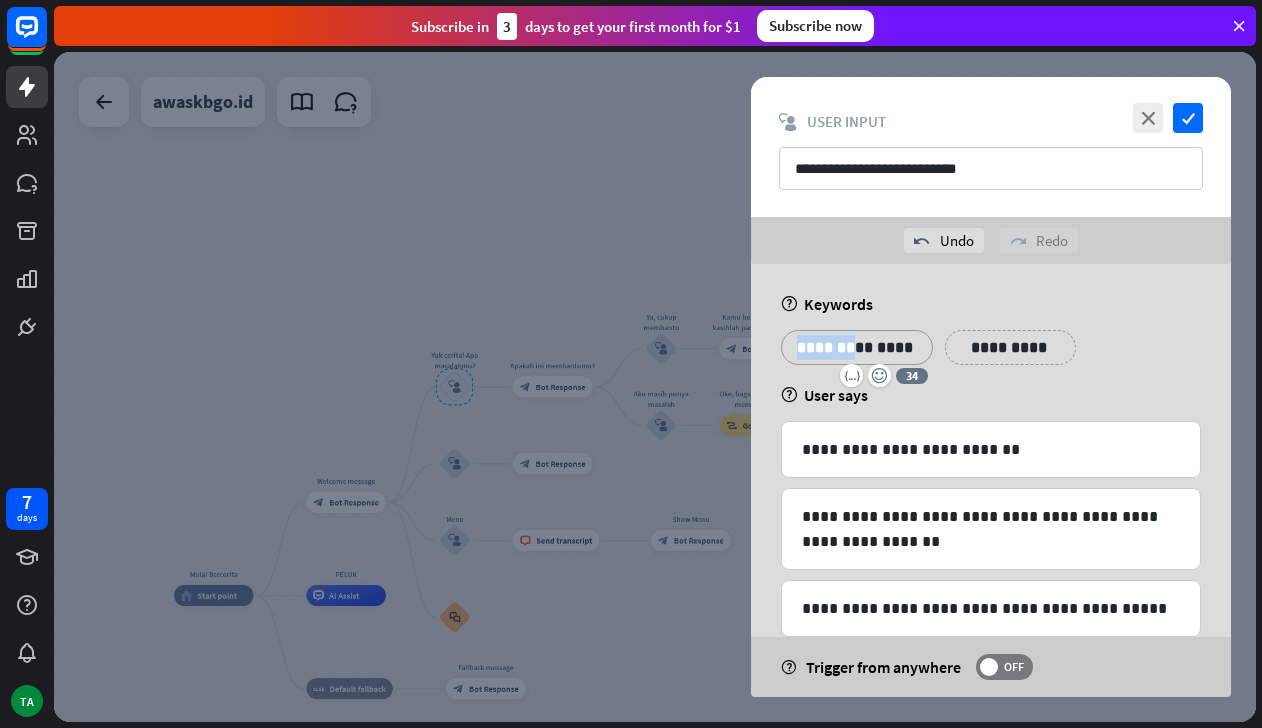 drag, startPoint x: 848, startPoint y: 349, endPoint x: 735, endPoint y: 358, distance: 113.35784 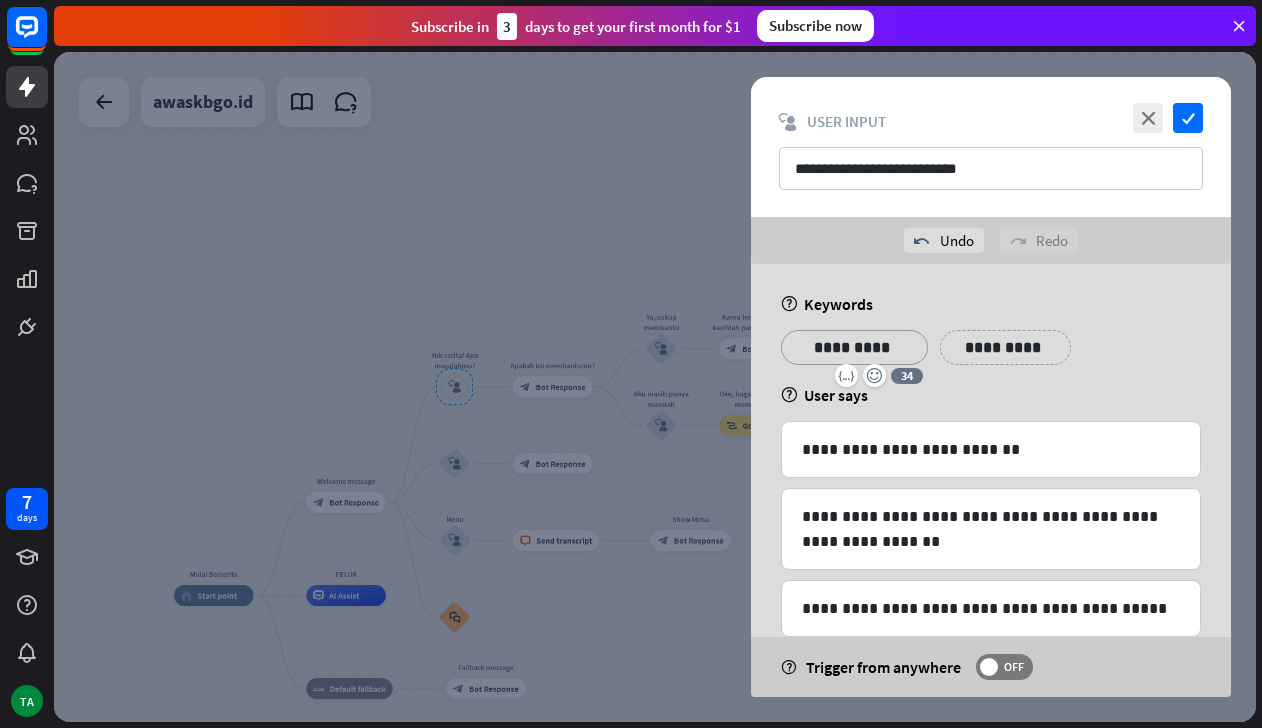 click on "**********" at bounding box center (1005, 347) 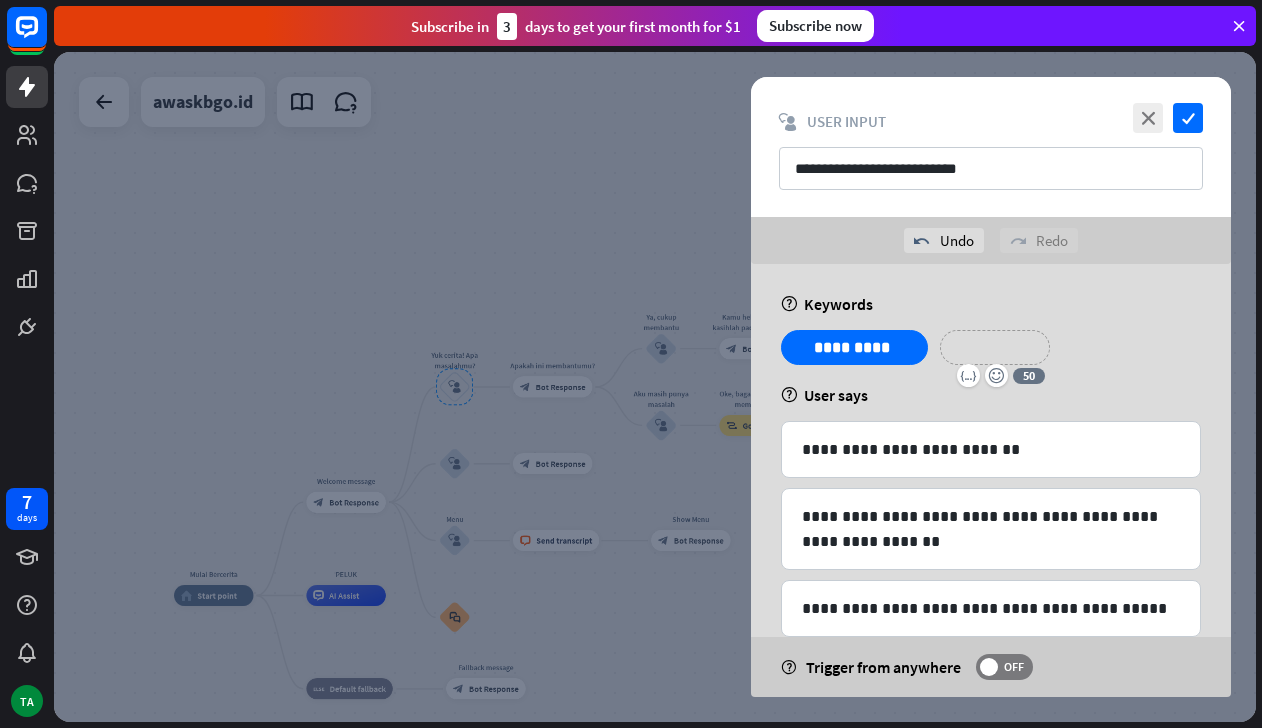 click on "**********" at bounding box center [995, 347] 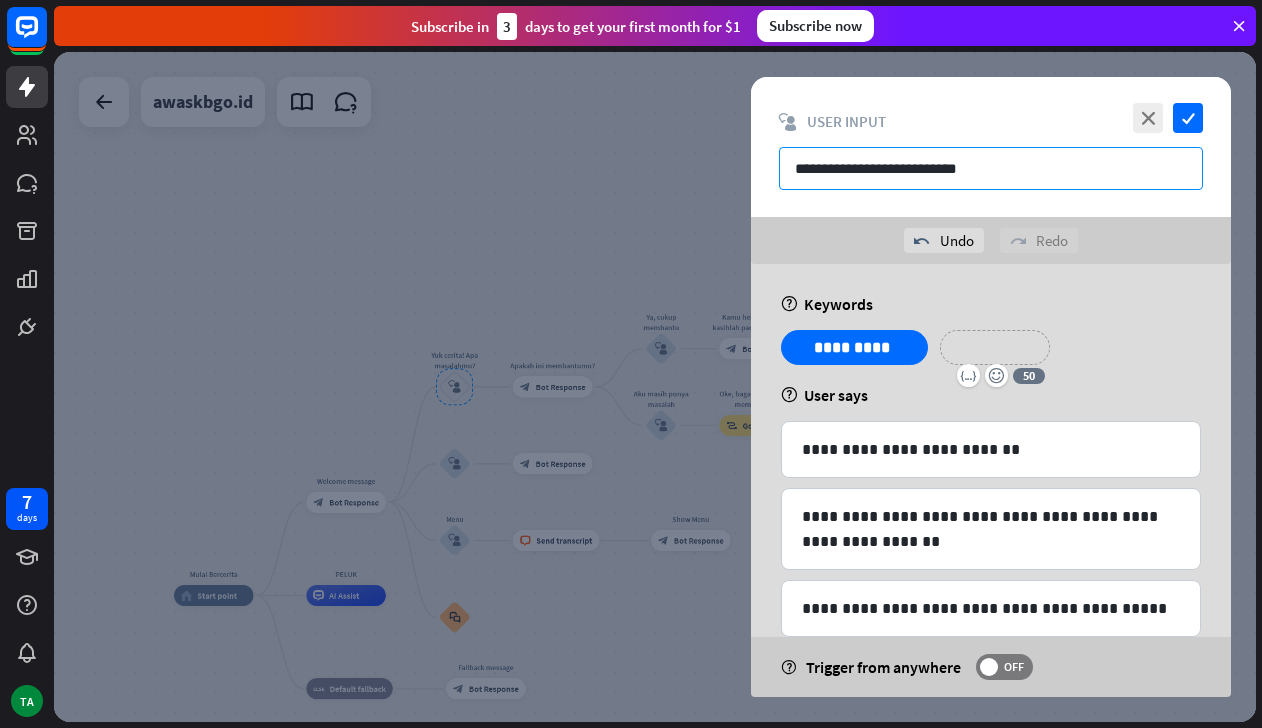 click on "**********" at bounding box center (991, 168) 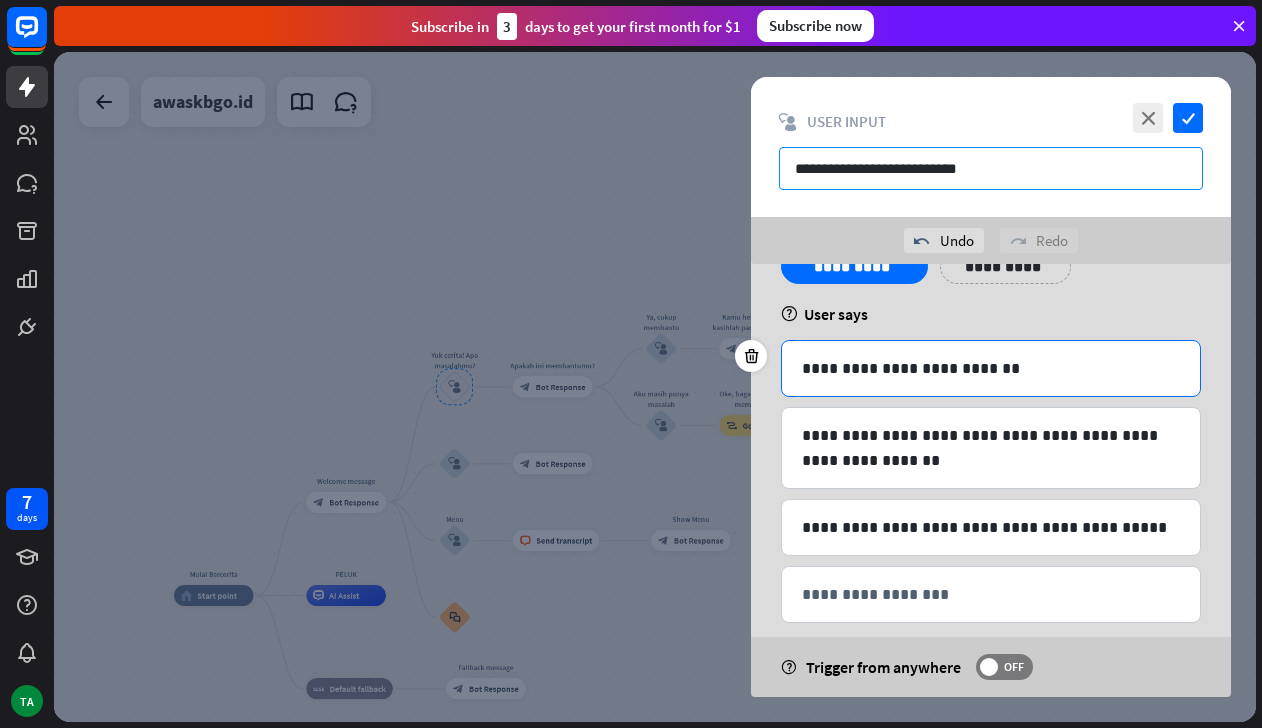 scroll, scrollTop: 108, scrollLeft: 0, axis: vertical 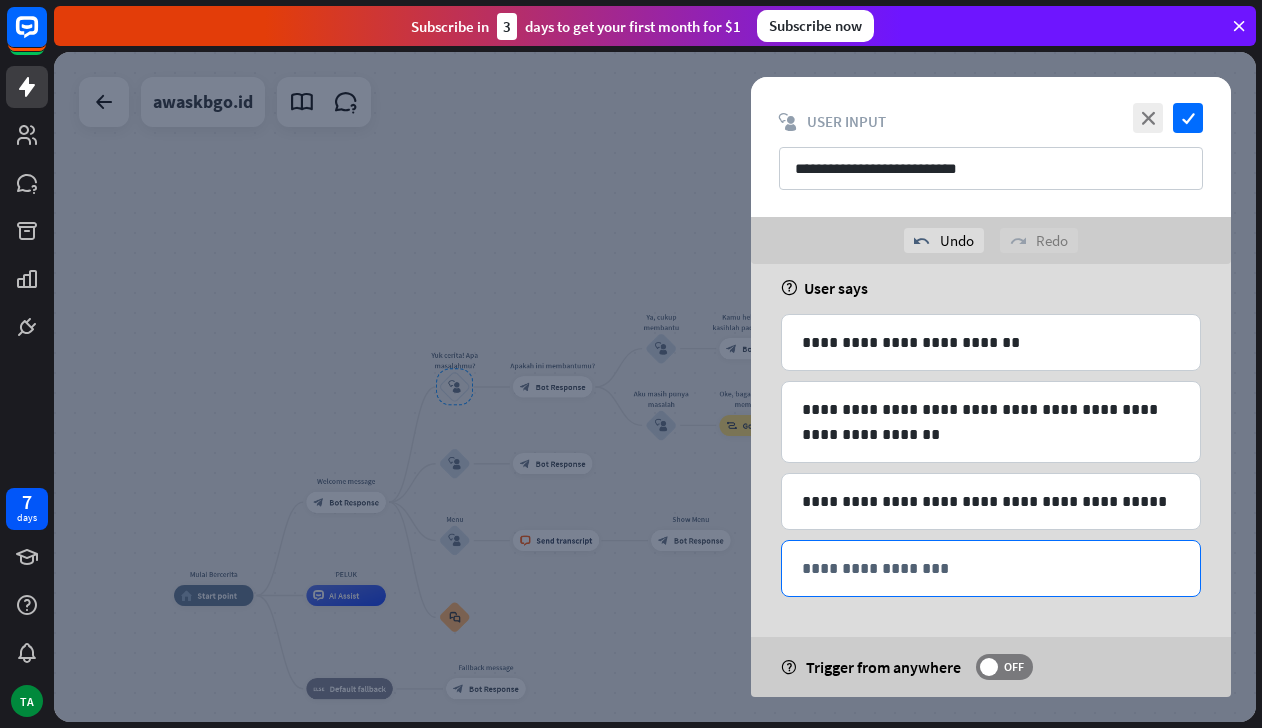 click on "**********" at bounding box center (991, 568) 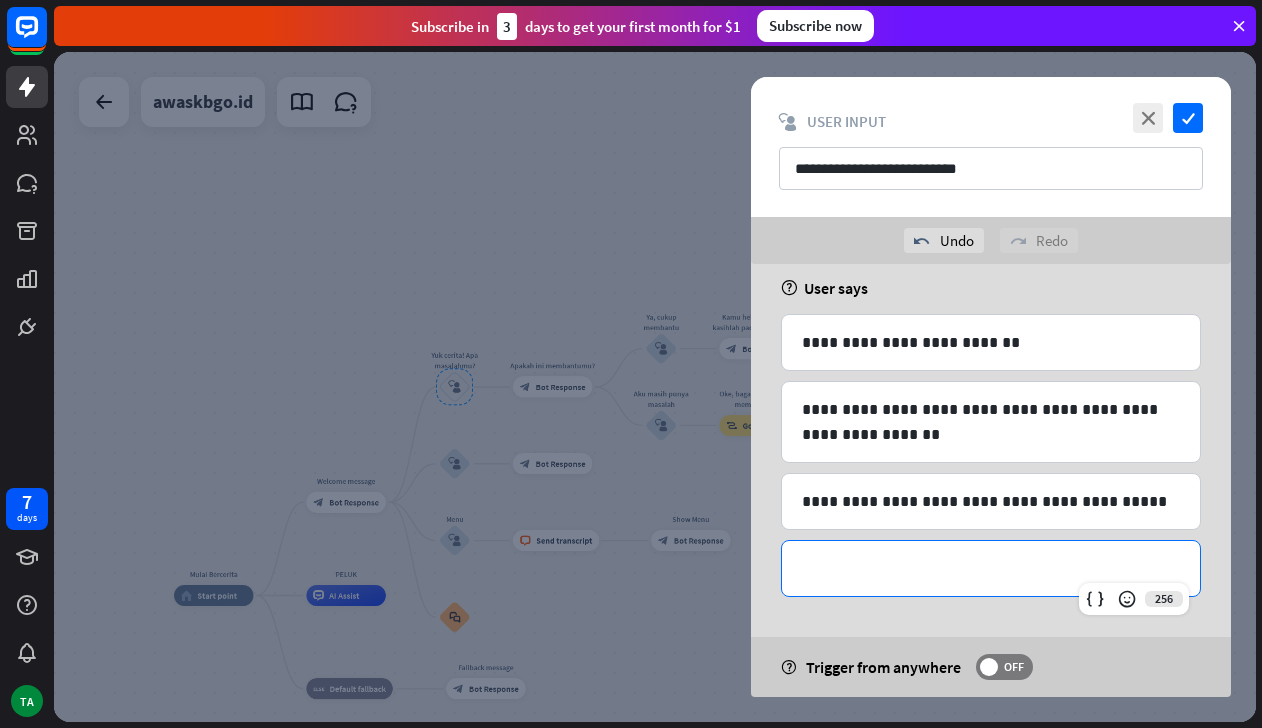 type 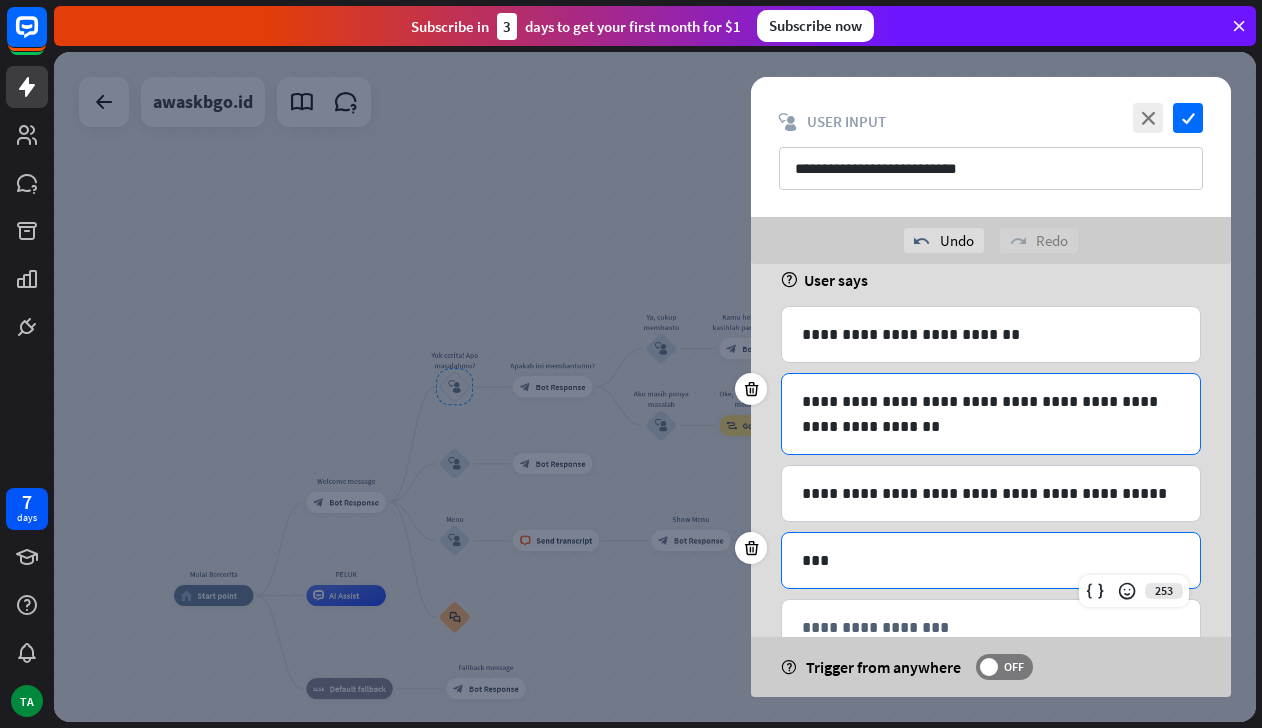 scroll, scrollTop: 175, scrollLeft: 0, axis: vertical 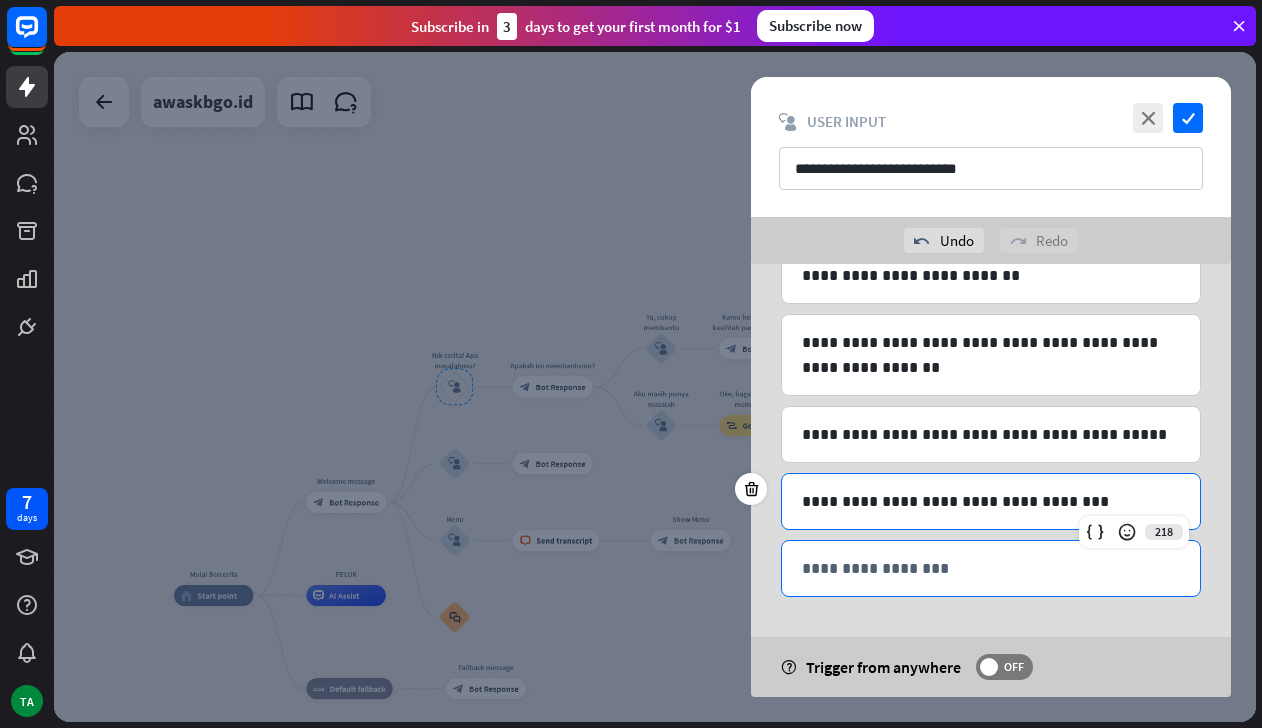 click on "**********" at bounding box center [991, 568] 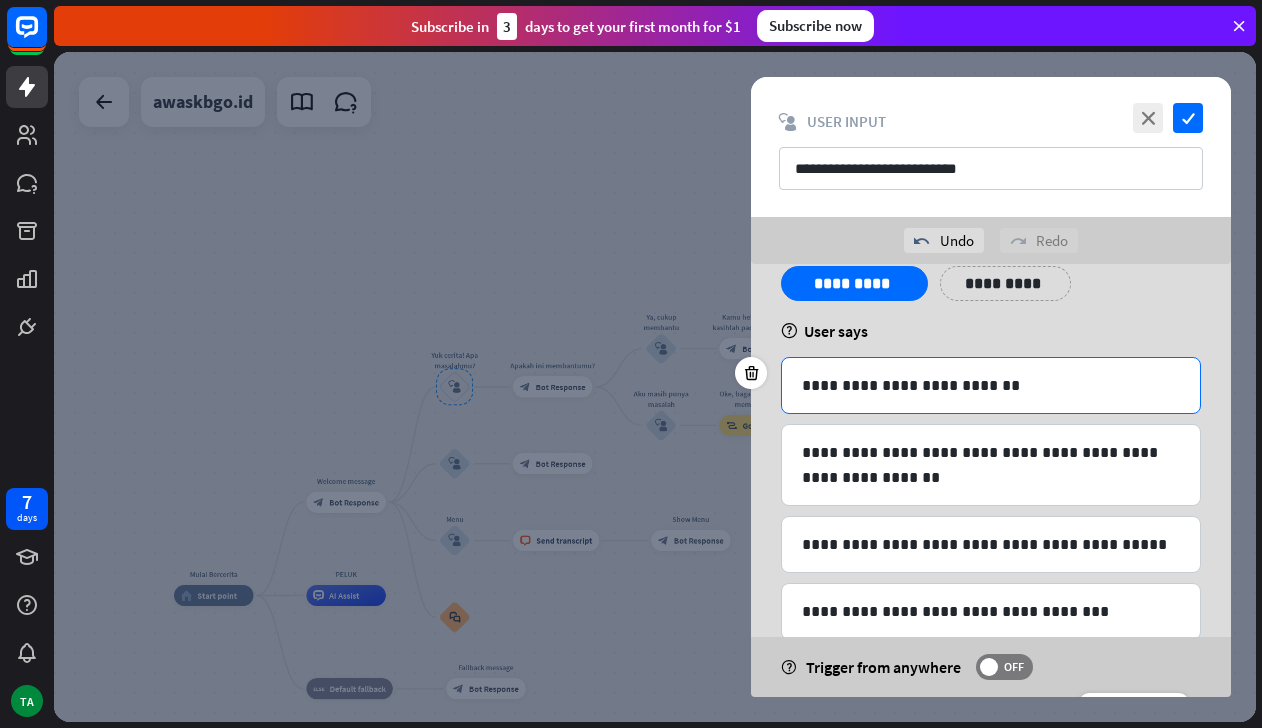 scroll, scrollTop: 0, scrollLeft: 0, axis: both 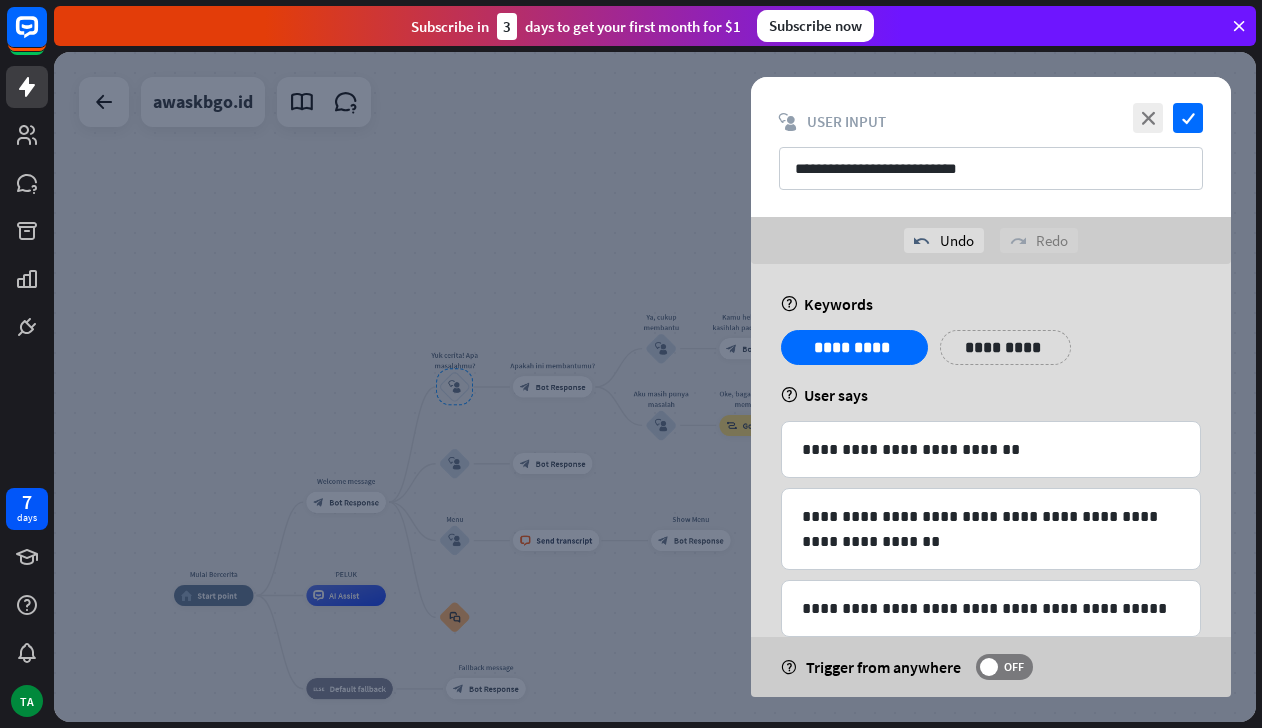 click on "**********" at bounding box center [1005, 347] 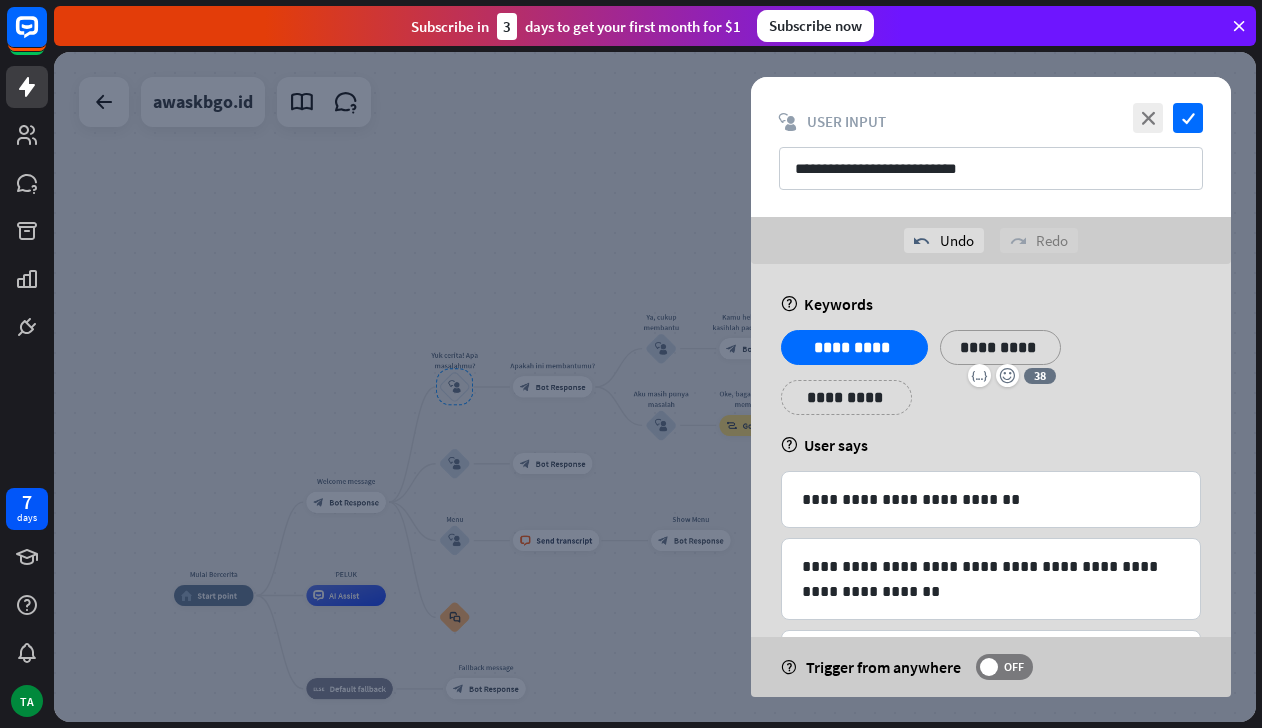 click on "**********" at bounding box center (846, 397) 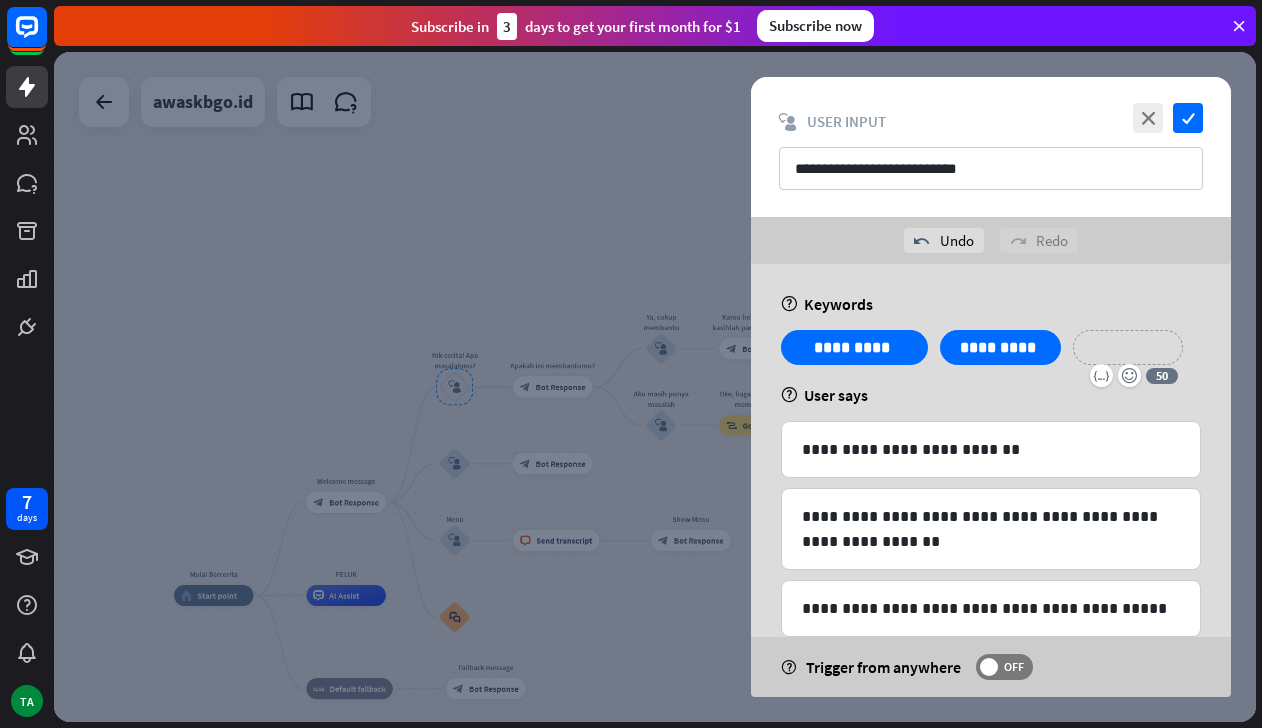 click on "**********" at bounding box center (1128, 347) 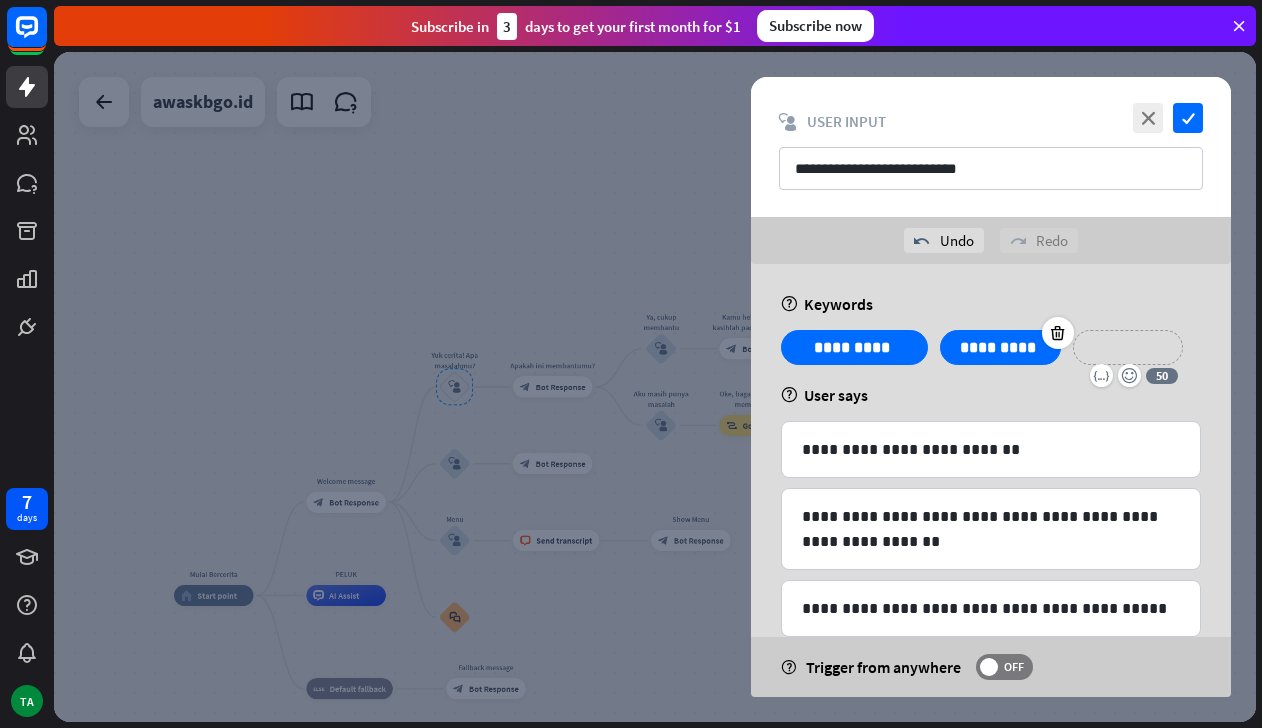 click on "**********" at bounding box center (1000, 347) 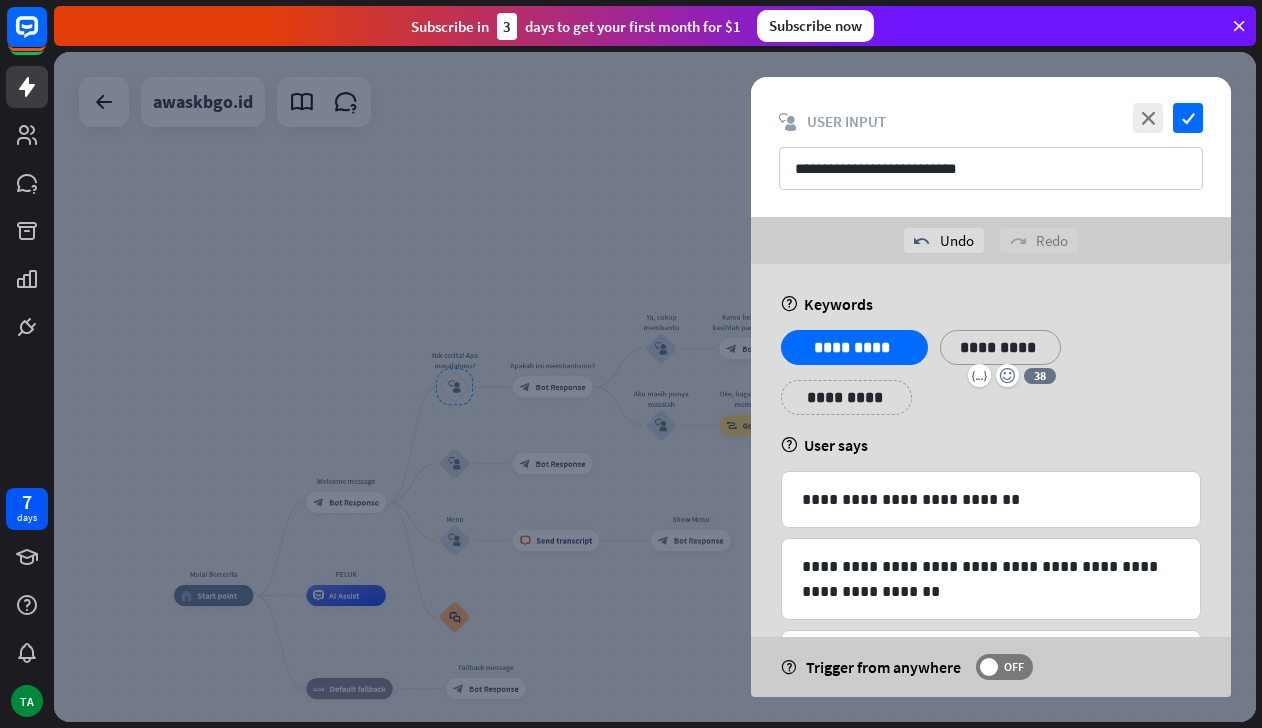 click on "**********" at bounding box center [1000, 347] 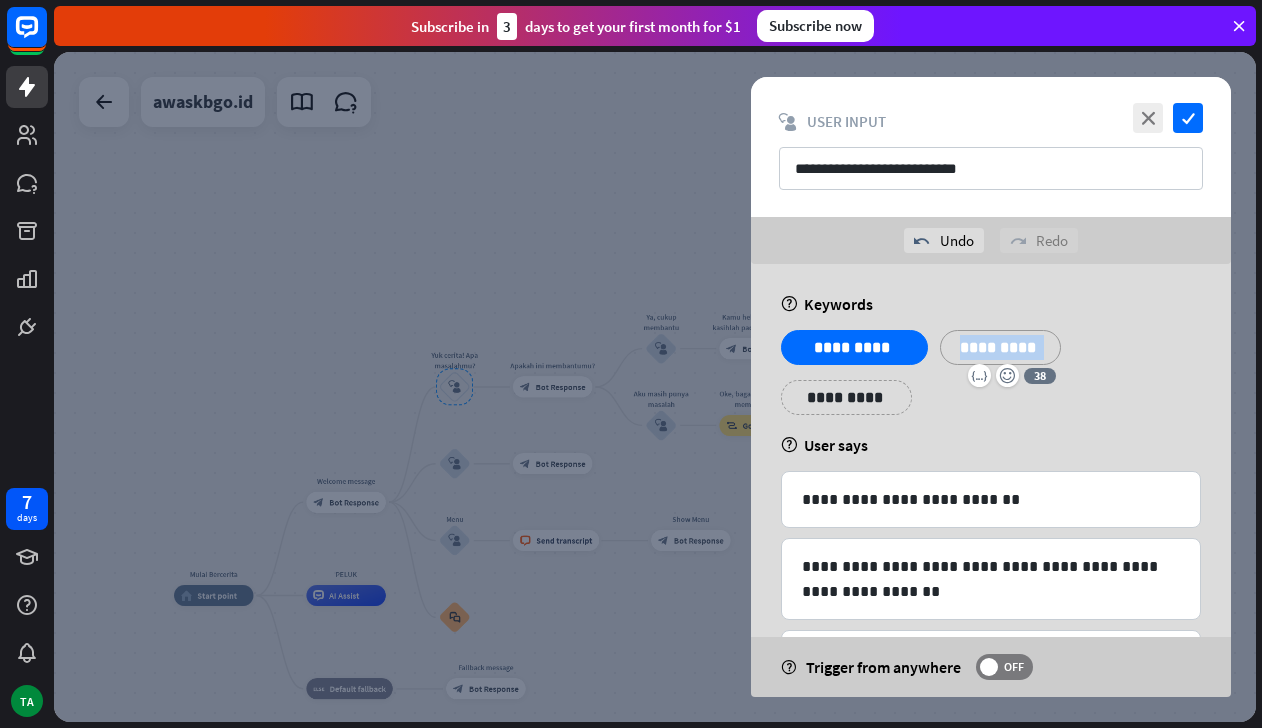 drag, startPoint x: 1044, startPoint y: 352, endPoint x: 921, endPoint y: 345, distance: 123.19903 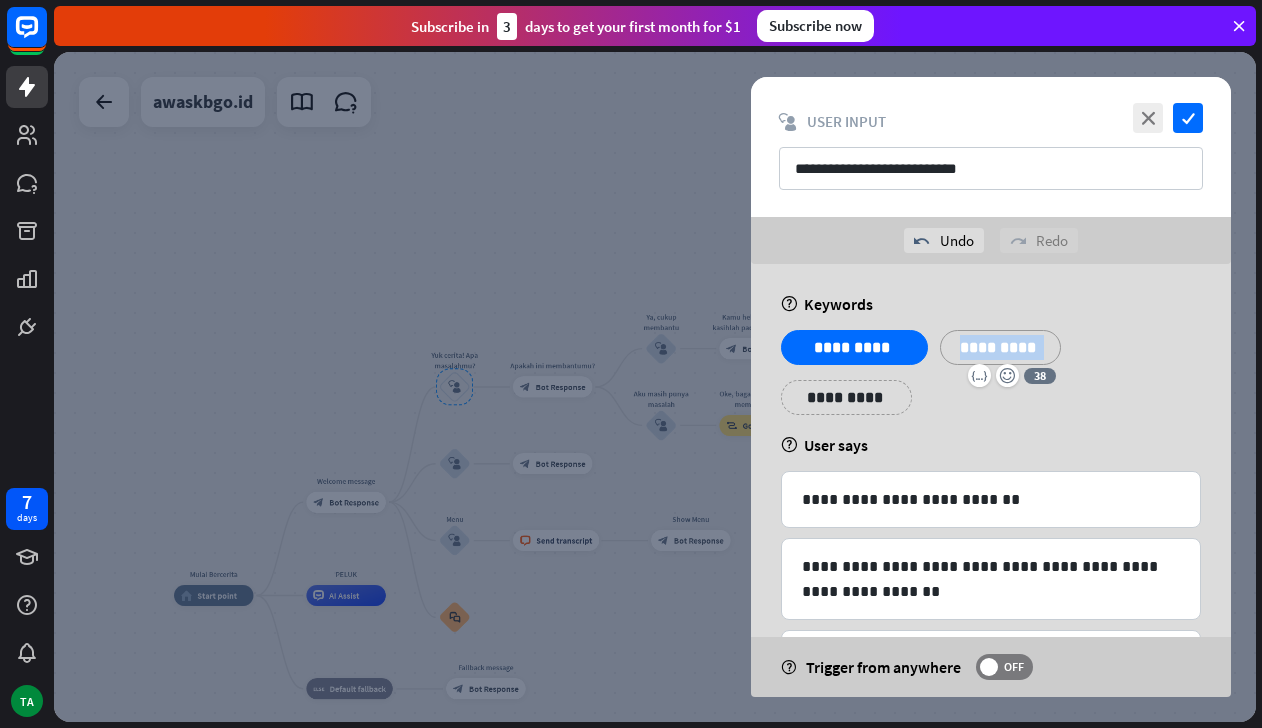 click on "**********" at bounding box center (1000, 347) 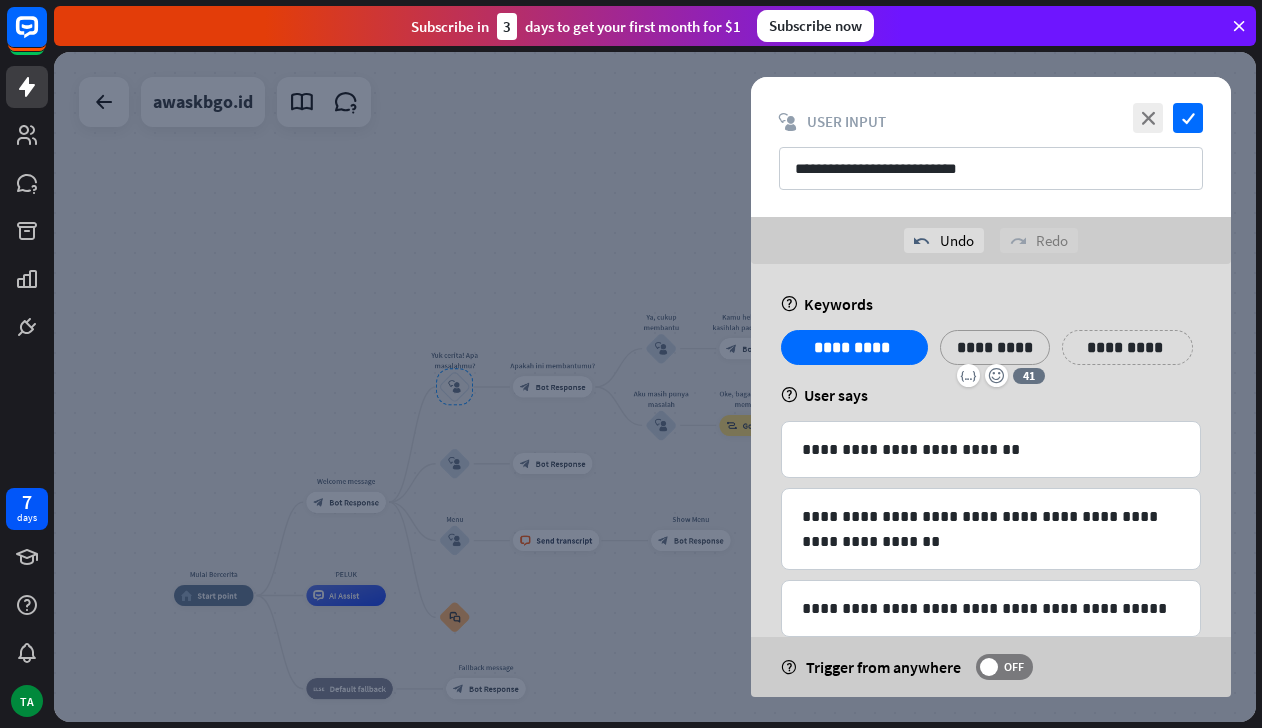 click on "**********" at bounding box center (1127, 347) 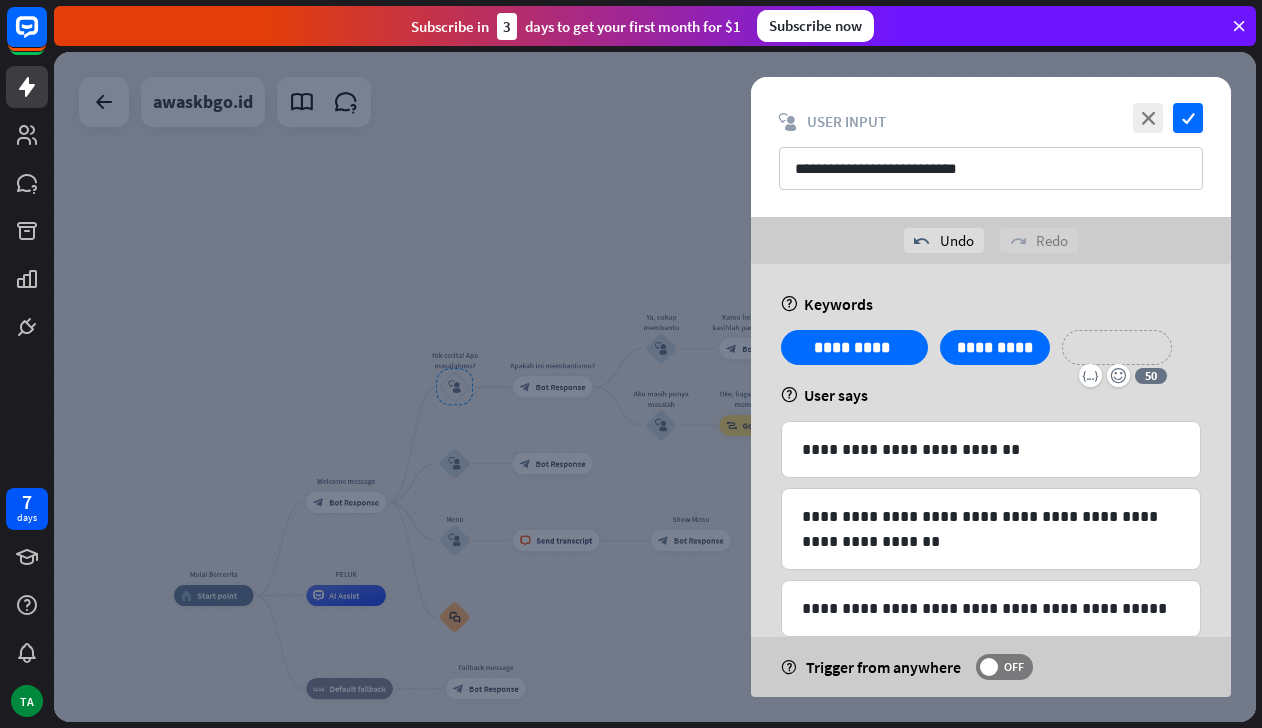 click on "**********" at bounding box center (1117, 347) 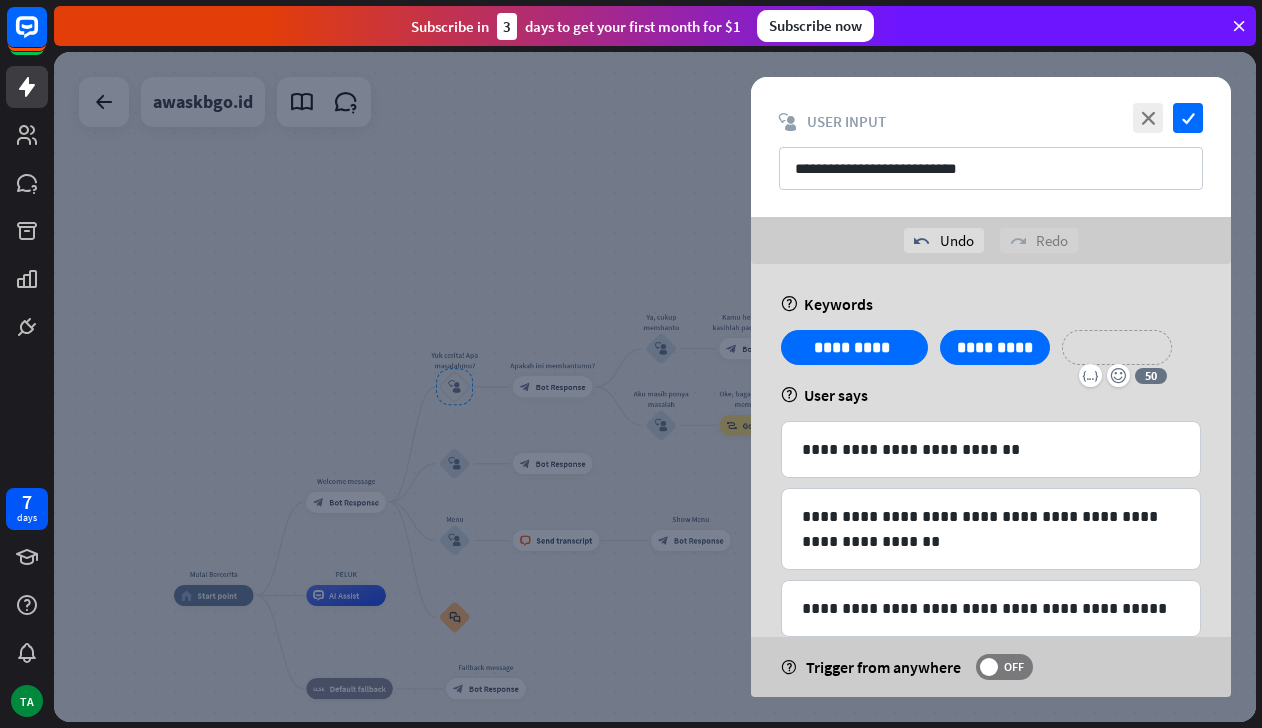 type 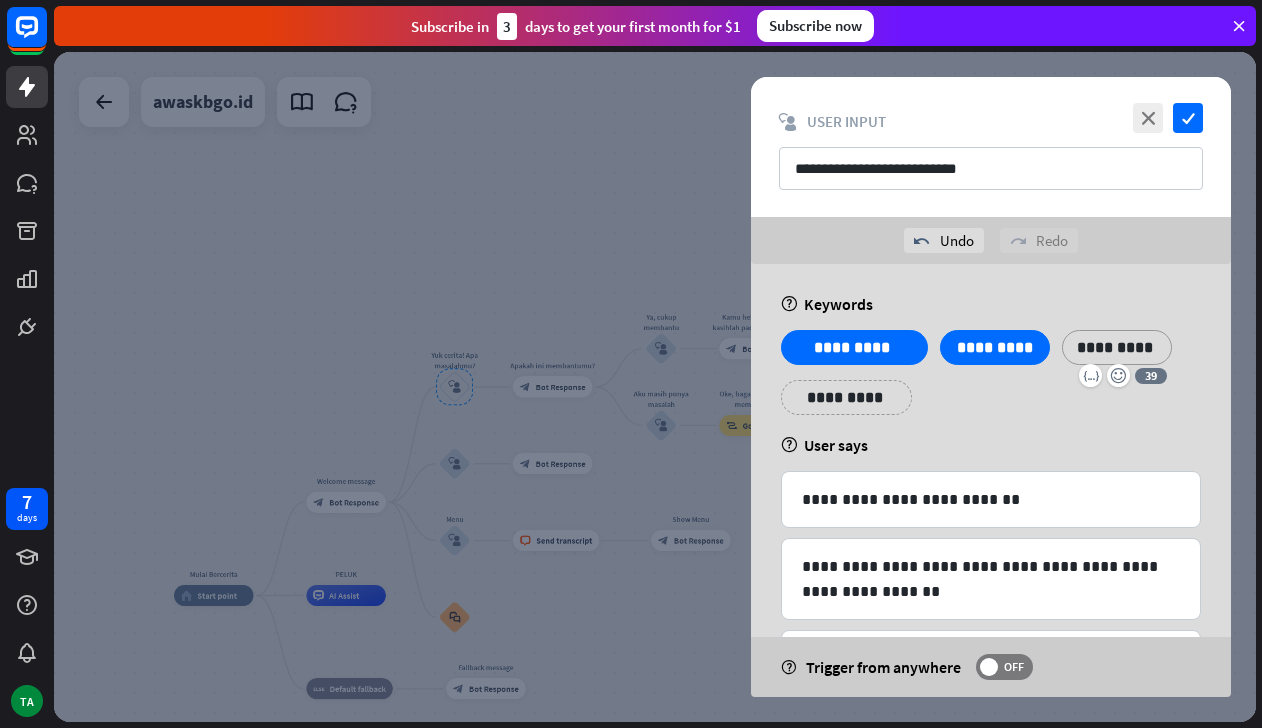 click on "**********" at bounding box center (846, 397) 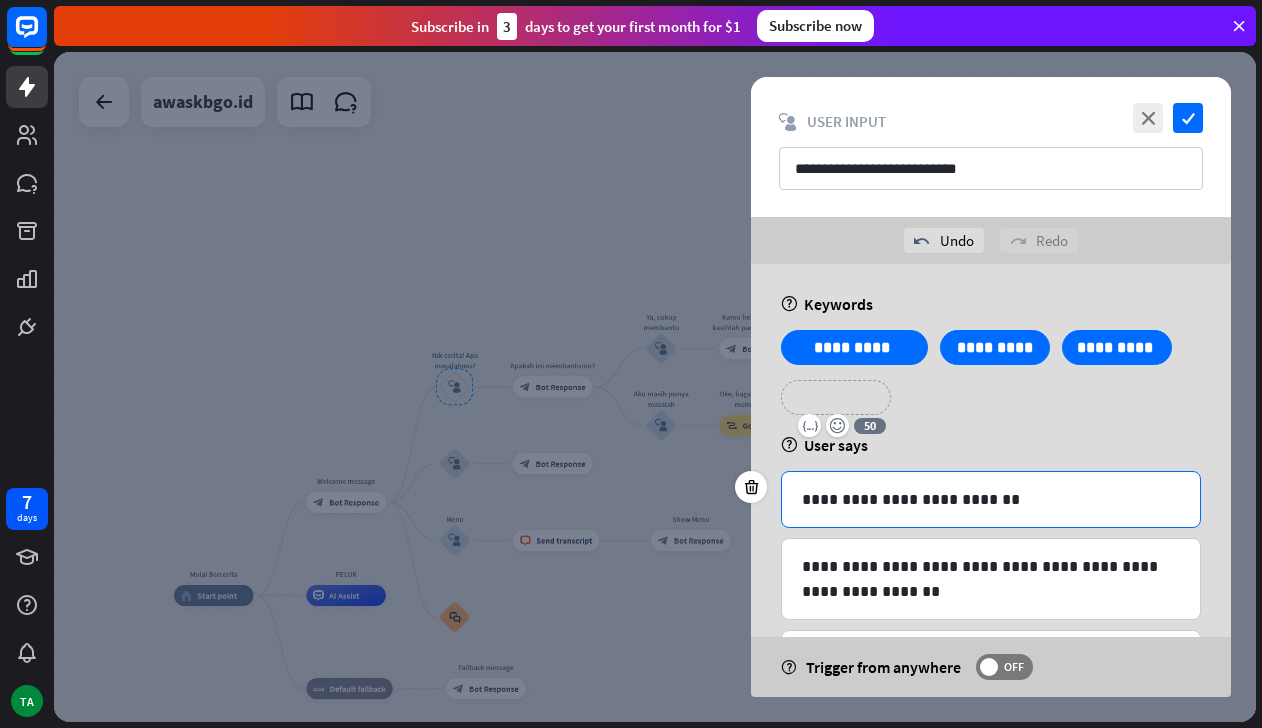 scroll, scrollTop: 225, scrollLeft: 0, axis: vertical 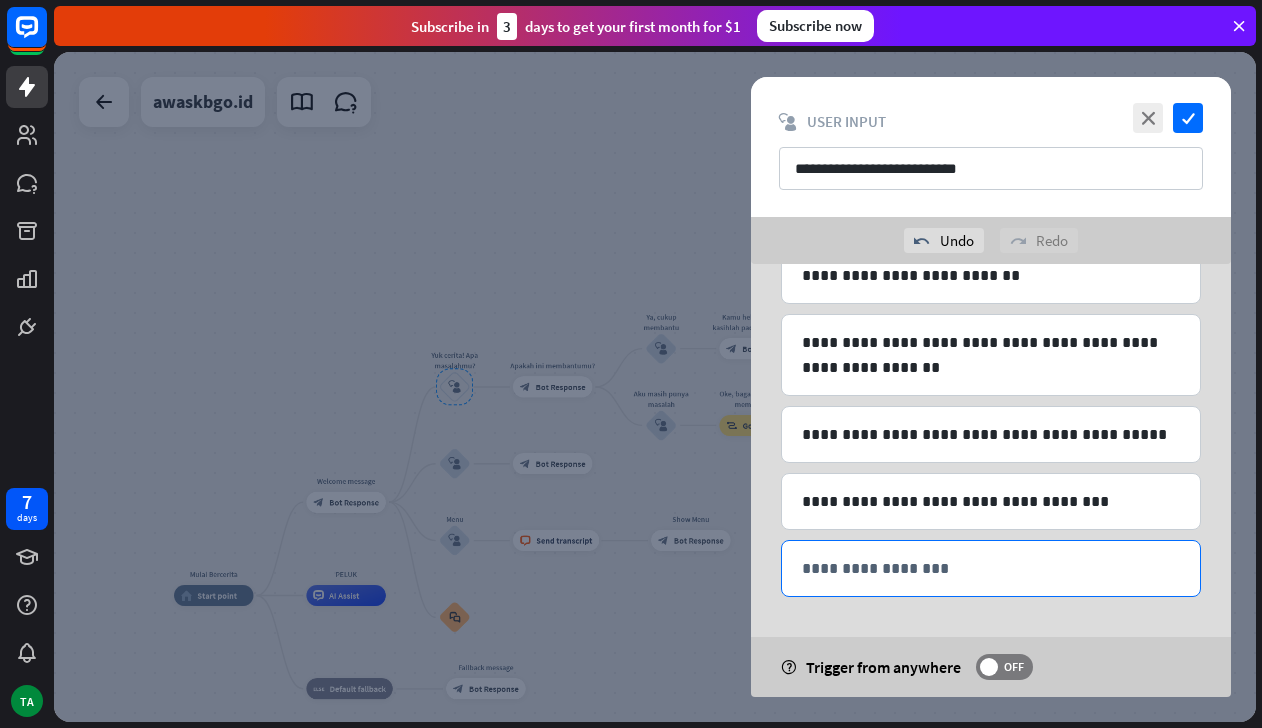 click on "**********" at bounding box center [991, 568] 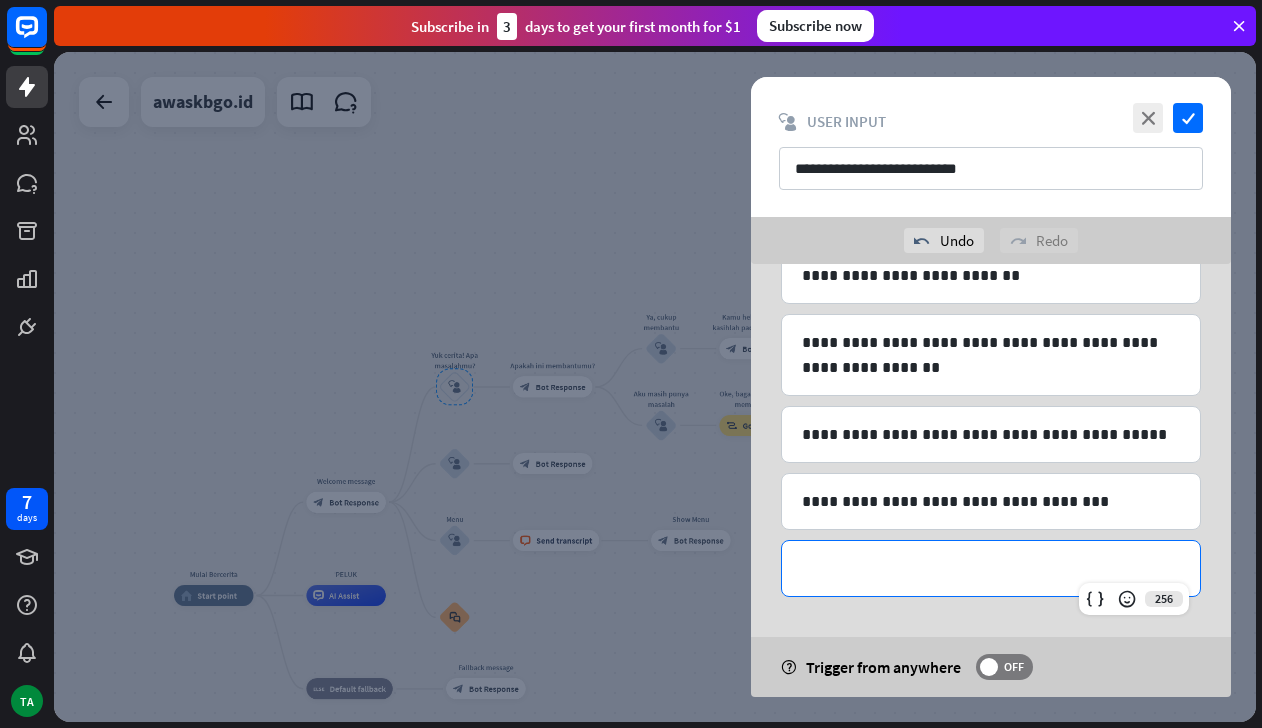 type 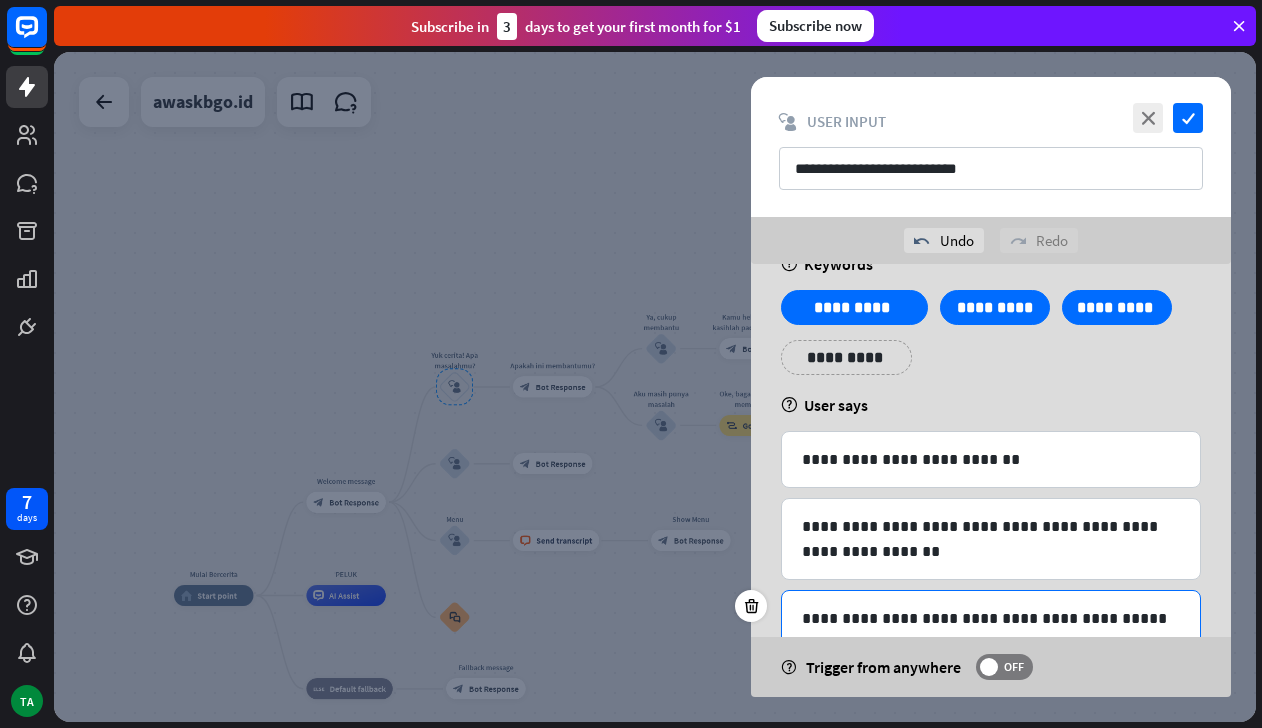 scroll, scrollTop: 0, scrollLeft: 0, axis: both 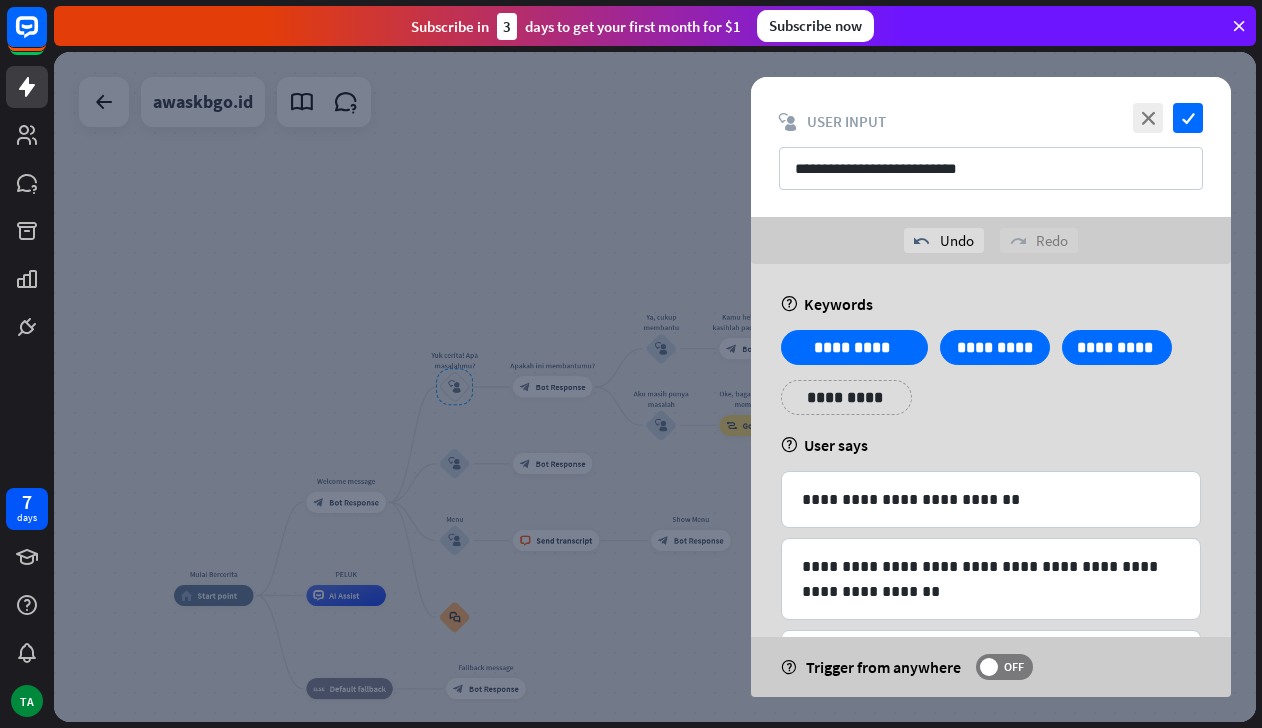 click on "**********" at bounding box center [846, 397] 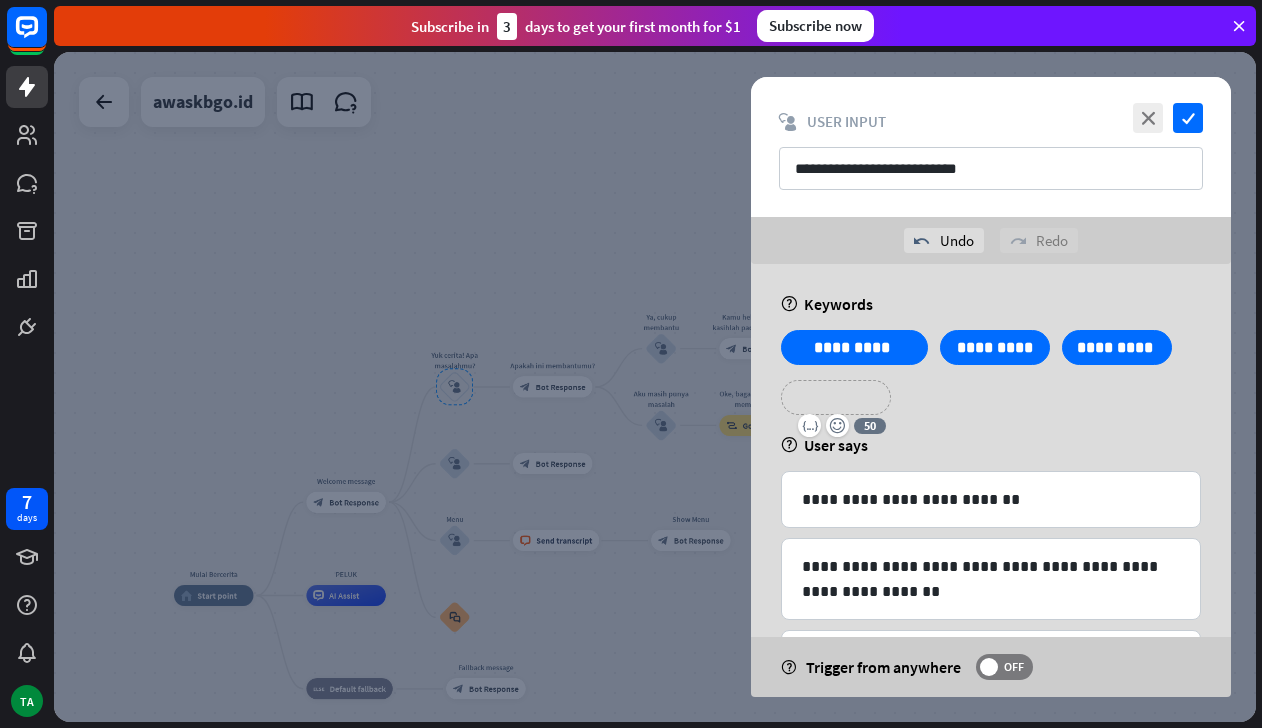 type 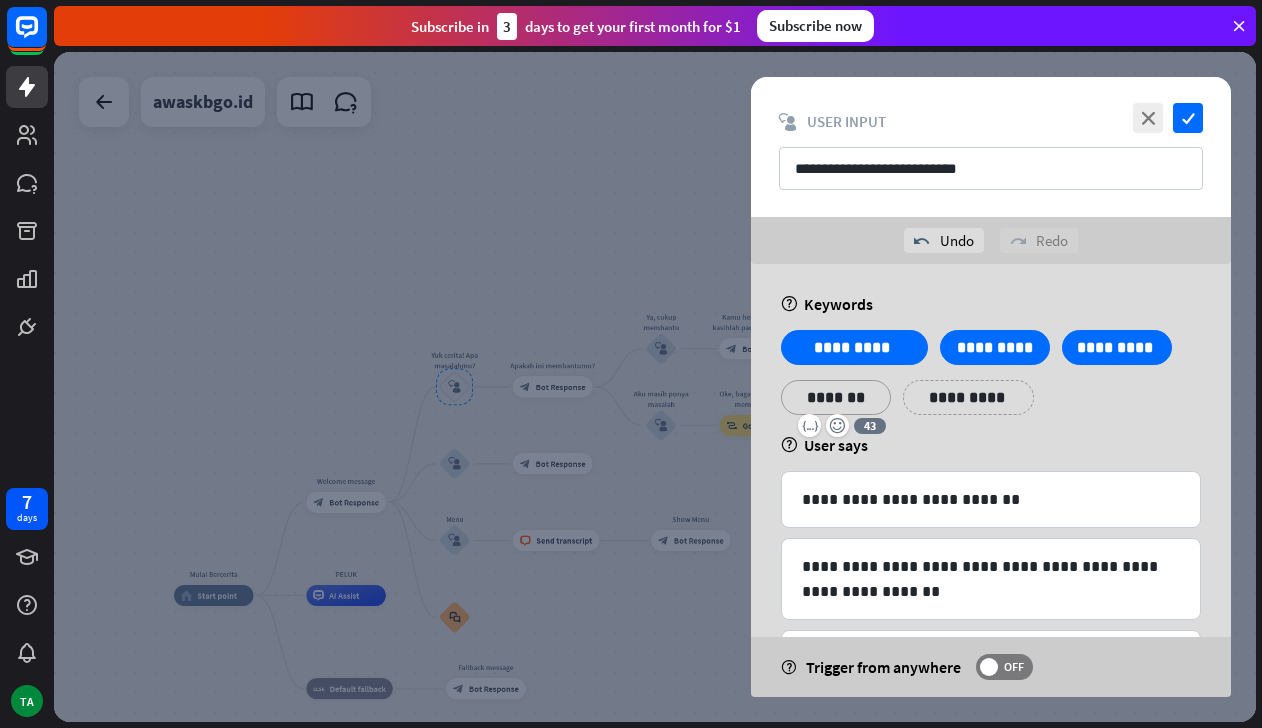 click on "**********" at bounding box center (991, 380) 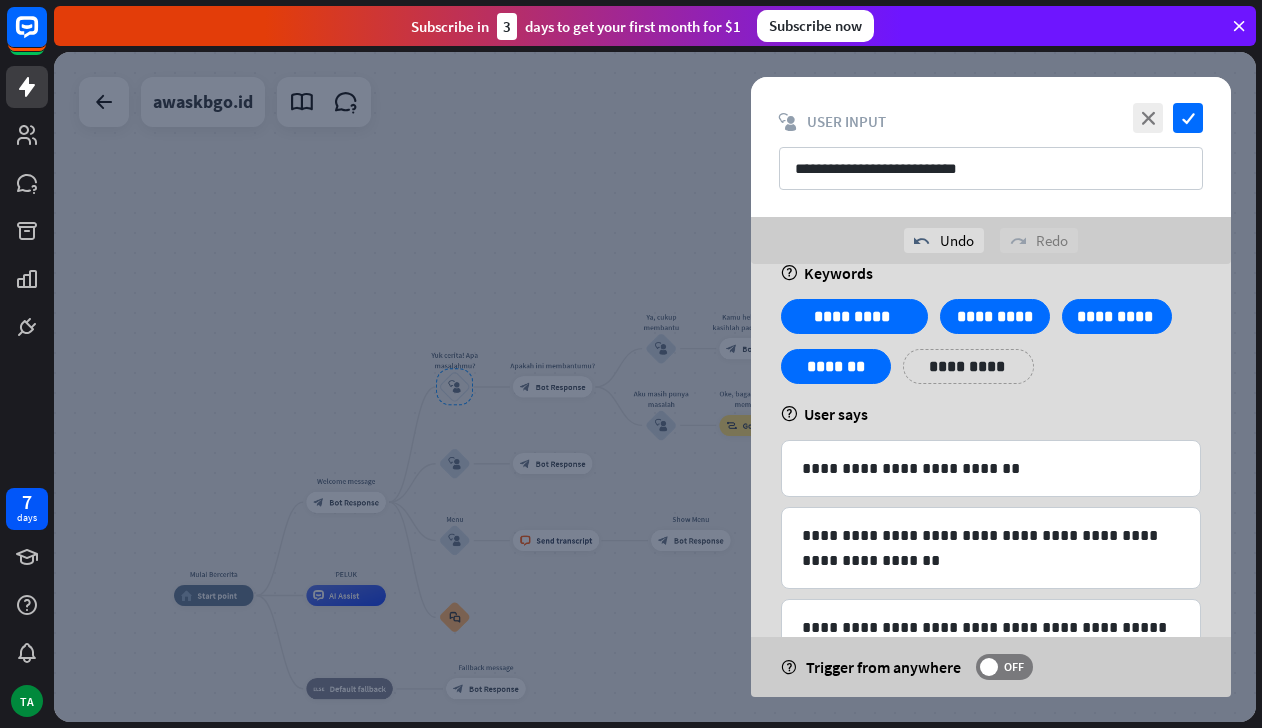 scroll, scrollTop: 0, scrollLeft: 0, axis: both 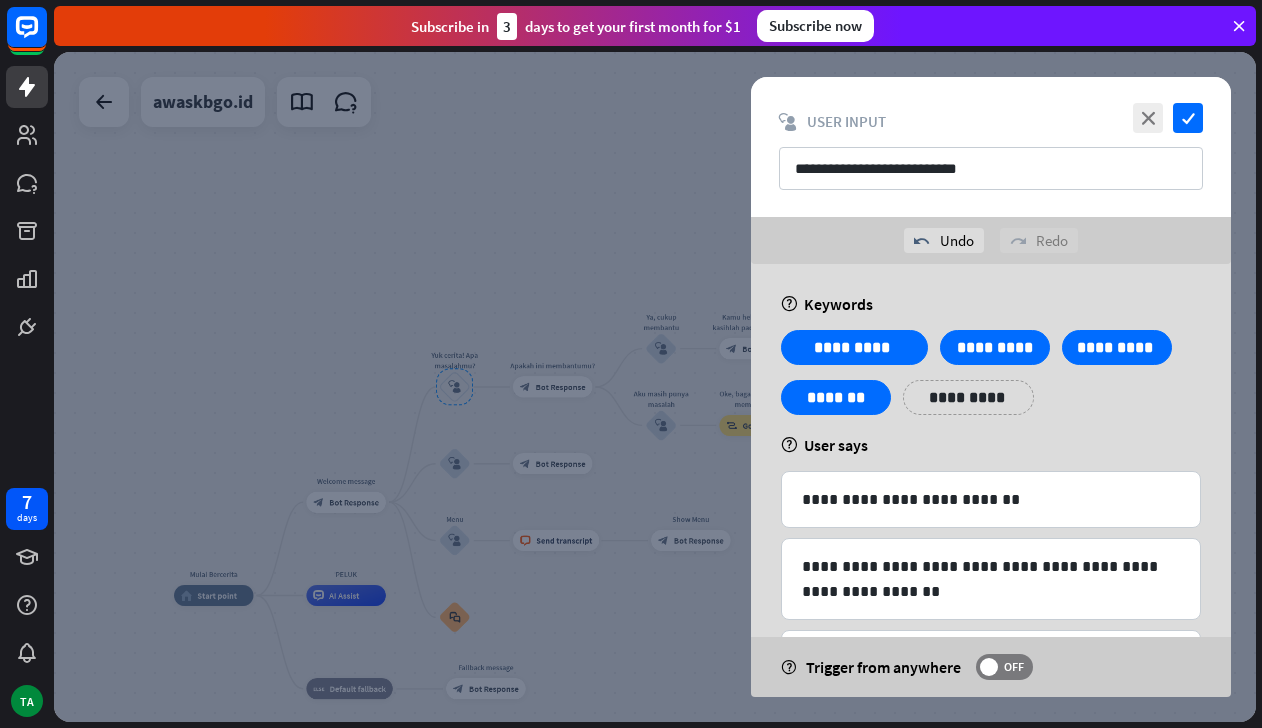 click on "**********" at bounding box center [968, 397] 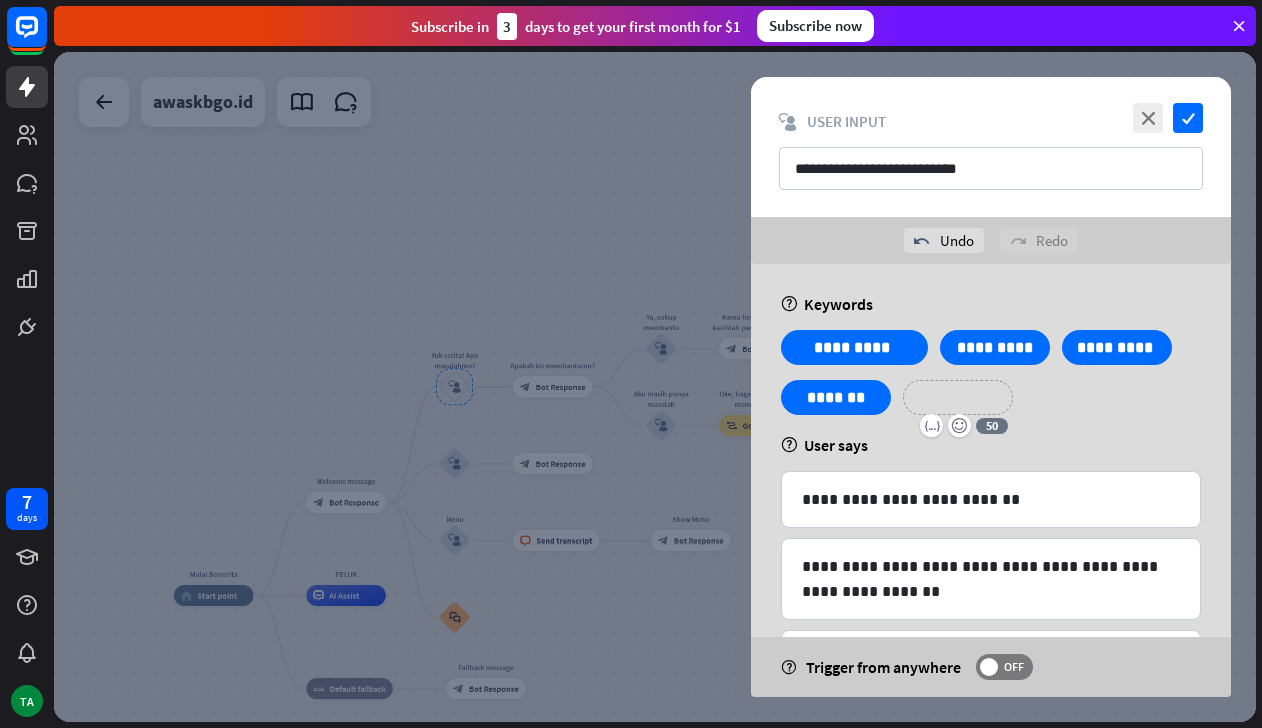 click on "**********" at bounding box center [958, 397] 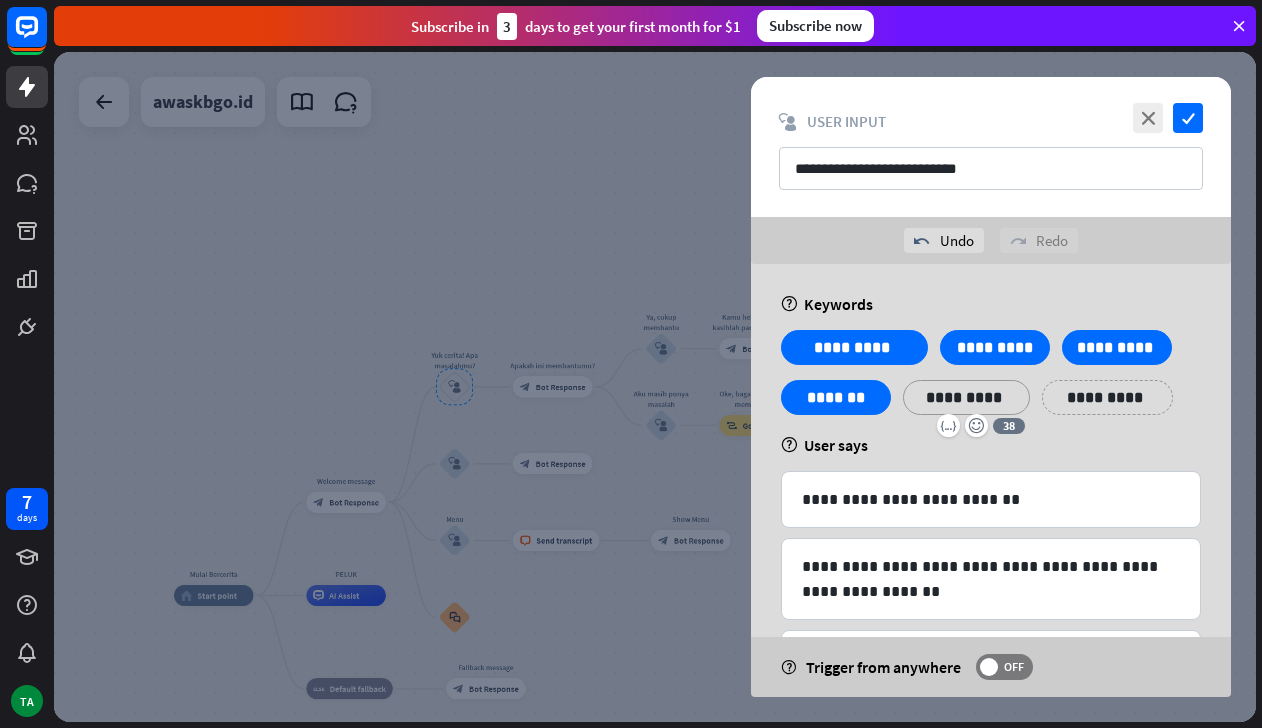 click on "help
User says" at bounding box center [991, 445] 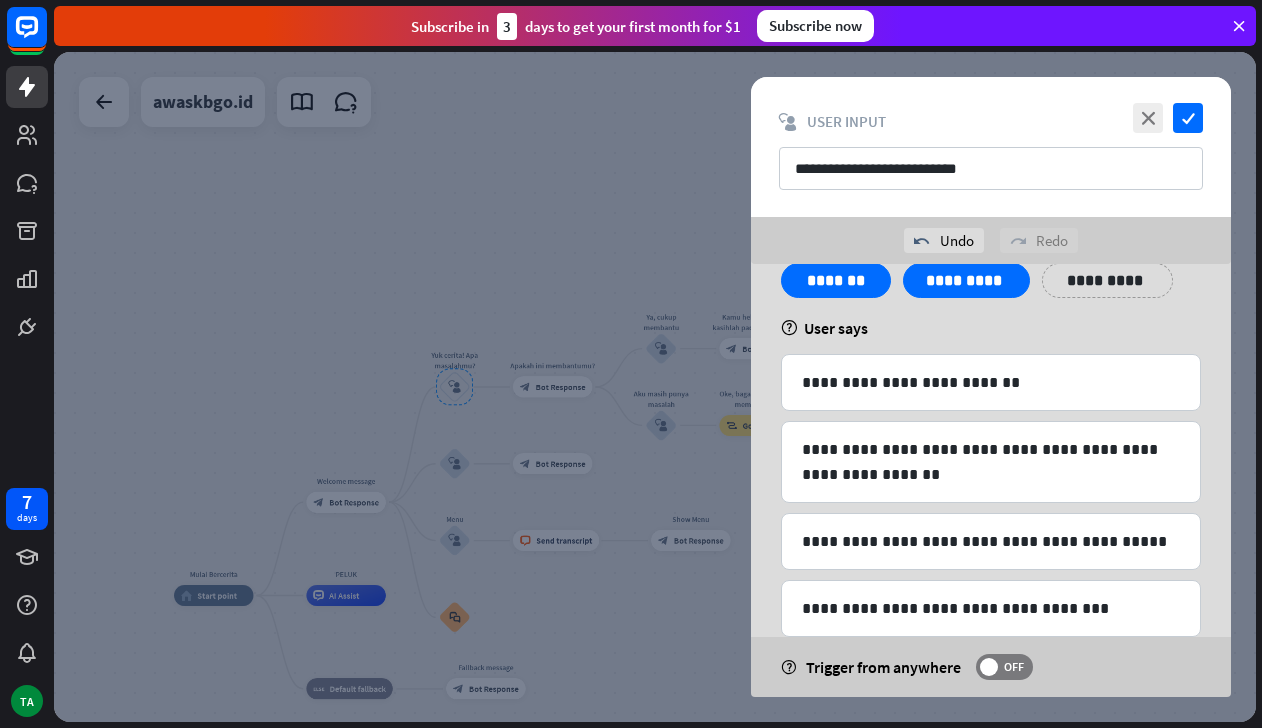 scroll, scrollTop: 292, scrollLeft: 0, axis: vertical 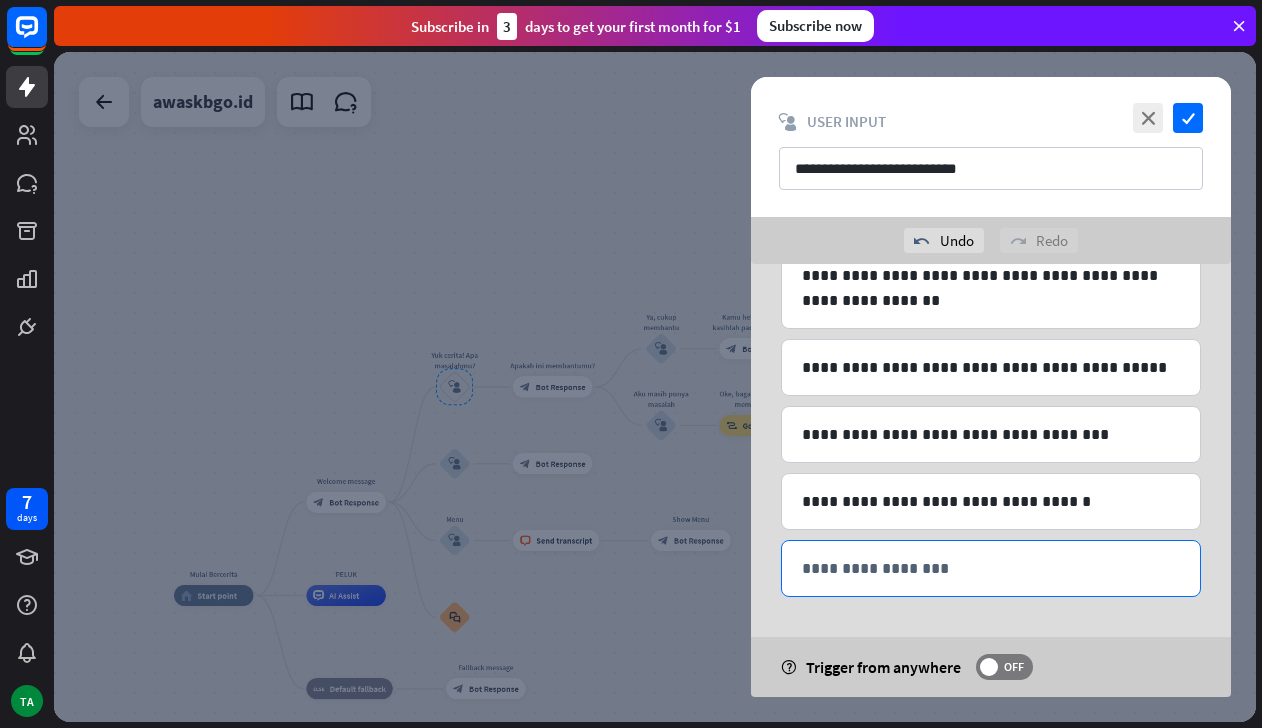click on "**********" at bounding box center [991, 568] 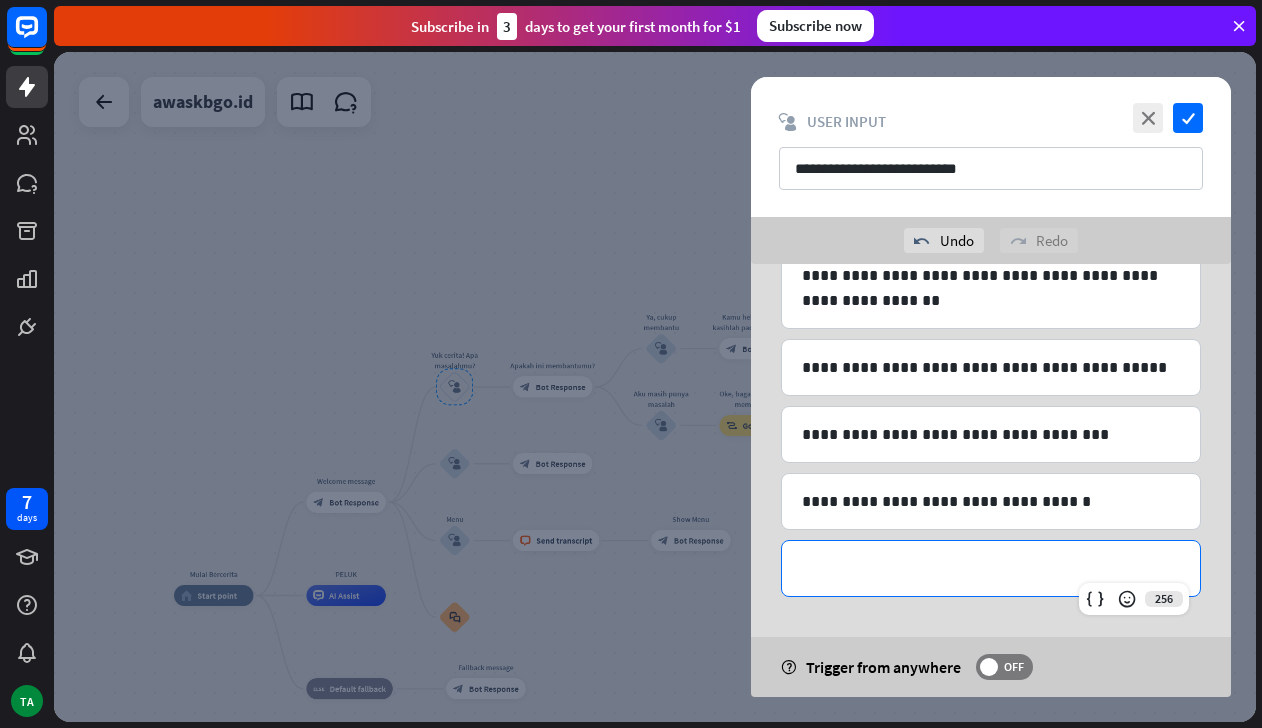 type 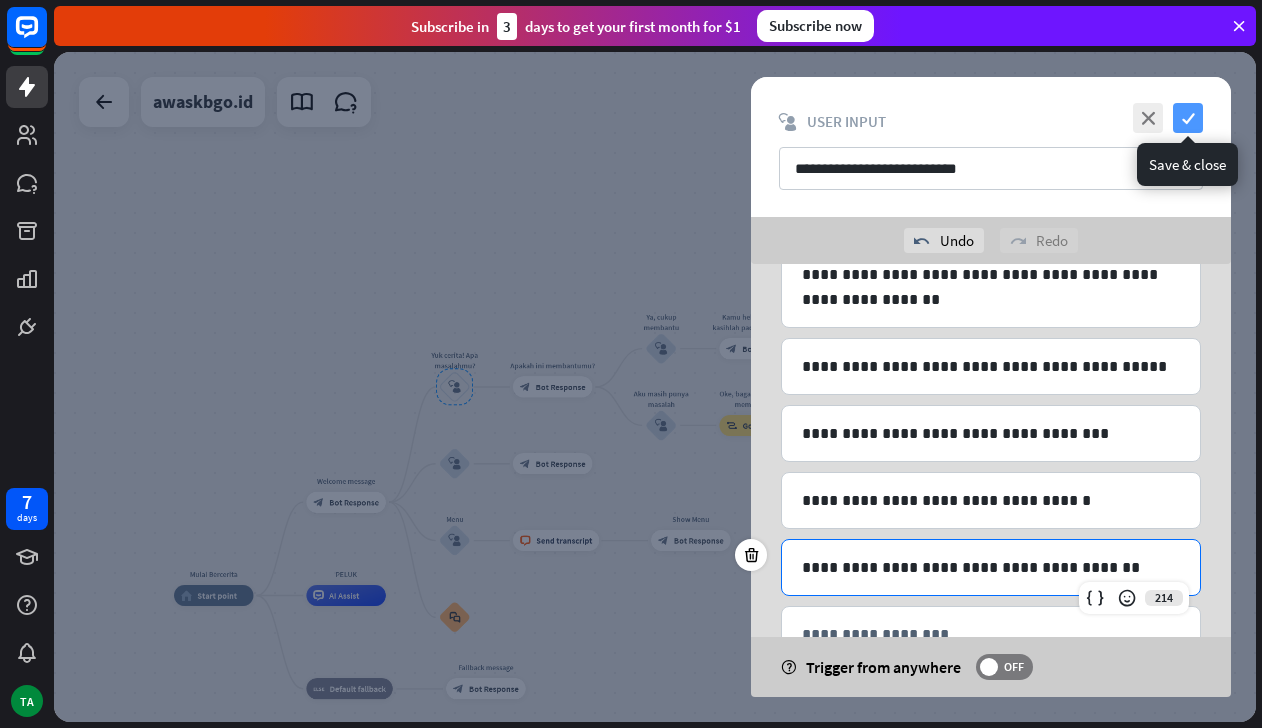 click on "check" at bounding box center (1188, 118) 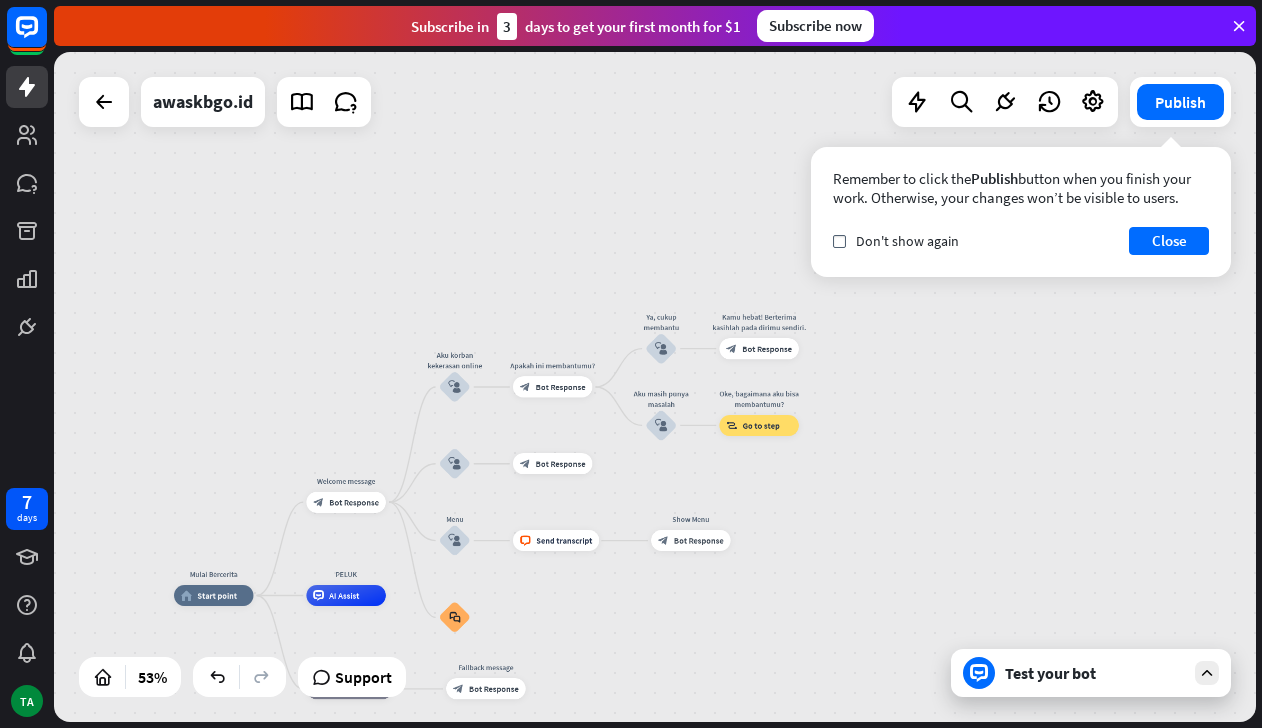 click on "Test your bot" at bounding box center [1095, 673] 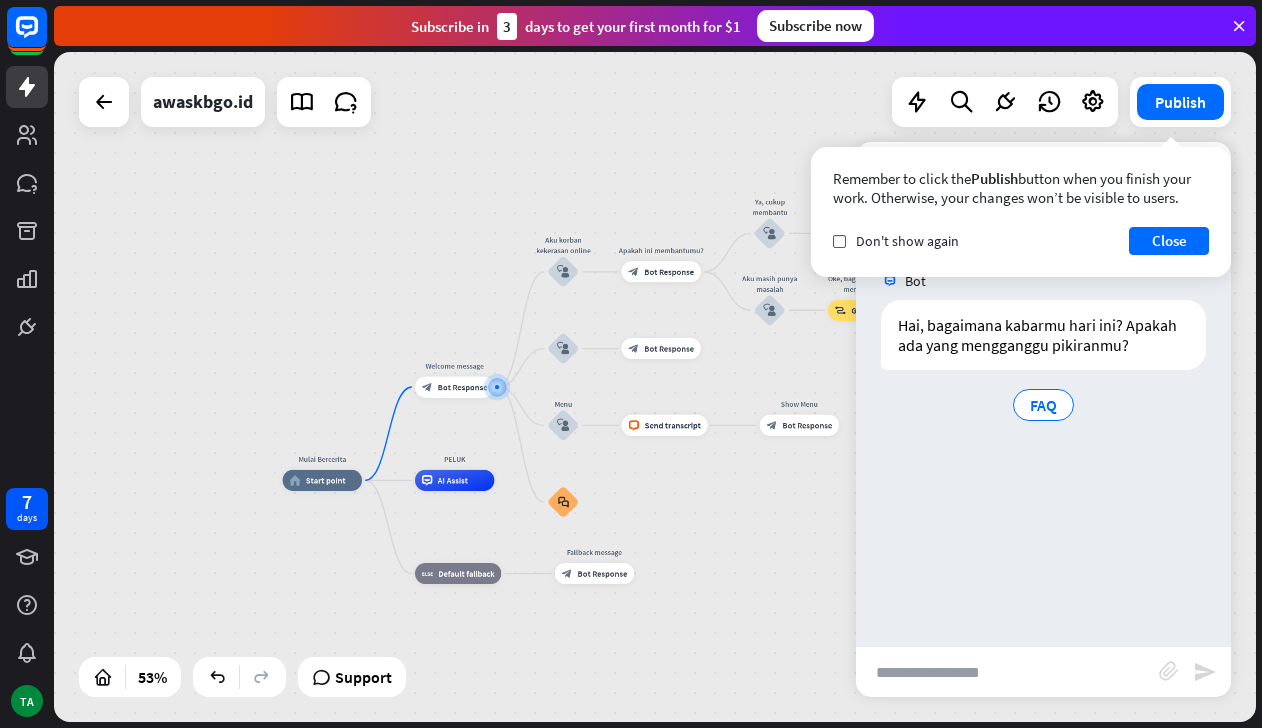 click at bounding box center [1007, 672] 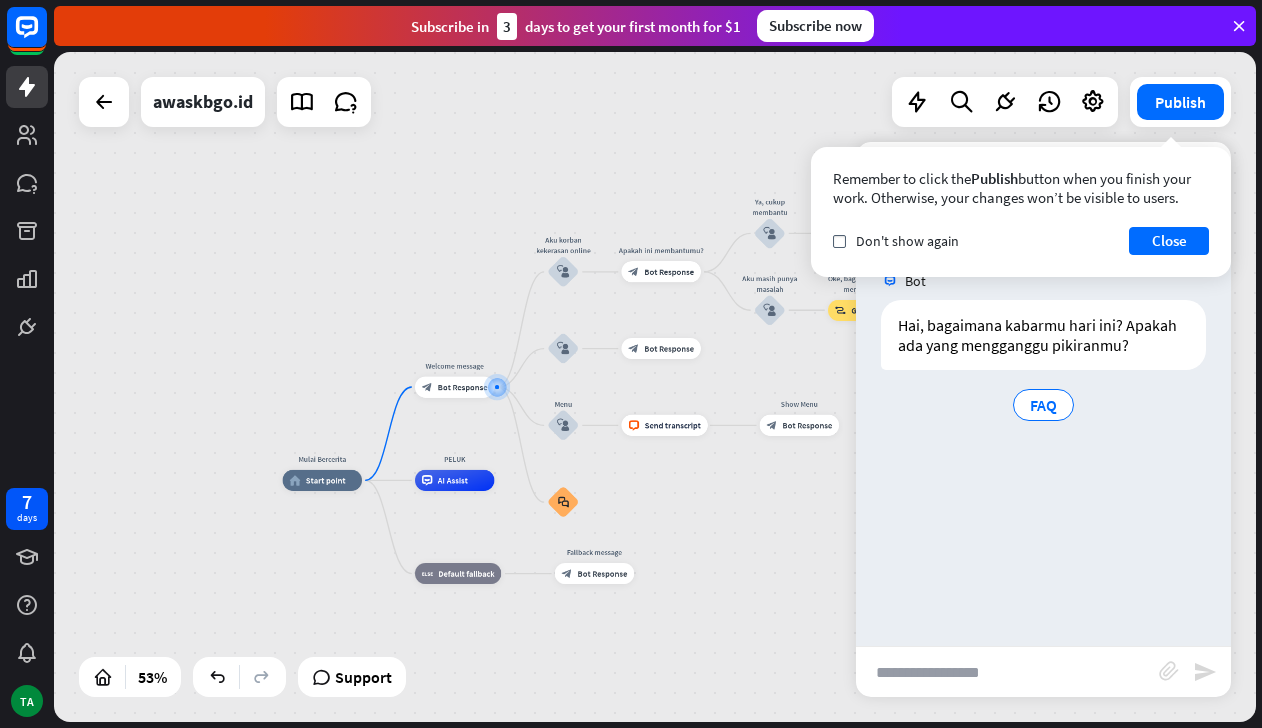 type on "*" 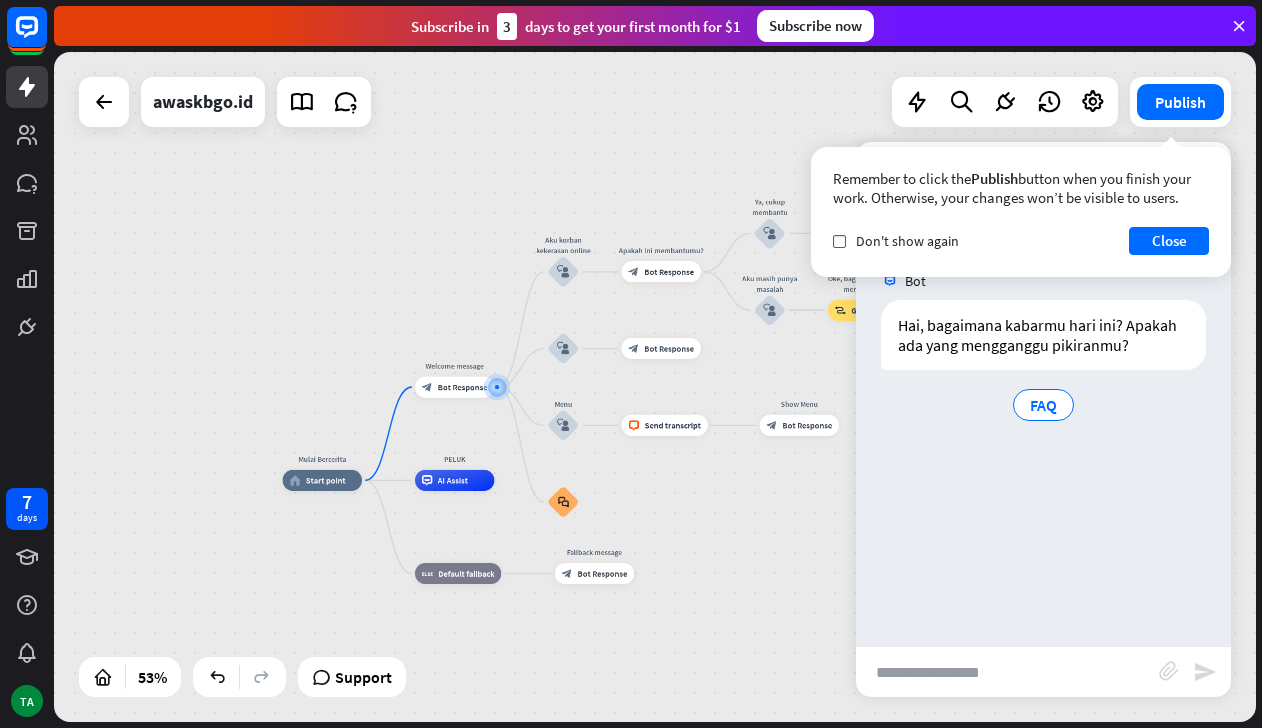 type on "*" 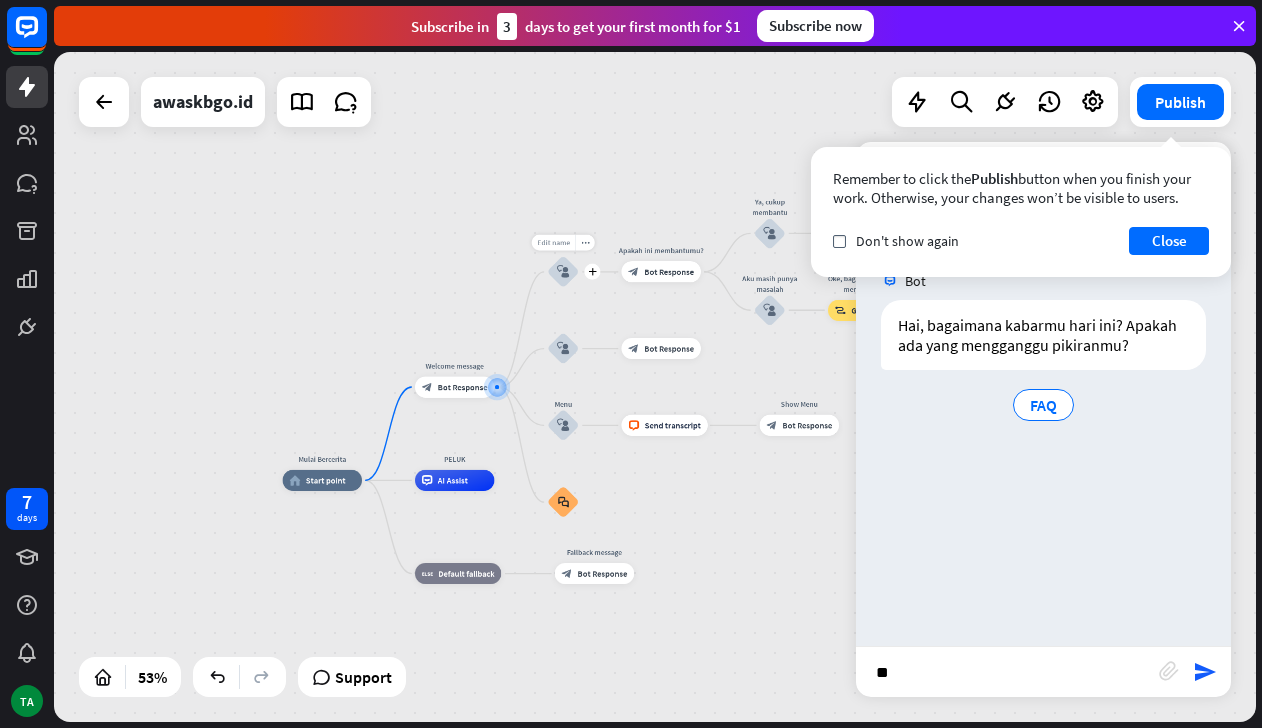 type on "**" 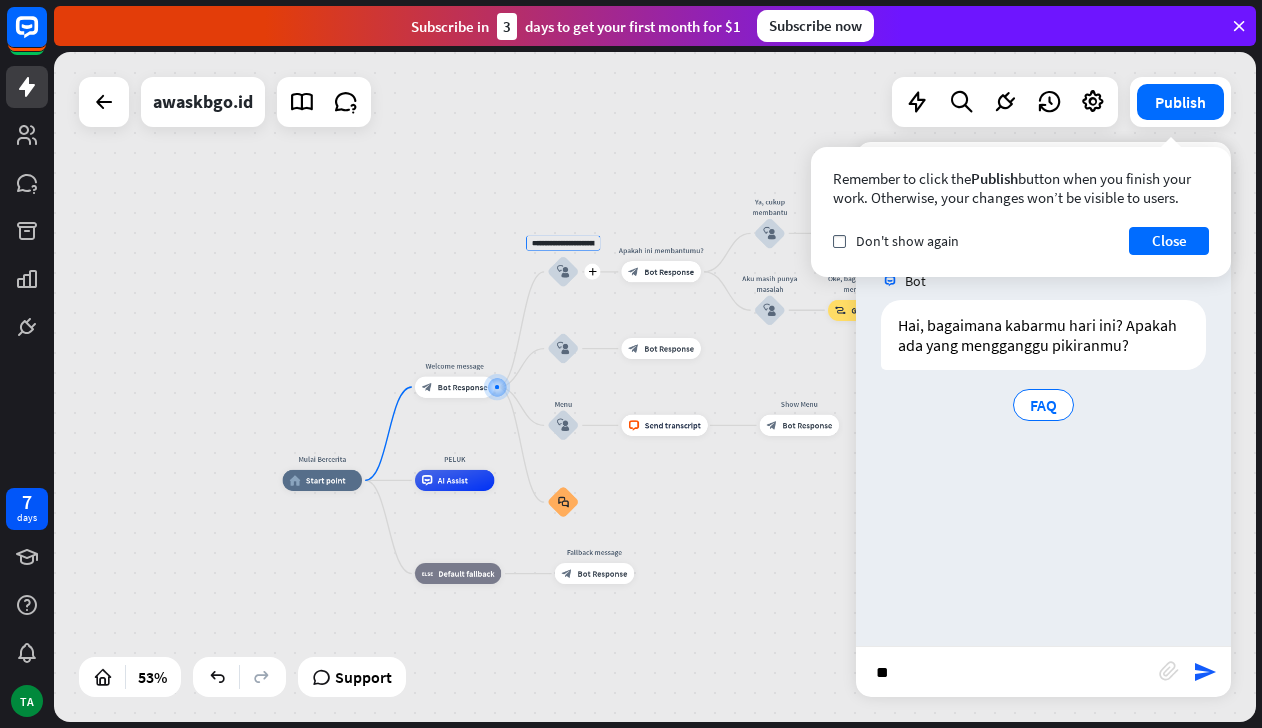 scroll, scrollTop: 0, scrollLeft: 55, axis: horizontal 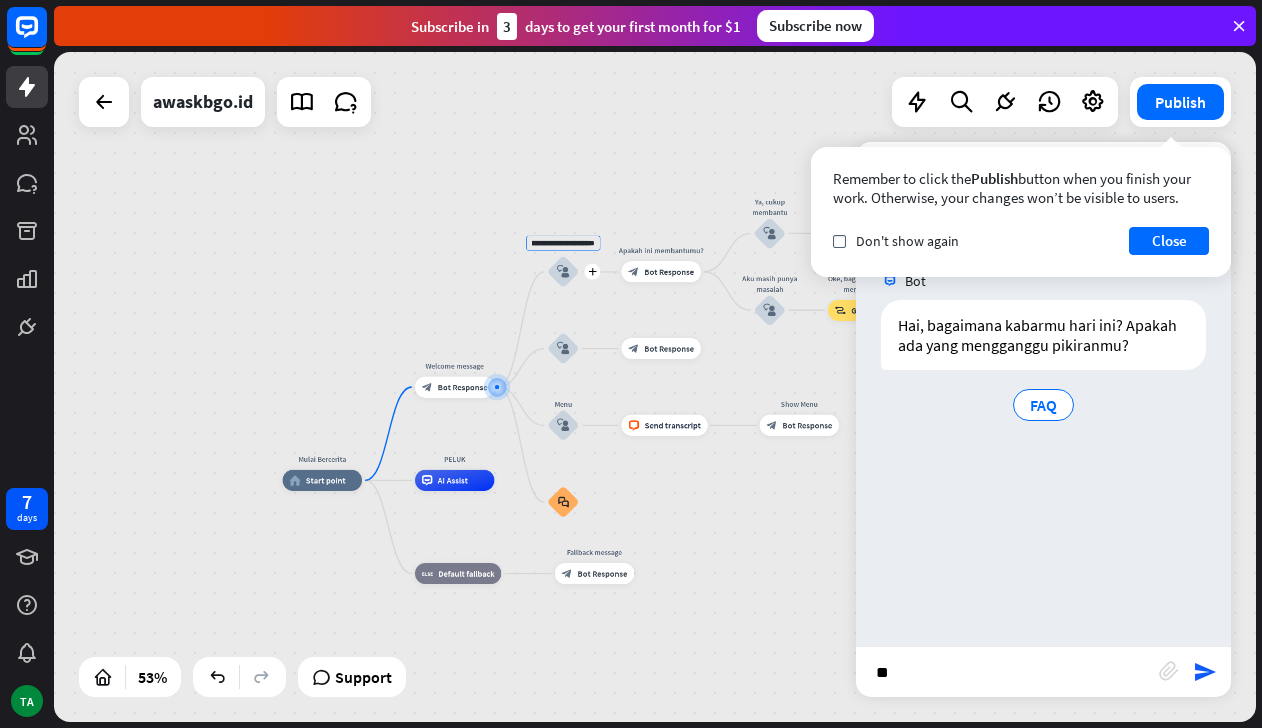 click on "**********" at bounding box center (563, 243) 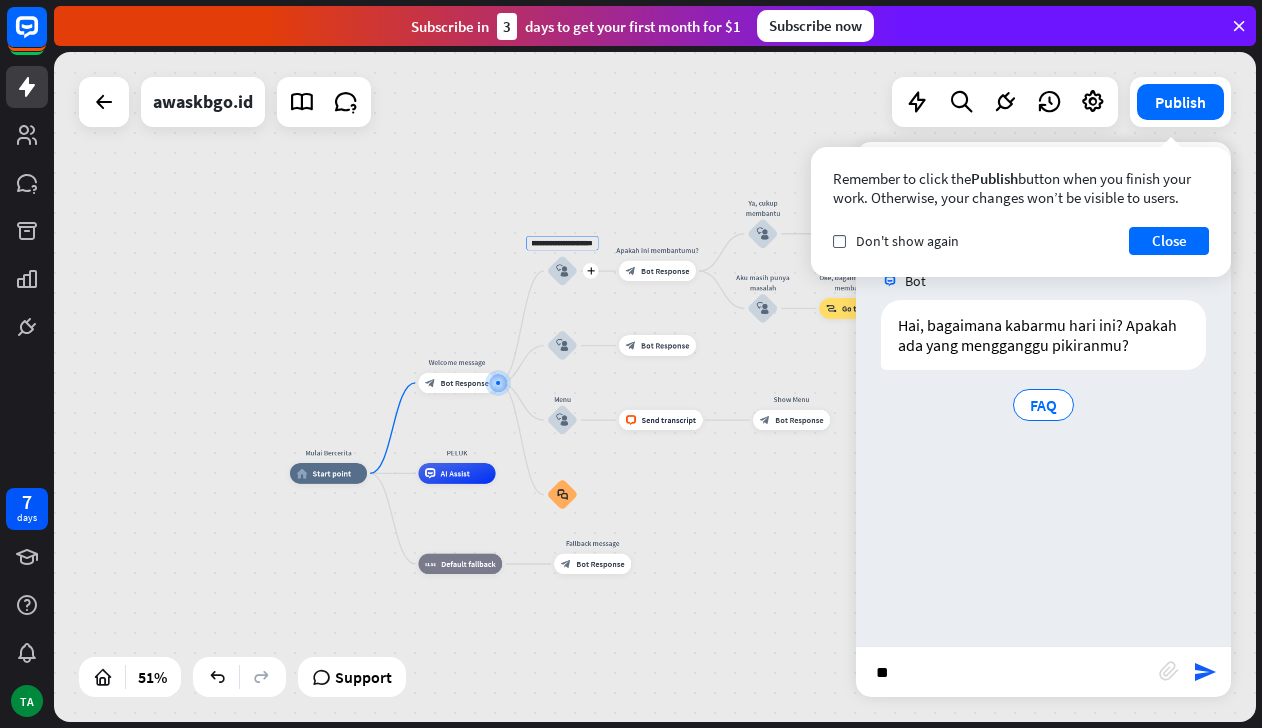 click on "**********" at bounding box center [562, 243] 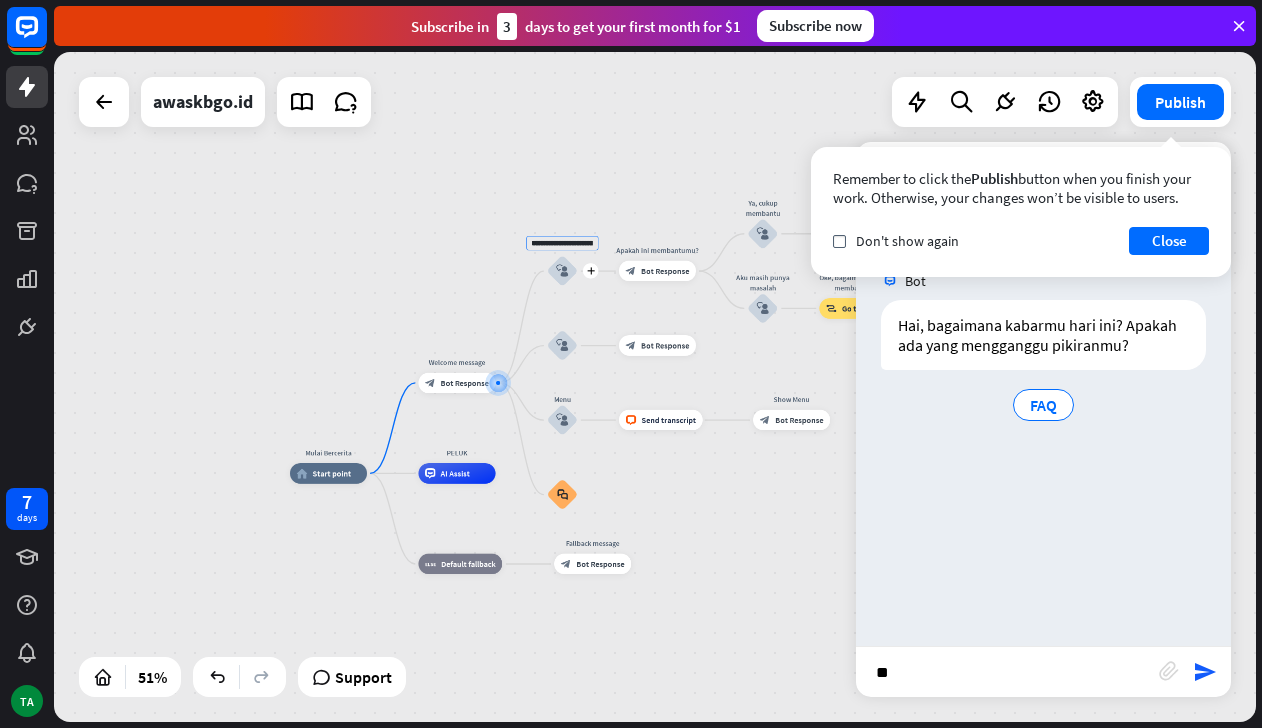 scroll, scrollTop: 0, scrollLeft: 0, axis: both 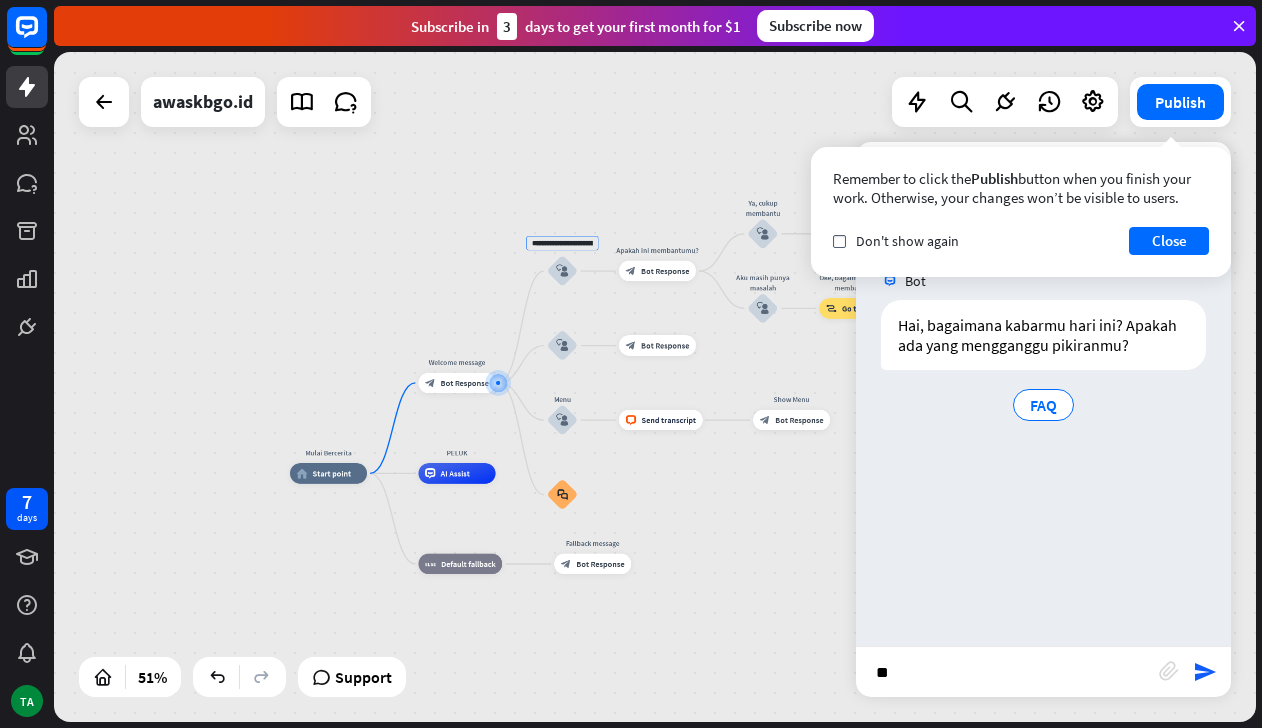 type on "**********" 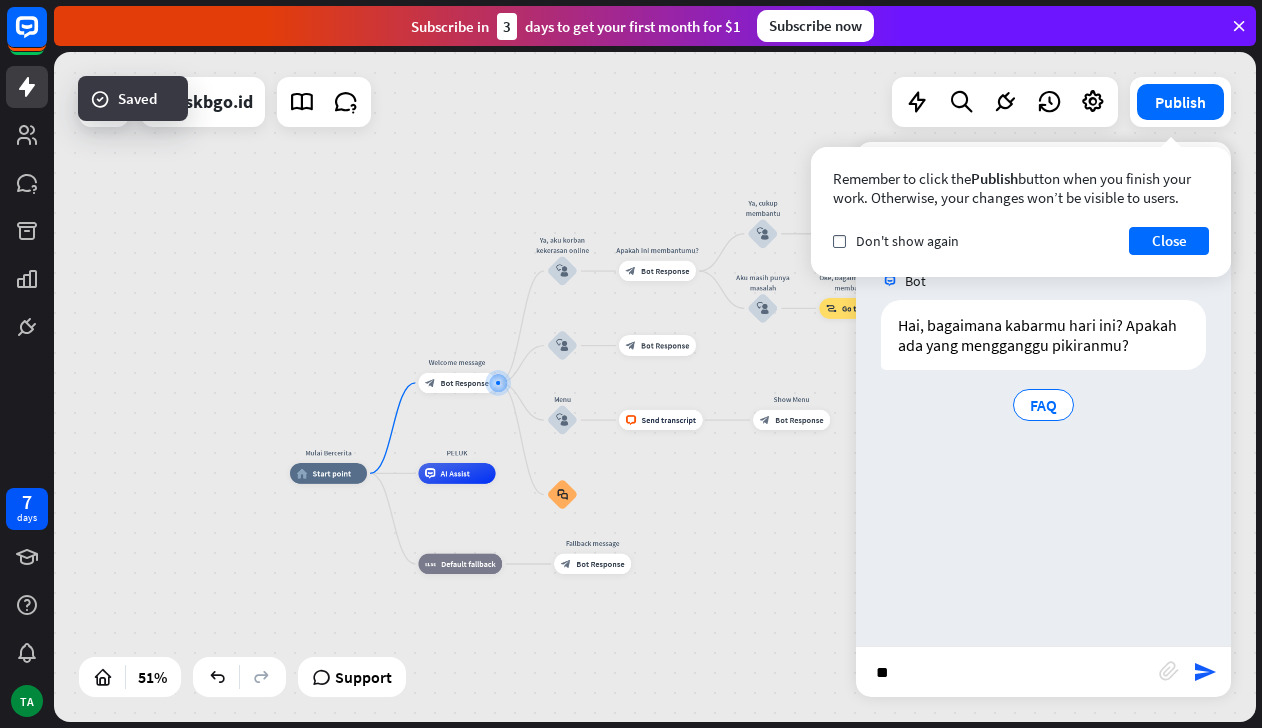 type 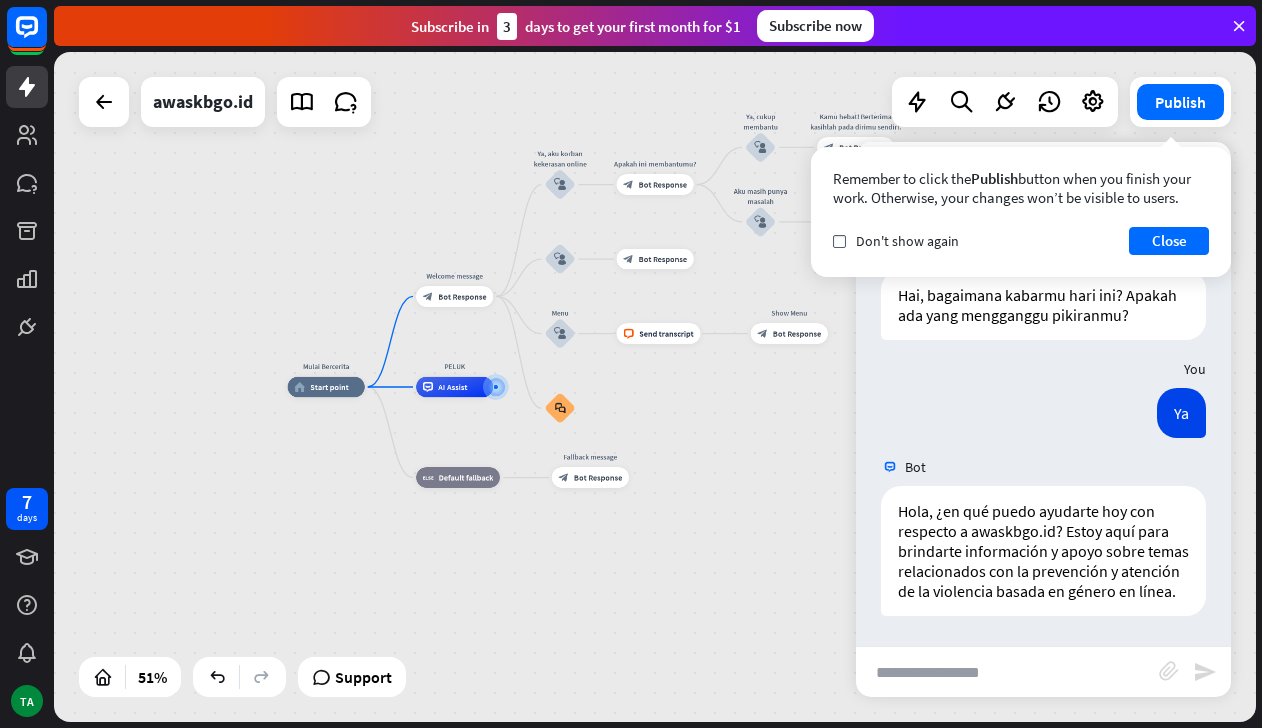 scroll, scrollTop: 0, scrollLeft: 0, axis: both 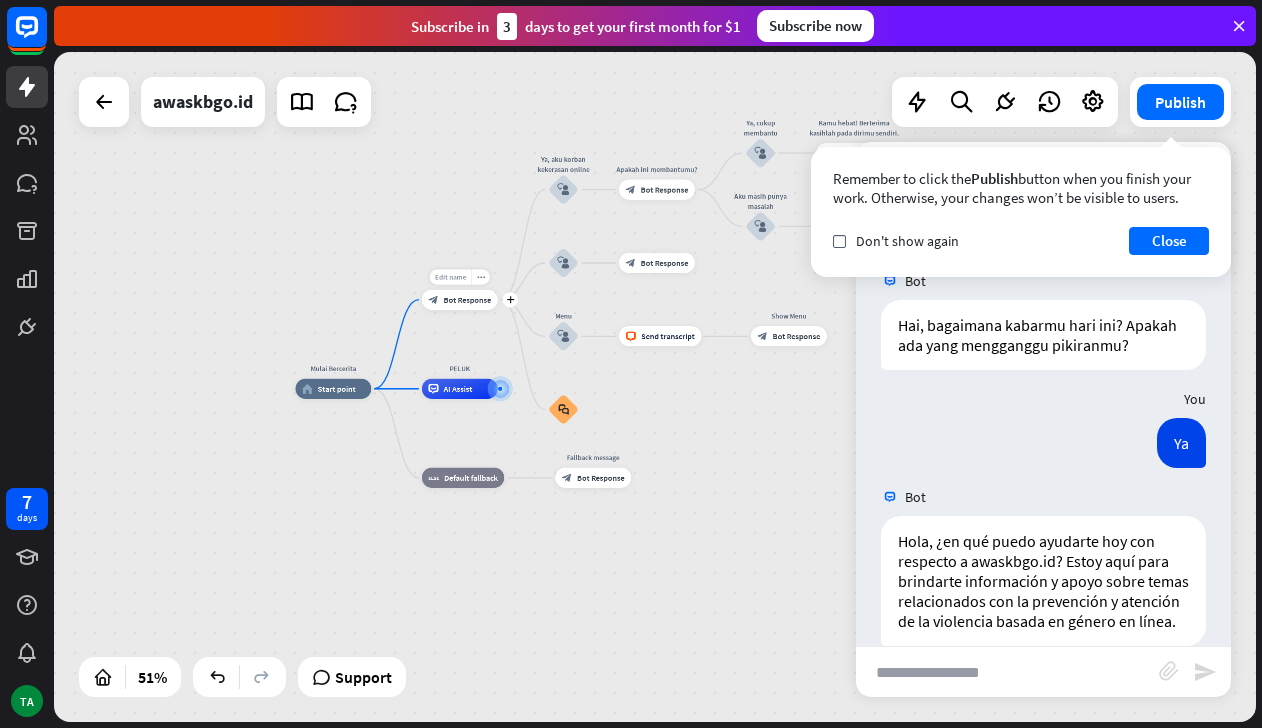 click on "Edit name" at bounding box center [450, 276] 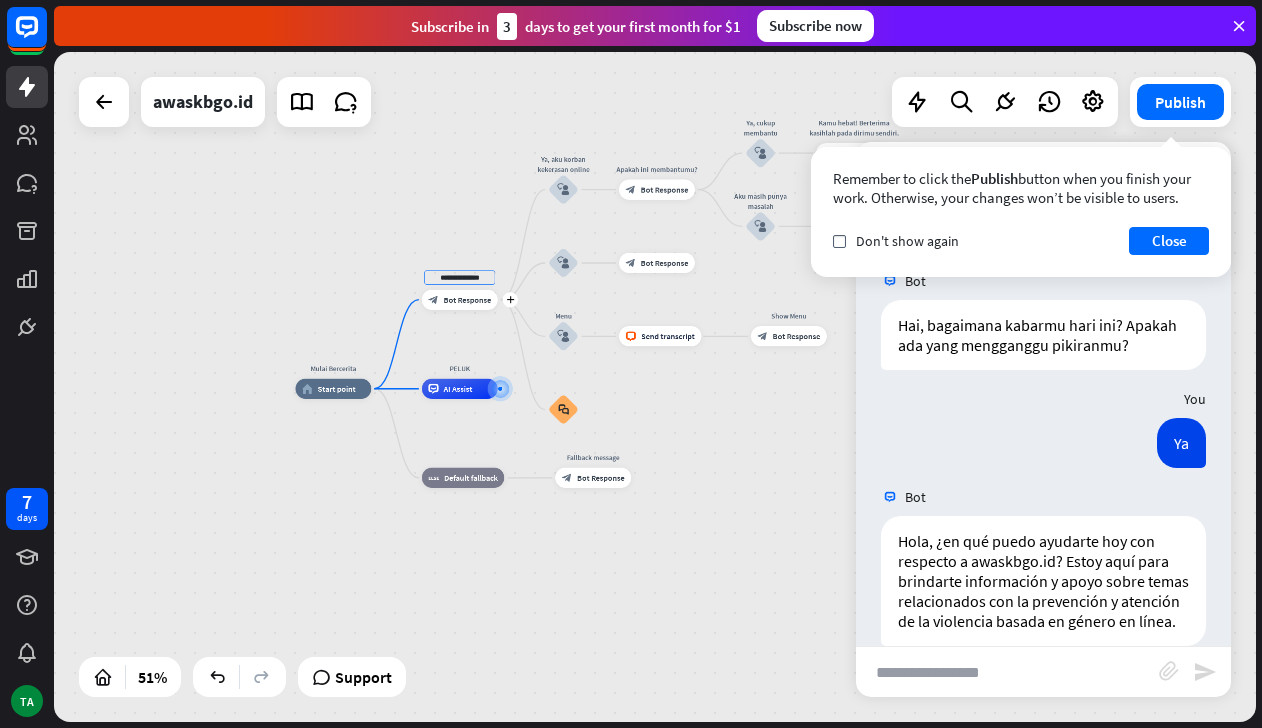 click on "Bot Response" at bounding box center (468, 300) 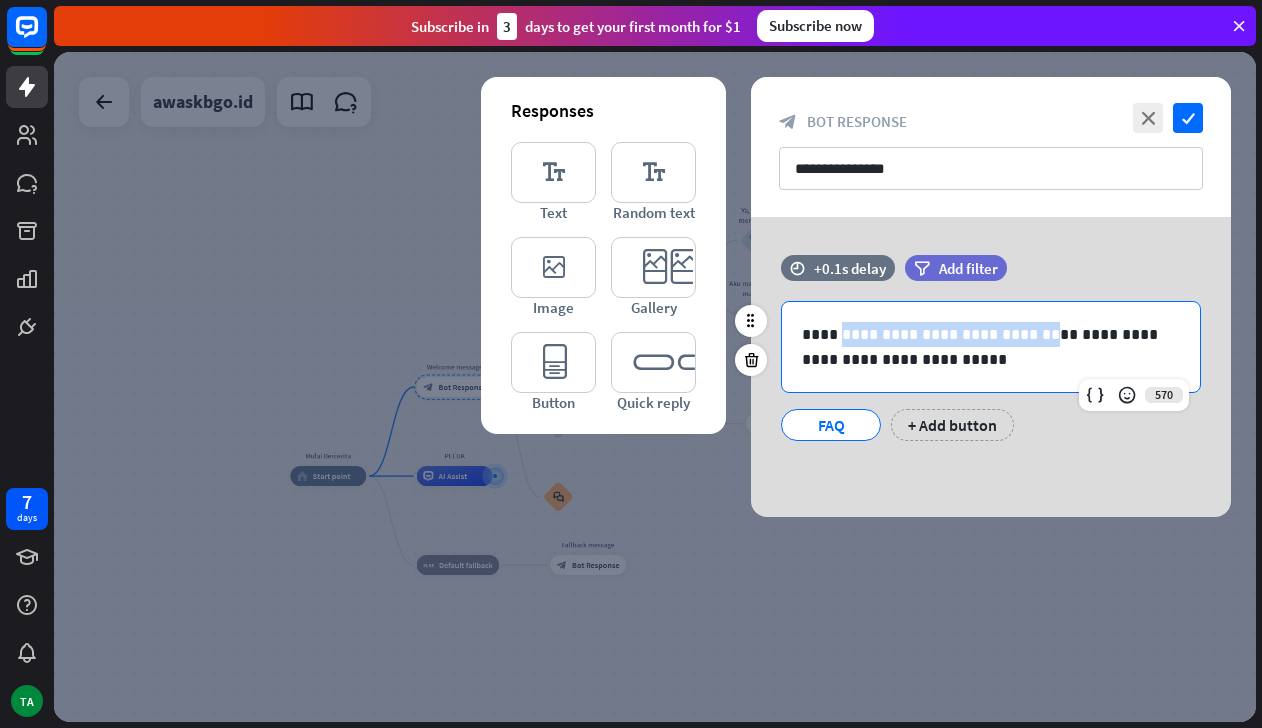 drag, startPoint x: 1025, startPoint y: 337, endPoint x: 833, endPoint y: 334, distance: 192.02344 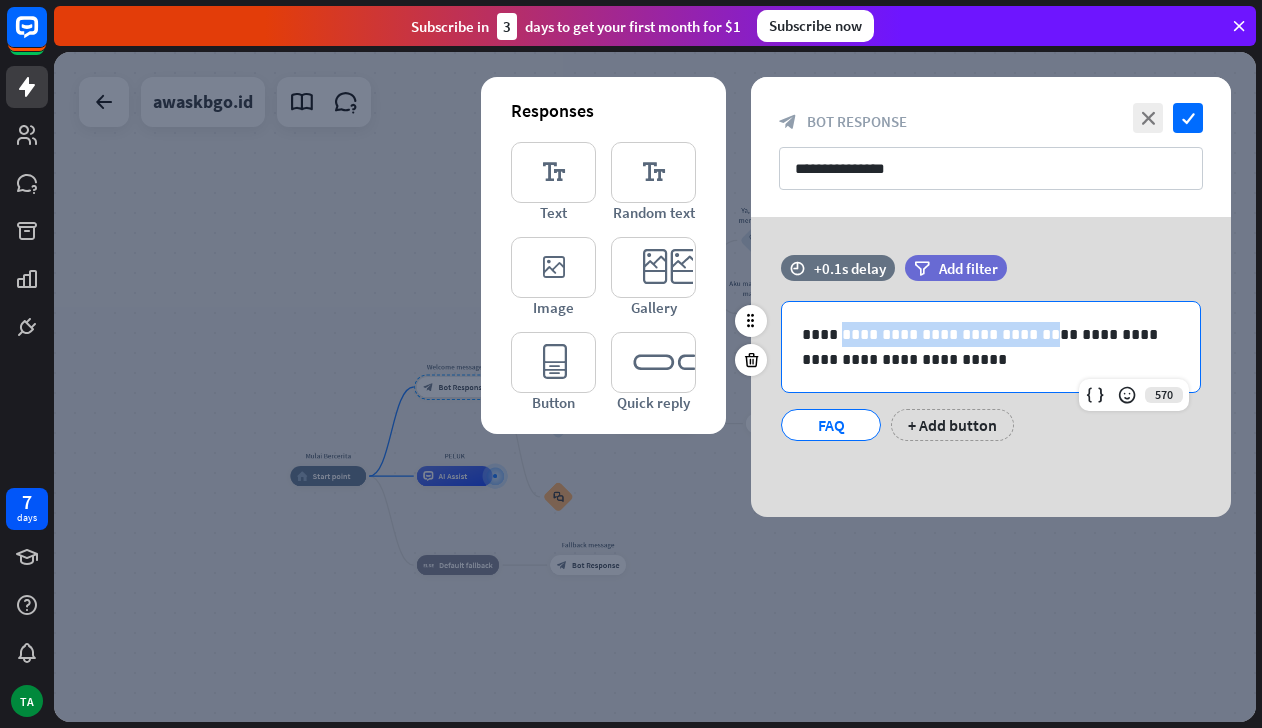 click on "**********" at bounding box center [991, 347] 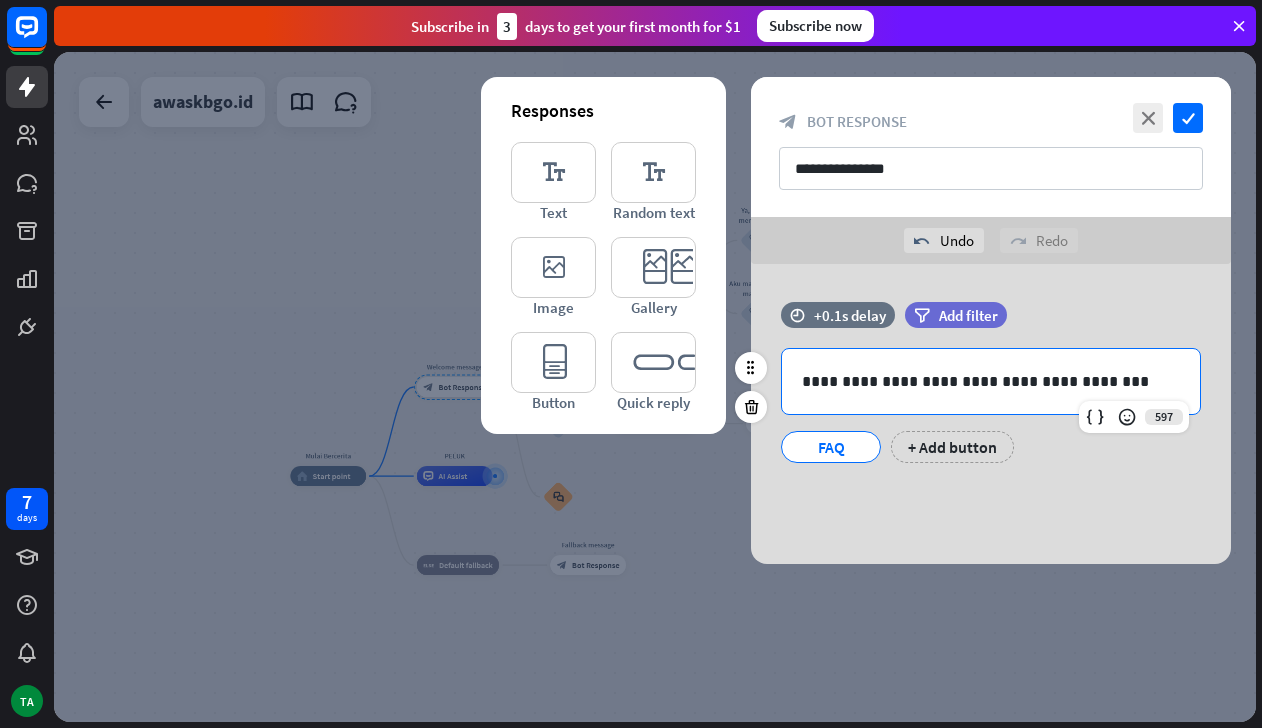 type 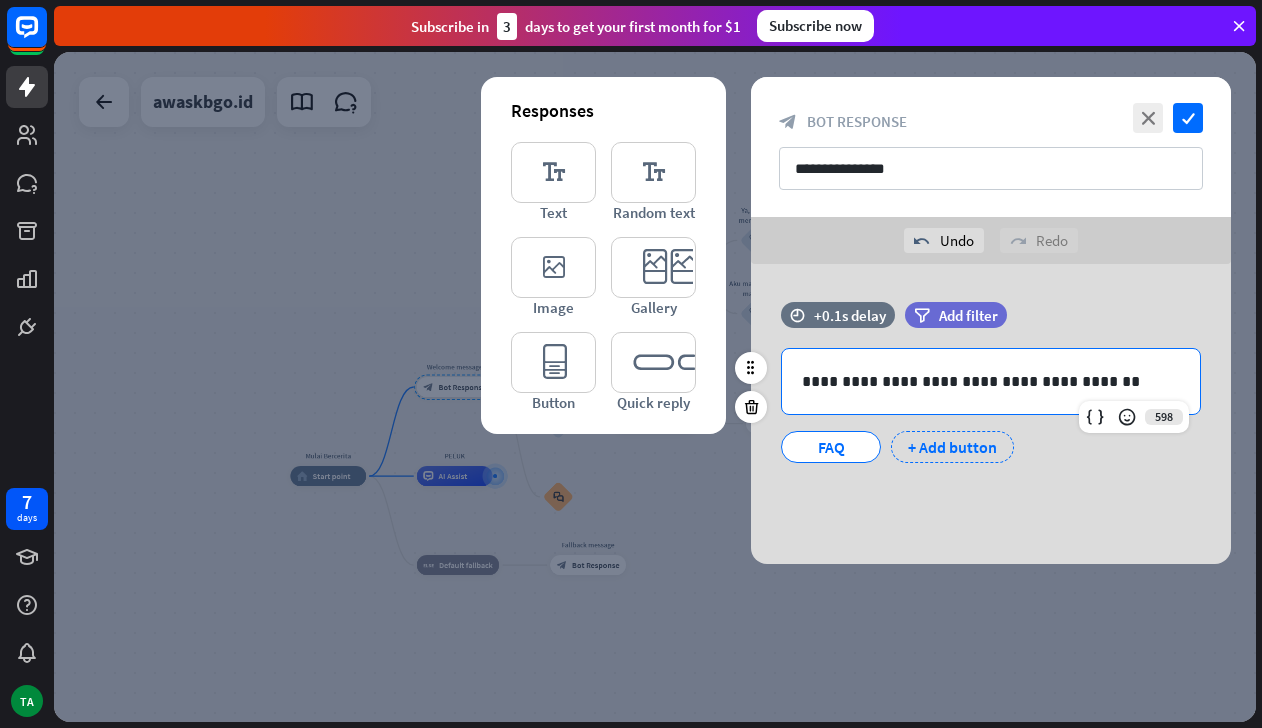 click on "+ Add button" at bounding box center (952, 447) 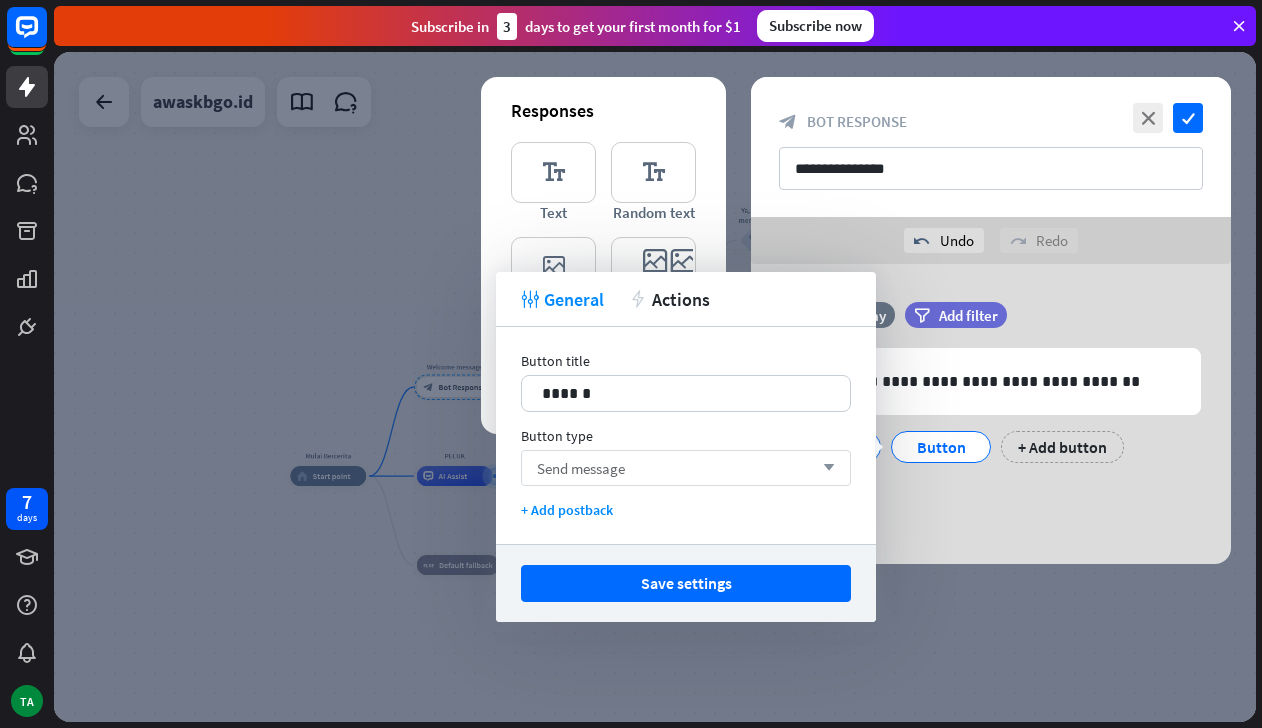 click on "Send message
arrow_down" at bounding box center [686, 468] 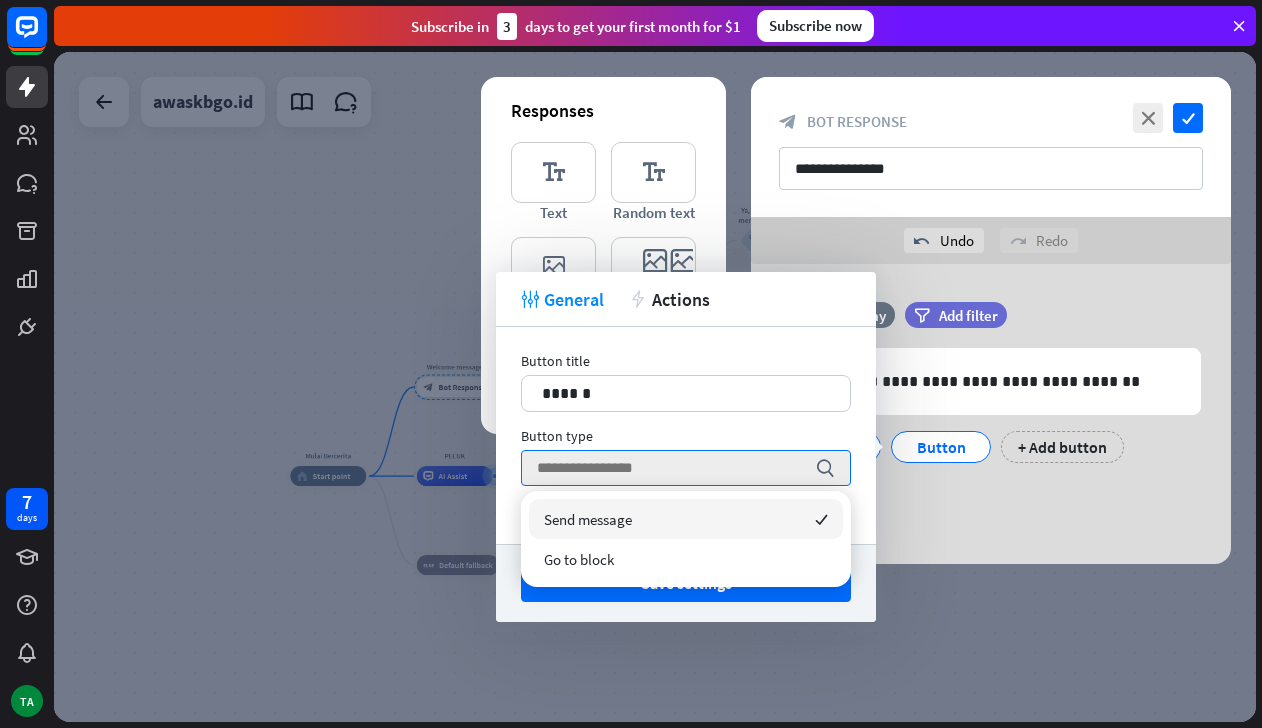 click on "Button type" at bounding box center (686, 436) 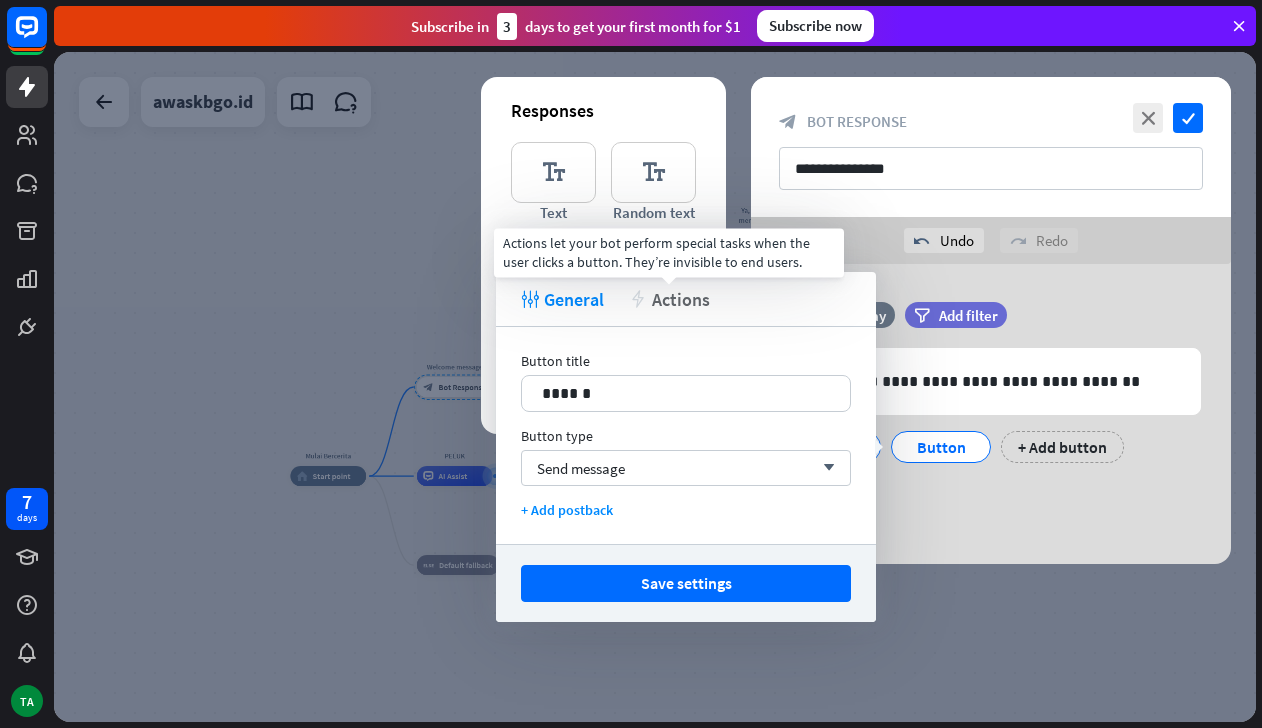 click on "Actions" at bounding box center [681, 299] 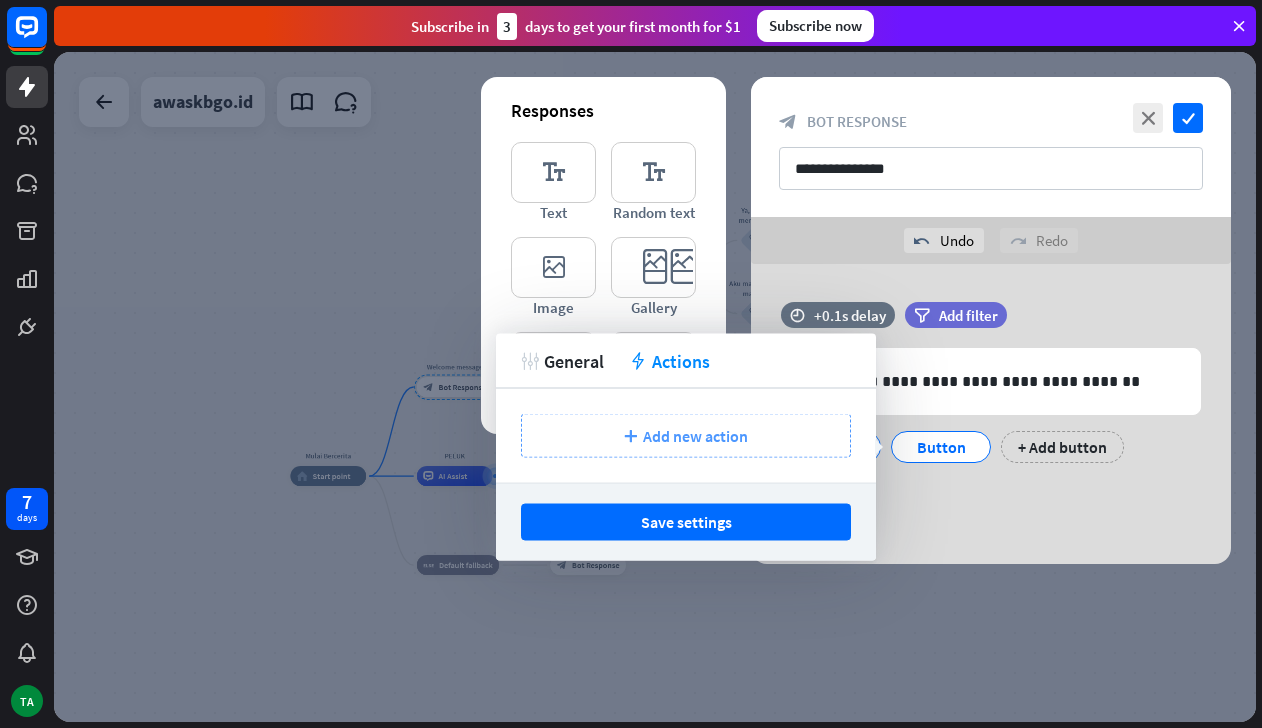 click on "Add new action" at bounding box center [695, 436] 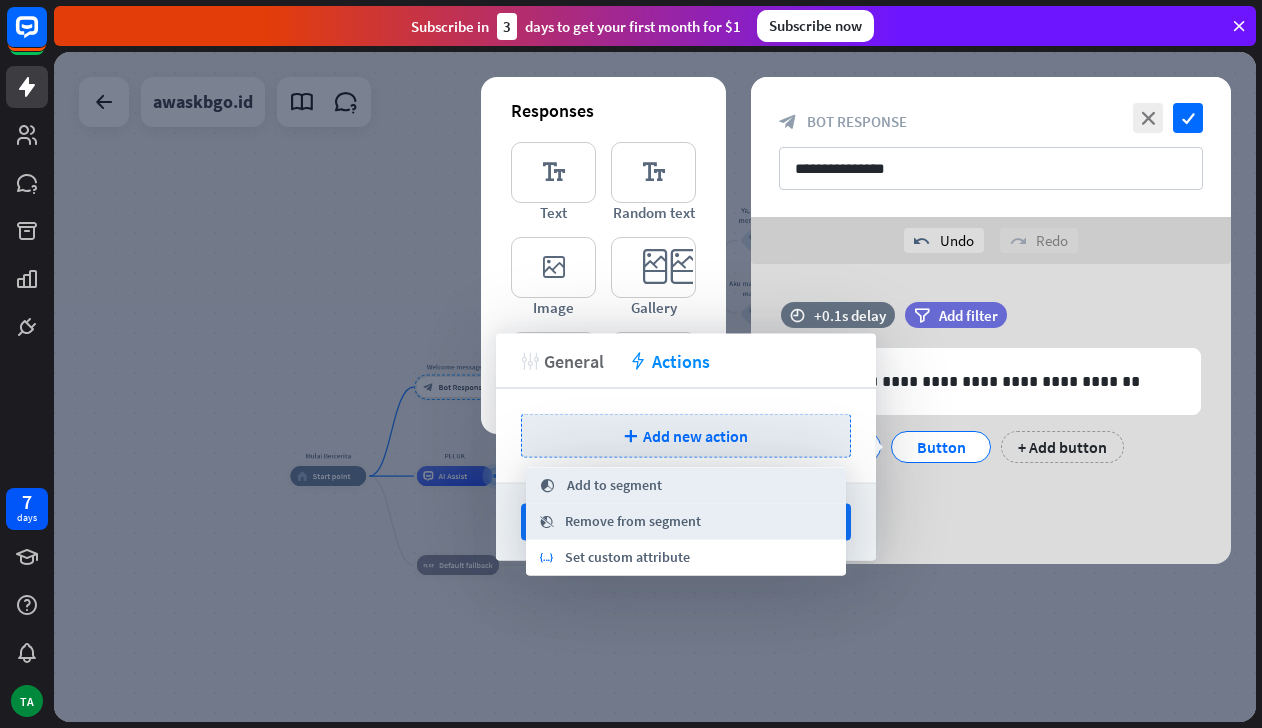 click on "General" at bounding box center (574, 360) 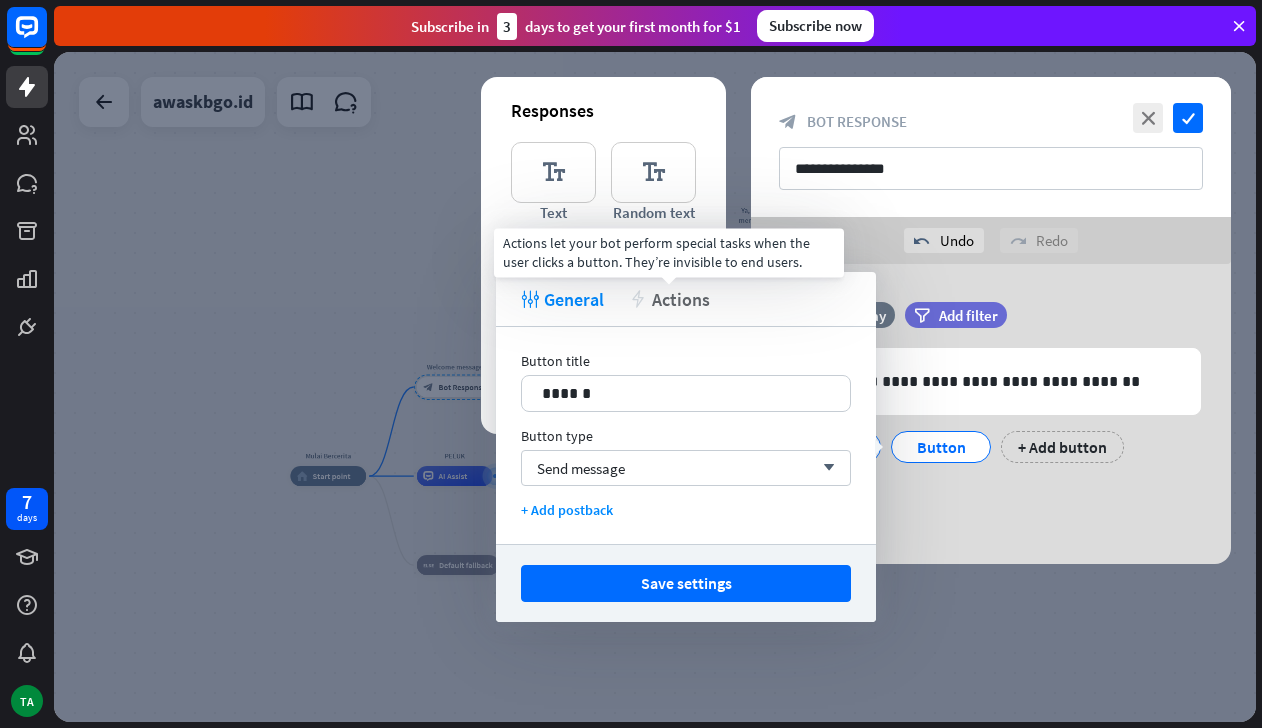 click on "Actions" at bounding box center (681, 299) 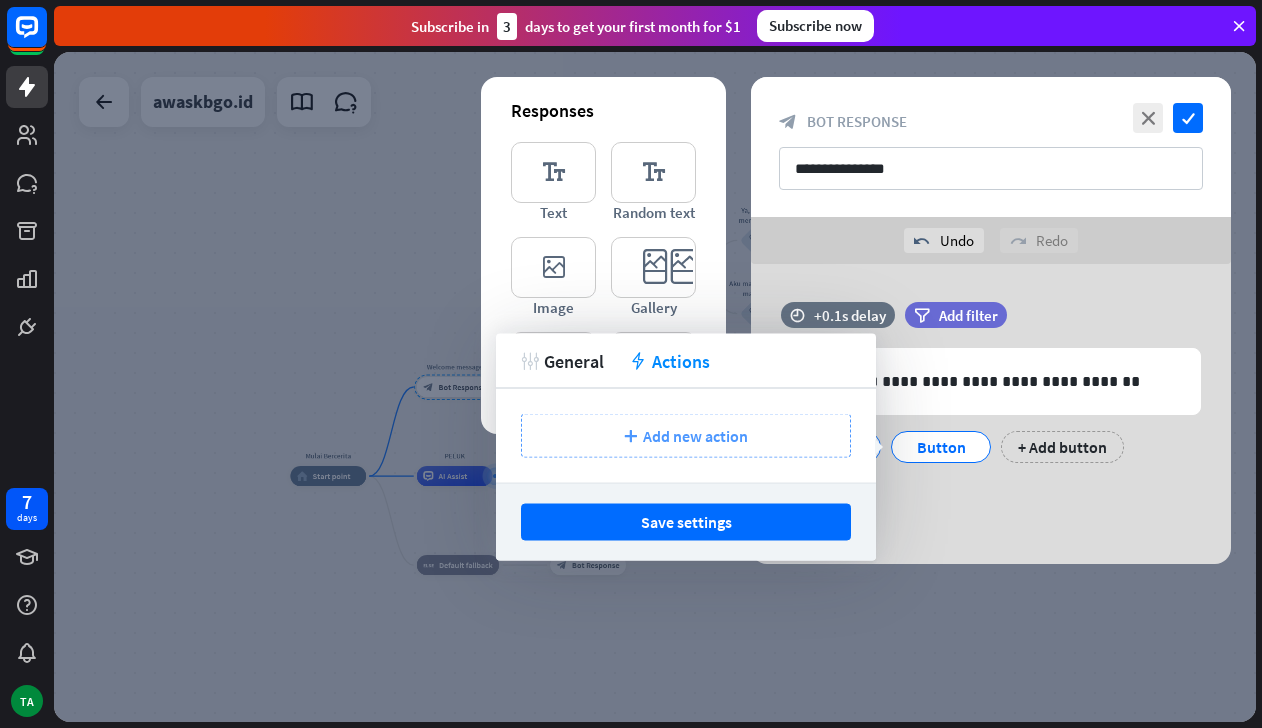 click on "Add new action" at bounding box center [695, 436] 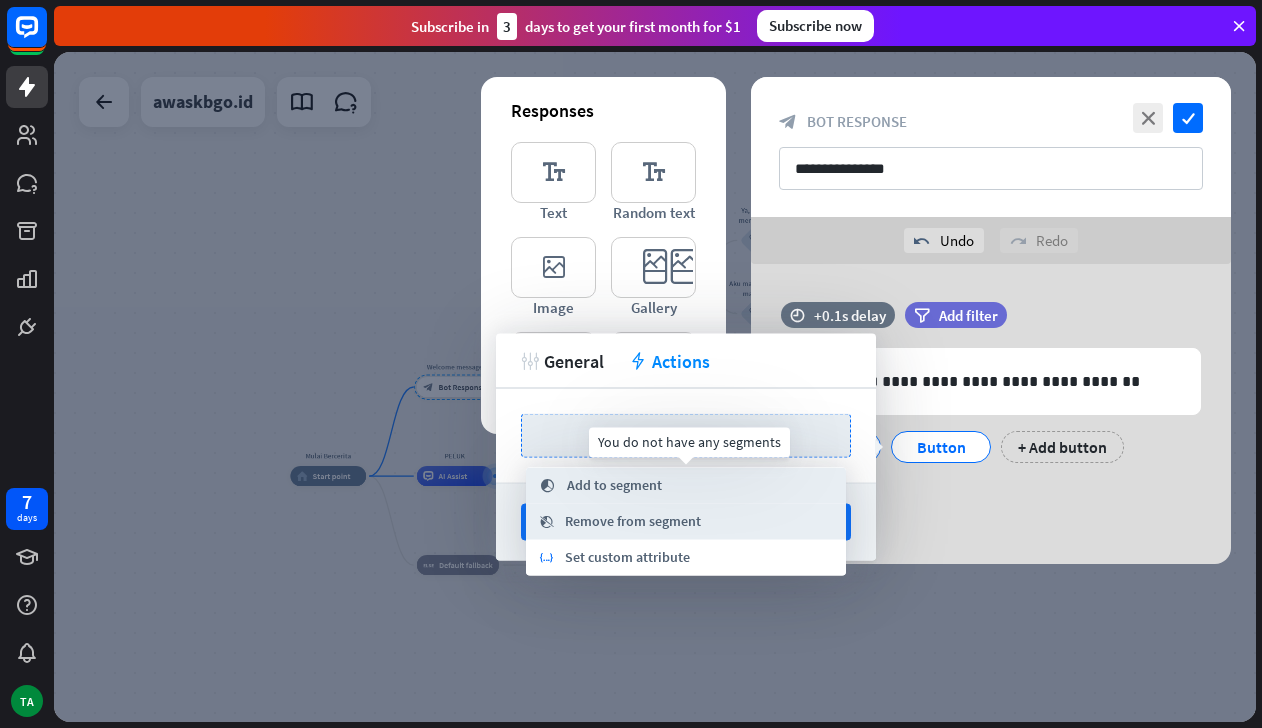 click on "Add to segment" at bounding box center (614, 486) 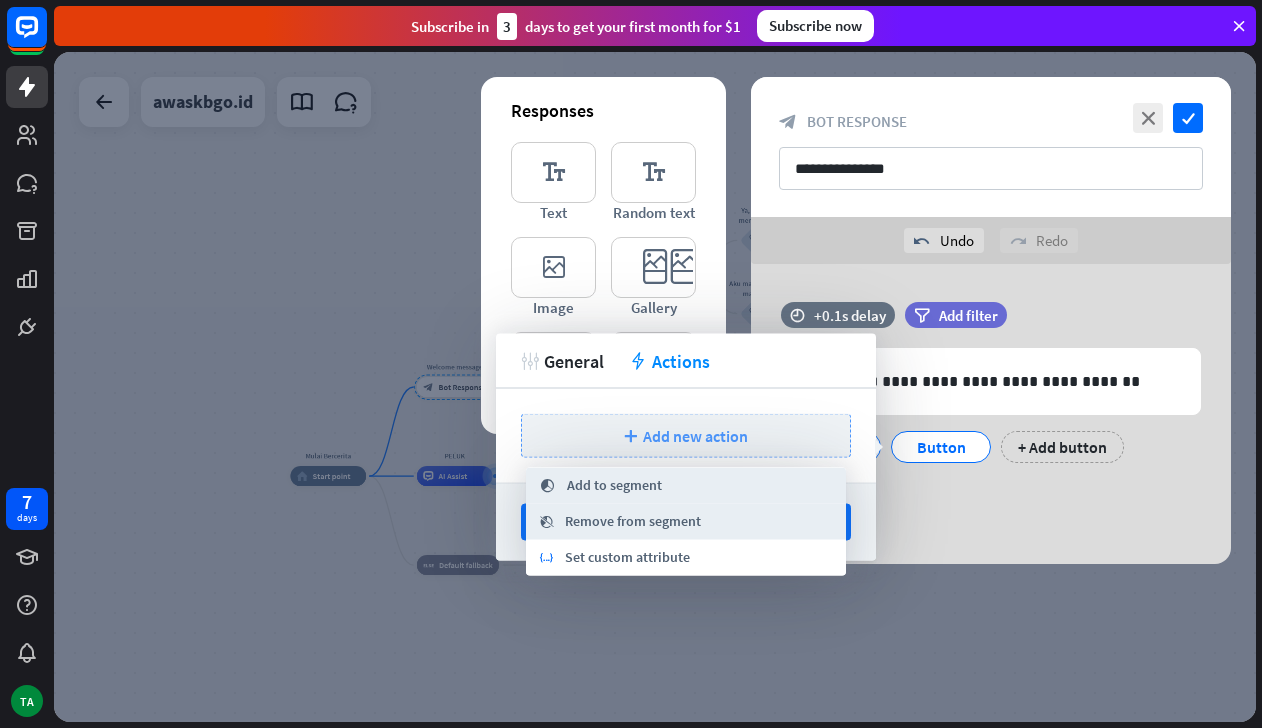 click on "Add new action" at bounding box center (695, 436) 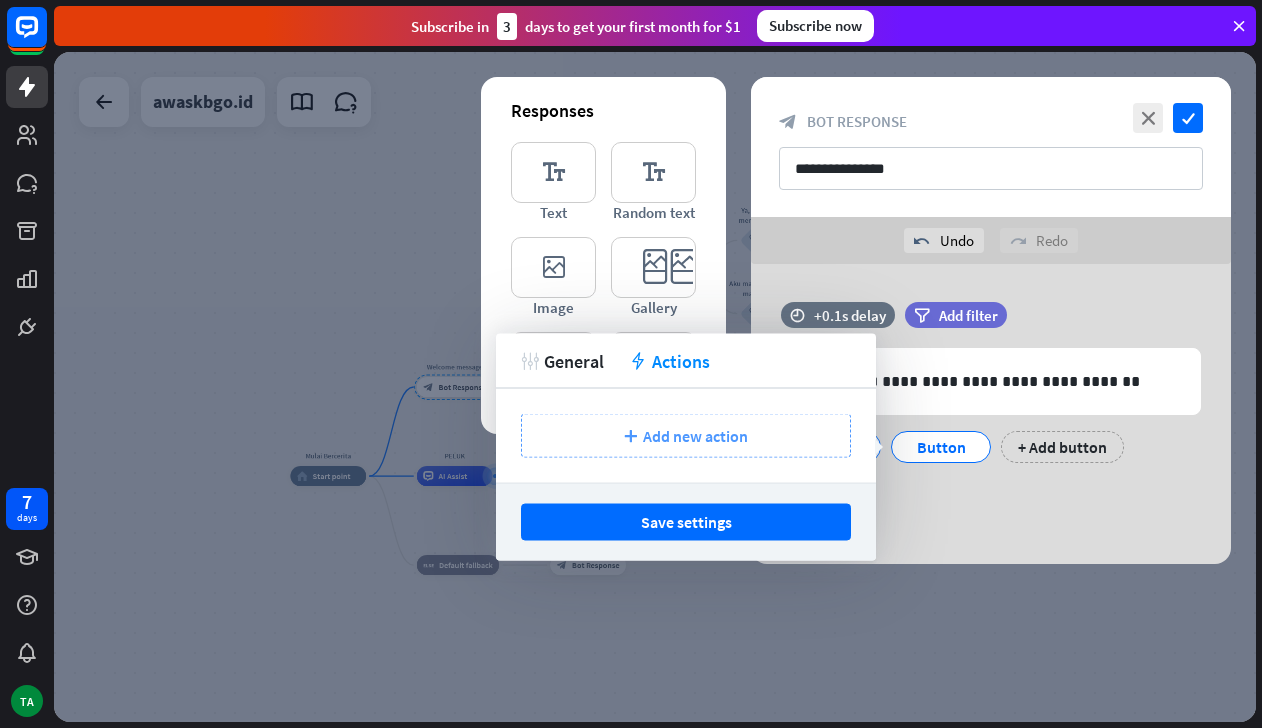 click on "Add new action" at bounding box center [695, 436] 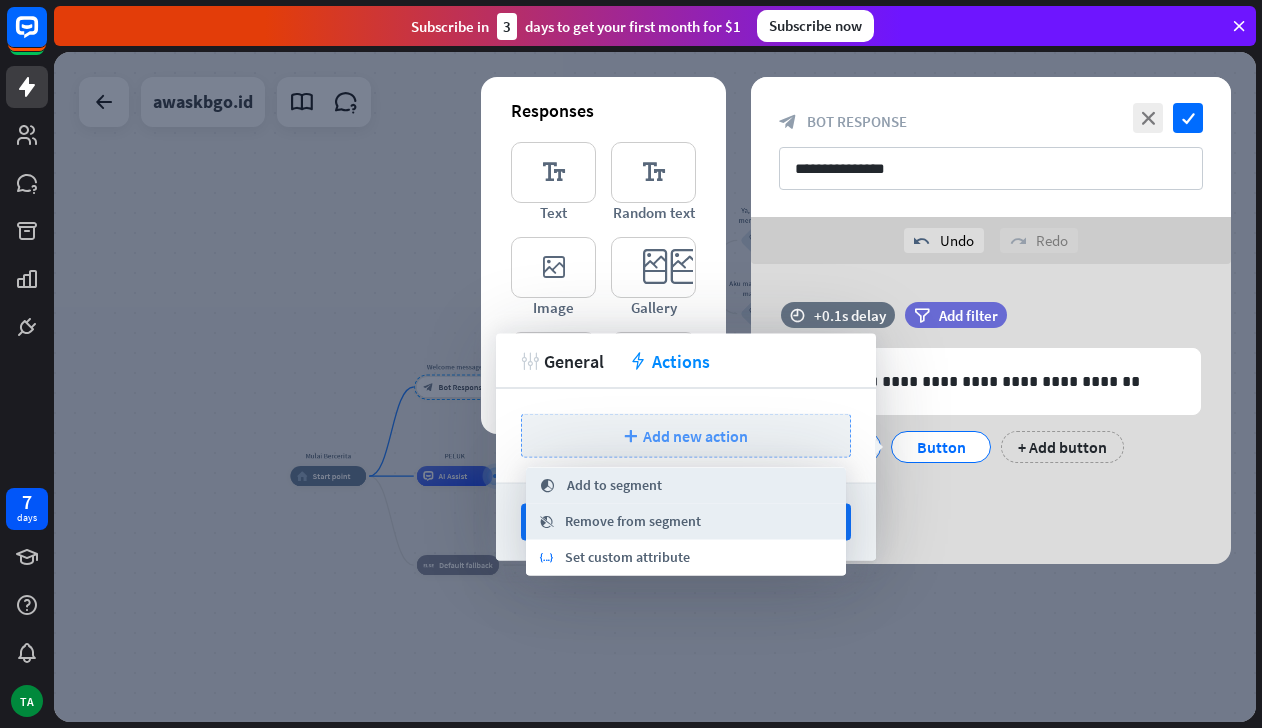 click on "Add new action" at bounding box center [695, 436] 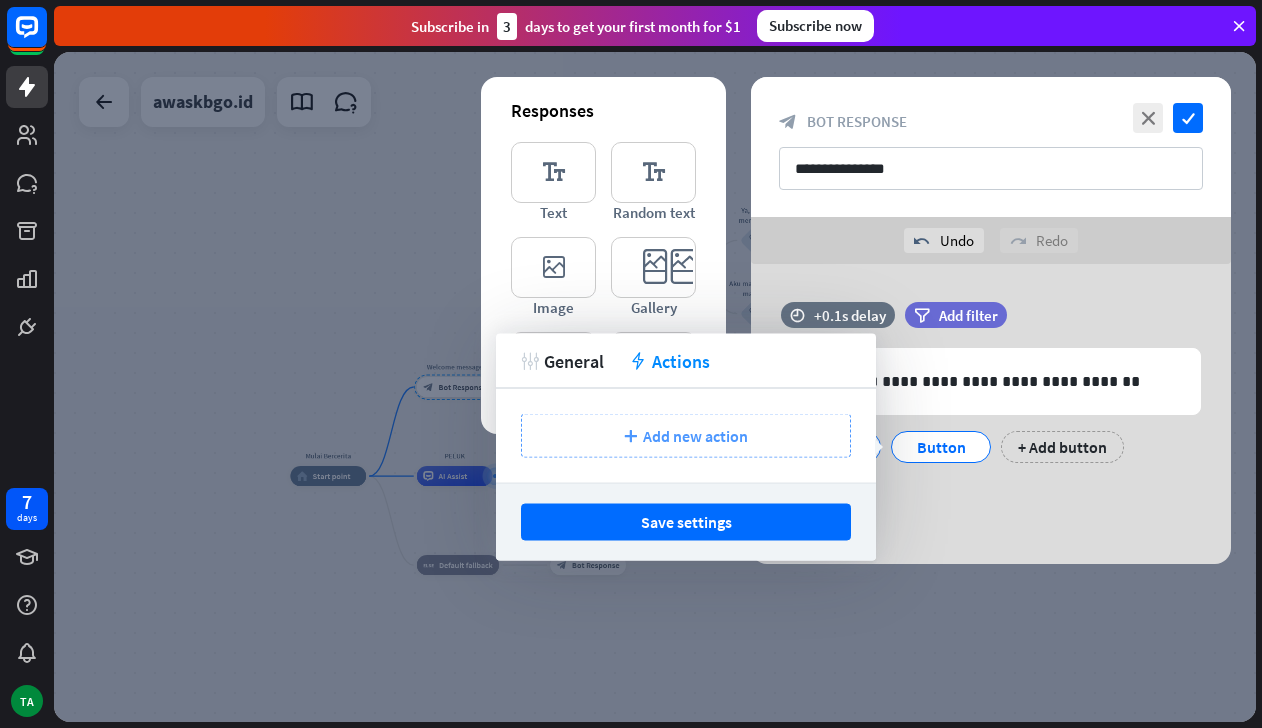 click on "plus
Add new action" at bounding box center (686, 436) 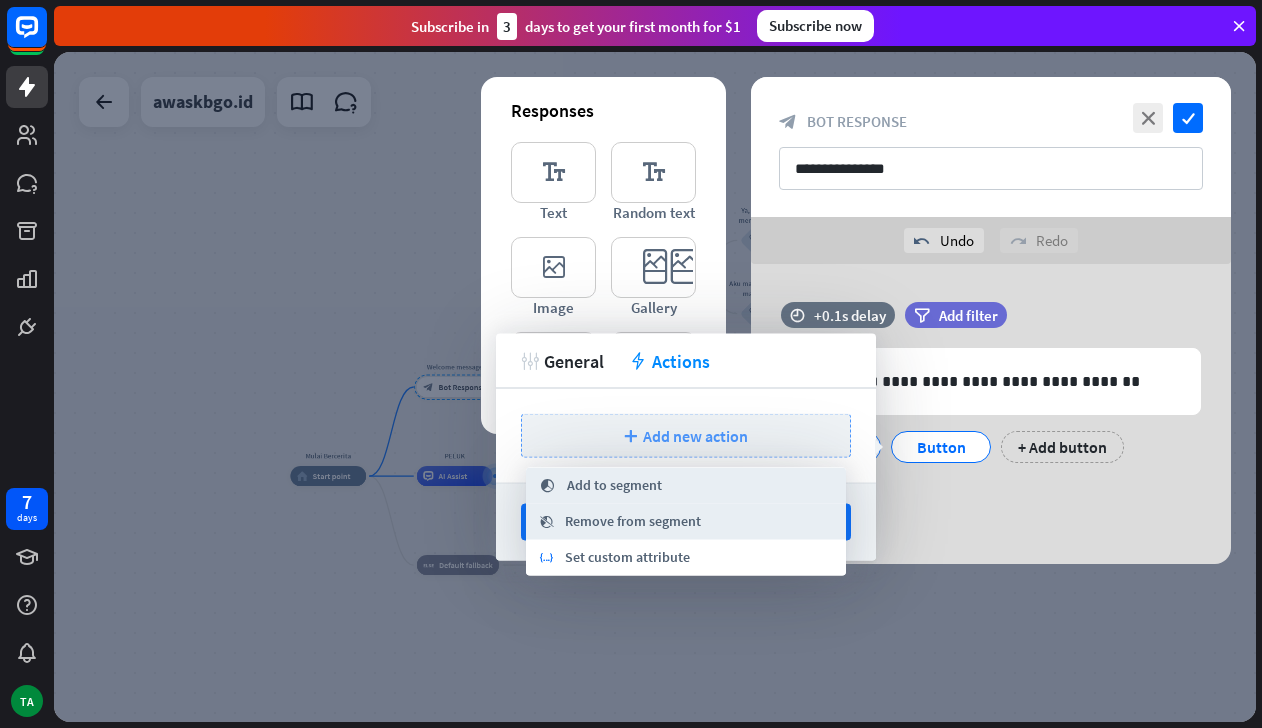 click on "plus
Add new action" at bounding box center (686, 436) 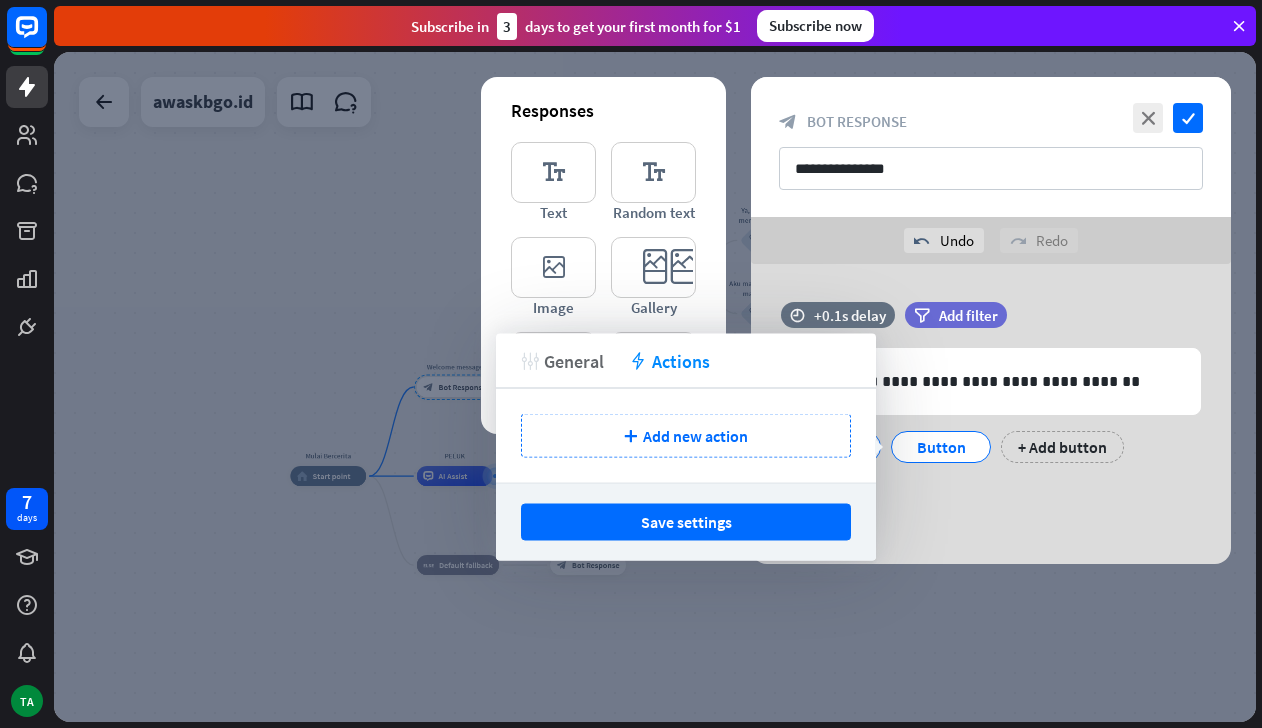click on "General" at bounding box center [574, 360] 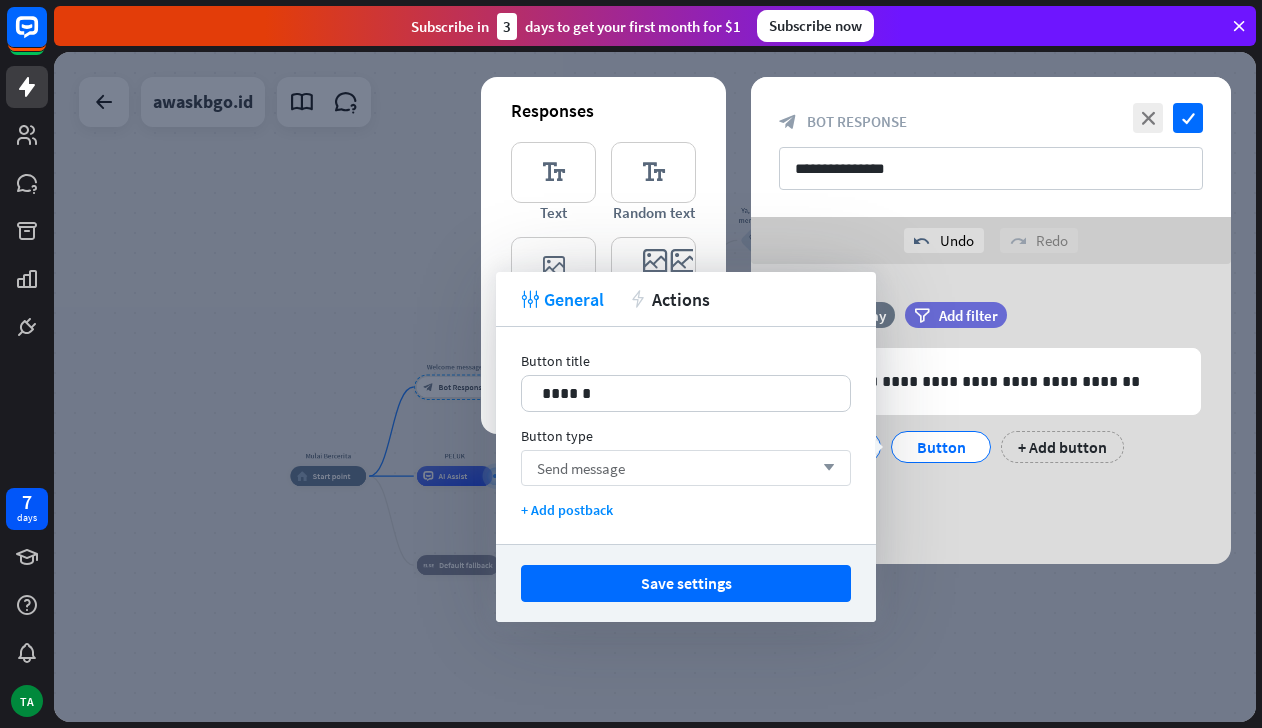 click on "Send message
arrow_down" at bounding box center [686, 468] 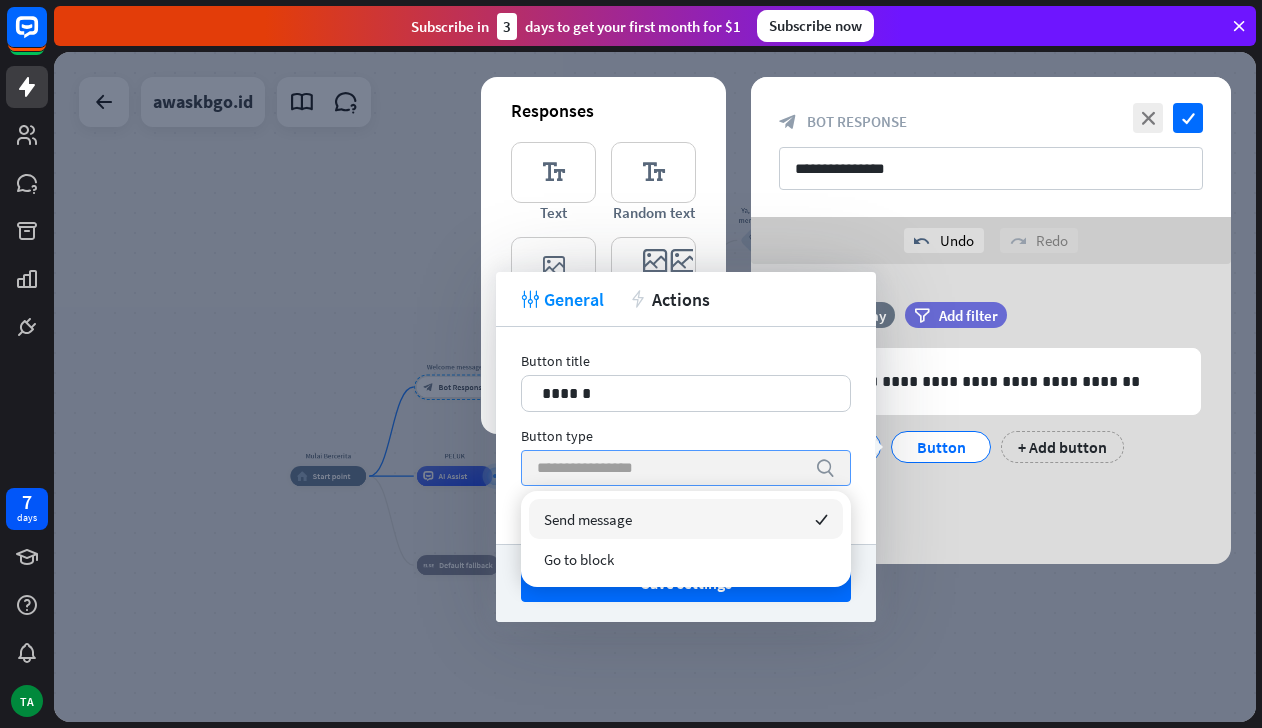 click at bounding box center (671, 468) 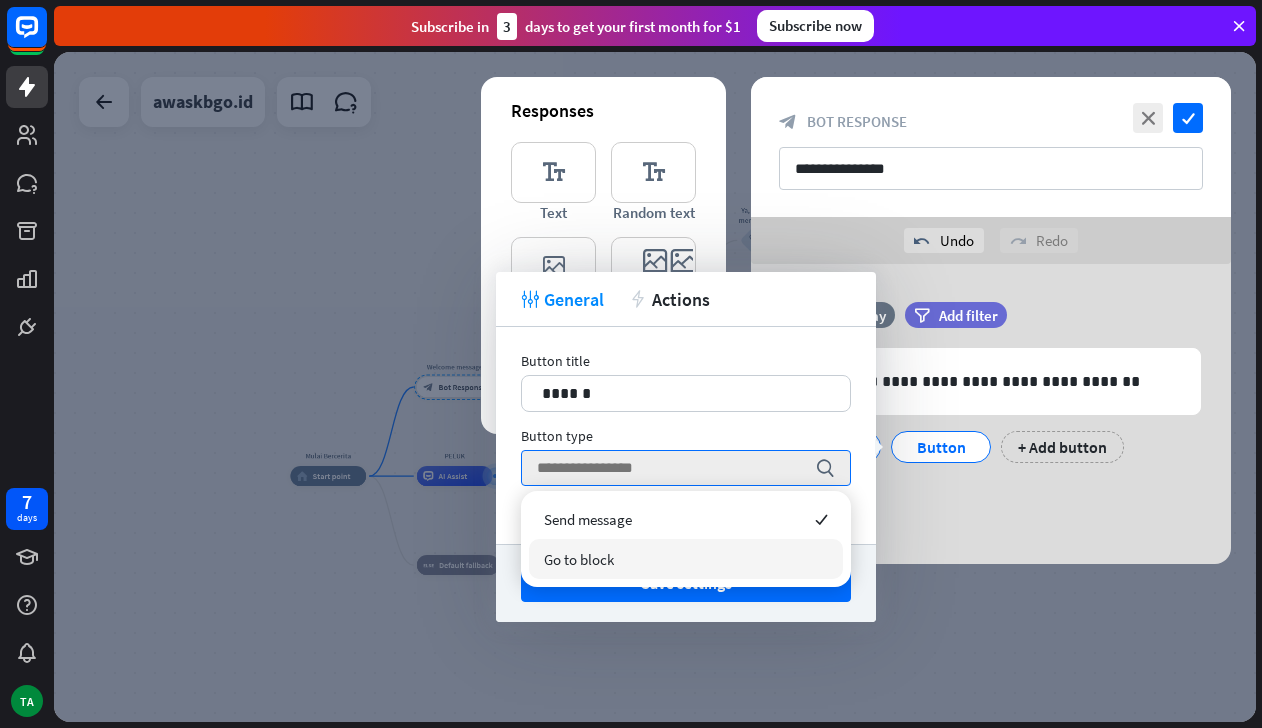 click on "Save settings" at bounding box center [686, 583] 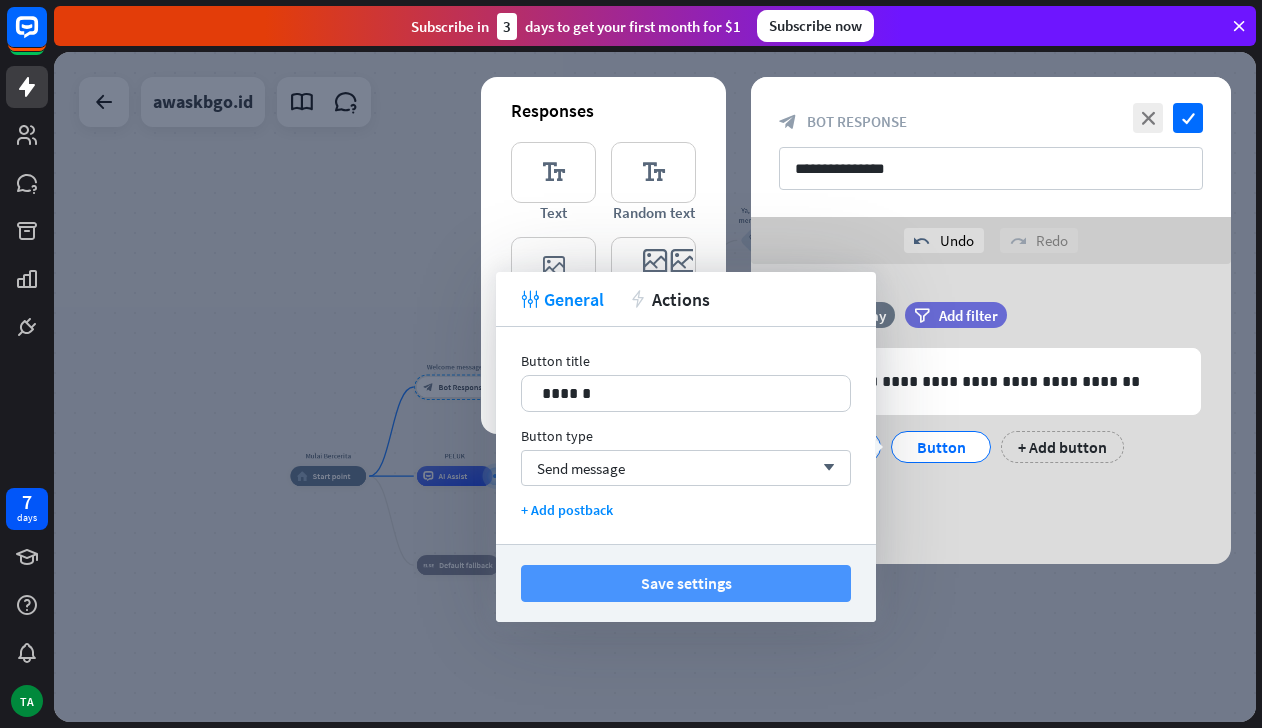 click on "Save settings" at bounding box center [686, 583] 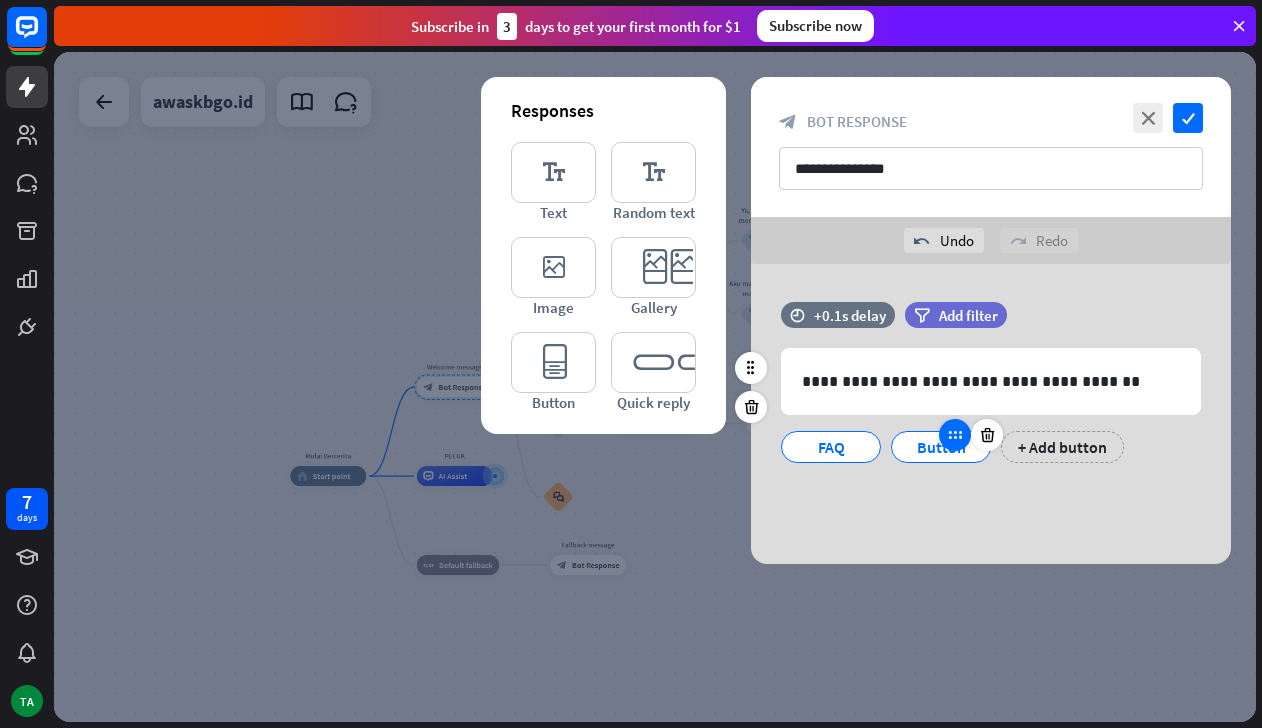 click at bounding box center (955, 435) 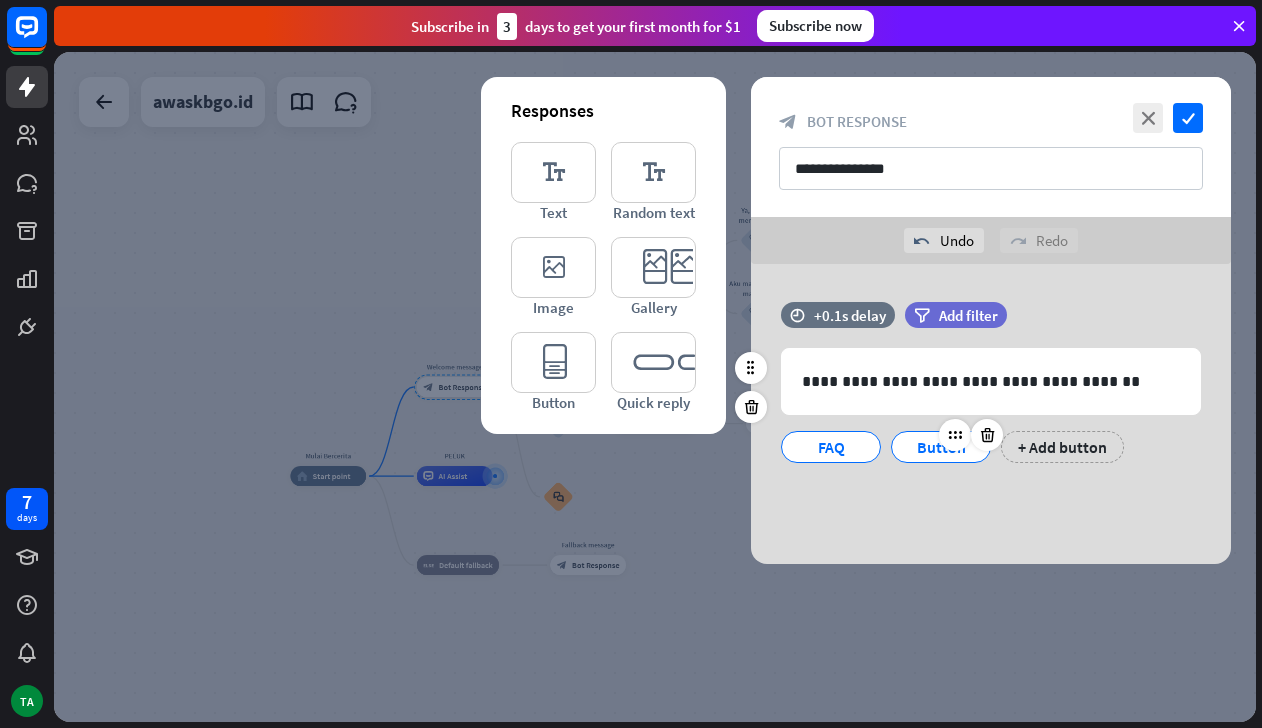 click on "Button" at bounding box center (941, 447) 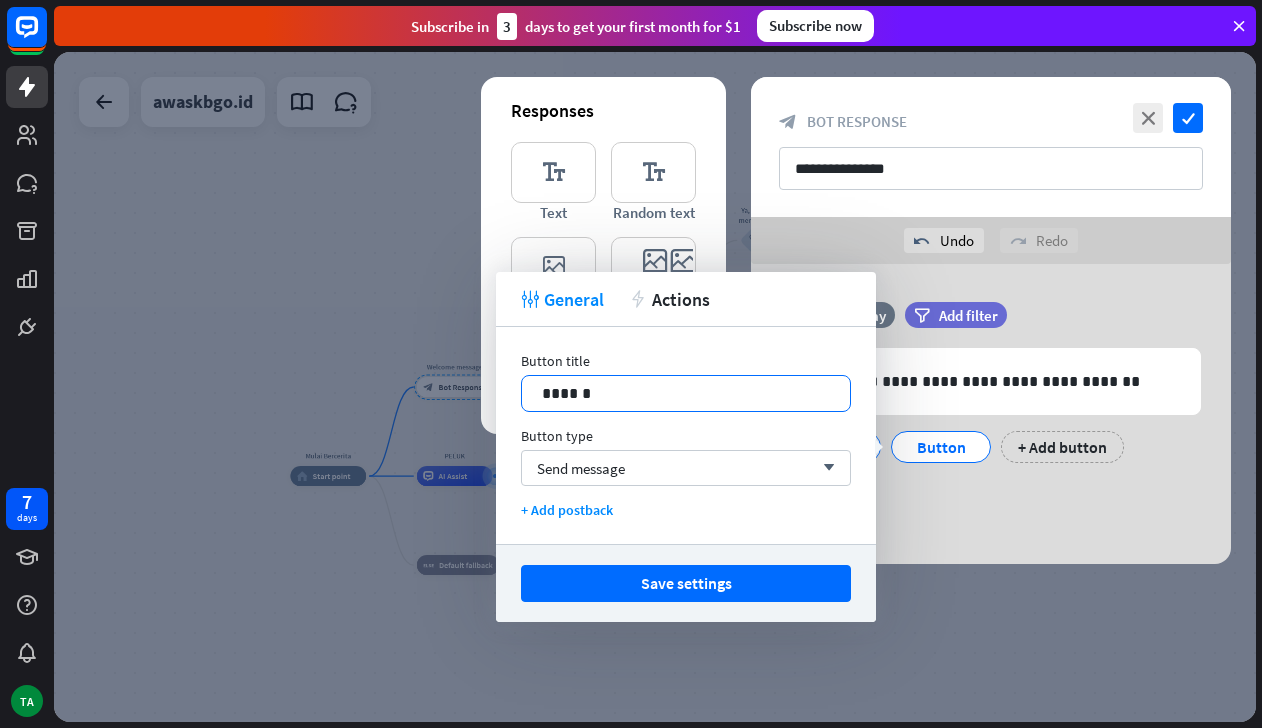 click on "******" at bounding box center (686, 393) 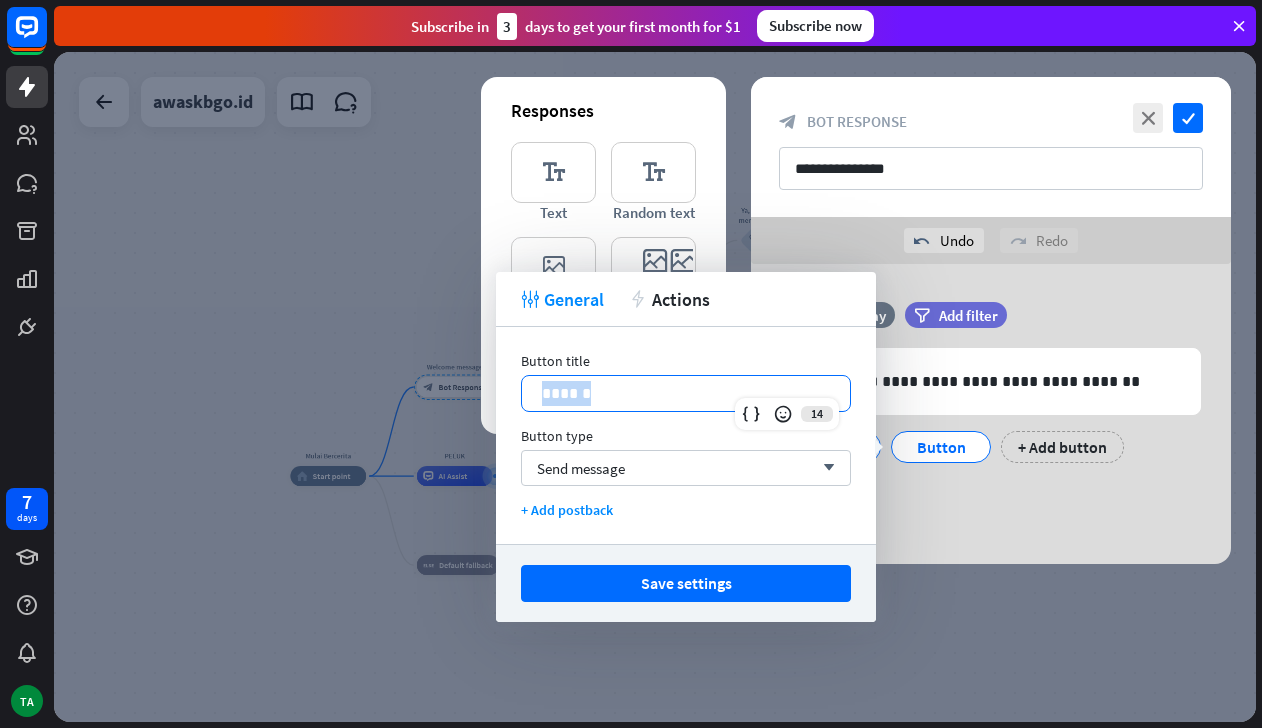 drag, startPoint x: 605, startPoint y: 390, endPoint x: 494, endPoint y: 394, distance: 111.07205 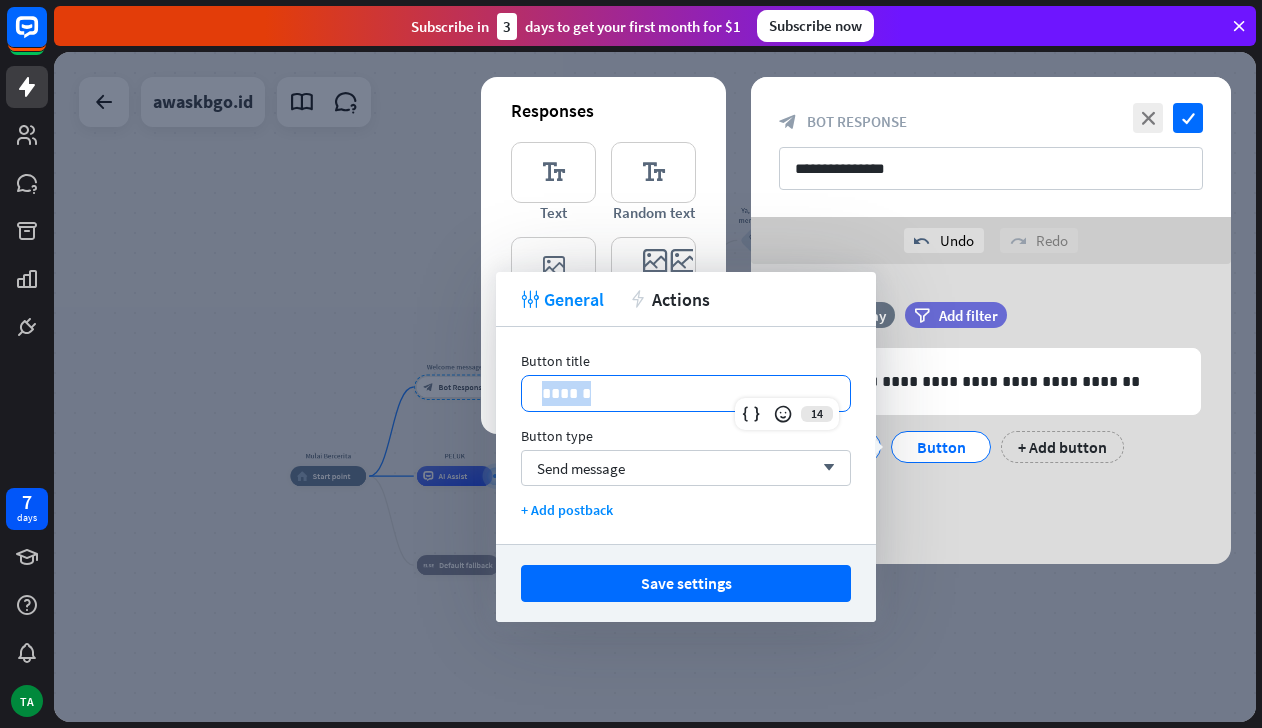 click on "******" at bounding box center [686, 393] 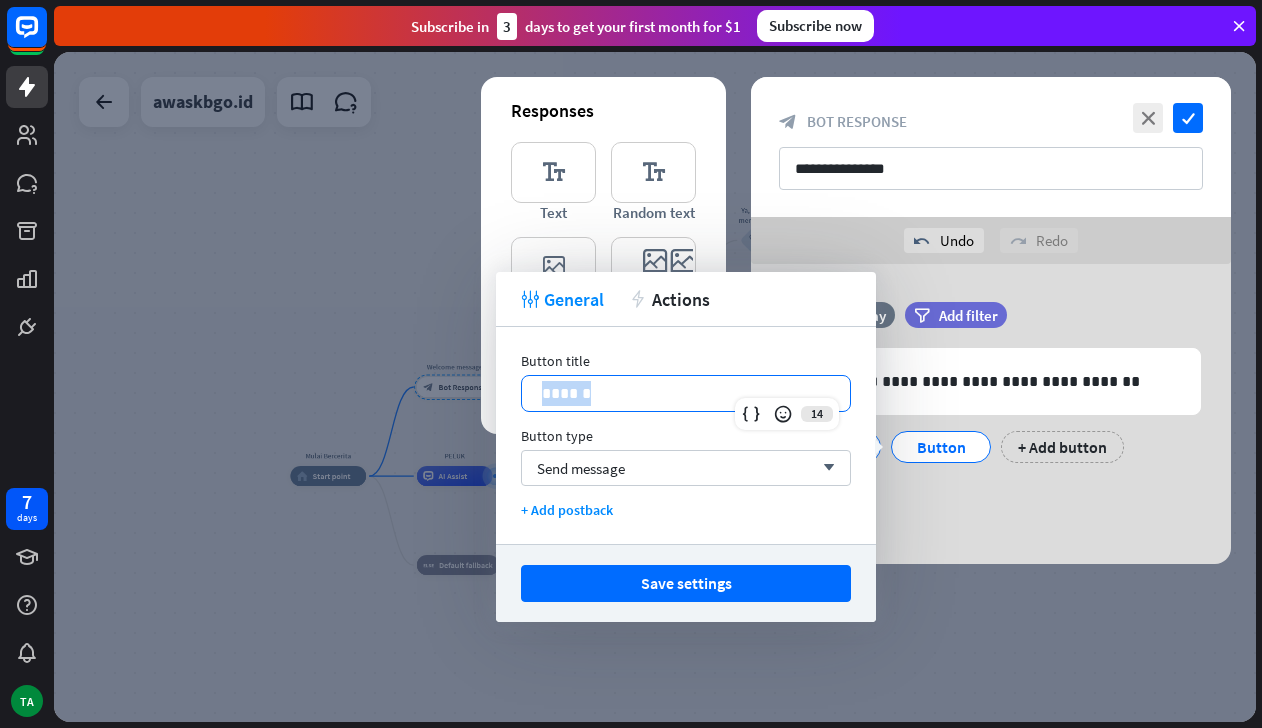 type 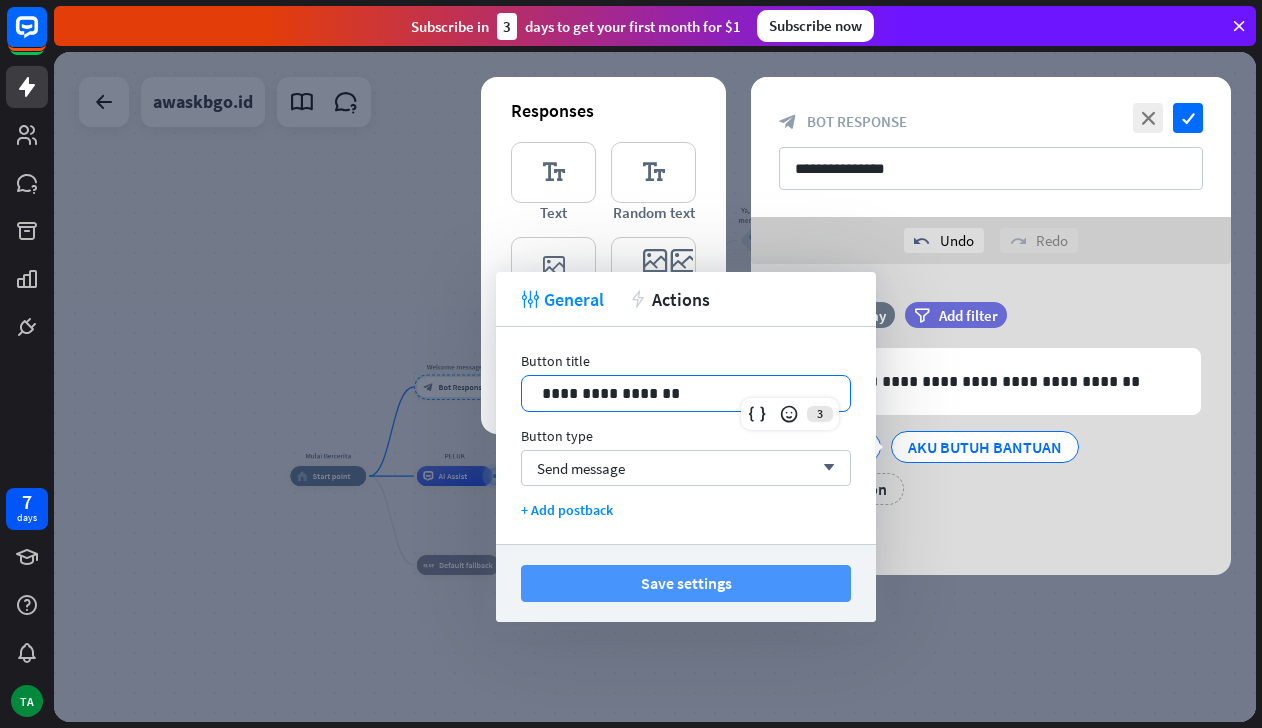 click on "Save settings" at bounding box center [686, 583] 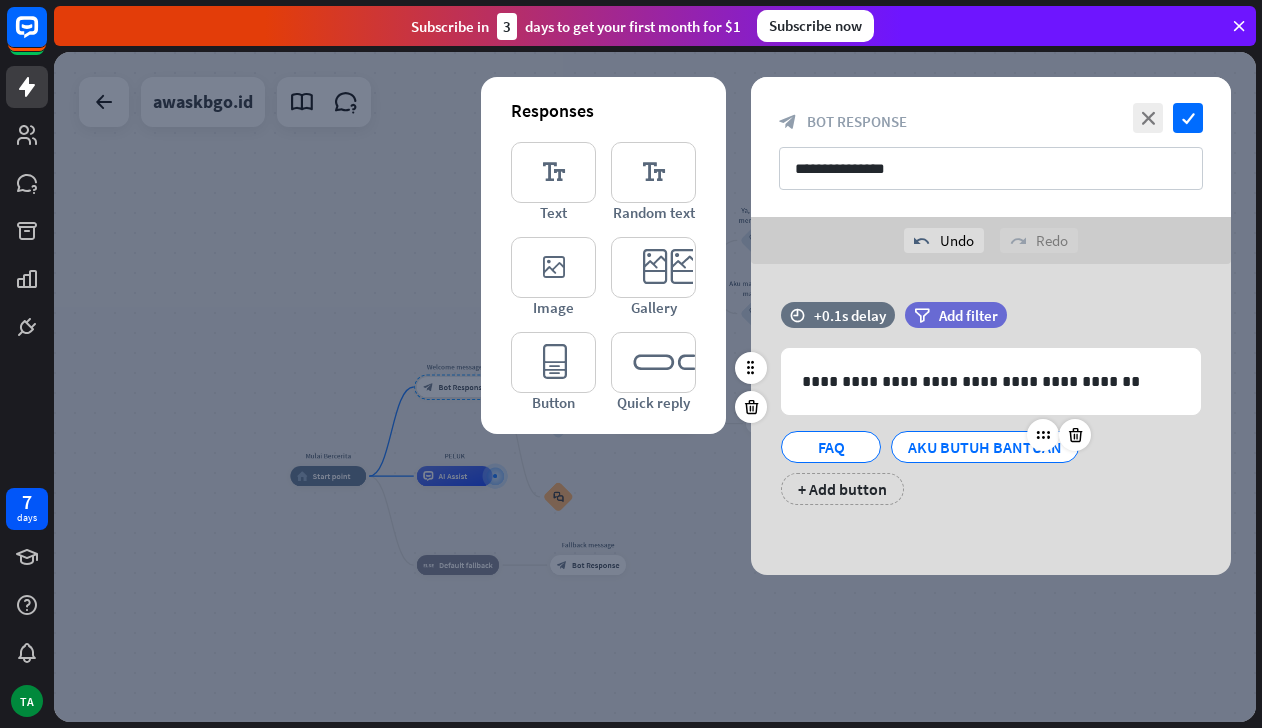 click on "AKU BUTUH BANTUAN" at bounding box center (985, 447) 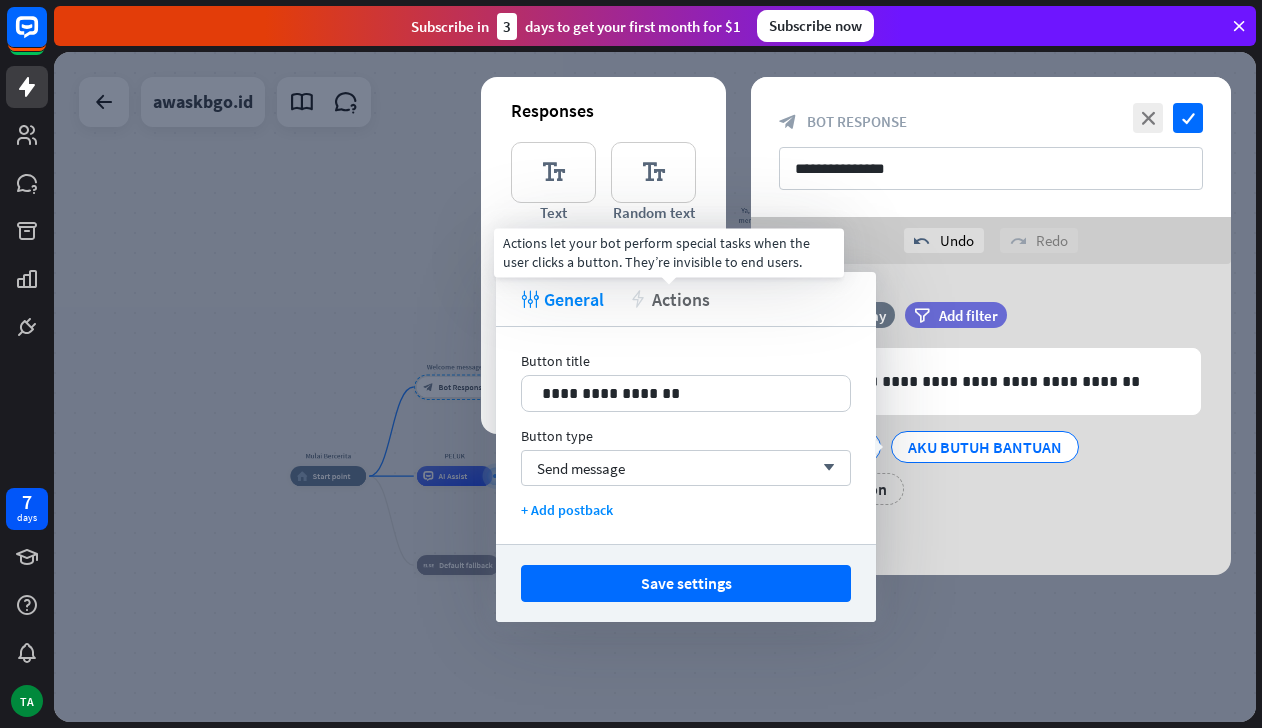 click on "Actions" at bounding box center [681, 299] 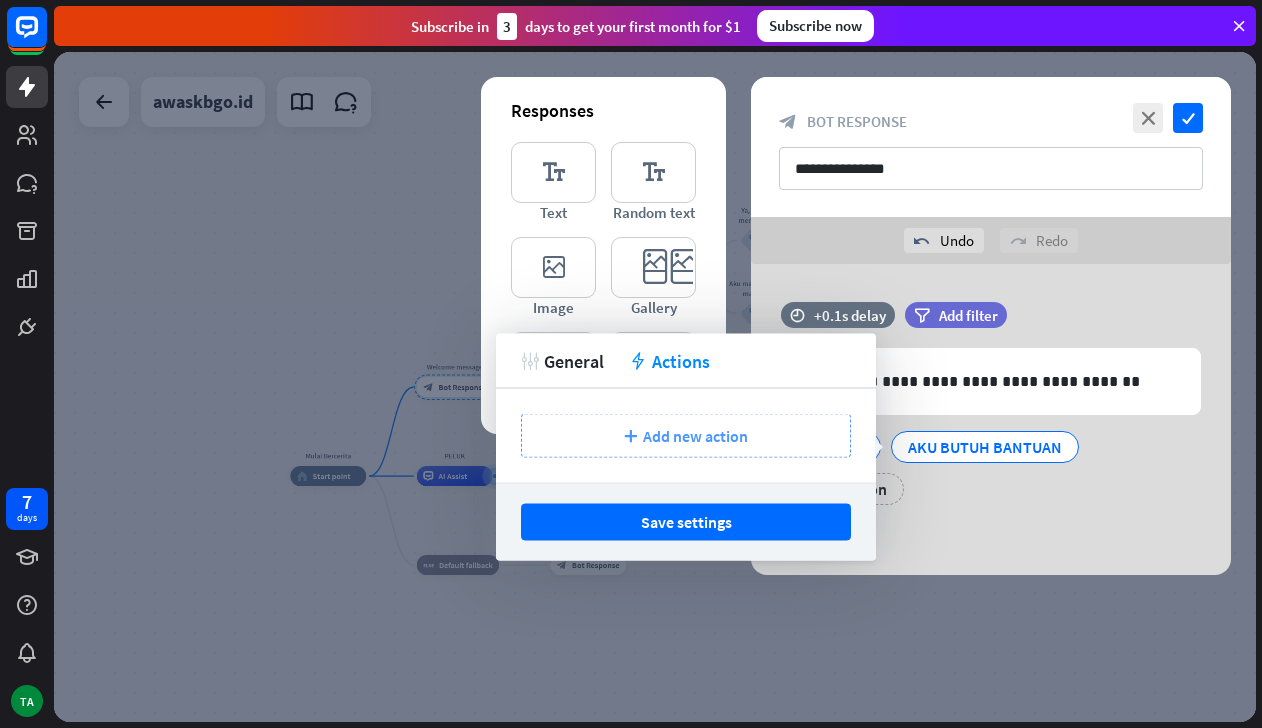 click on "Add new action" at bounding box center [695, 436] 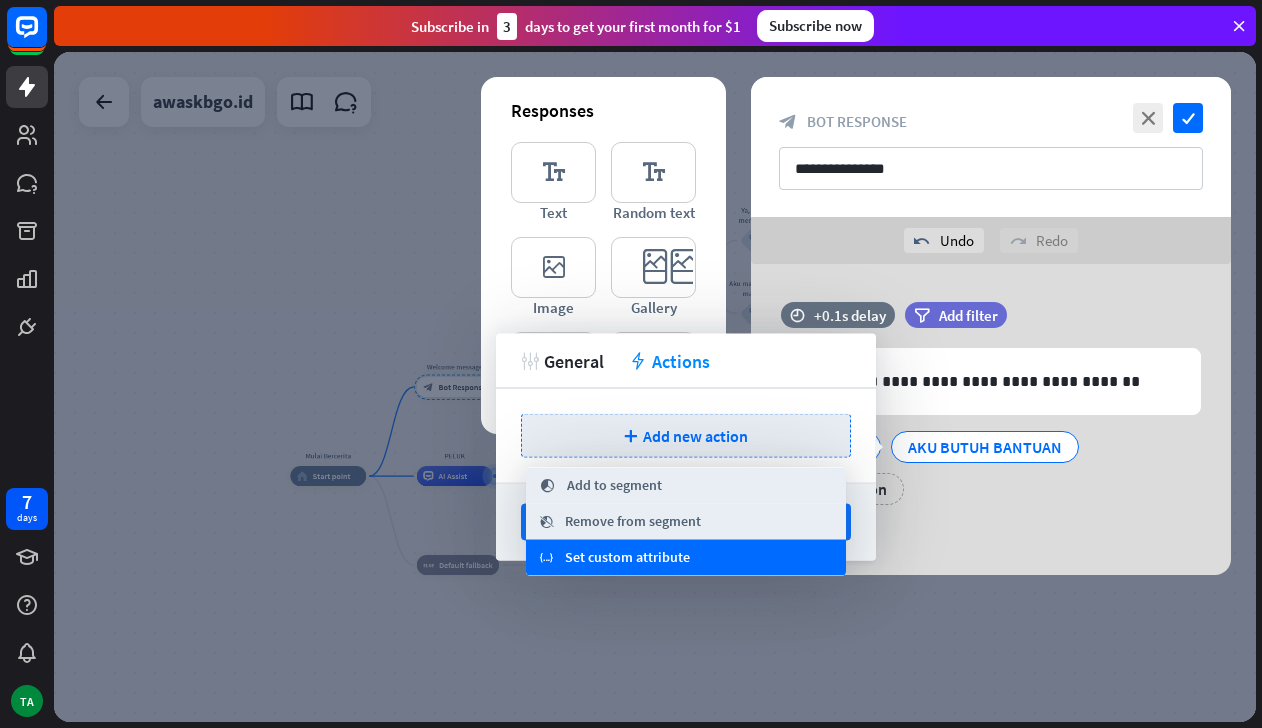 click on "Set custom attribute" at bounding box center [627, 558] 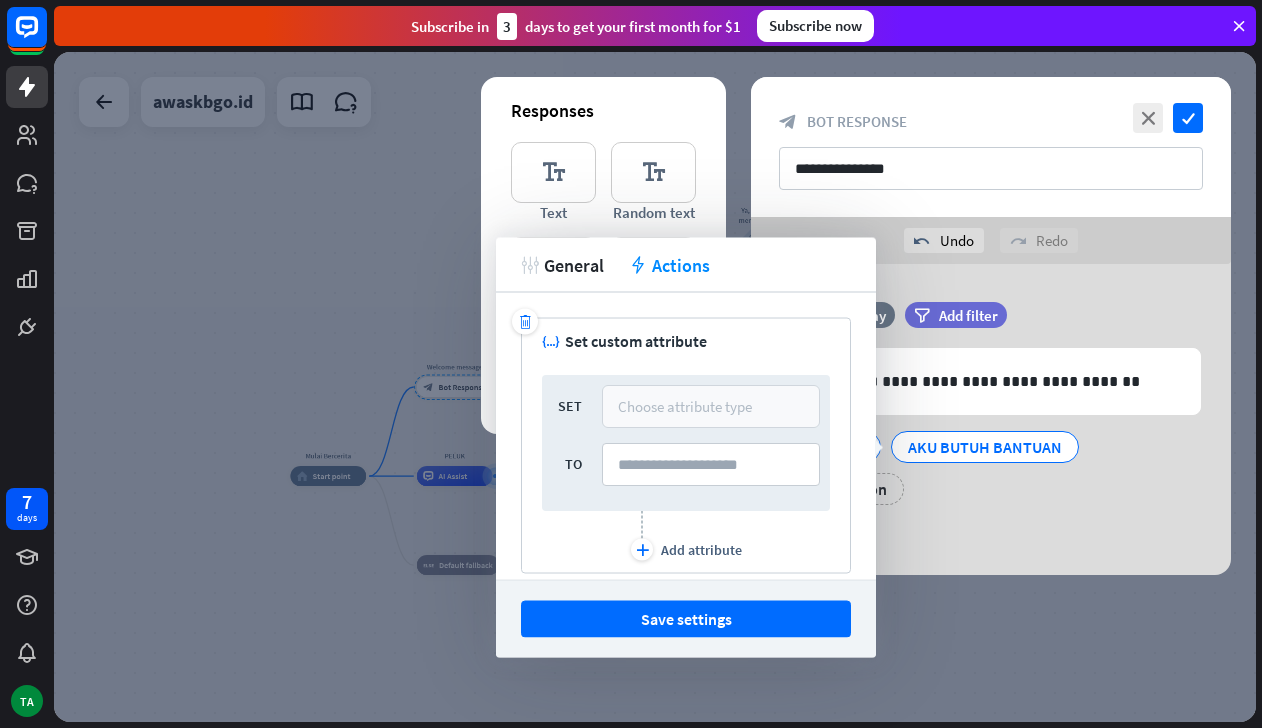 click on "Choose attribute type" at bounding box center [685, 406] 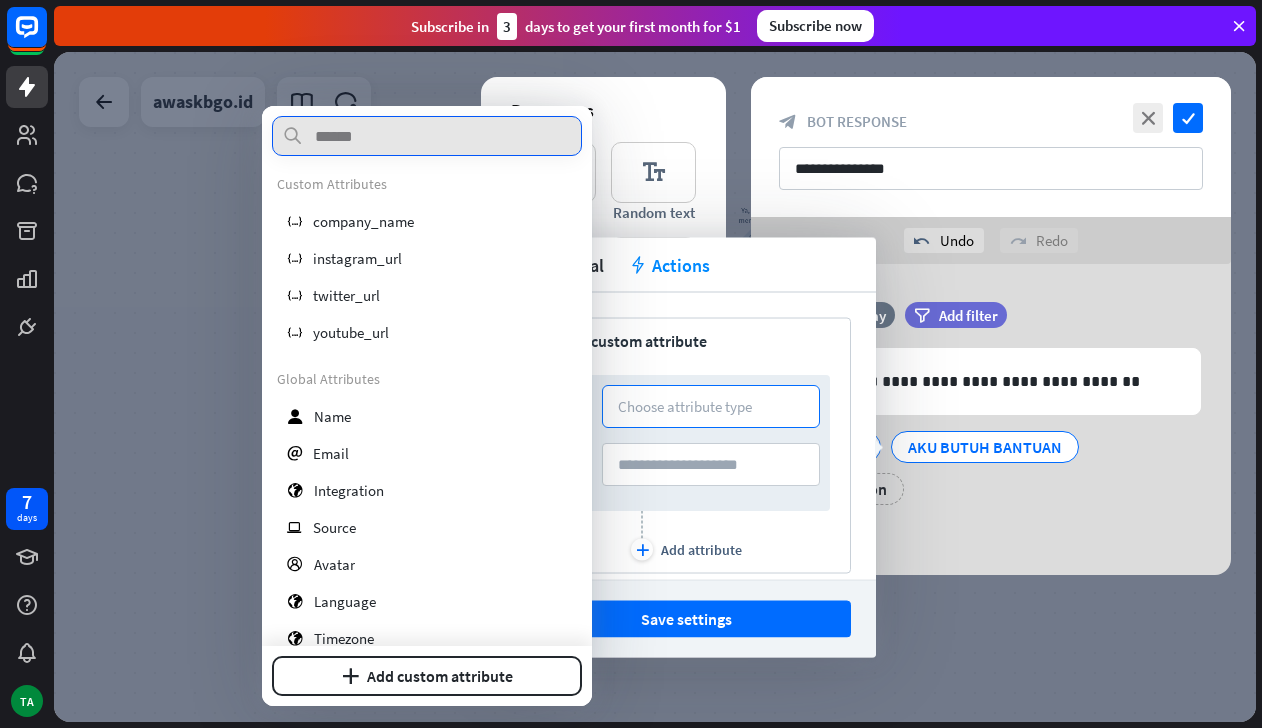 scroll, scrollTop: 0, scrollLeft: 0, axis: both 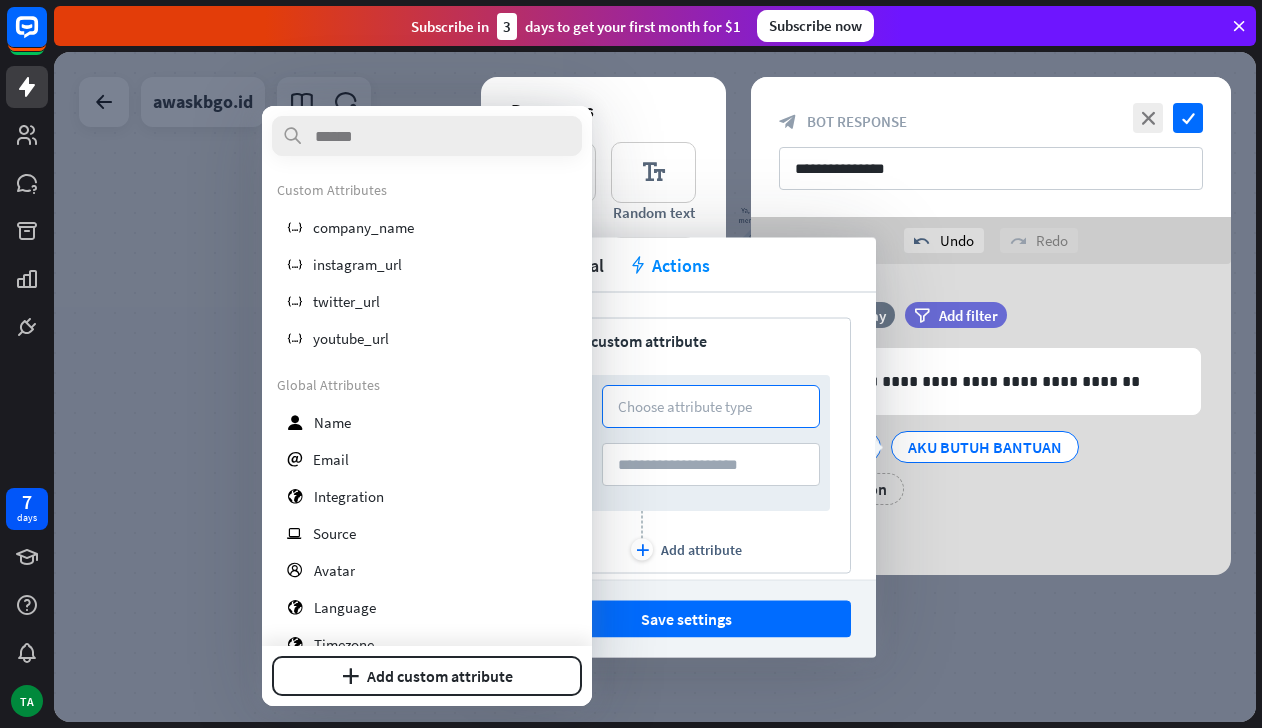 click on "variable
Set custom attribute" at bounding box center [686, 341] 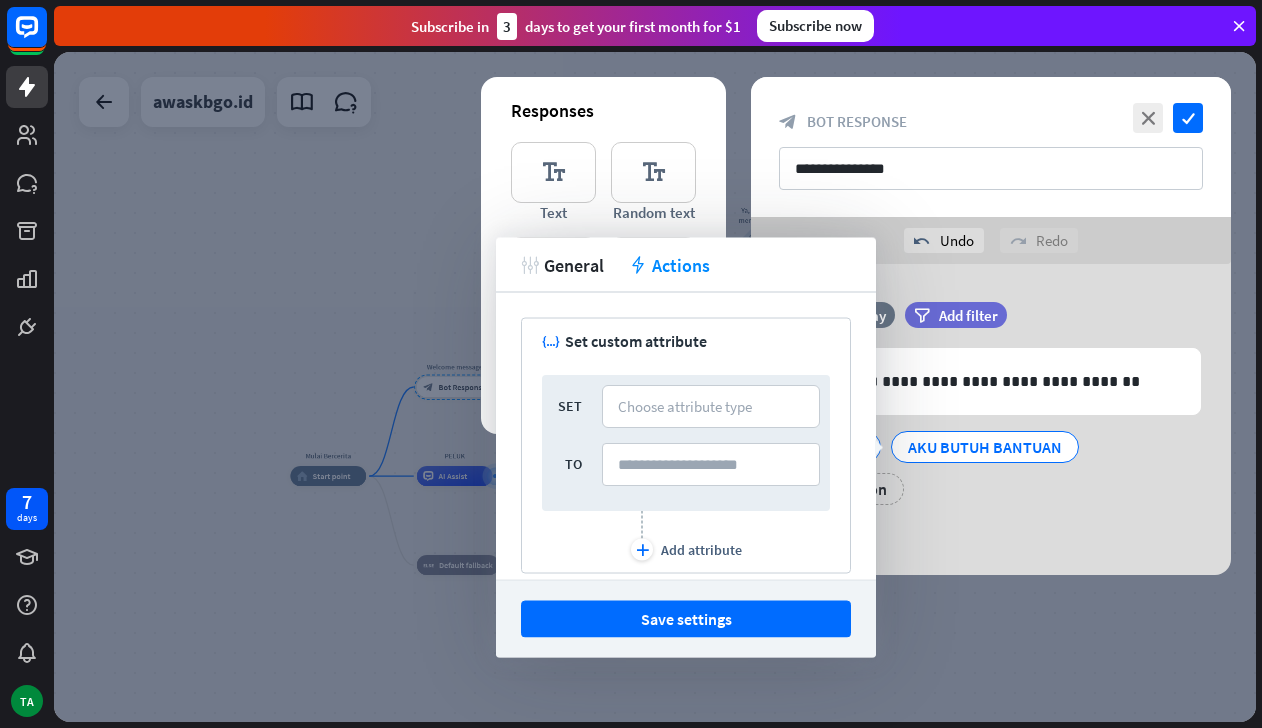 click at bounding box center (655, 387) 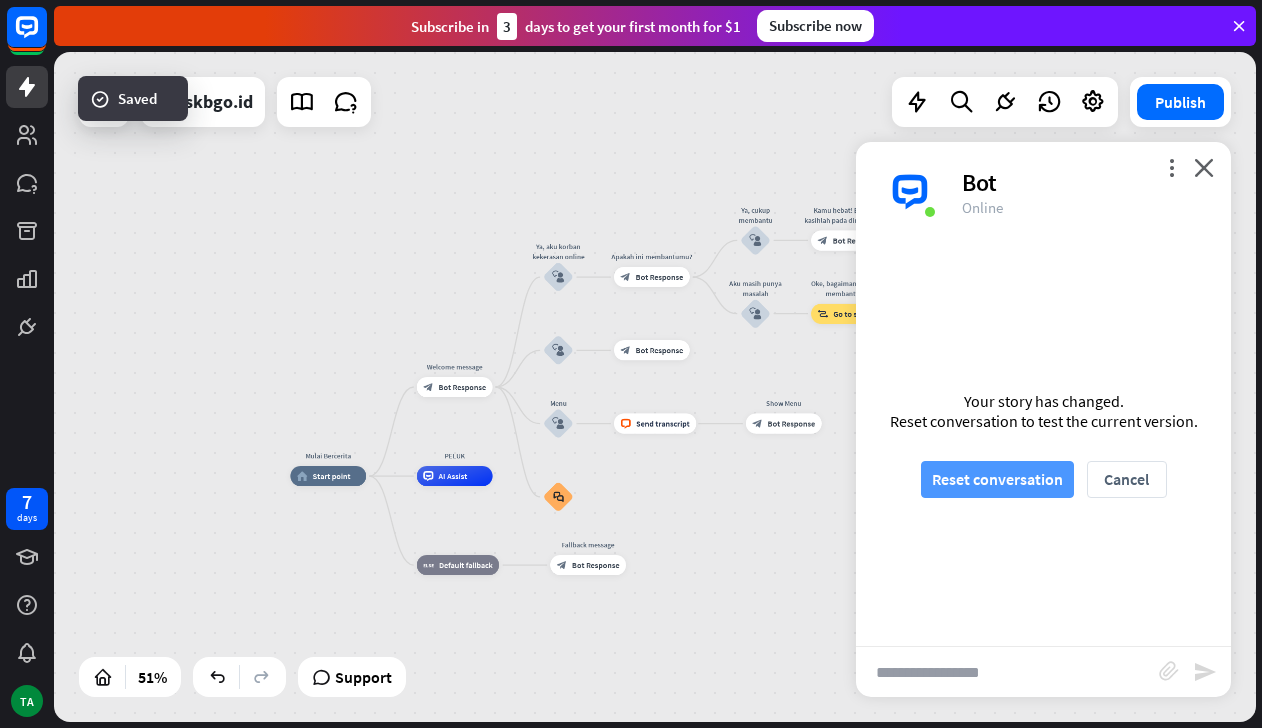 click on "Reset conversation" at bounding box center (997, 479) 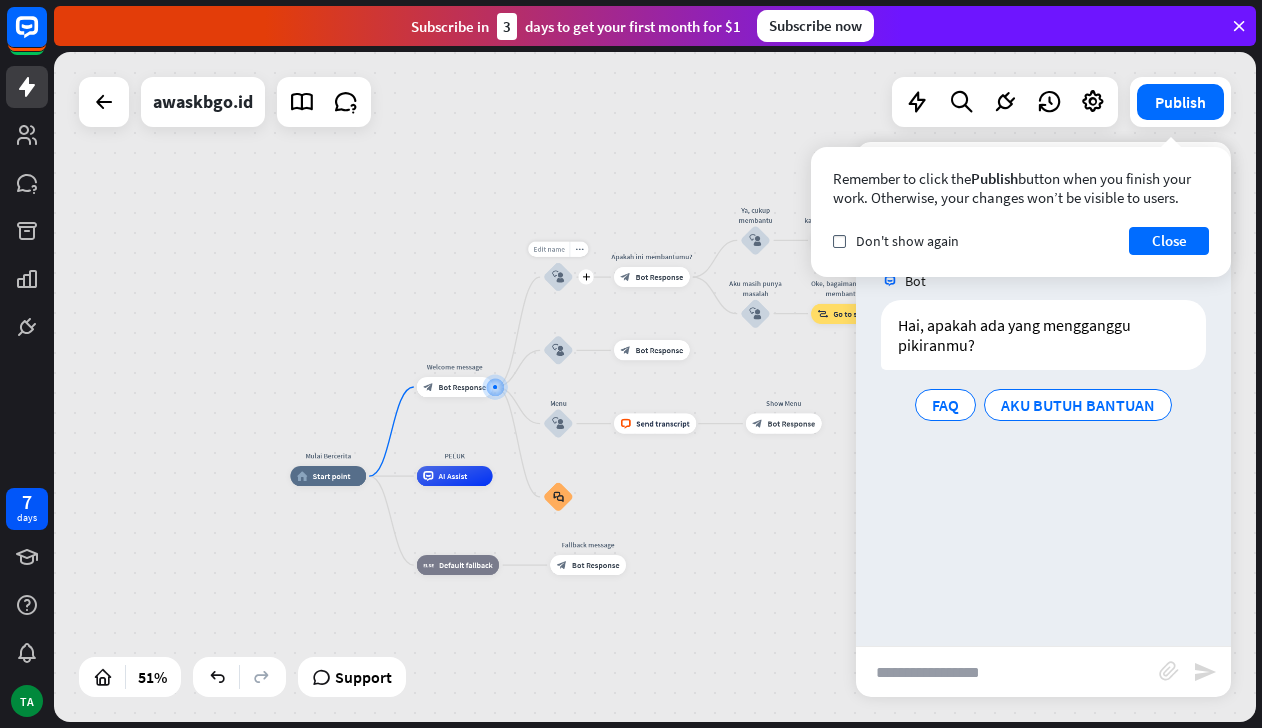 click on "Edit name" at bounding box center (548, 249) 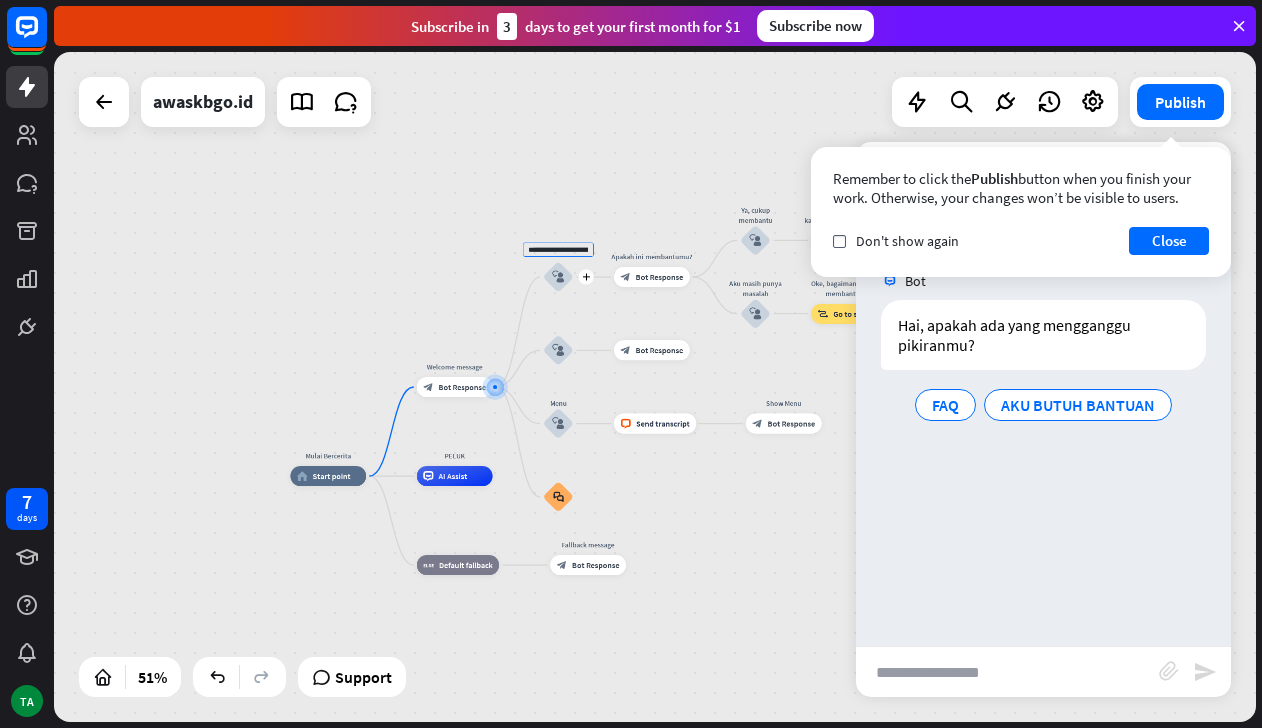 scroll, scrollTop: 0, scrollLeft: 74, axis: horizontal 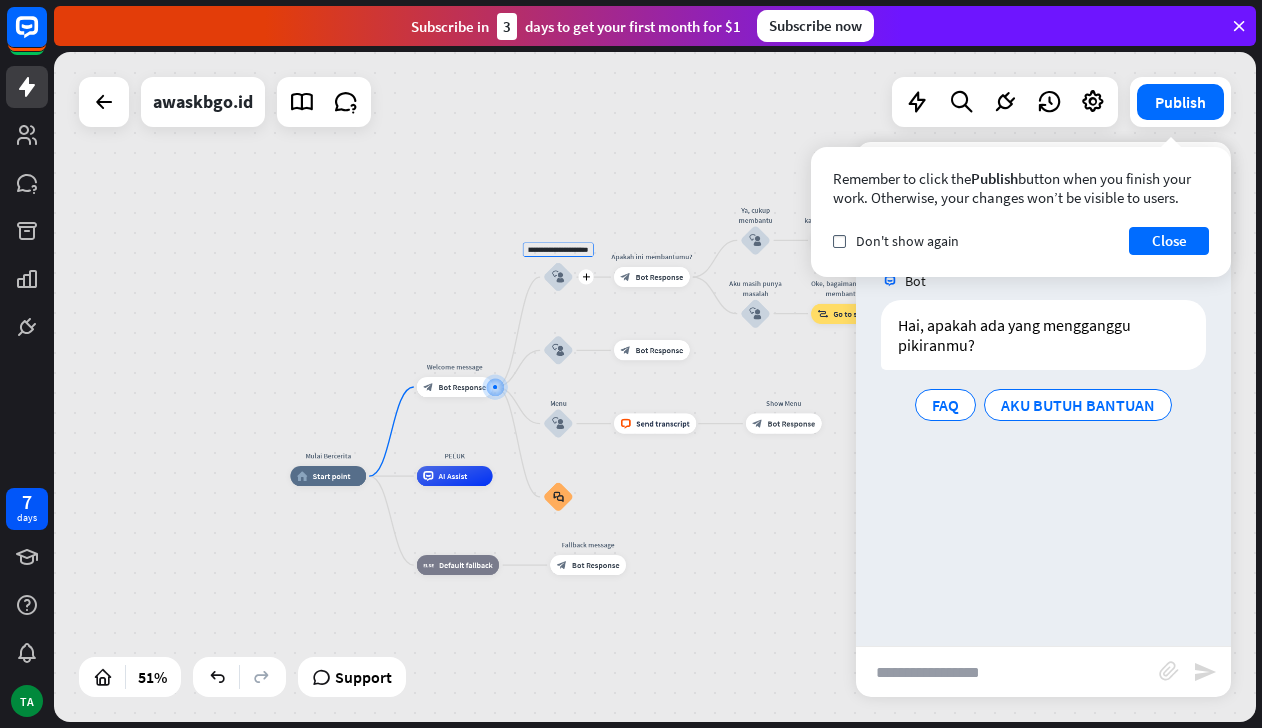 drag, startPoint x: 539, startPoint y: 252, endPoint x: 613, endPoint y: 250, distance: 74.02702 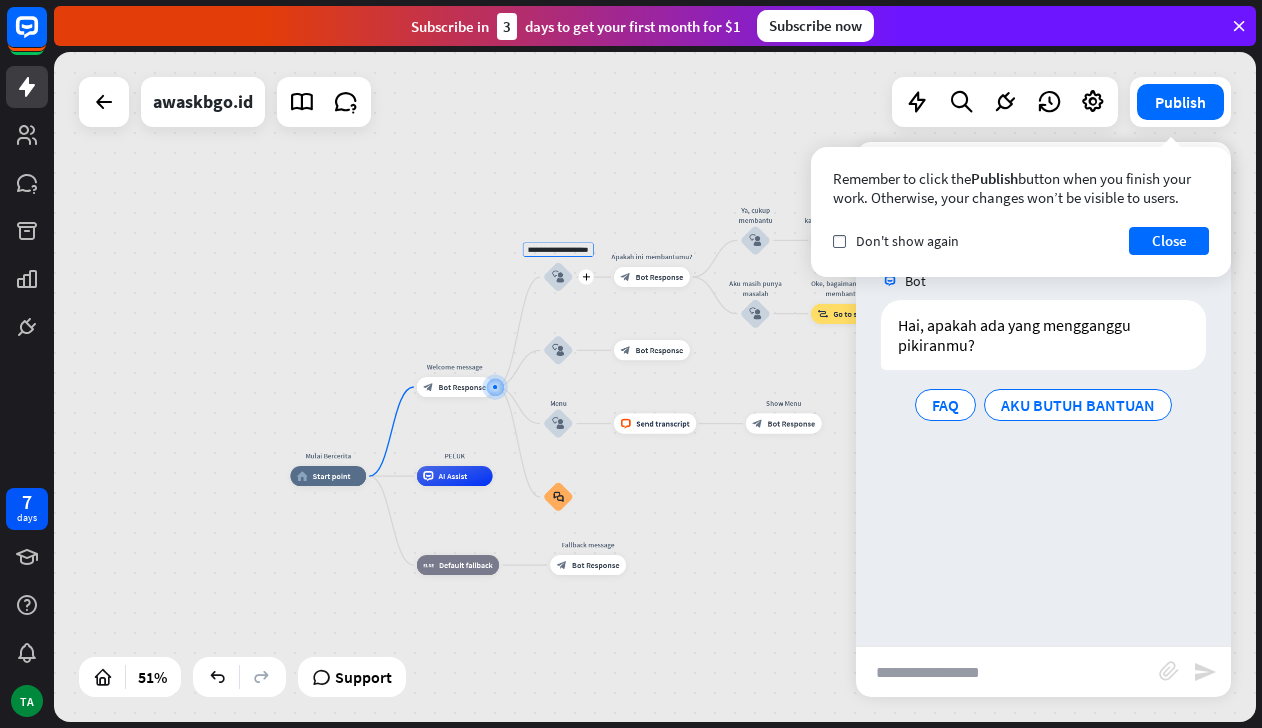 click on "**********" at bounding box center [558, 250] 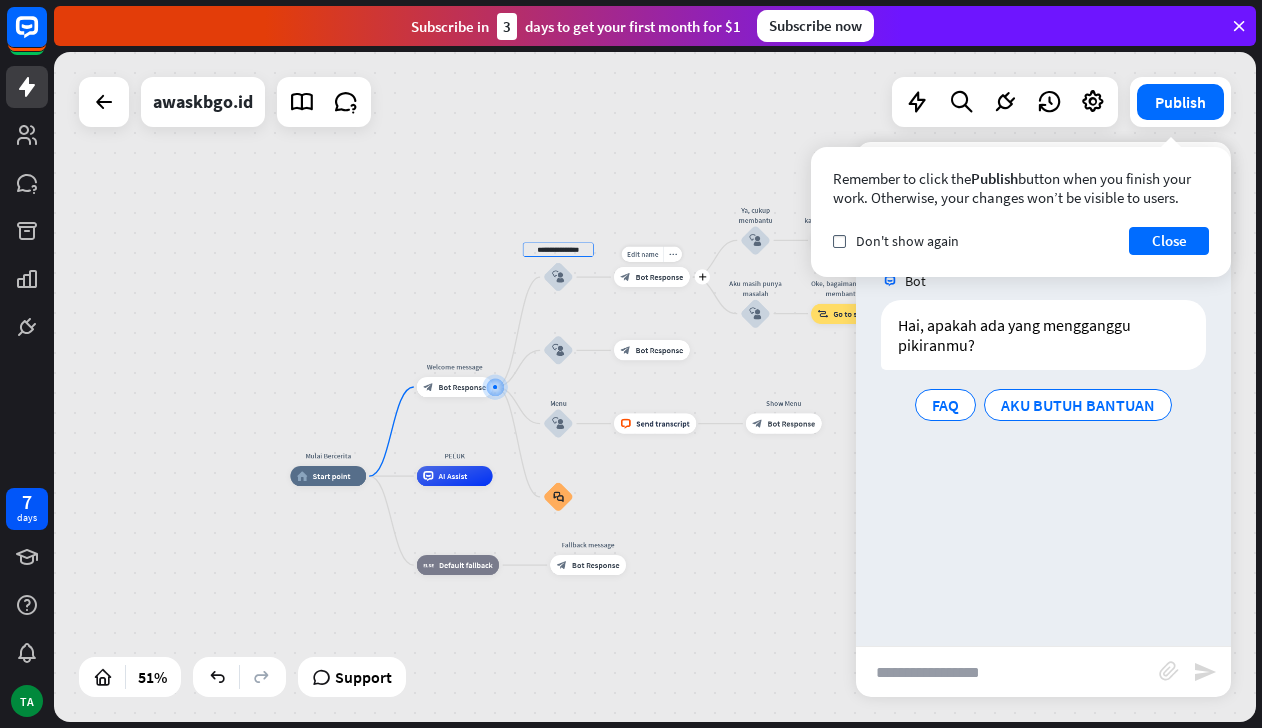scroll, scrollTop: 0, scrollLeft: 0, axis: both 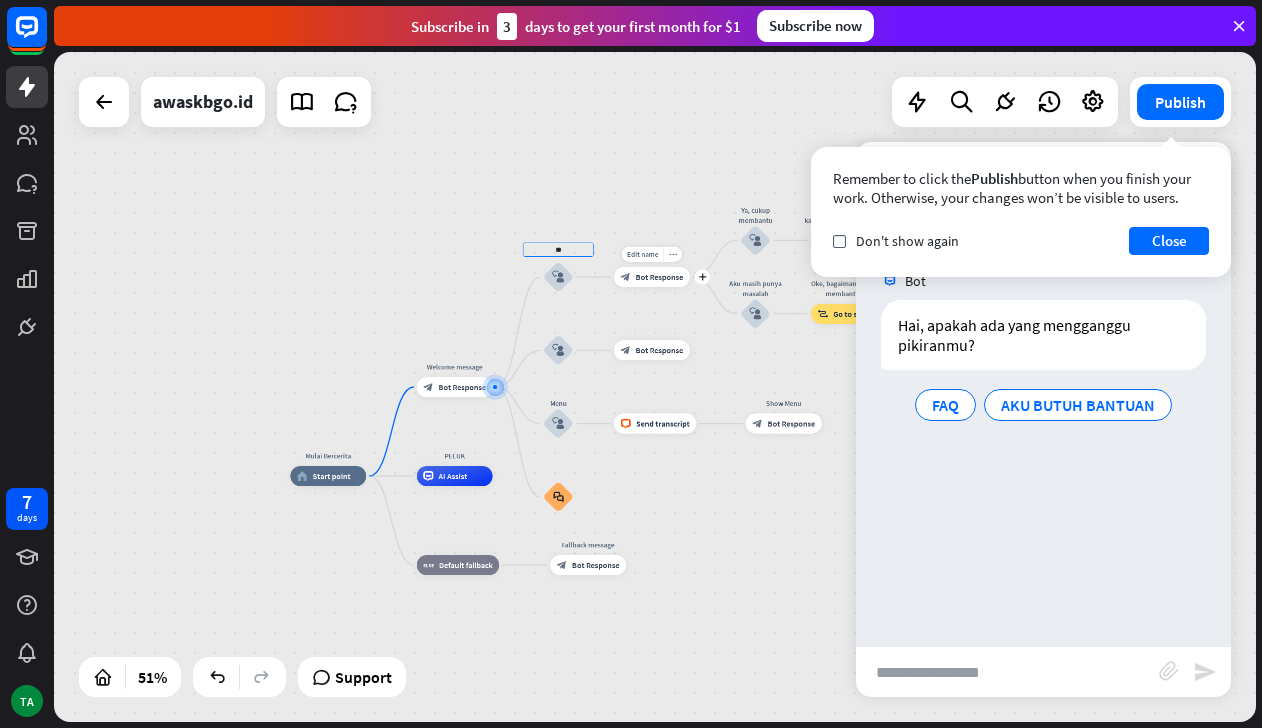 type on "**" 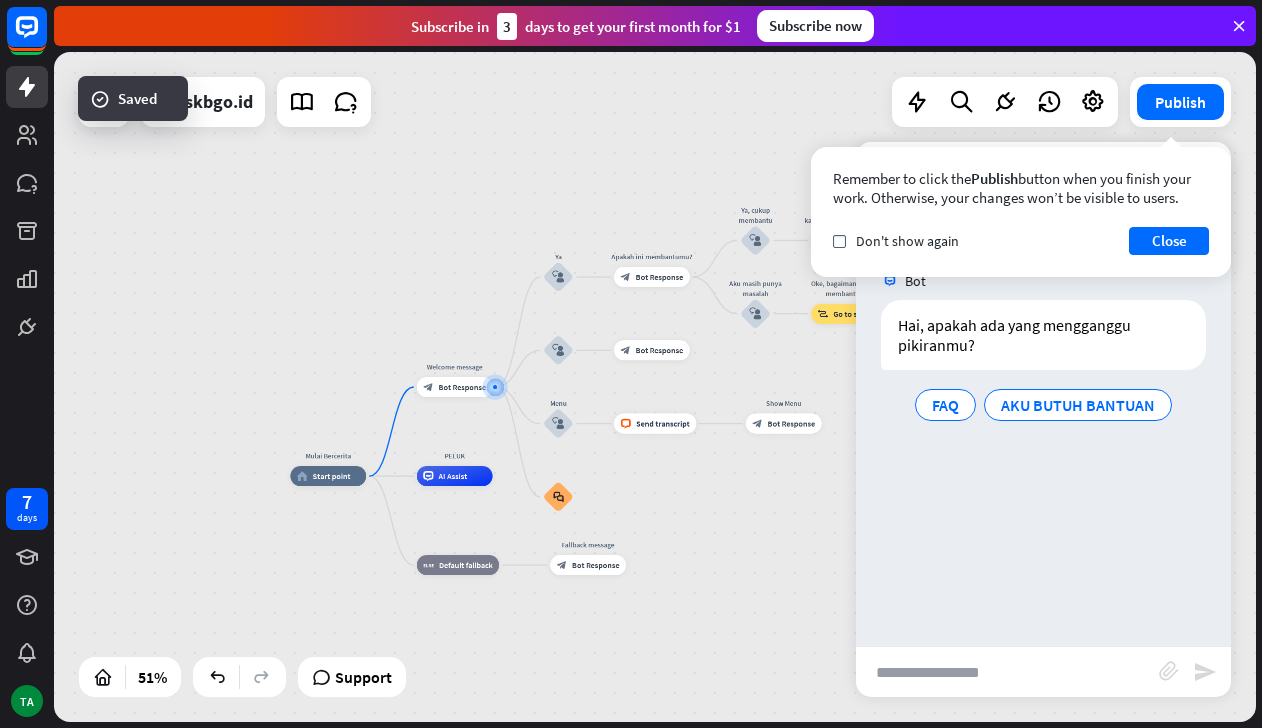 click at bounding box center (1007, 672) 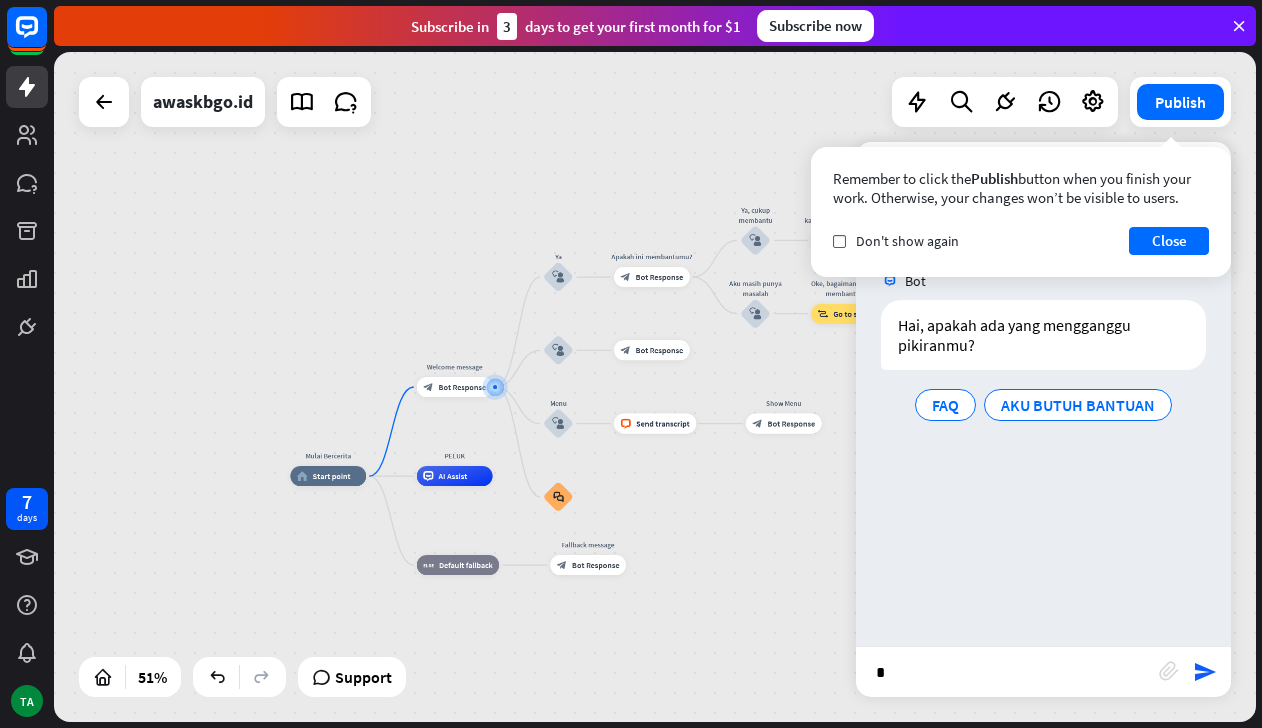 type on "**" 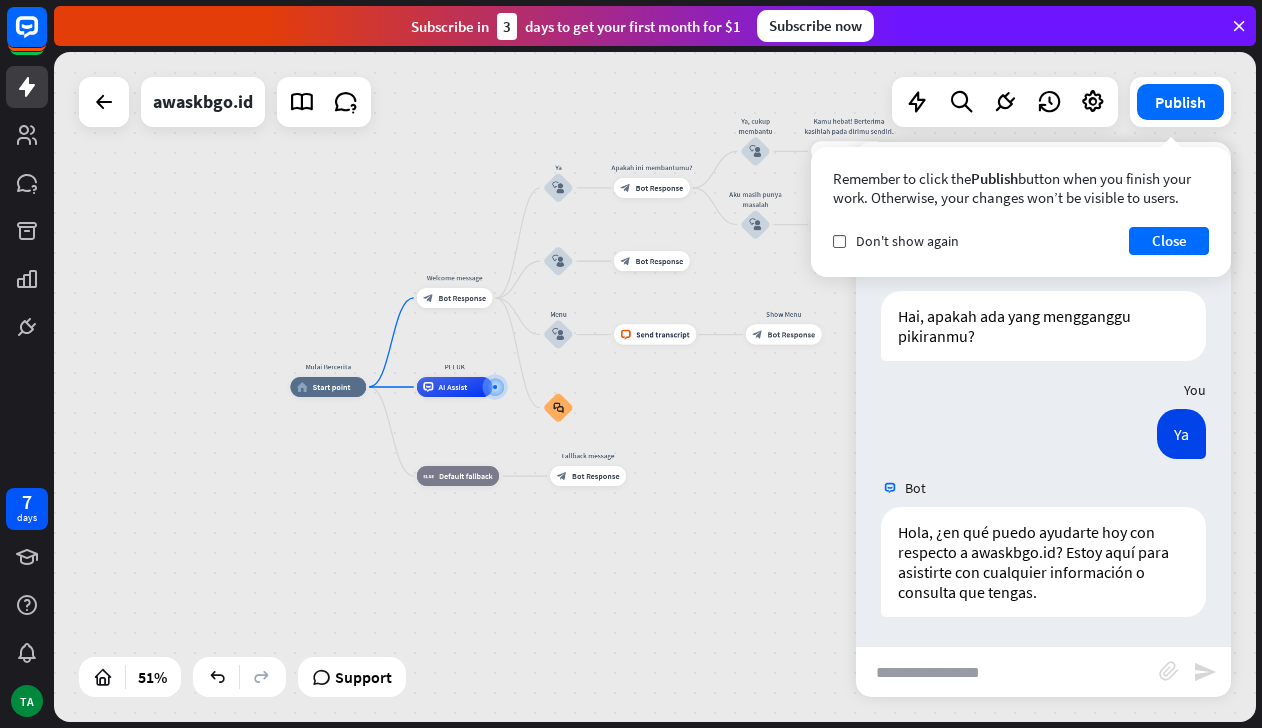 scroll, scrollTop: 10, scrollLeft: 0, axis: vertical 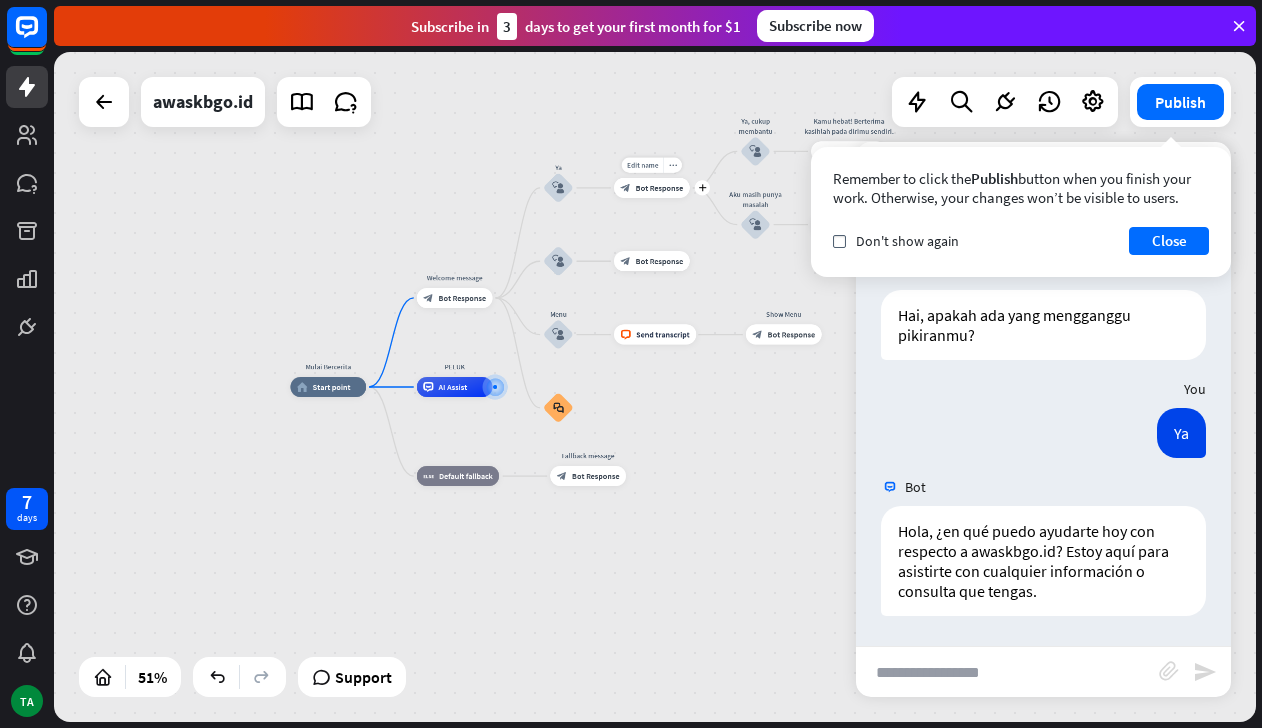 click on "Bot Response" at bounding box center [660, 188] 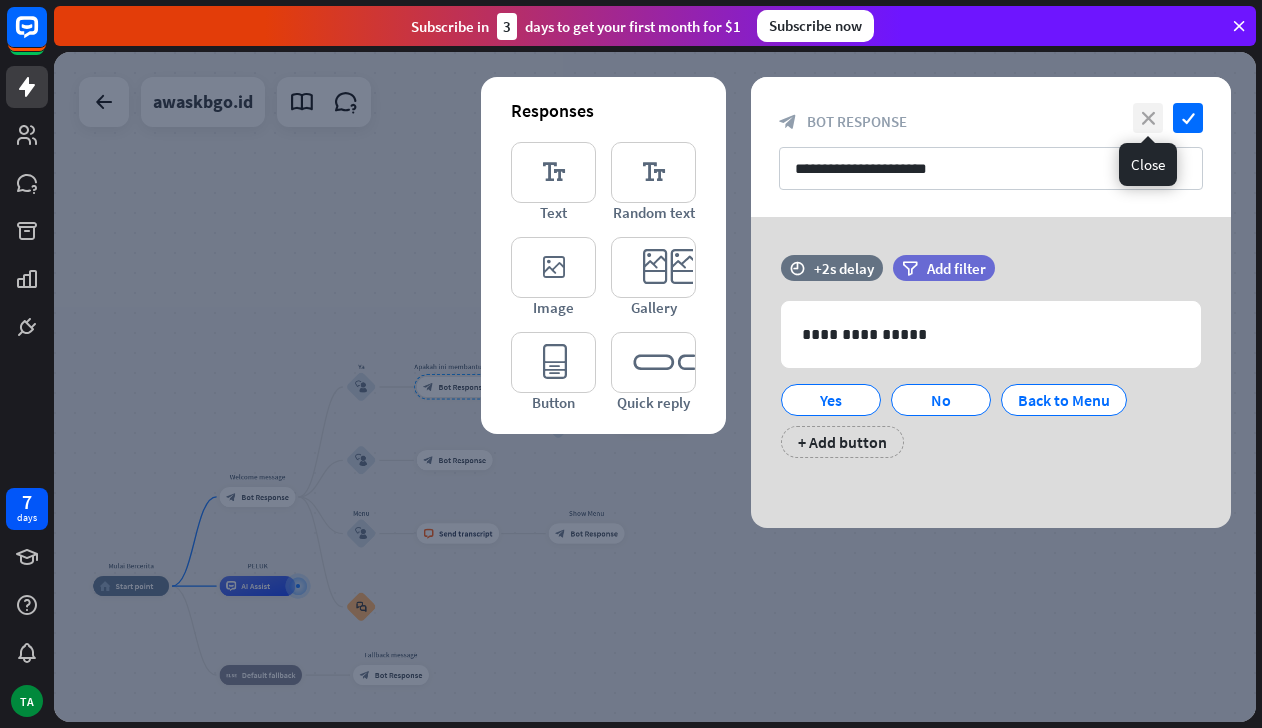 click on "close" at bounding box center (1148, 118) 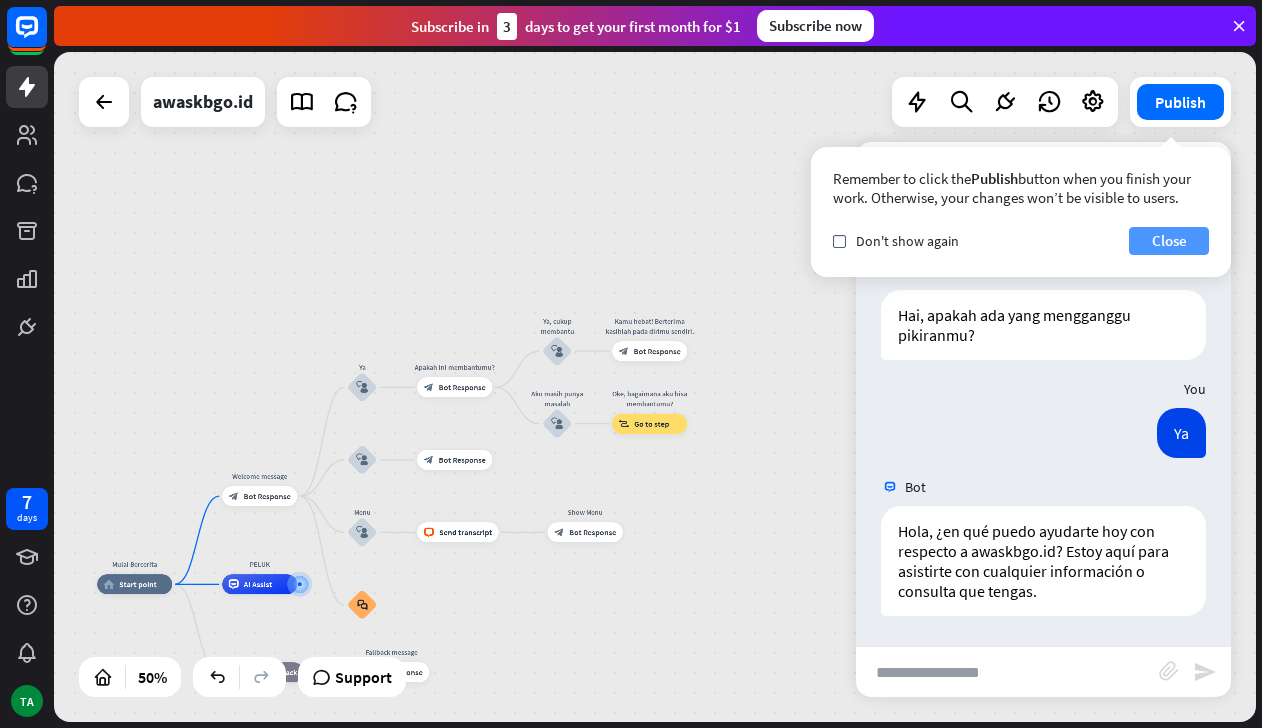 click on "Close" at bounding box center (1169, 241) 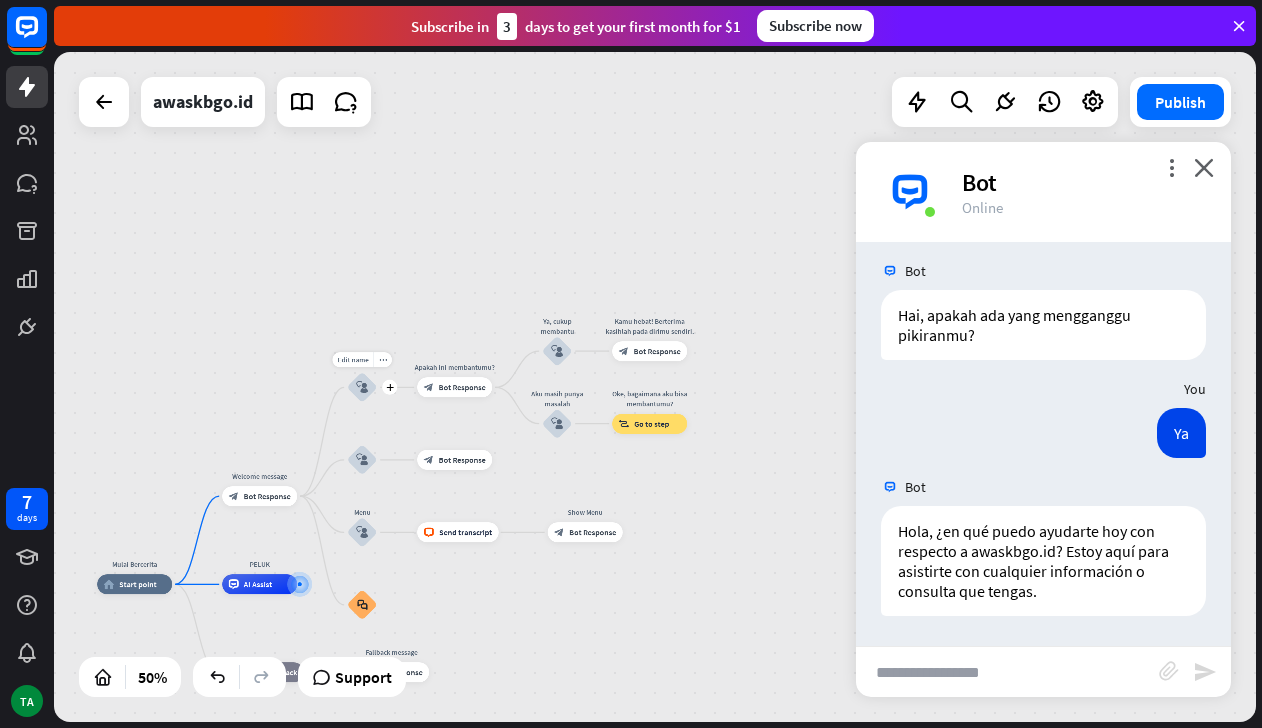 click on "block_user_input" at bounding box center [362, 387] 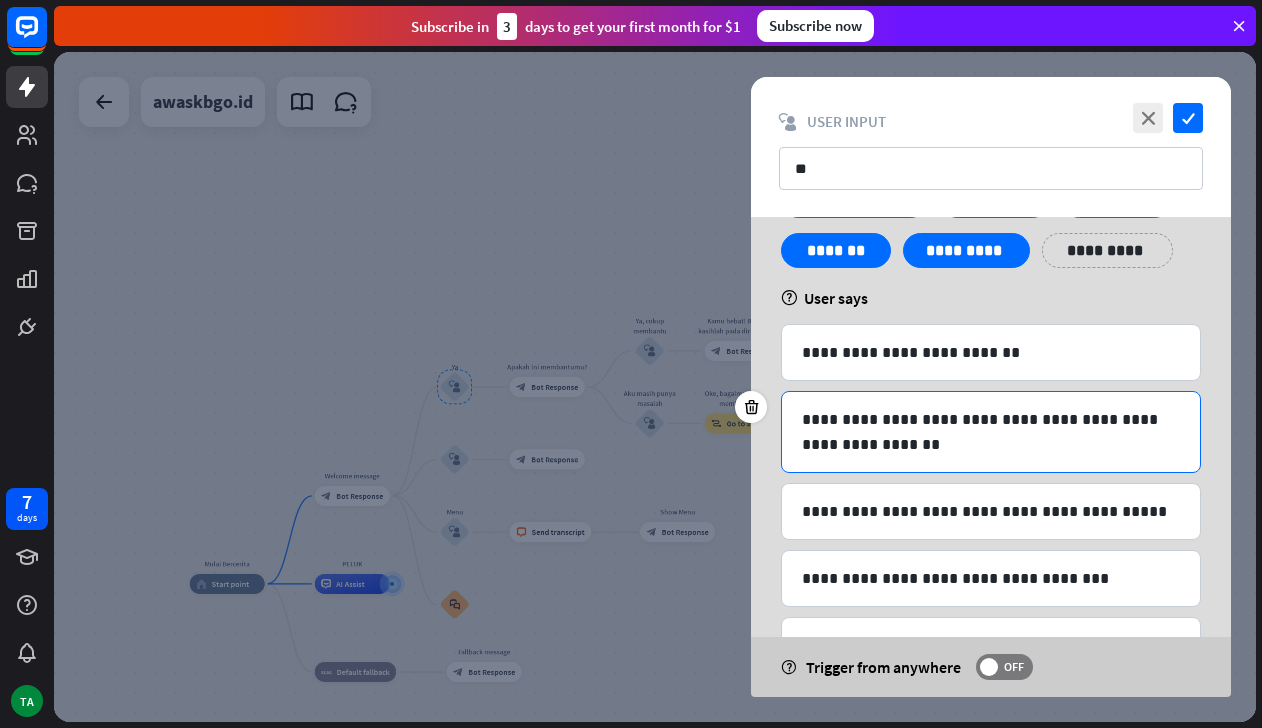 scroll, scrollTop: 0, scrollLeft: 0, axis: both 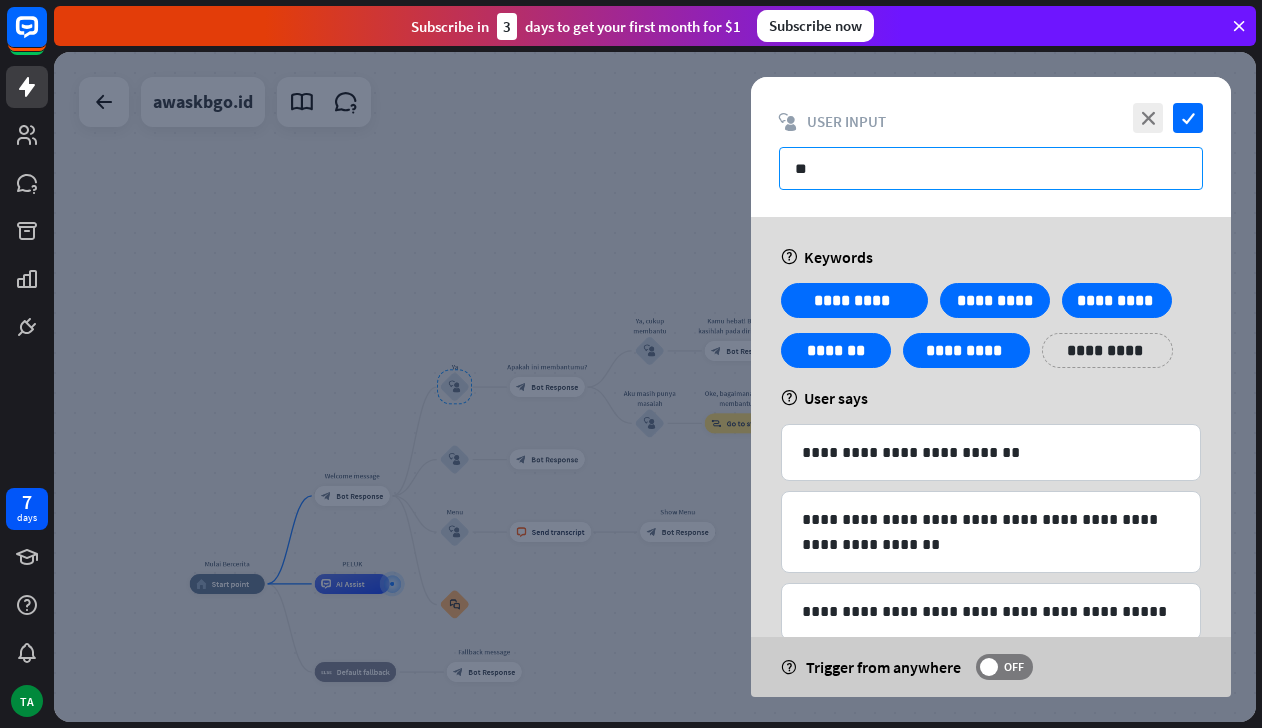click on "**" at bounding box center (991, 168) 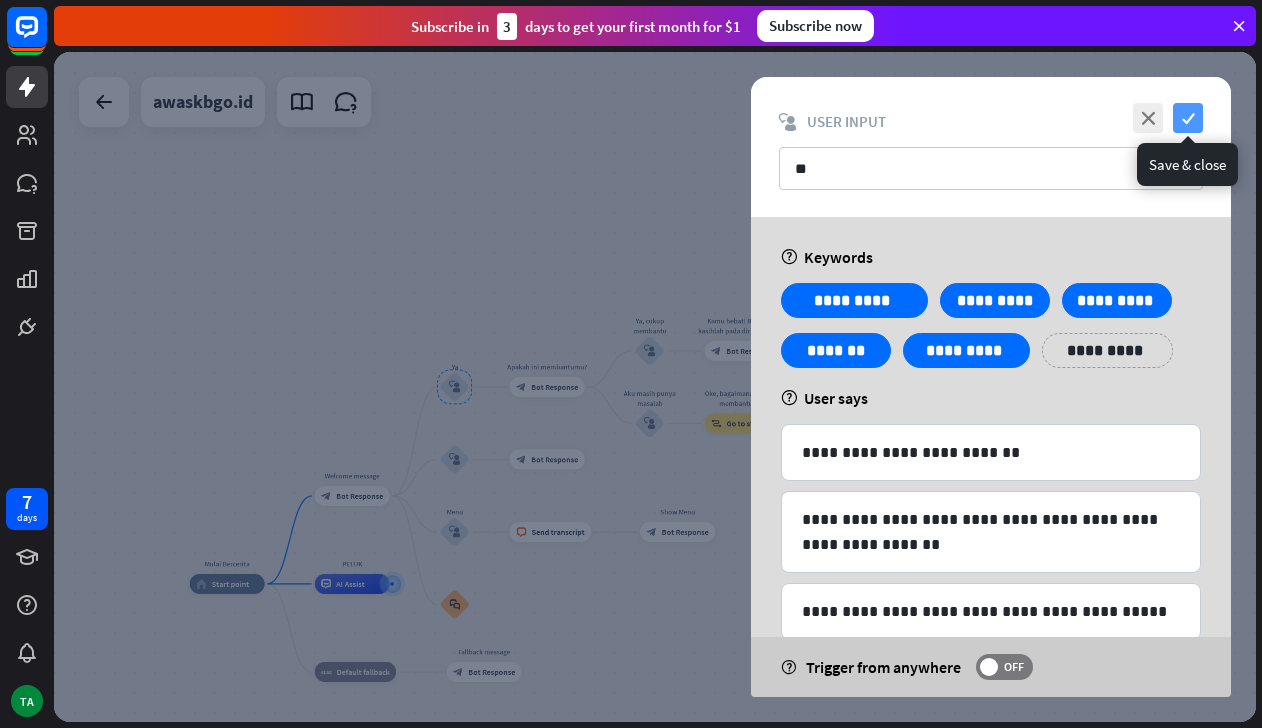 click on "check" at bounding box center (1188, 118) 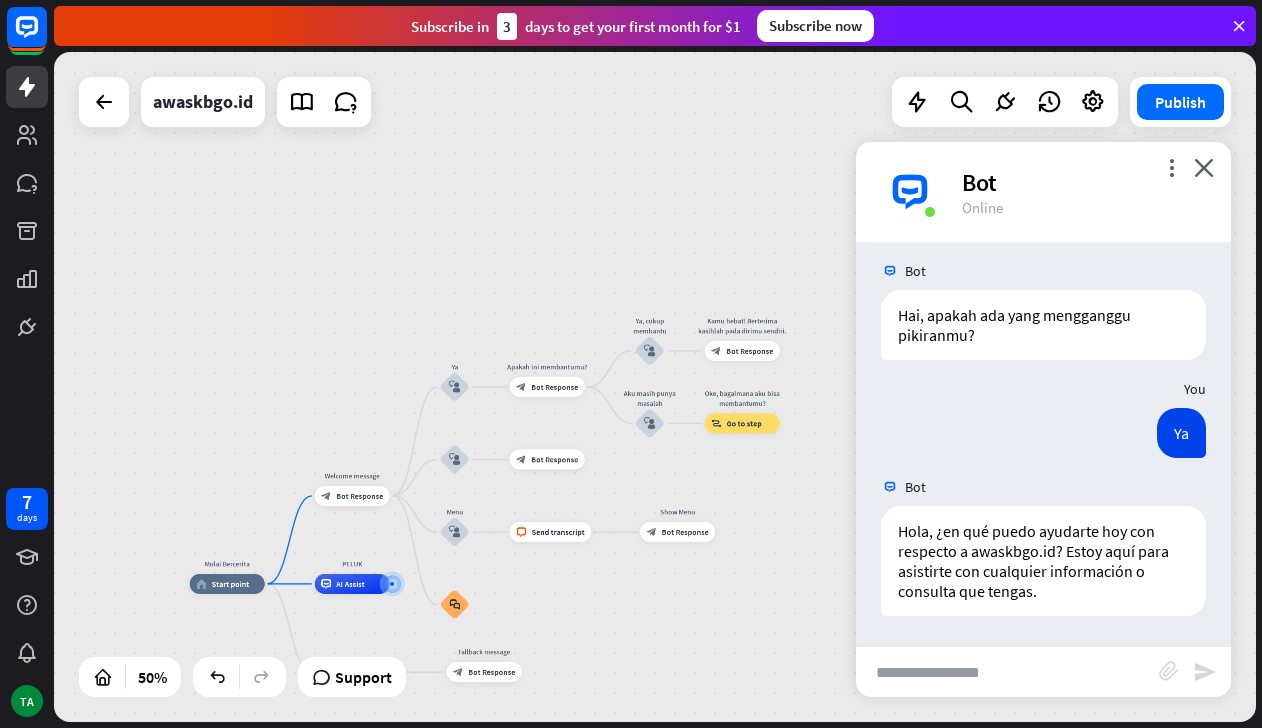 click at bounding box center [1007, 672] 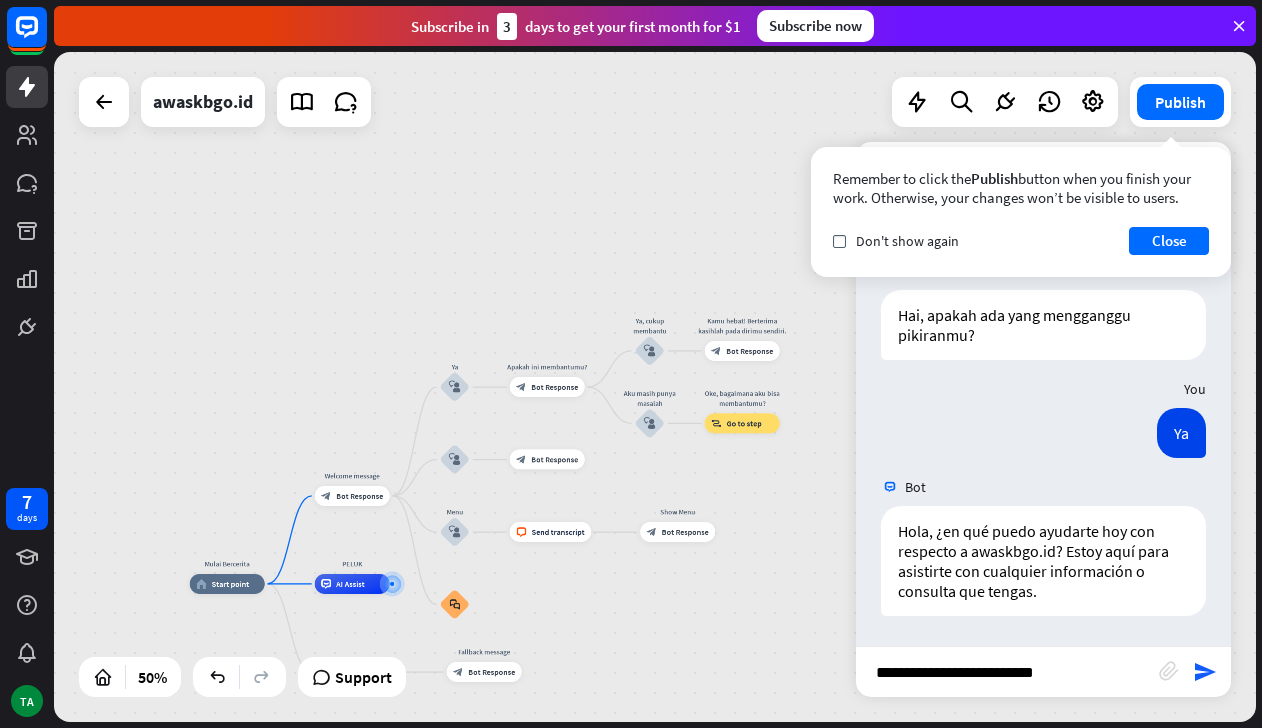 type on "**********" 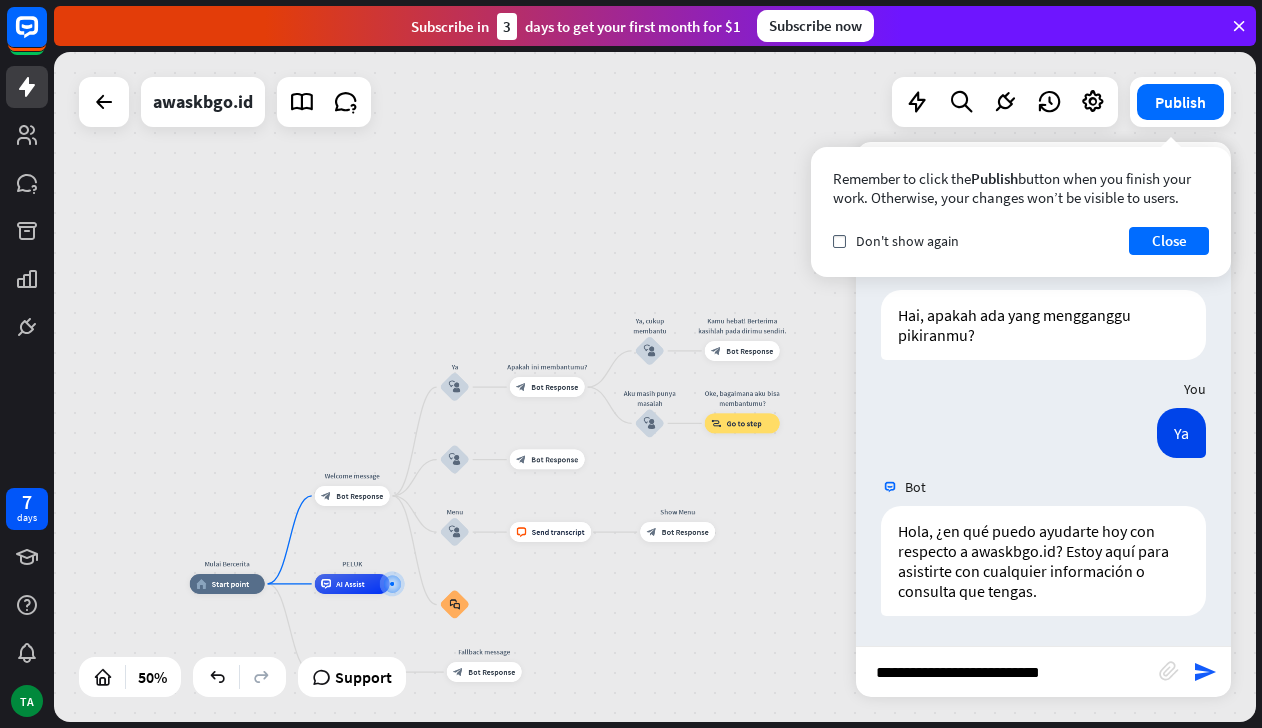 type 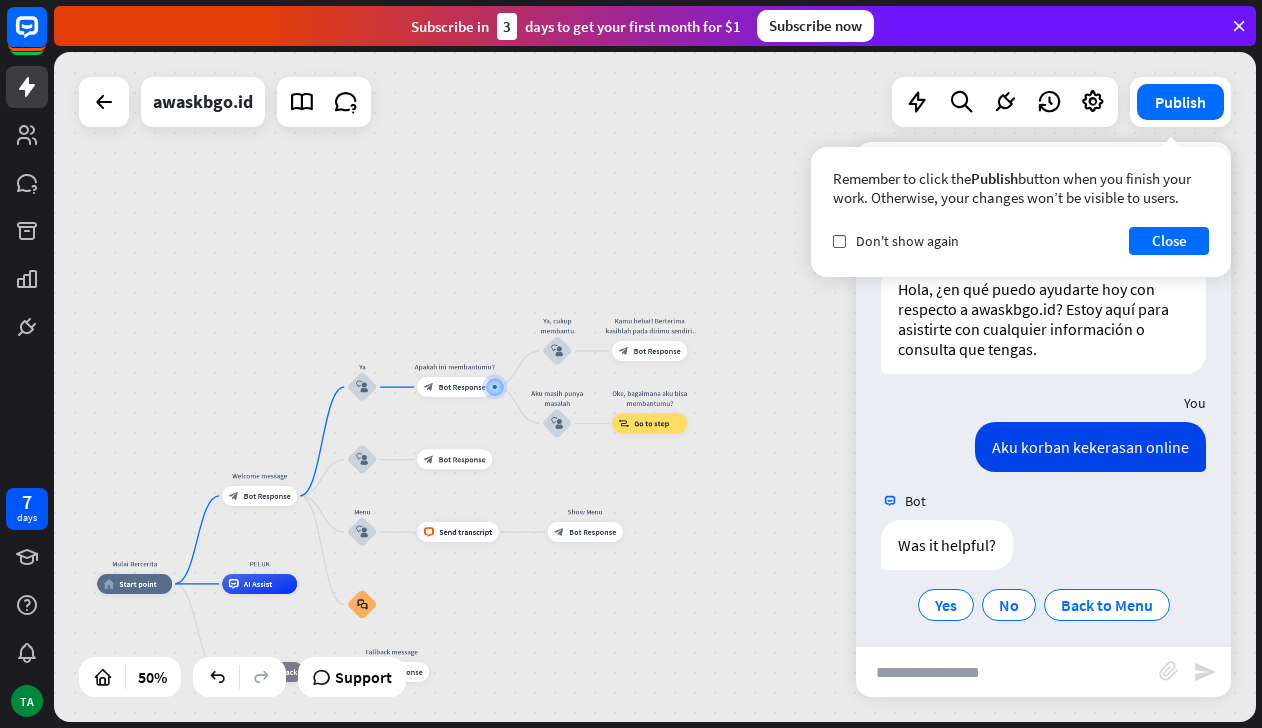 scroll, scrollTop: 261, scrollLeft: 0, axis: vertical 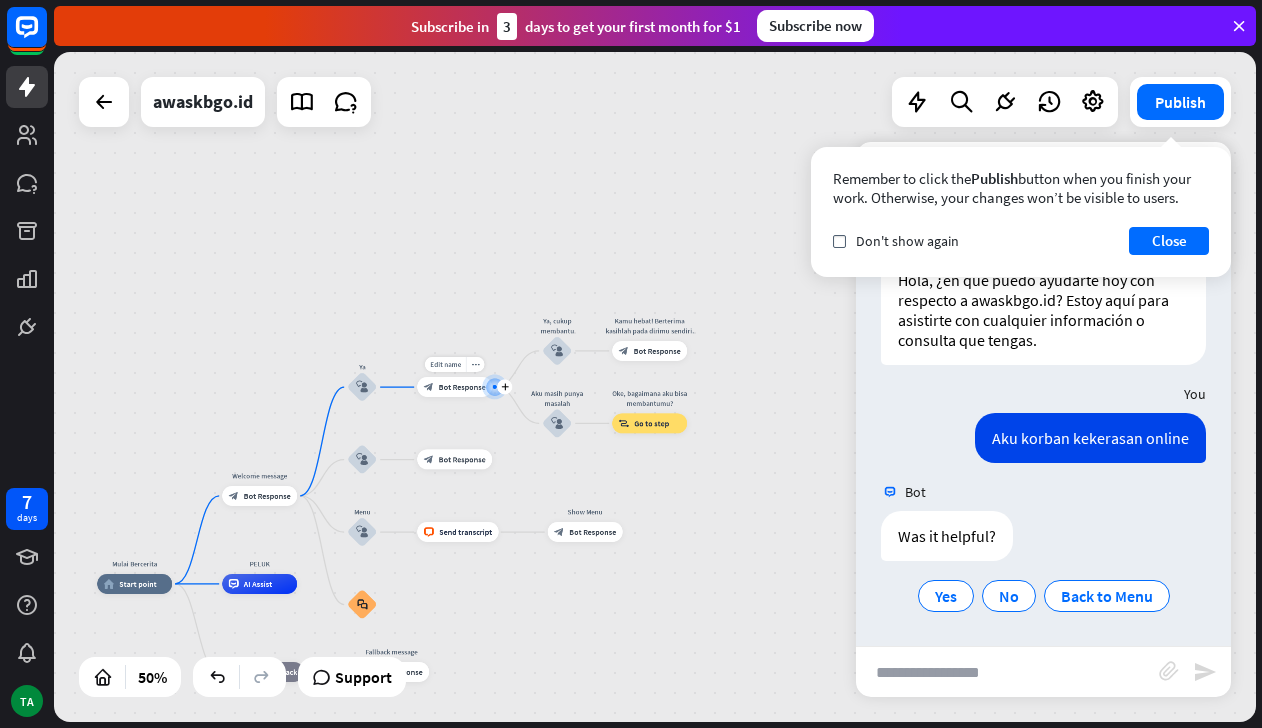 click on "Bot Response" at bounding box center [462, 387] 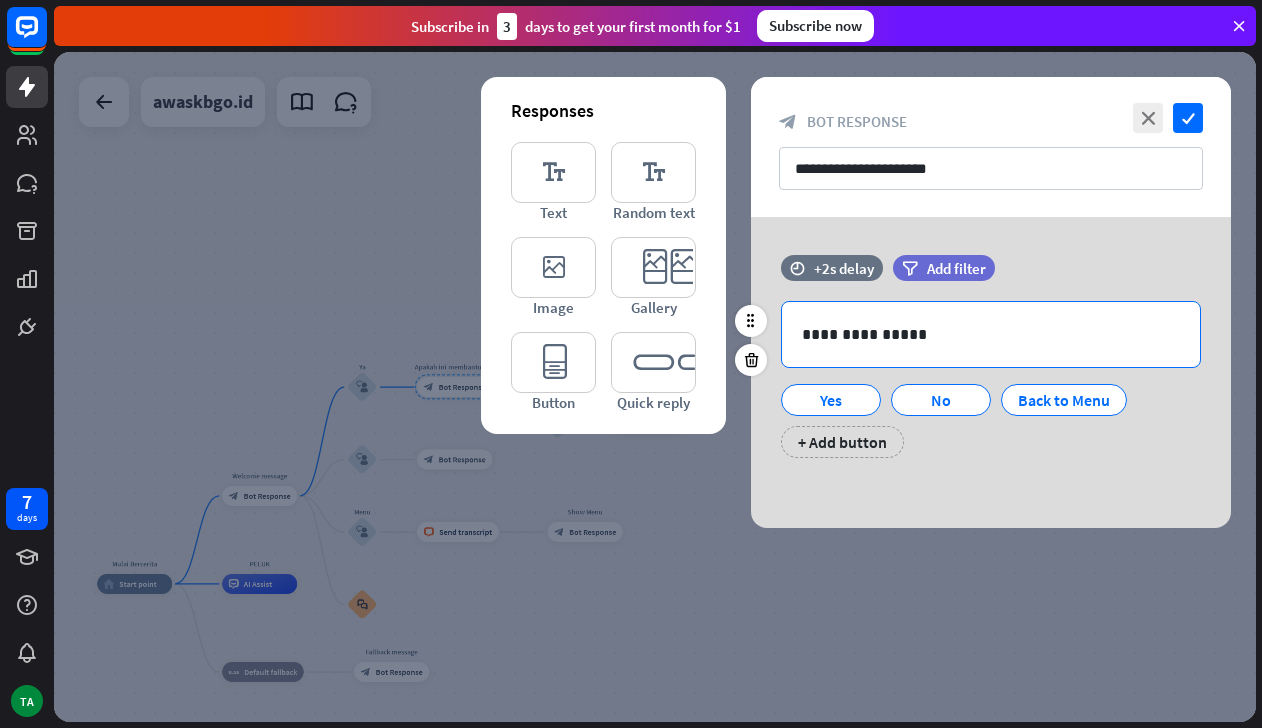 click on "**********" at bounding box center [991, 334] 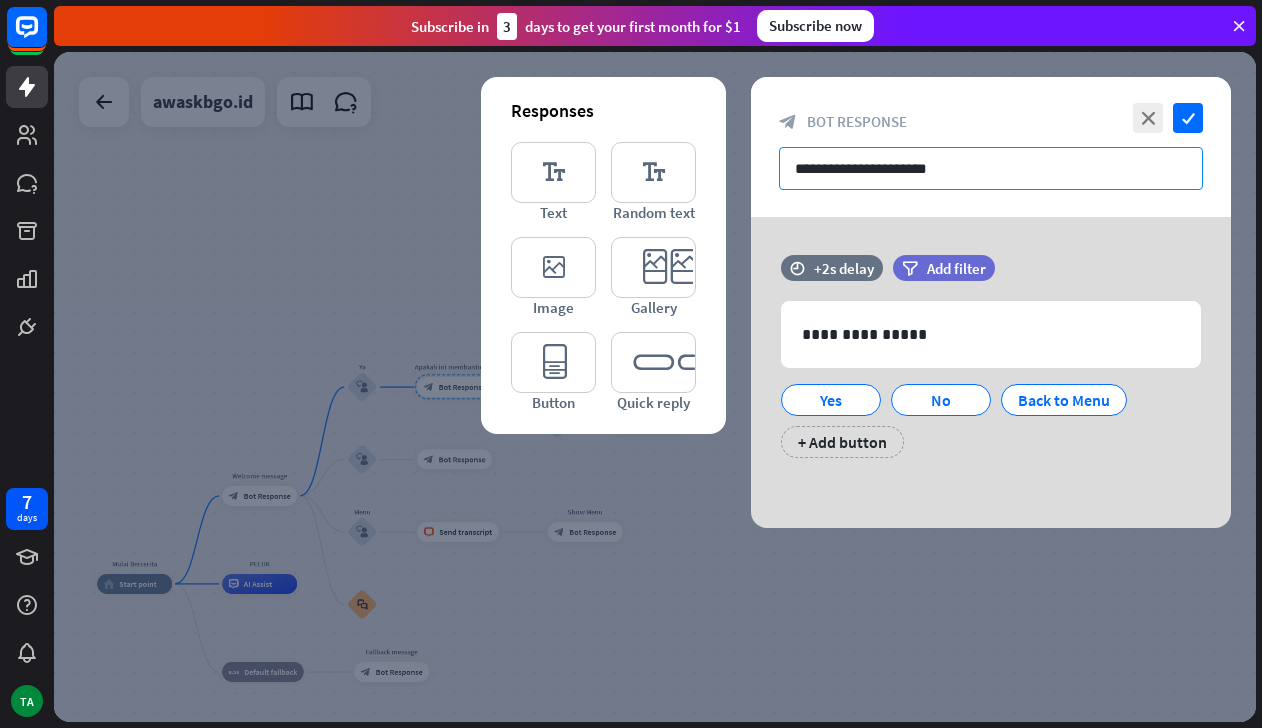 drag, startPoint x: 986, startPoint y: 169, endPoint x: 785, endPoint y: 152, distance: 201.71762 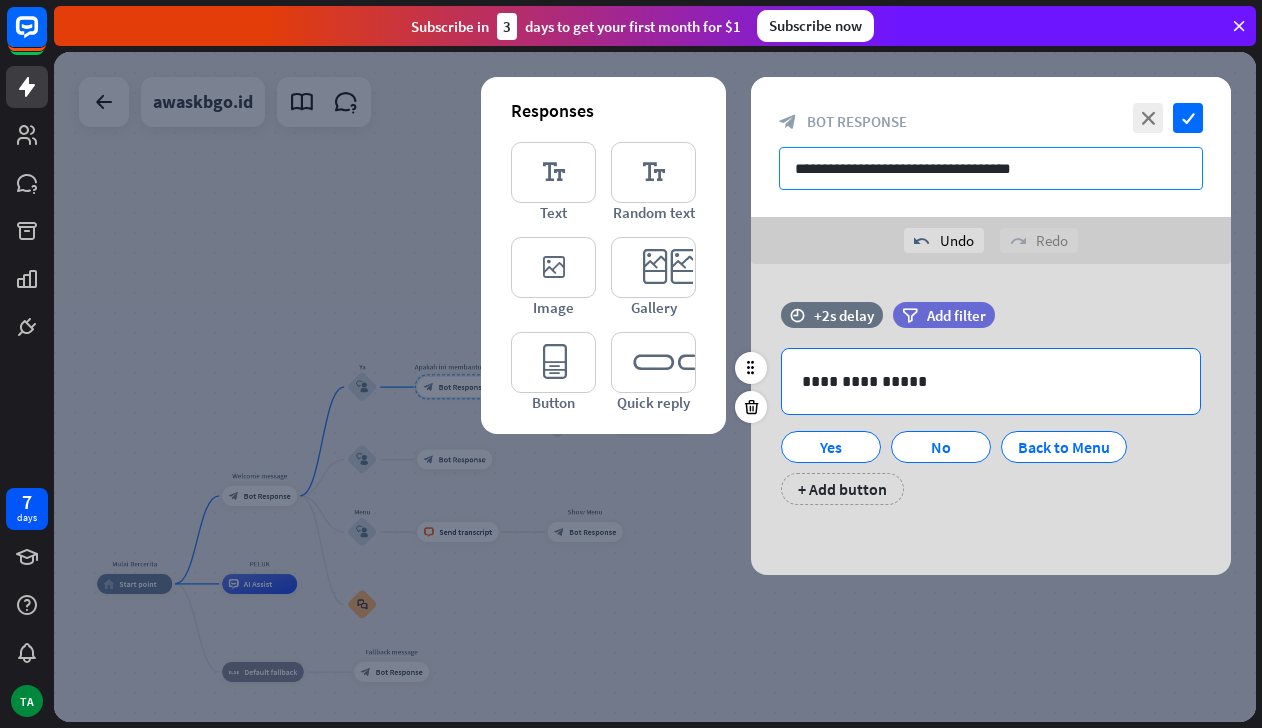 type on "**********" 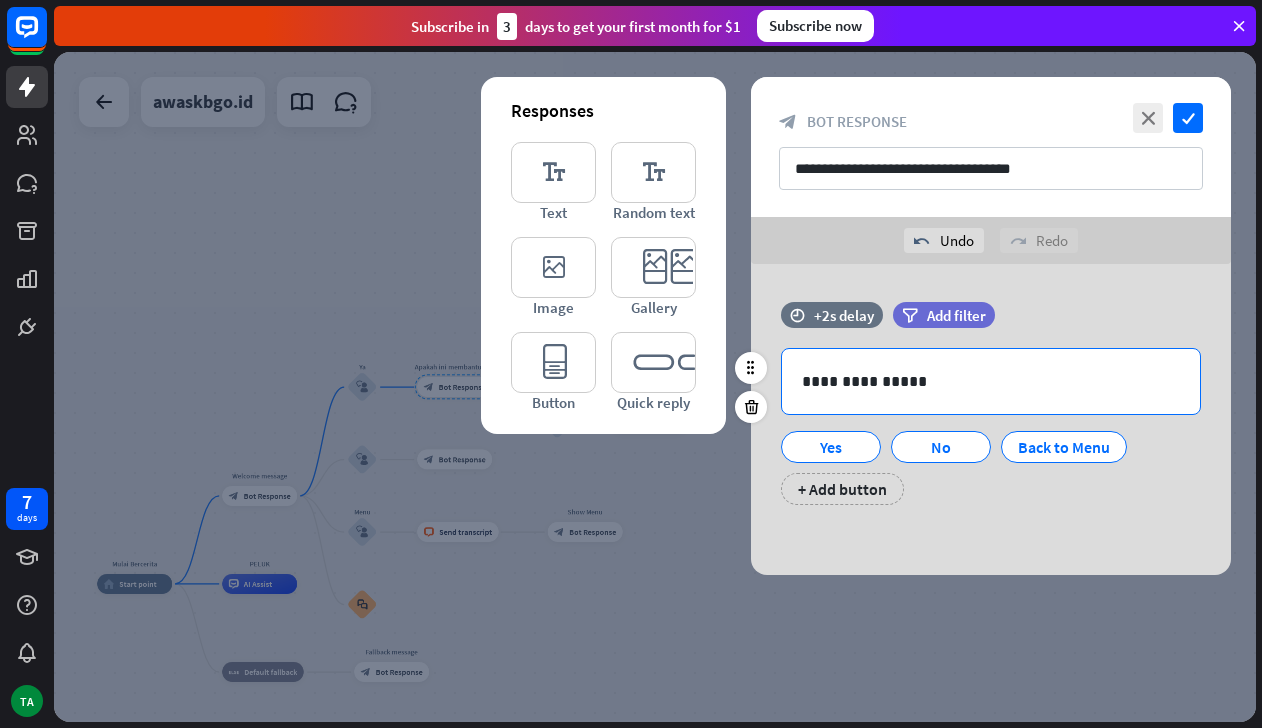 click on "**********" at bounding box center (991, 381) 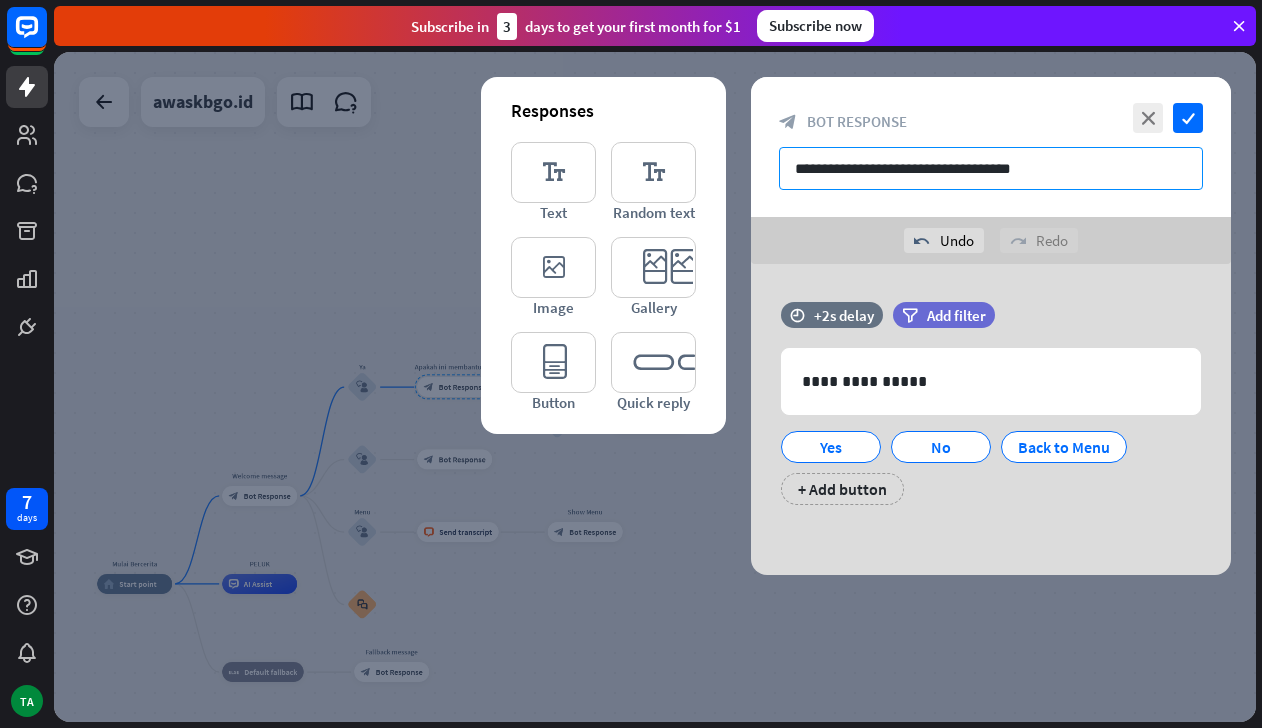 drag, startPoint x: 1048, startPoint y: 170, endPoint x: 777, endPoint y: 157, distance: 271.3116 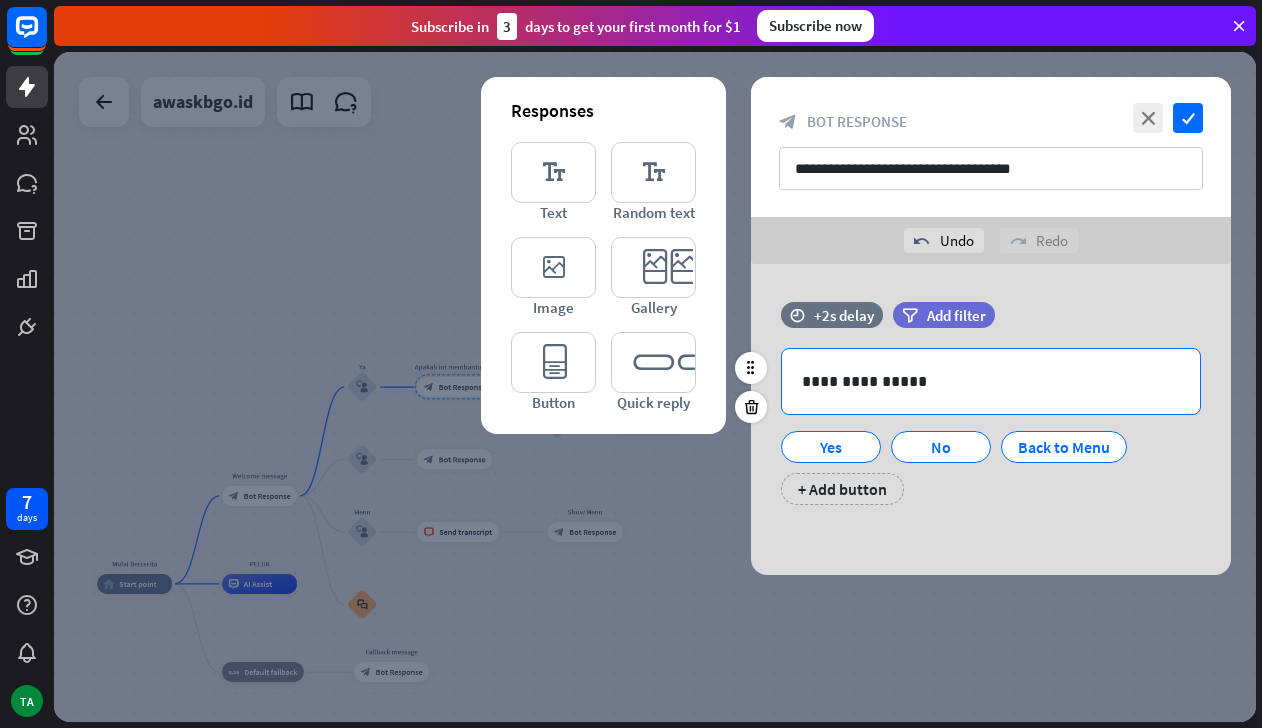 click on "**********" at bounding box center (991, 381) 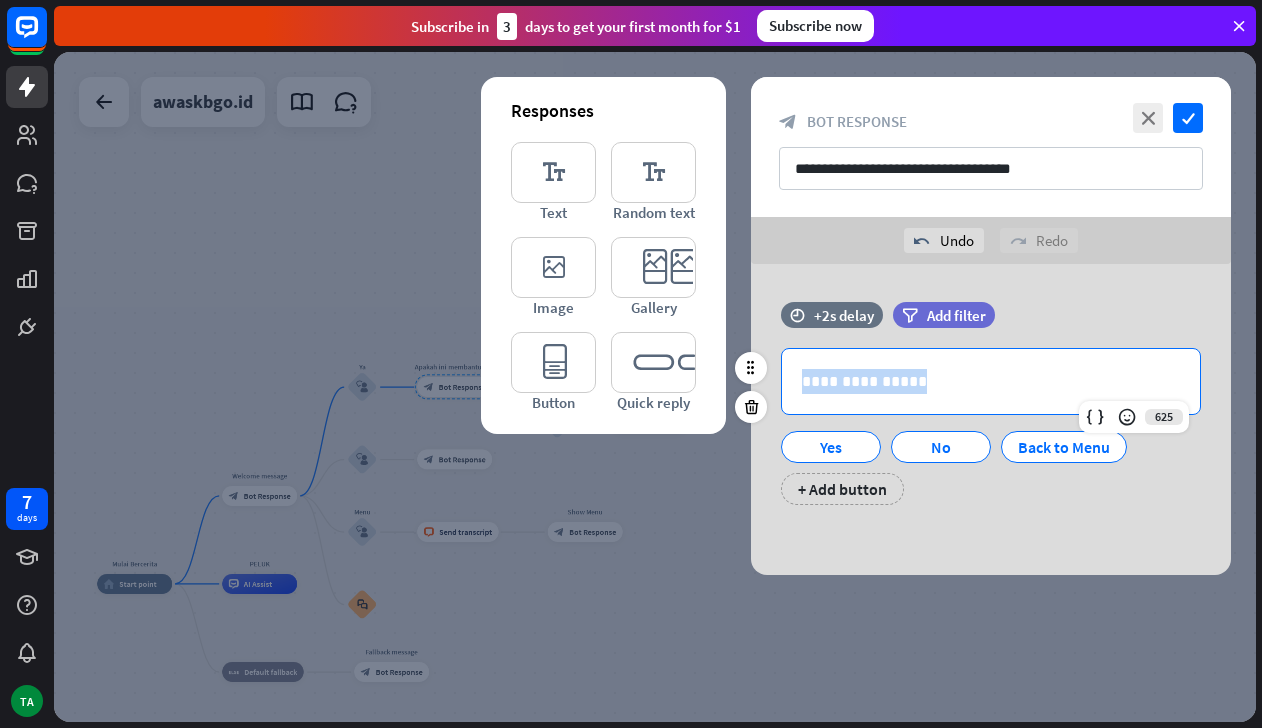 drag, startPoint x: 915, startPoint y: 380, endPoint x: 724, endPoint y: 360, distance: 192.04427 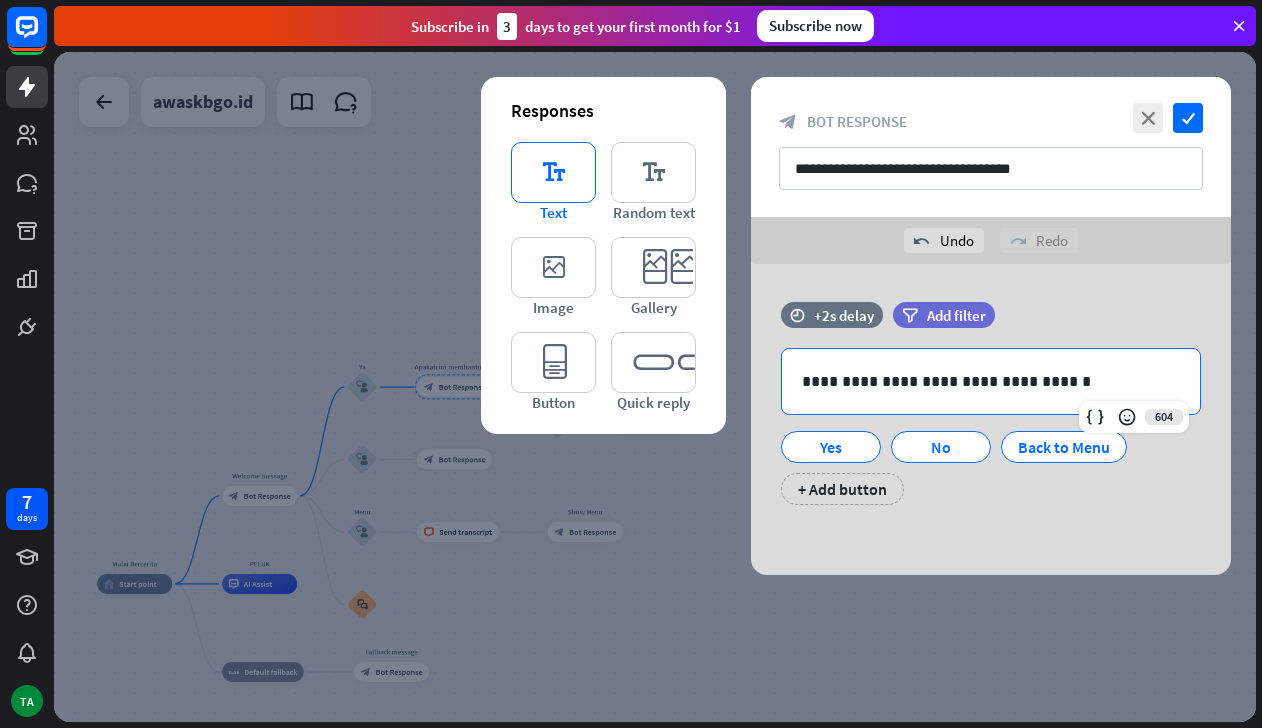 click on "editor_text" at bounding box center (553, 172) 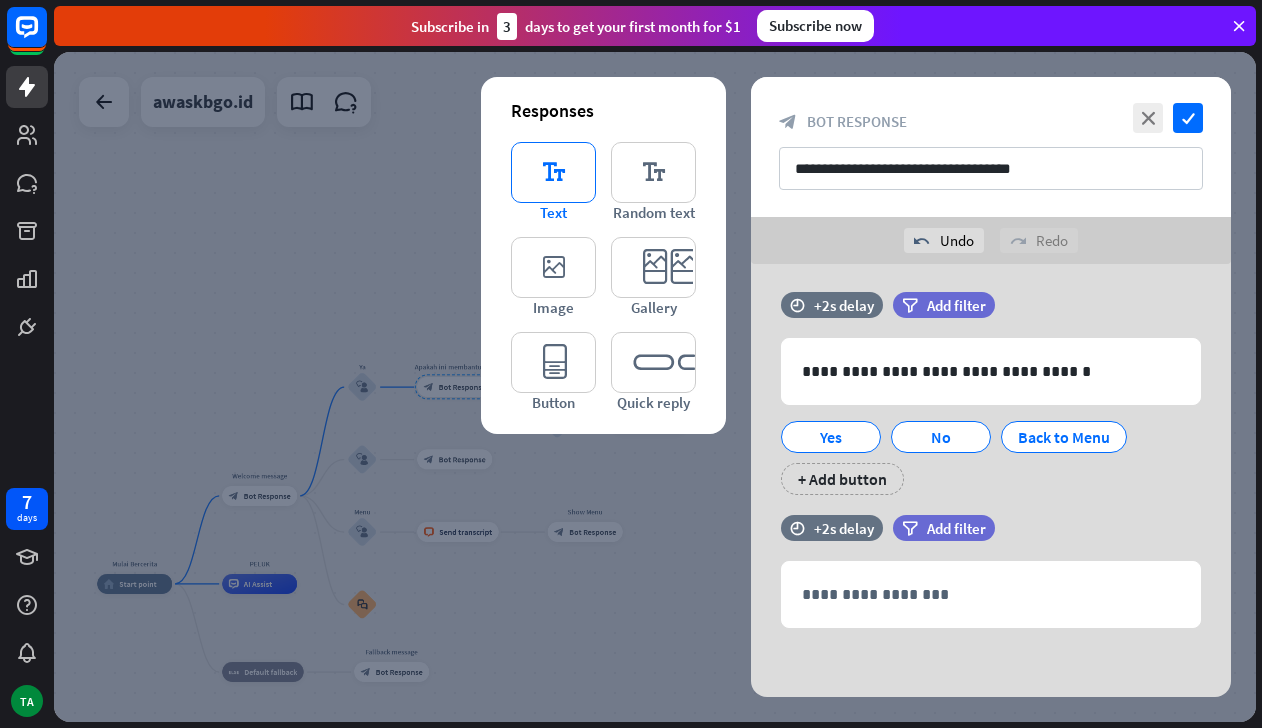 scroll, scrollTop: 11, scrollLeft: 0, axis: vertical 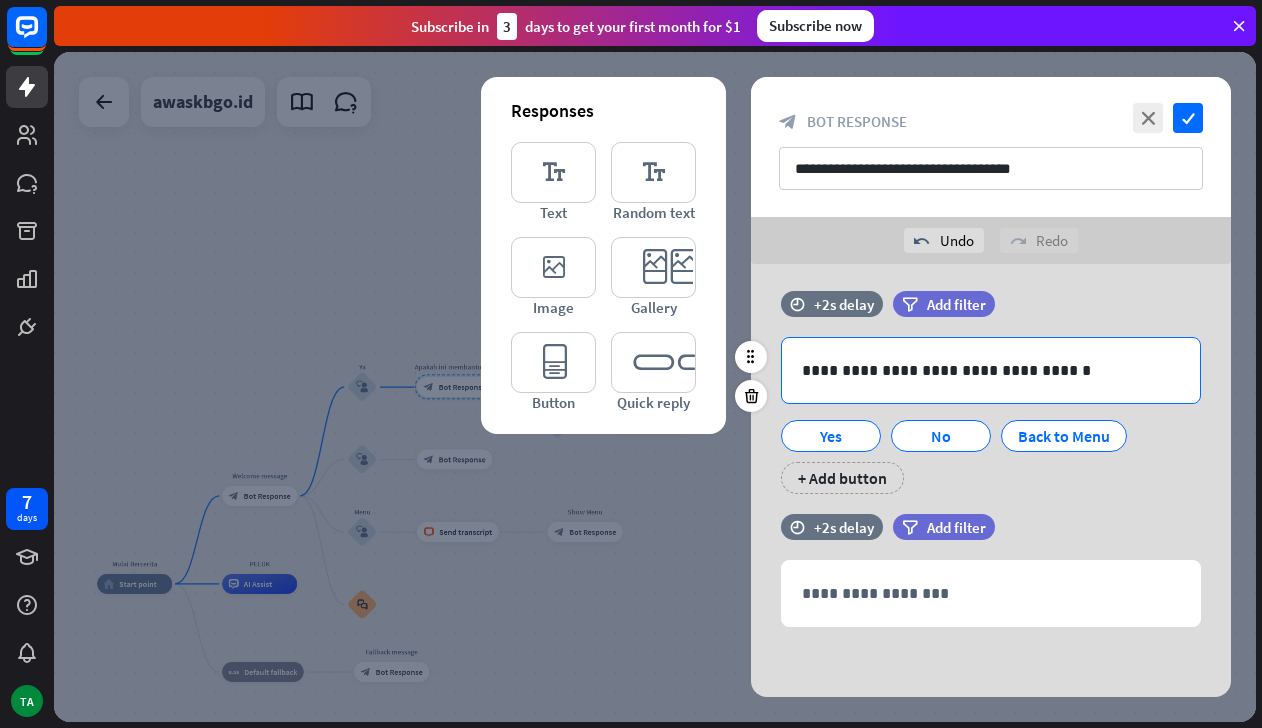 click on "**********" at bounding box center [991, 370] 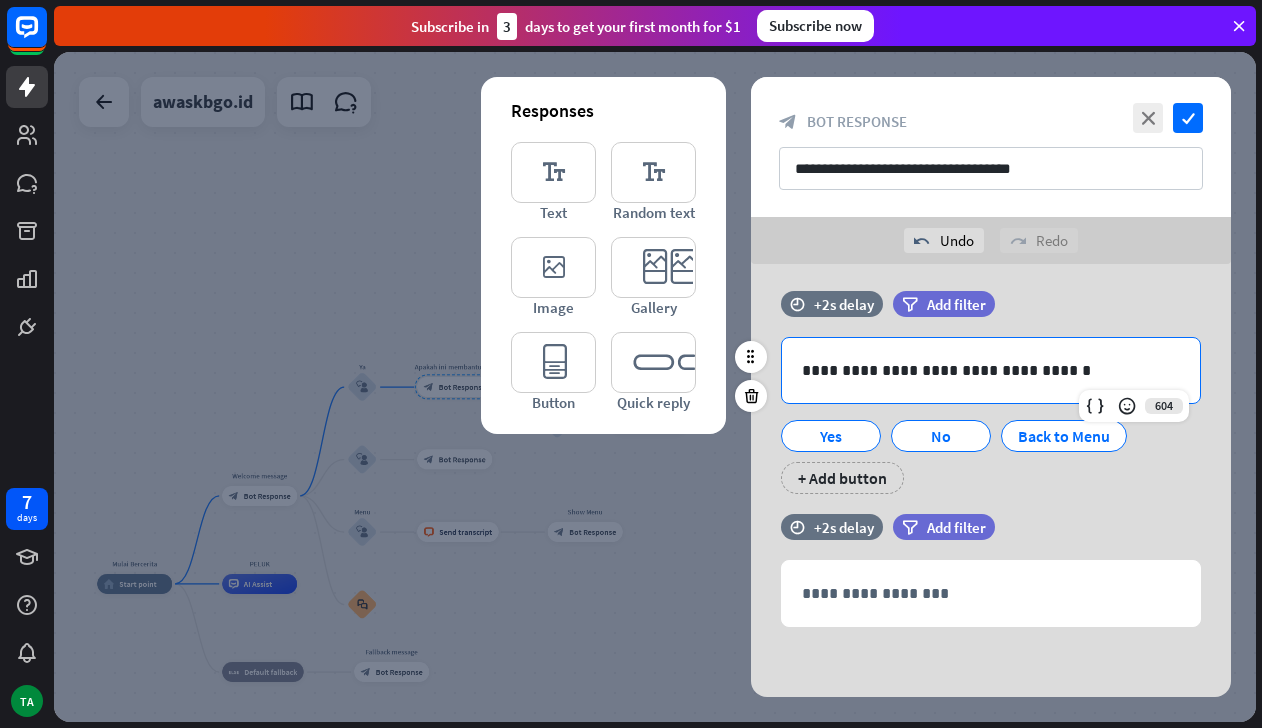 type 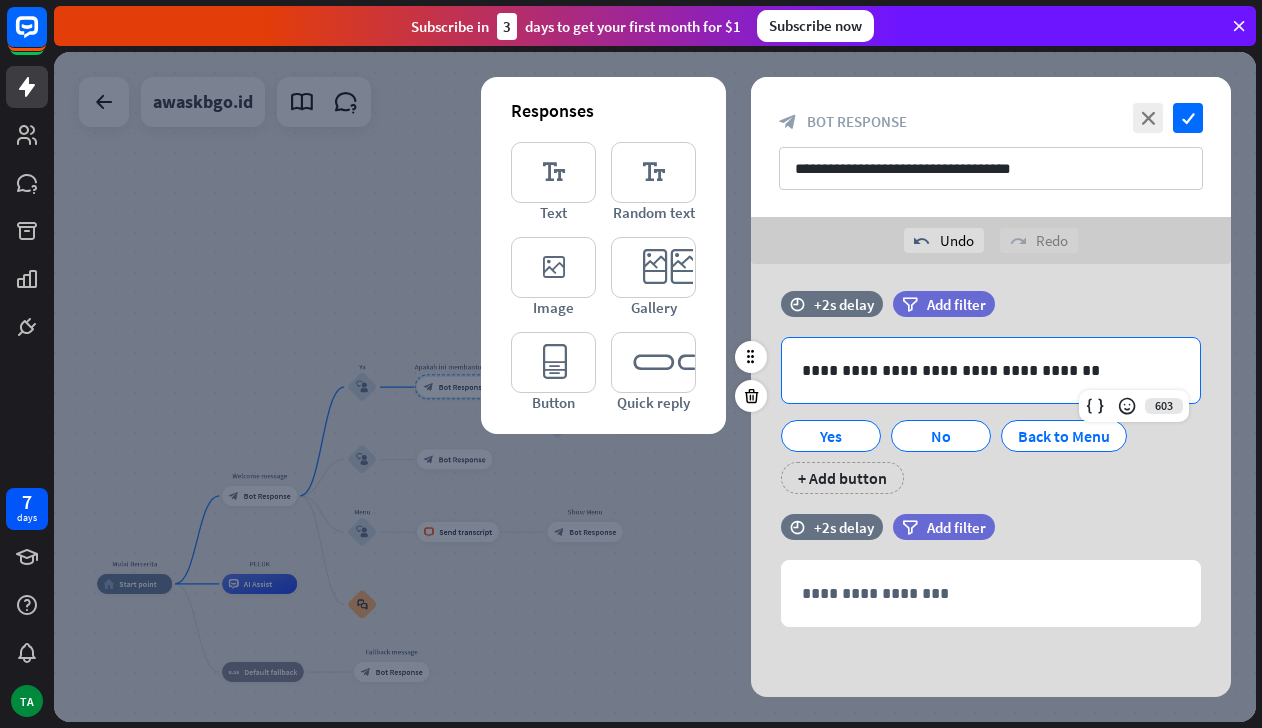 click on "**********" at bounding box center [991, 370] 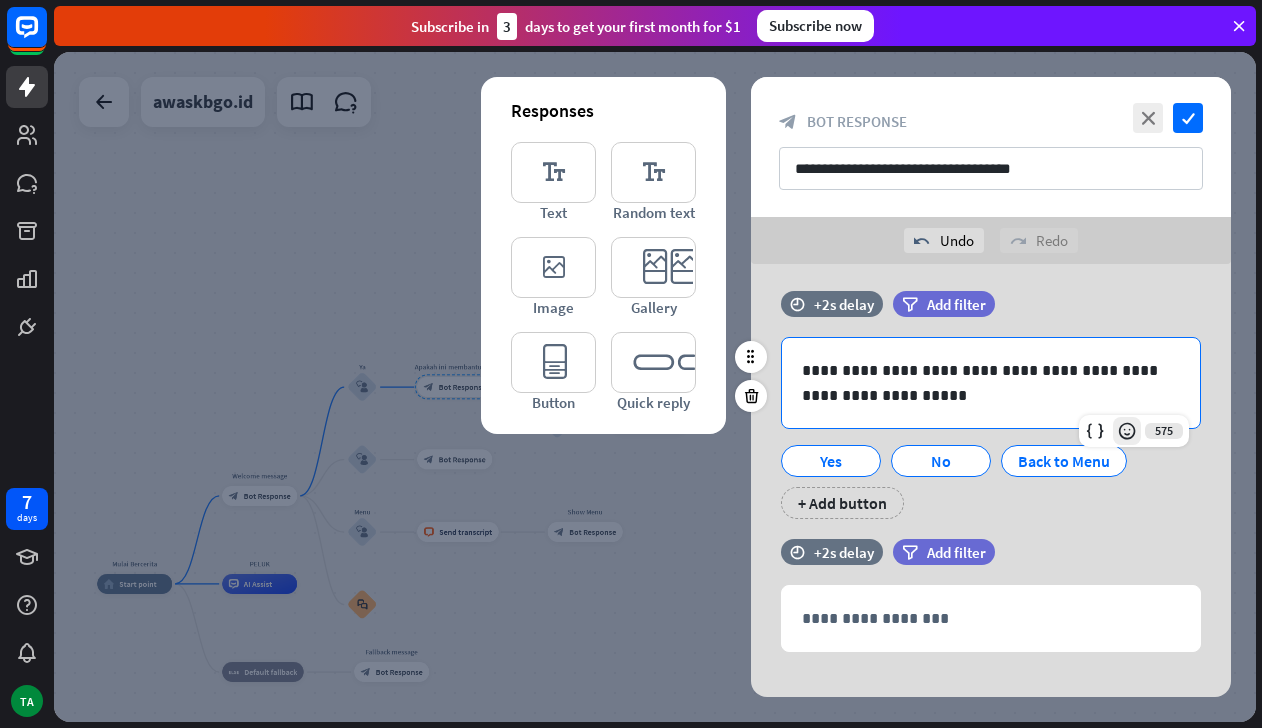 click at bounding box center (1127, 431) 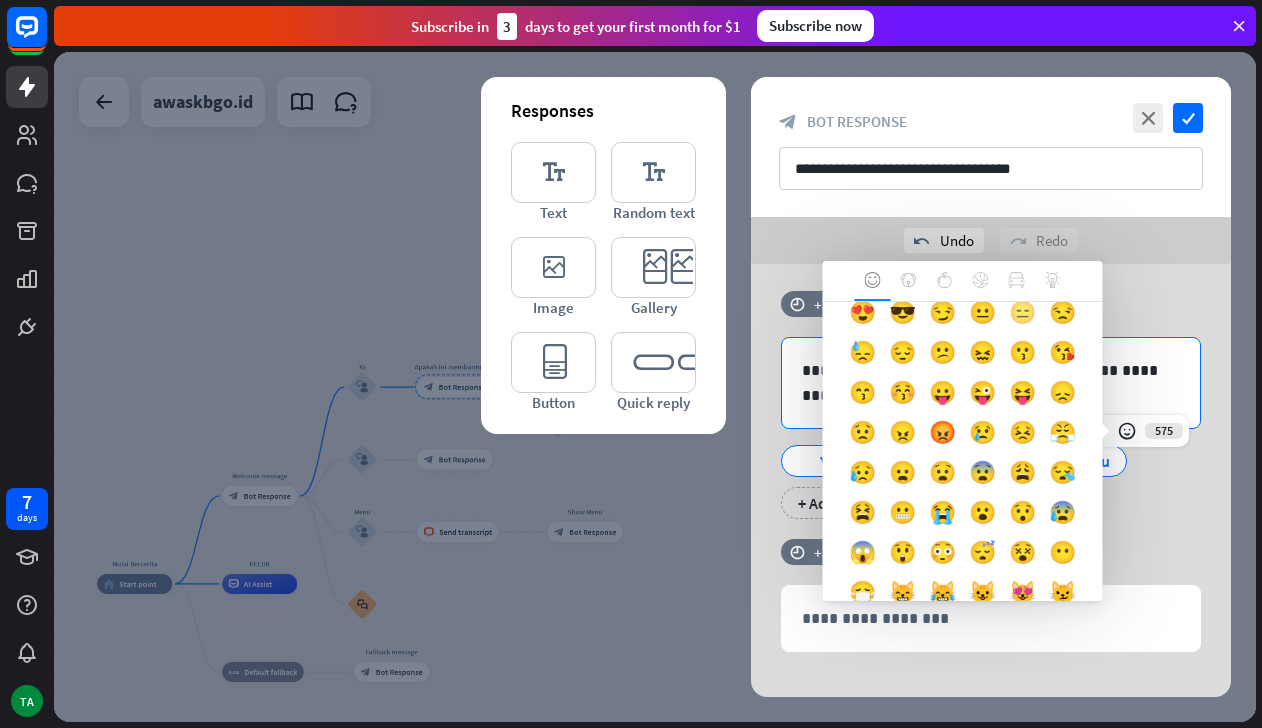 scroll, scrollTop: 143, scrollLeft: 0, axis: vertical 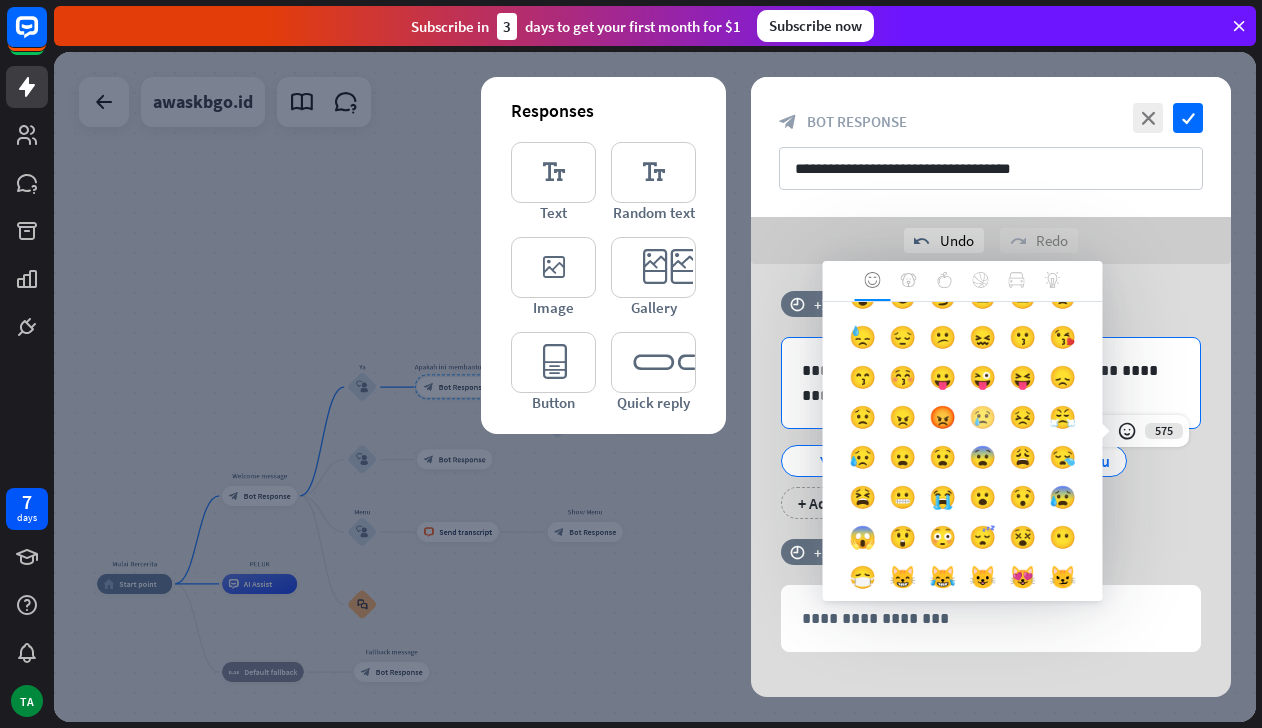 click on "😢" at bounding box center (983, 422) 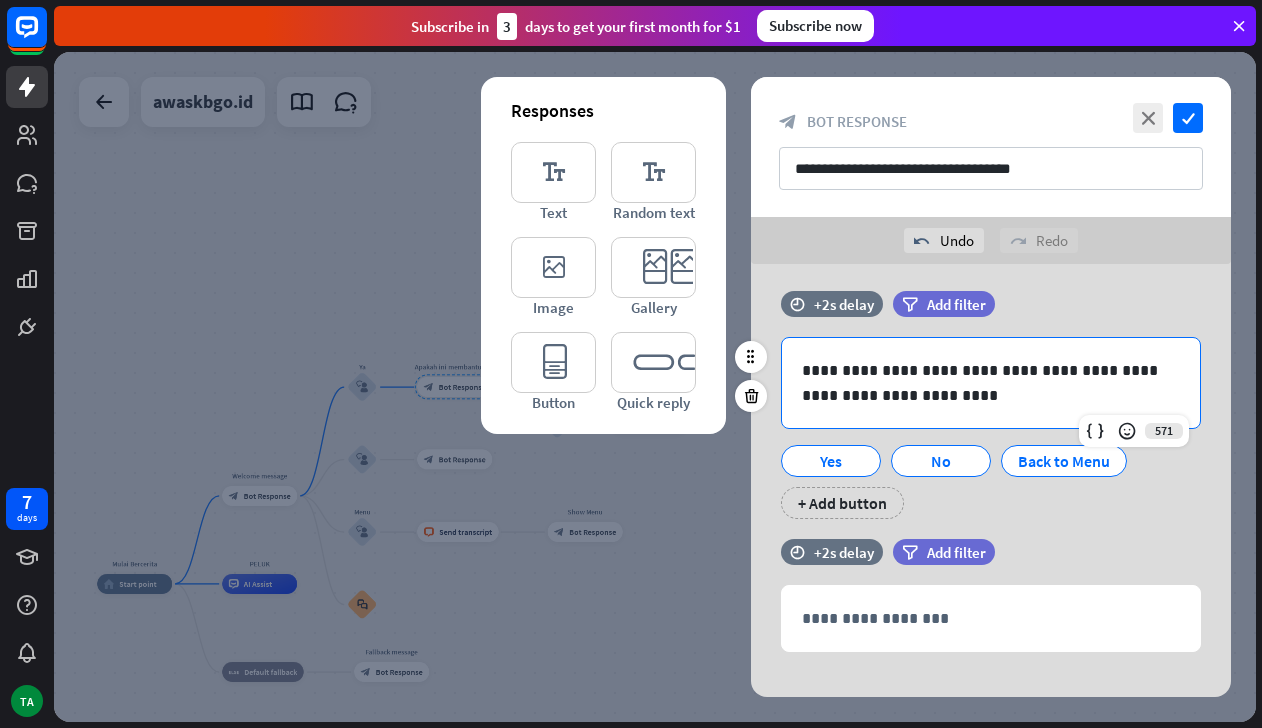 click on "**********" at bounding box center (991, 383) 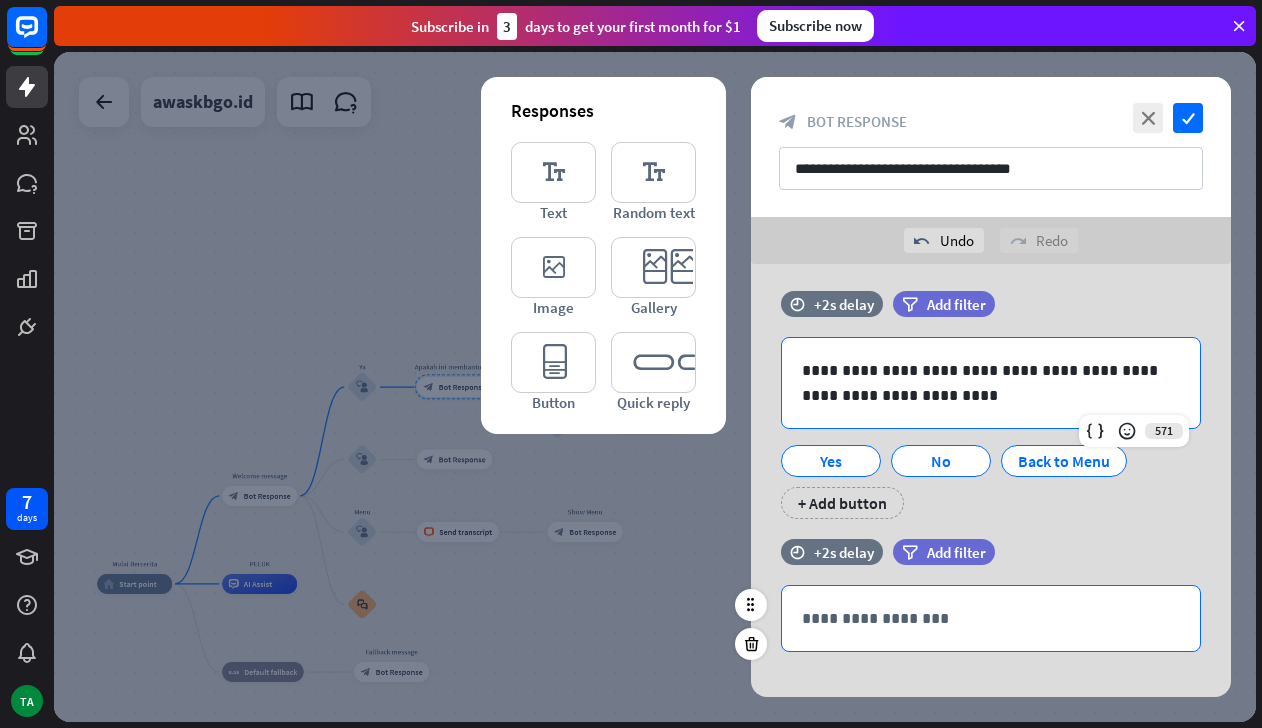 scroll, scrollTop: 37, scrollLeft: 0, axis: vertical 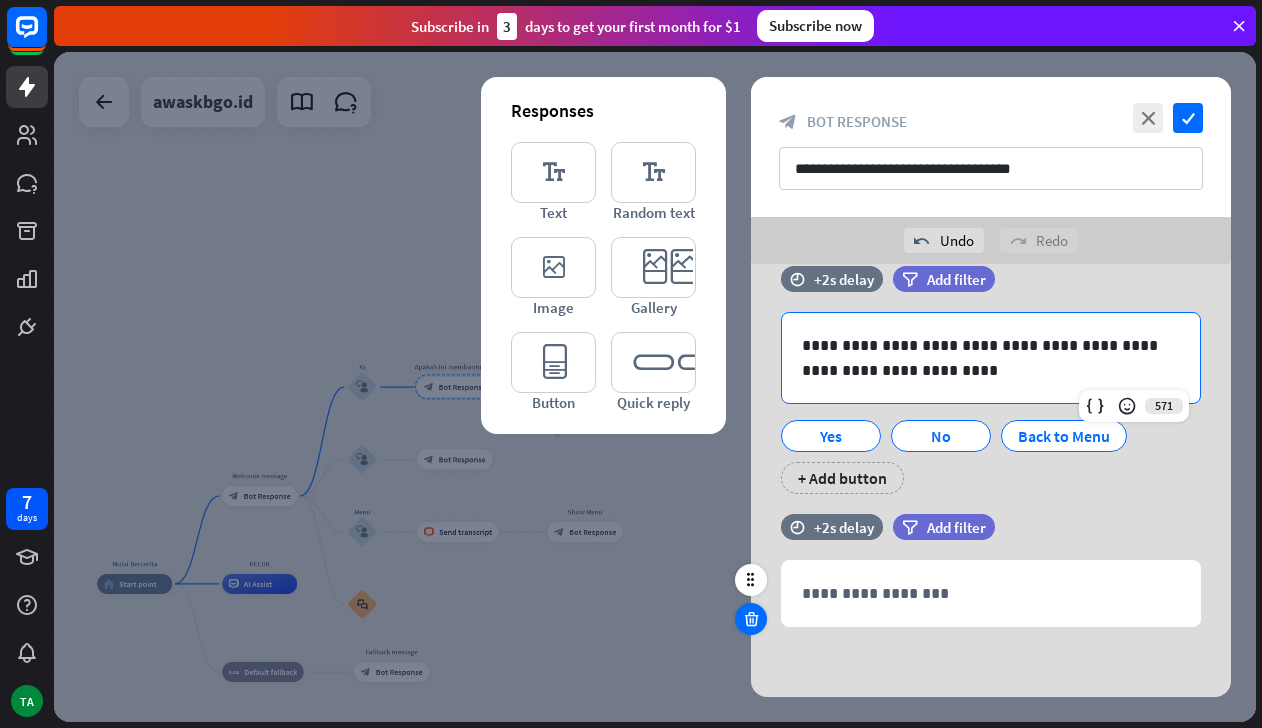 click at bounding box center (751, 619) 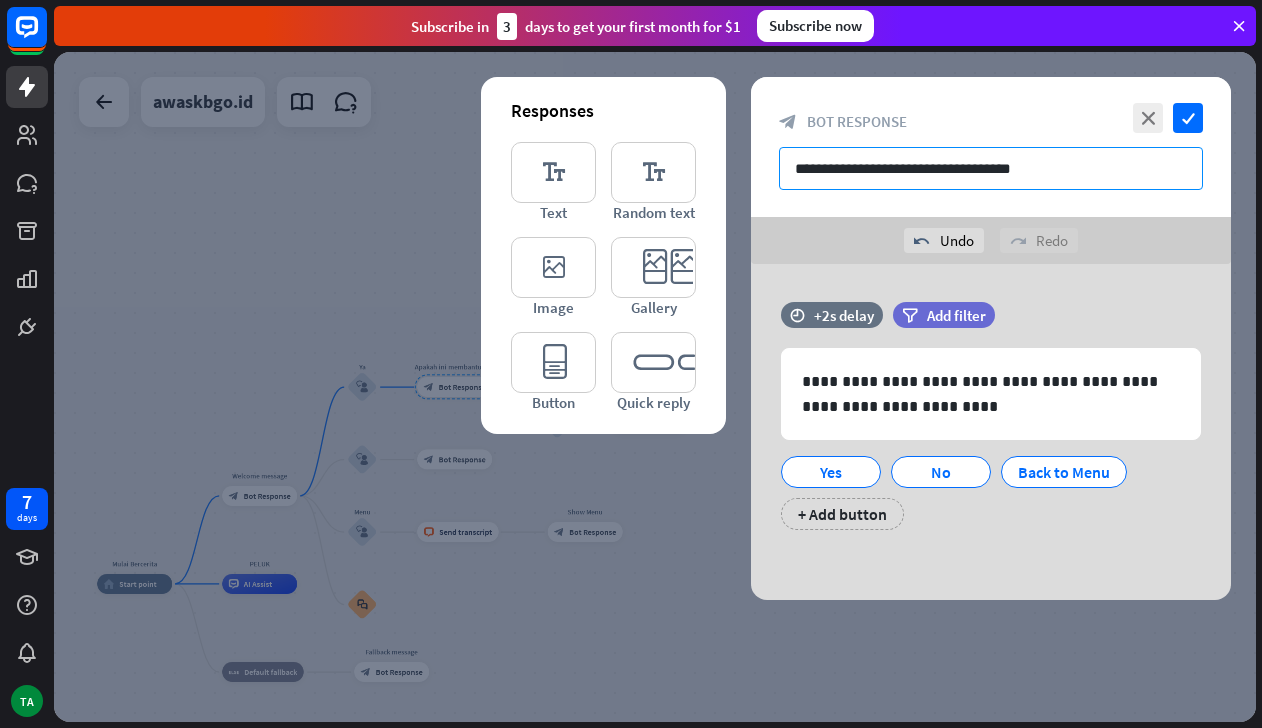 click on "**********" at bounding box center (991, 168) 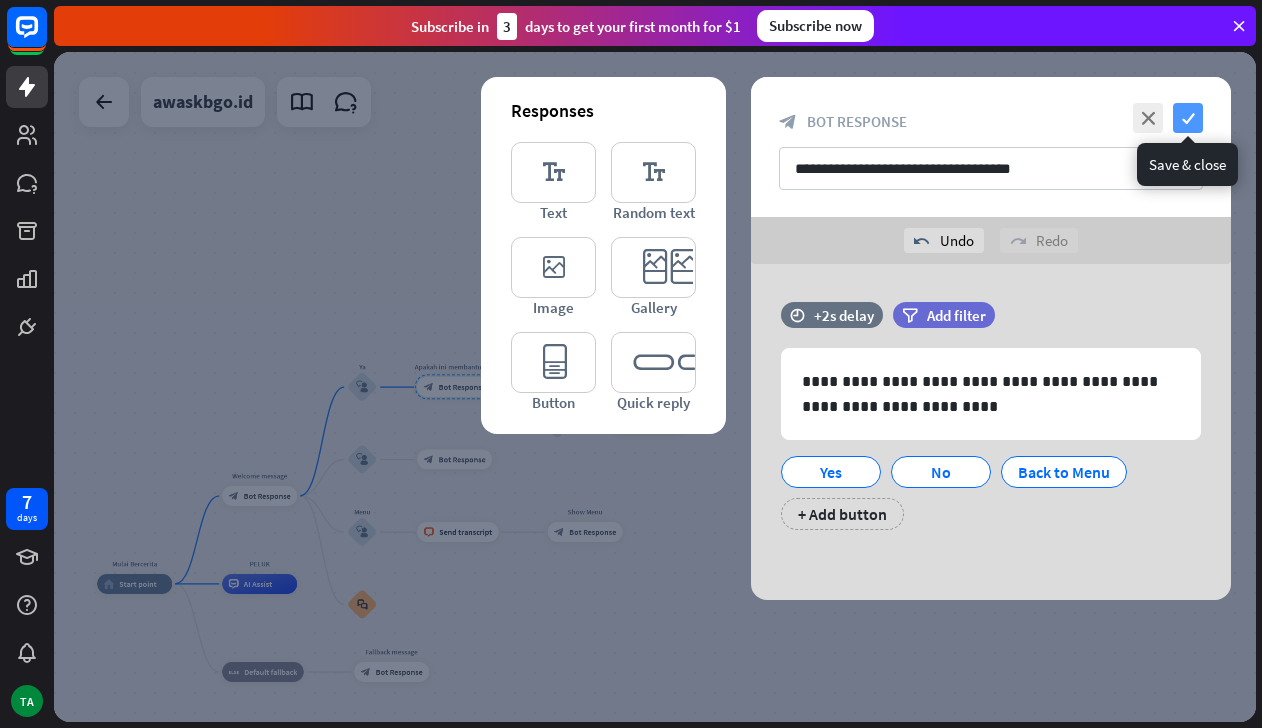 click on "check" at bounding box center [1188, 118] 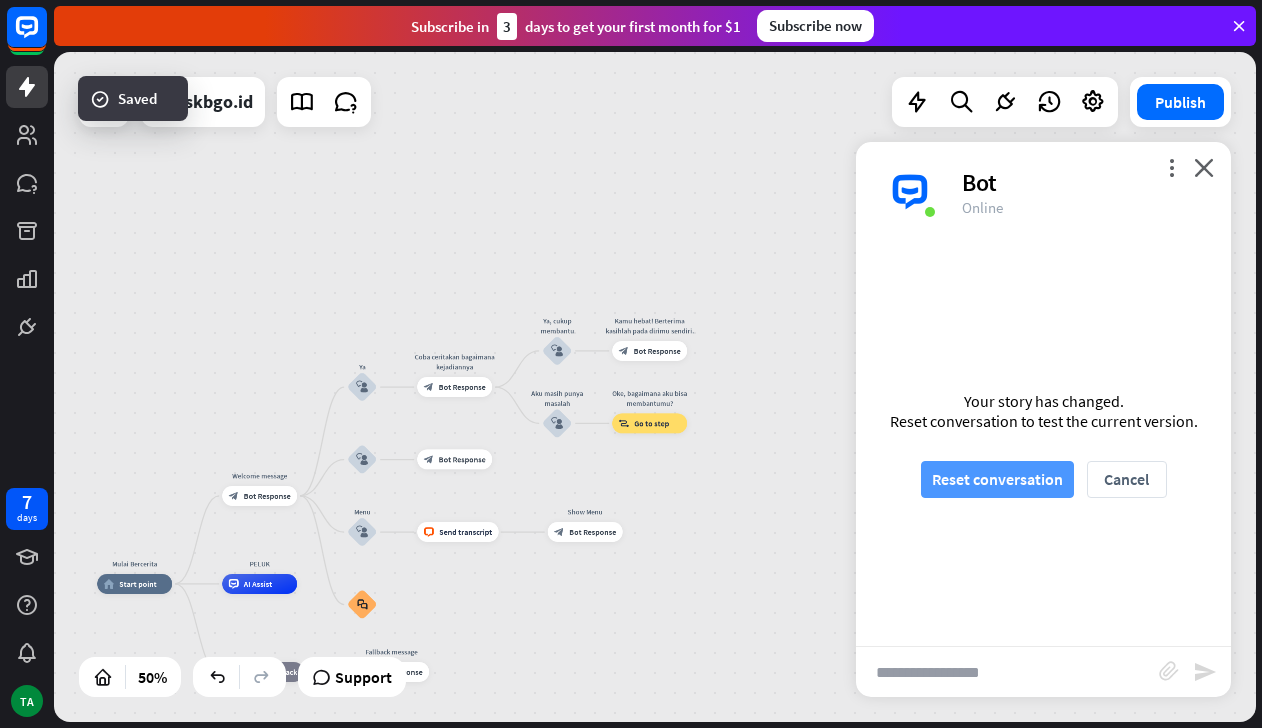 click on "Reset conversation" at bounding box center (997, 479) 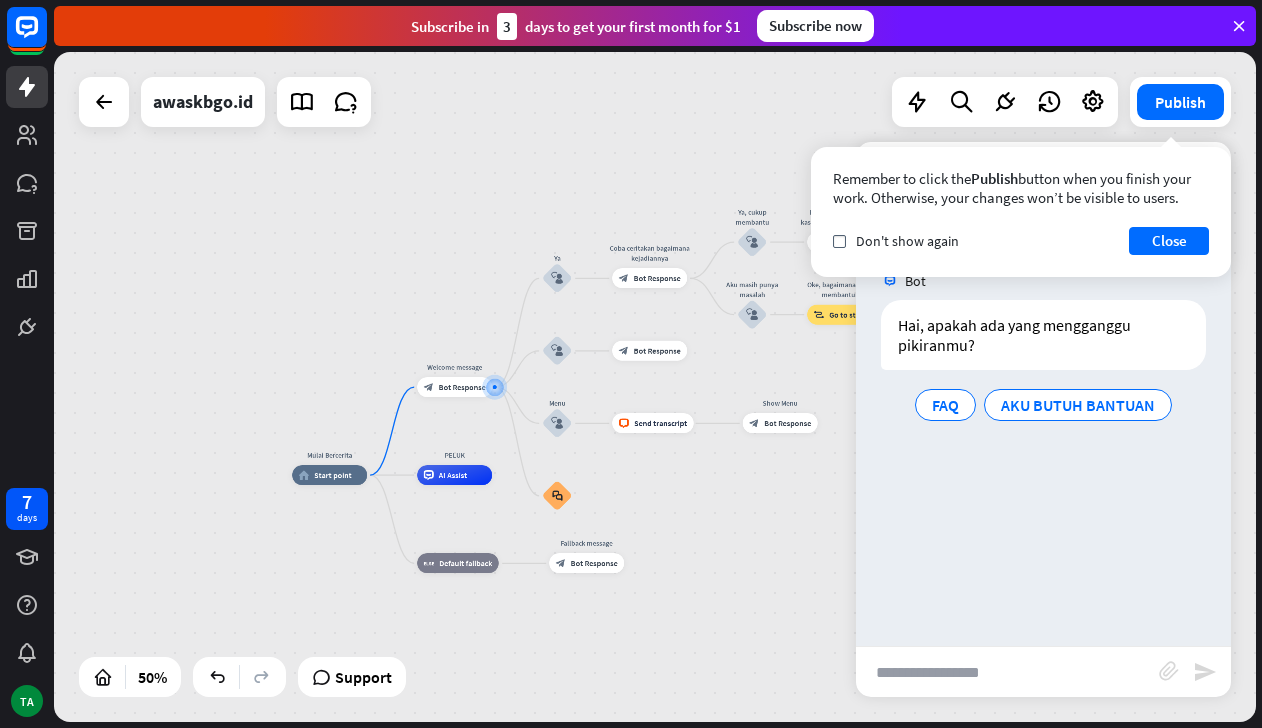 click at bounding box center (1007, 672) 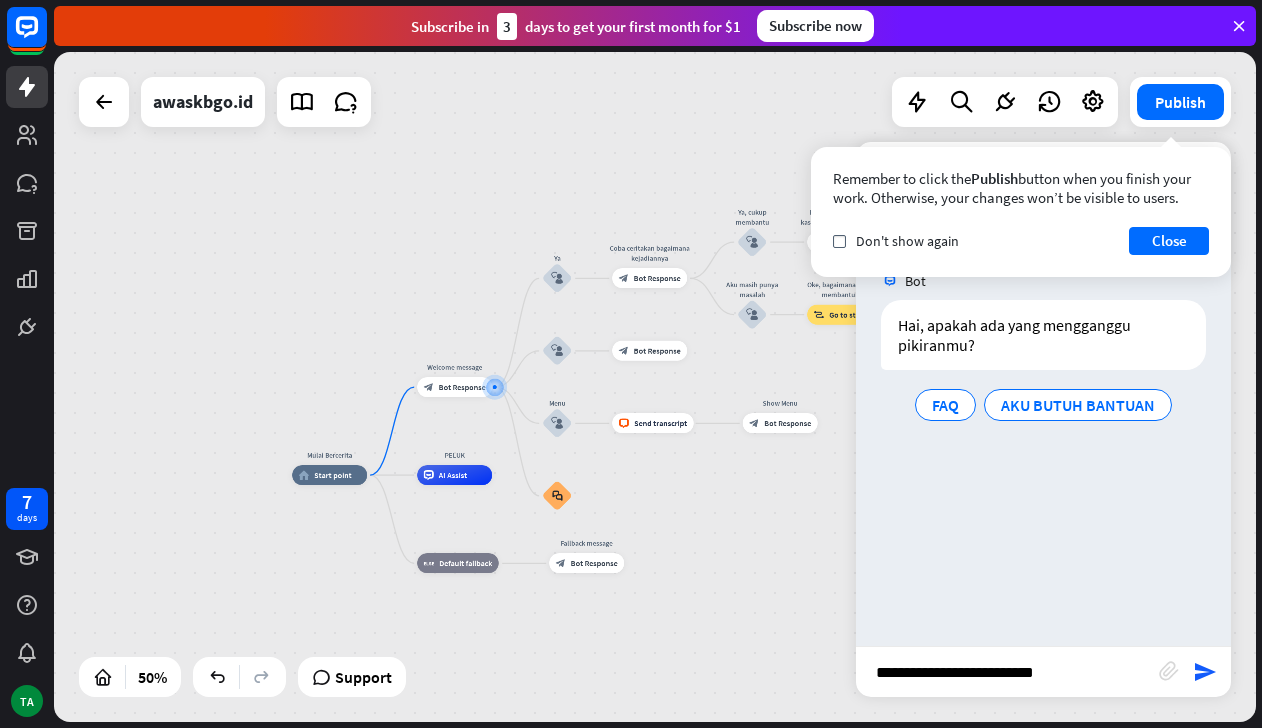 type on "**********" 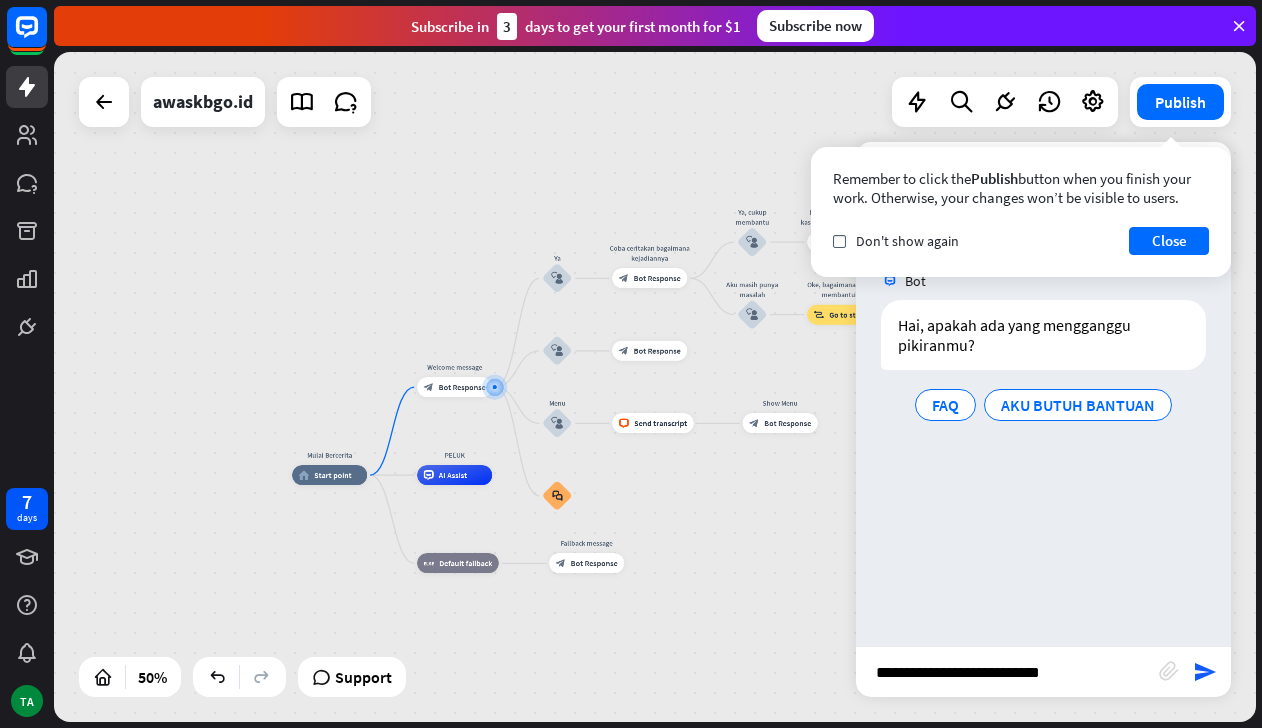 type 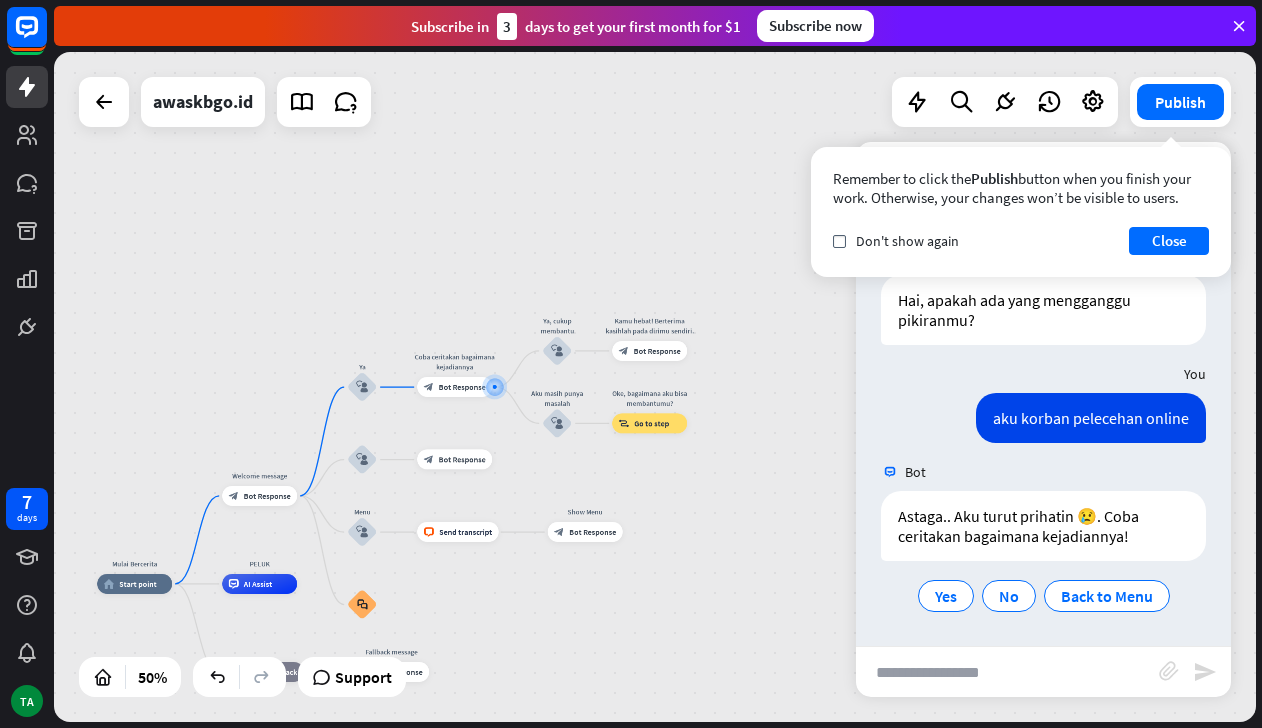 scroll, scrollTop: 25, scrollLeft: 0, axis: vertical 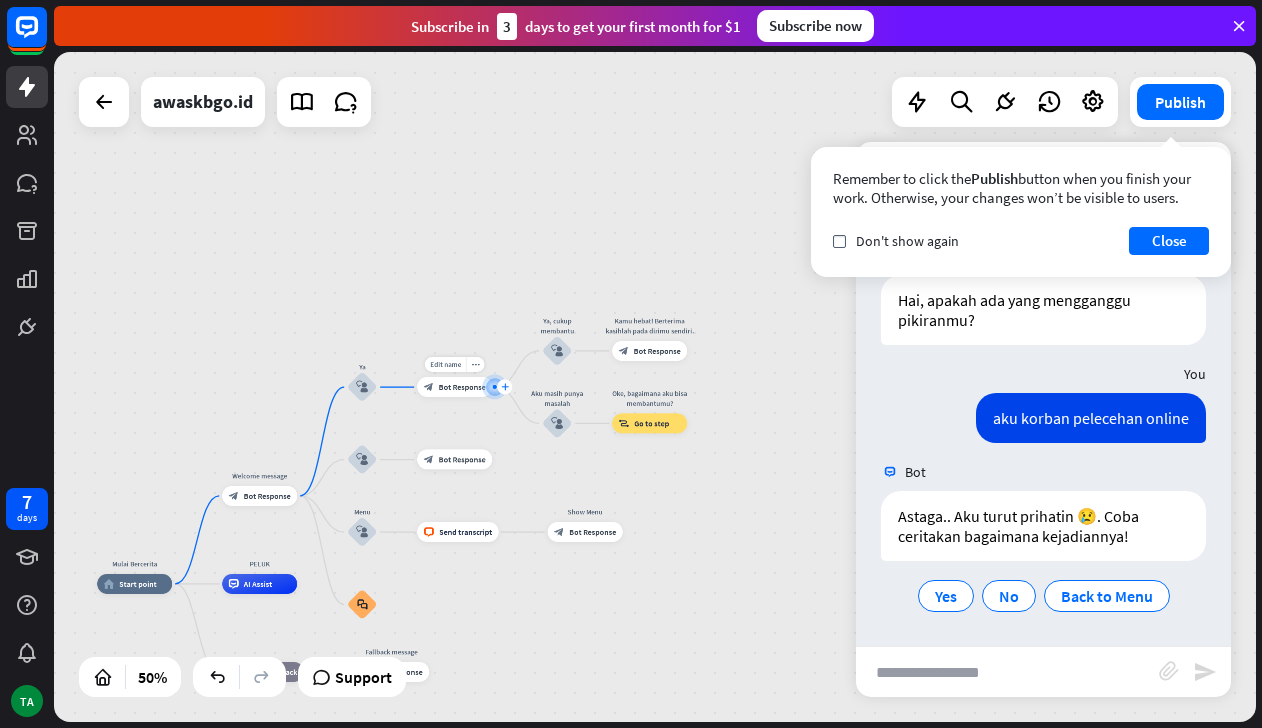 click on "plus" at bounding box center [505, 387] 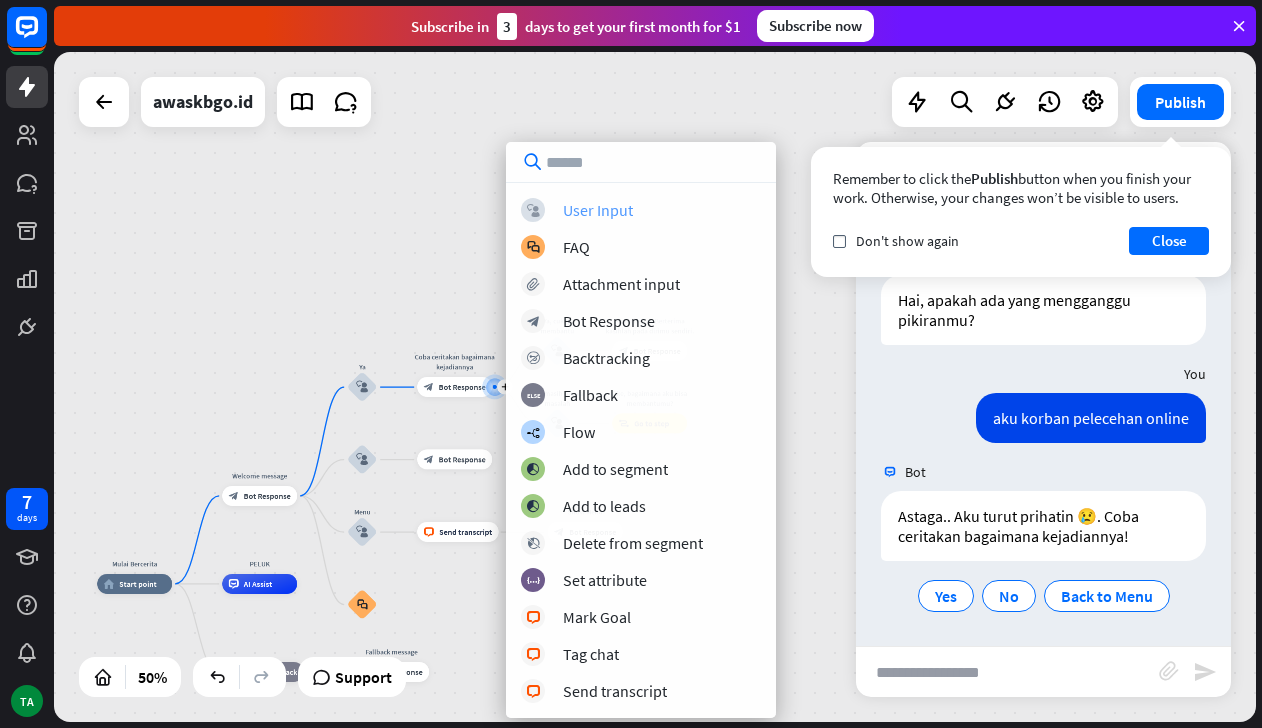 click on "User Input" at bounding box center (598, 210) 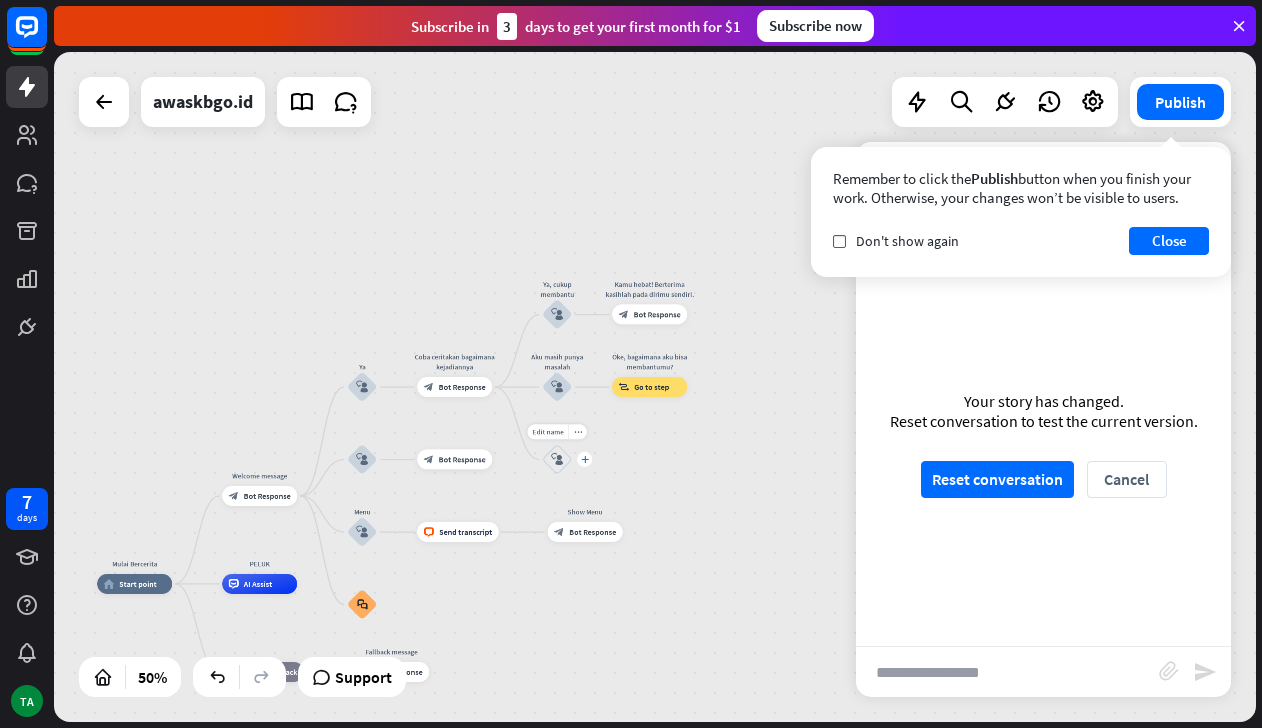 click on "plus" at bounding box center (585, 459) 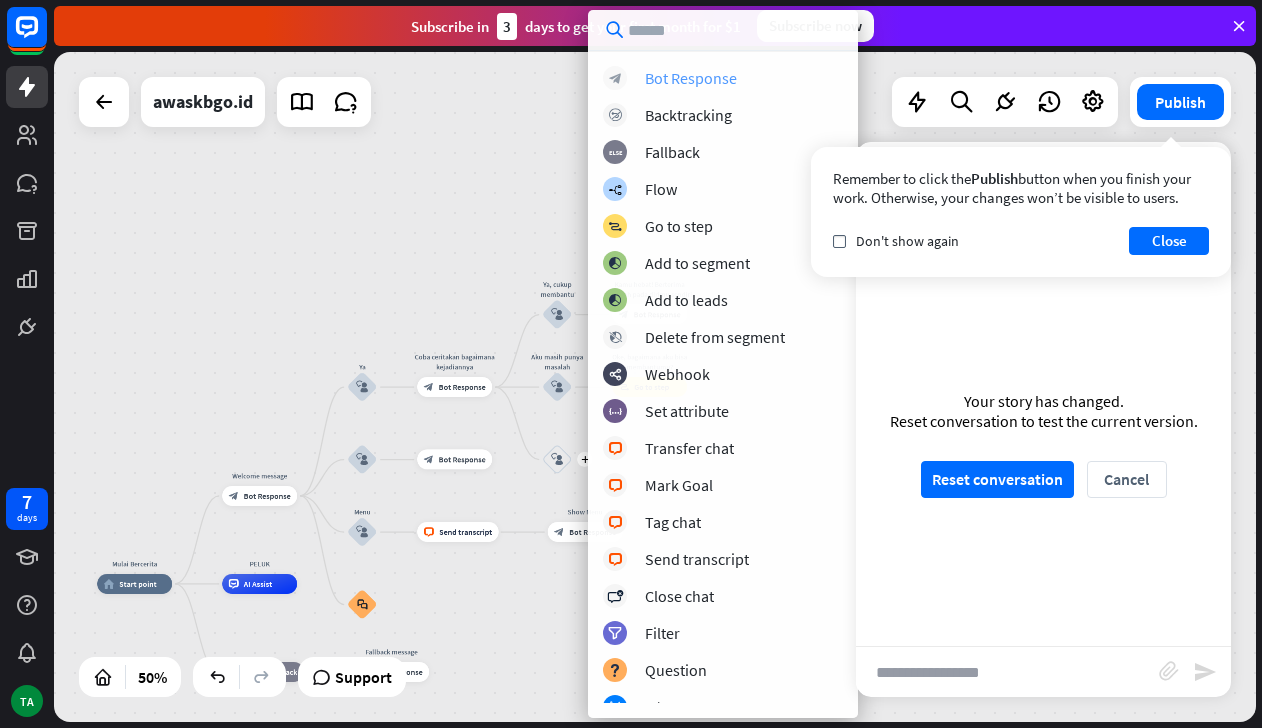 click on "Bot Response" at bounding box center [691, 78] 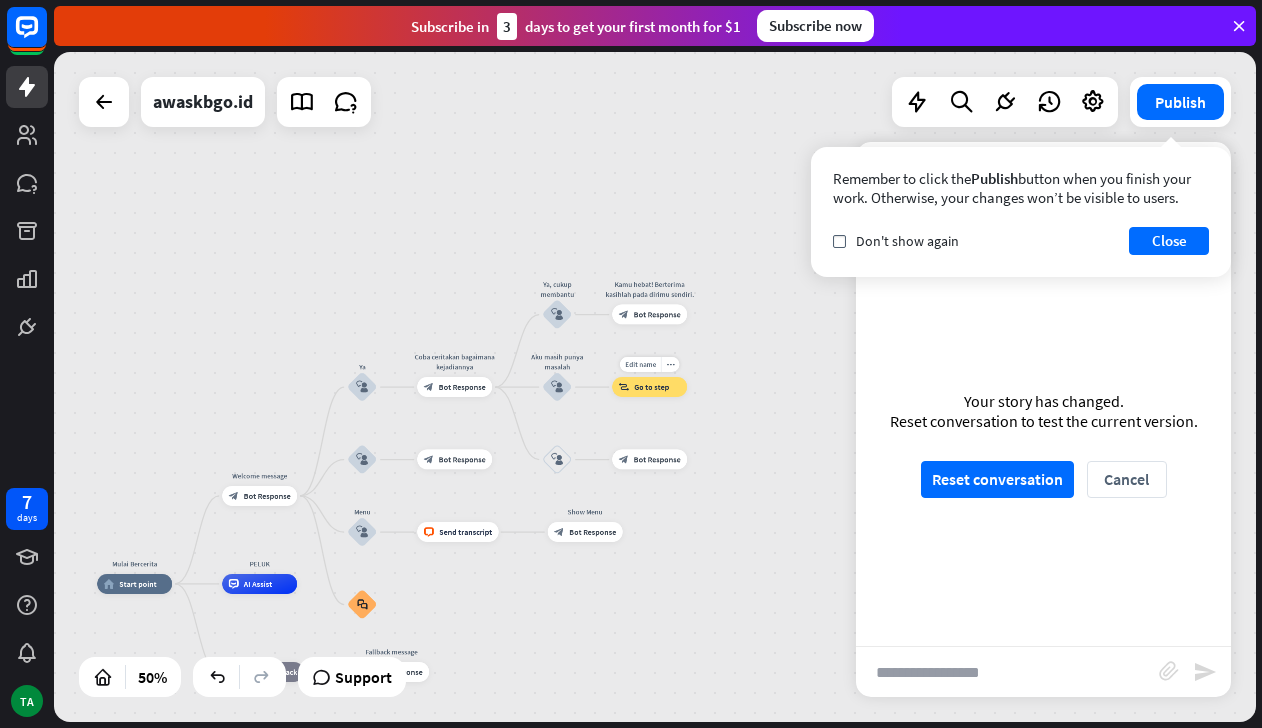 drag, startPoint x: 555, startPoint y: 313, endPoint x: 703, endPoint y: 433, distance: 190.53609 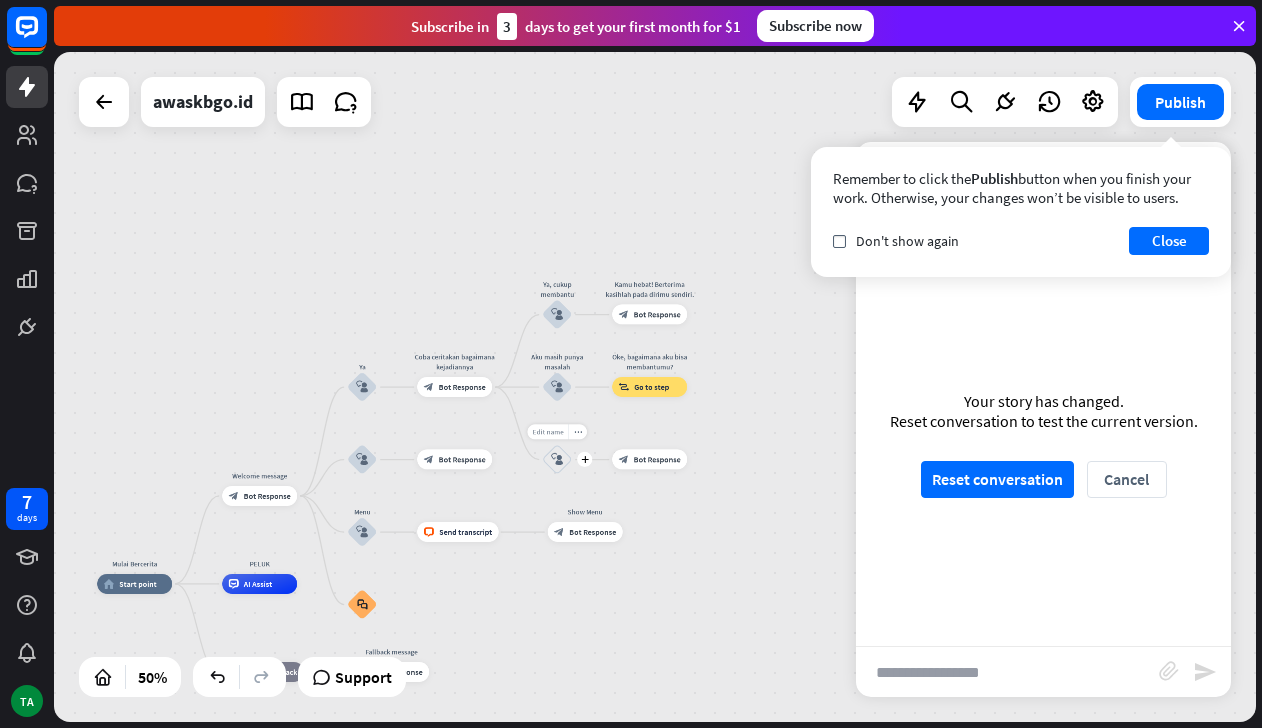 click on "Edit name" at bounding box center [547, 432] 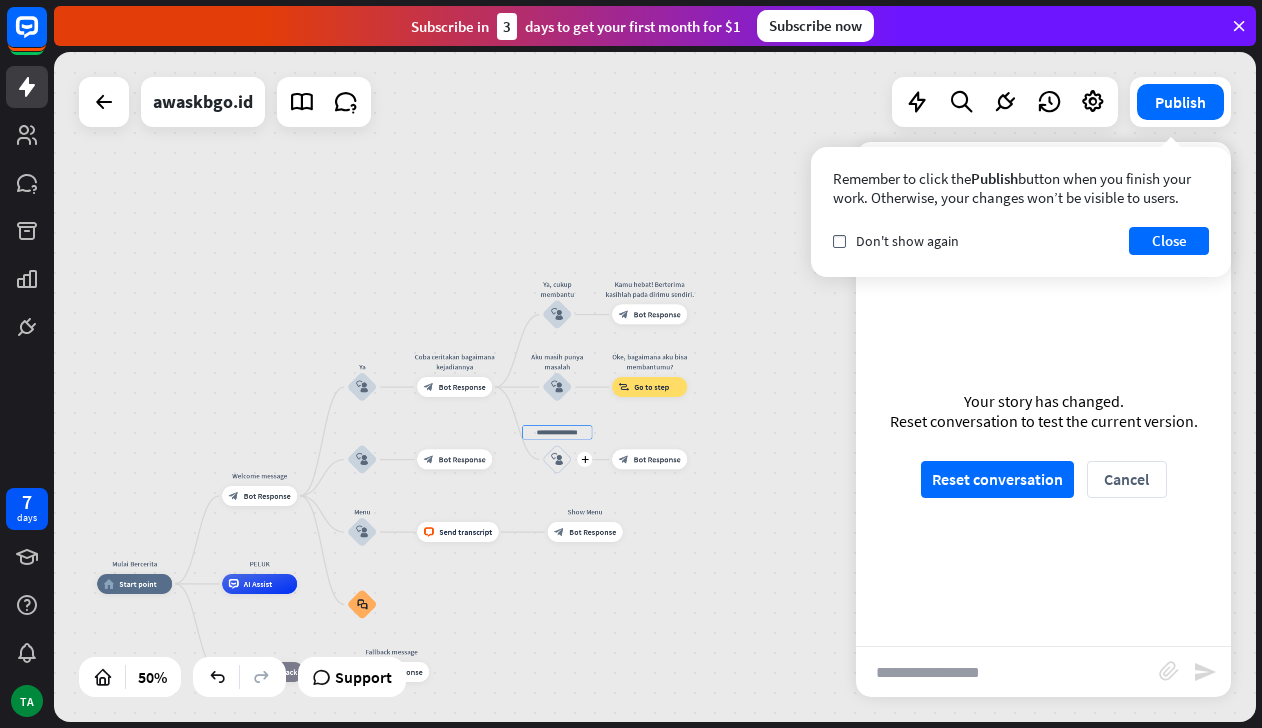 click at bounding box center (557, 433) 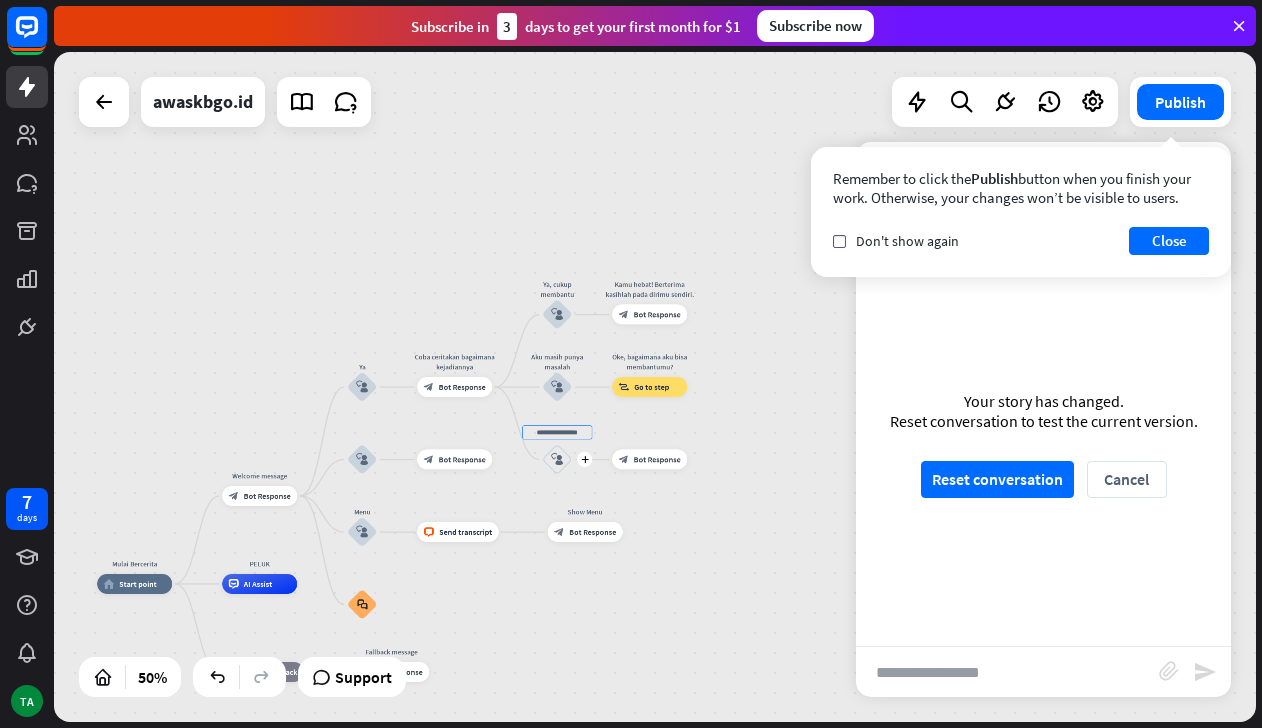 type on "*" 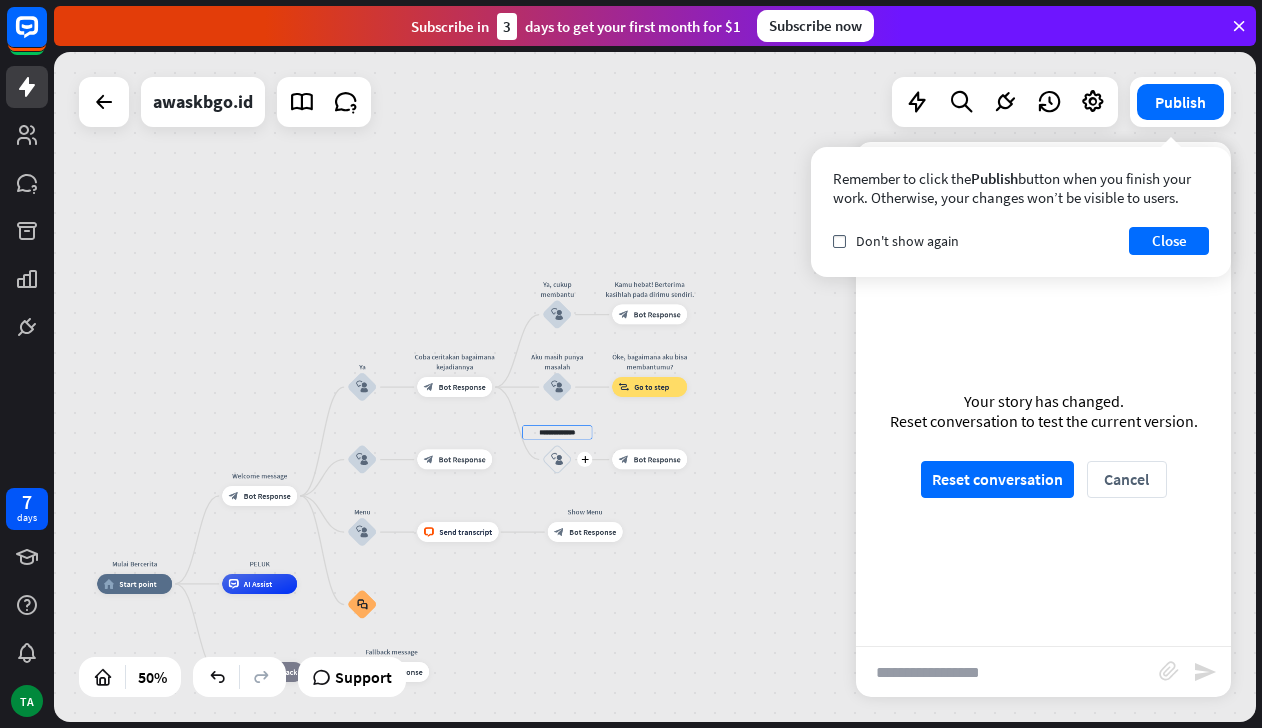 type on "**********" 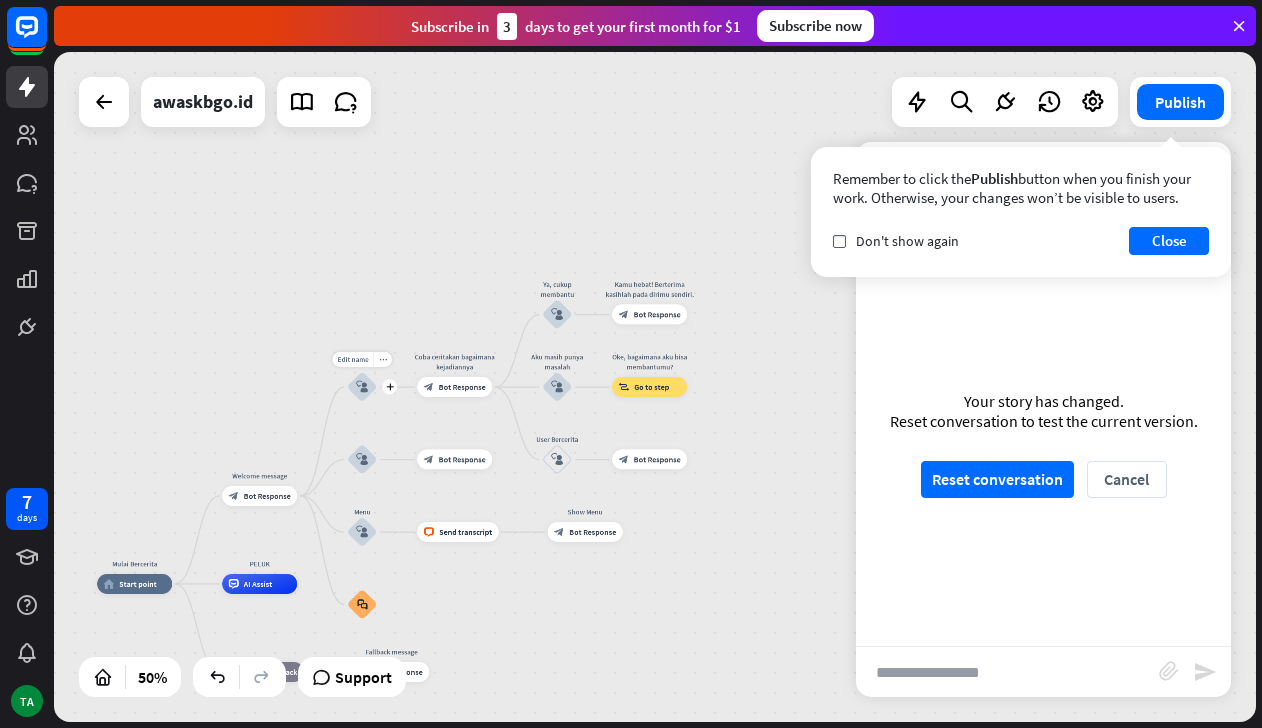 click on "block_user_input" at bounding box center [362, 387] 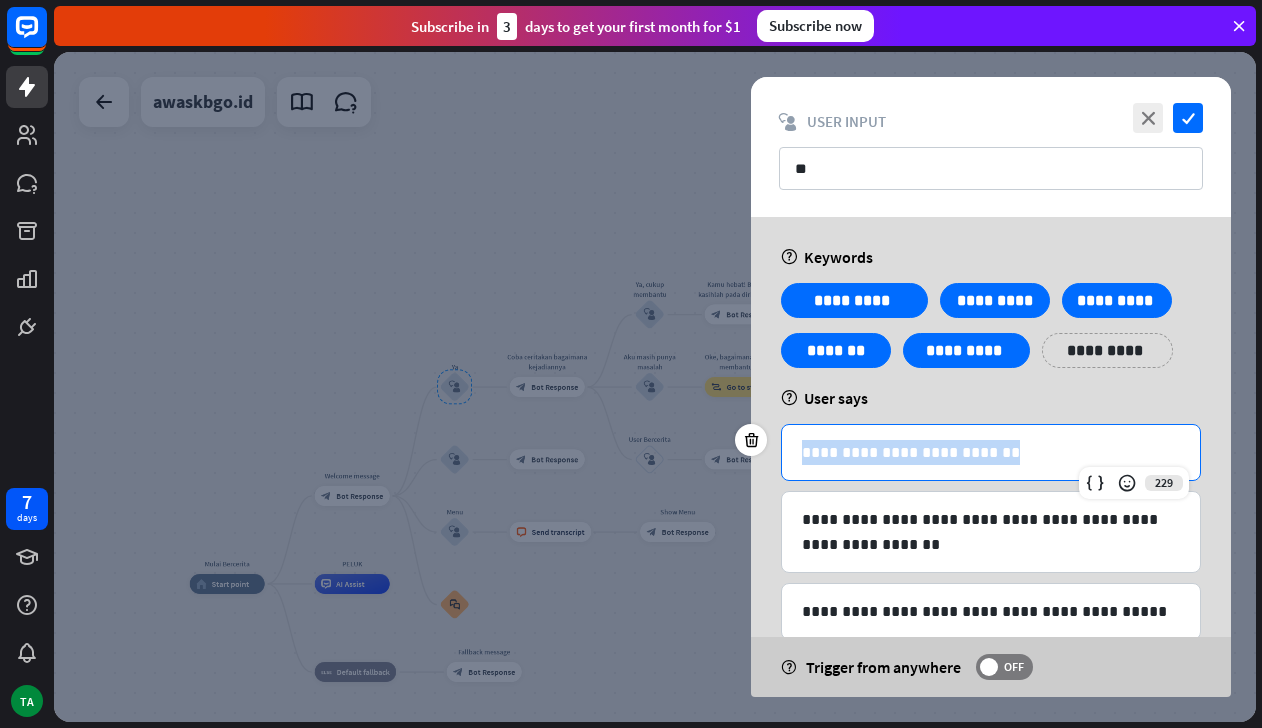 drag, startPoint x: 799, startPoint y: 450, endPoint x: 1039, endPoint y: 447, distance: 240.01875 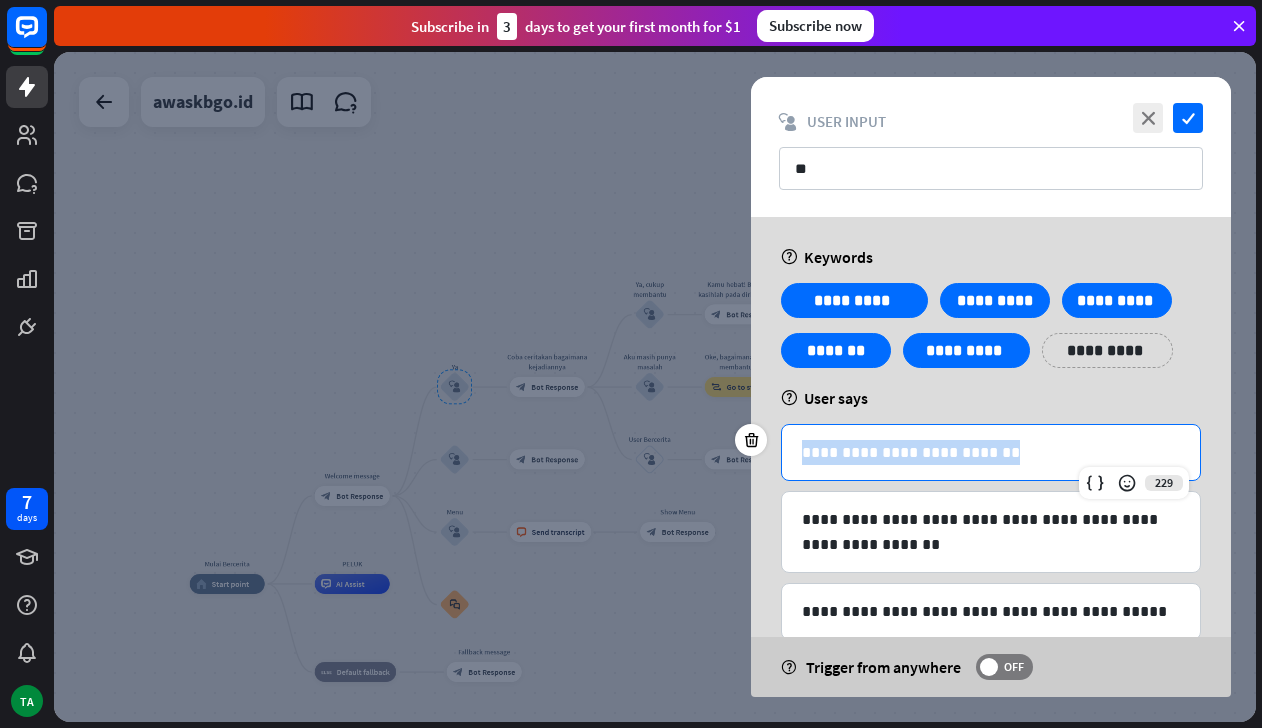 click on "**********" at bounding box center [991, 452] 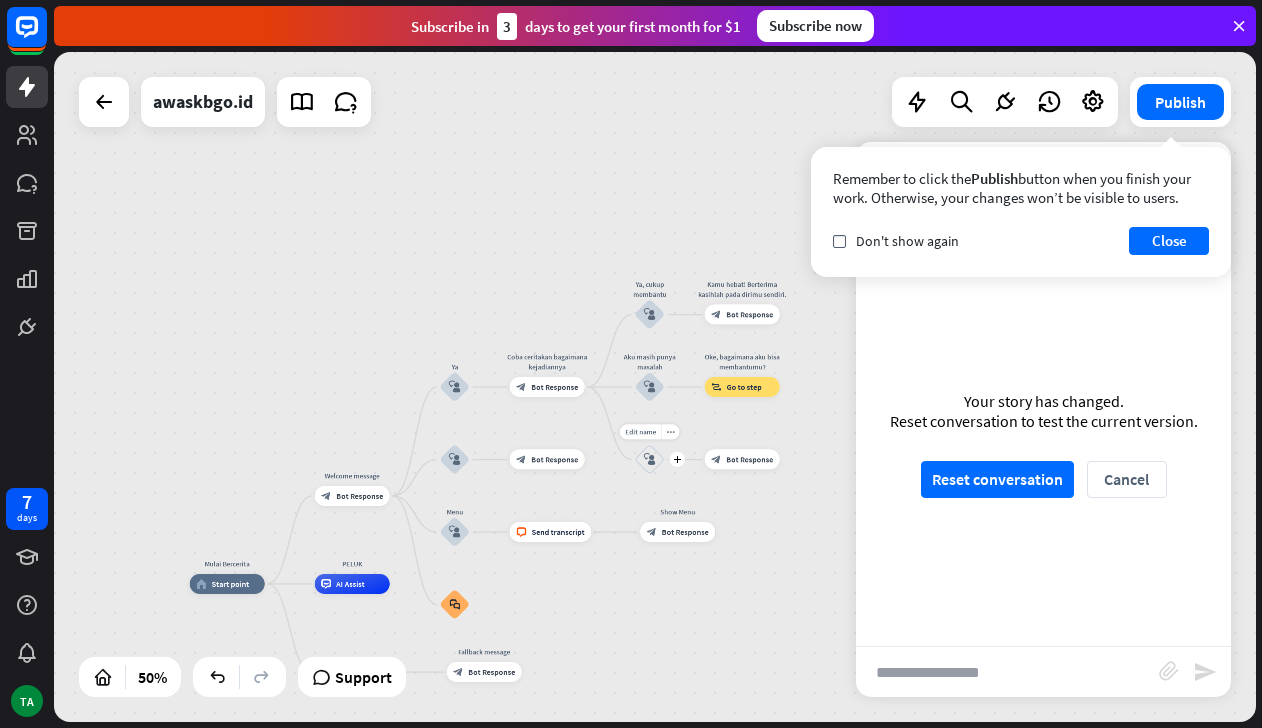 click on "block_user_input" at bounding box center [650, 460] 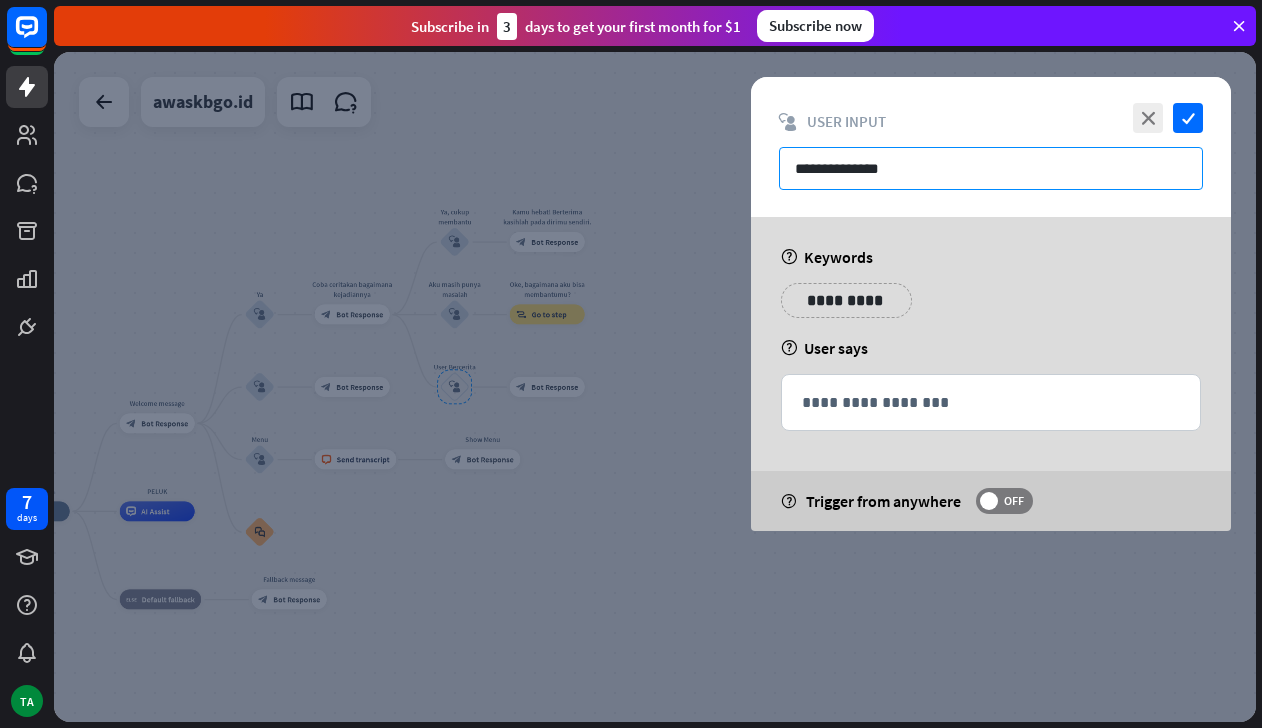 click on "**********" at bounding box center [991, 168] 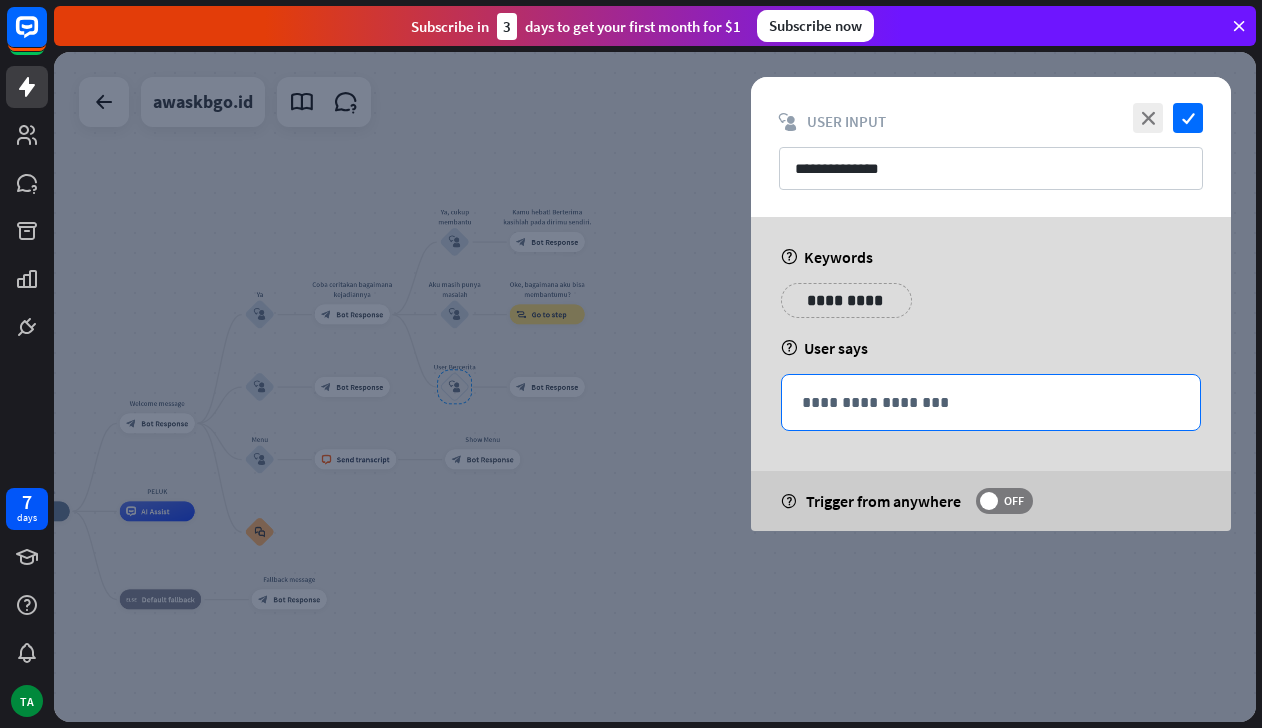 click on "**********" at bounding box center (991, 402) 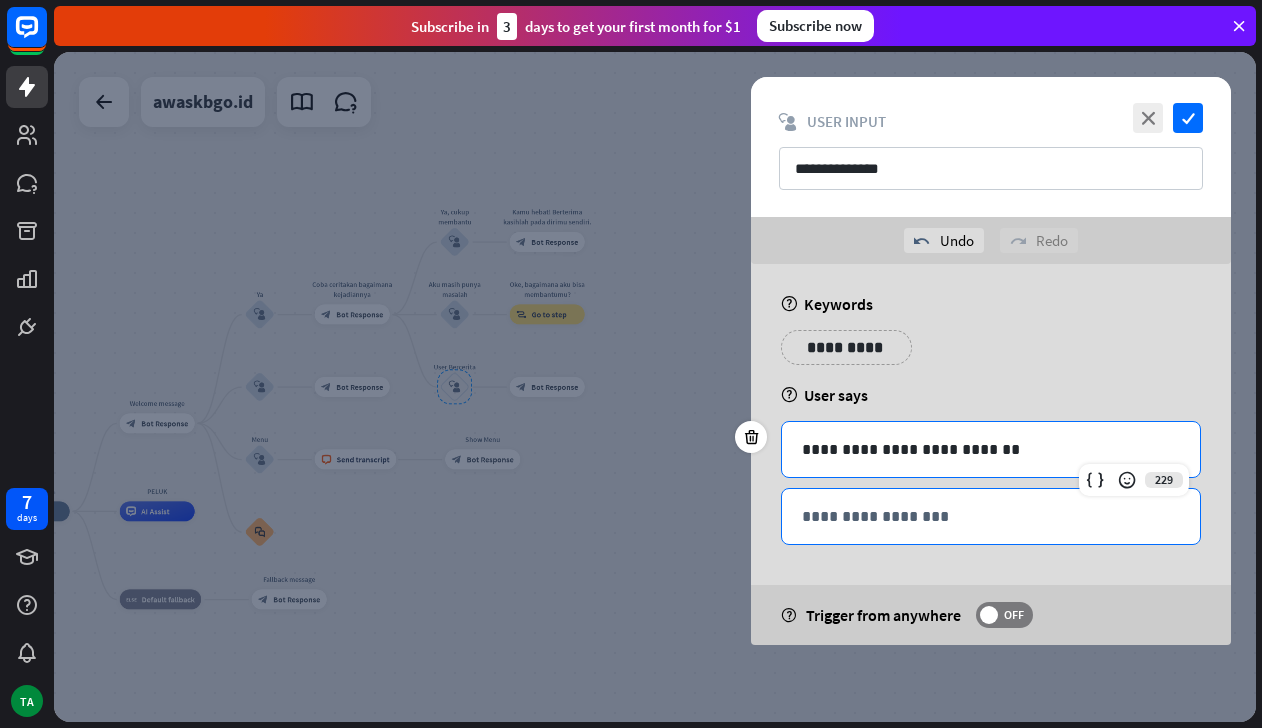 click on "**********" at bounding box center (991, 516) 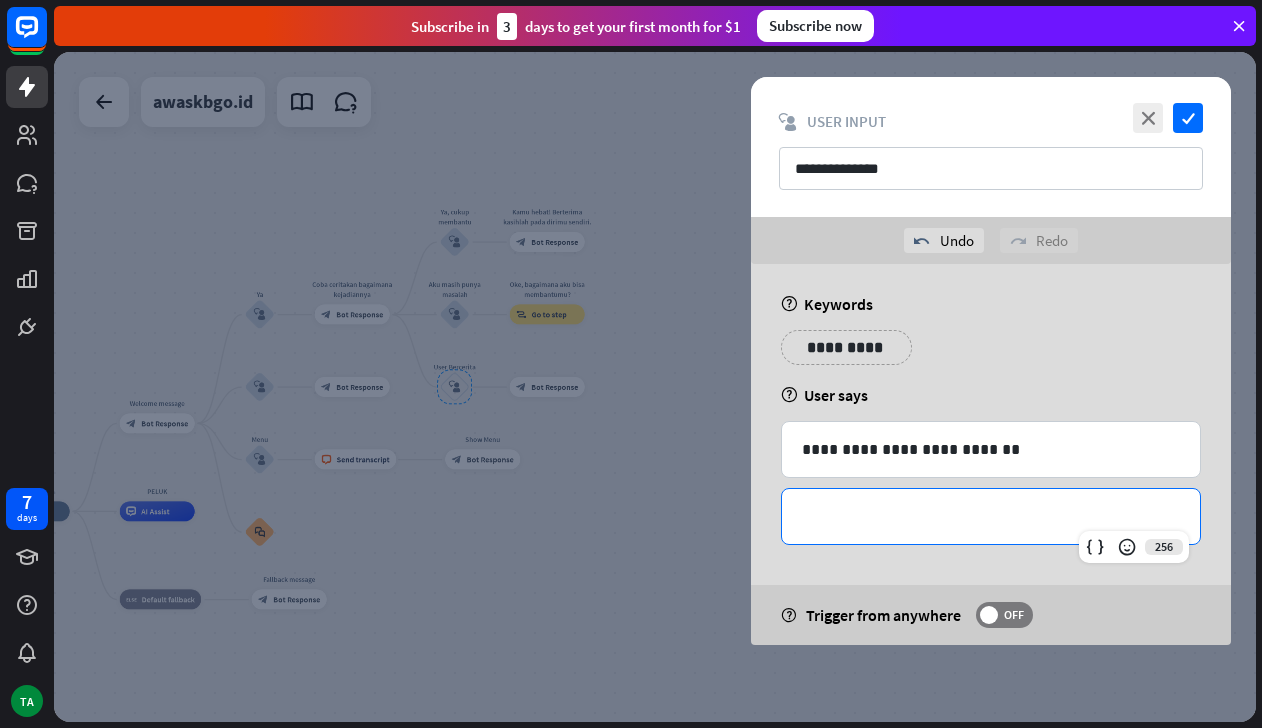 type 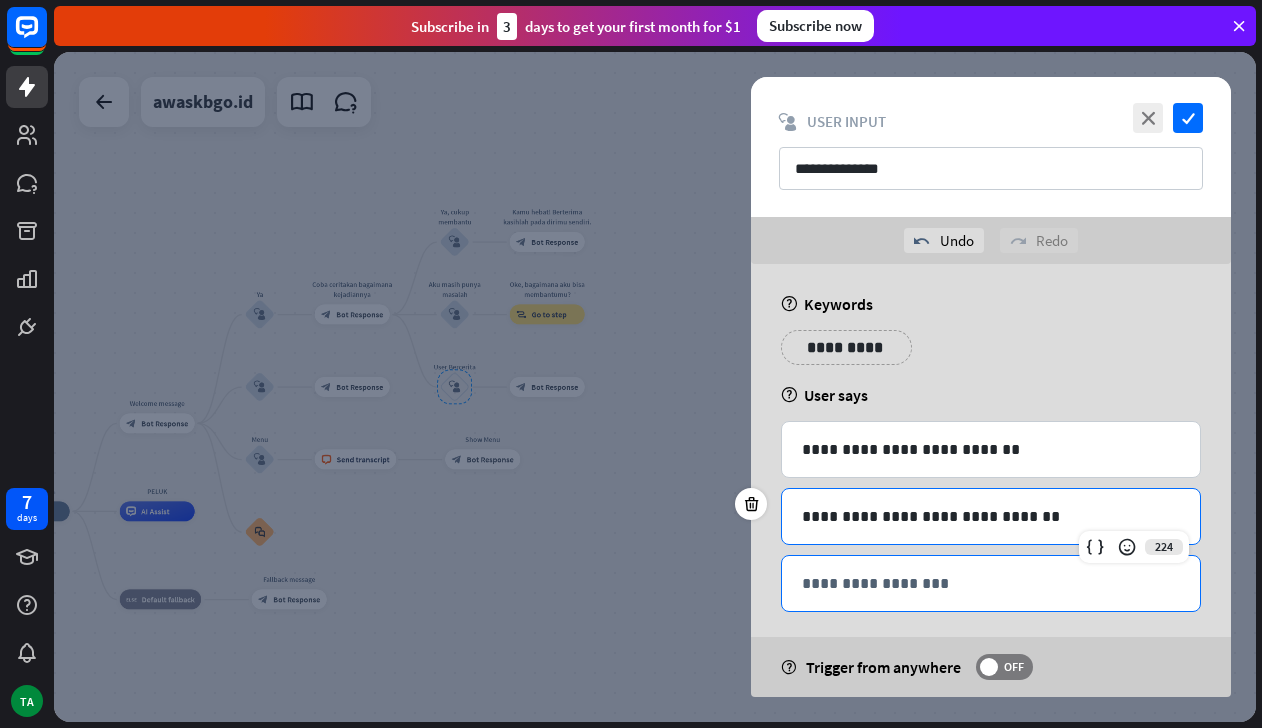 click on "**********" at bounding box center [991, 583] 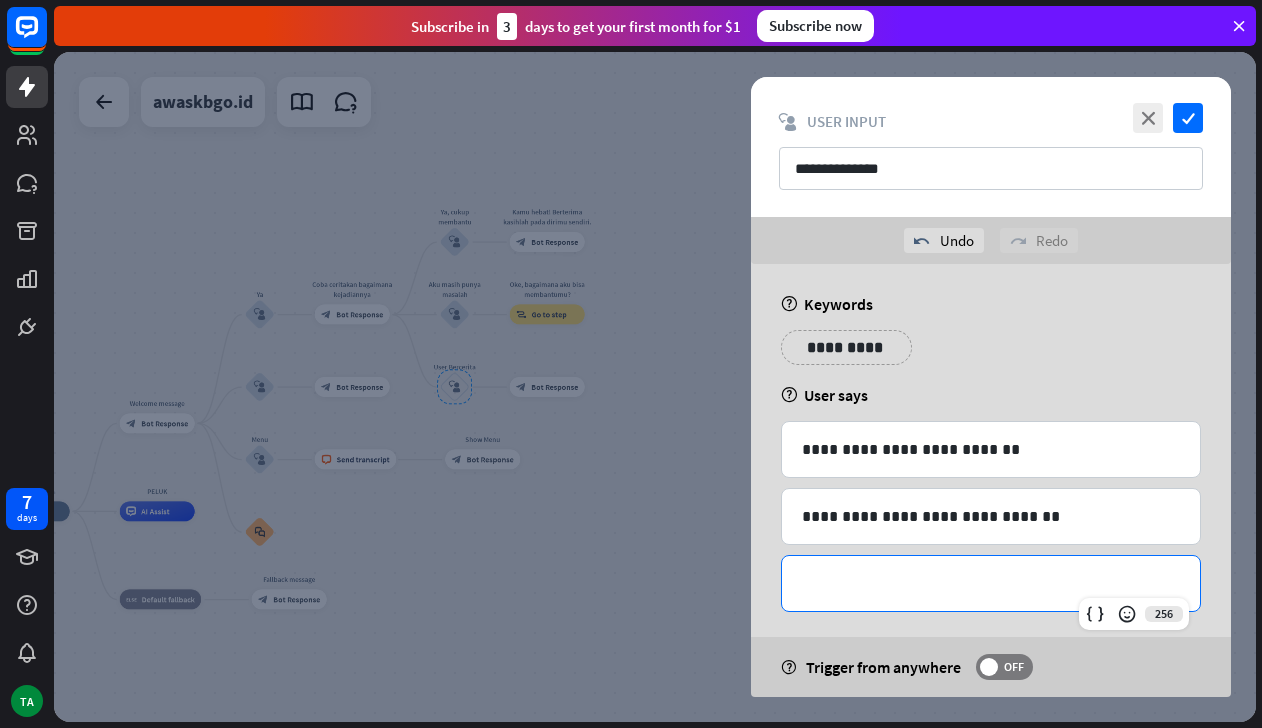 type 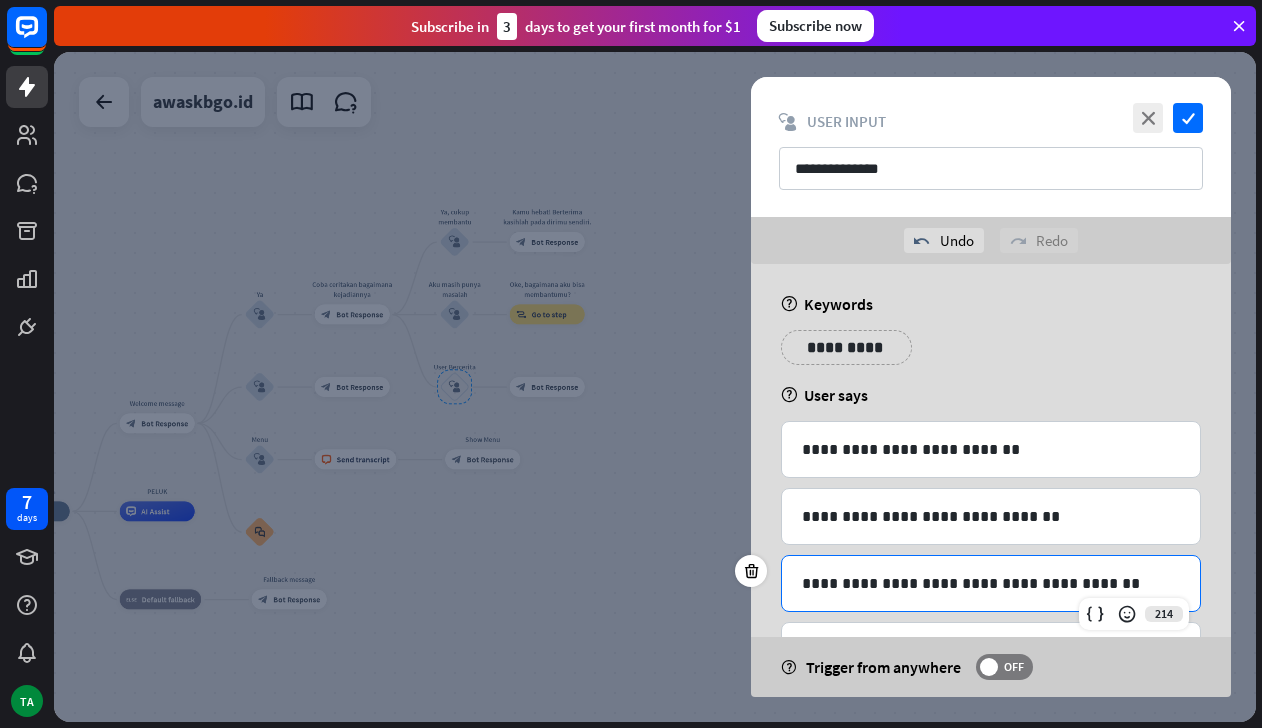 scroll, scrollTop: 83, scrollLeft: 0, axis: vertical 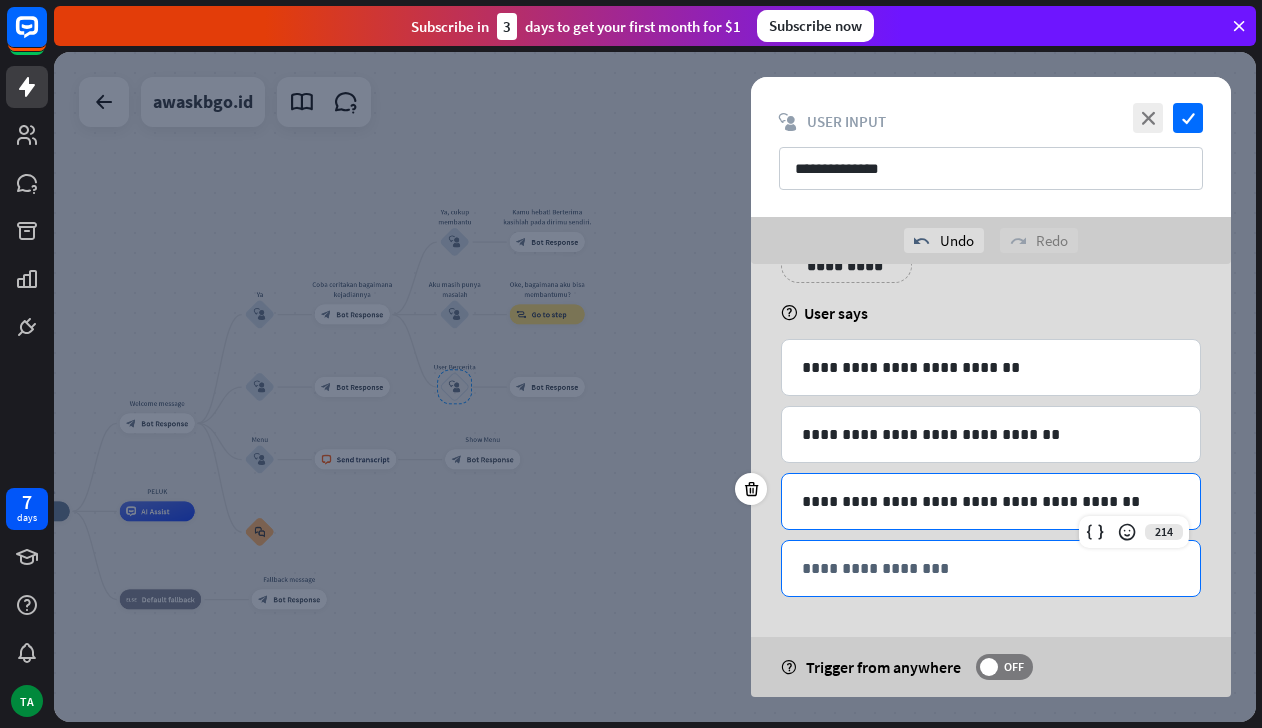 click on "**********" at bounding box center (991, 568) 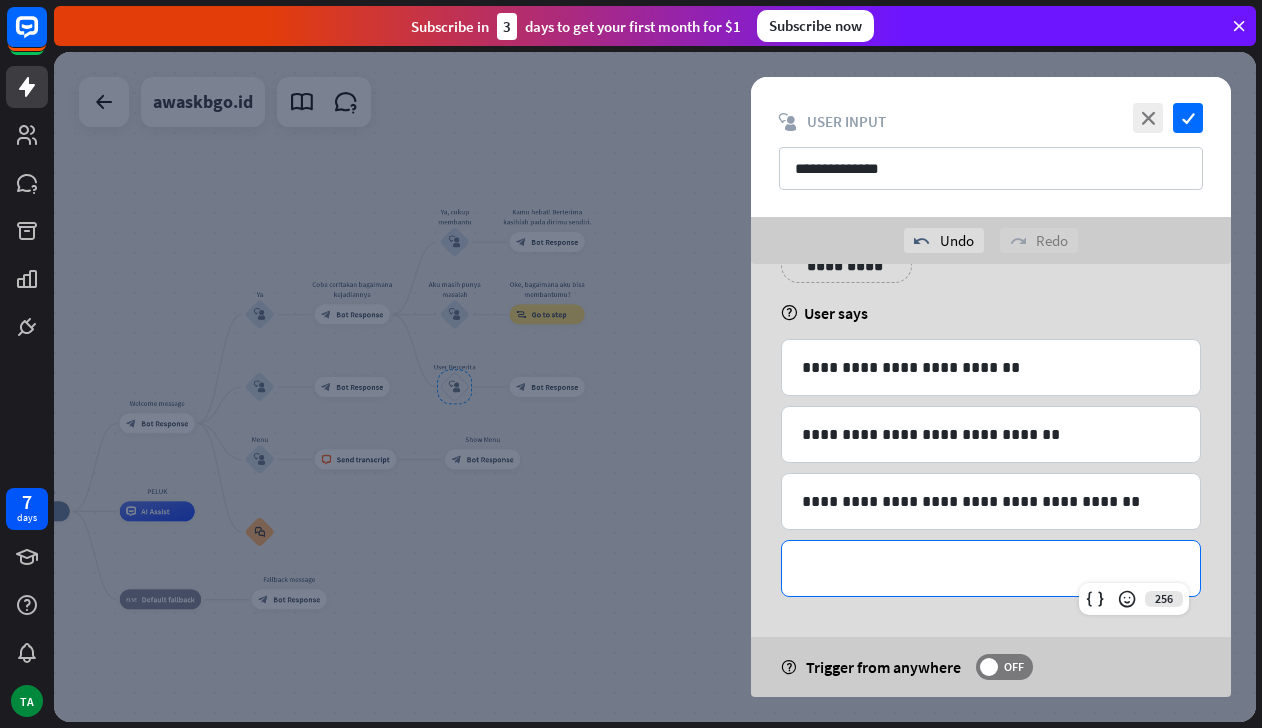 type 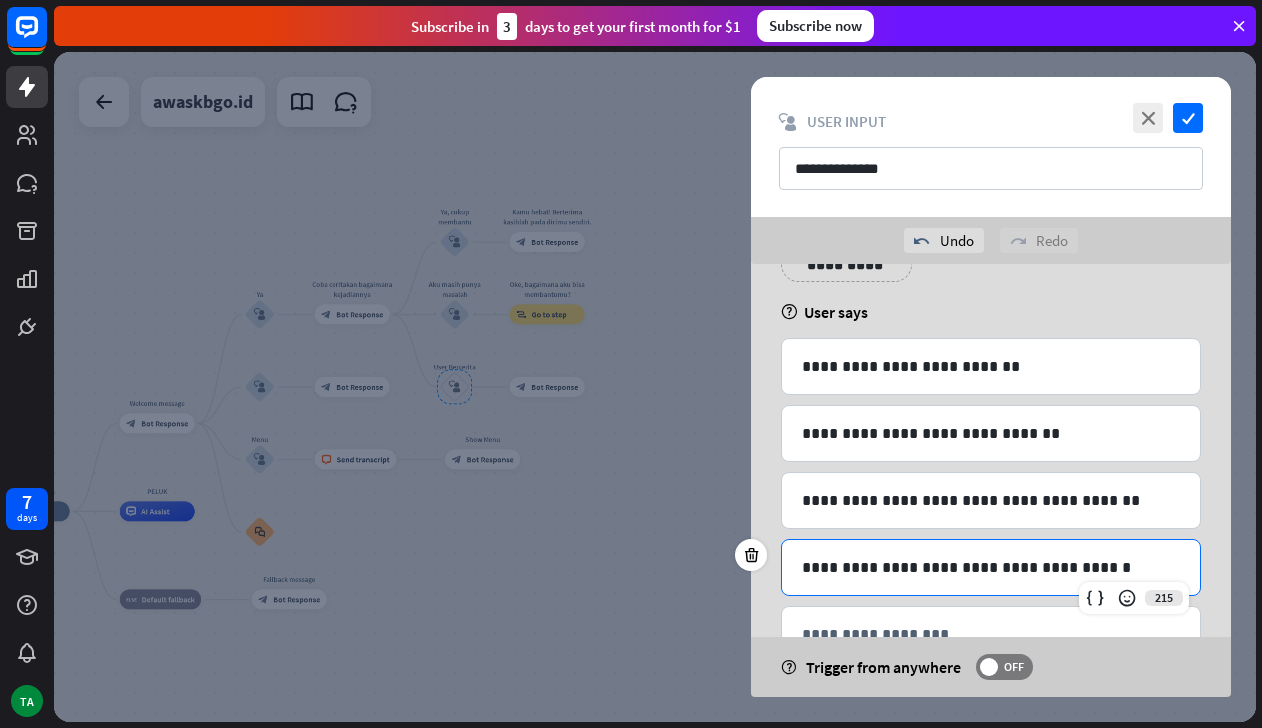scroll, scrollTop: 150, scrollLeft: 0, axis: vertical 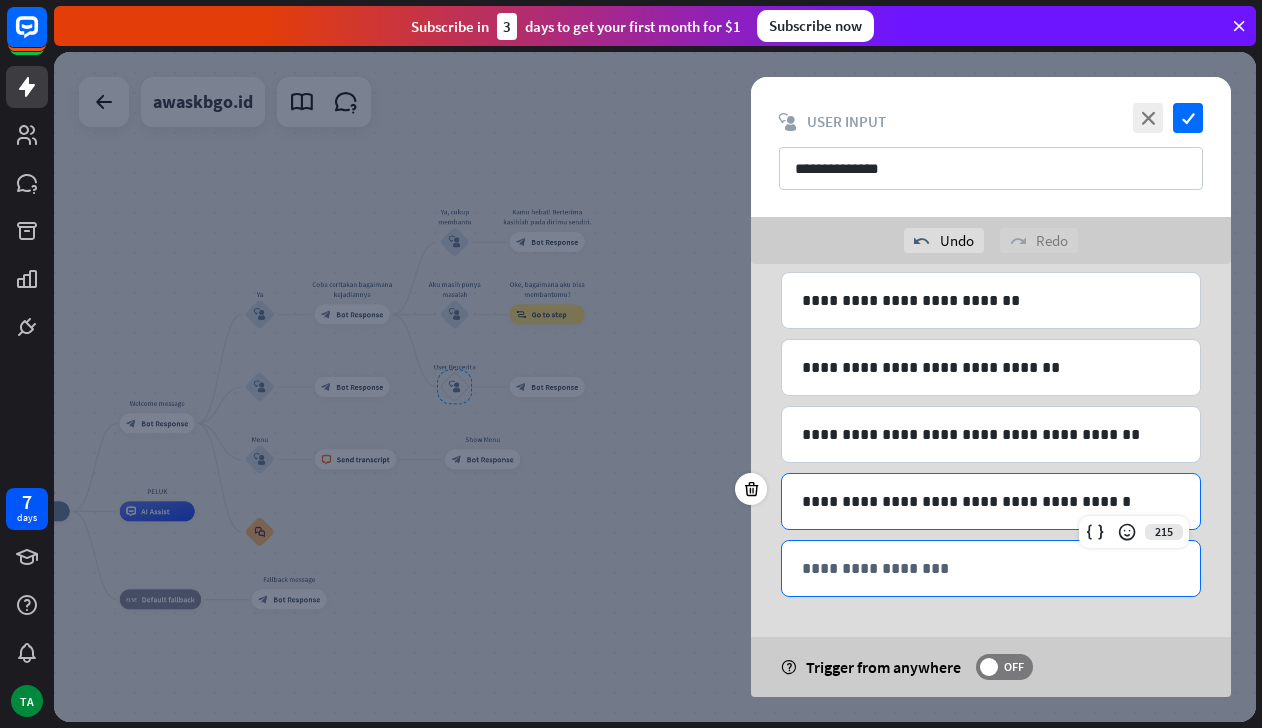 click on "**********" at bounding box center (991, 568) 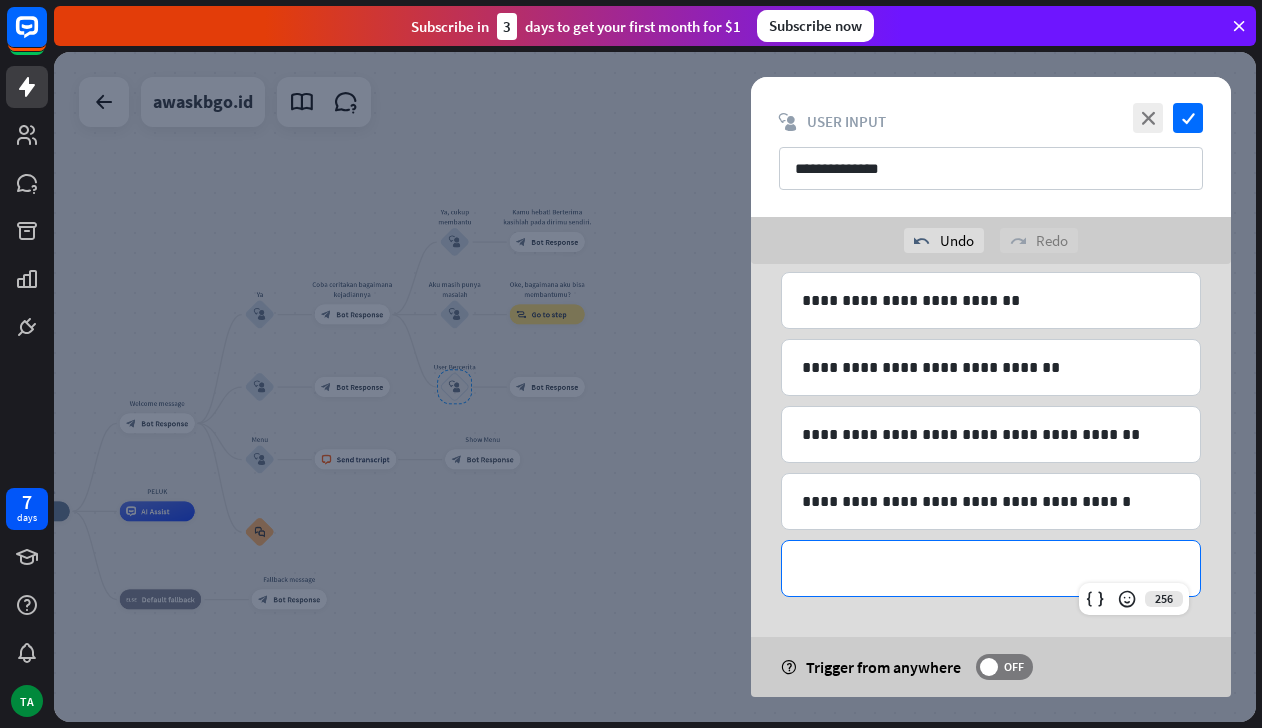 click on "**********" at bounding box center (991, 568) 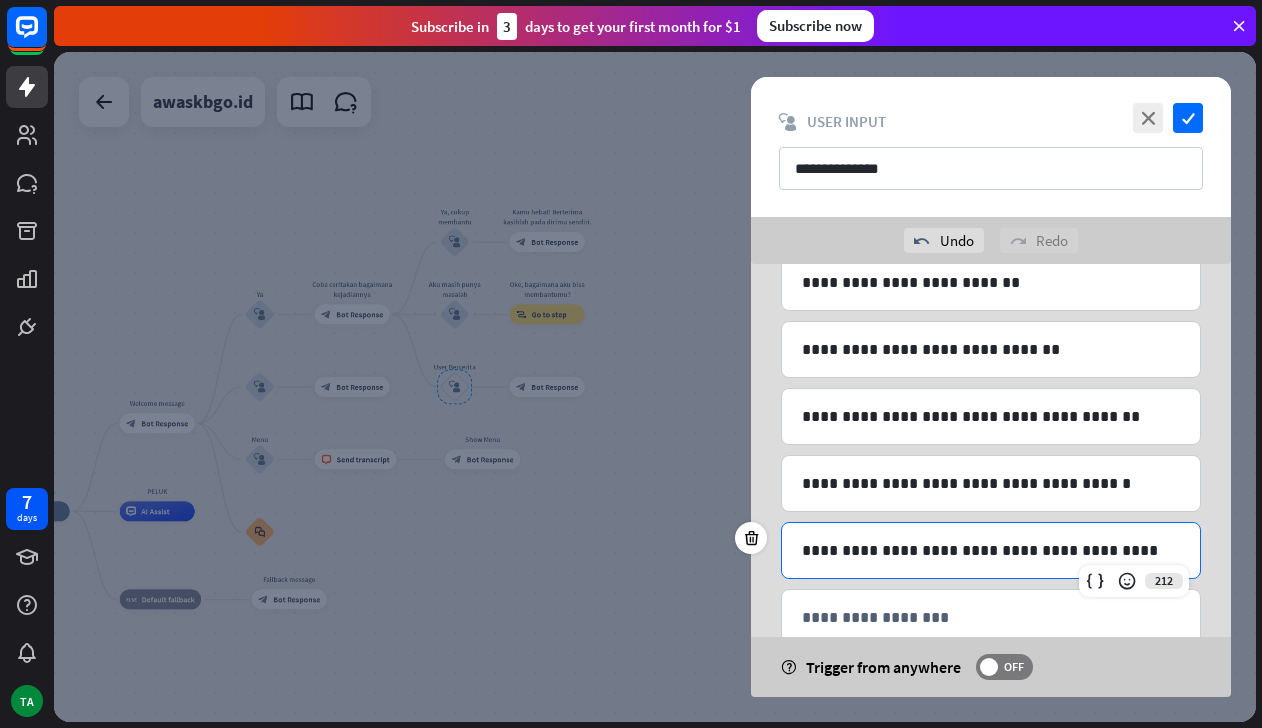 scroll, scrollTop: 185, scrollLeft: 0, axis: vertical 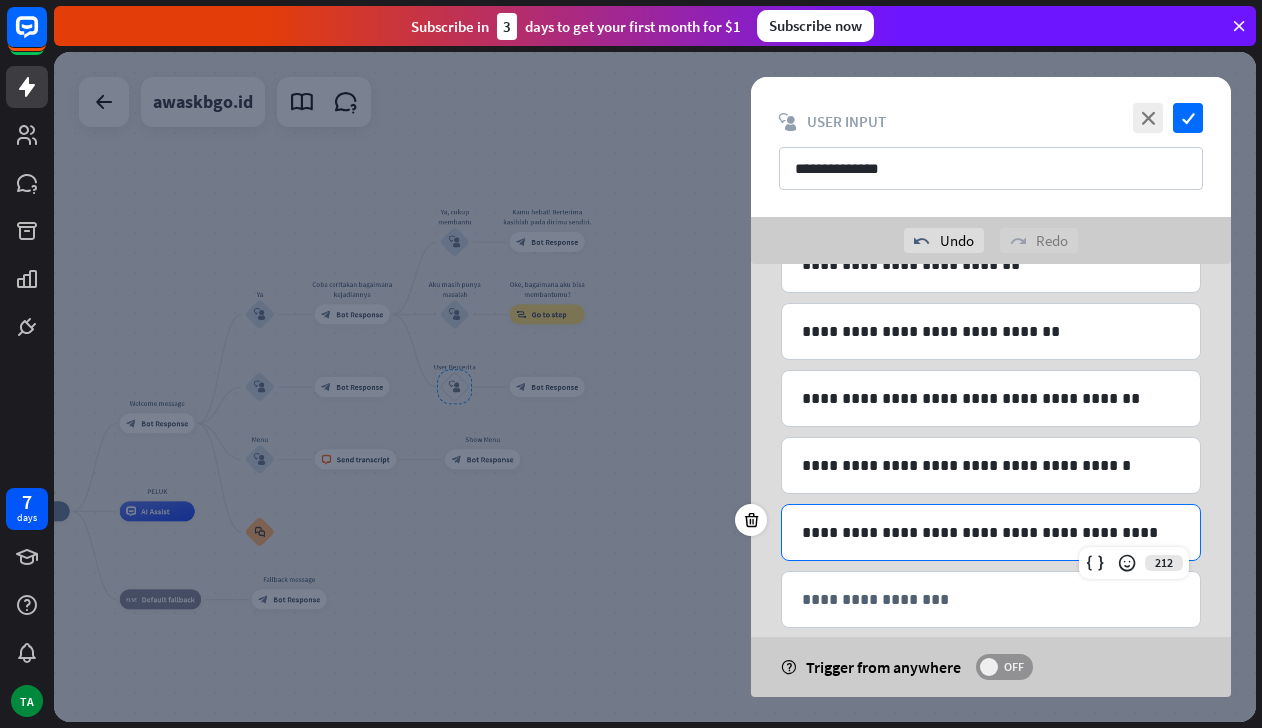 click on "OFF" at bounding box center (1013, 667) 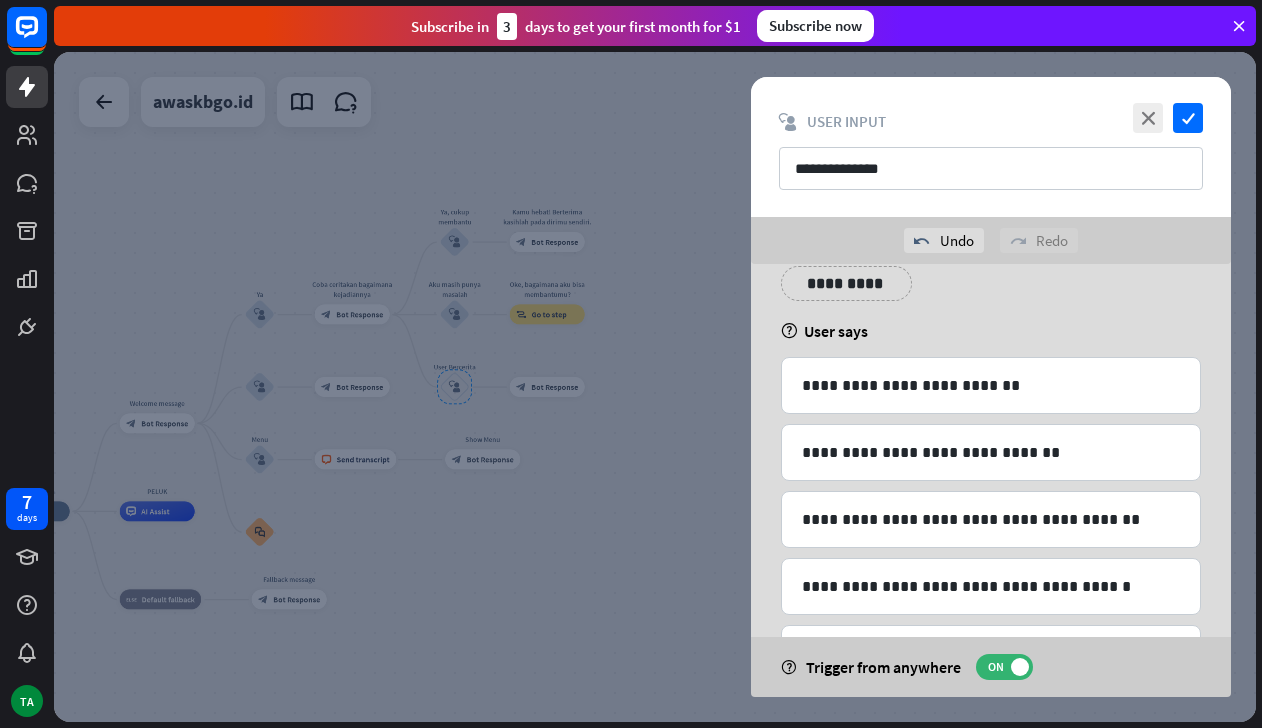 scroll, scrollTop: 62, scrollLeft: 0, axis: vertical 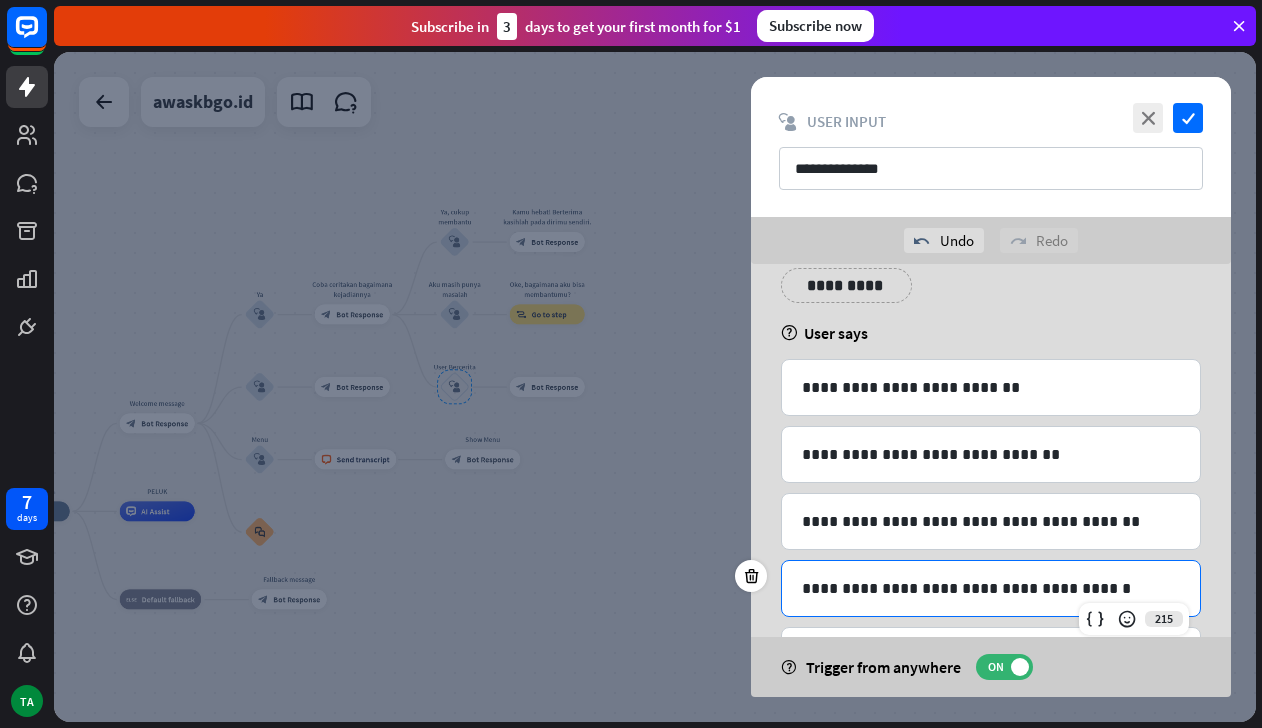 click on "**********" at bounding box center (846, 285) 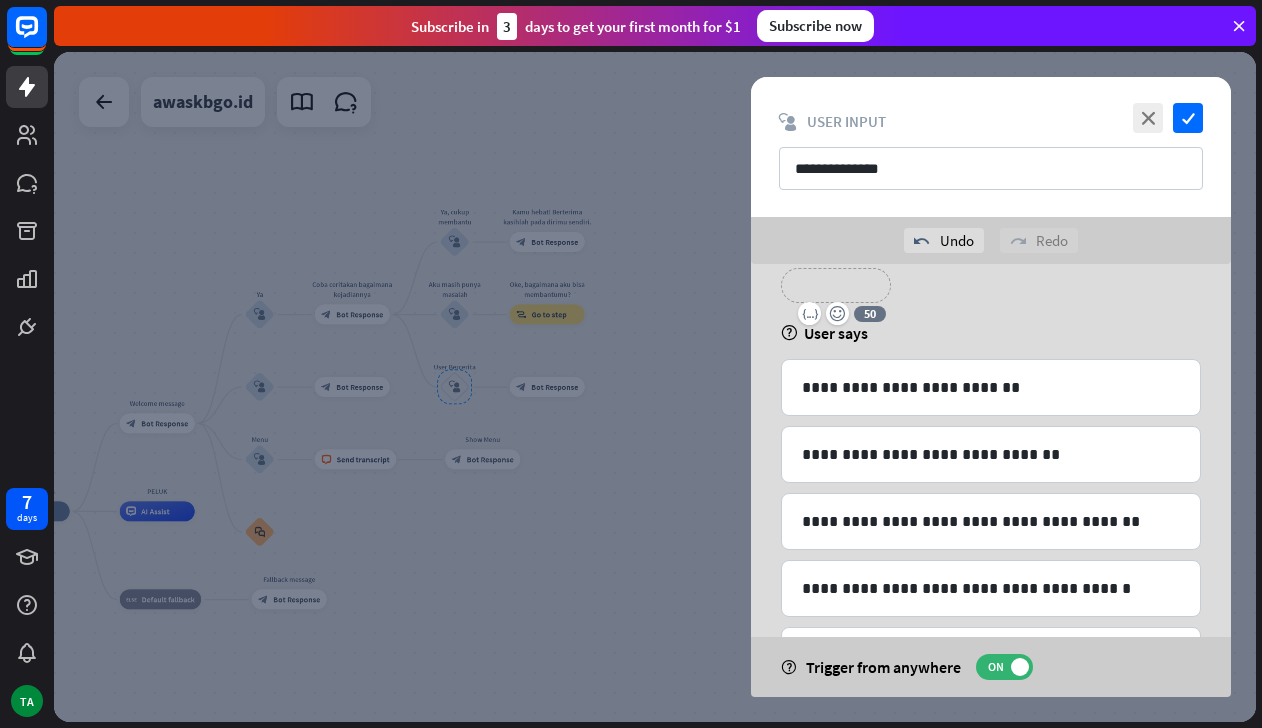 type 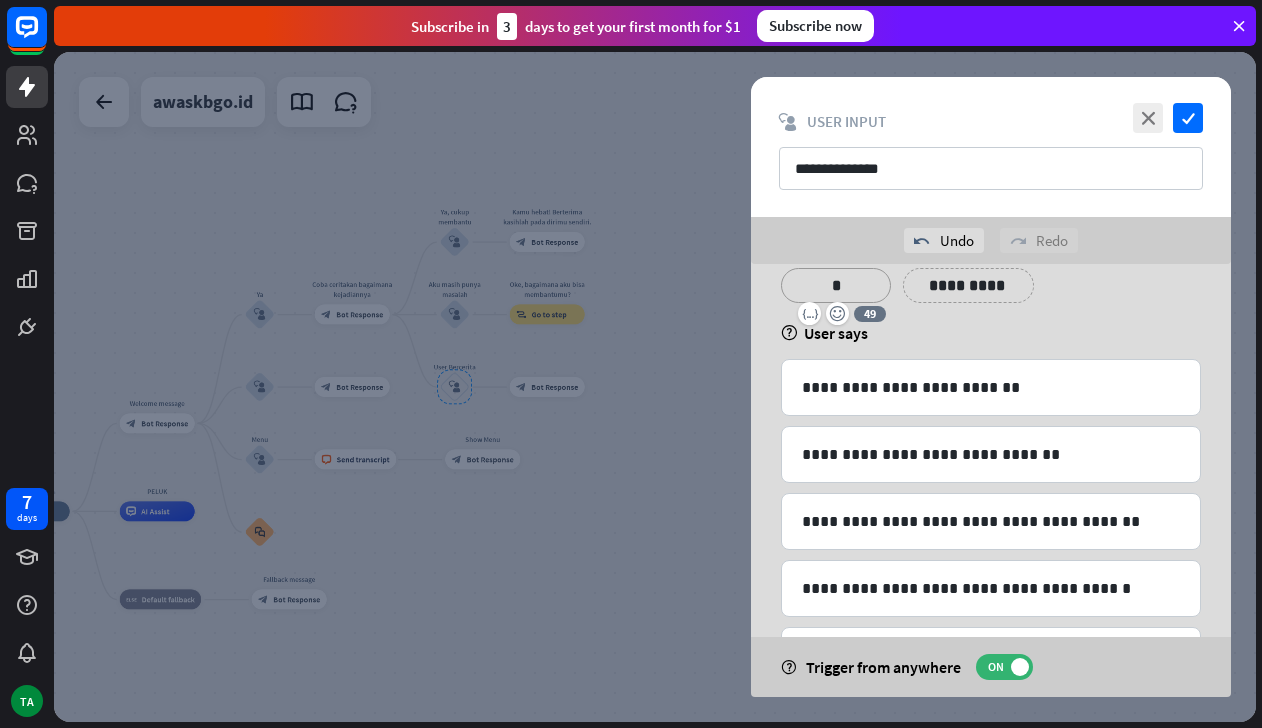 scroll, scrollTop: 0, scrollLeft: 0, axis: both 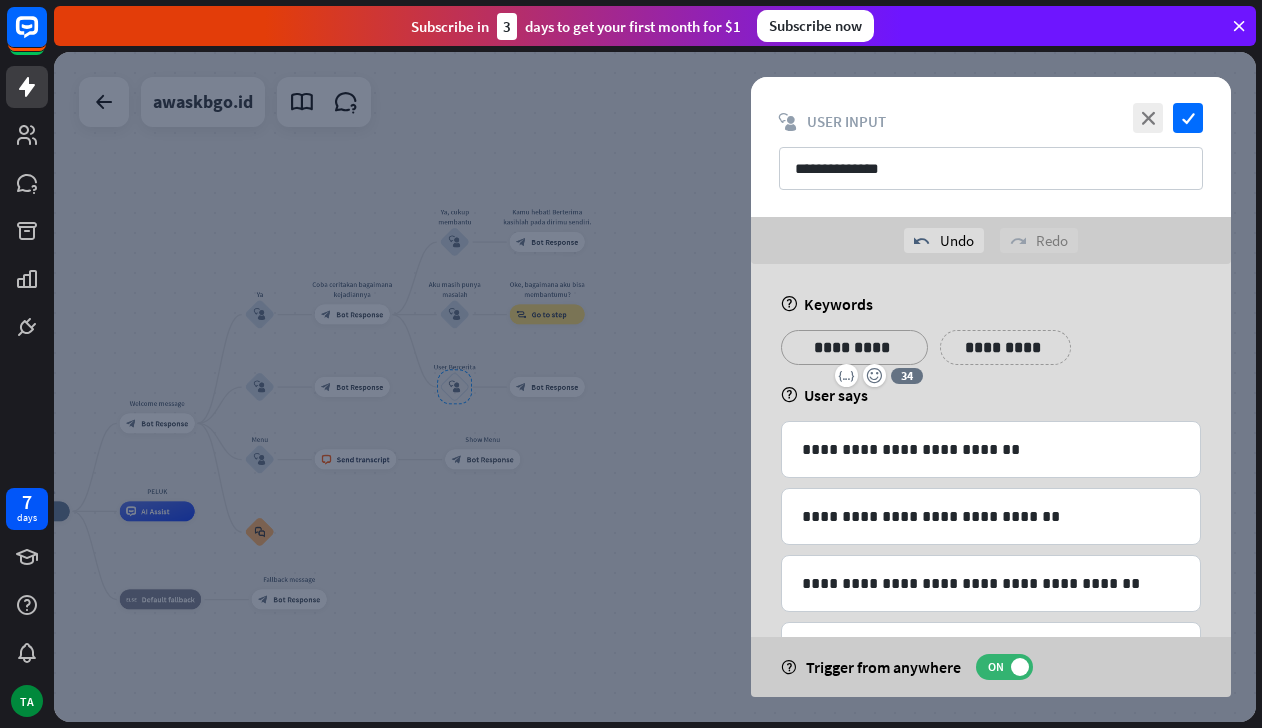 click on "**********" at bounding box center [1005, 347] 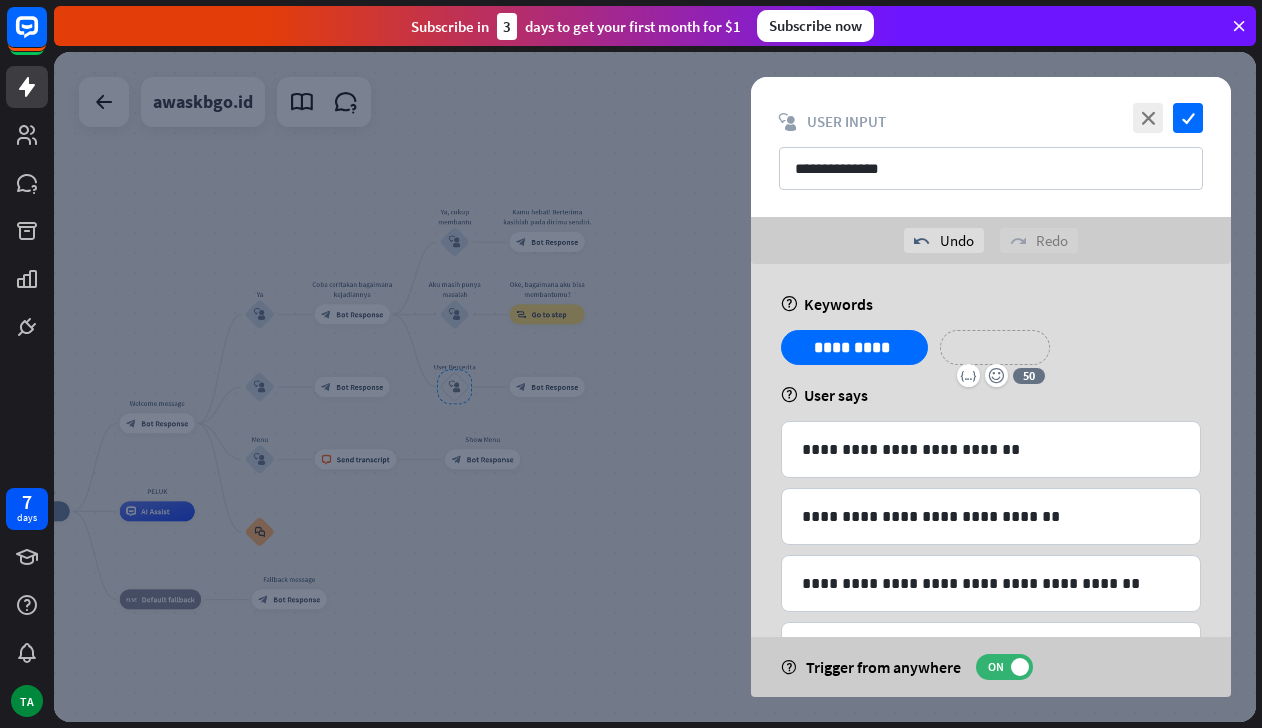 type 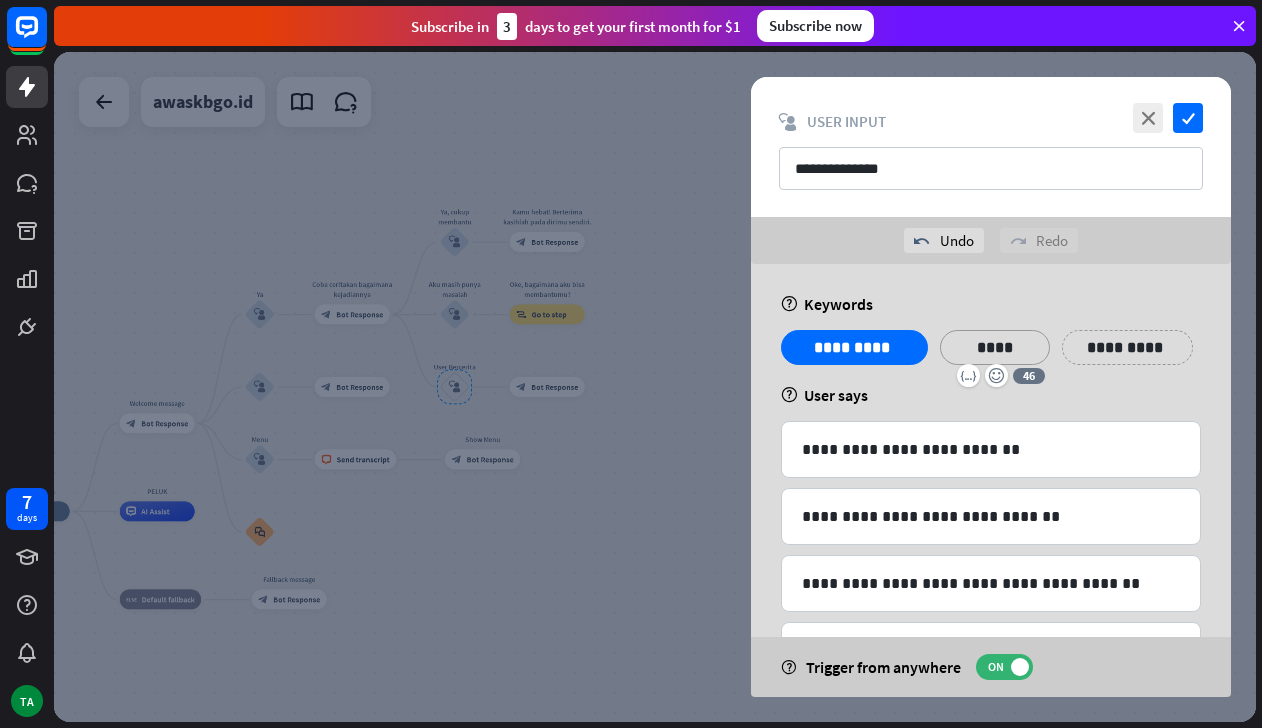 click on "**********" at bounding box center (1127, 347) 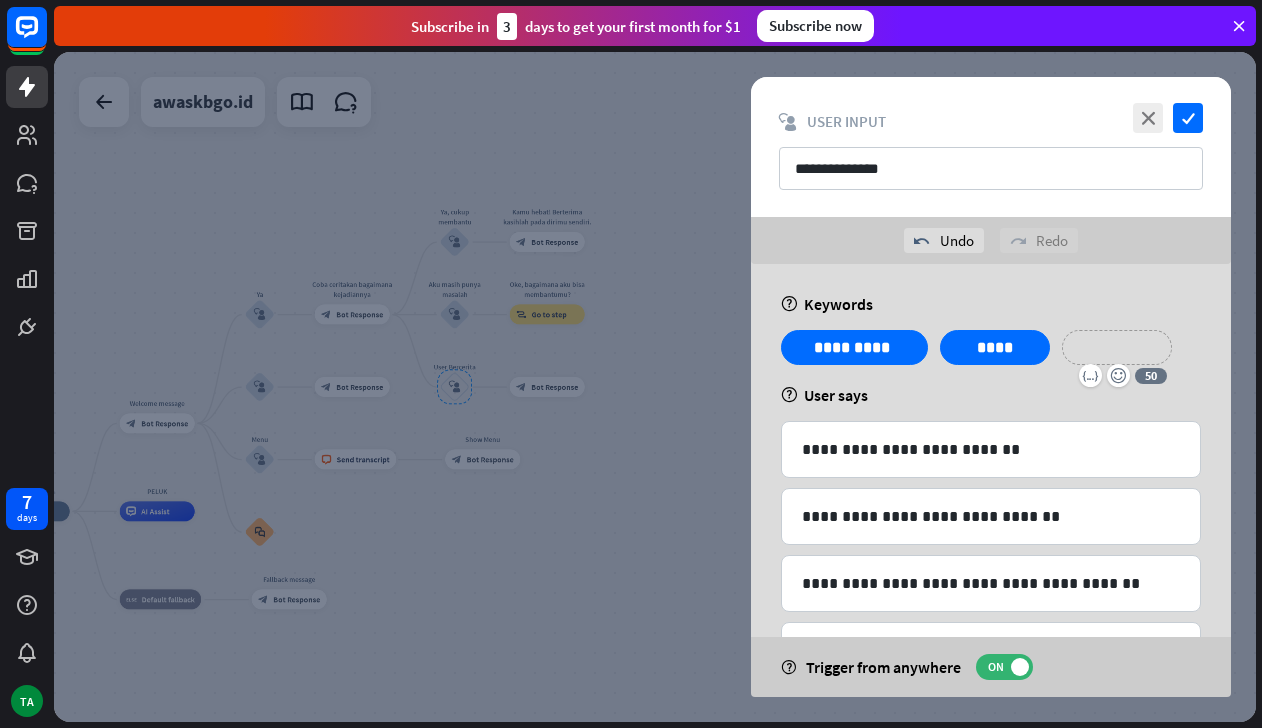 type 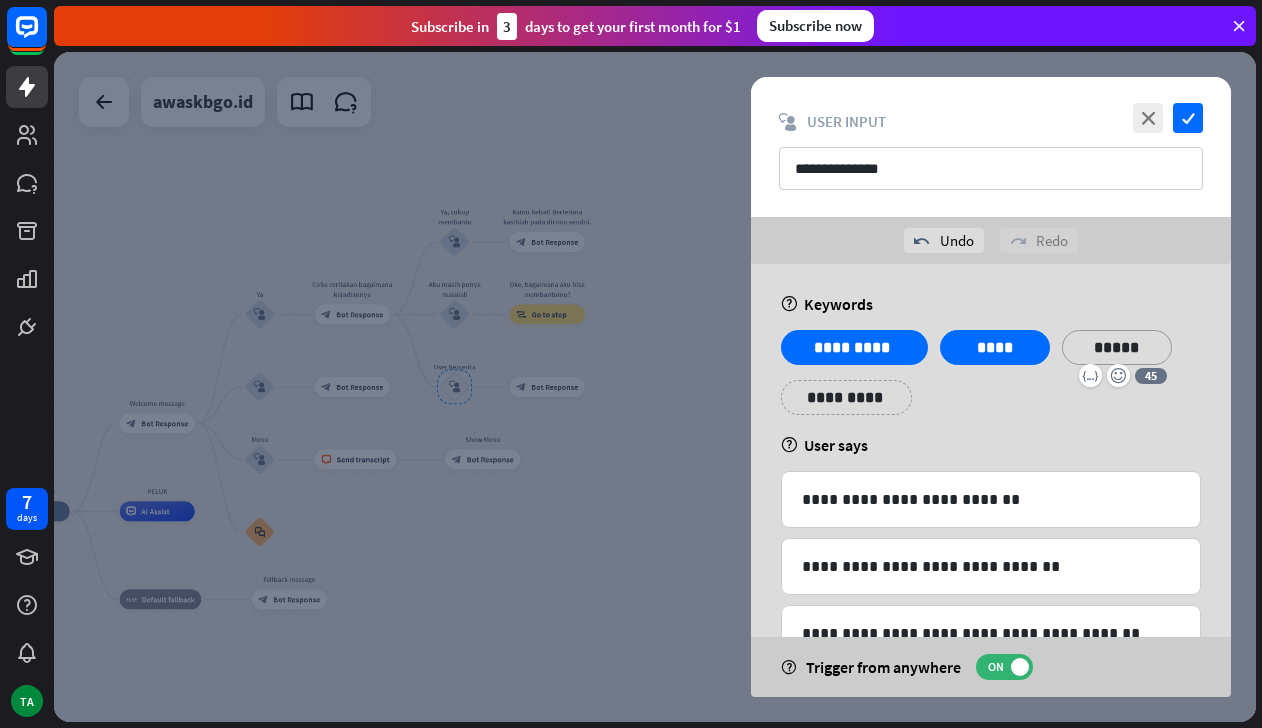 click on "**********" at bounding box center (846, 397) 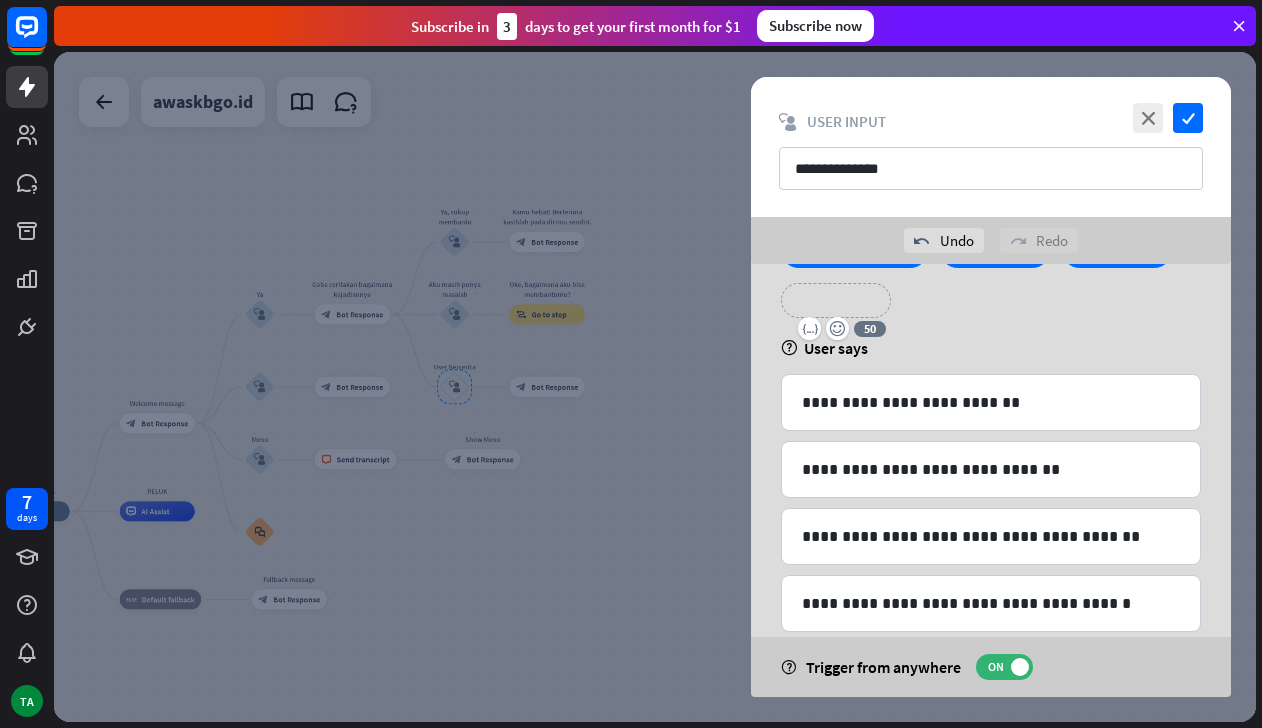 scroll, scrollTop: 62, scrollLeft: 0, axis: vertical 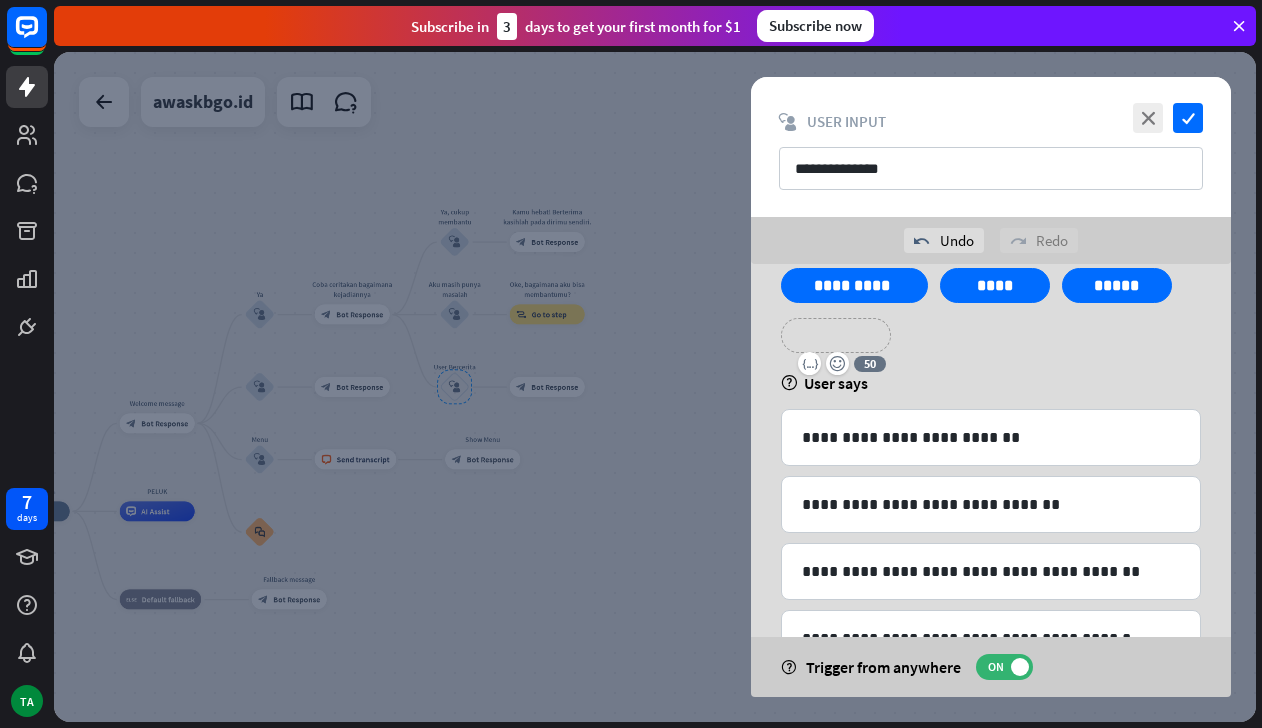 click on "**********" at bounding box center (836, 335) 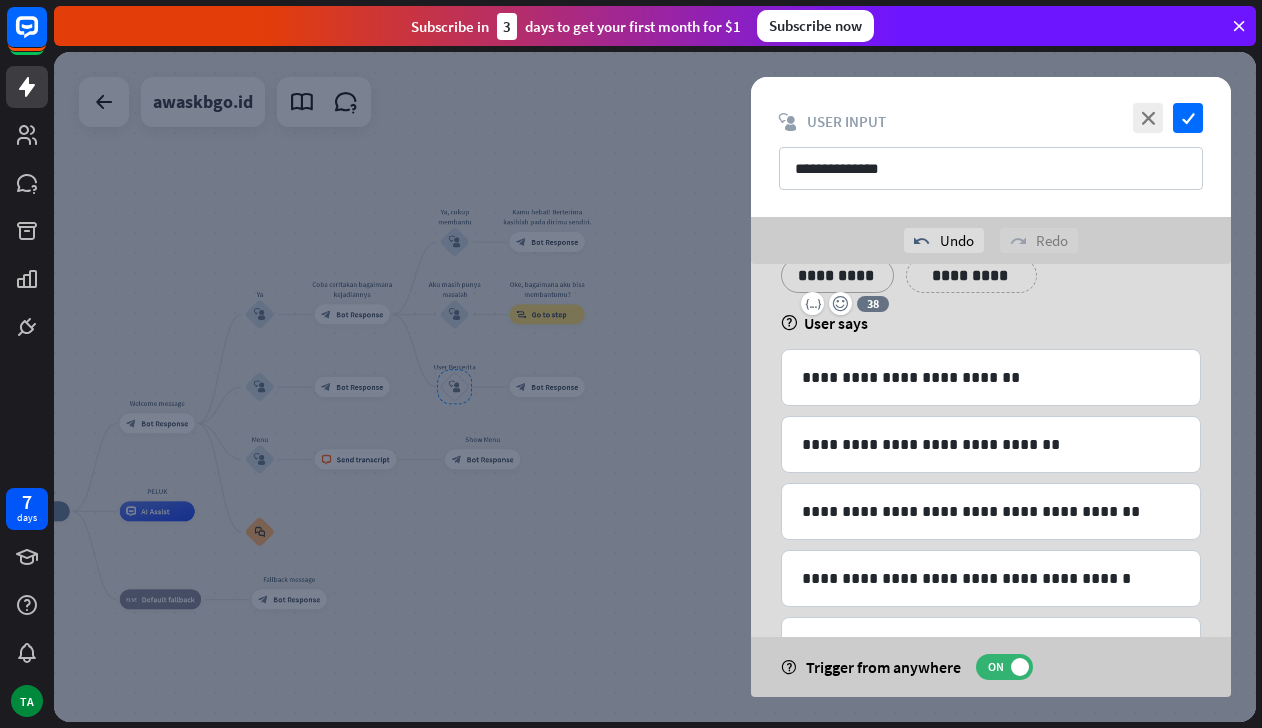 scroll, scrollTop: 225, scrollLeft: 0, axis: vertical 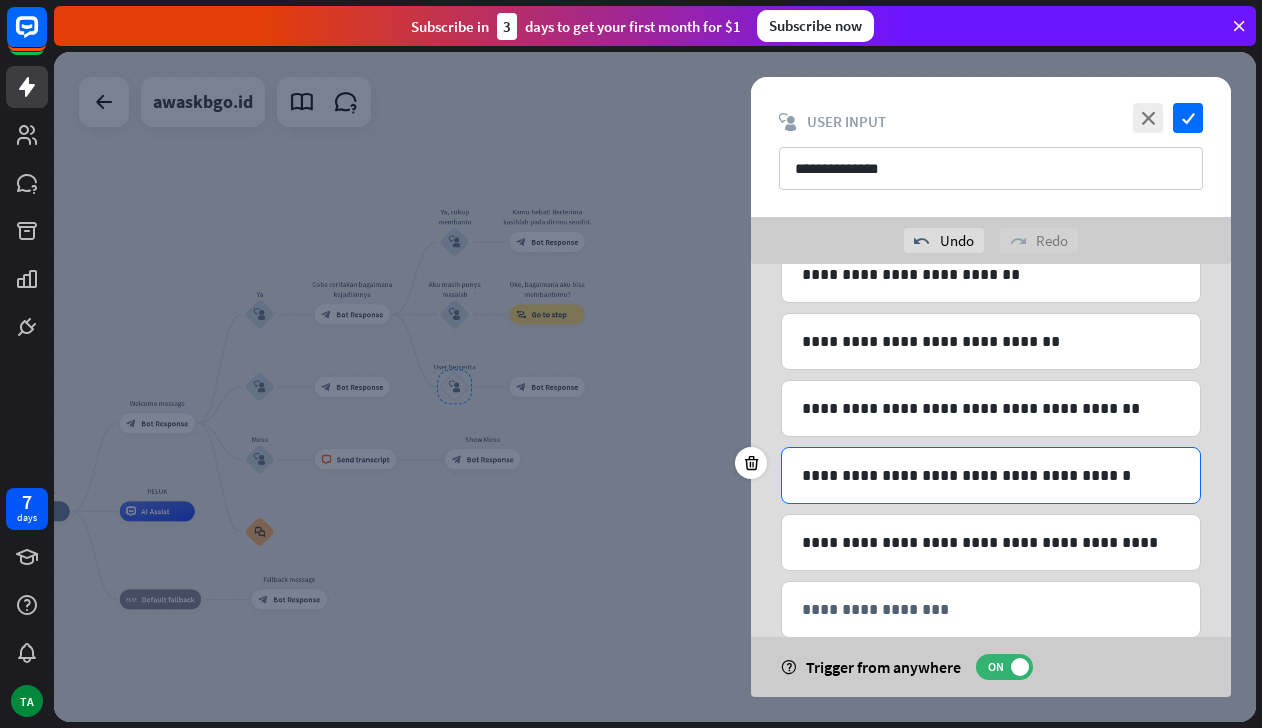 click on "**********" at bounding box center [991, 475] 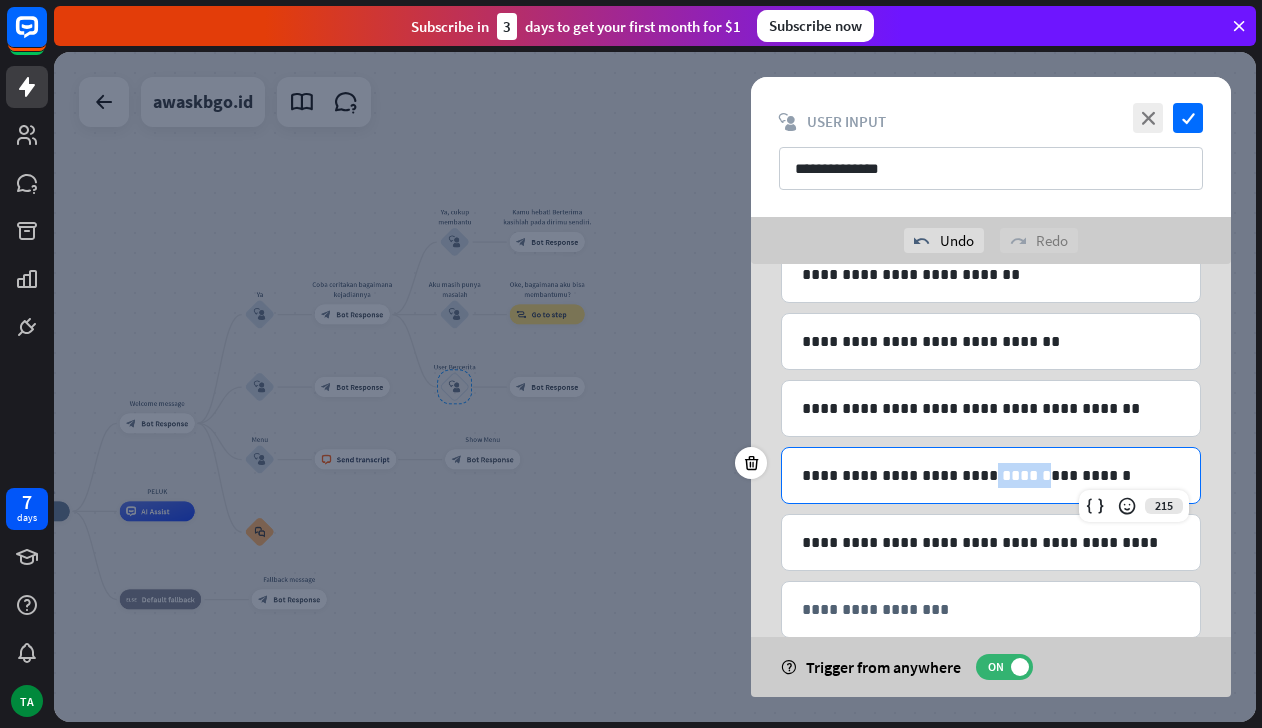 drag, startPoint x: 977, startPoint y: 478, endPoint x: 1020, endPoint y: 479, distance: 43.011627 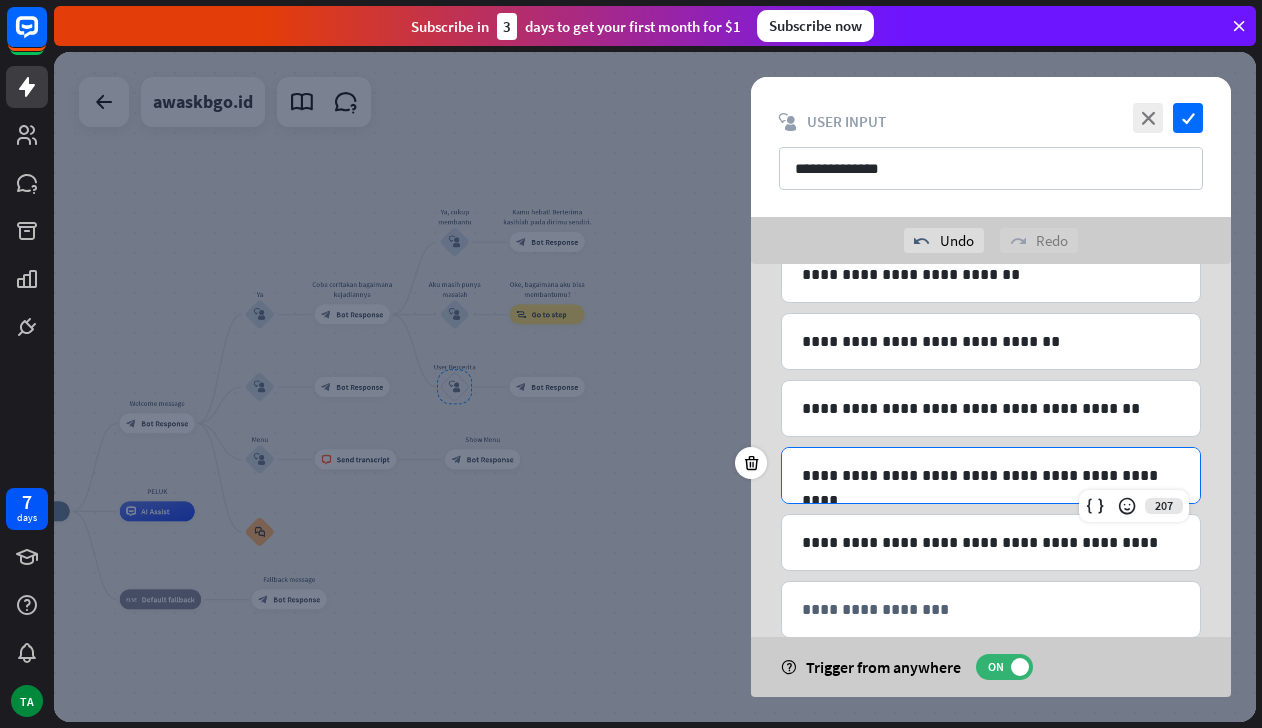 click on "undo
Undo
redo
Redo" at bounding box center (991, 240) 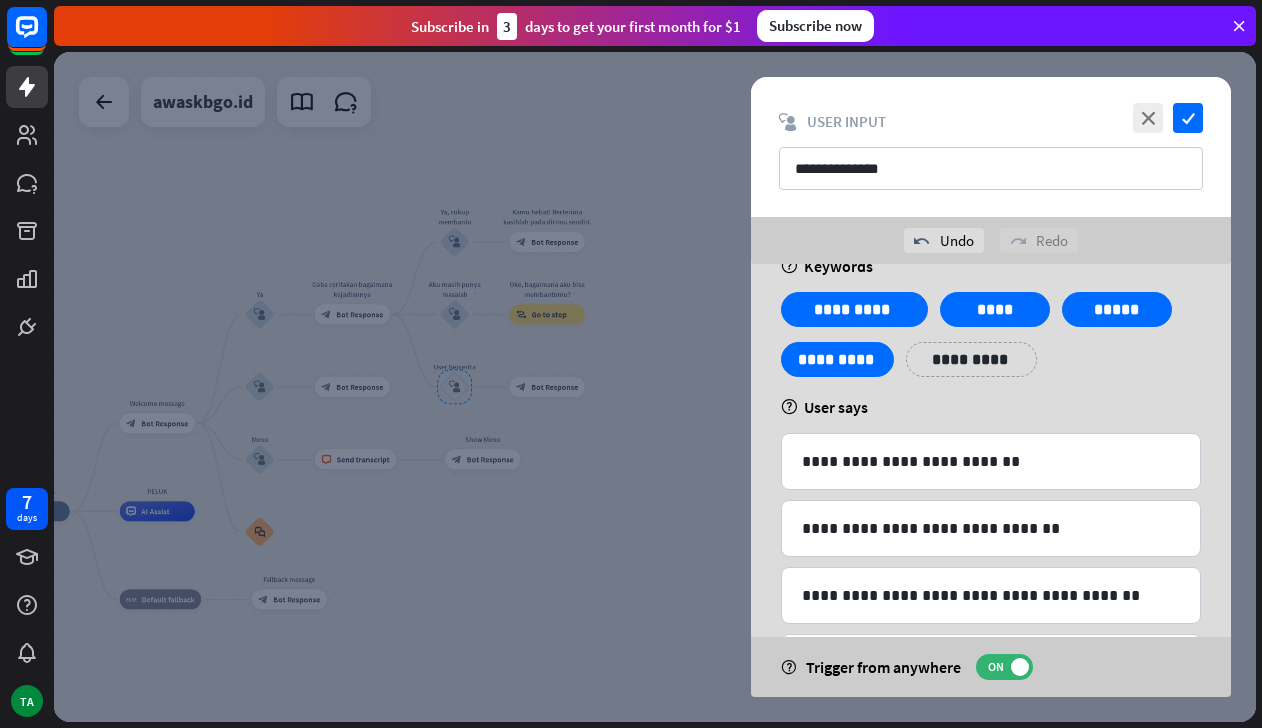 scroll, scrollTop: 25, scrollLeft: 0, axis: vertical 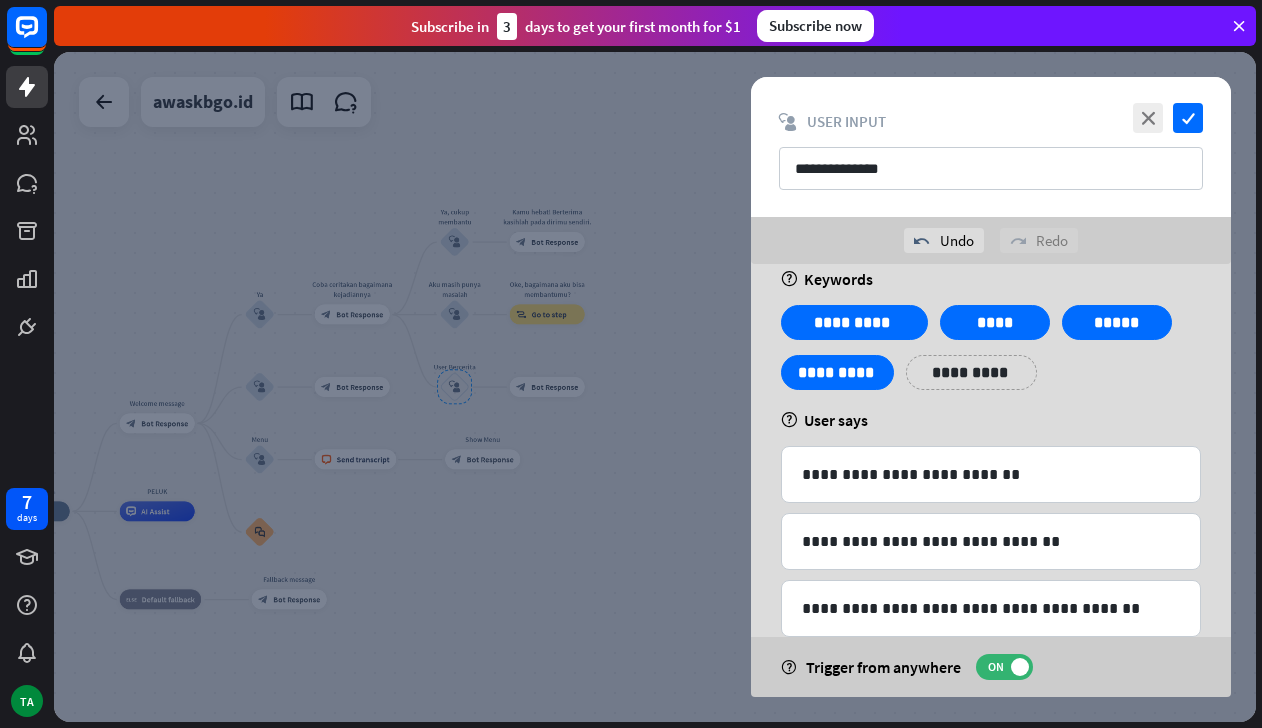 click on "**********" at bounding box center (971, 372) 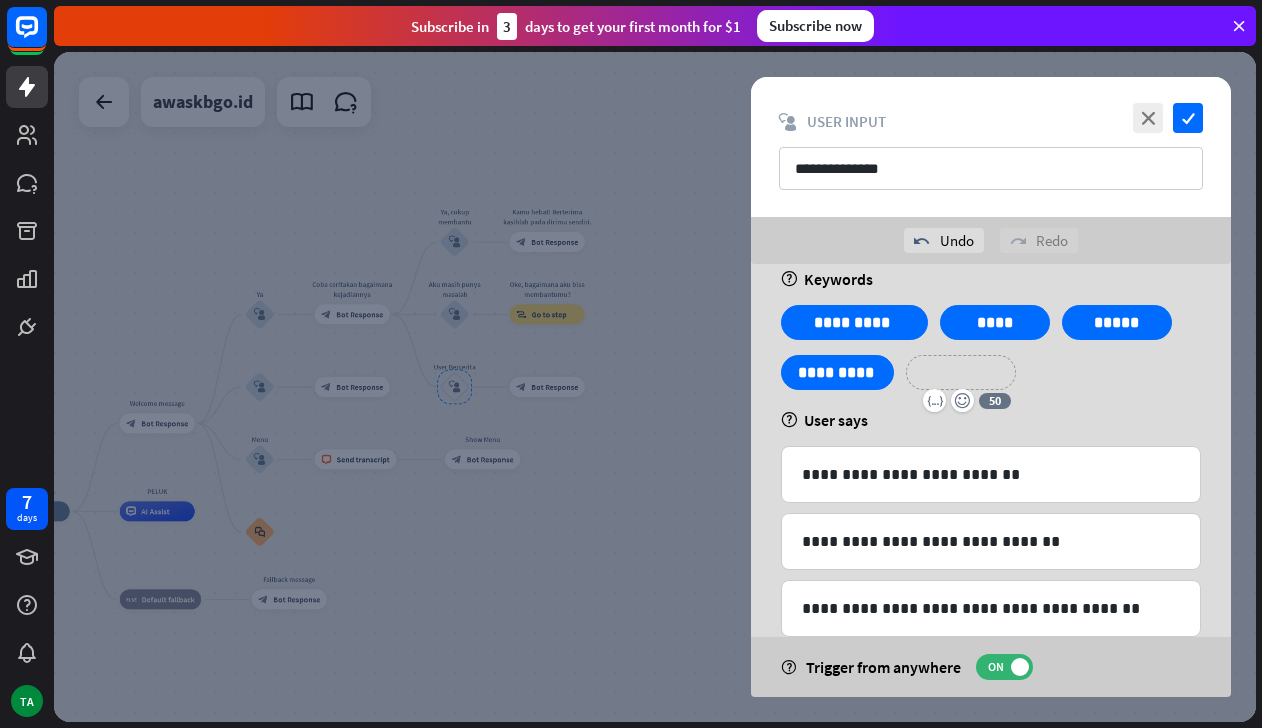 type 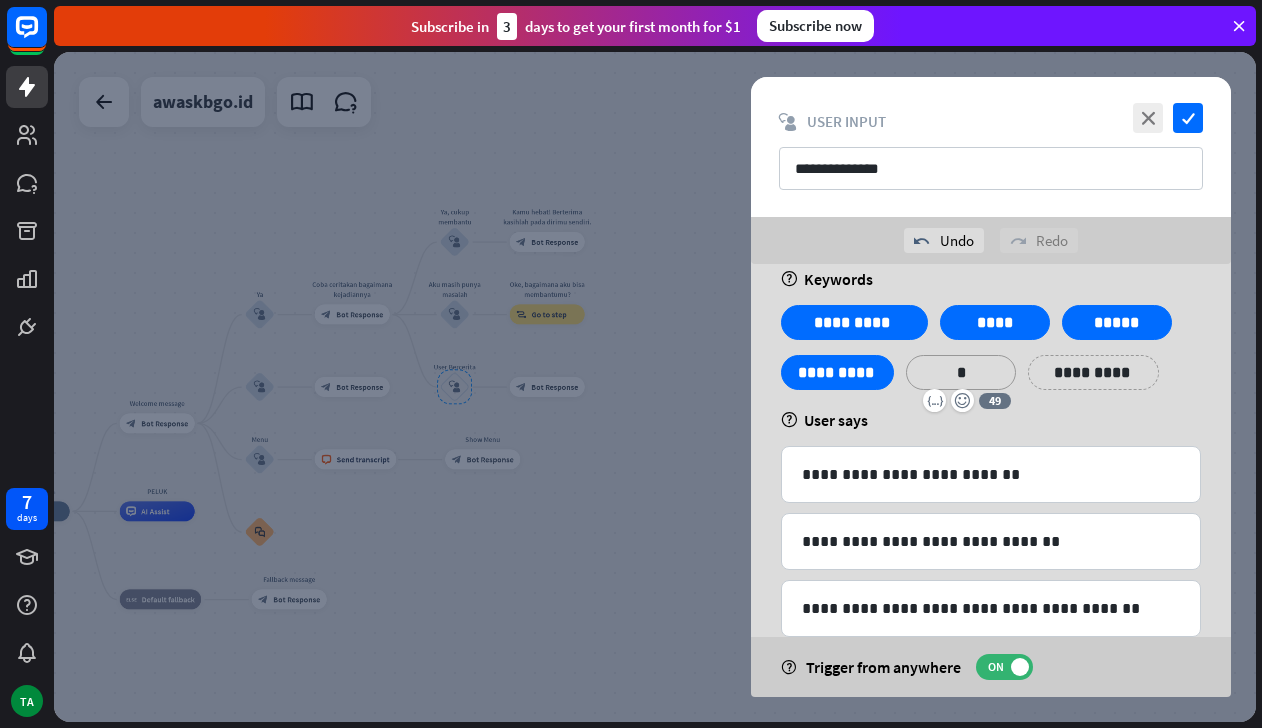 scroll, scrollTop: 0, scrollLeft: 0, axis: both 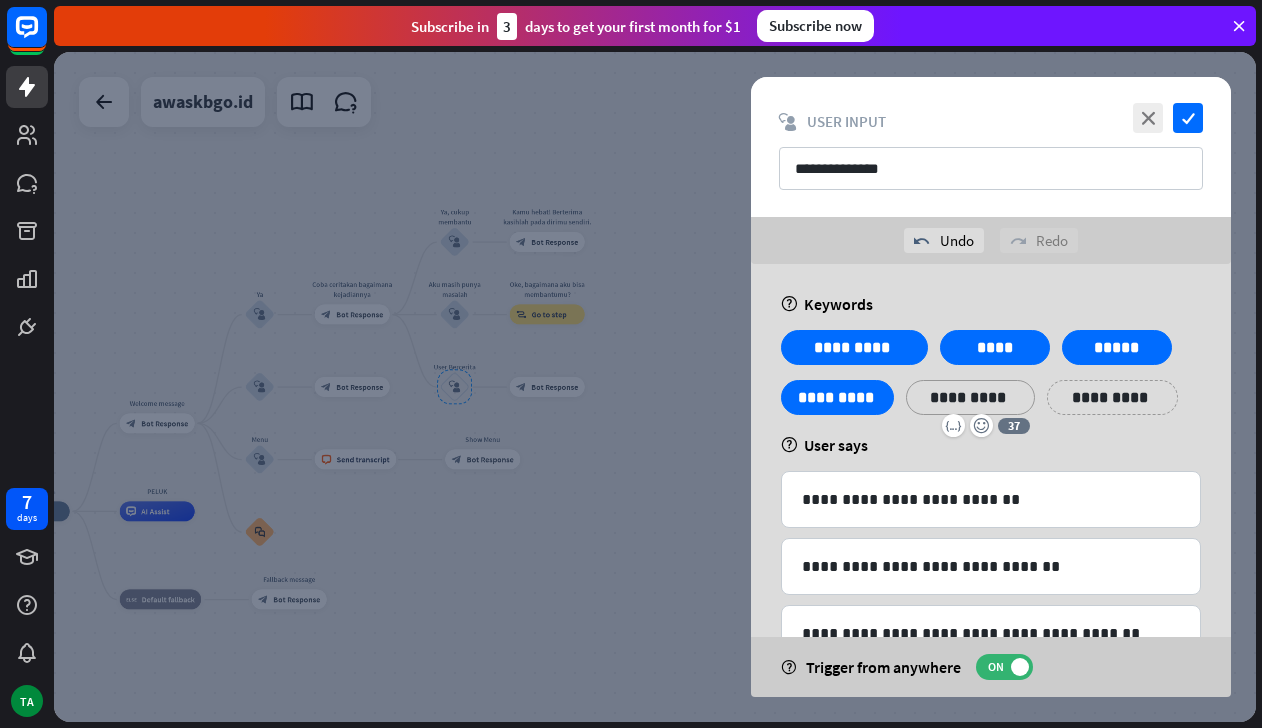 click on "**********" at bounding box center (991, 613) 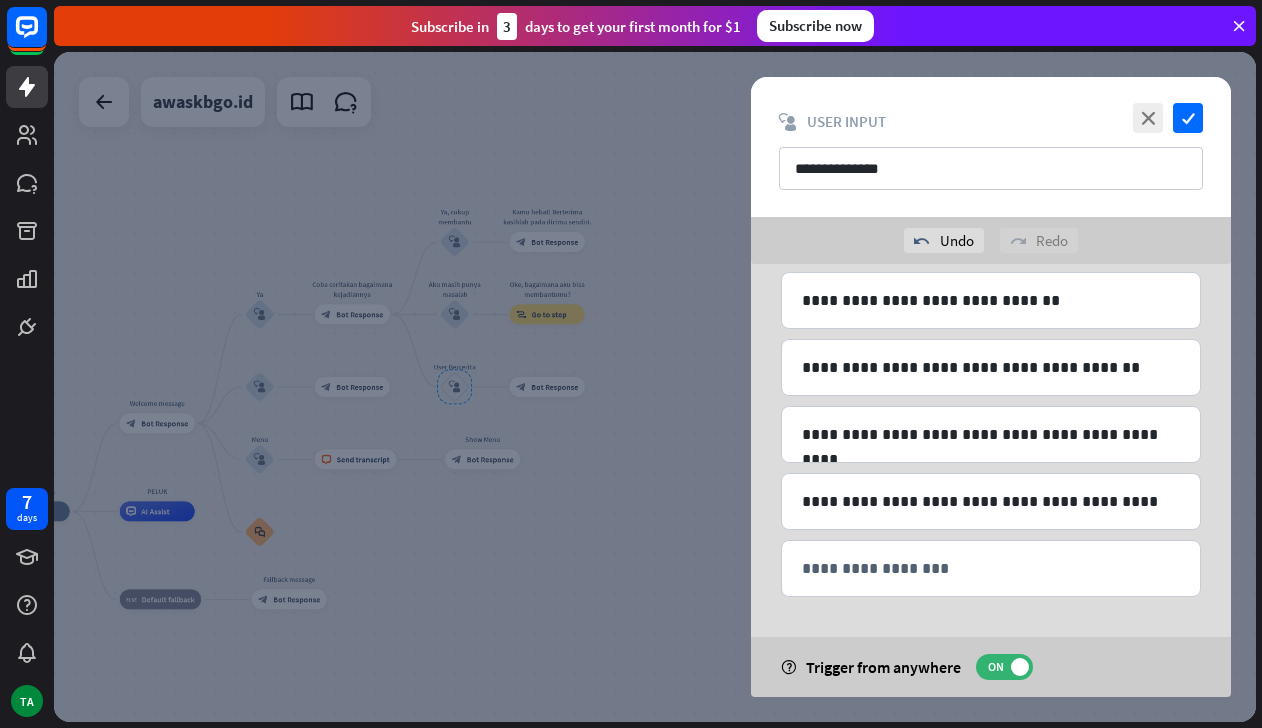 scroll, scrollTop: 0, scrollLeft: 0, axis: both 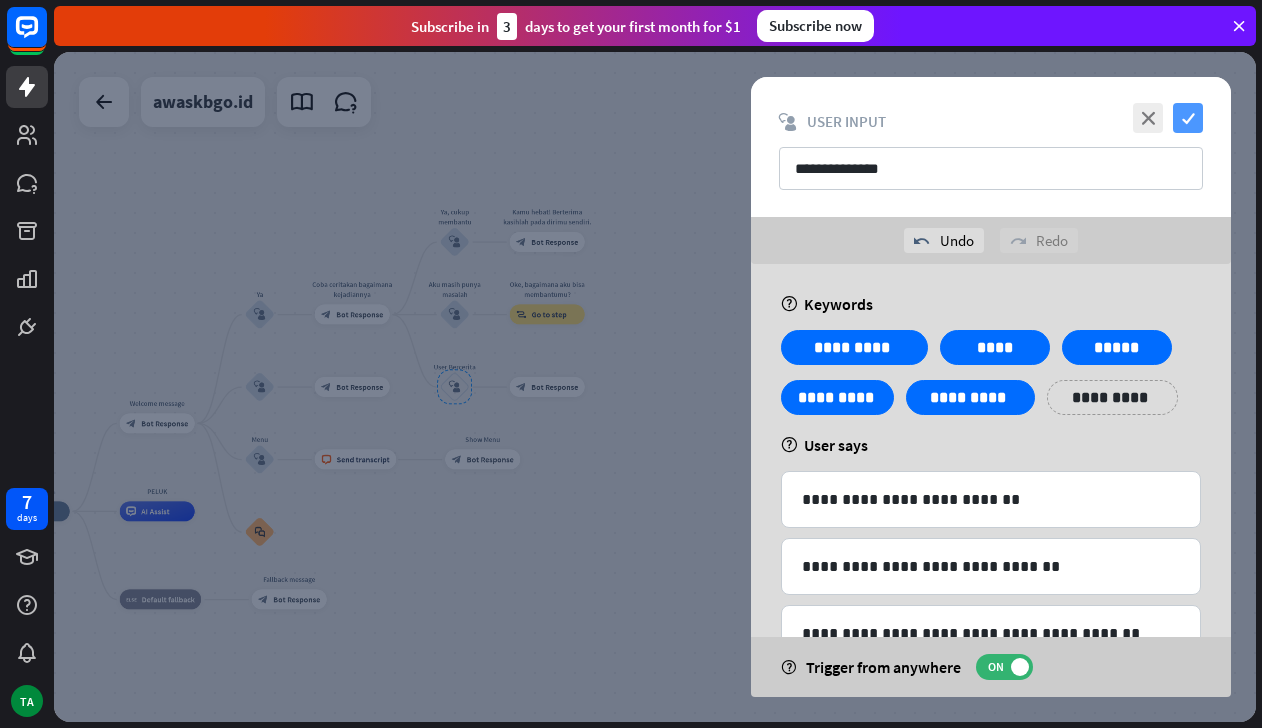 click on "check" at bounding box center (1188, 118) 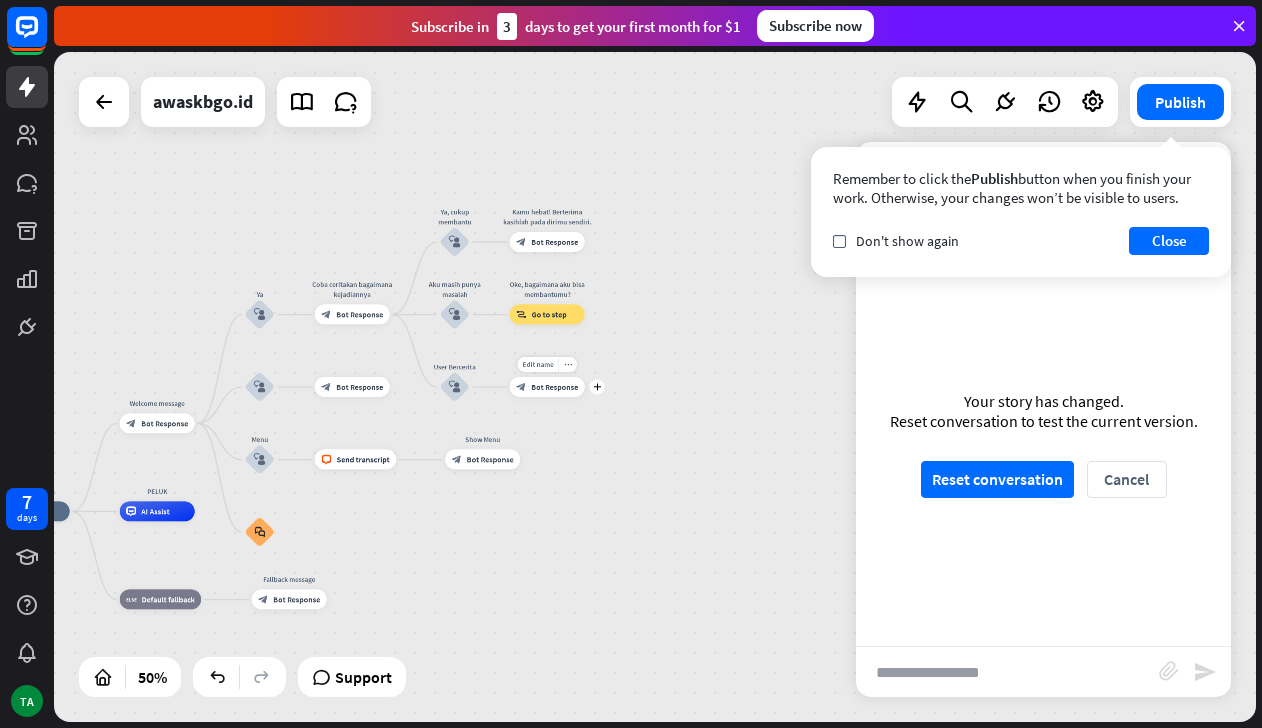 click on "Bot Response" at bounding box center [554, 387] 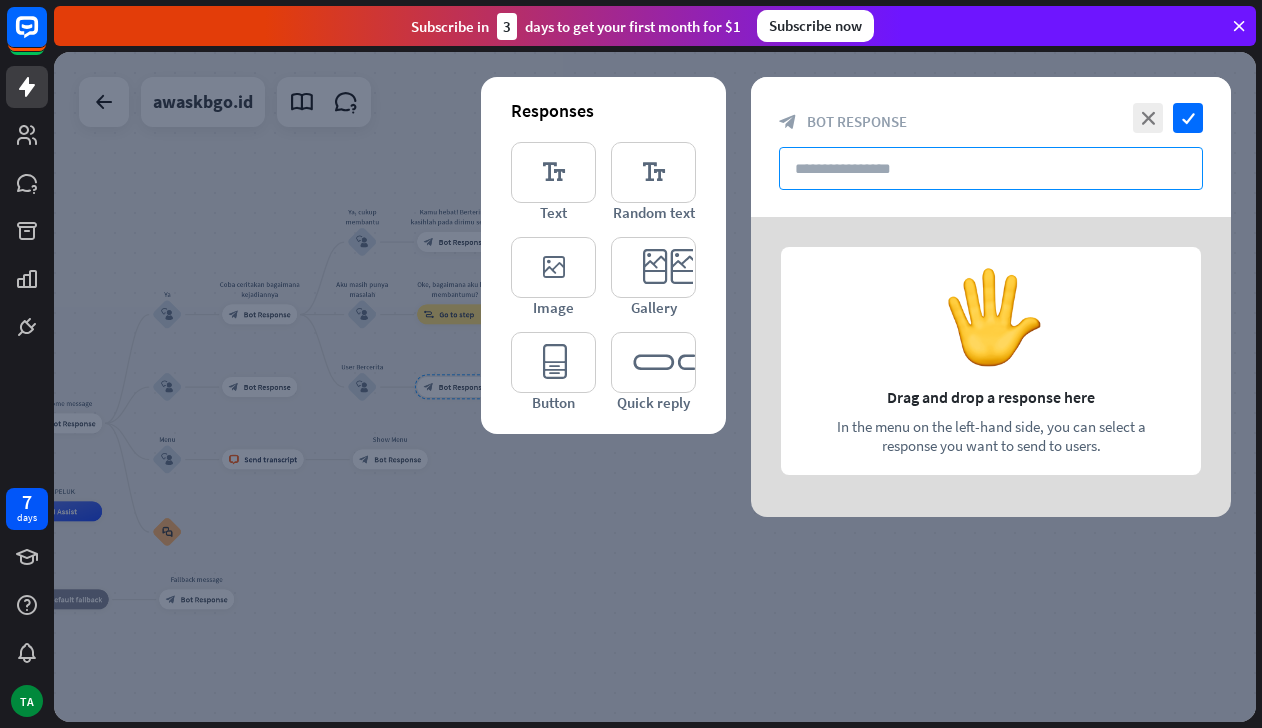 click at bounding box center (991, 168) 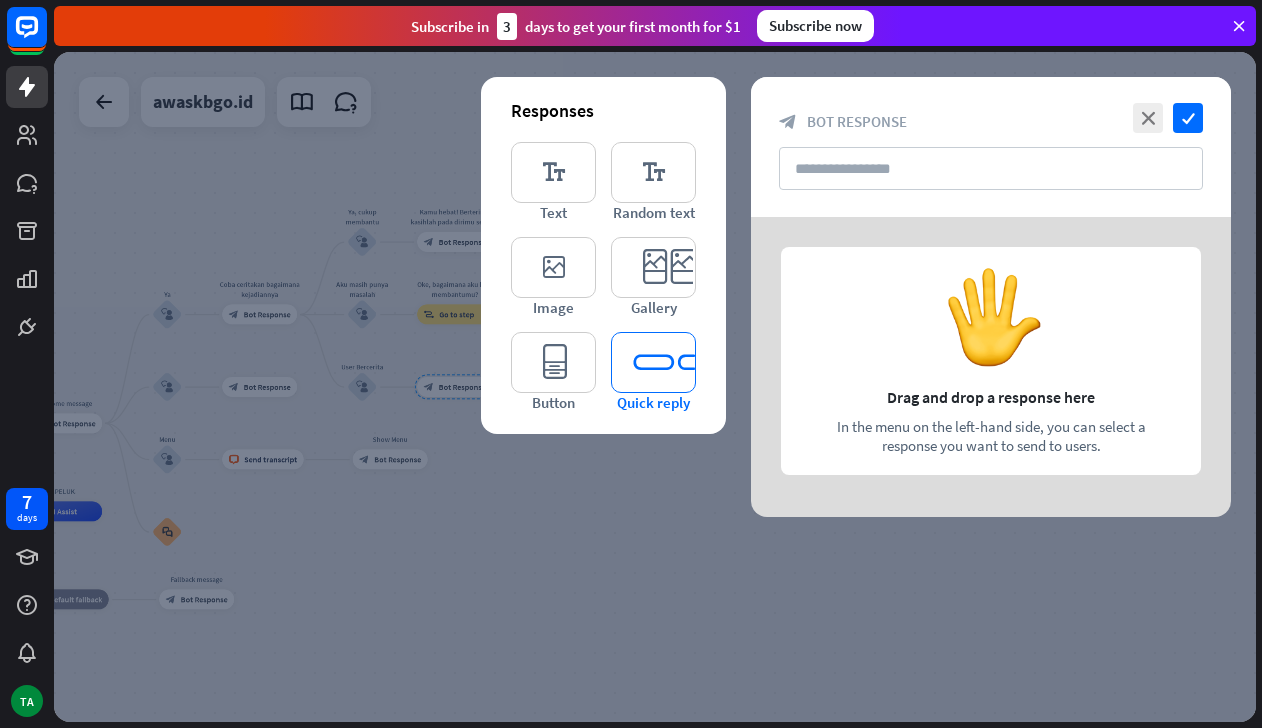 click on "editor_quick_replies" at bounding box center (653, 362) 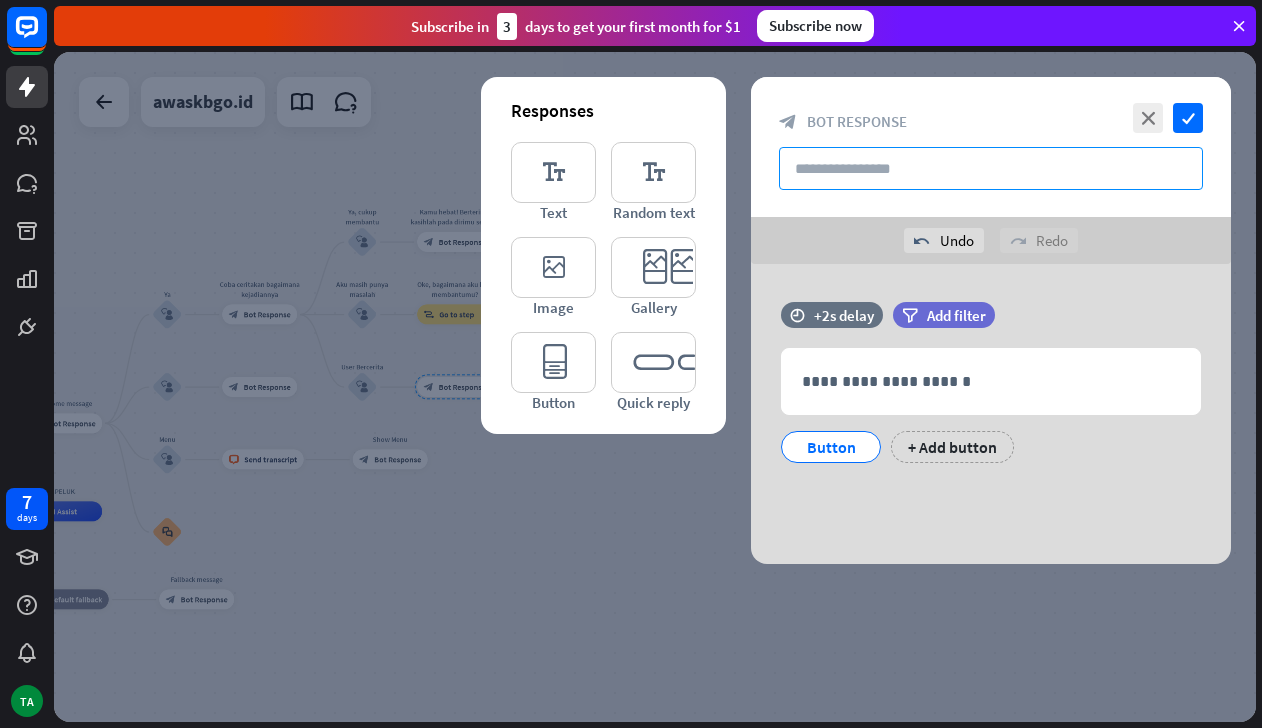 click at bounding box center (991, 168) 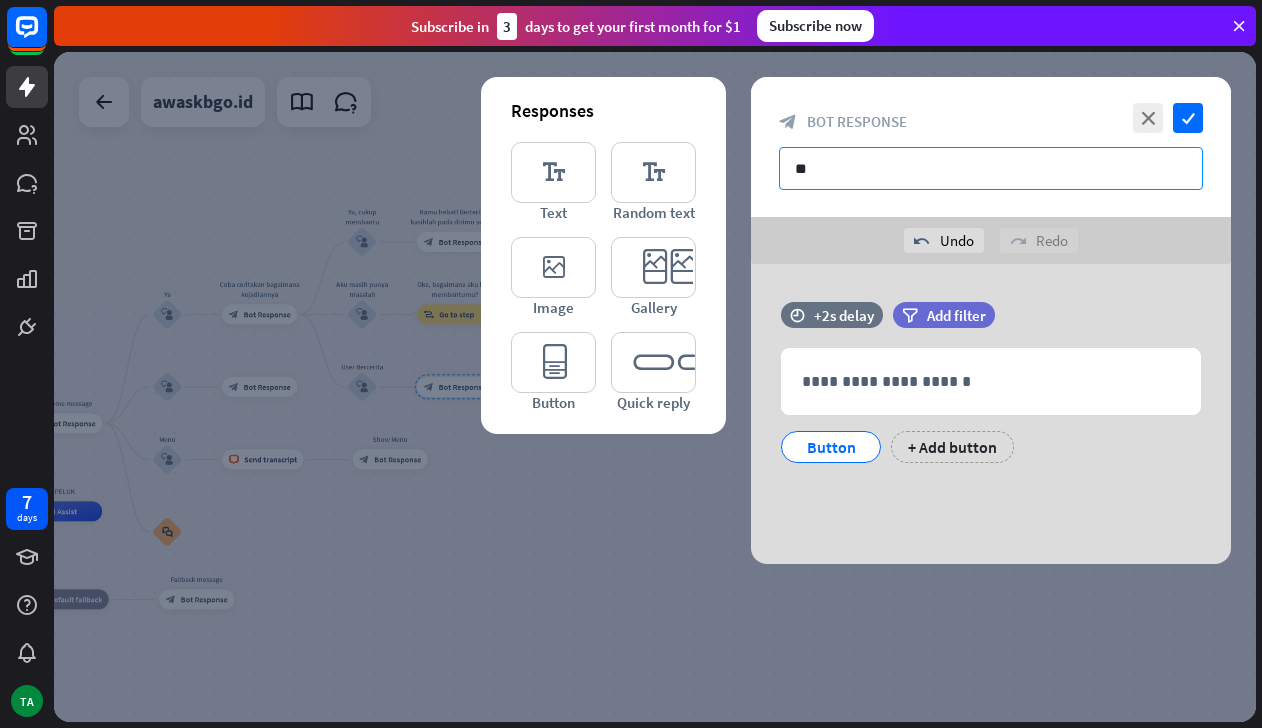 type on "*" 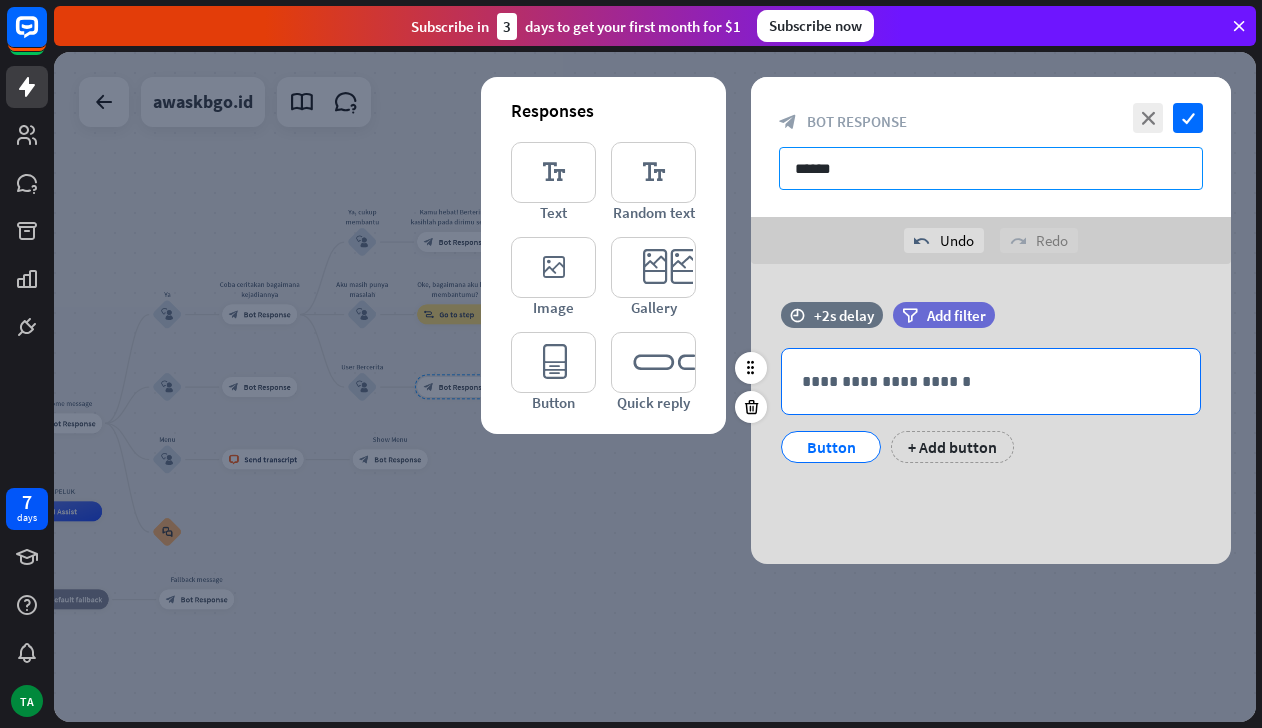 type on "******" 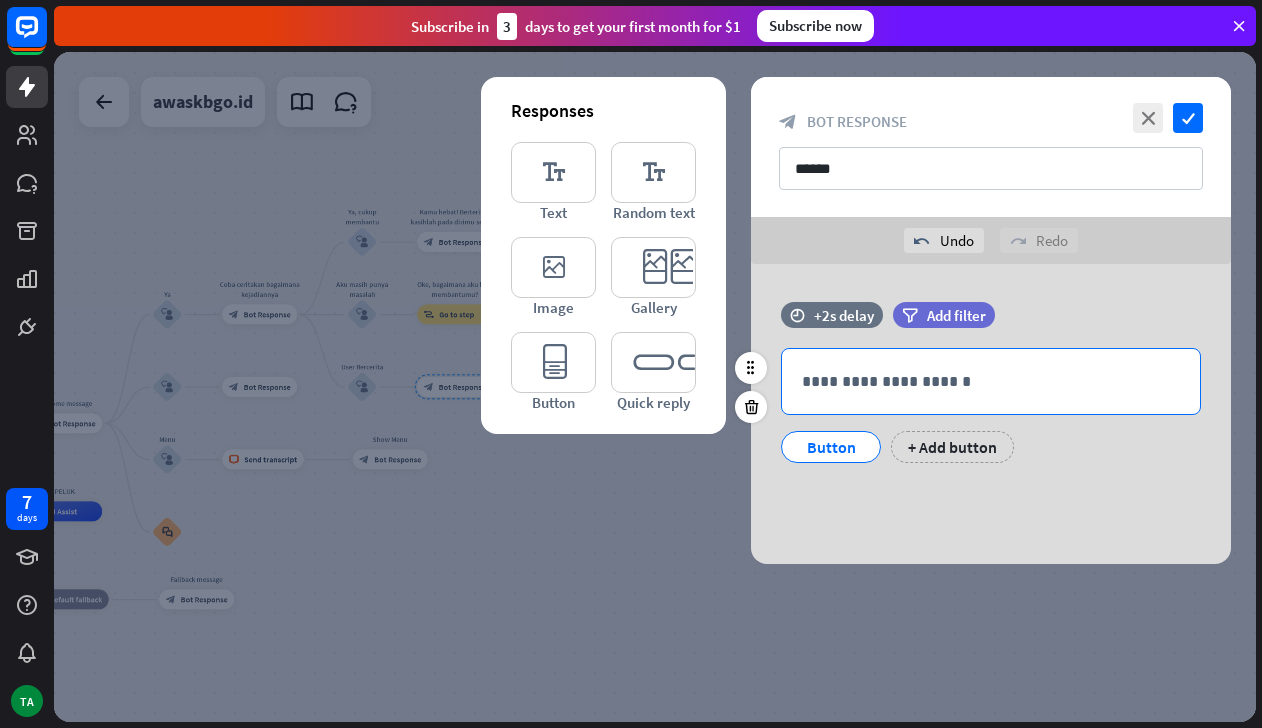 click on "**********" at bounding box center [991, 381] 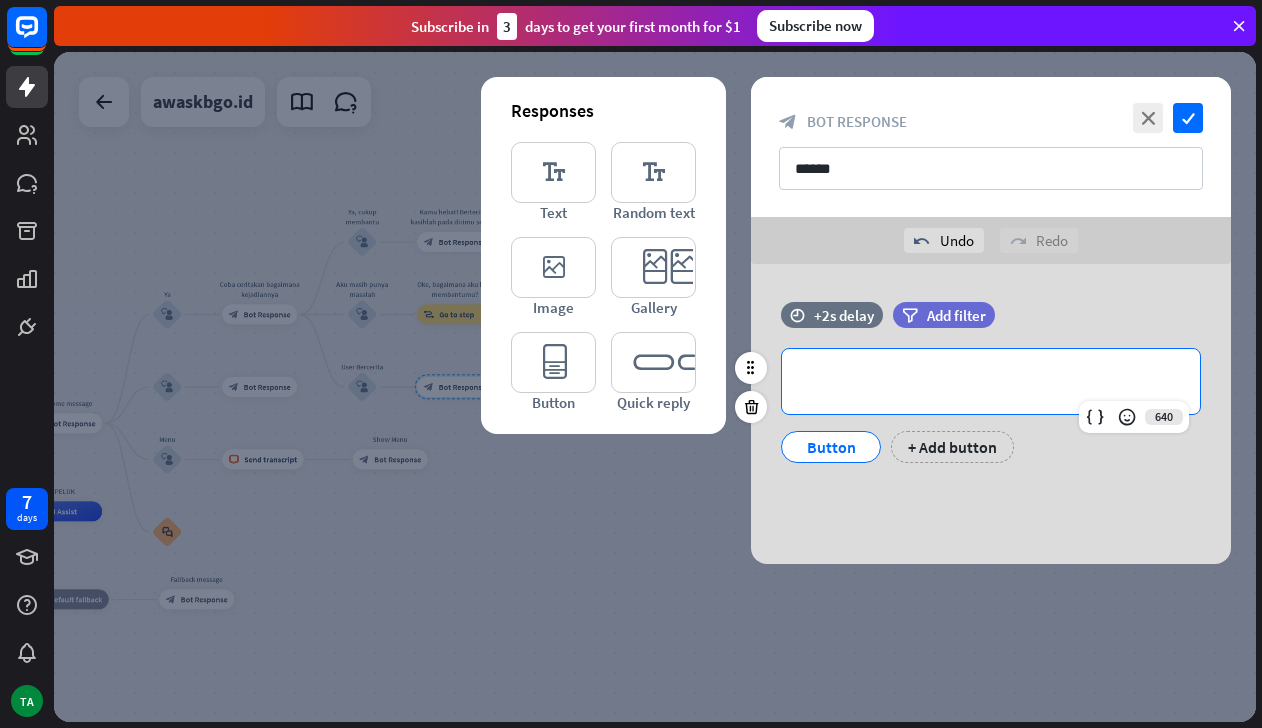 type 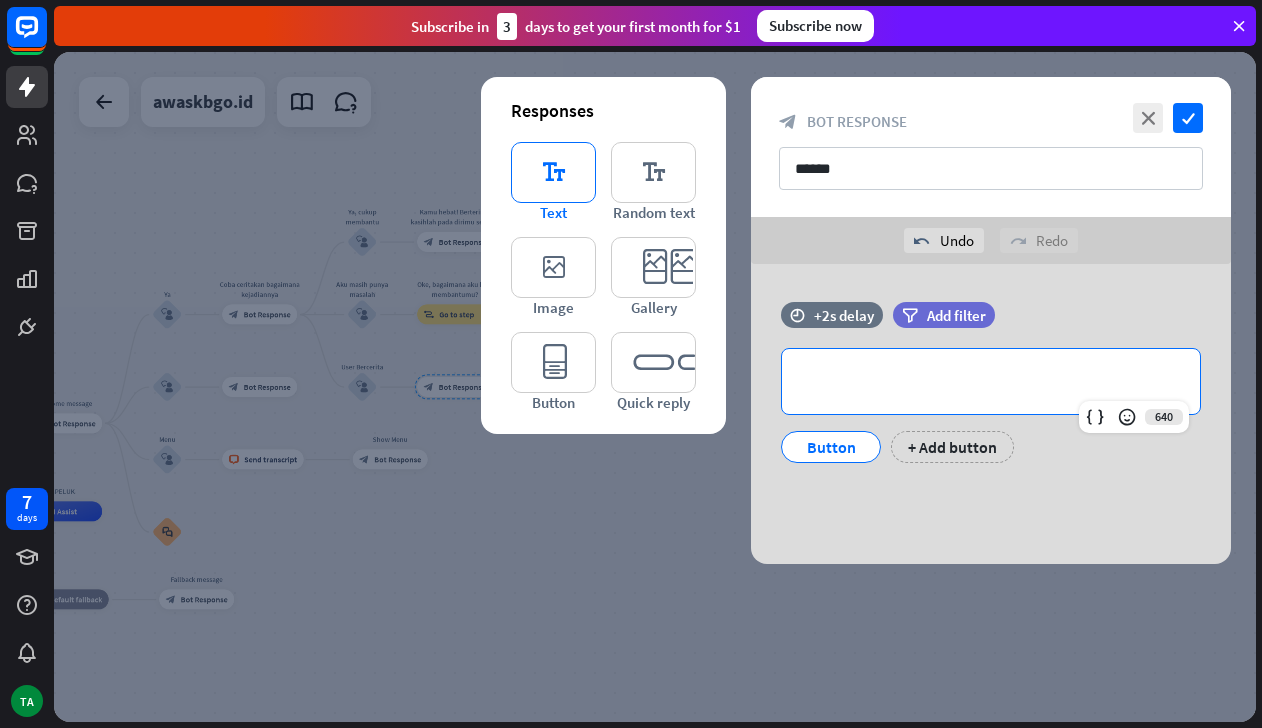 click on "editor_text" at bounding box center (553, 172) 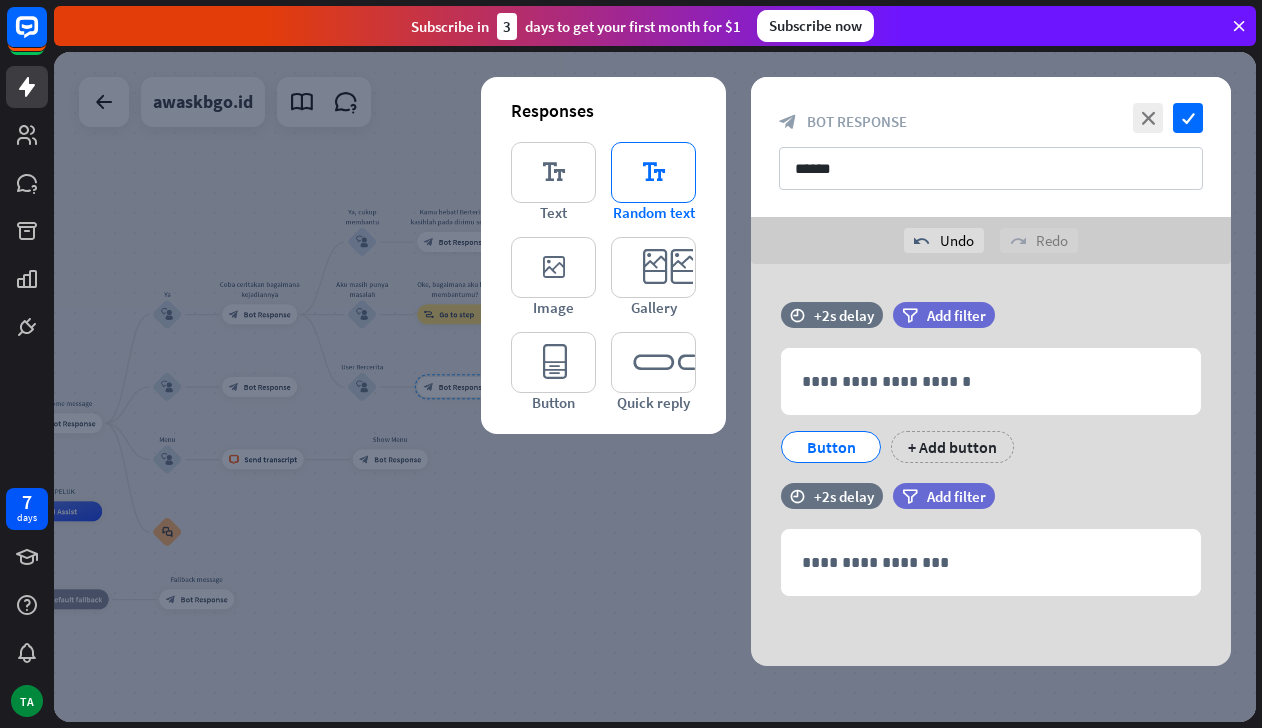 click on "editor_text" at bounding box center [653, 172] 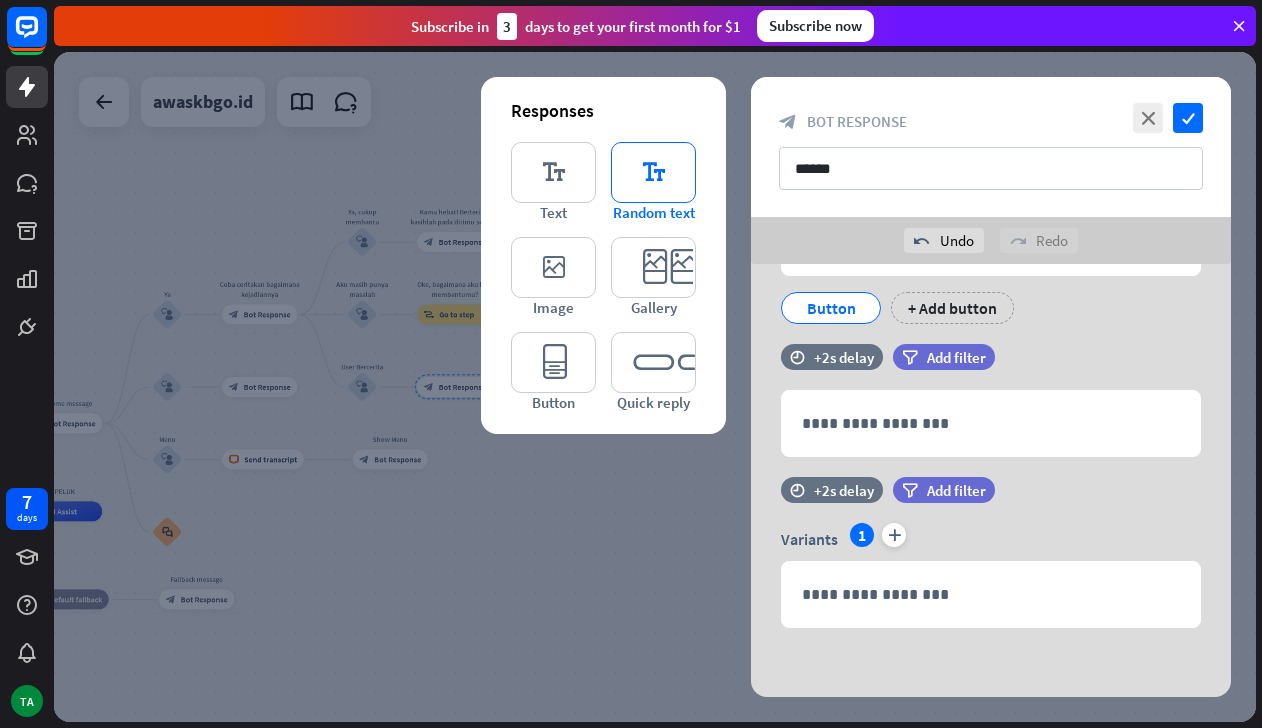 scroll, scrollTop: 140, scrollLeft: 0, axis: vertical 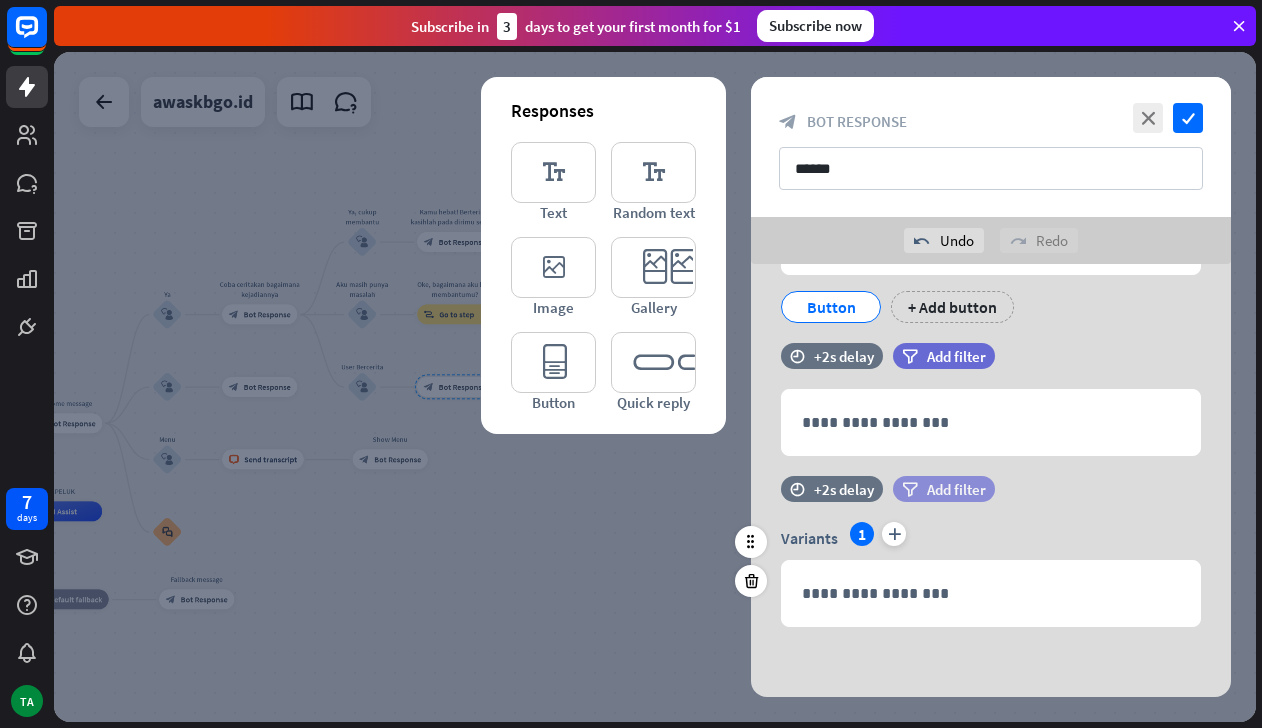 click on "Add filter" at bounding box center [956, 489] 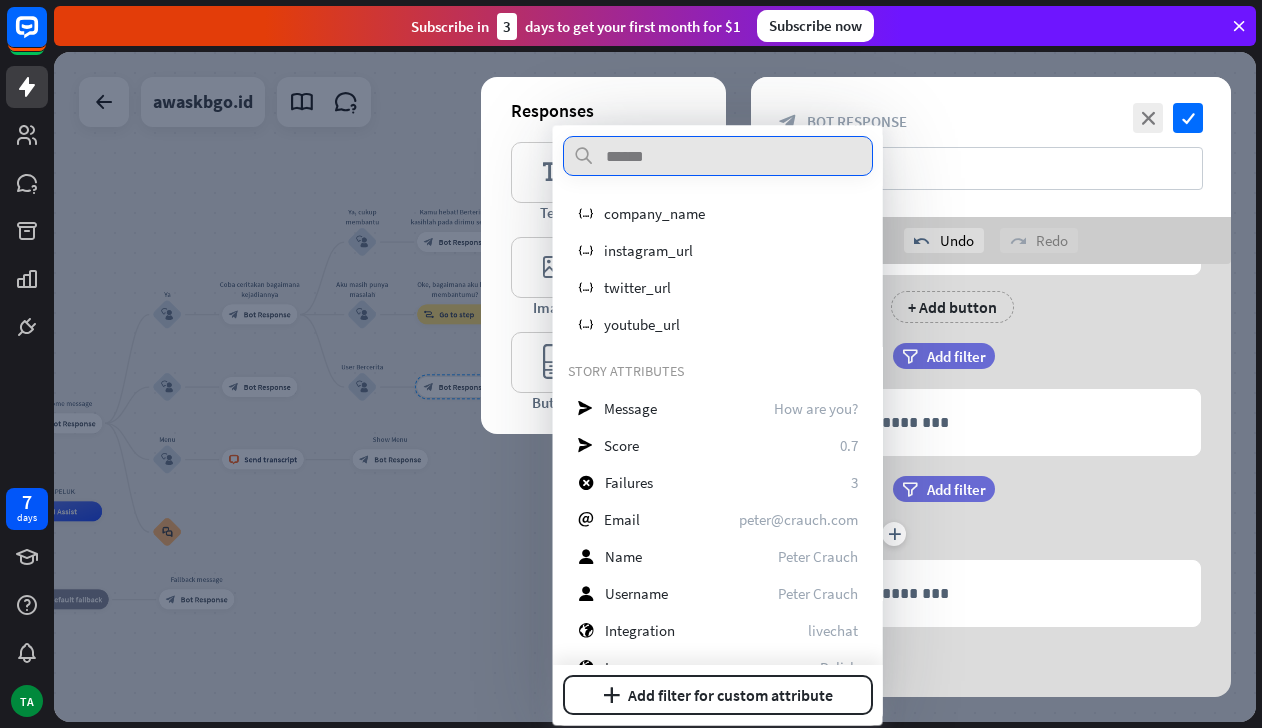 scroll, scrollTop: 0, scrollLeft: 0, axis: both 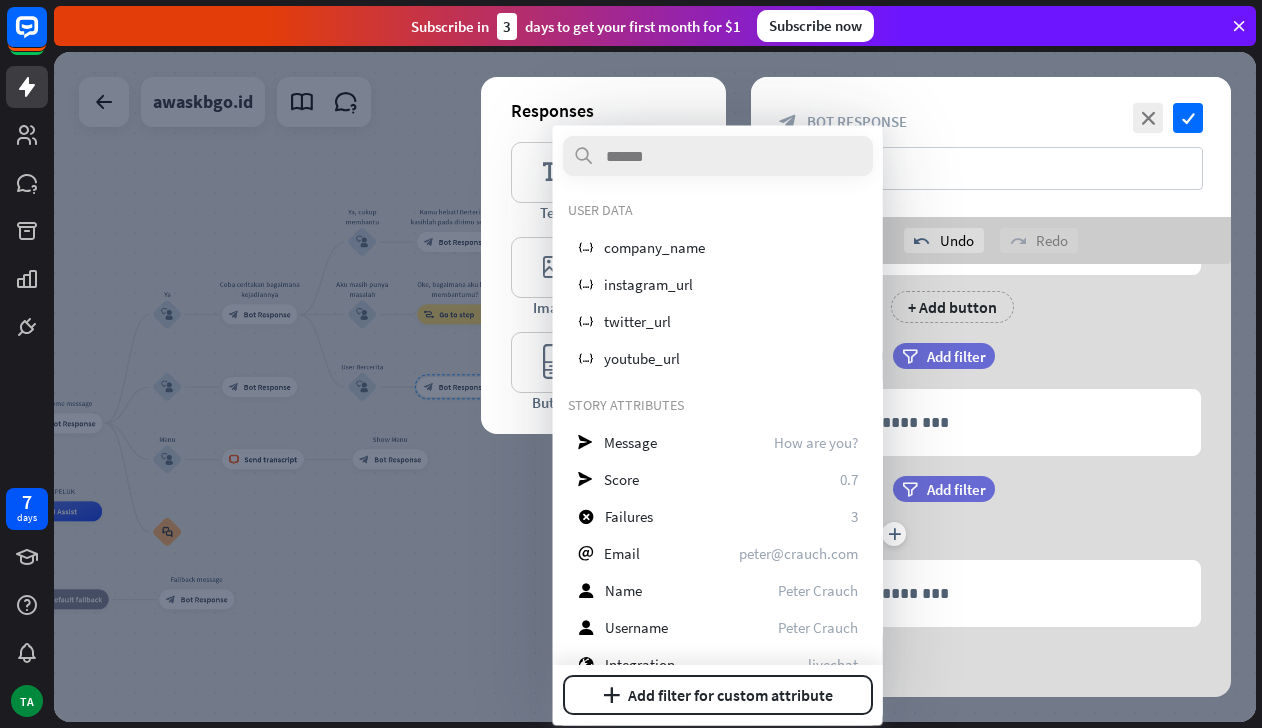 click on "time   +2s delay          filter   Add filter" at bounding box center [991, 499] 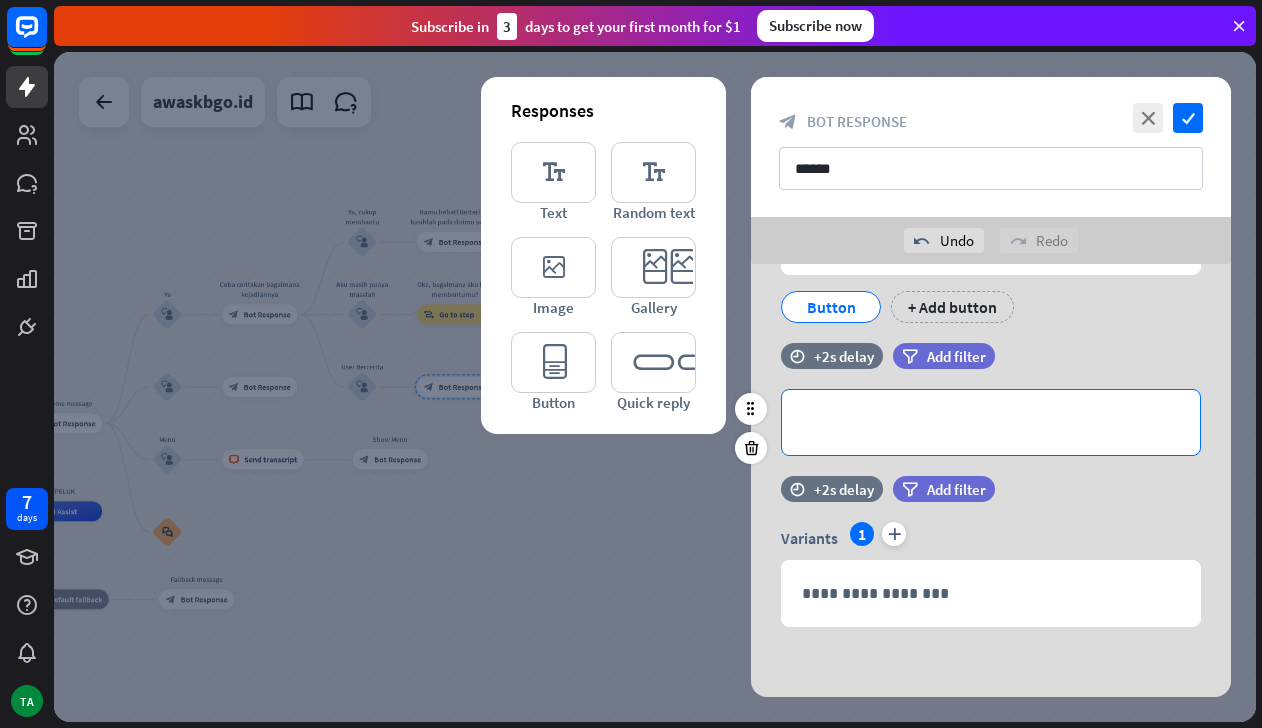 click on "**********" at bounding box center [991, 422] 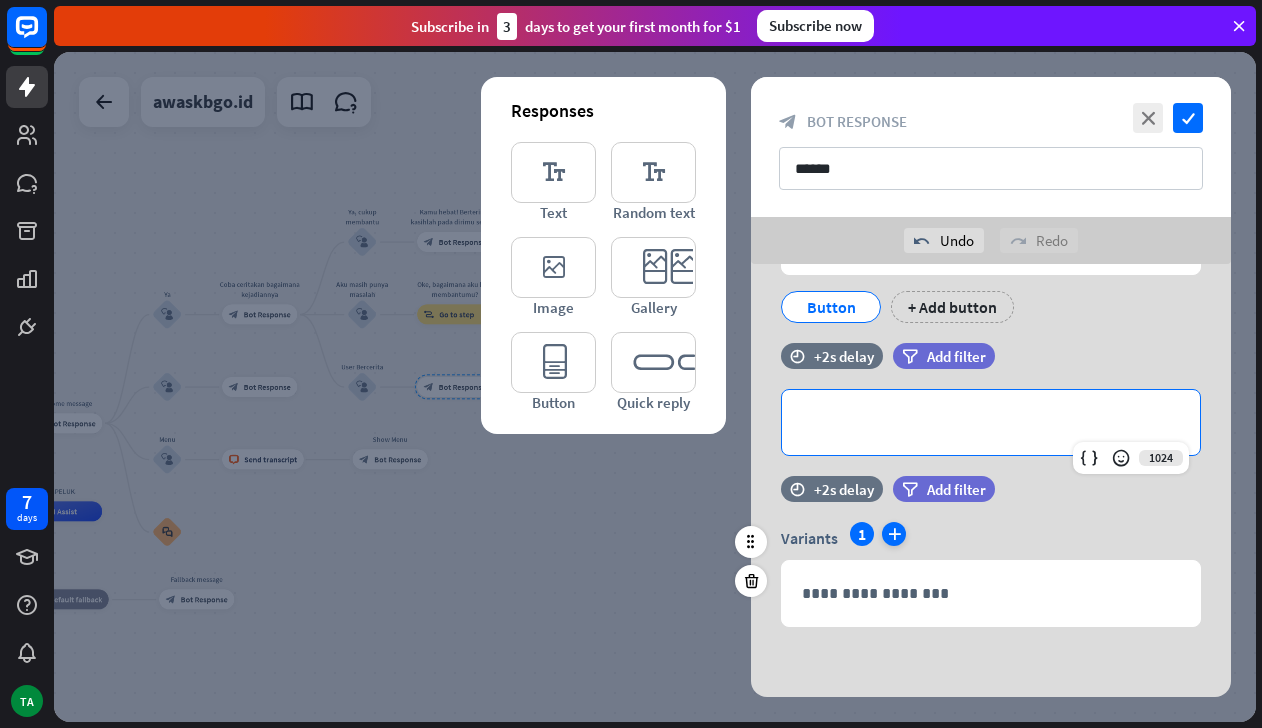 click on "plus" at bounding box center (894, 534) 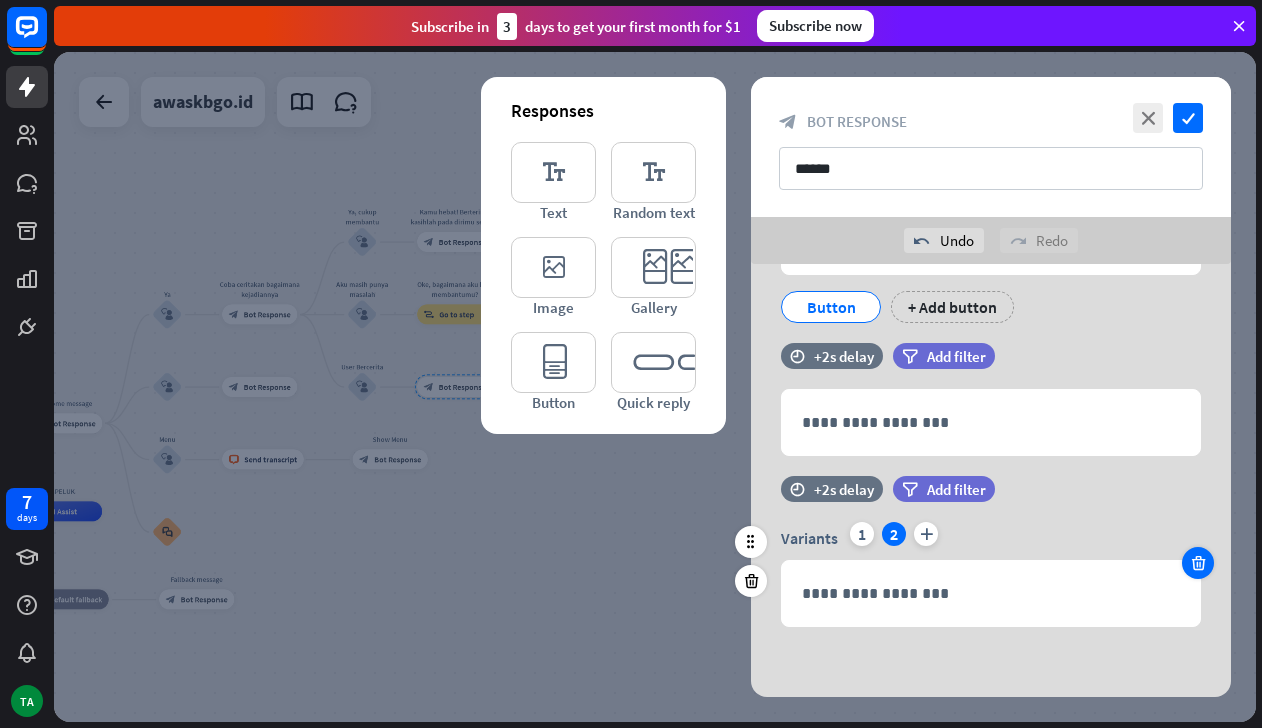 click at bounding box center [1198, 563] 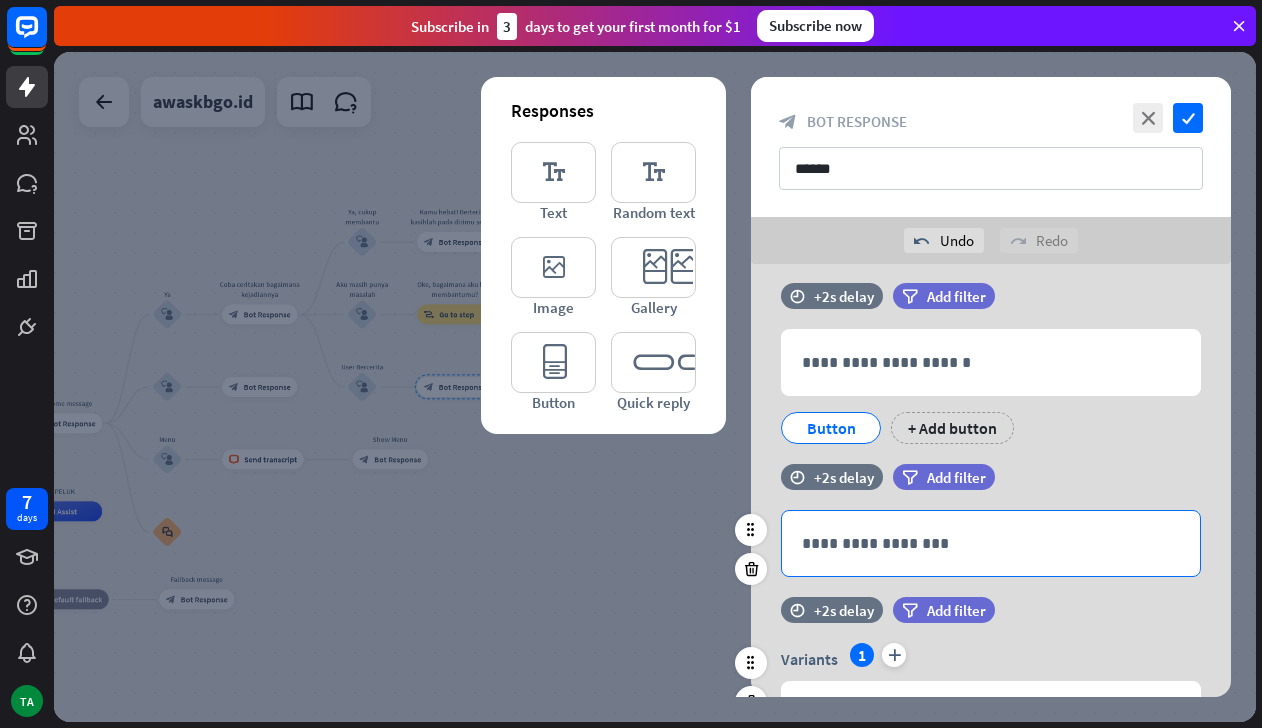 scroll, scrollTop: 0, scrollLeft: 0, axis: both 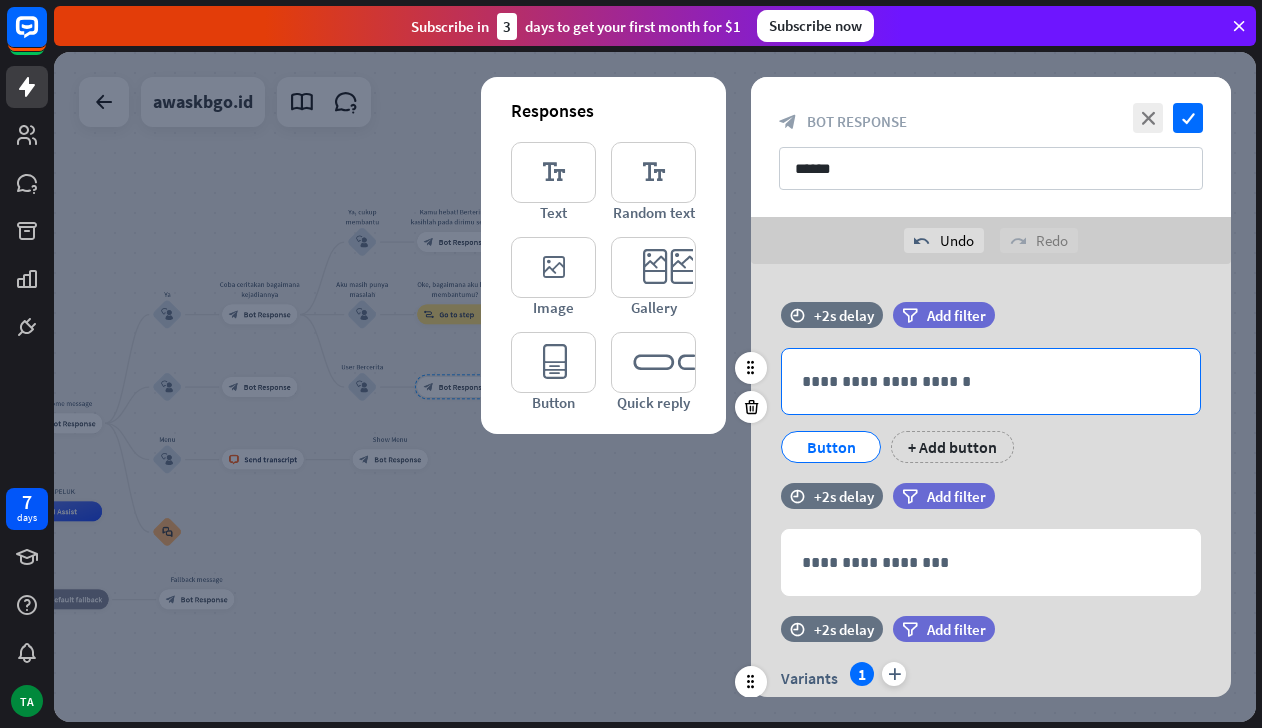 click on "**********" at bounding box center [991, 381] 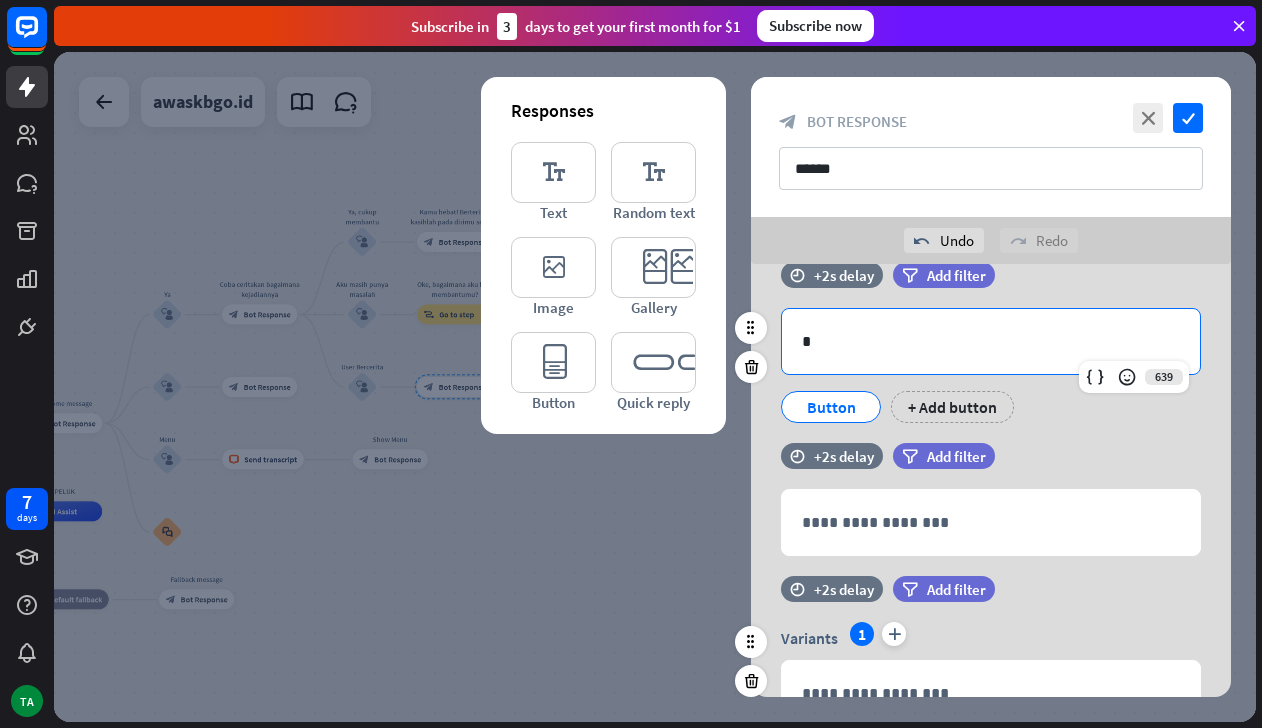 scroll, scrollTop: 0, scrollLeft: 0, axis: both 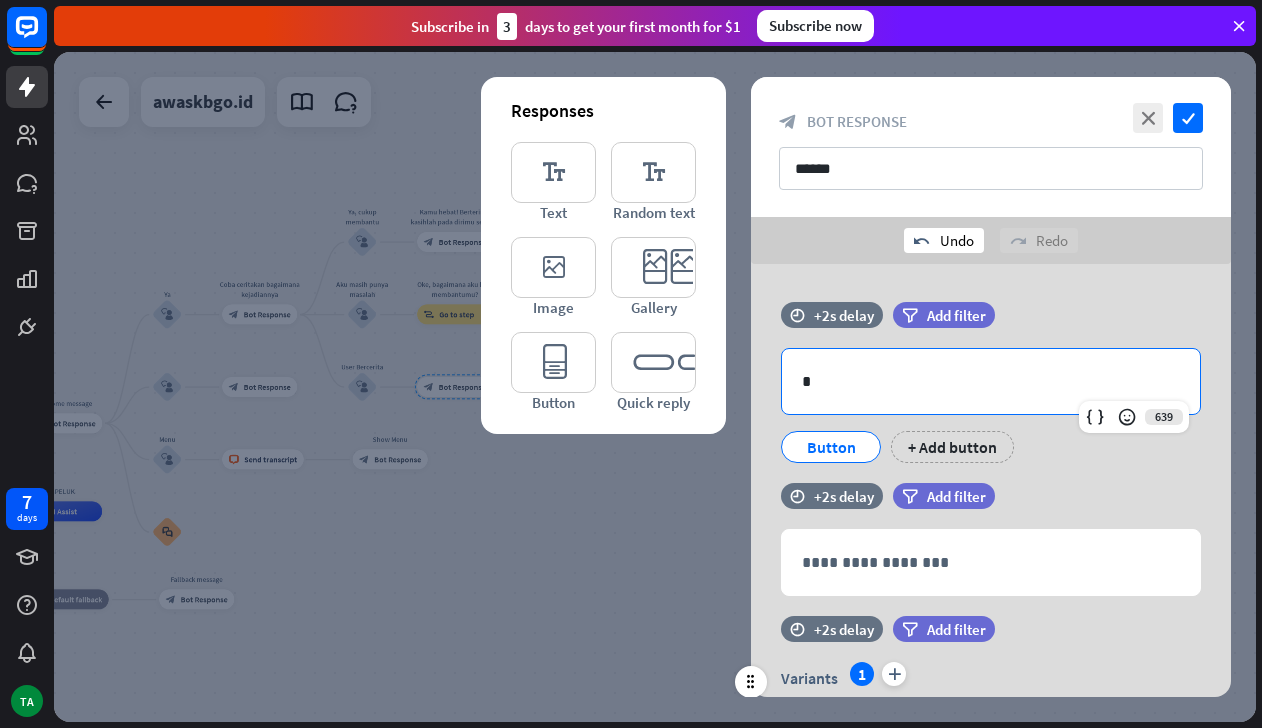 click on "undo" at bounding box center (922, 241) 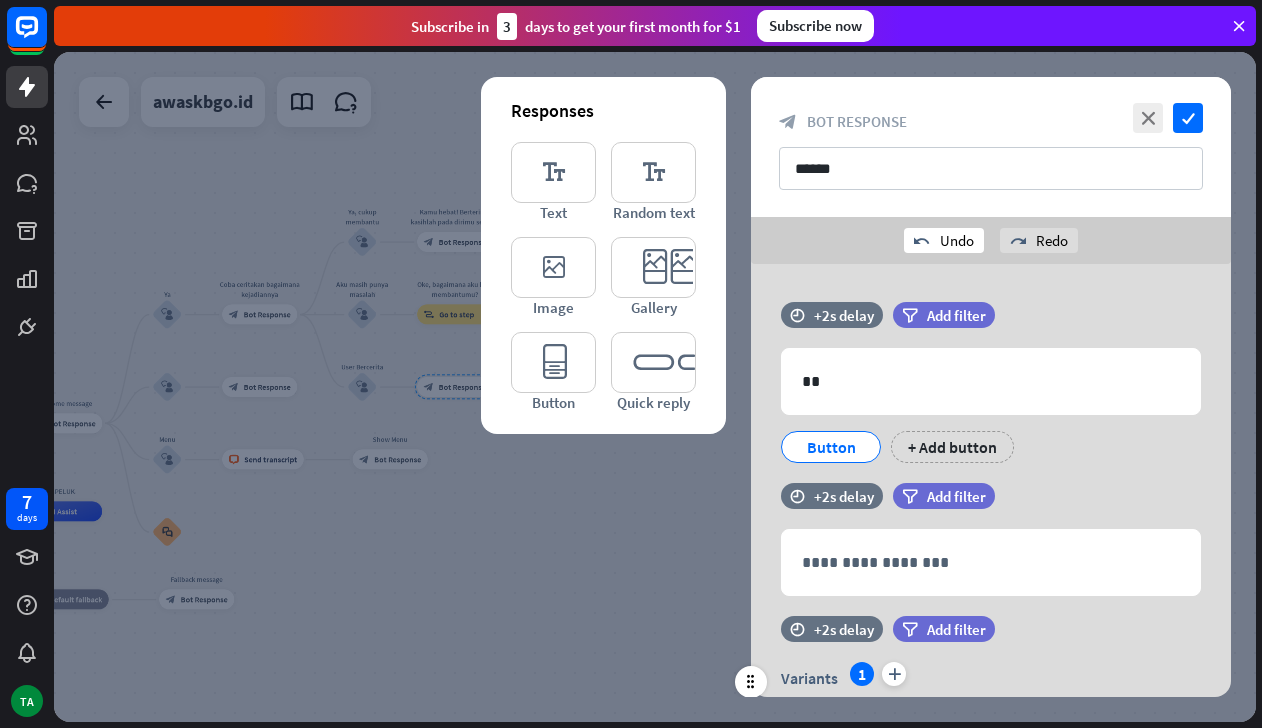 click on "undo" at bounding box center [922, 241] 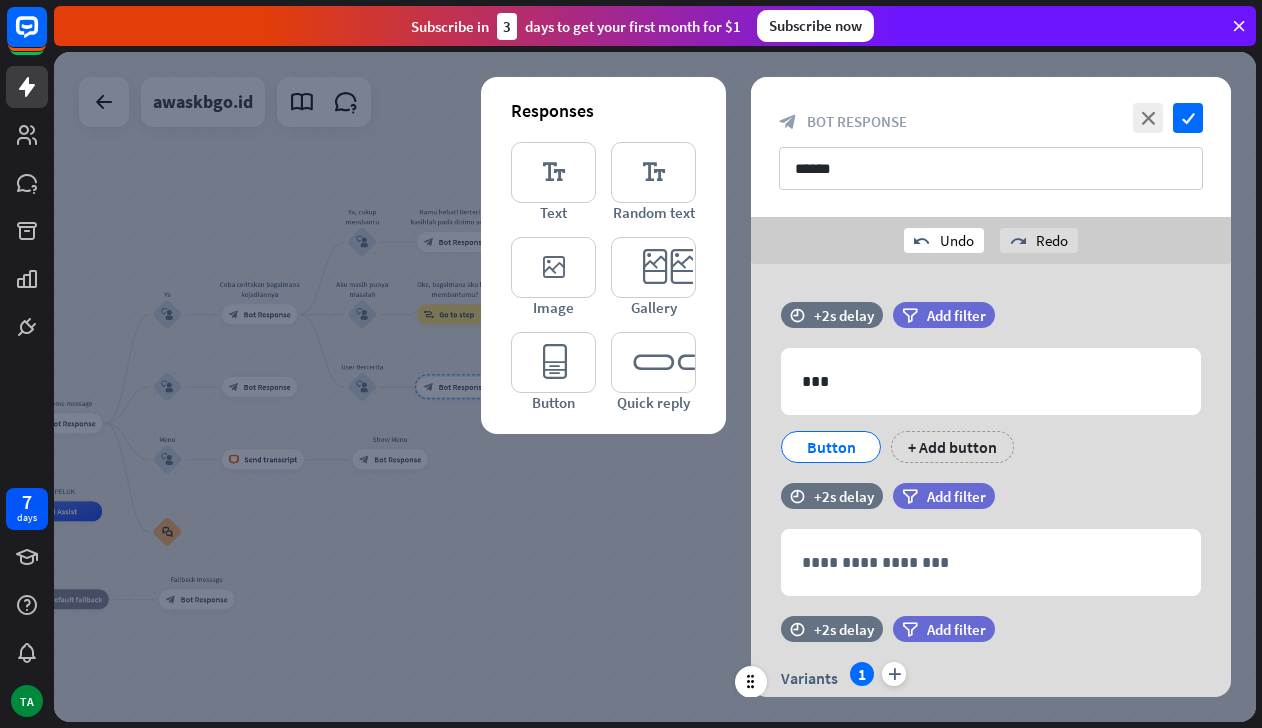 click on "undo" at bounding box center [922, 241] 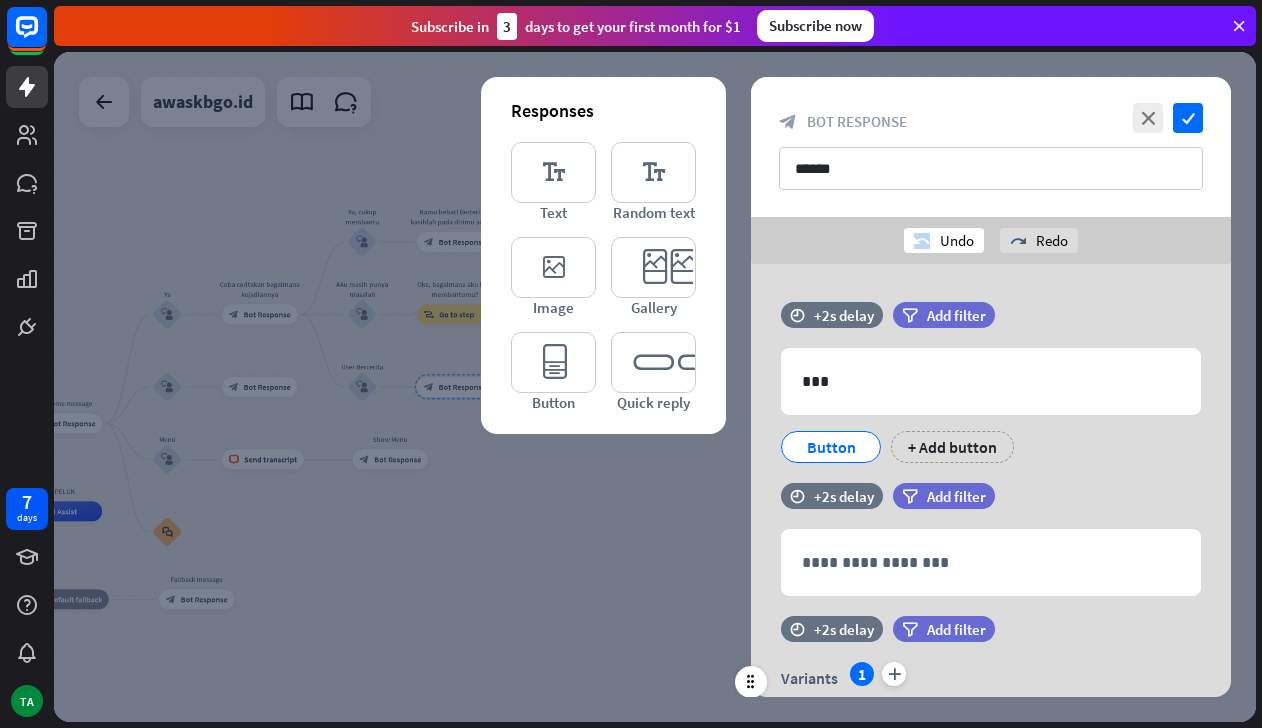 click on "undo" at bounding box center (922, 241) 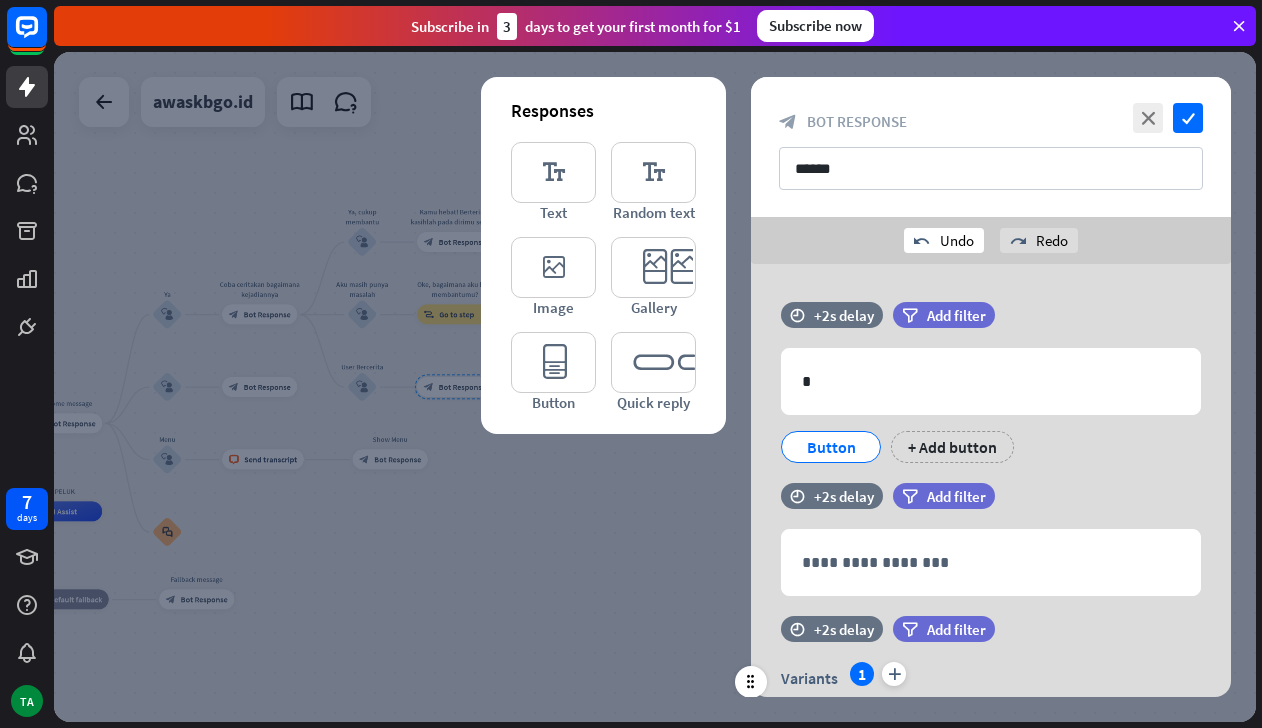 click on "undo" at bounding box center [922, 241] 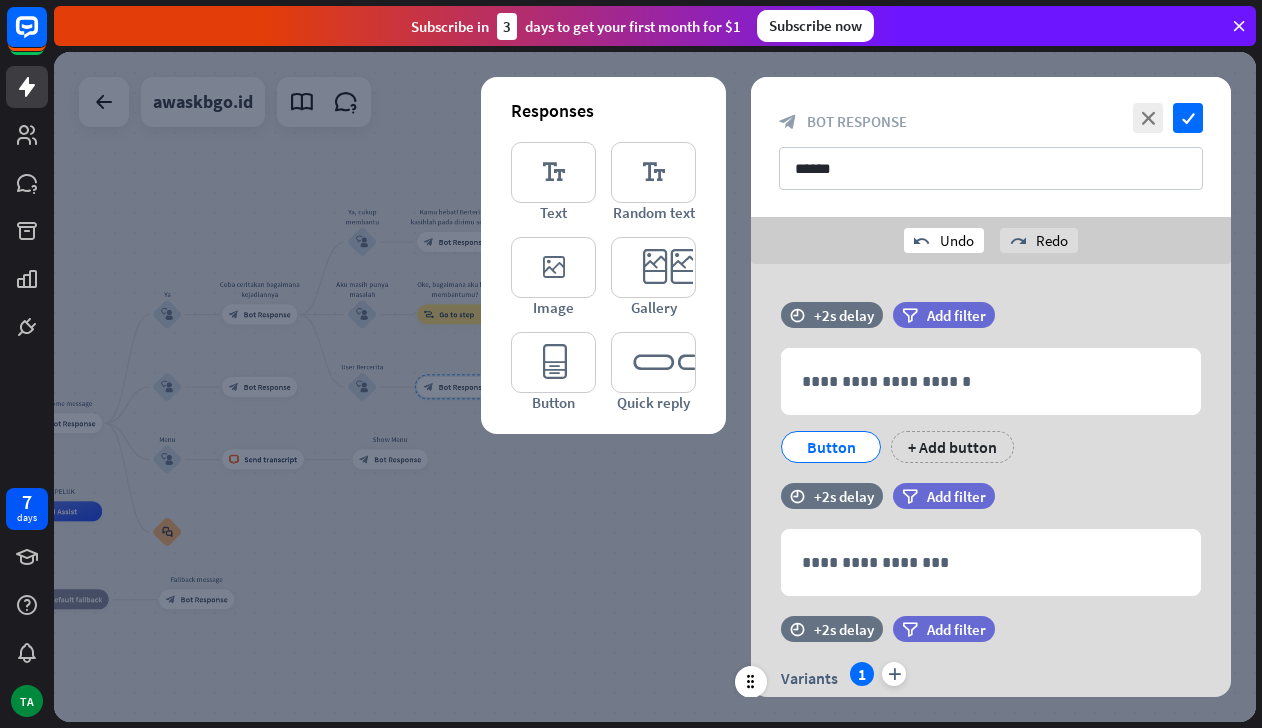 click on "undo" at bounding box center (922, 241) 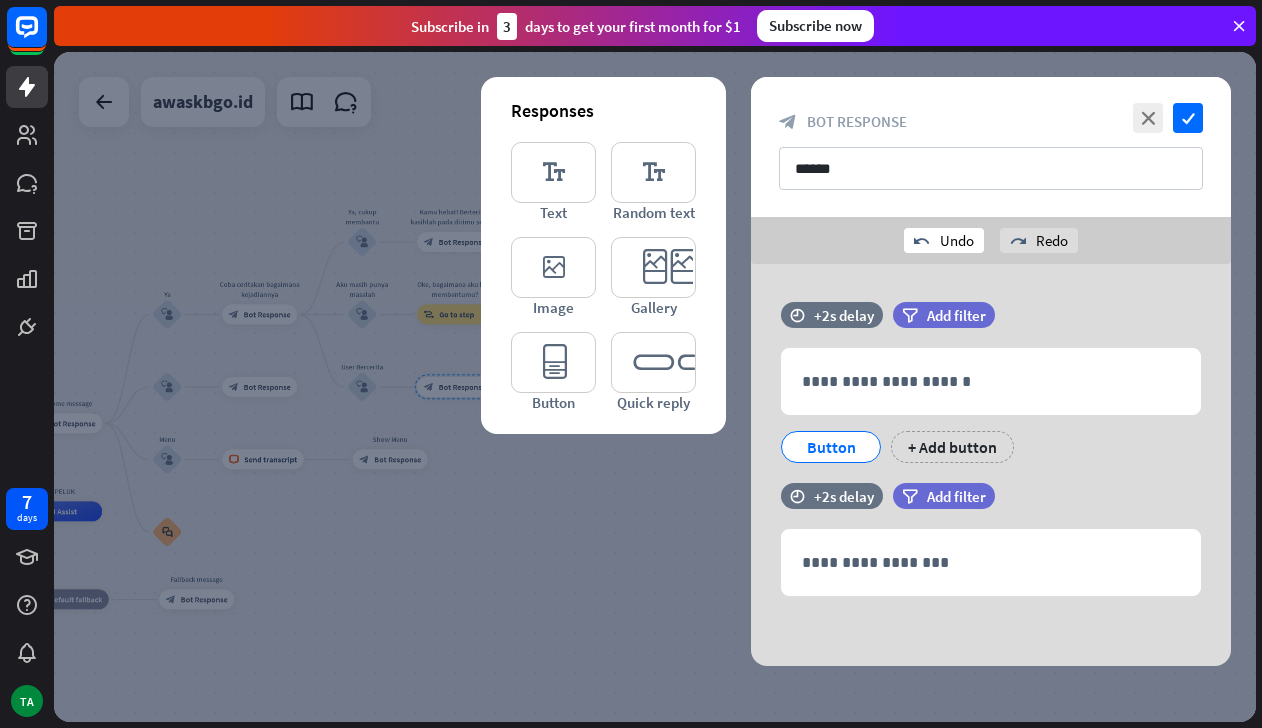 click on "undo" at bounding box center [922, 241] 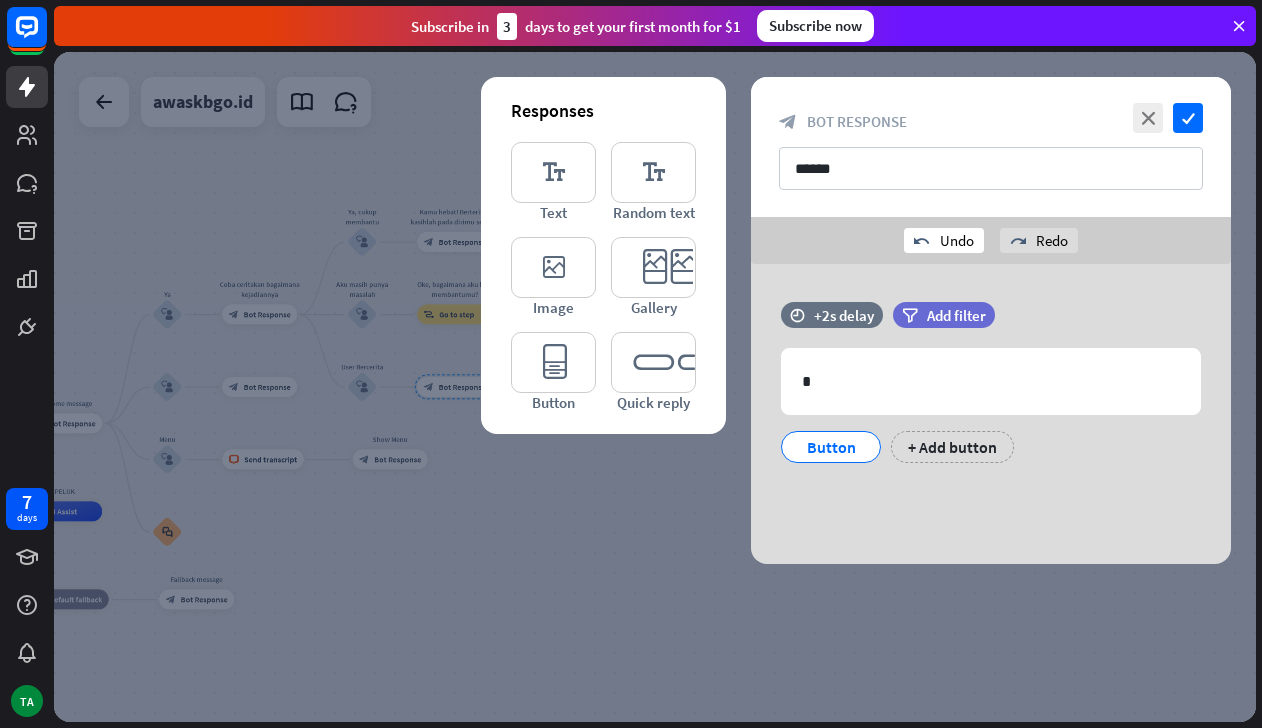 click on "undo" at bounding box center (922, 241) 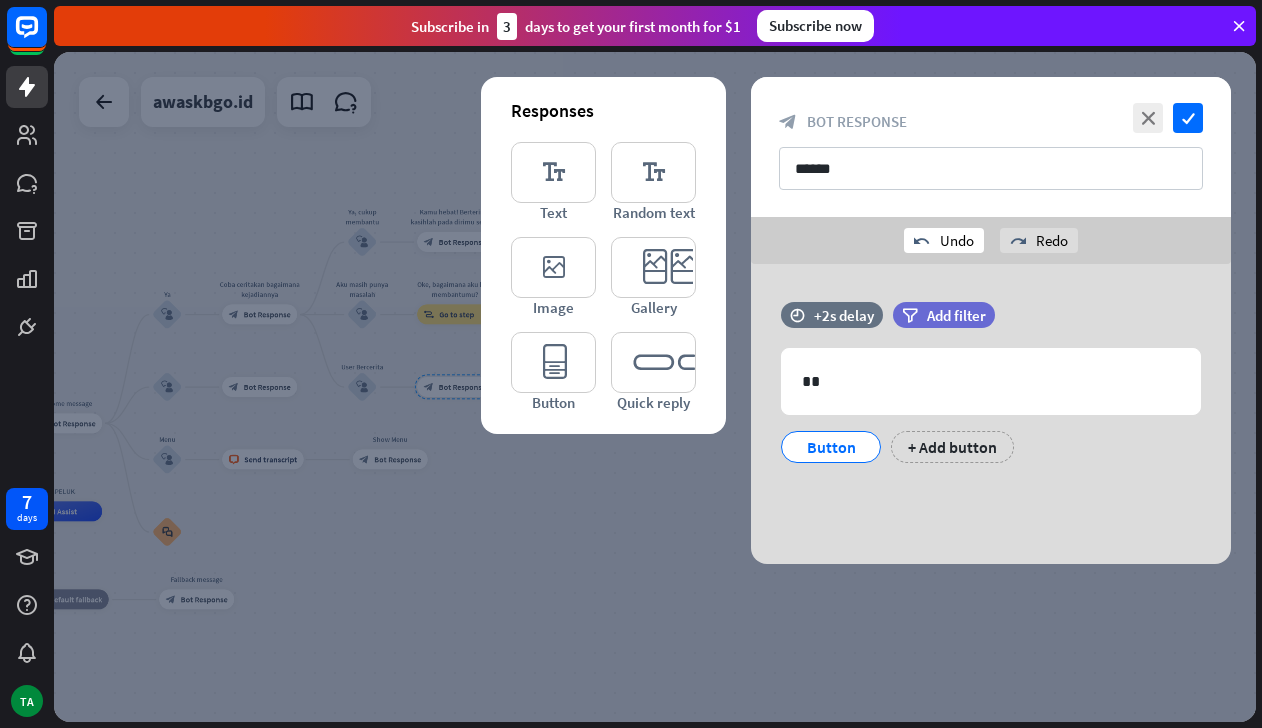 click on "undo" at bounding box center [922, 241] 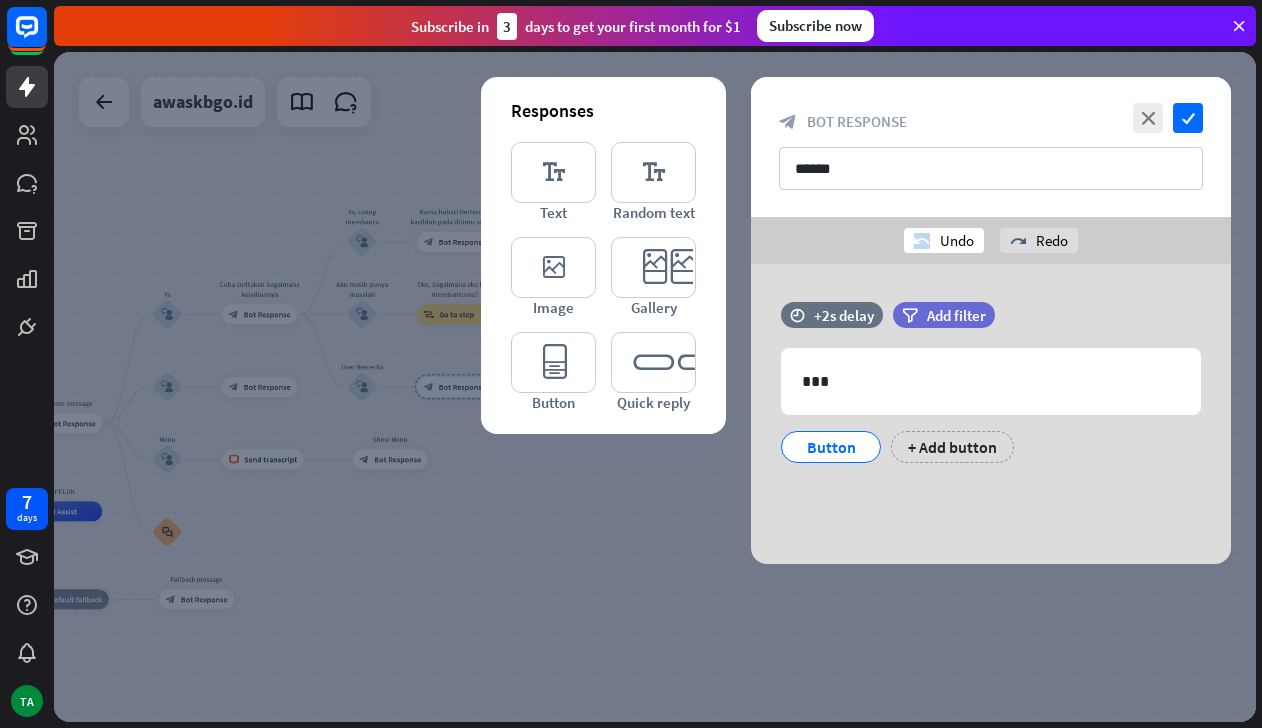 click on "undo" at bounding box center (922, 241) 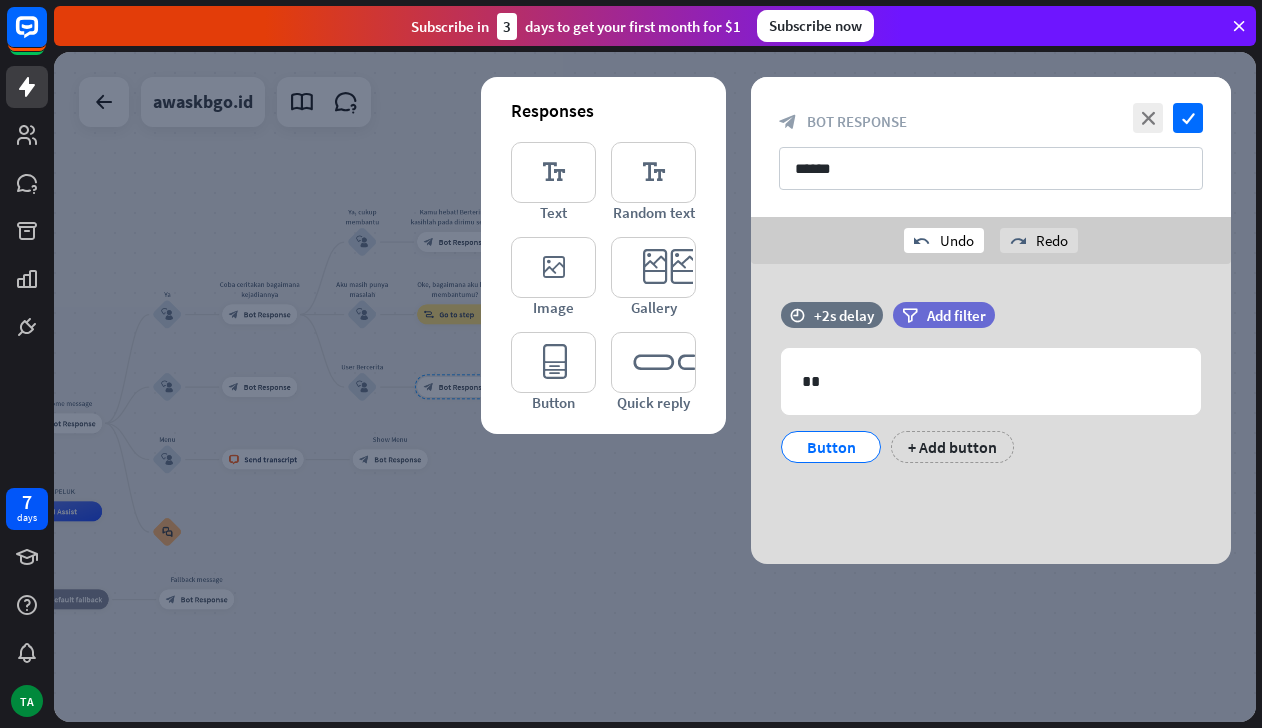 click on "undo" at bounding box center (922, 241) 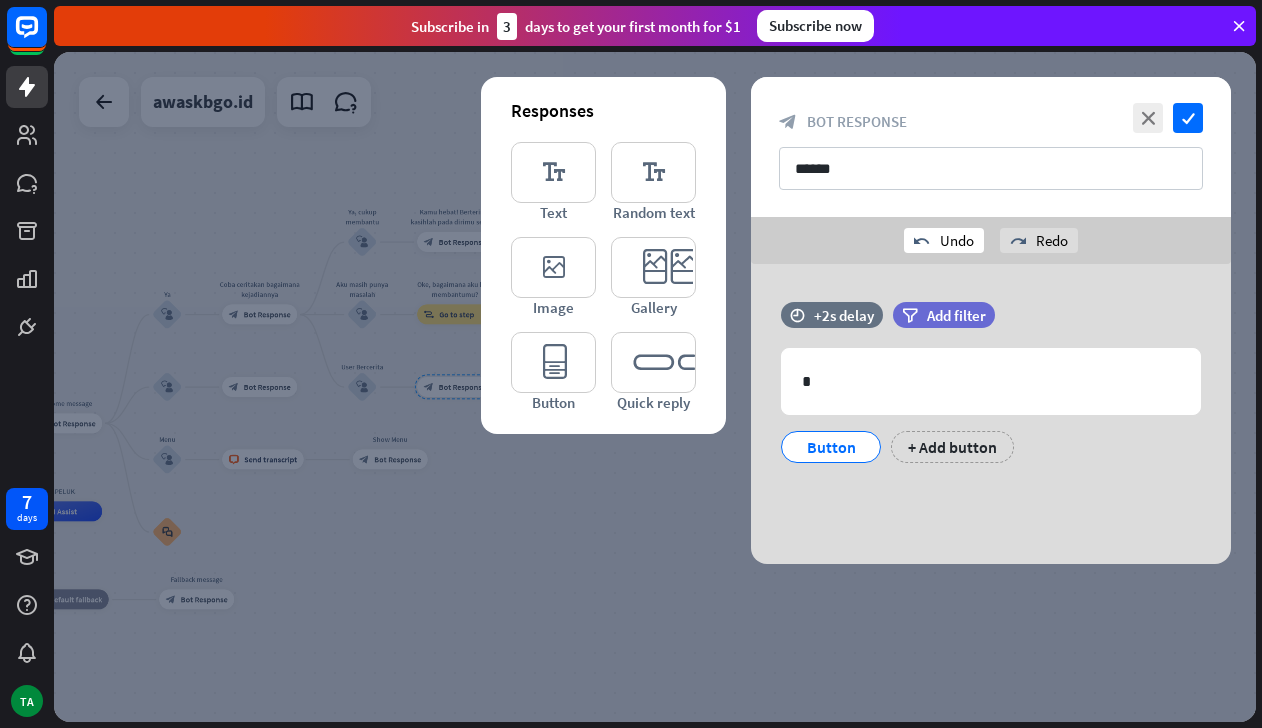 click on "undo" at bounding box center (922, 241) 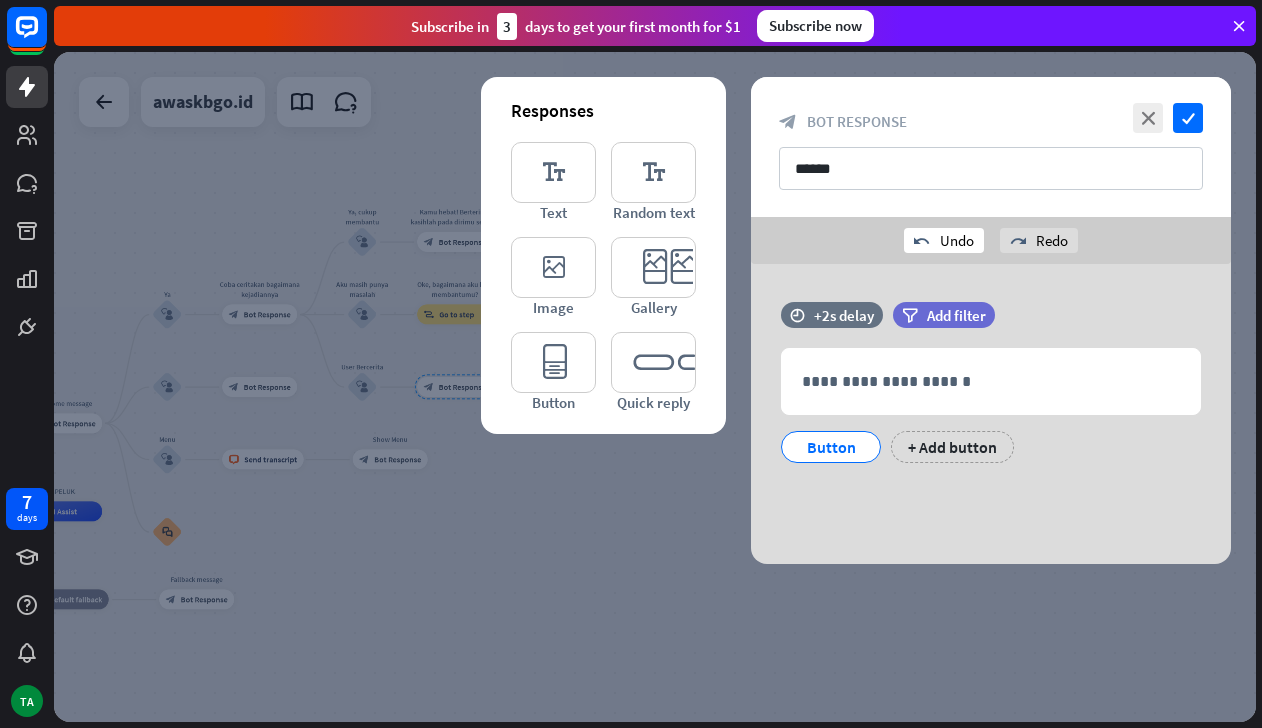 click on "undo" at bounding box center [922, 241] 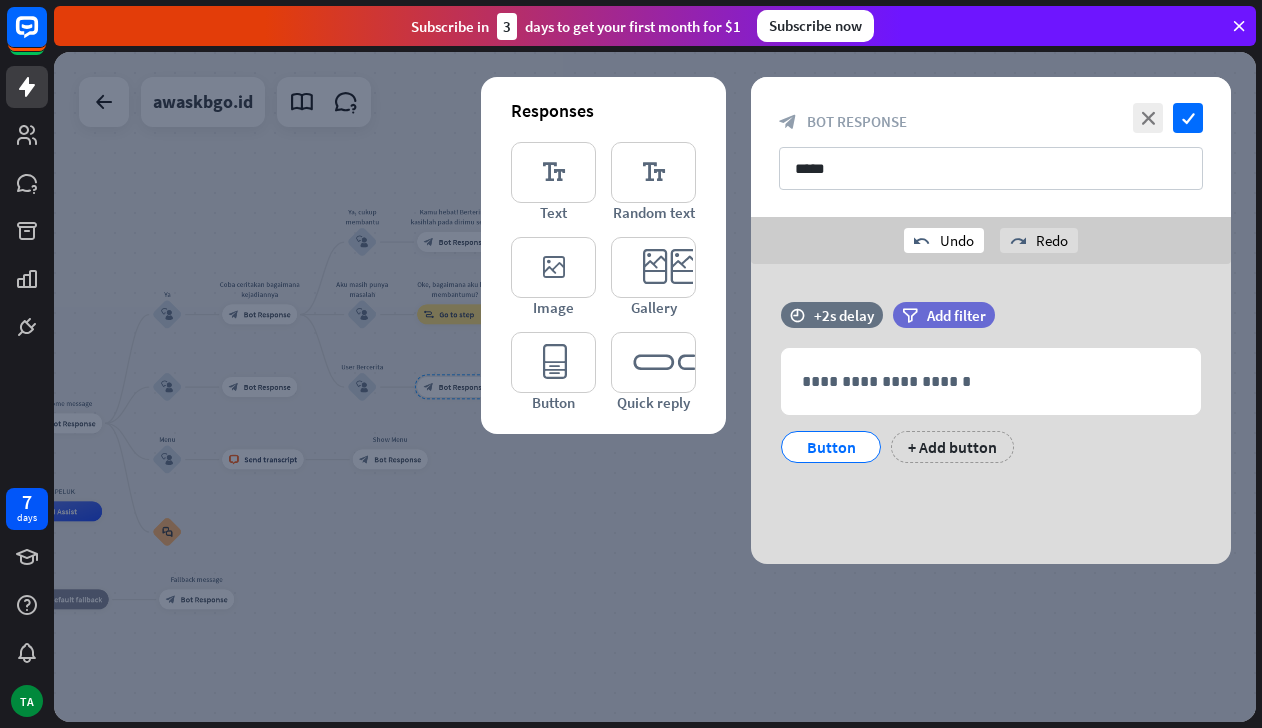 click on "undo" at bounding box center (922, 241) 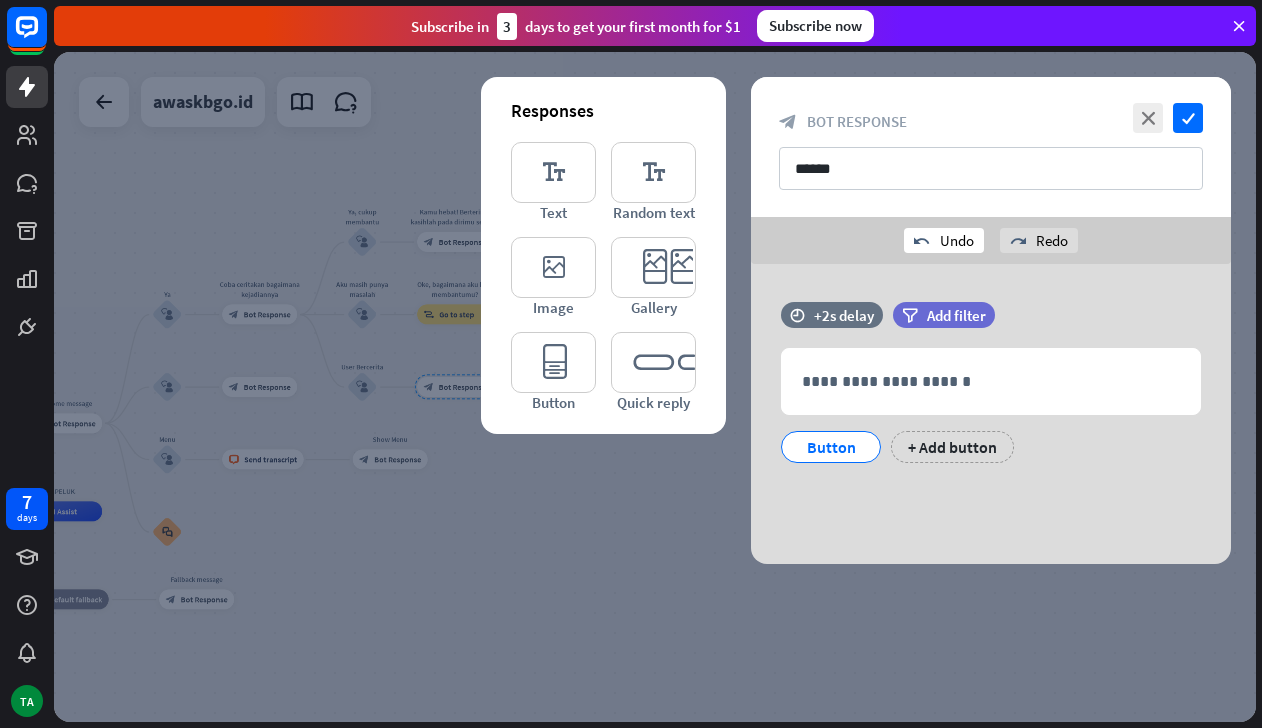 click on "undo" at bounding box center [922, 241] 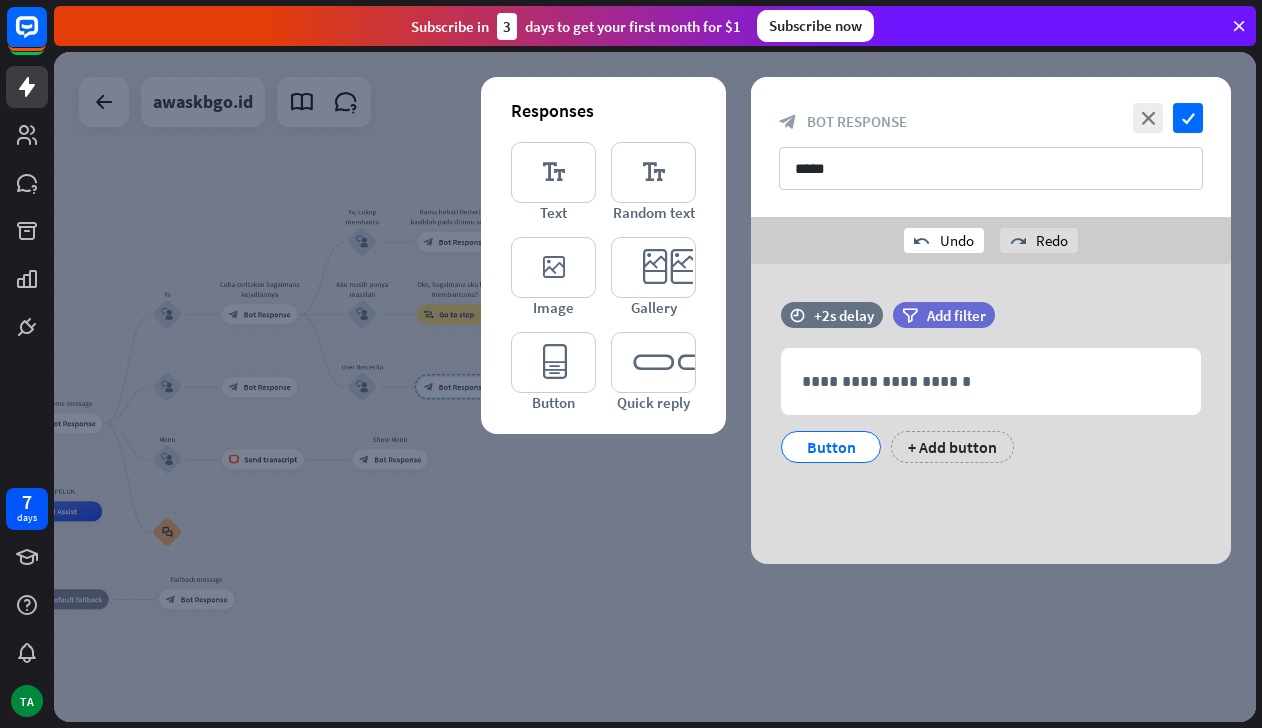 click on "undo" at bounding box center (922, 241) 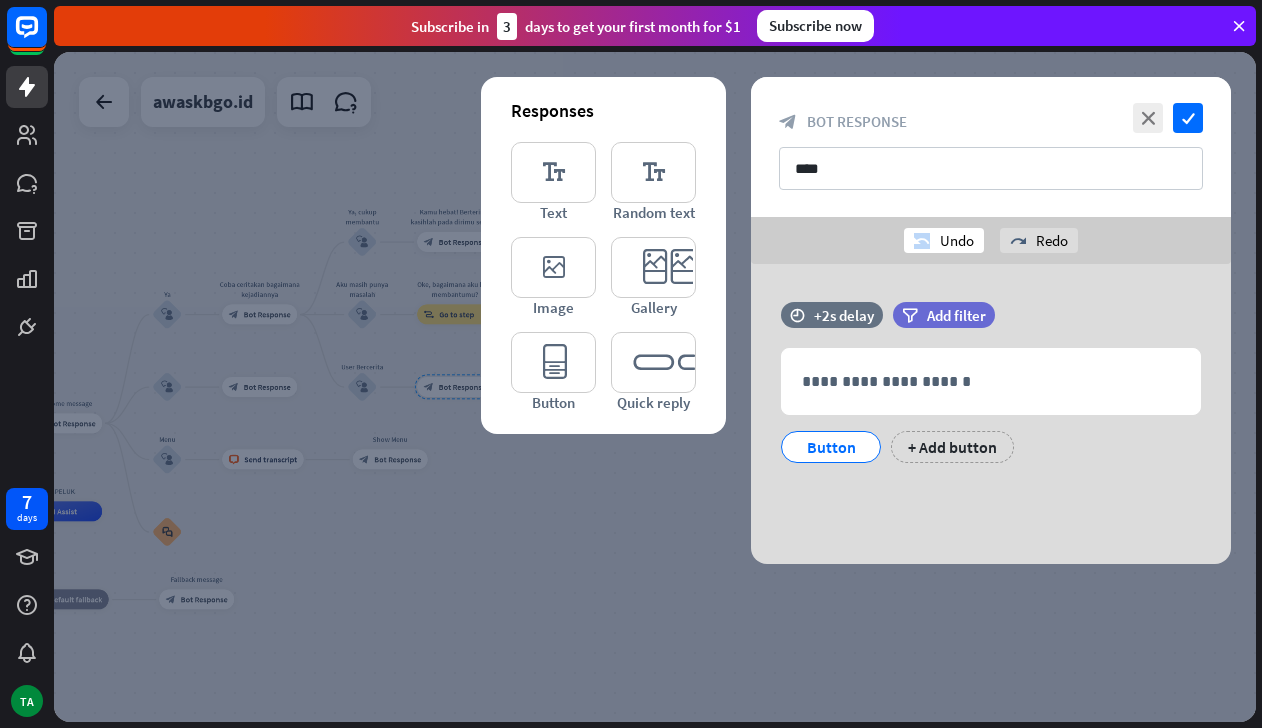 click on "undo" at bounding box center [922, 241] 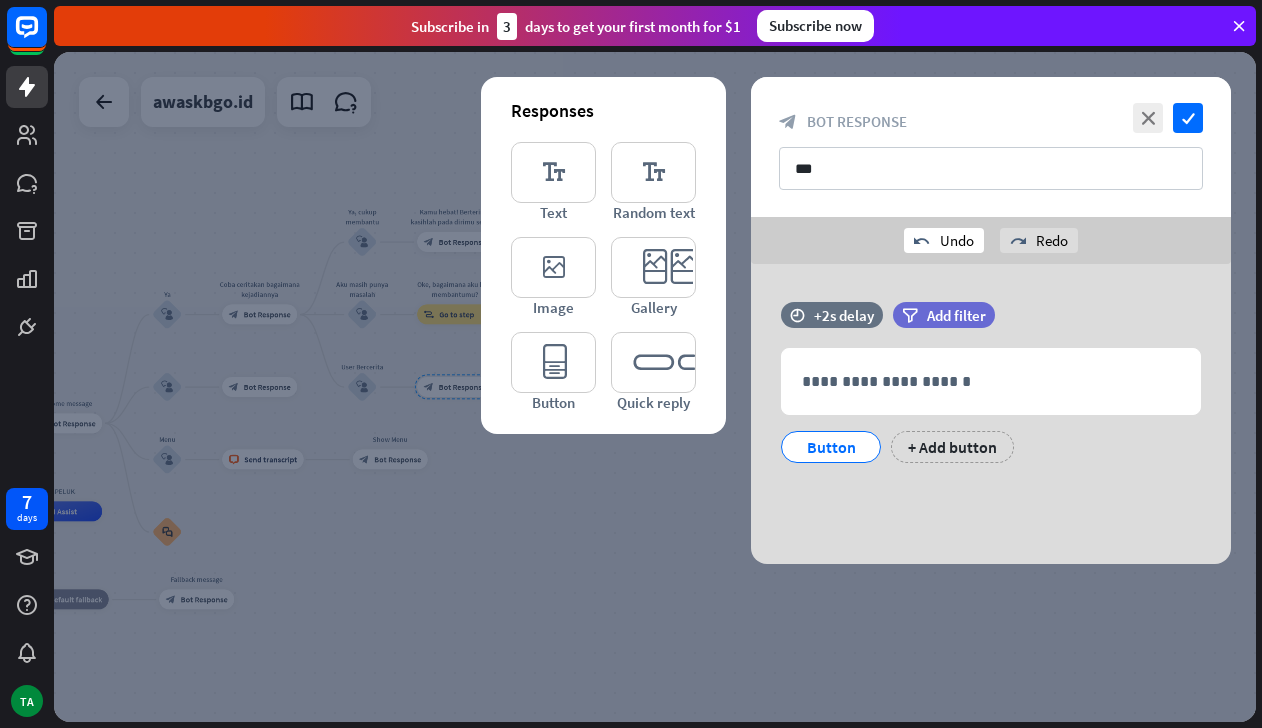 click on "undo" at bounding box center (922, 241) 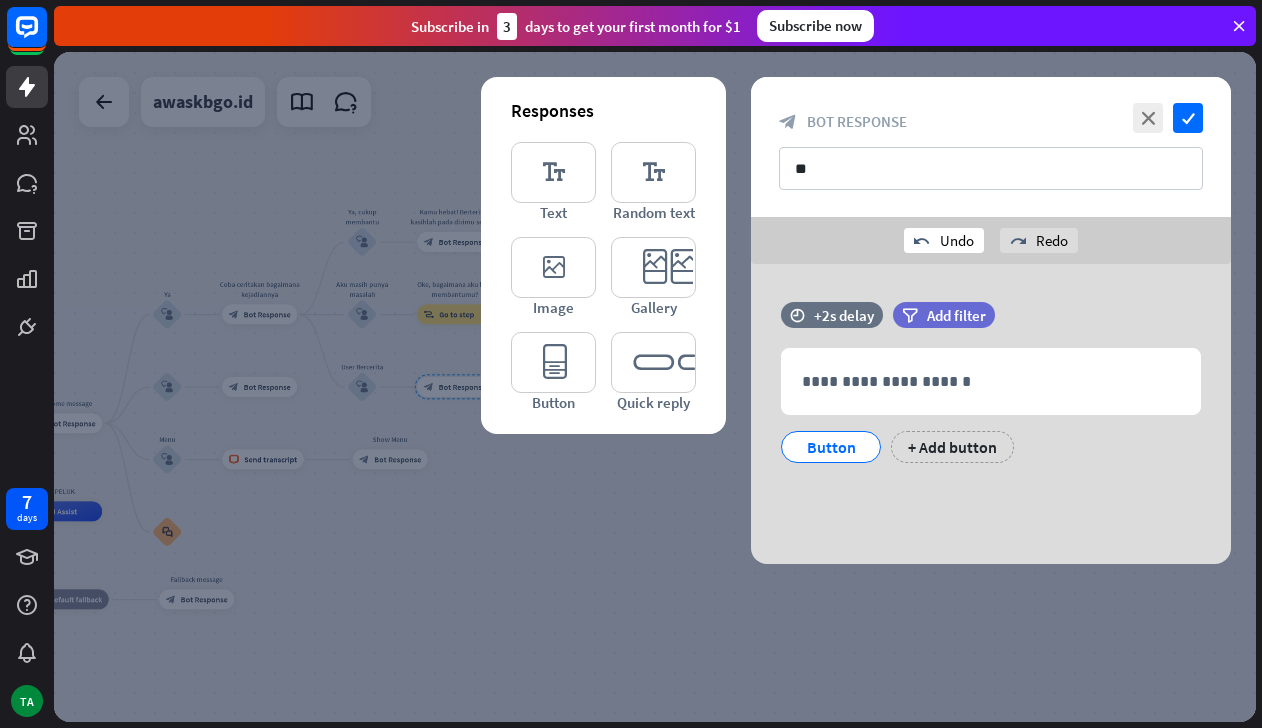 click on "undo" at bounding box center [922, 241] 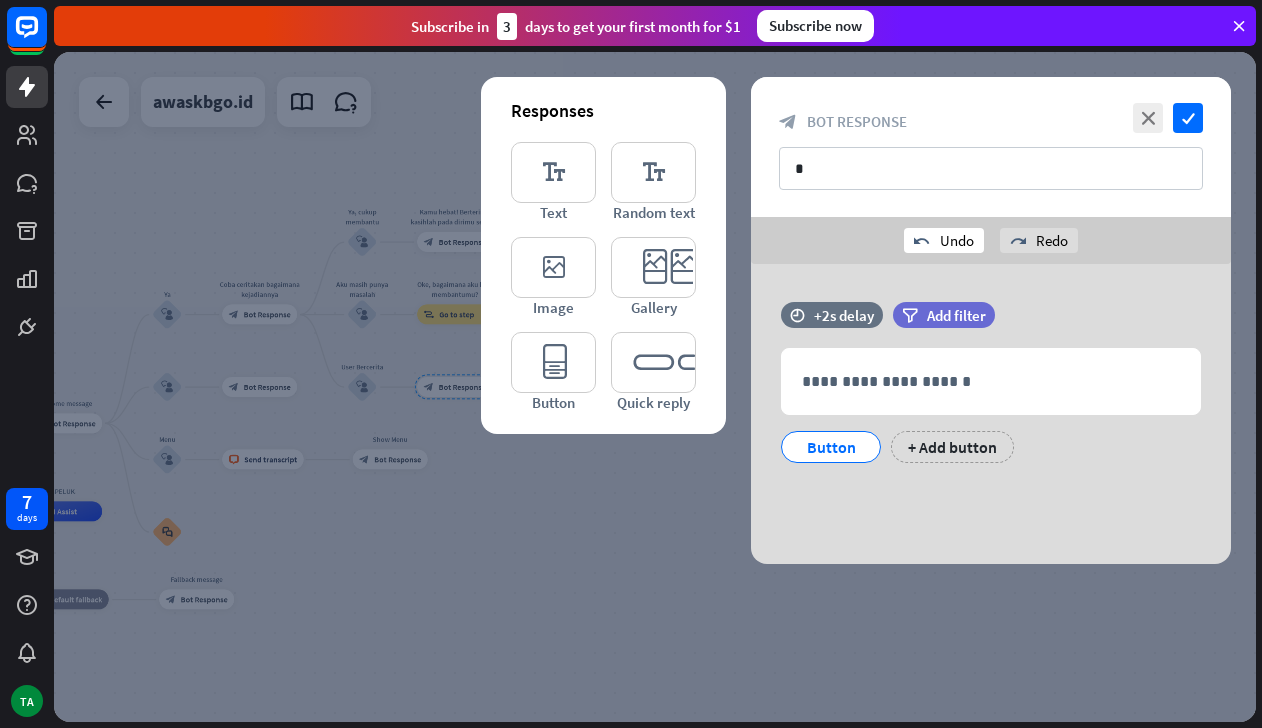 click on "undo" at bounding box center [922, 241] 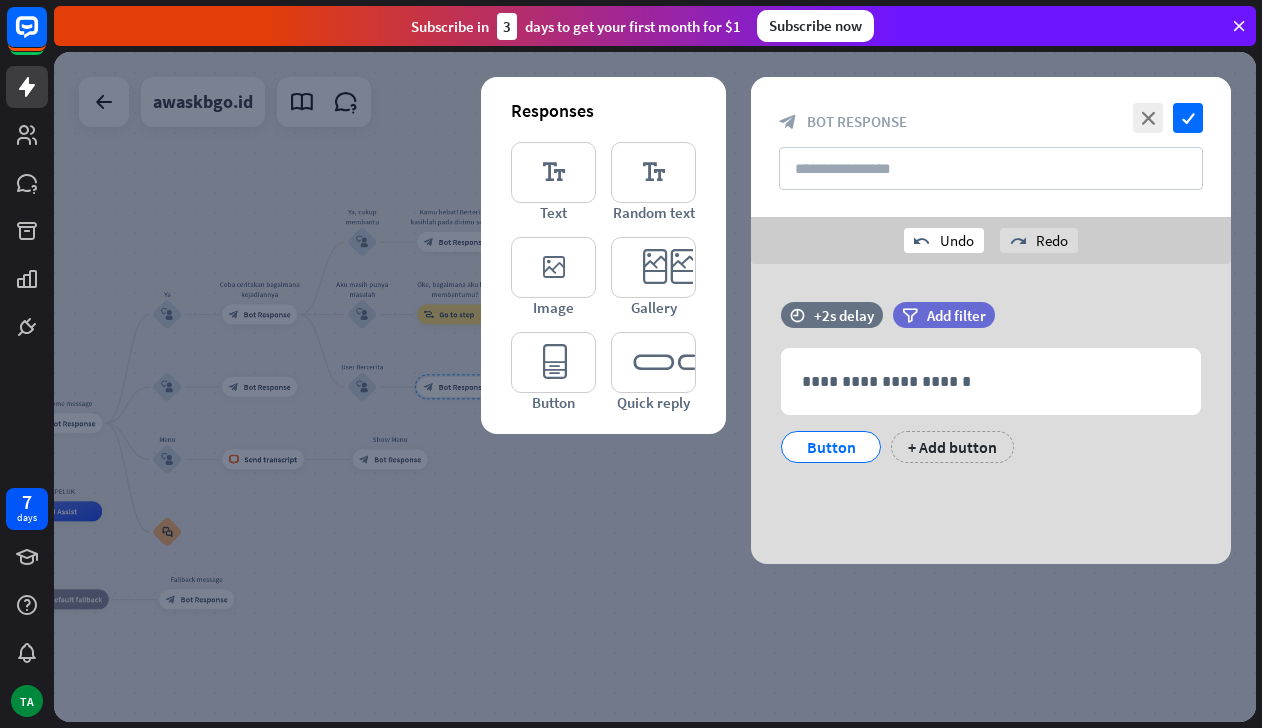 click on "undo" at bounding box center [922, 241] 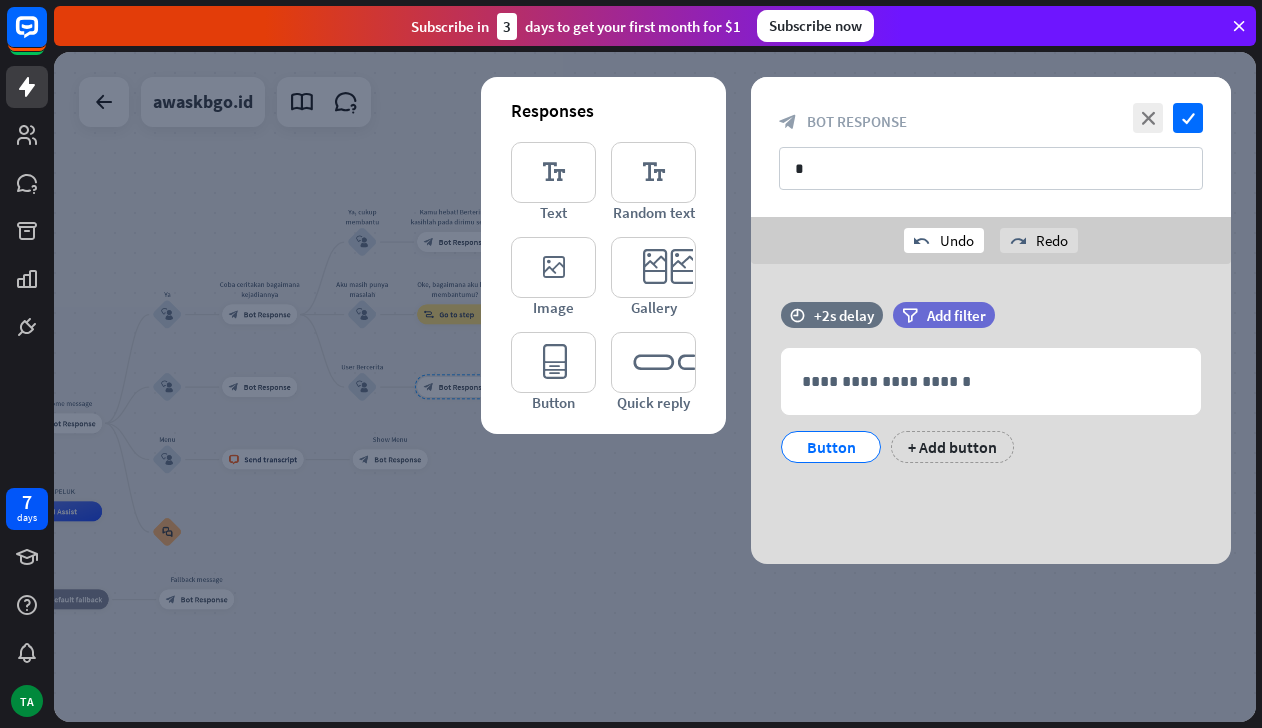 click on "undo" at bounding box center [922, 241] 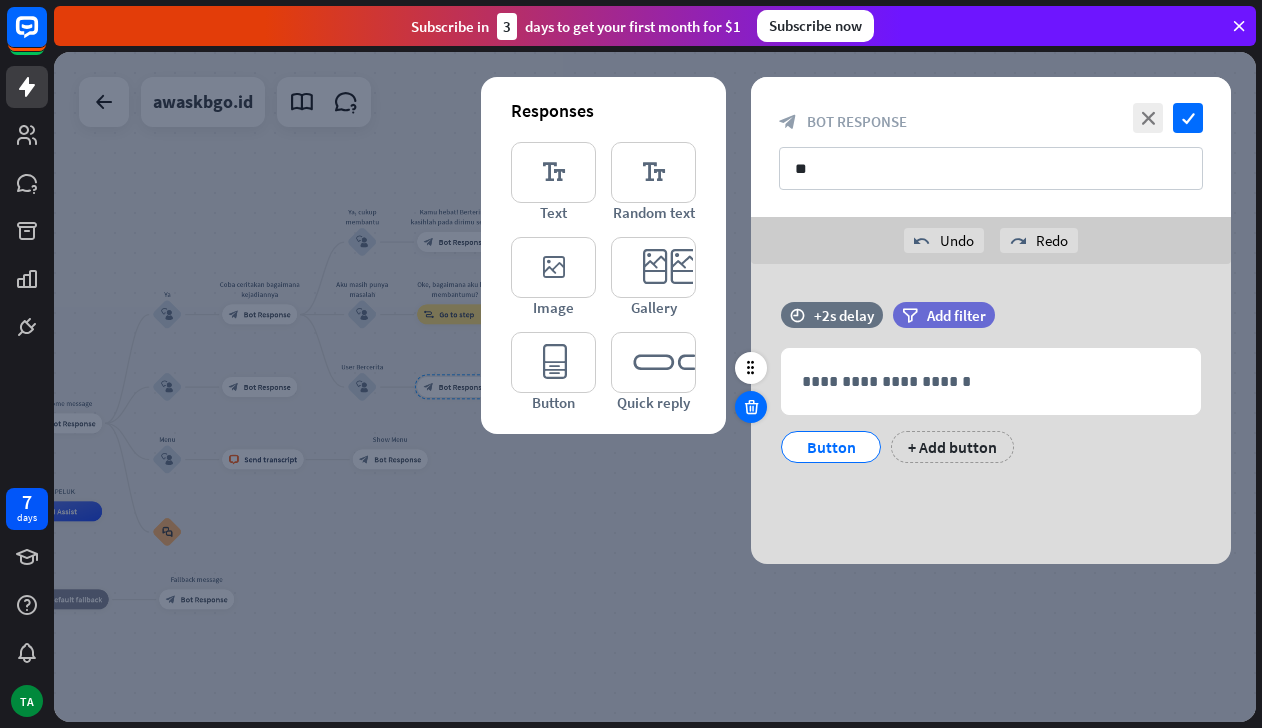 click at bounding box center [751, 407] 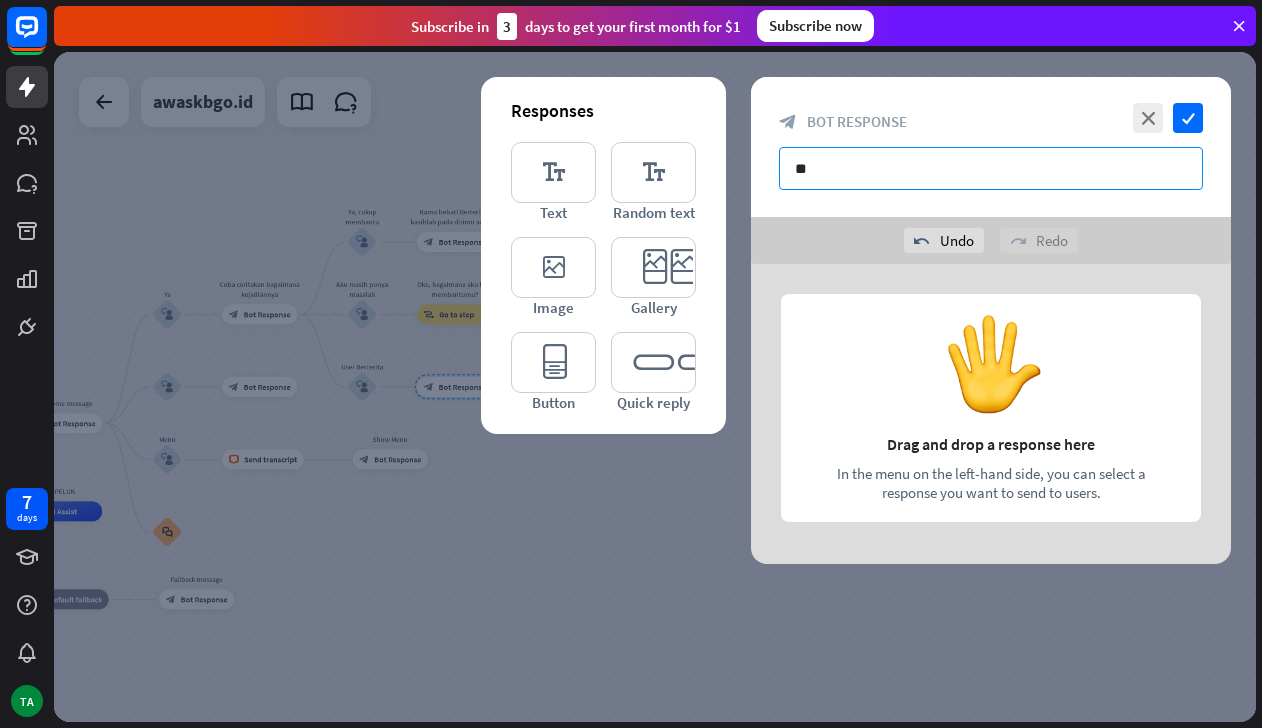 click on "**" at bounding box center (991, 168) 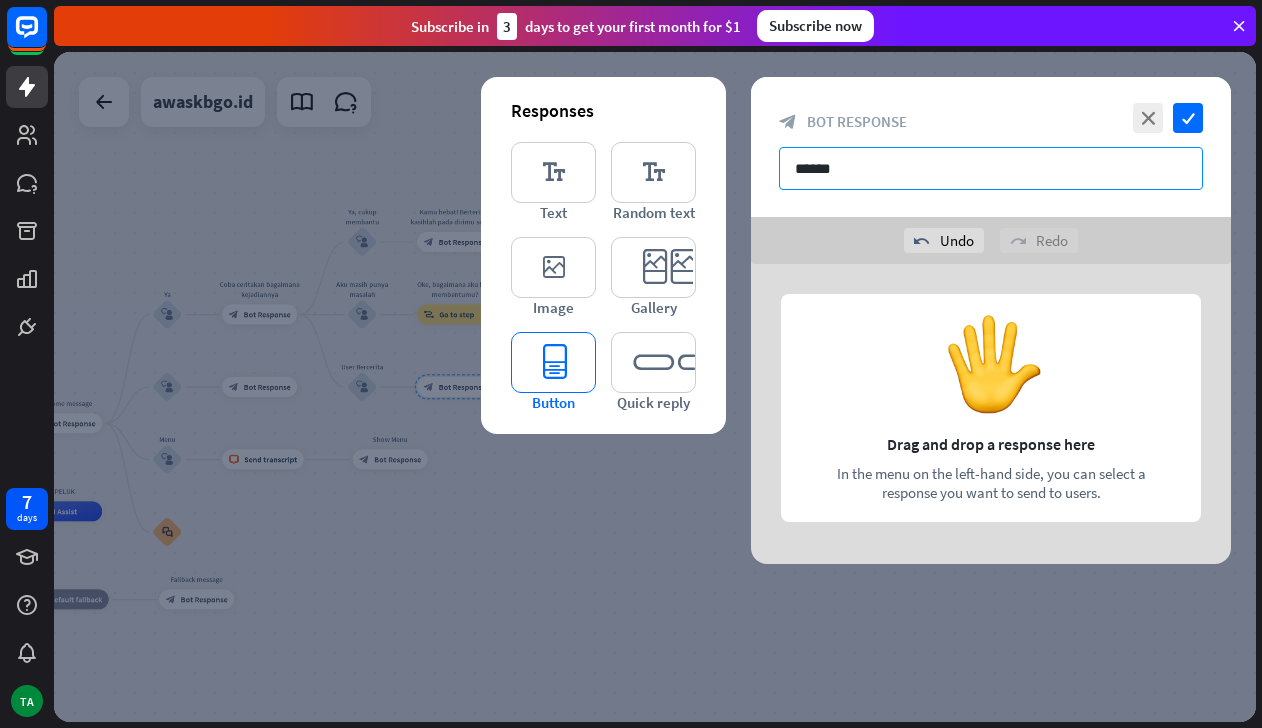 type on "******" 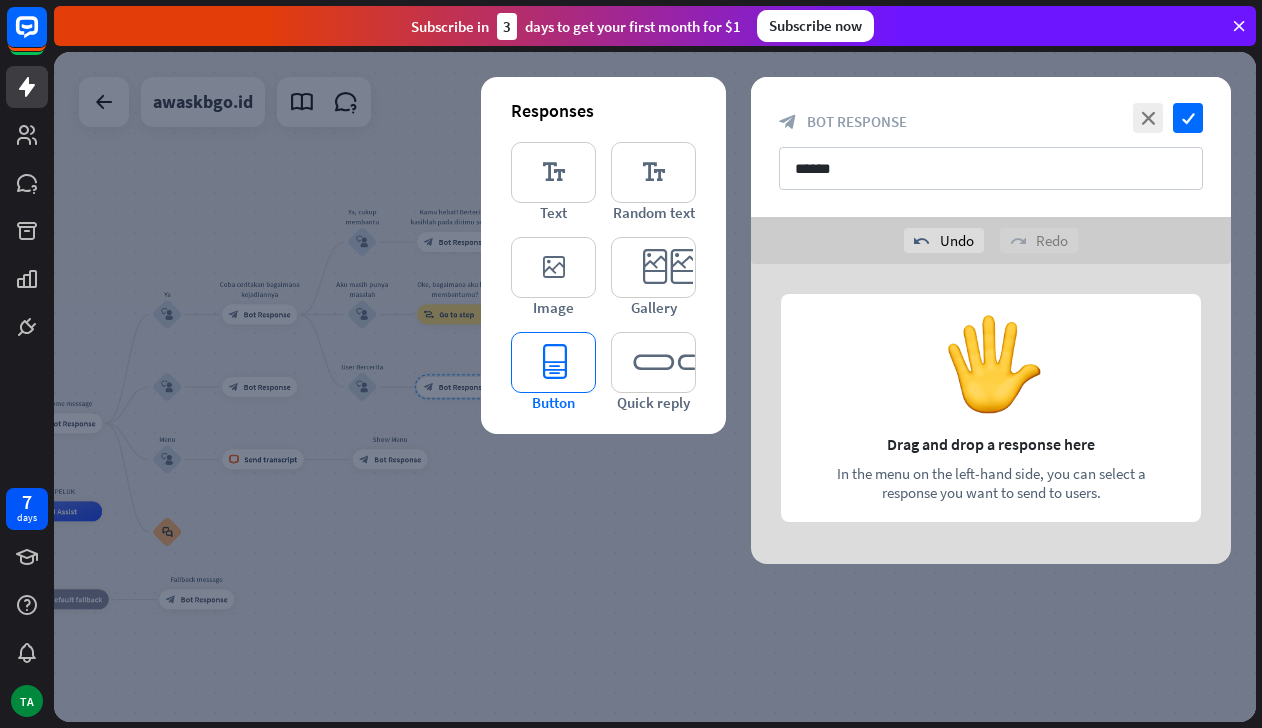 click on "editor_button" at bounding box center [553, 362] 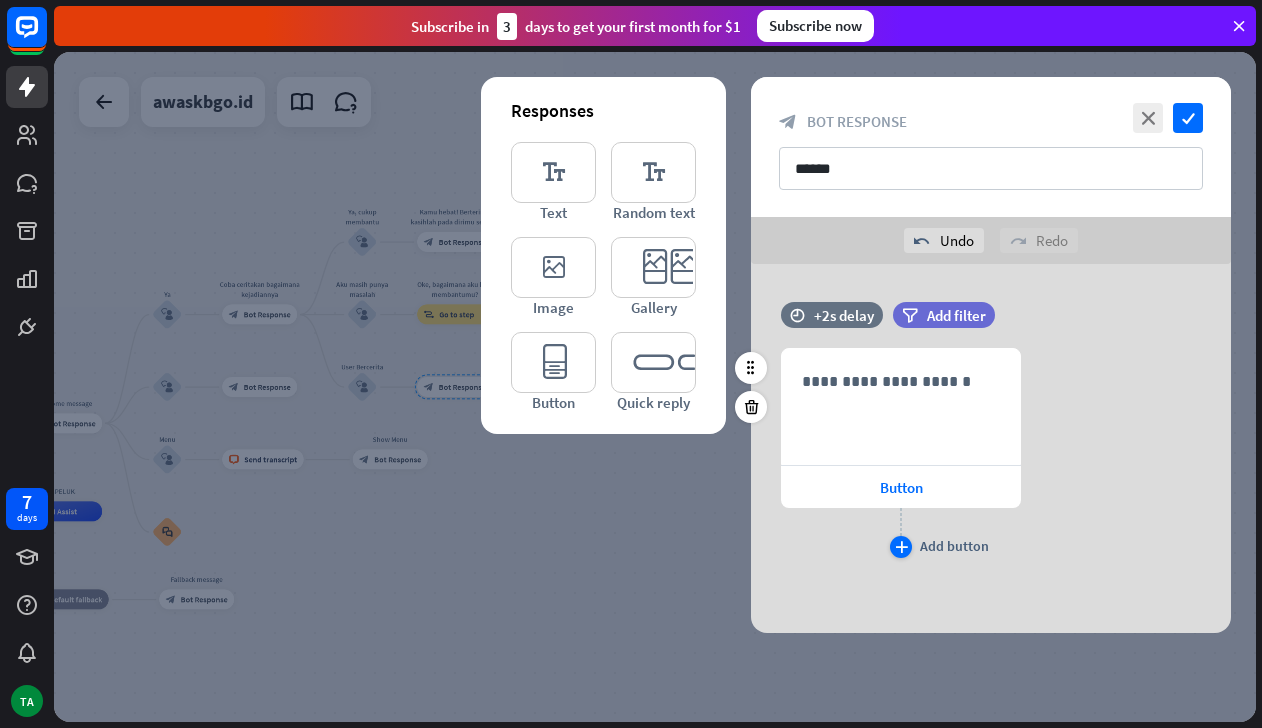 click on "plus" at bounding box center [901, 547] 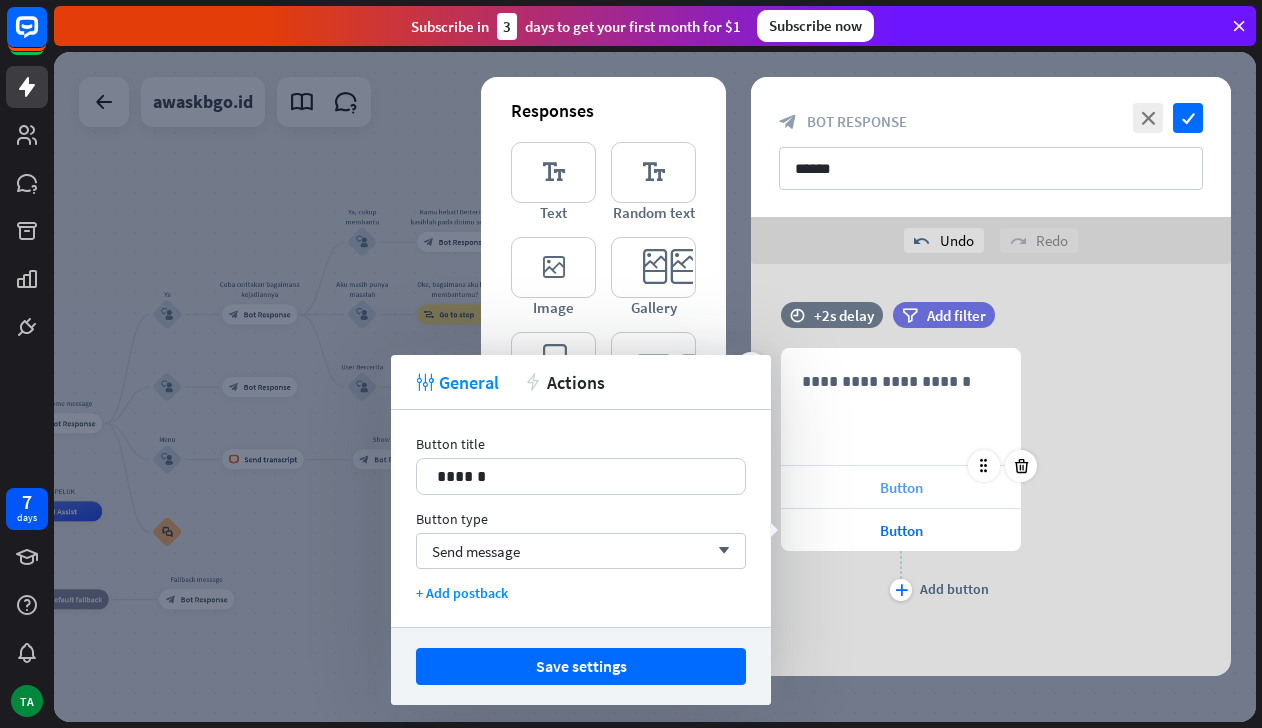 click on "Button" at bounding box center (901, 487) 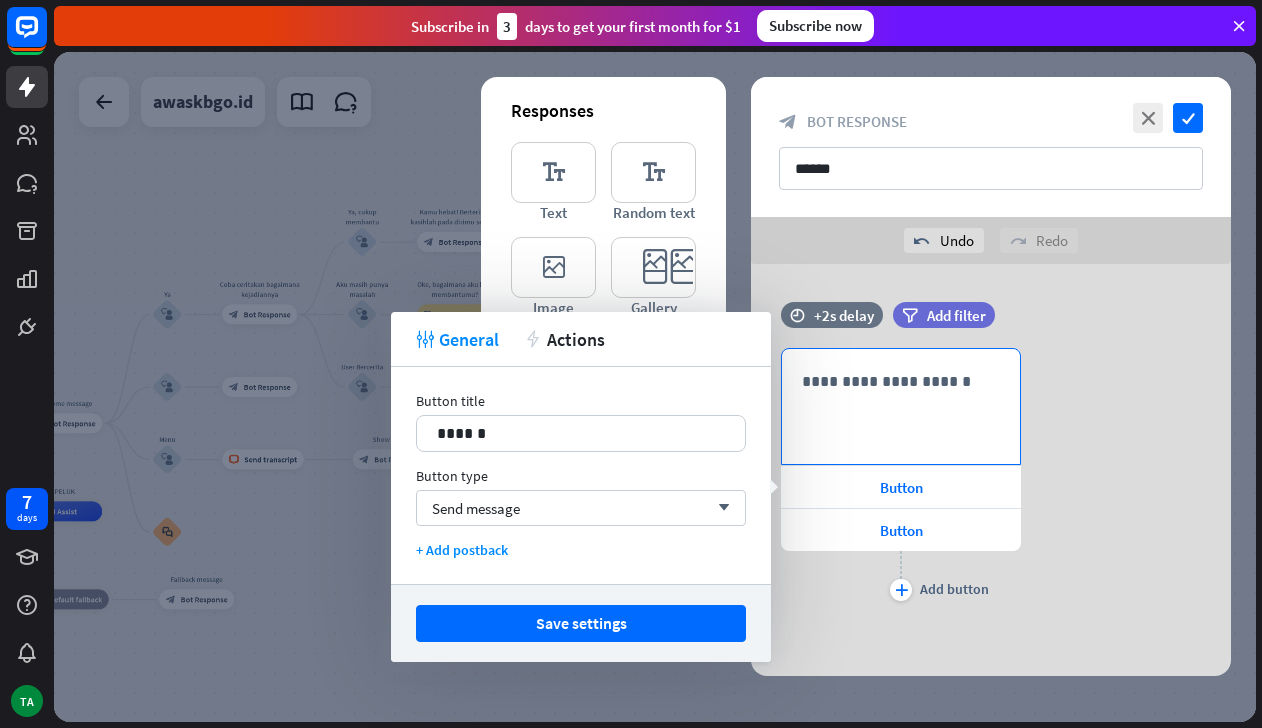 click on "**********" at bounding box center [901, 406] 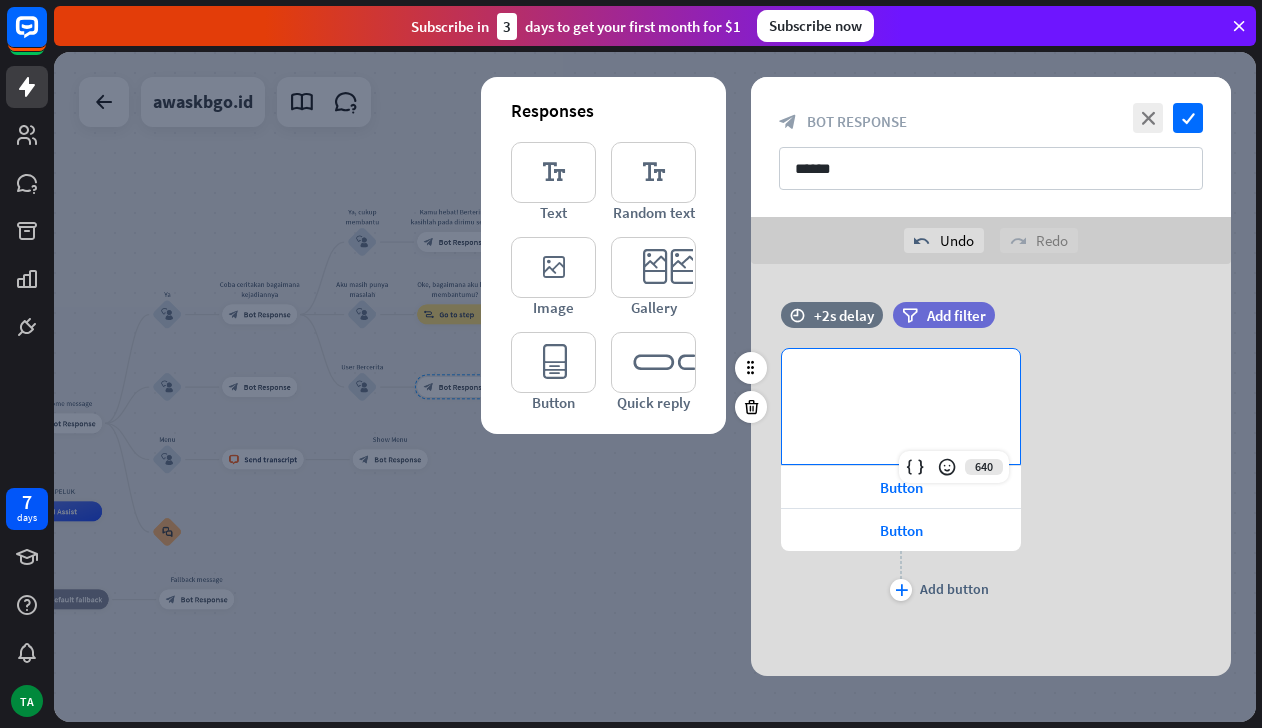 click on "**********" at bounding box center (901, 381) 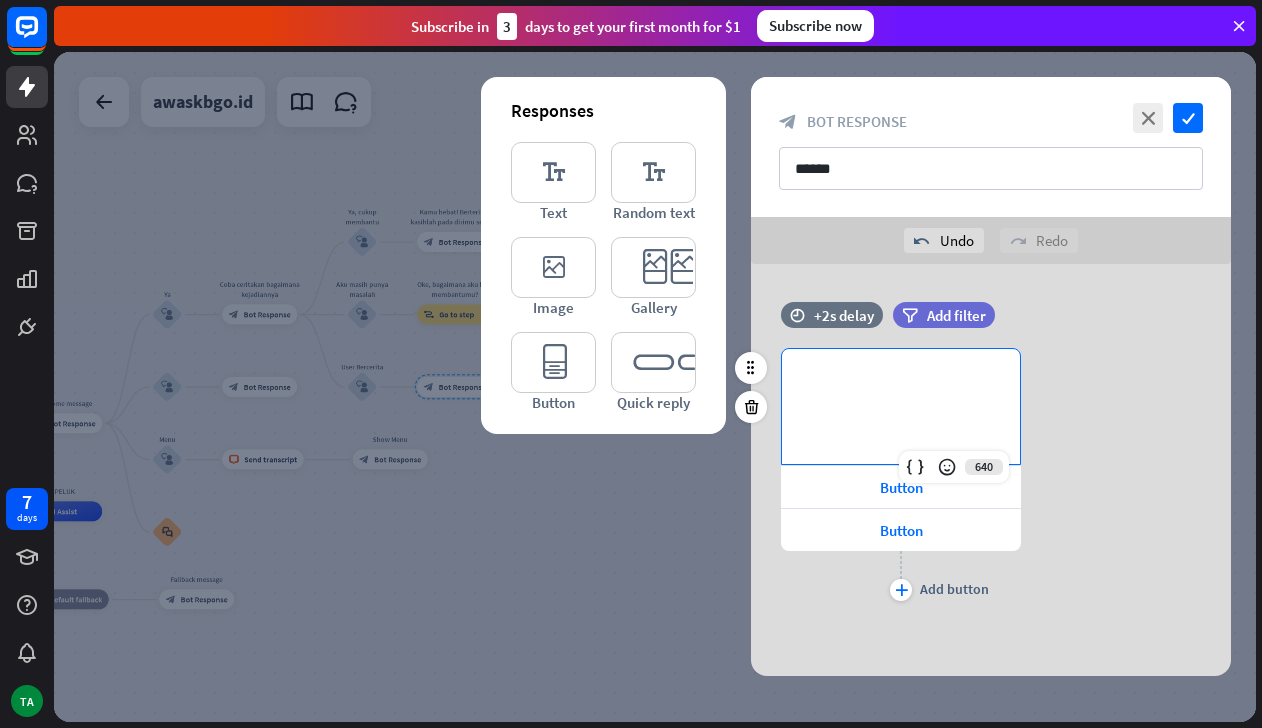 click on "**********" at bounding box center [901, 406] 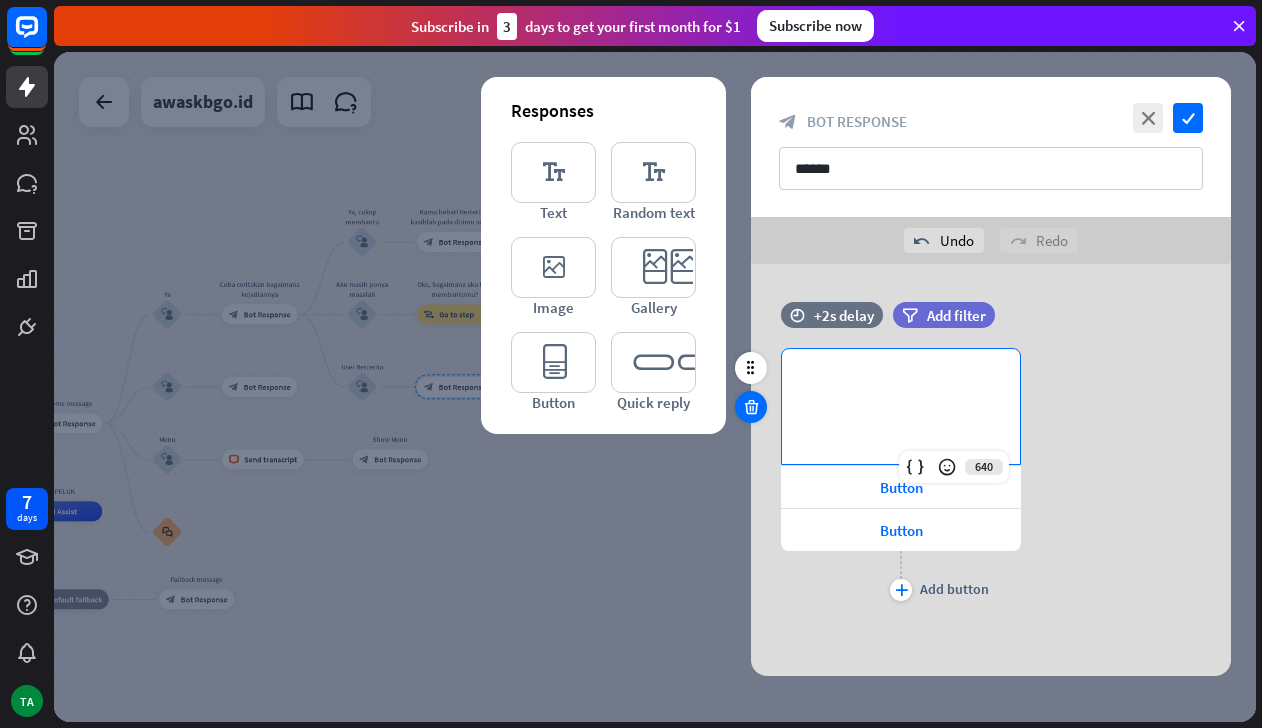 click at bounding box center (751, 407) 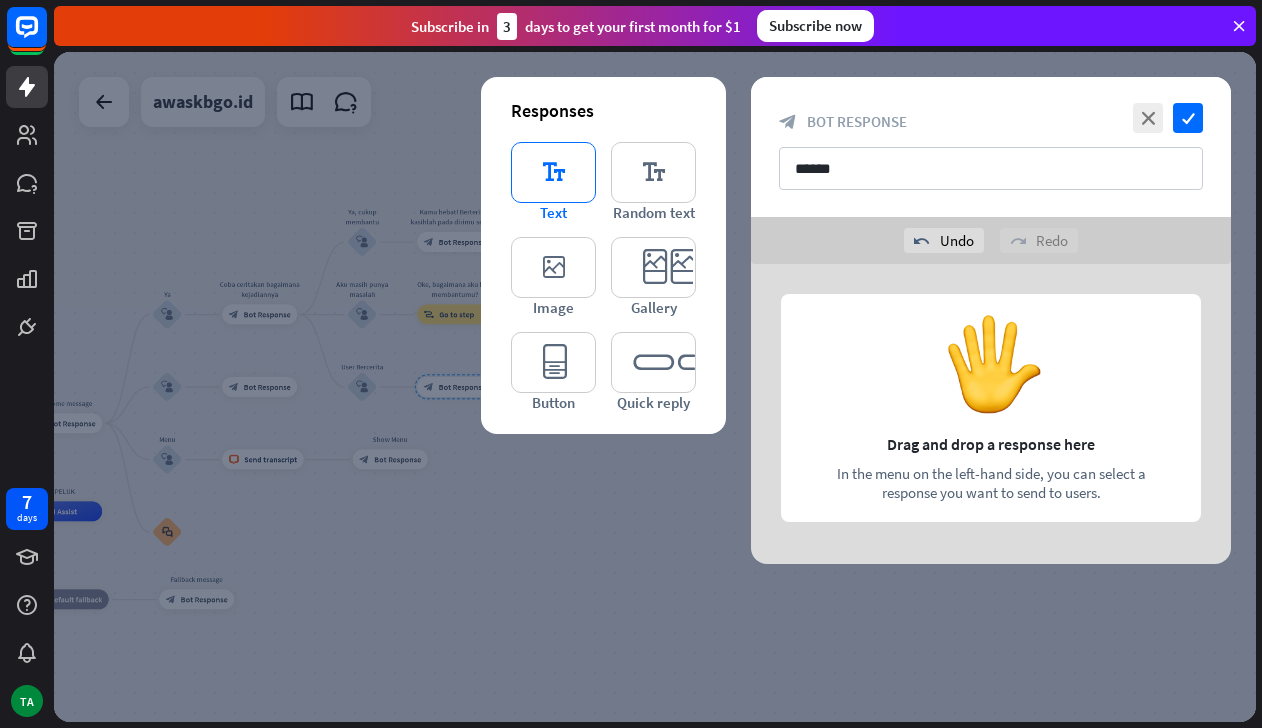 click on "editor_text" at bounding box center (553, 172) 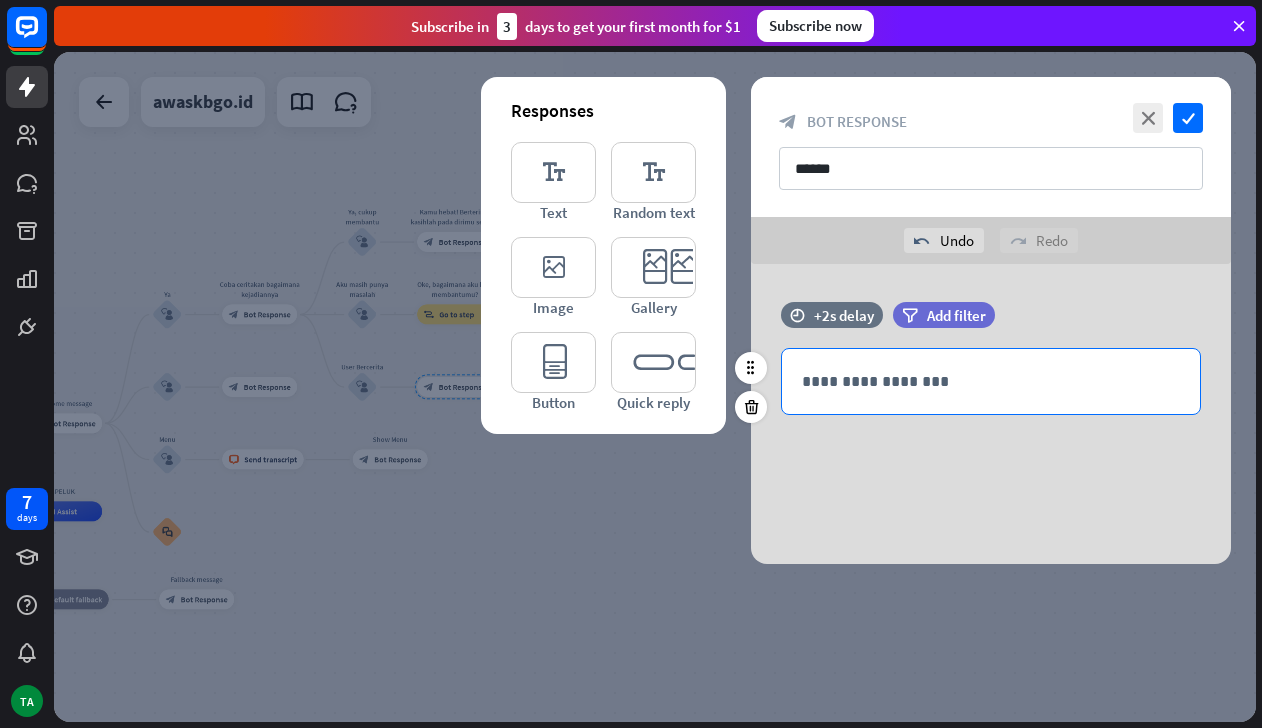 click on "**********" at bounding box center (991, 381) 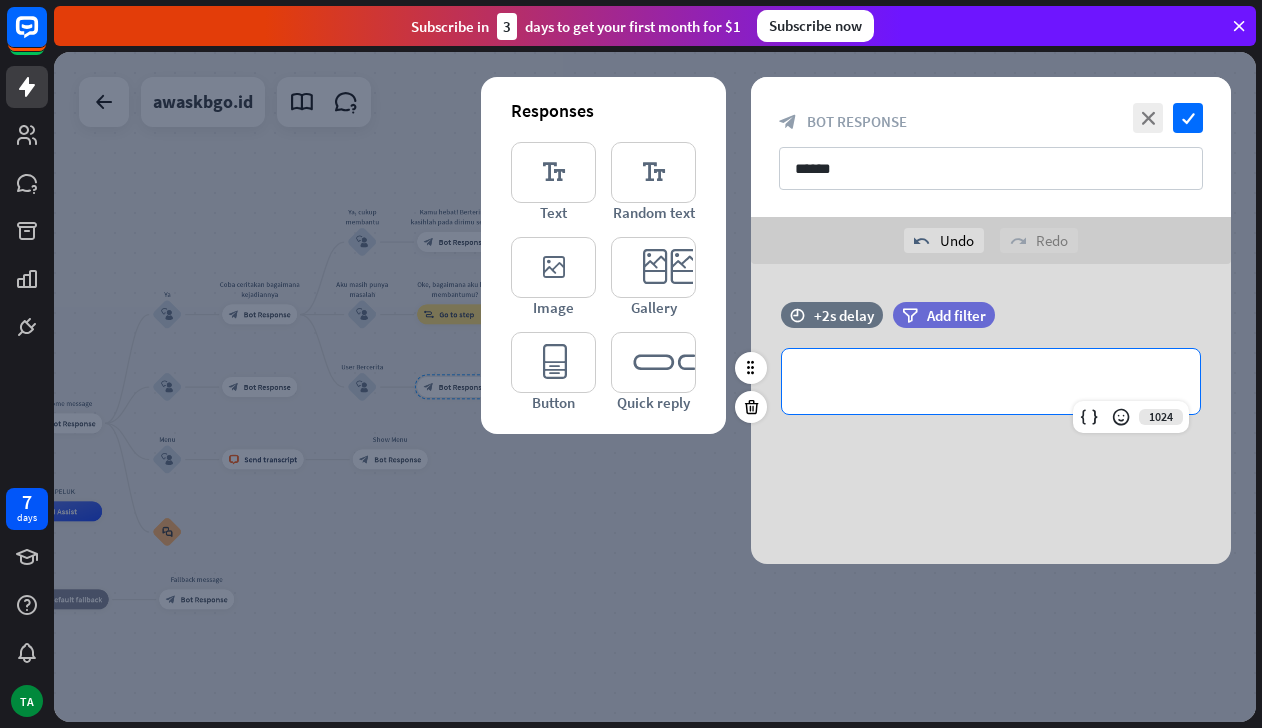 type 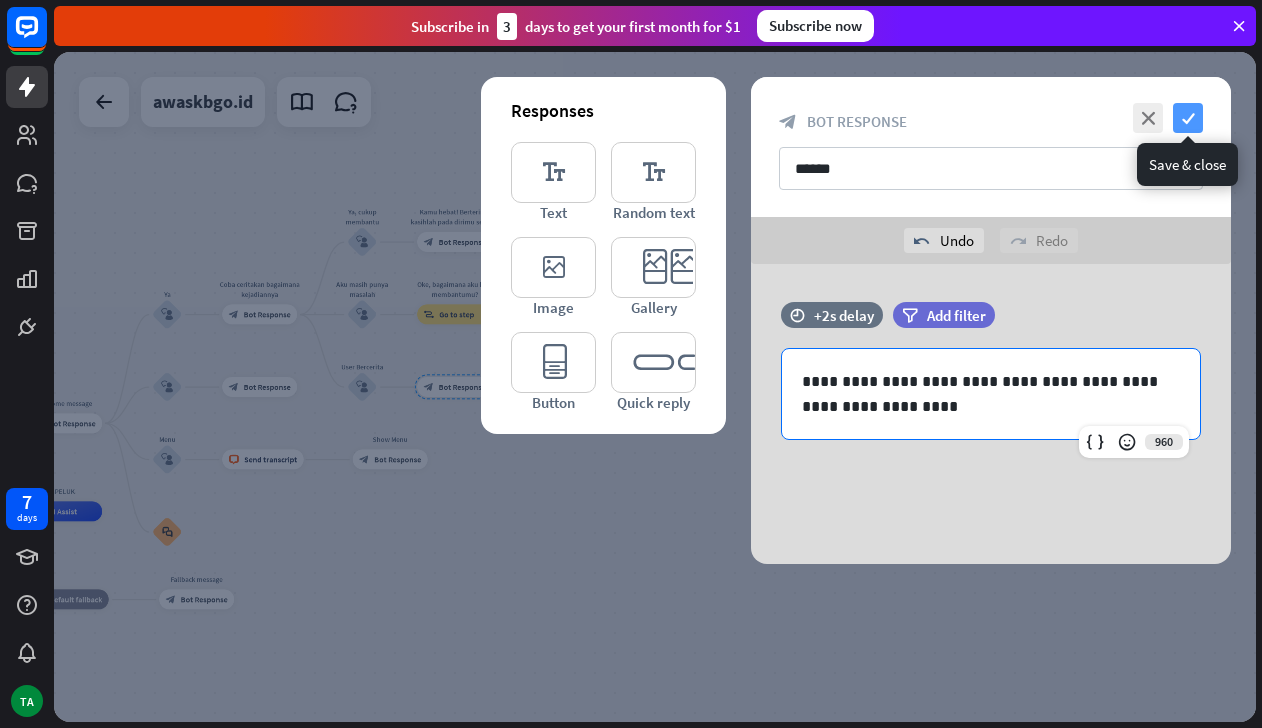 click on "check" at bounding box center [1188, 118] 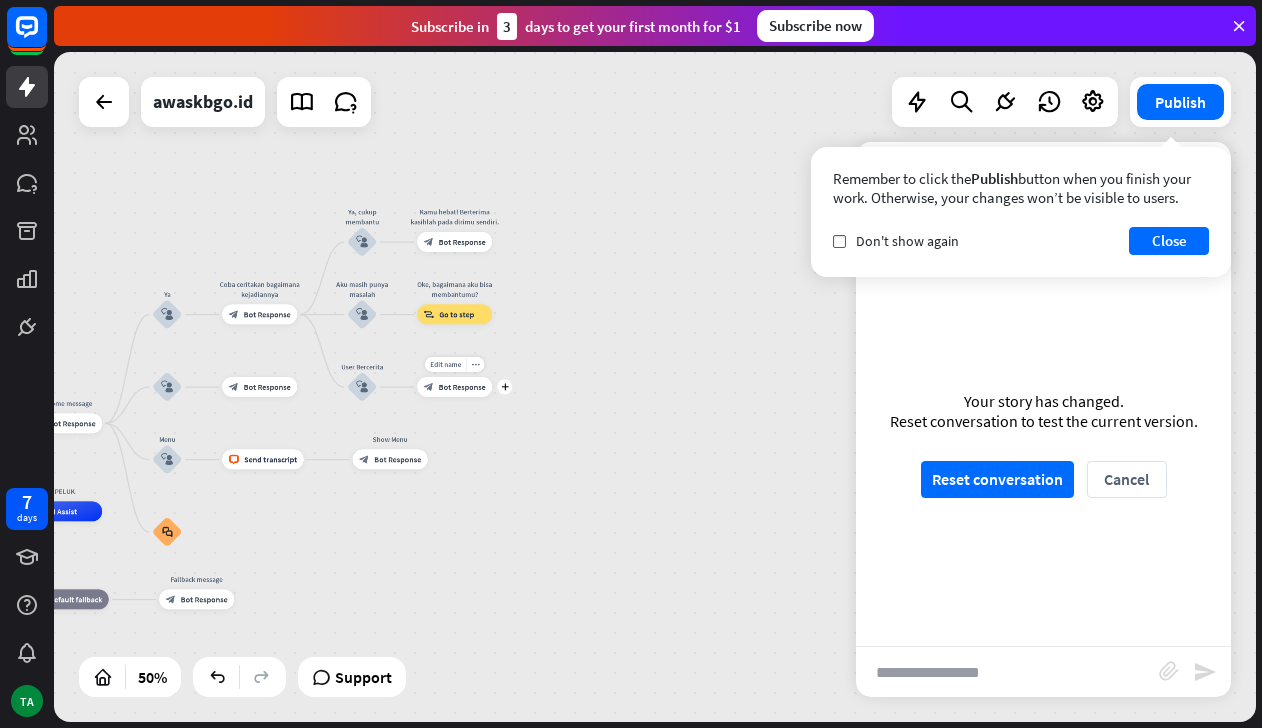 click on "Edit name   more_horiz         plus     block_bot_response   Bot Response" at bounding box center [454, 387] 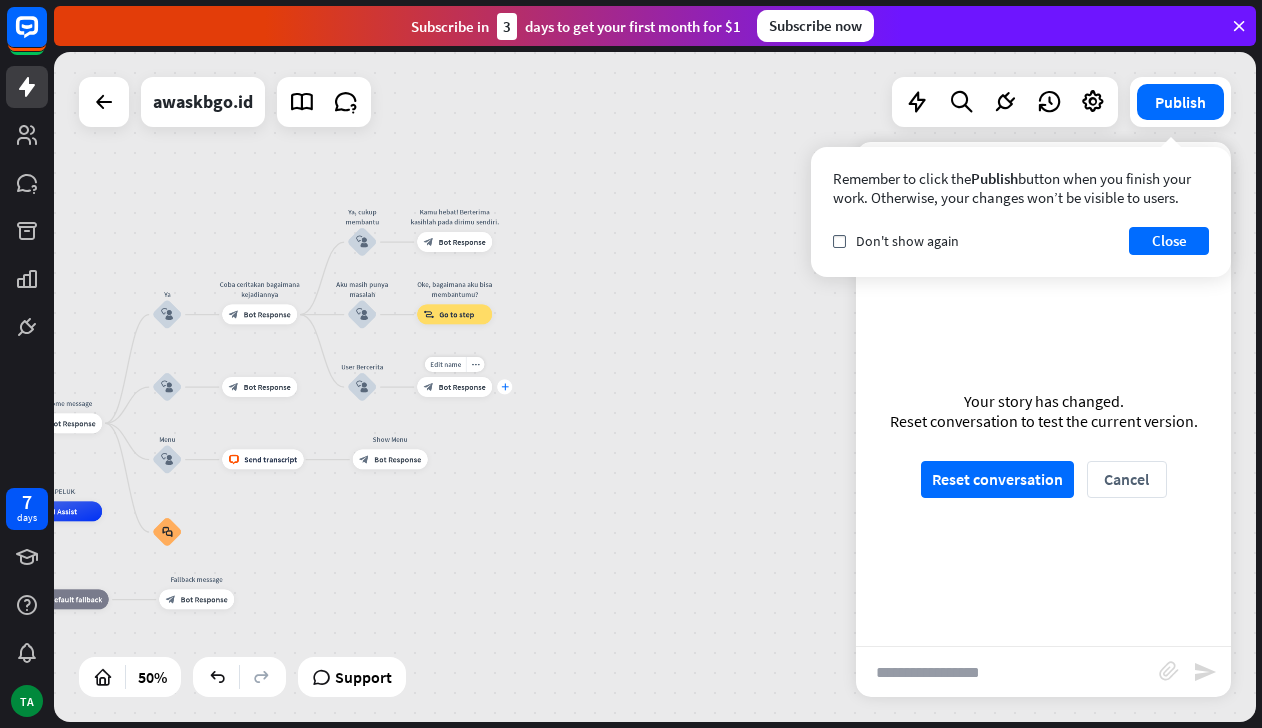 click on "plus" at bounding box center [505, 387] 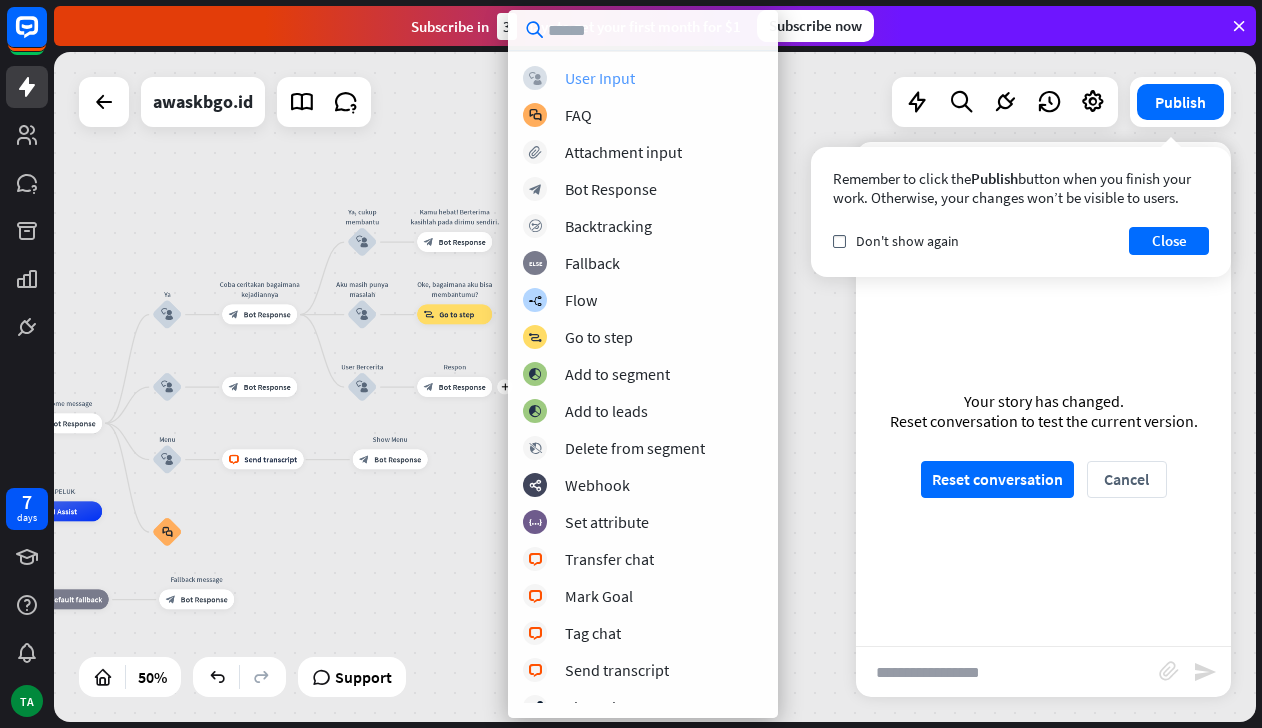 click on "User Input" at bounding box center (600, 78) 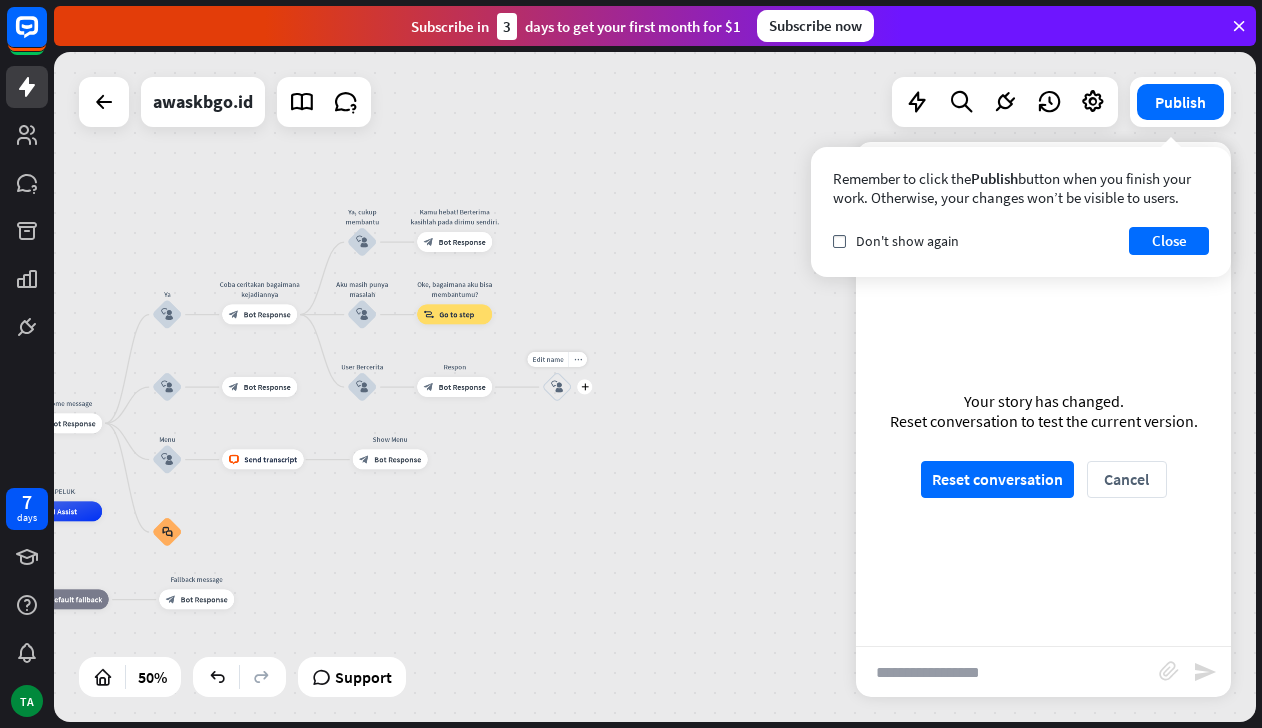 click on "block_user_input" at bounding box center (557, 387) 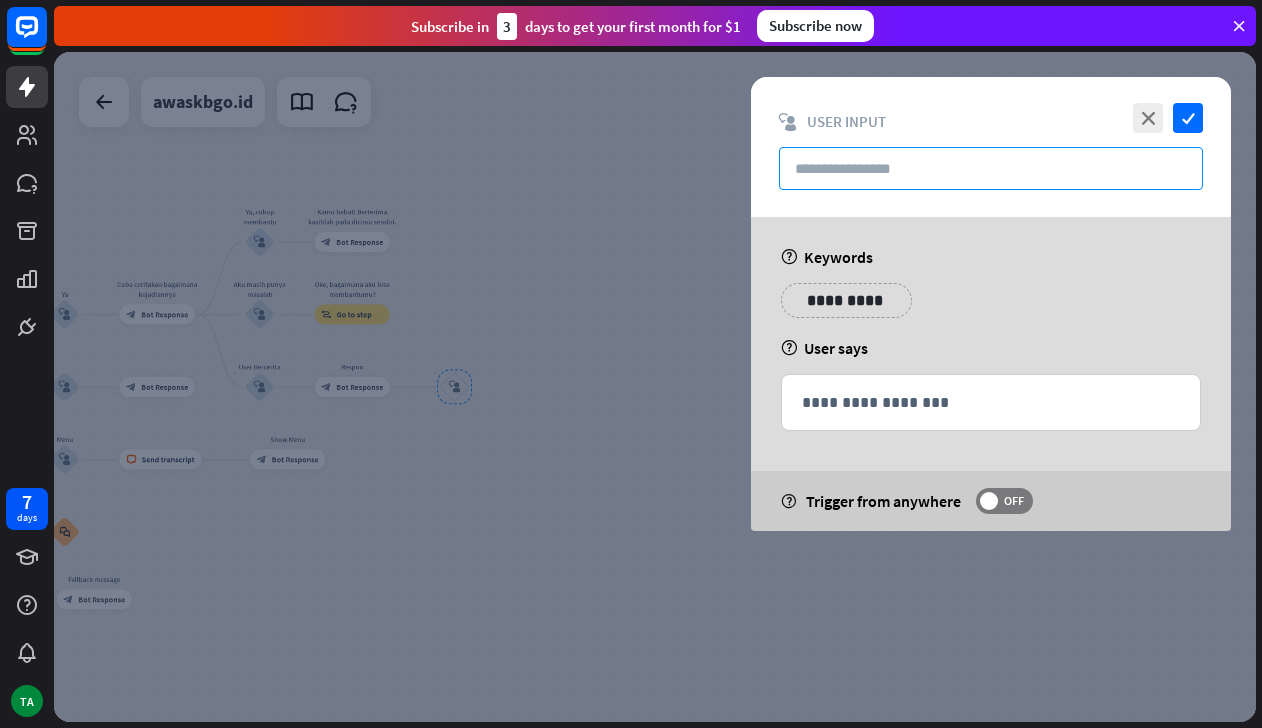 click at bounding box center (991, 168) 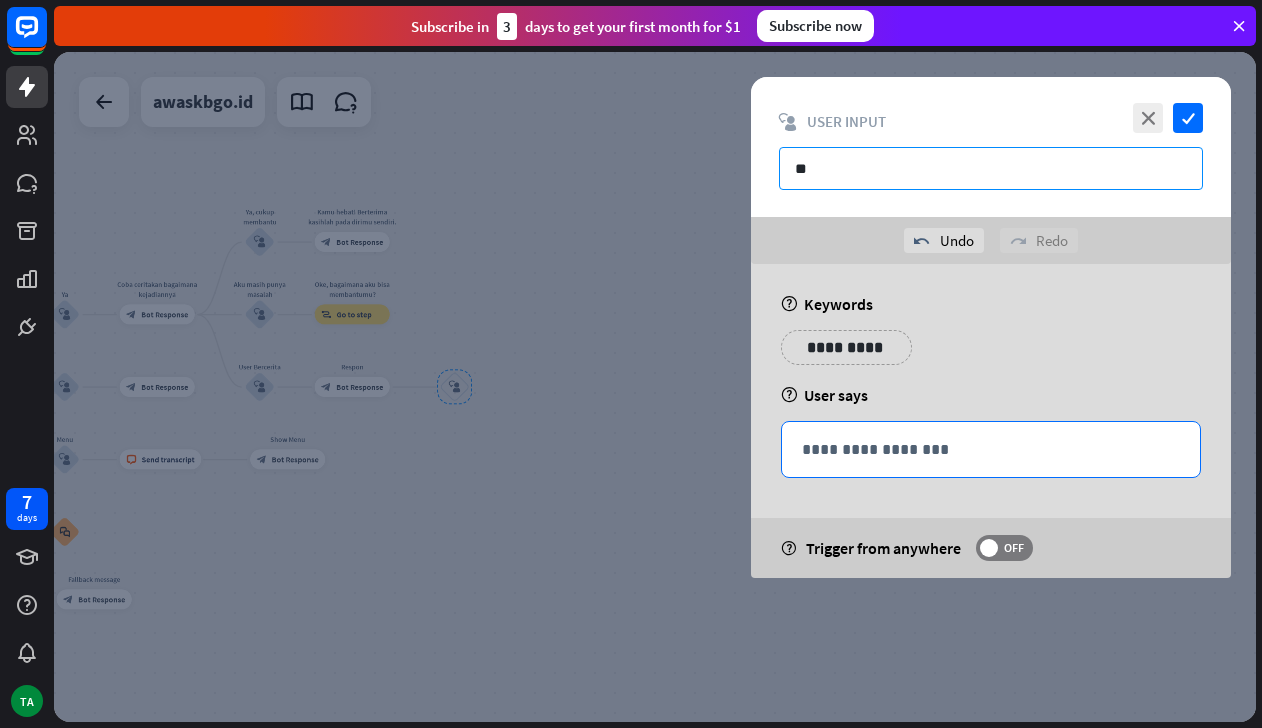 type on "**" 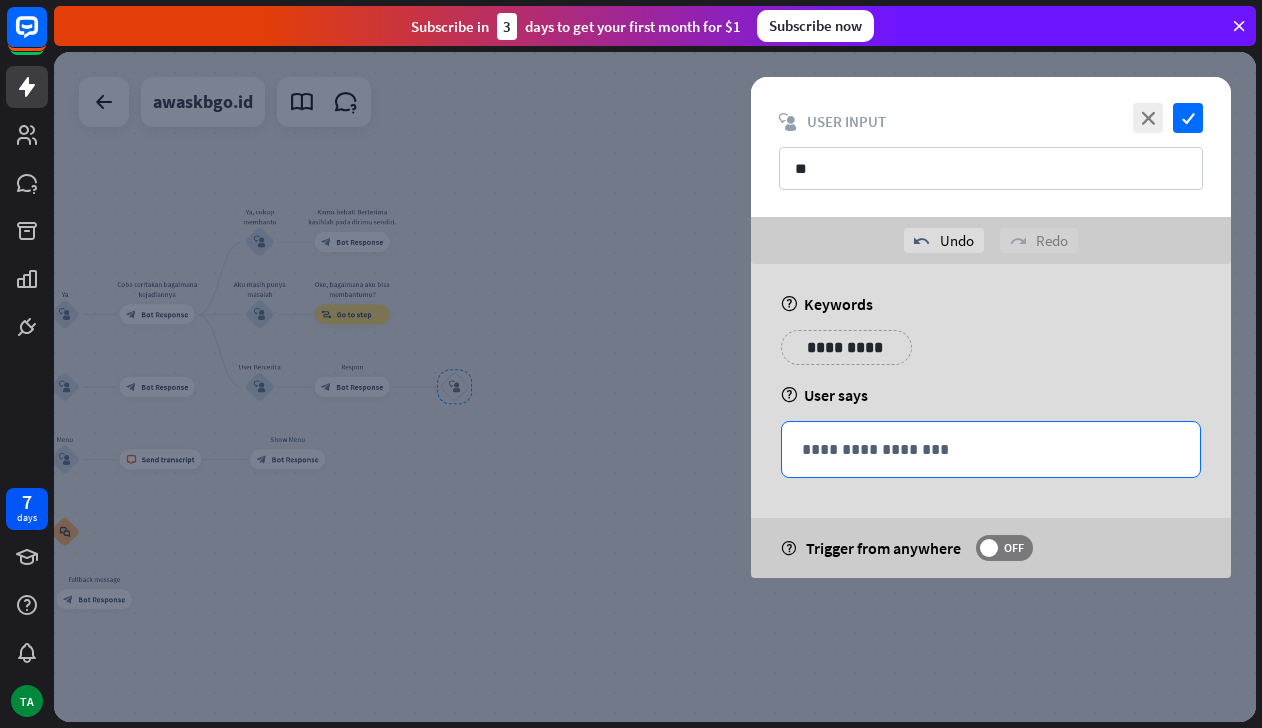 click on "**********" at bounding box center (991, 449) 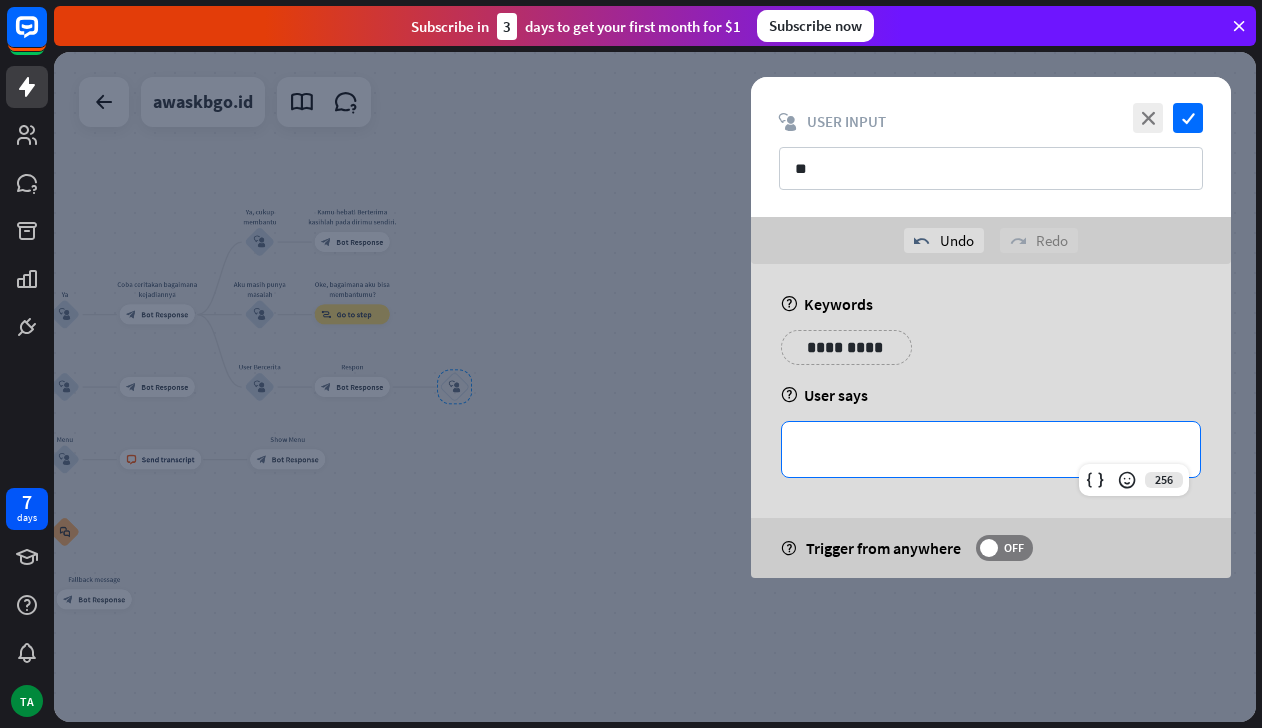 click on "**********" at bounding box center (991, 449) 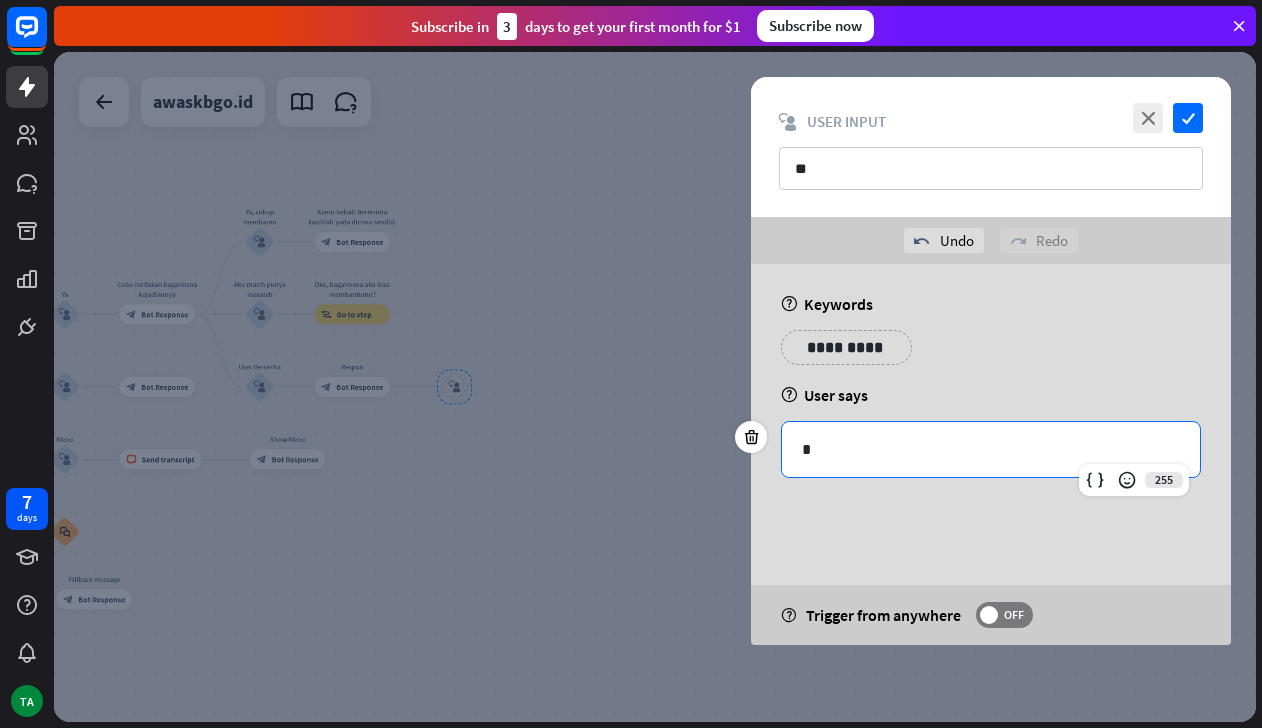 type 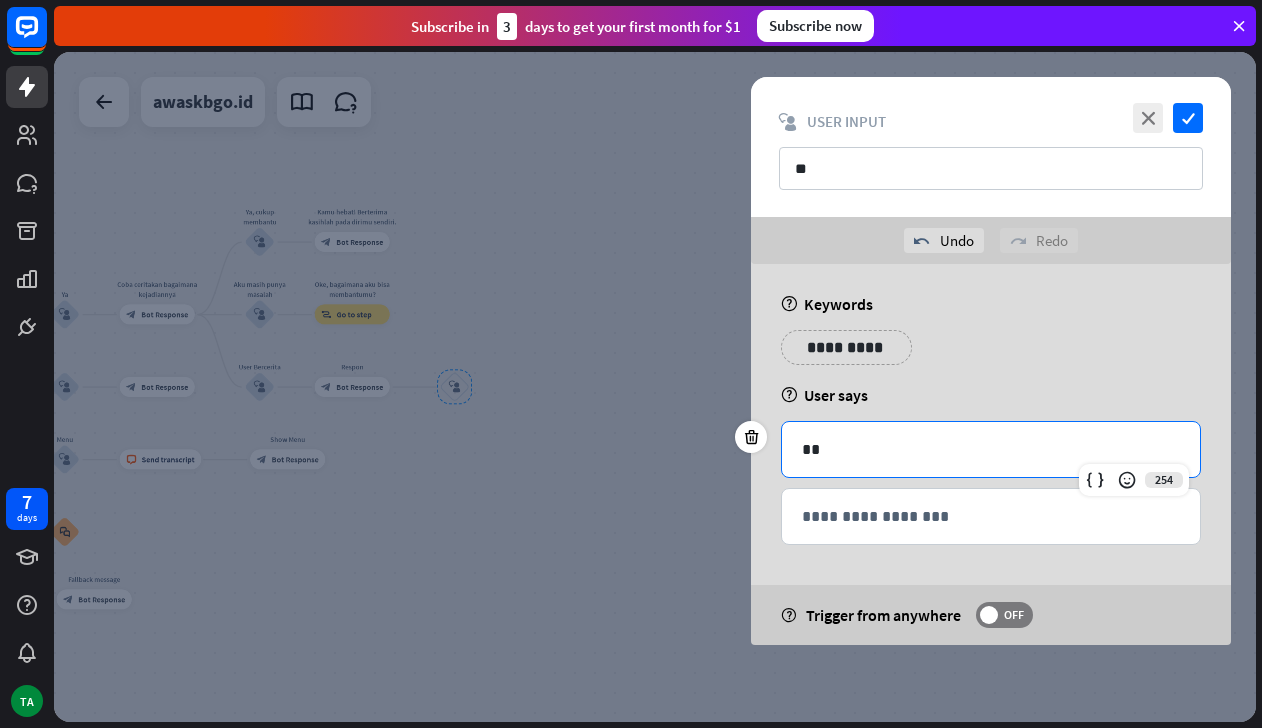 click on "**********" at bounding box center [846, 347] 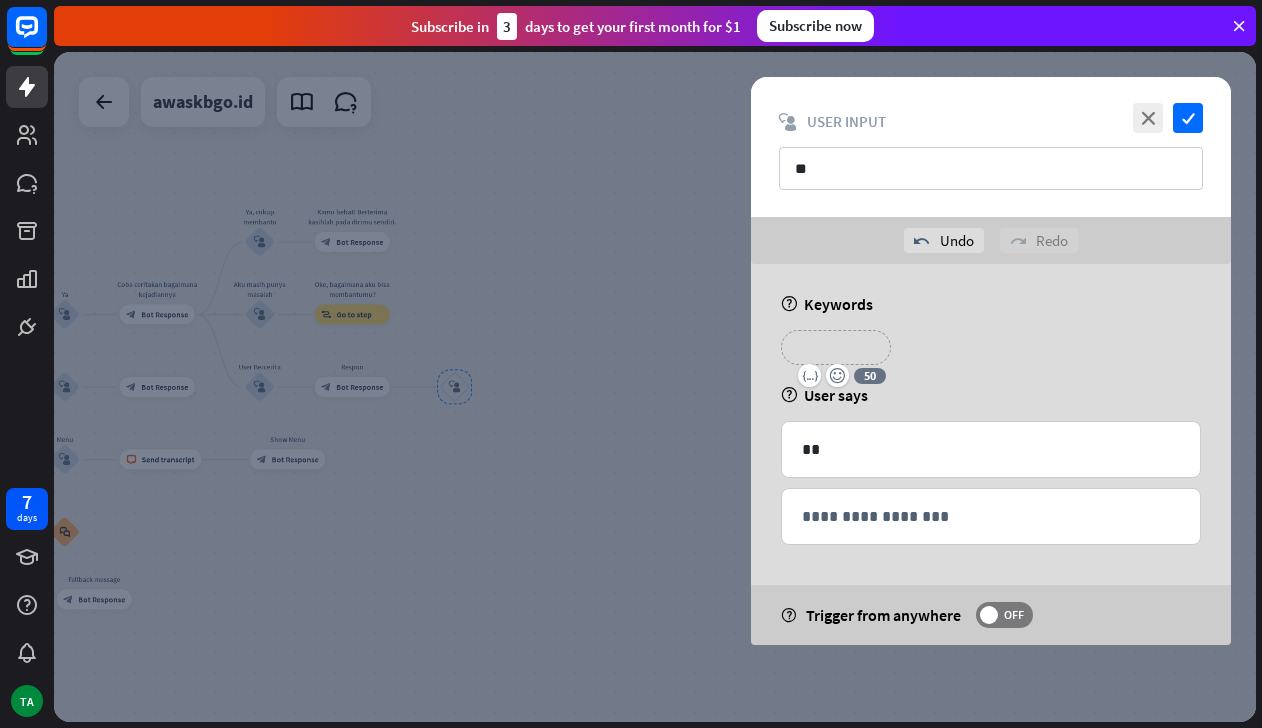 click on "**********" at bounding box center (836, 347) 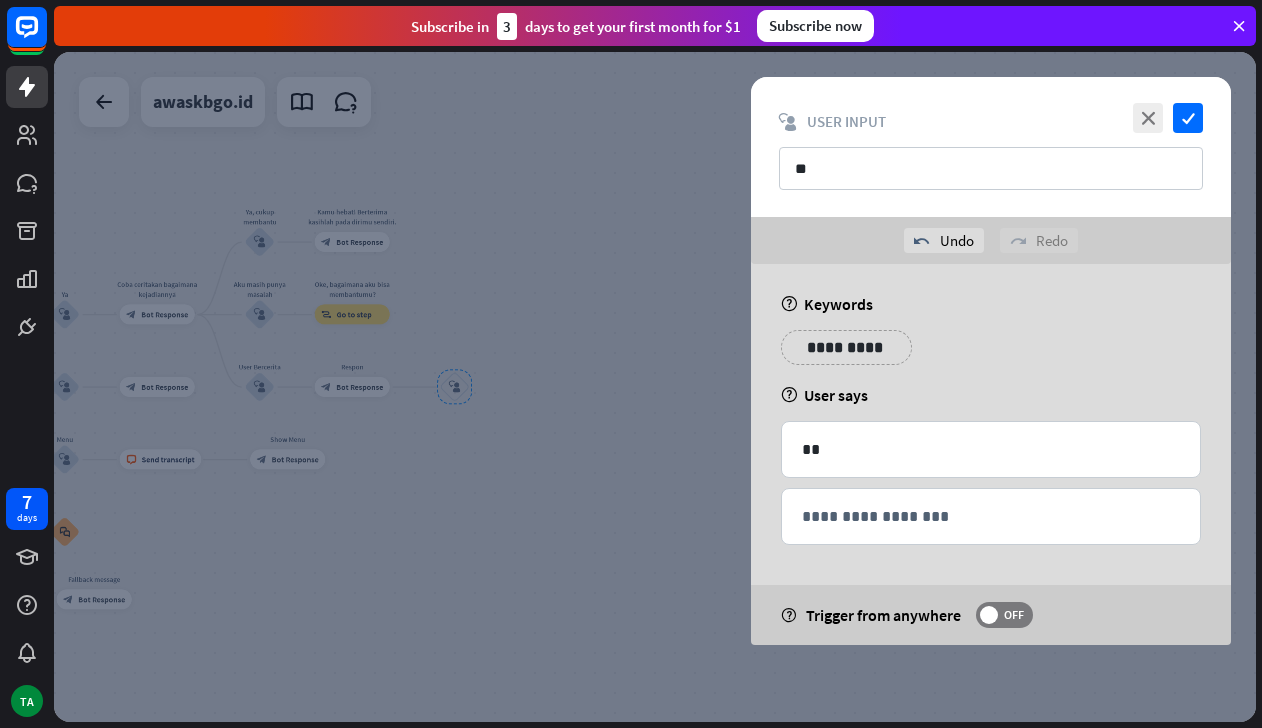 click on "**********" at bounding box center (846, 347) 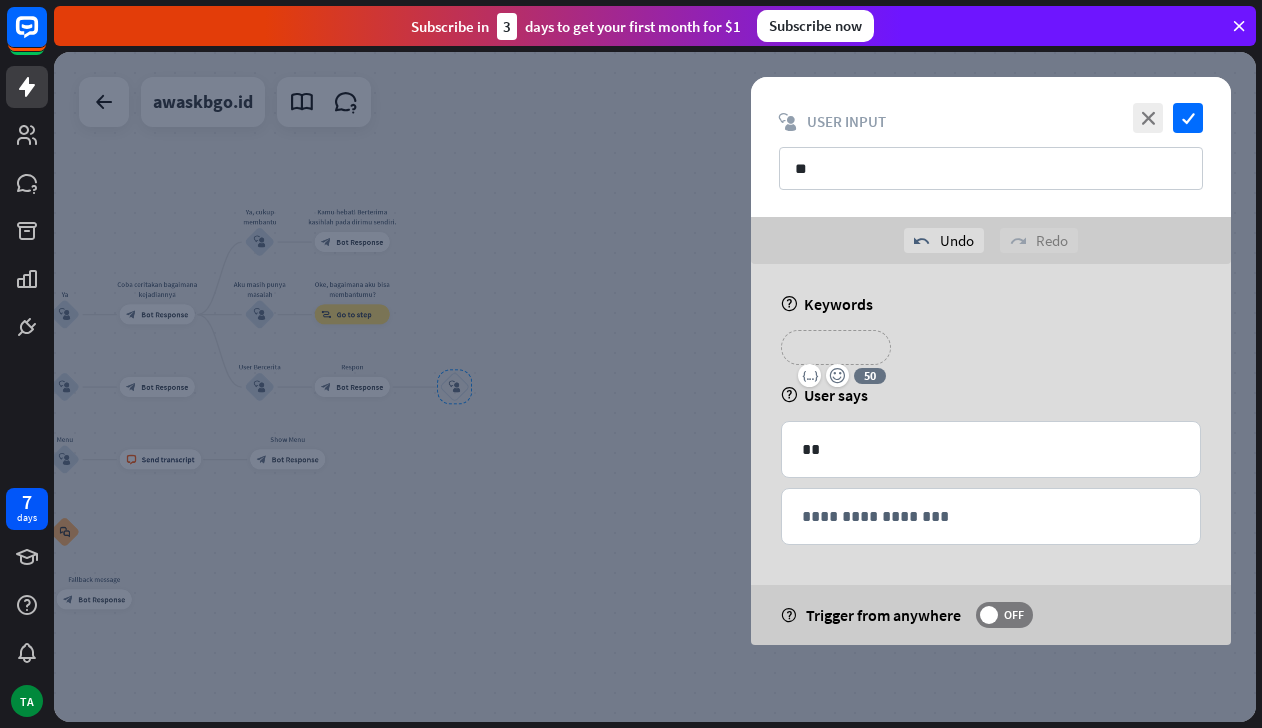 type 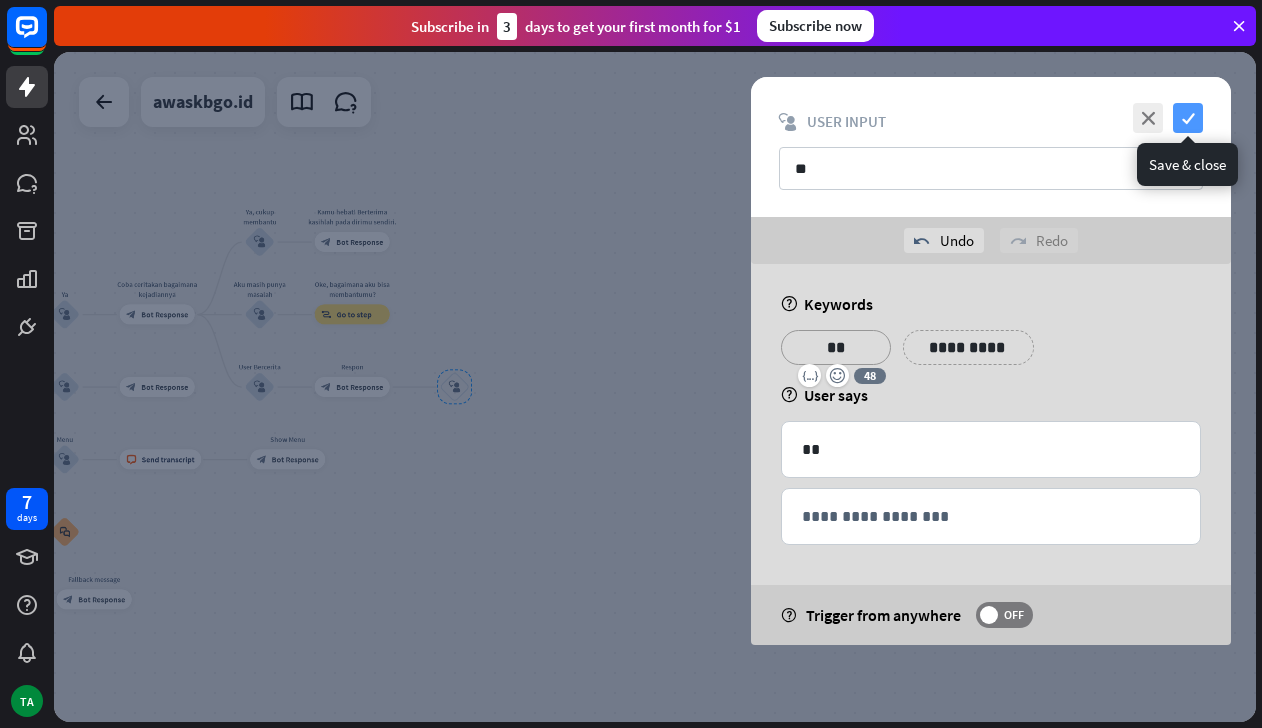 click on "check" at bounding box center [1188, 118] 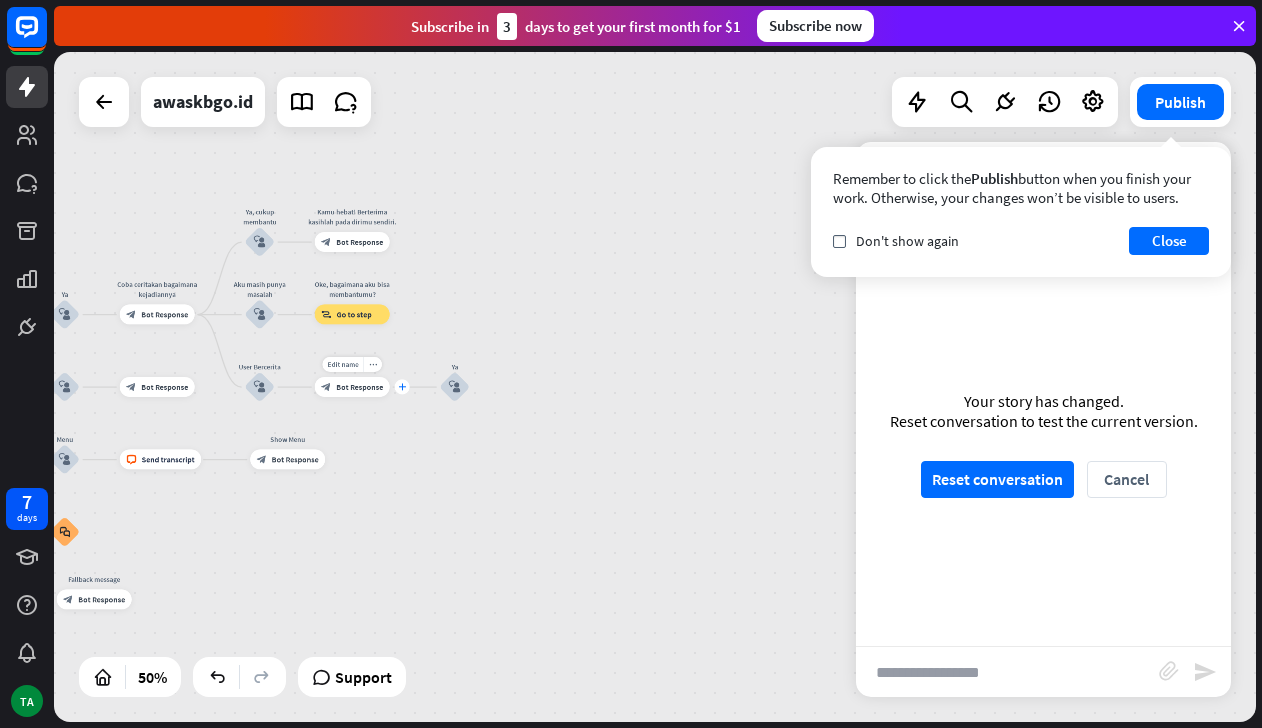 click on "plus" at bounding box center [402, 387] 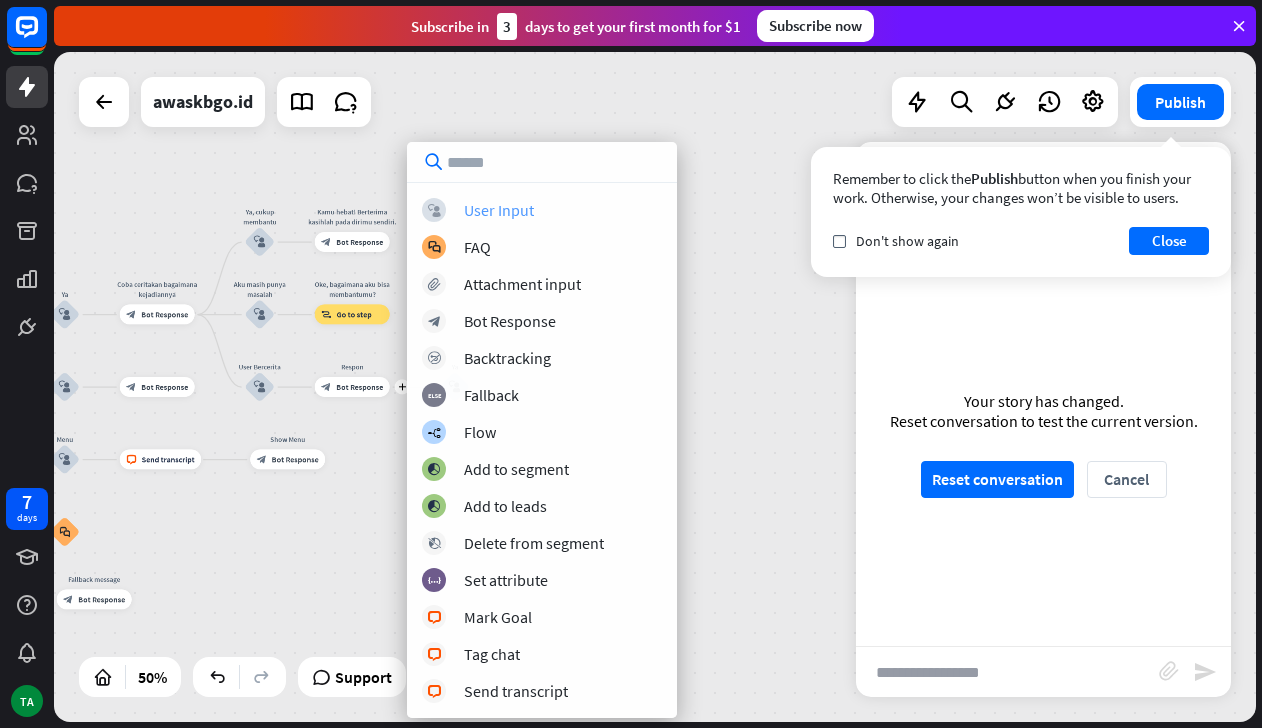 click on "User Input" at bounding box center (499, 210) 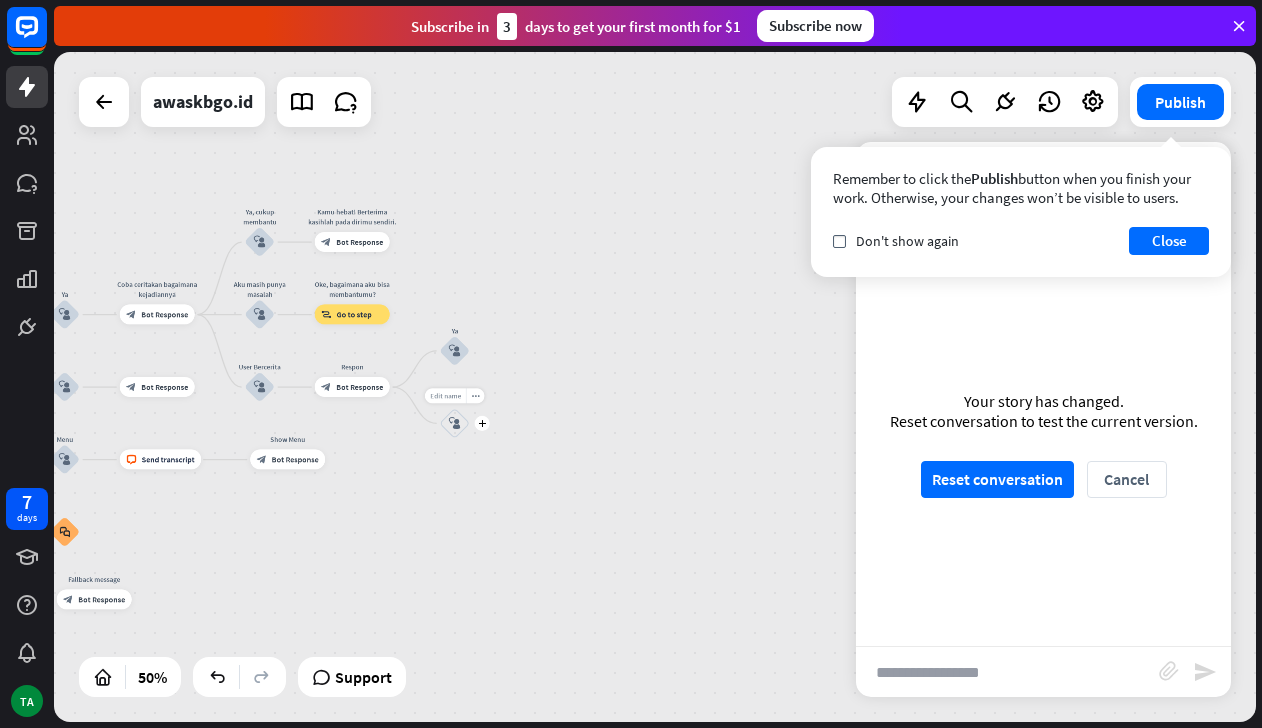 click on "Edit name" at bounding box center (445, 395) 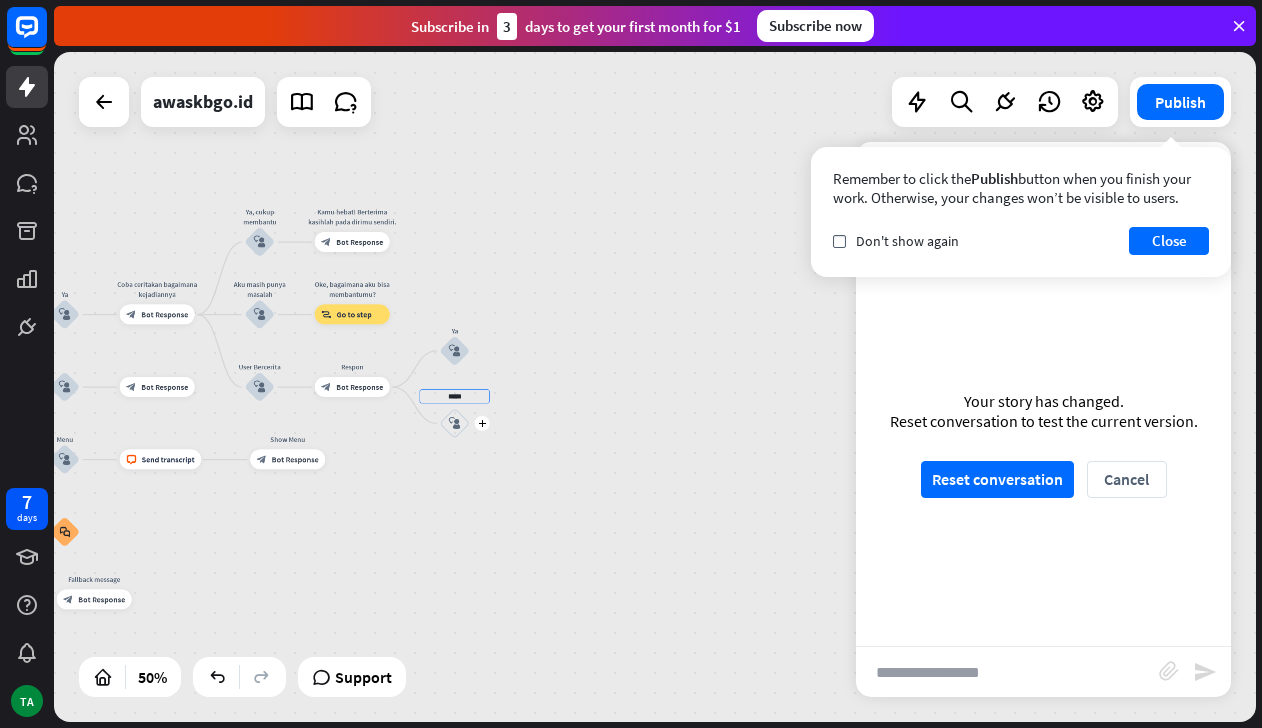 type on "*****" 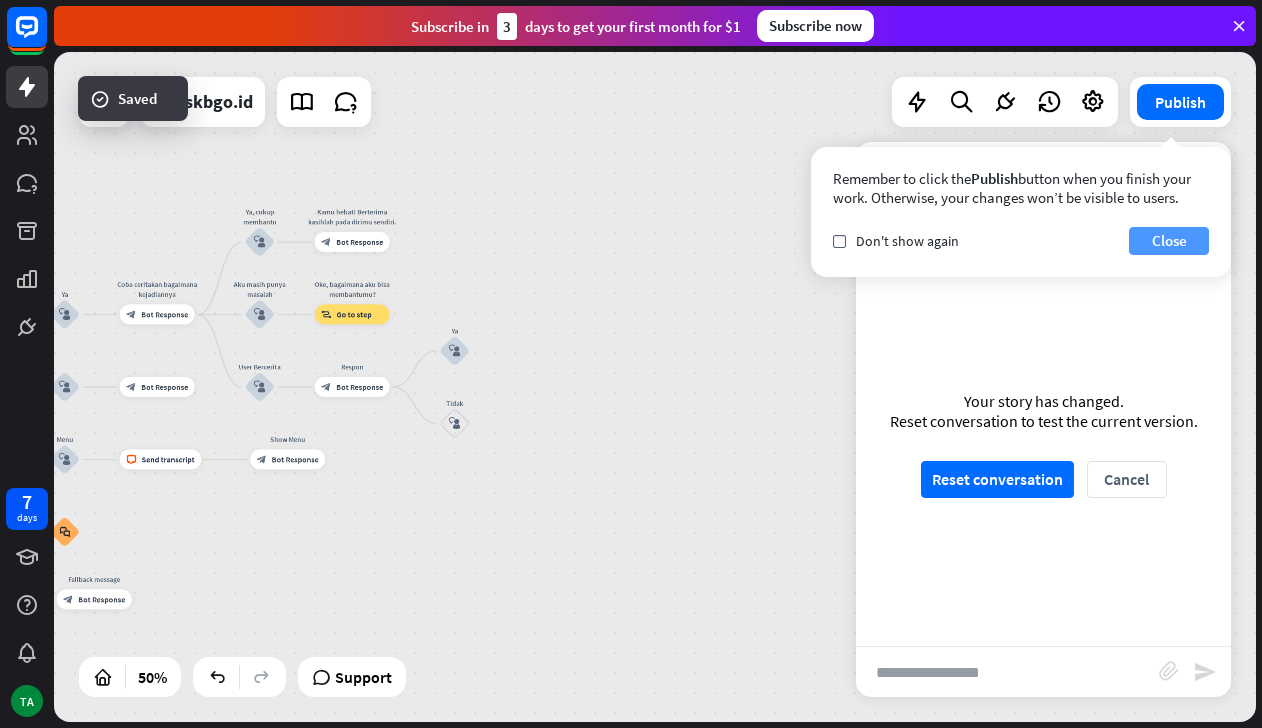 click on "Close" at bounding box center (1169, 241) 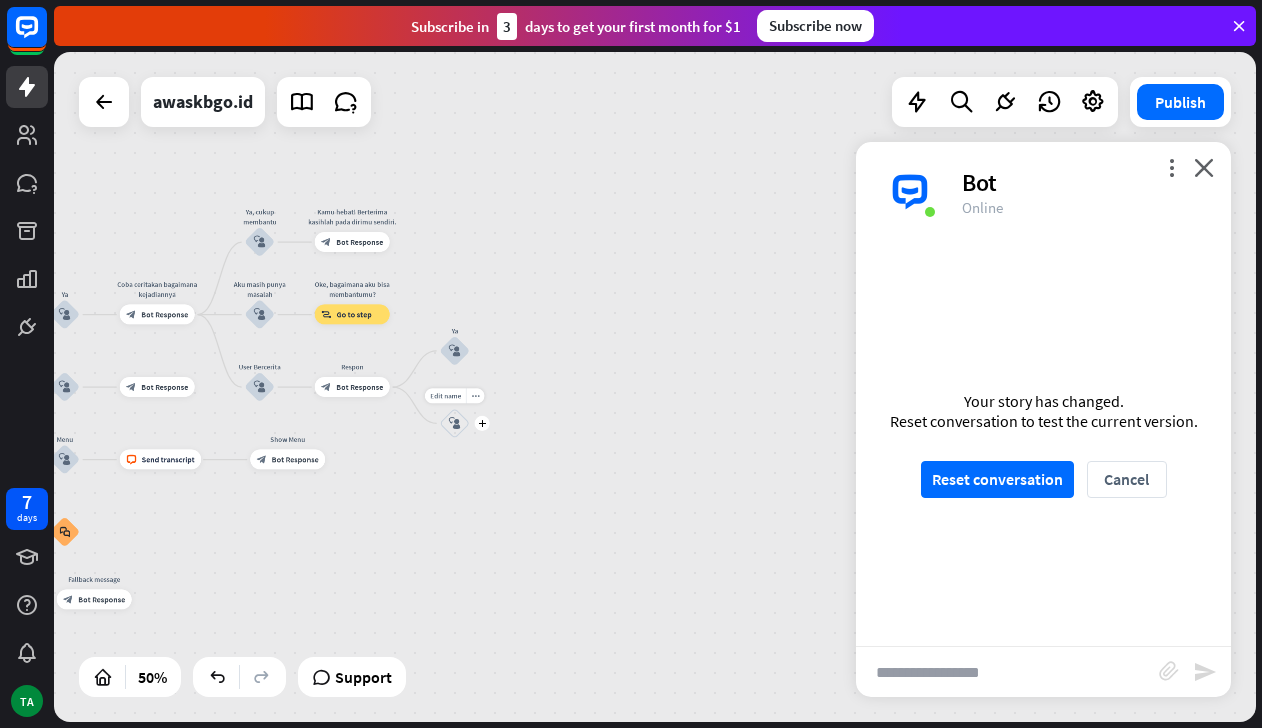click on "block_user_input" at bounding box center (455, 423) 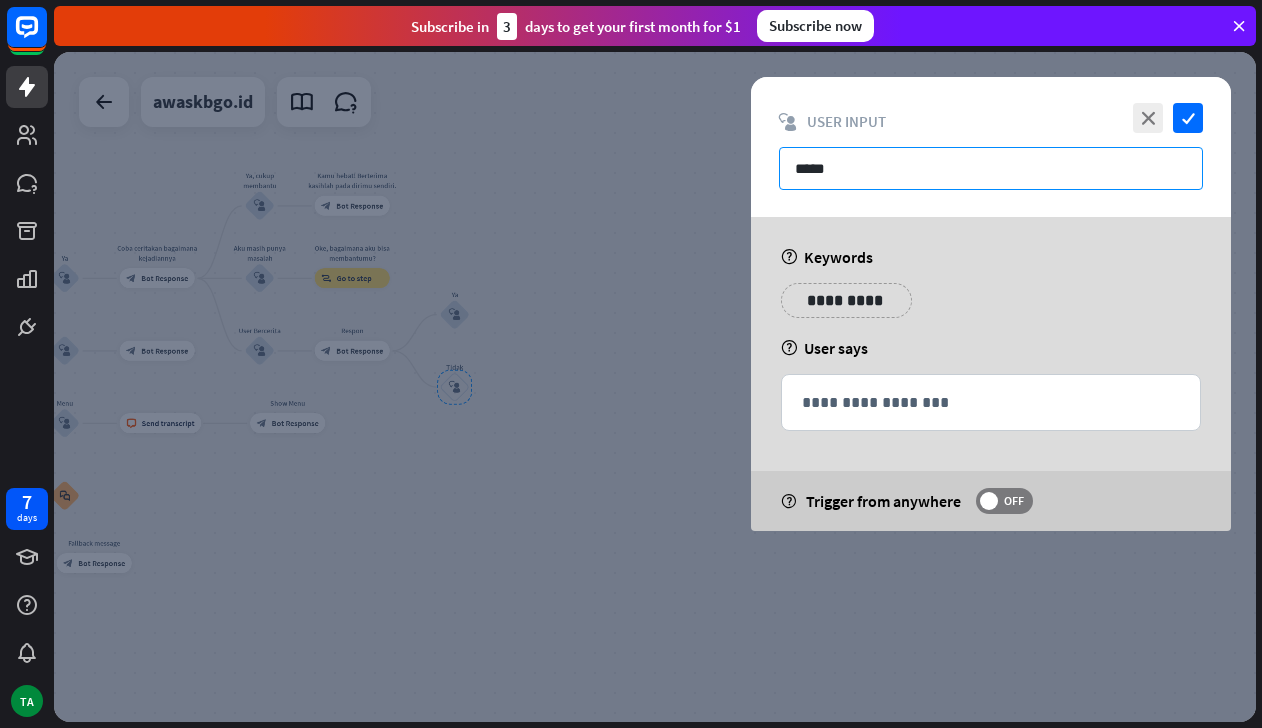 click on "*****" at bounding box center [991, 168] 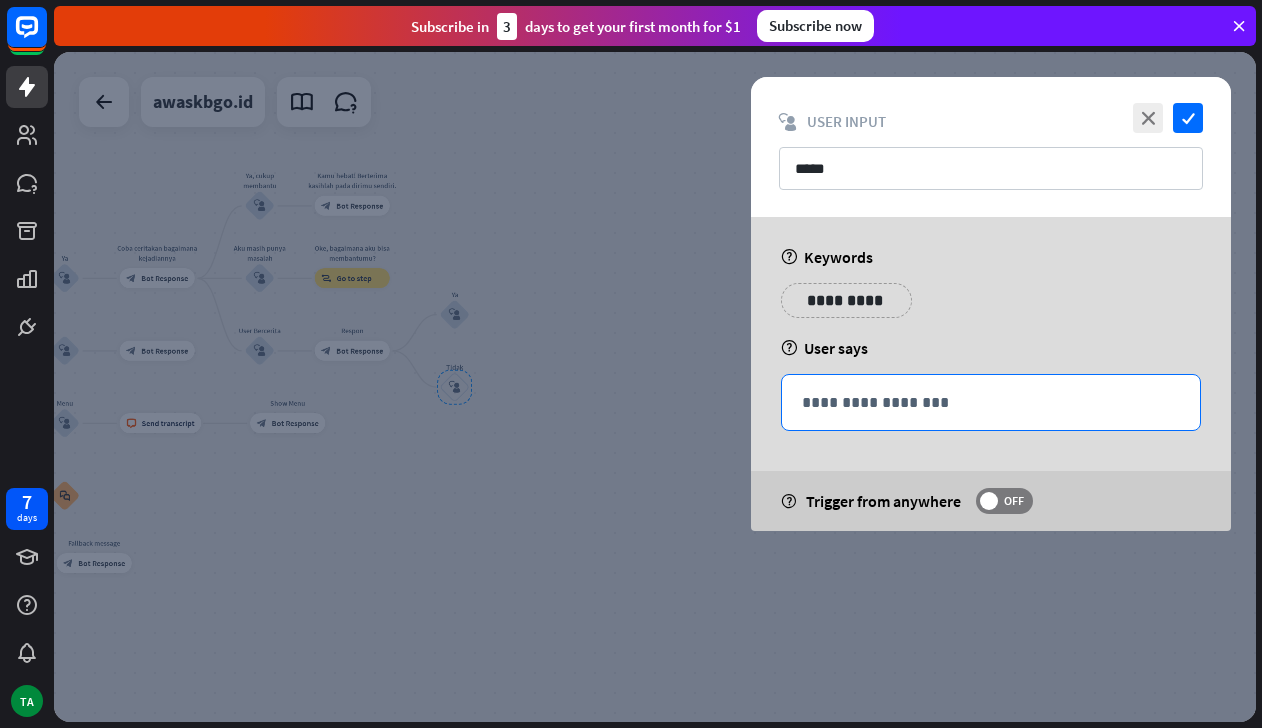 click on "**********" at bounding box center [991, 402] 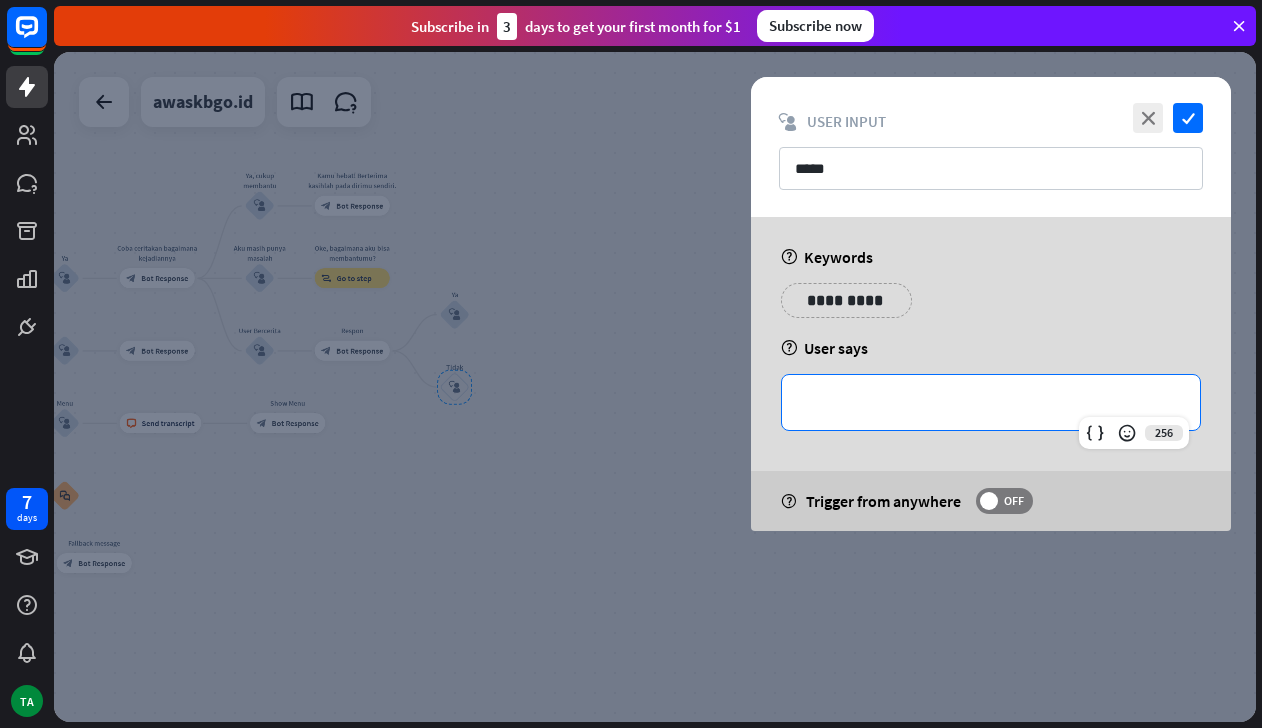 type 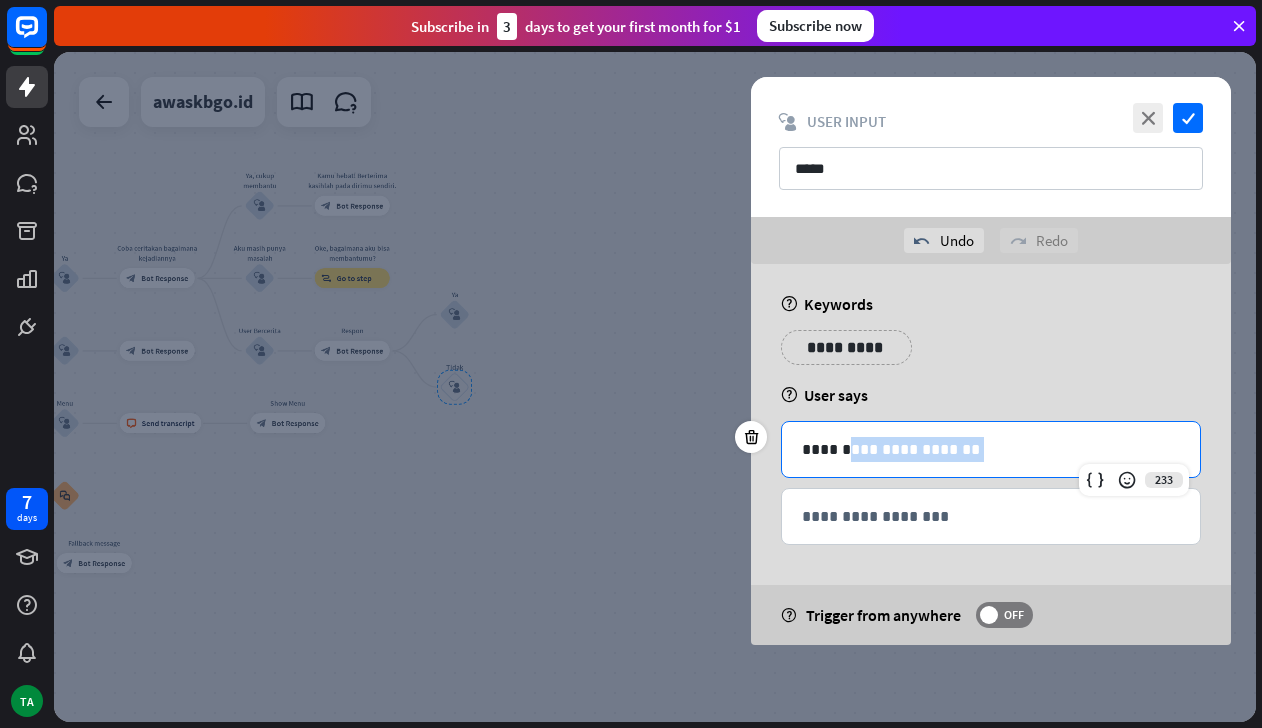 drag, startPoint x: 964, startPoint y: 456, endPoint x: 843, endPoint y: 460, distance: 121.0661 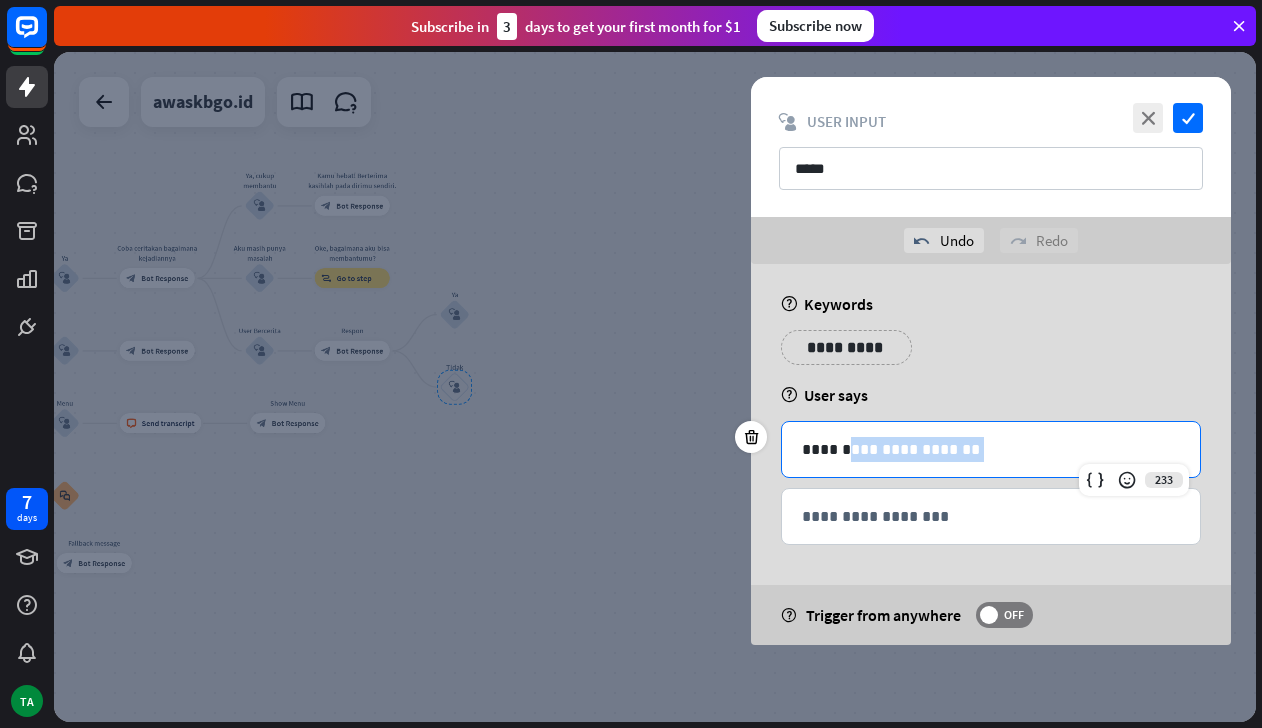 click on "**********" at bounding box center [991, 449] 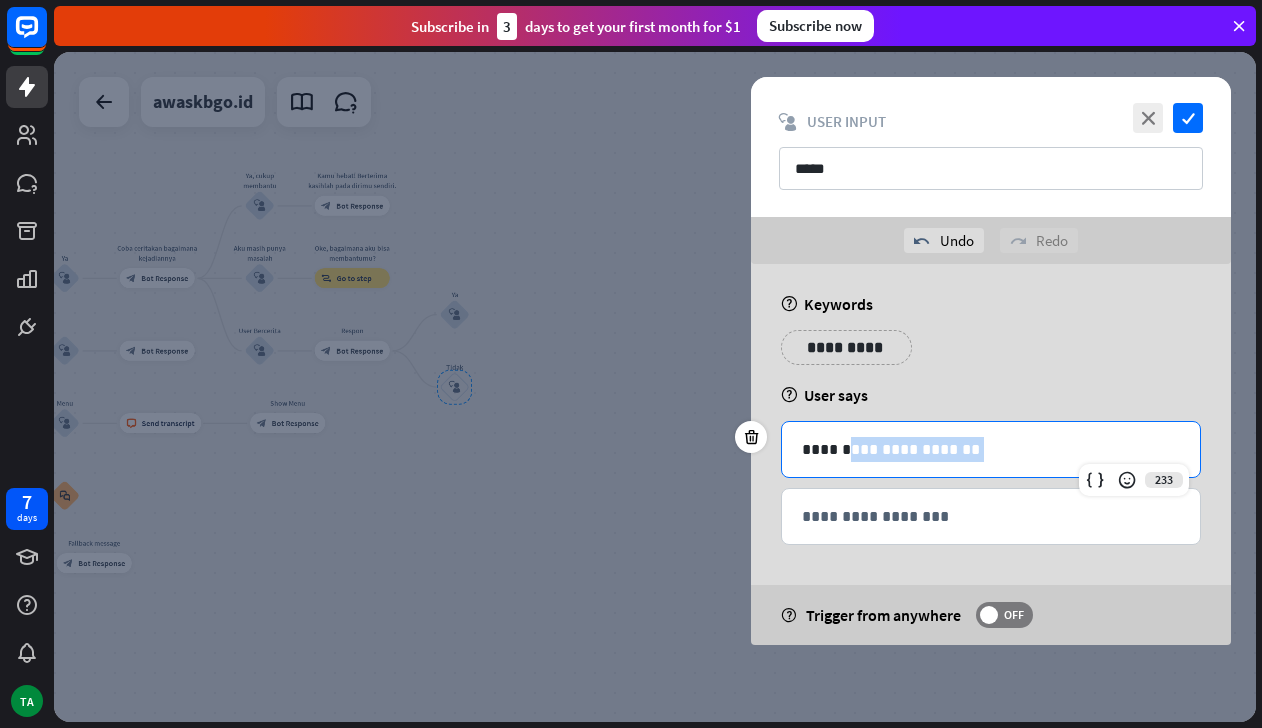 click on "**********" at bounding box center [991, 449] 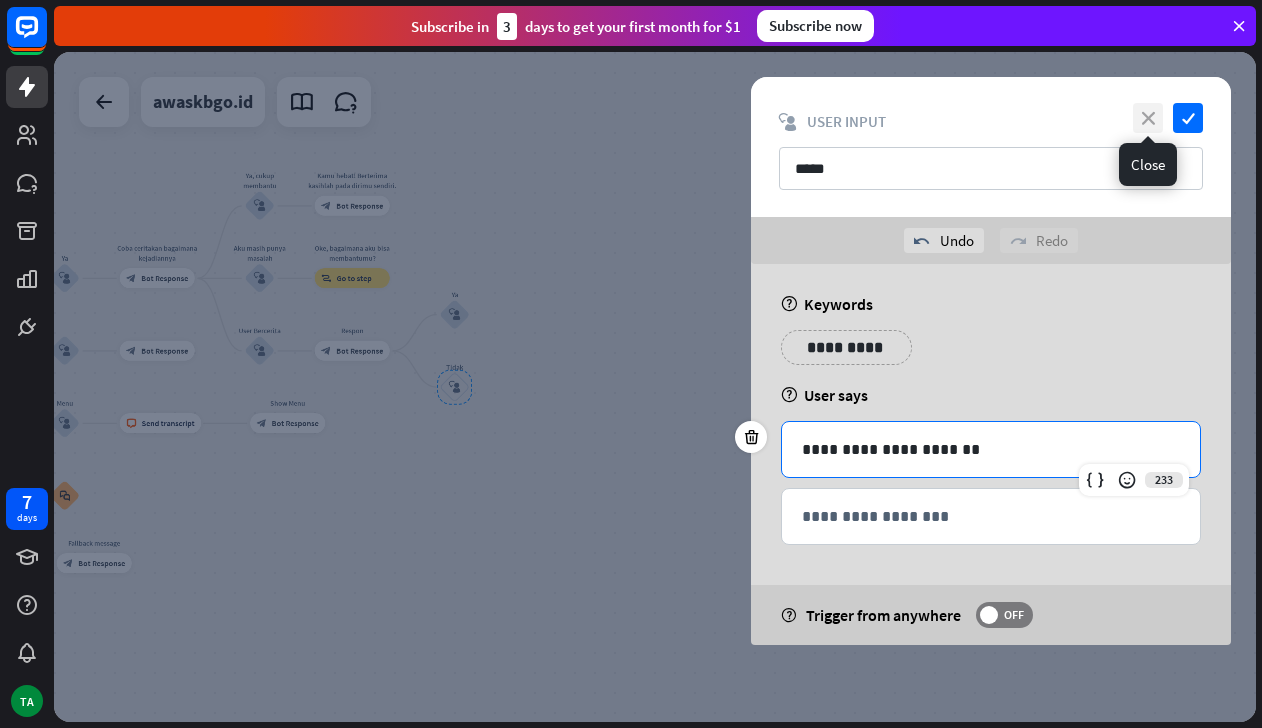 click on "close" at bounding box center [1148, 118] 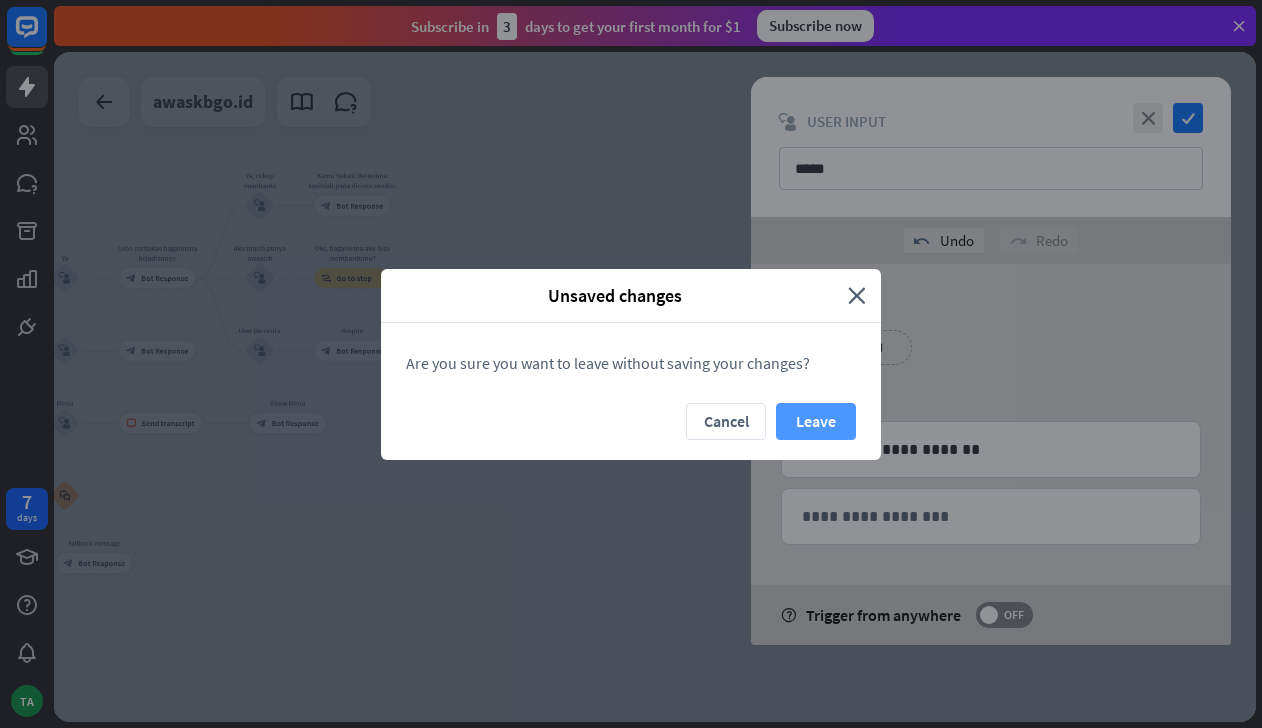 click on "Leave" at bounding box center (816, 421) 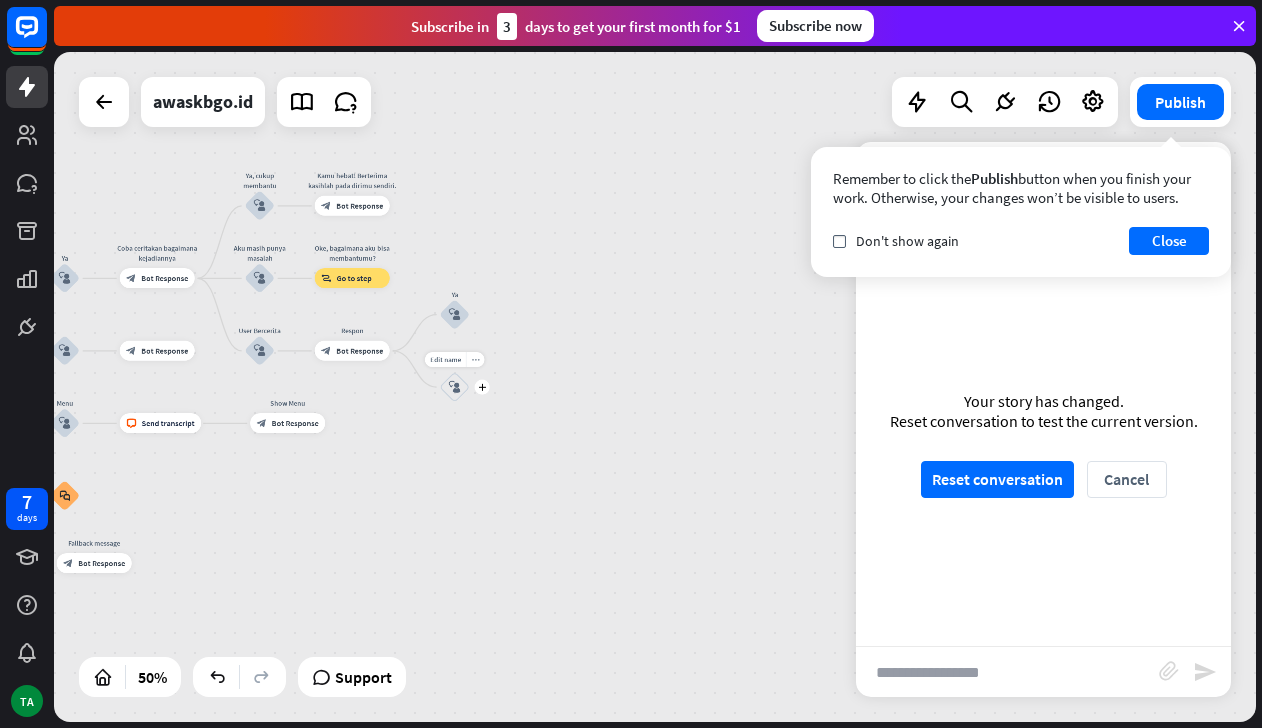 click on "more_horiz" at bounding box center (475, 360) 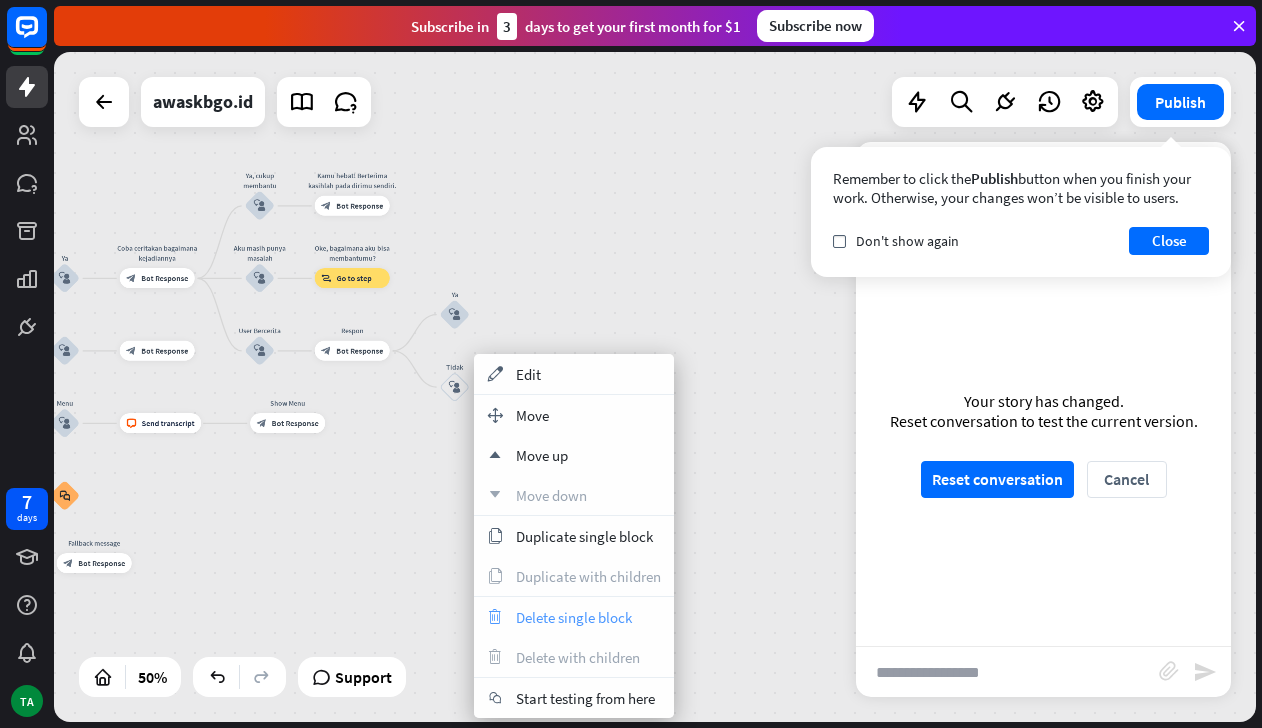 click on "trash   Delete single block" at bounding box center (574, 617) 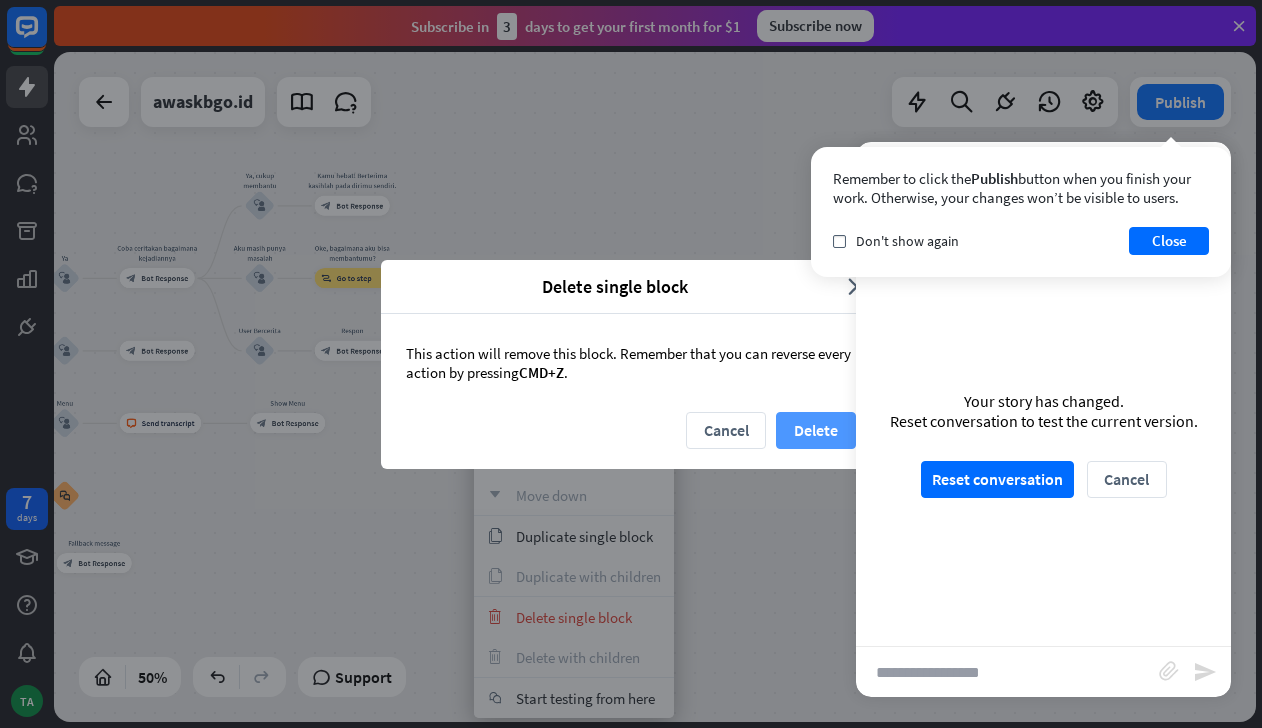 click on "Delete" at bounding box center (816, 430) 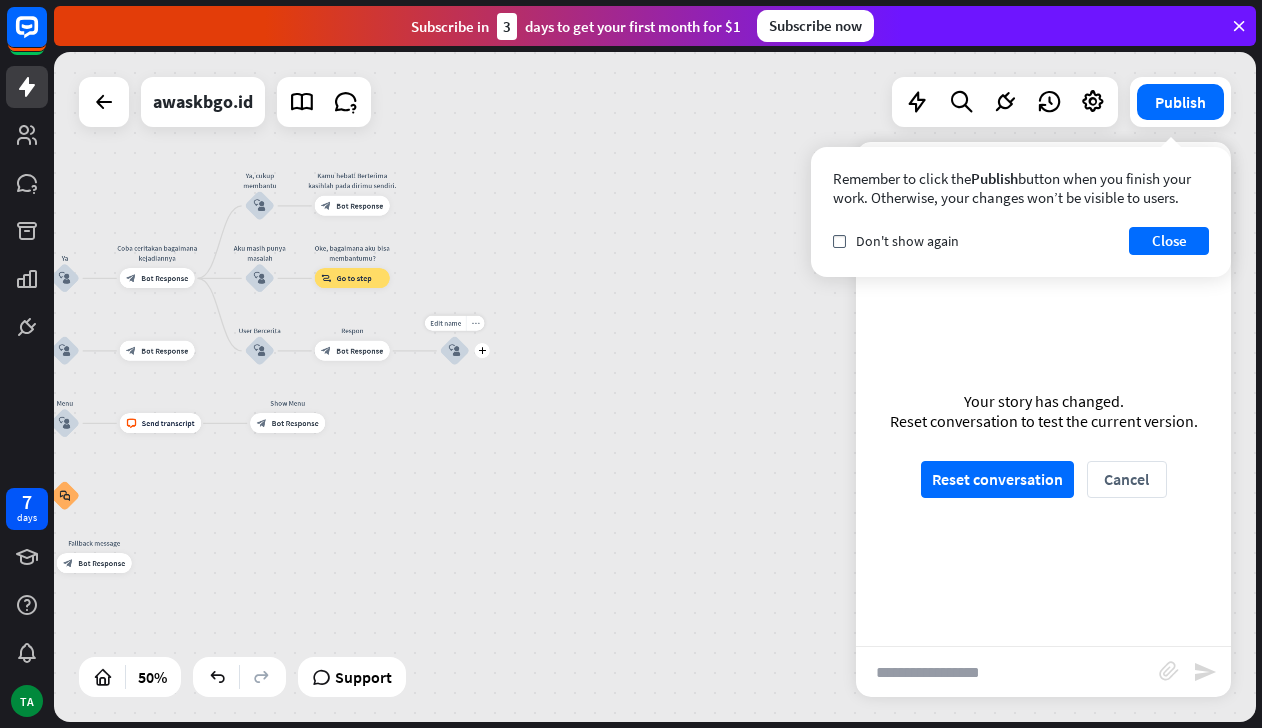 click on "more_horiz" at bounding box center (475, 323) 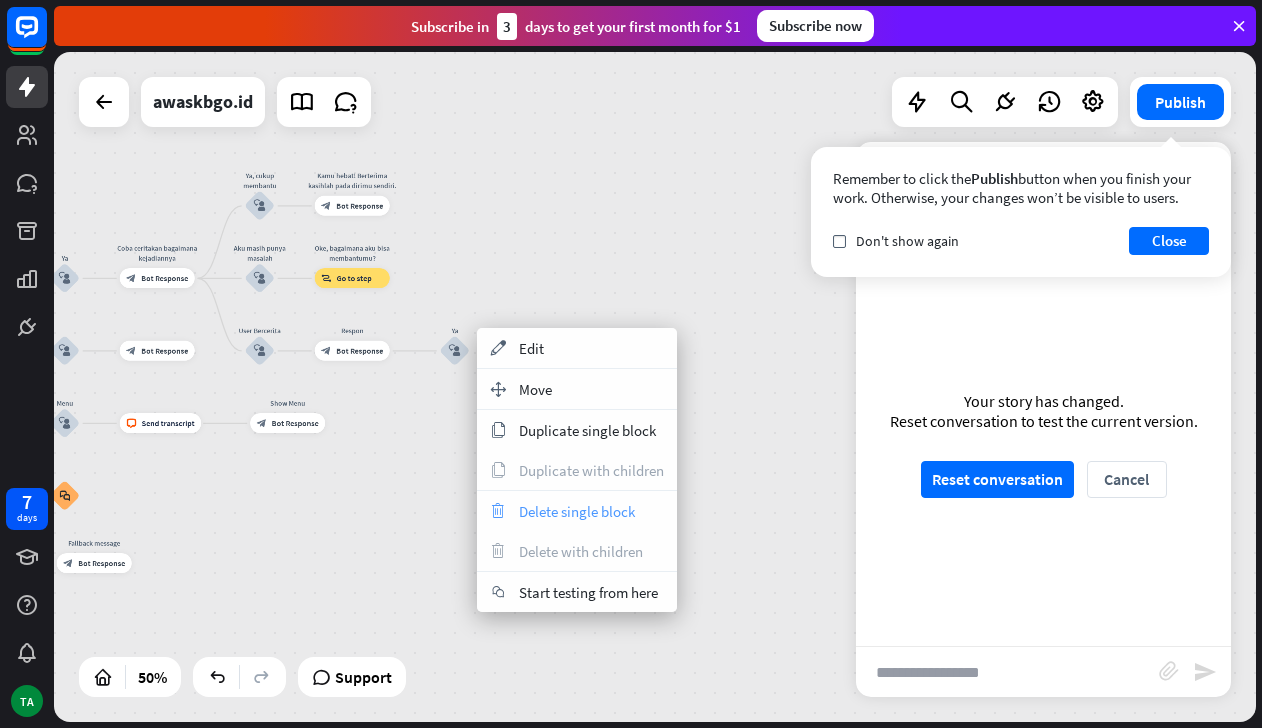 click on "Delete single block" at bounding box center (577, 511) 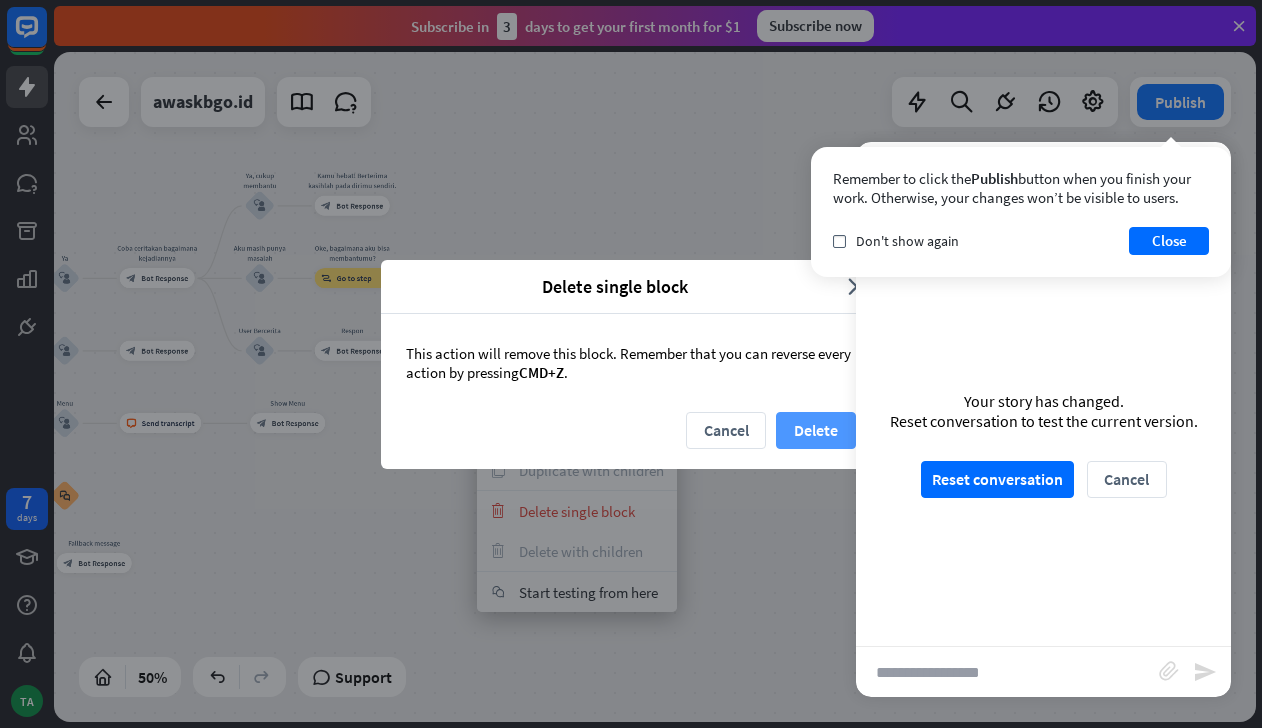 click on "Delete" at bounding box center (816, 430) 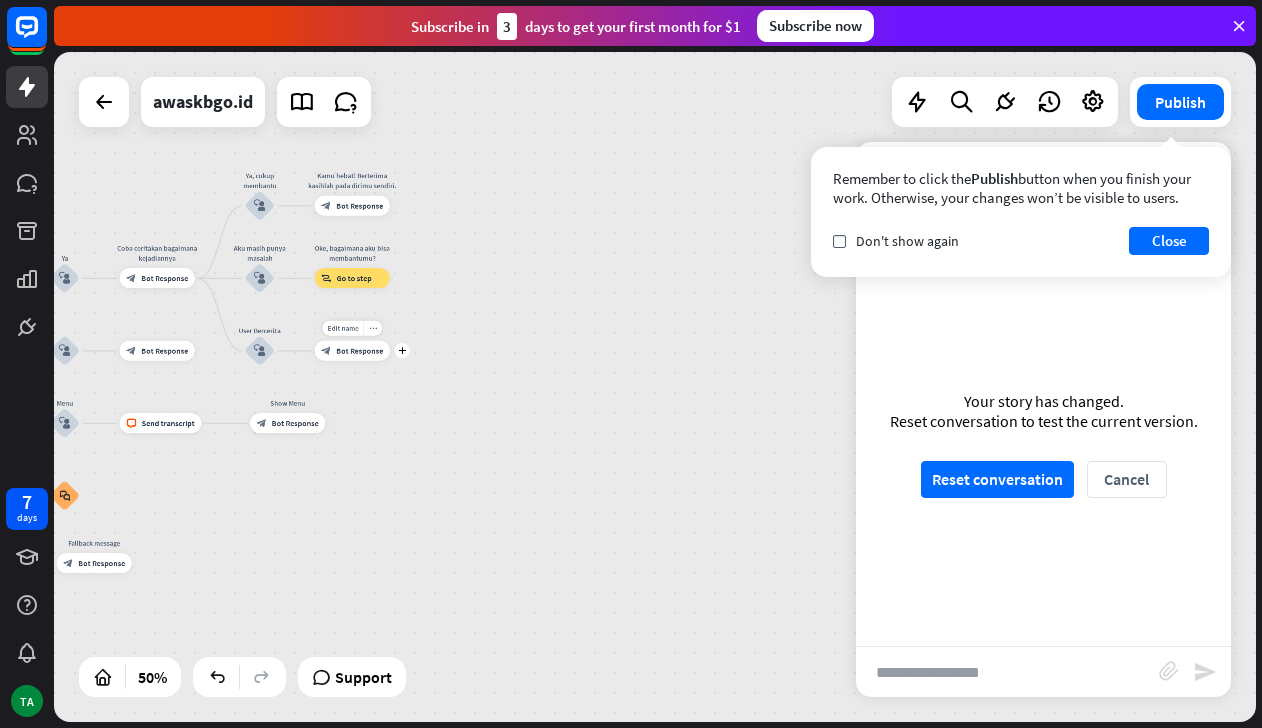 click on "Bot Response" at bounding box center [359, 351] 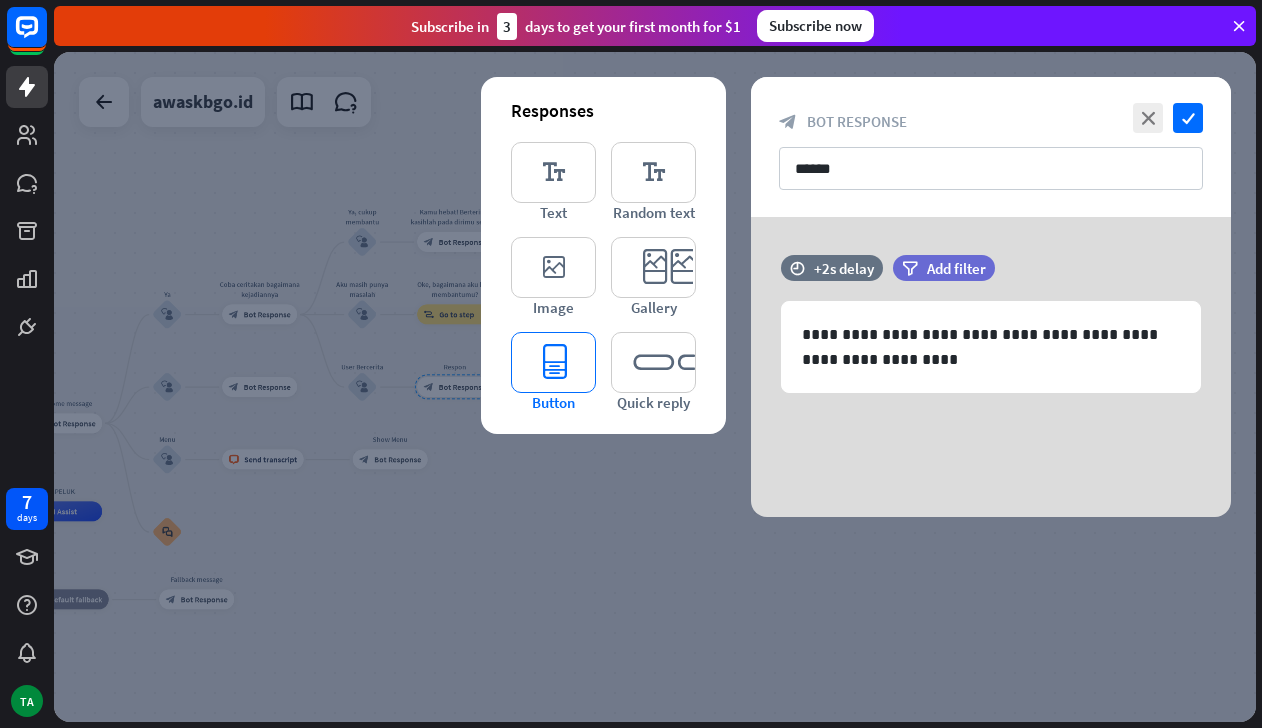 click on "editor_button" at bounding box center [553, 362] 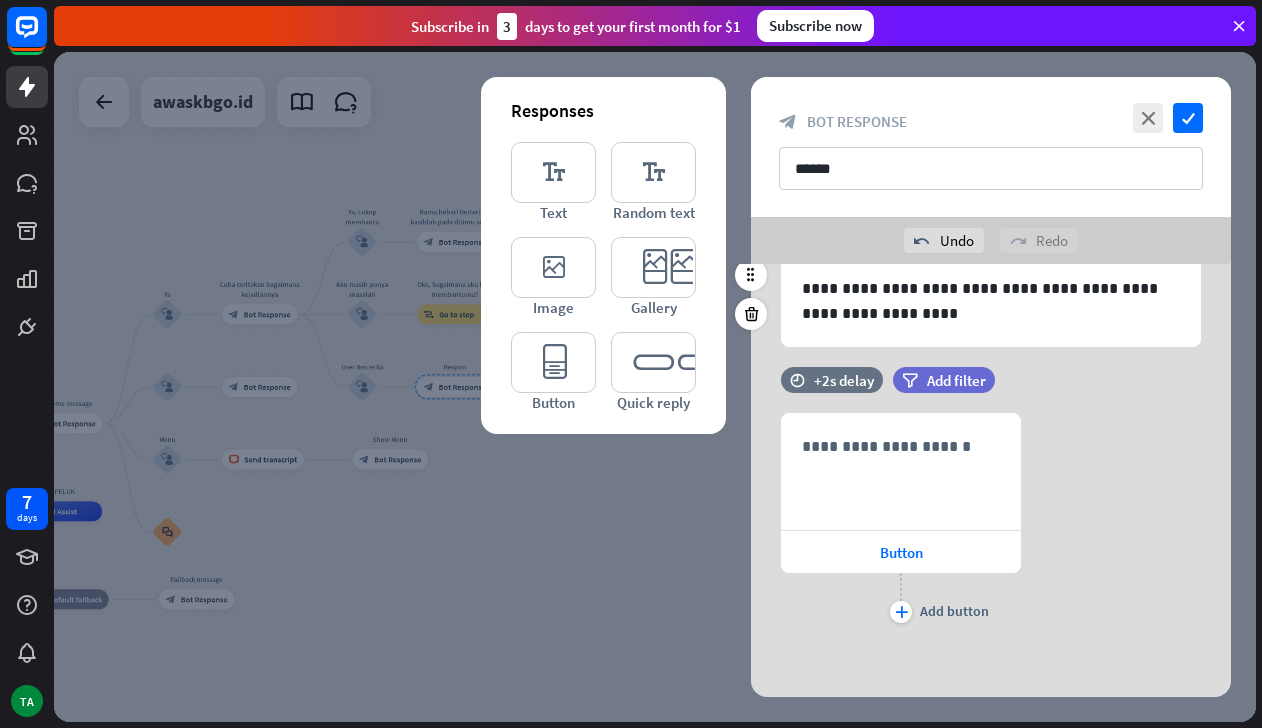 scroll, scrollTop: 94, scrollLeft: 0, axis: vertical 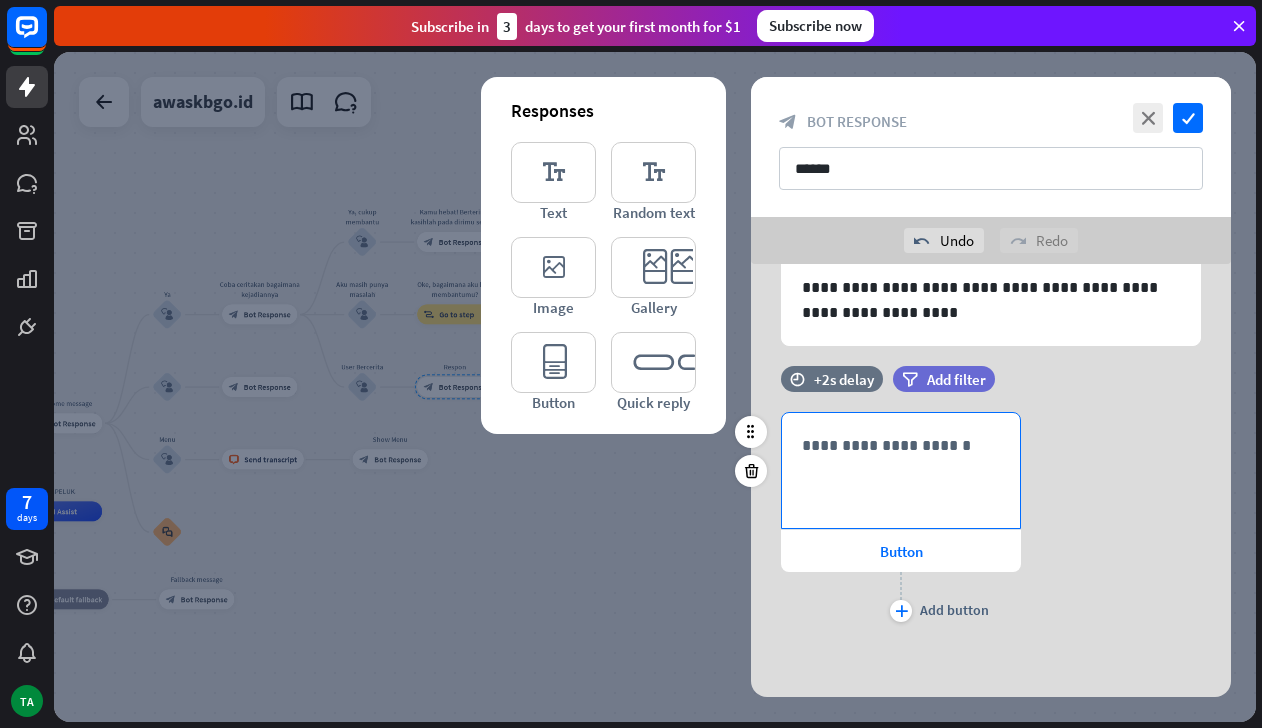 click on "**********" at bounding box center [901, 445] 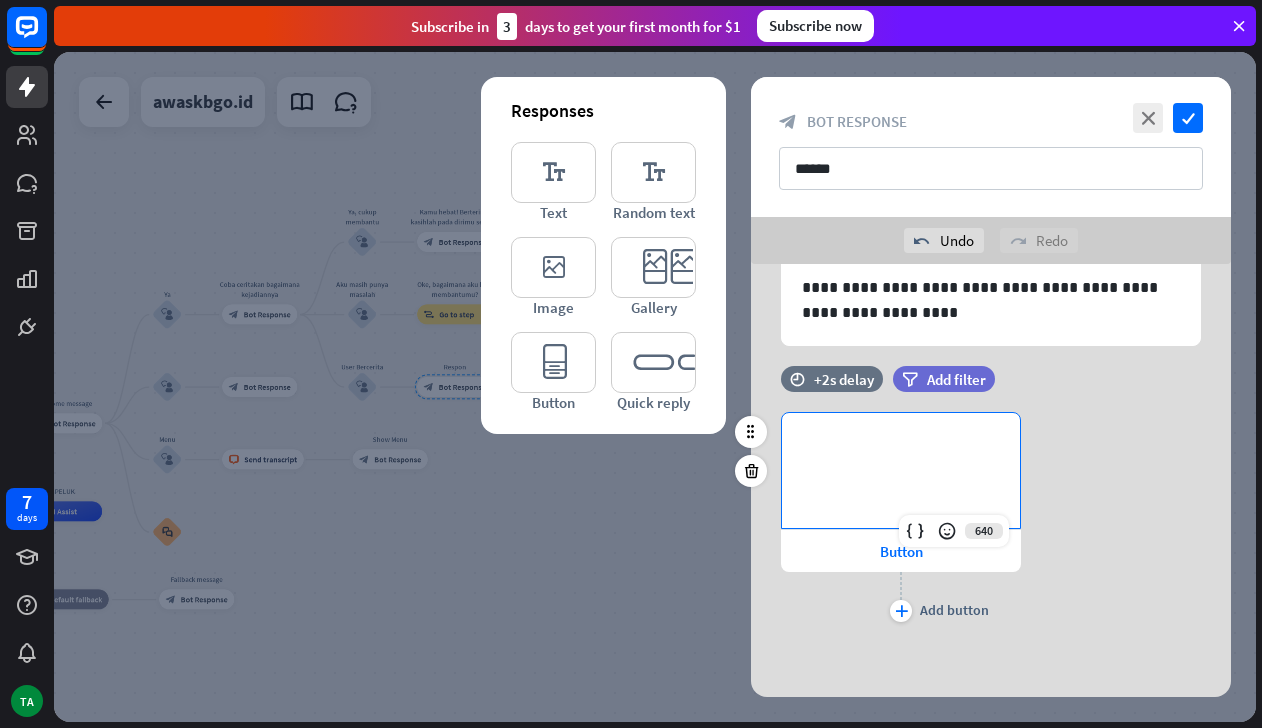 type 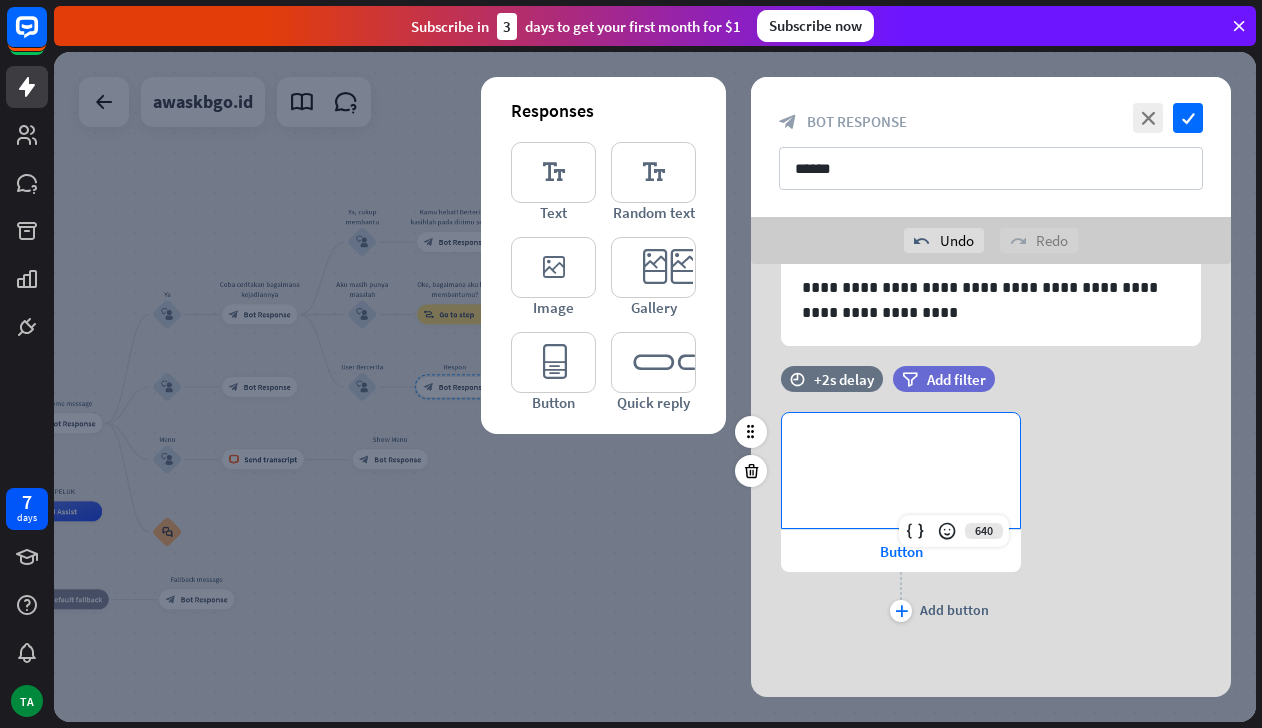 scroll, scrollTop: 0, scrollLeft: 0, axis: both 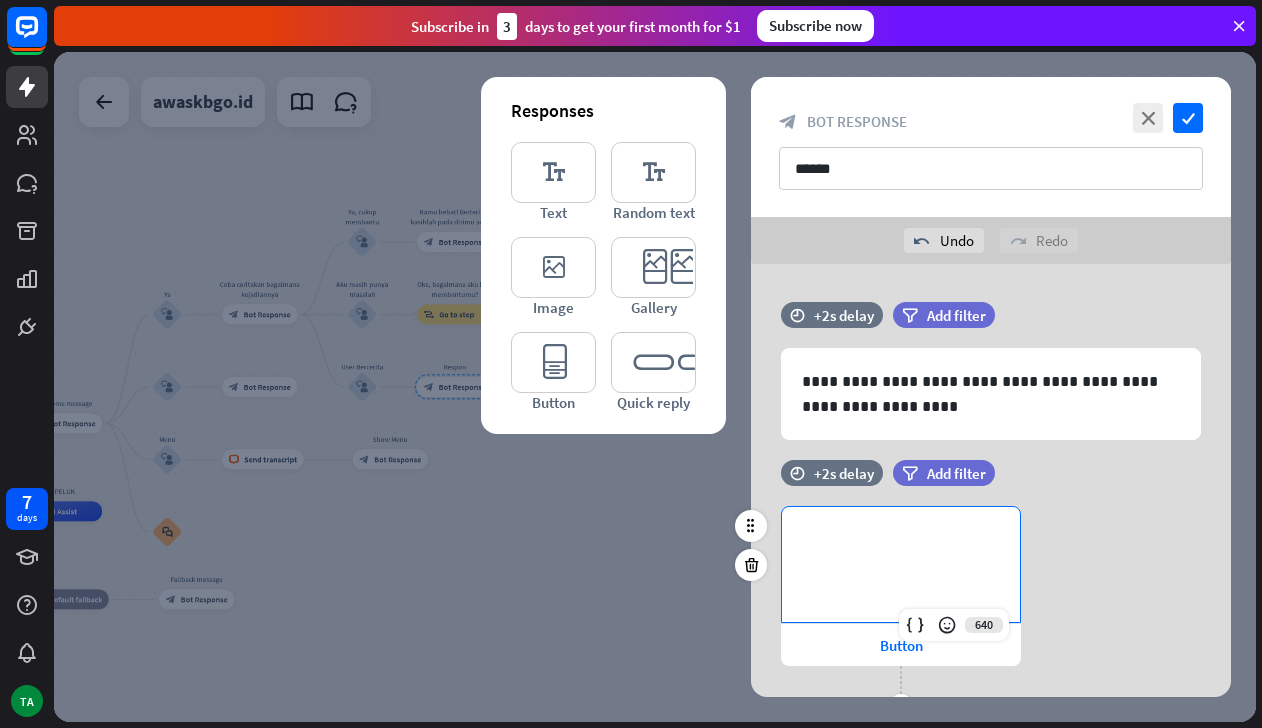 click on "**********" at bounding box center [901, 539] 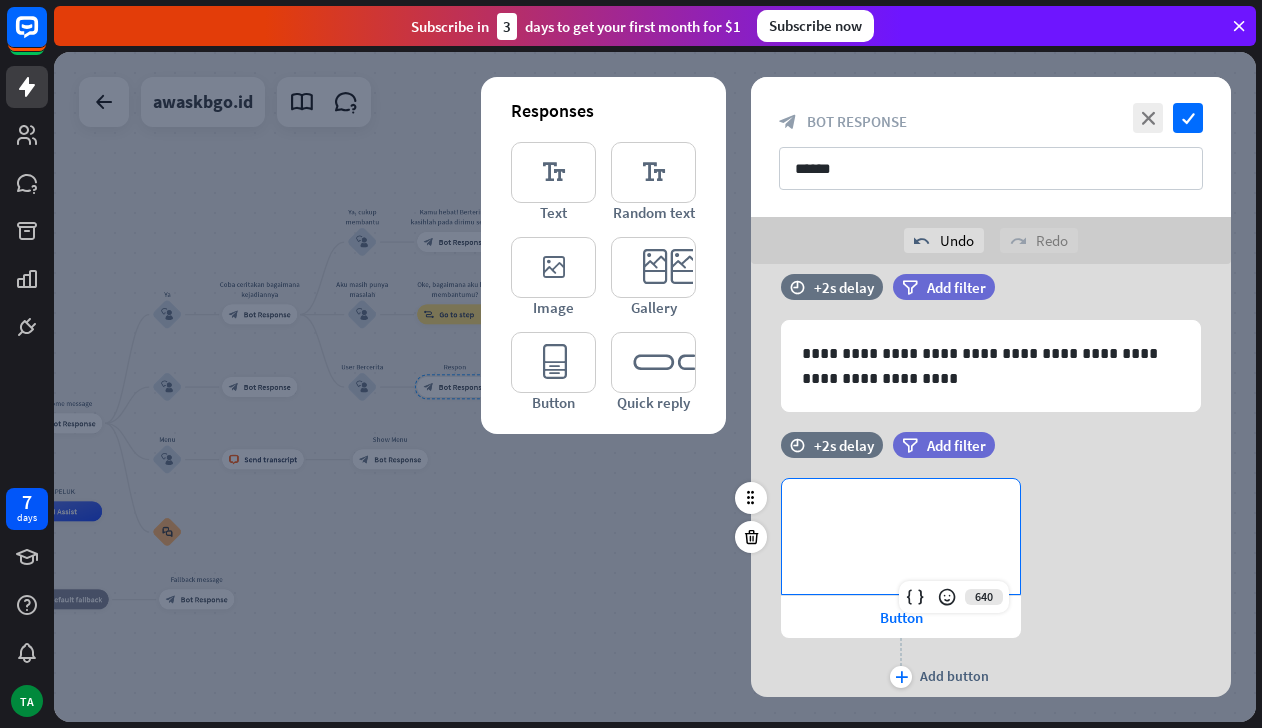 click on "**********" at bounding box center [901, 511] 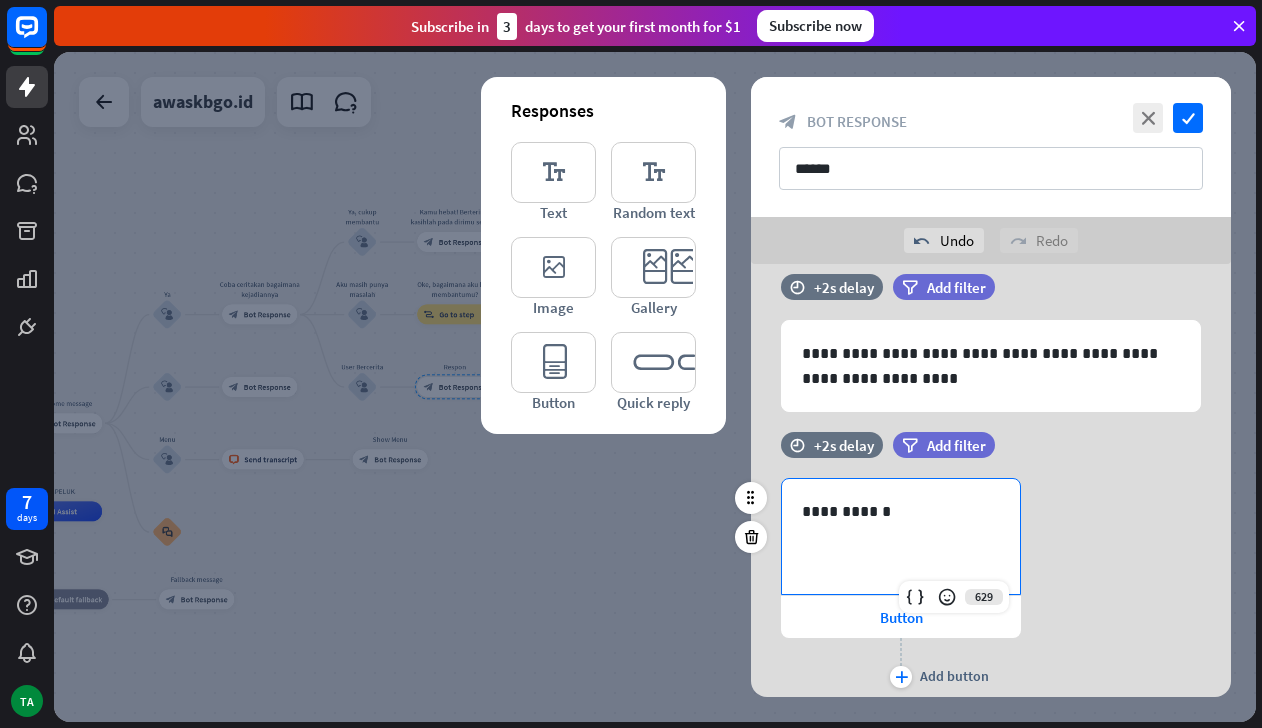 click on "**********" at bounding box center (991, 585) 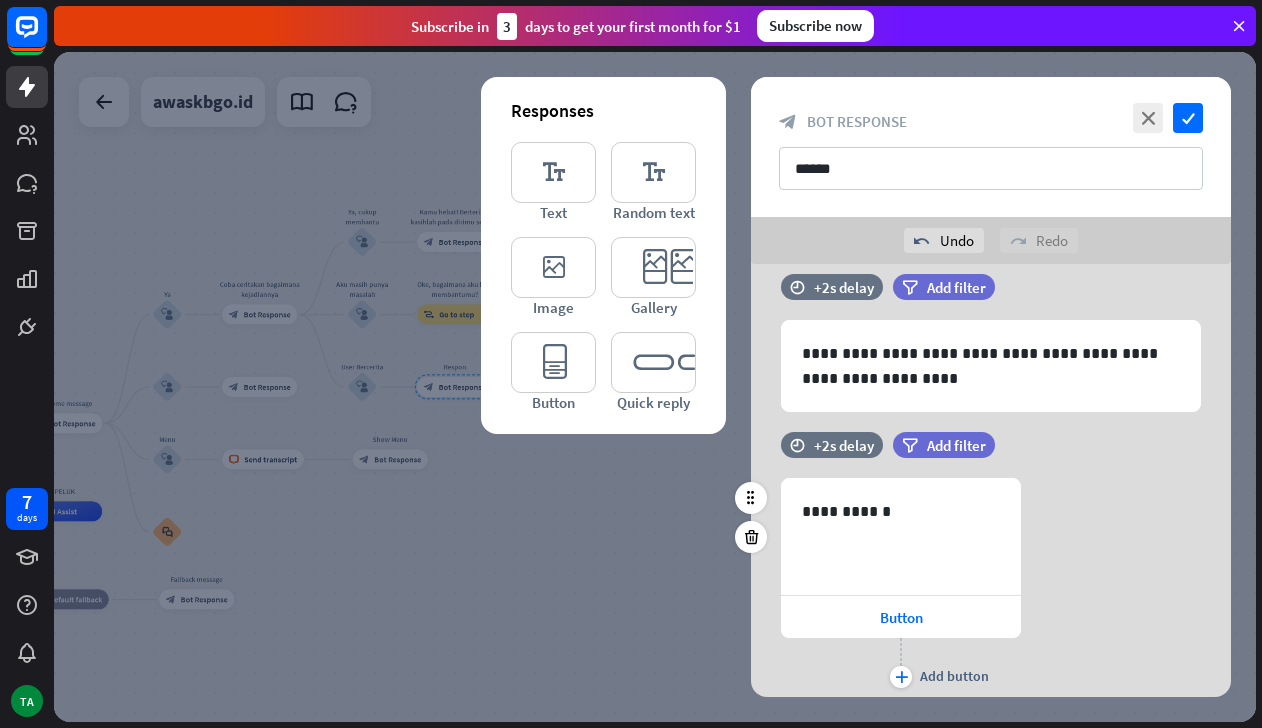 scroll, scrollTop: 95, scrollLeft: 0, axis: vertical 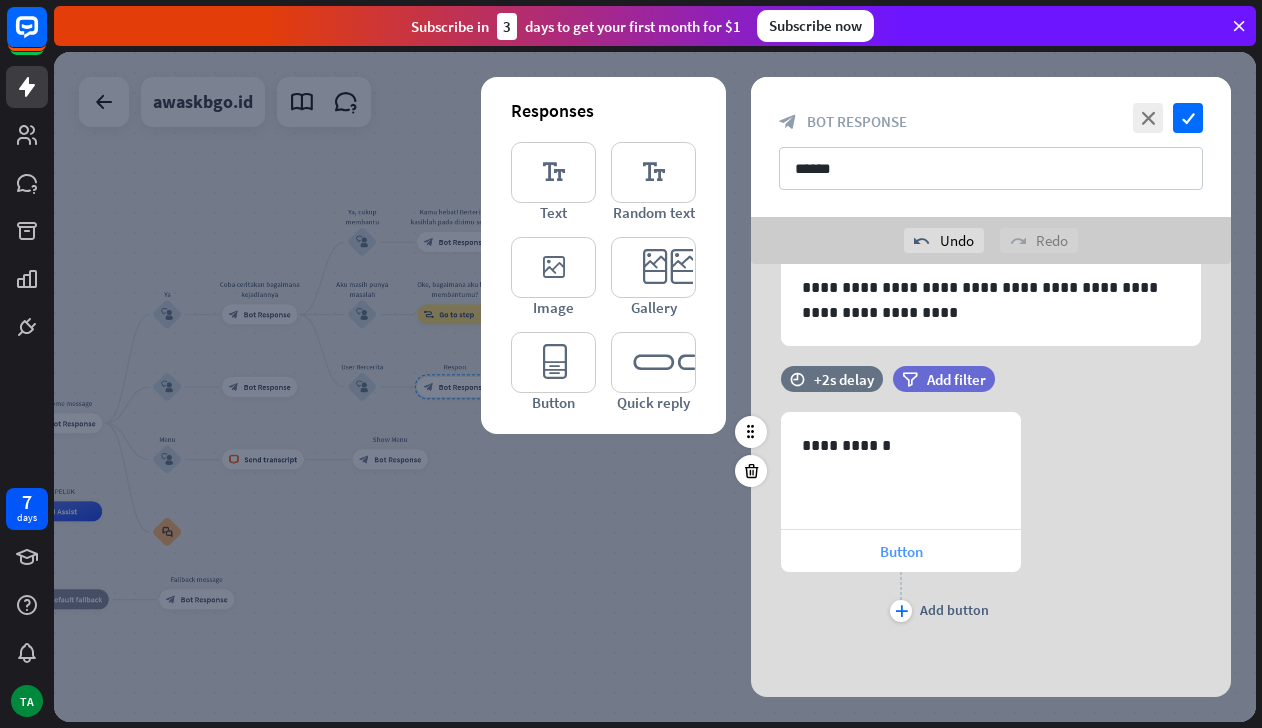 click on "Button" at bounding box center [901, 551] 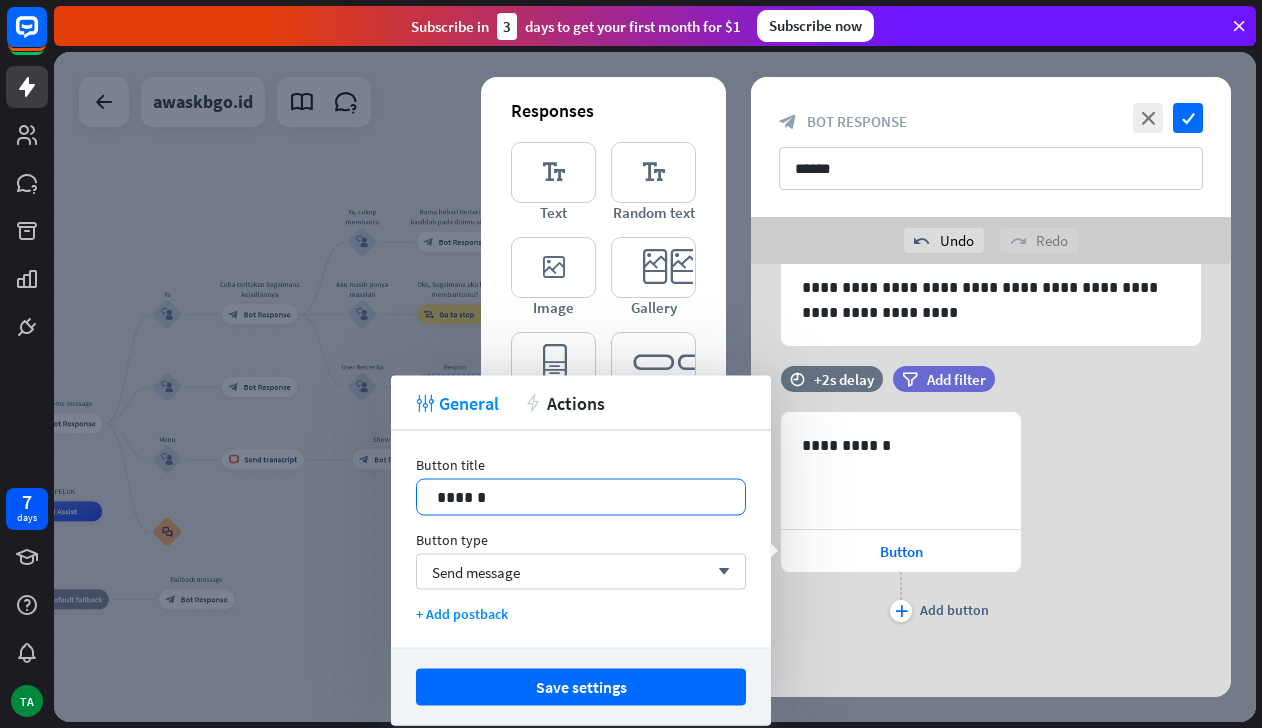 click on "******" at bounding box center (581, 497) 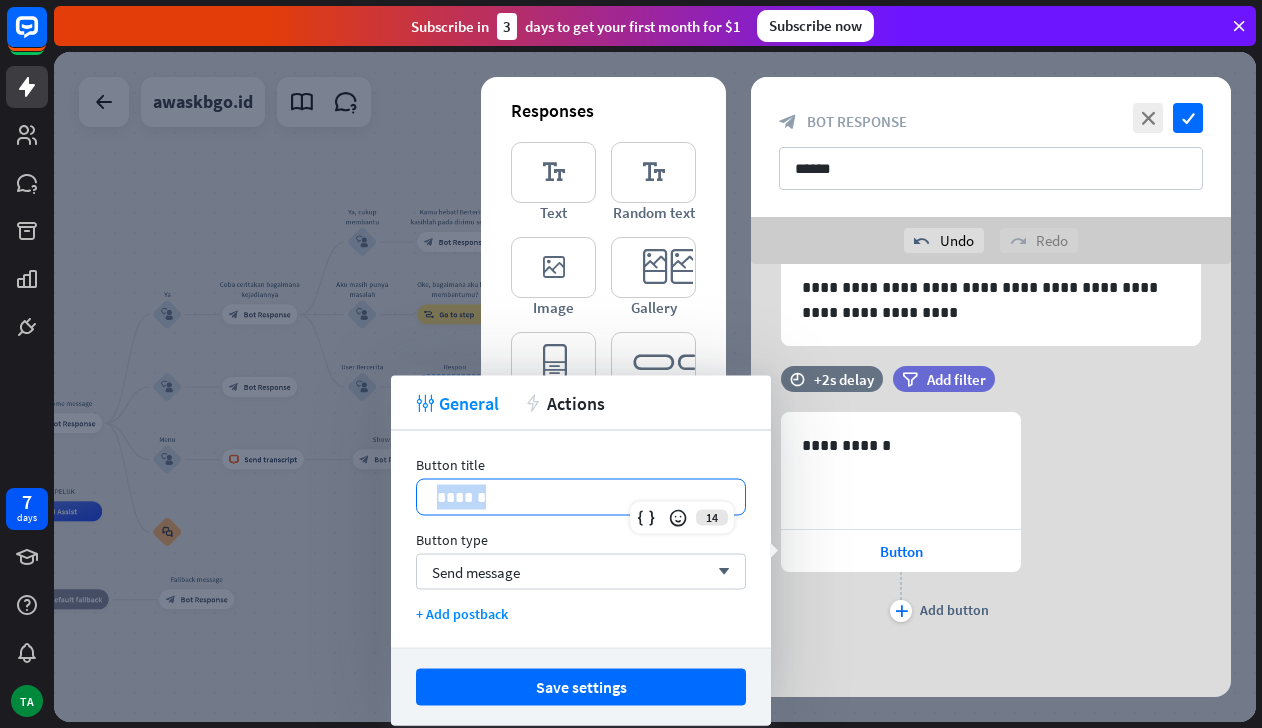 drag, startPoint x: 619, startPoint y: 496, endPoint x: 423, endPoint y: 489, distance: 196.12495 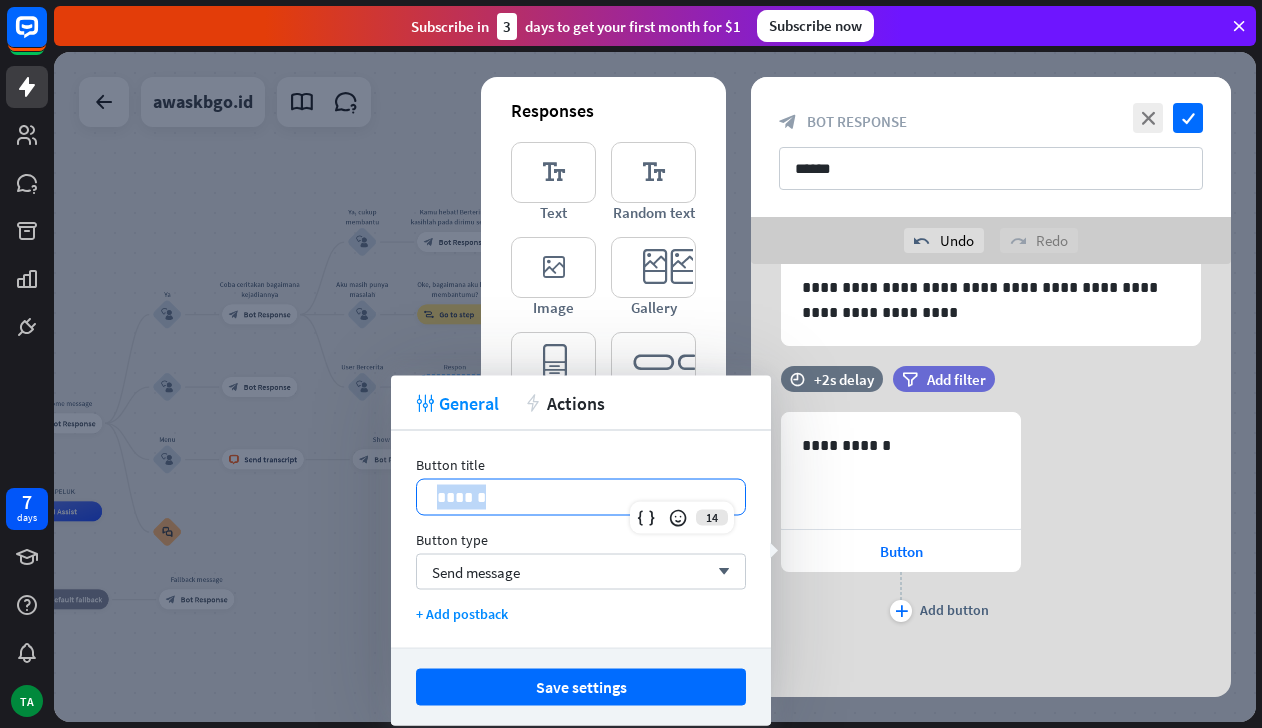 click on "******" at bounding box center (581, 497) 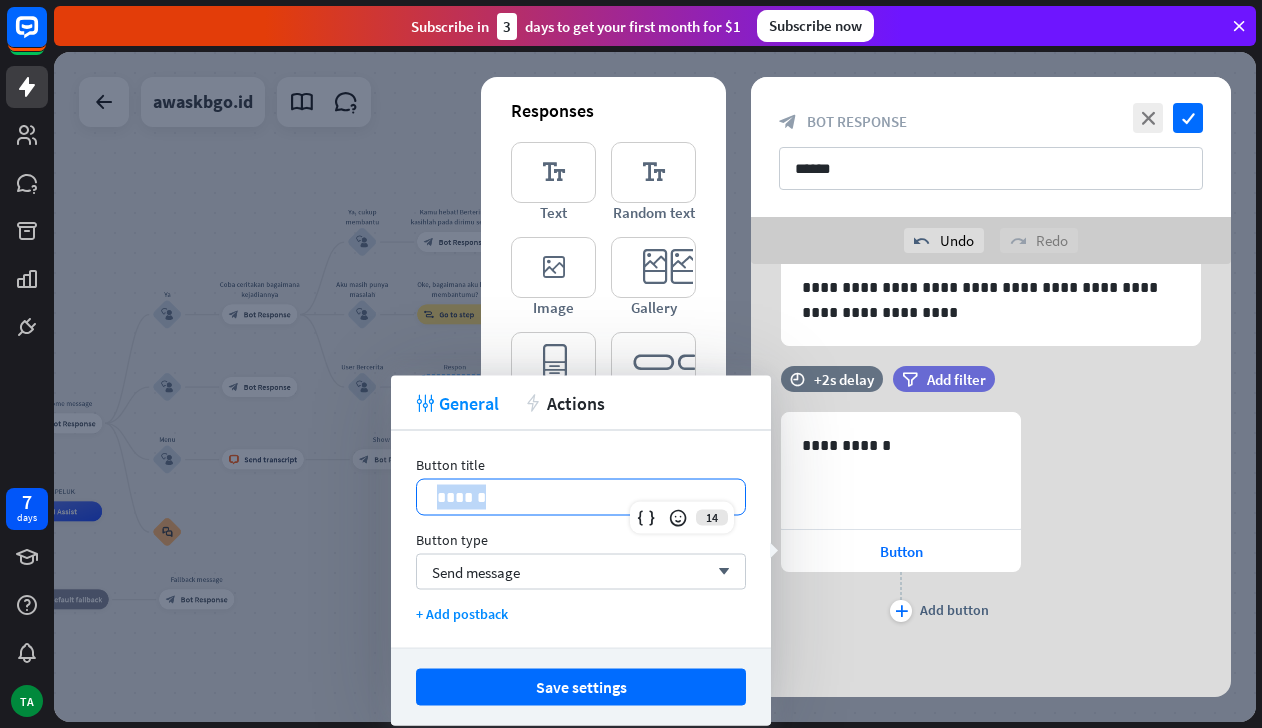 click on "**********" at bounding box center [991, 519] 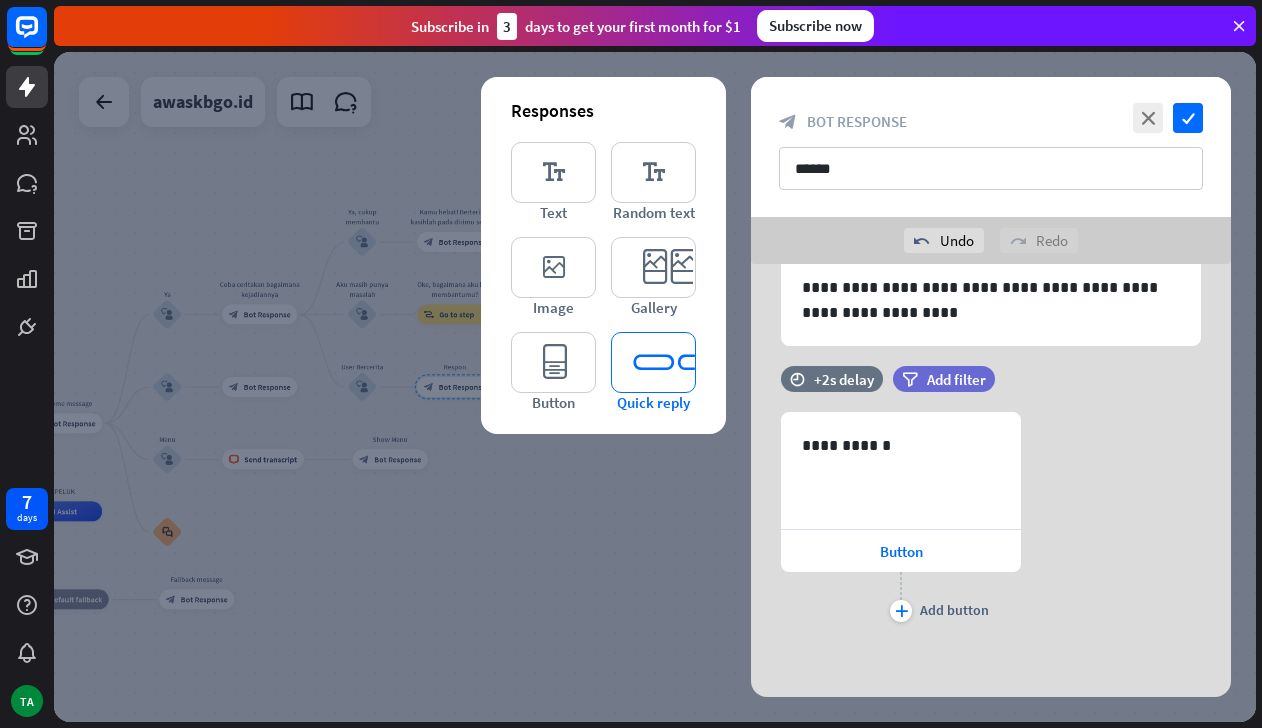 click on "editor_quick_replies" at bounding box center (653, 362) 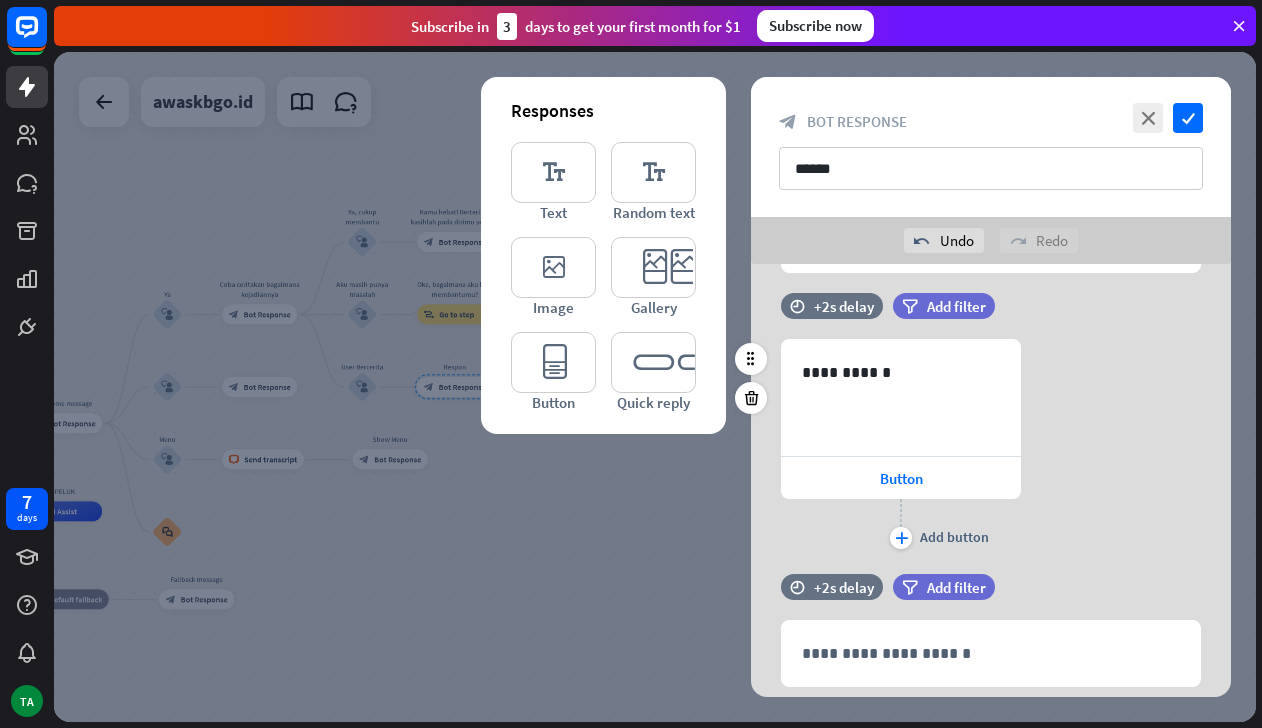 scroll, scrollTop: 138, scrollLeft: 0, axis: vertical 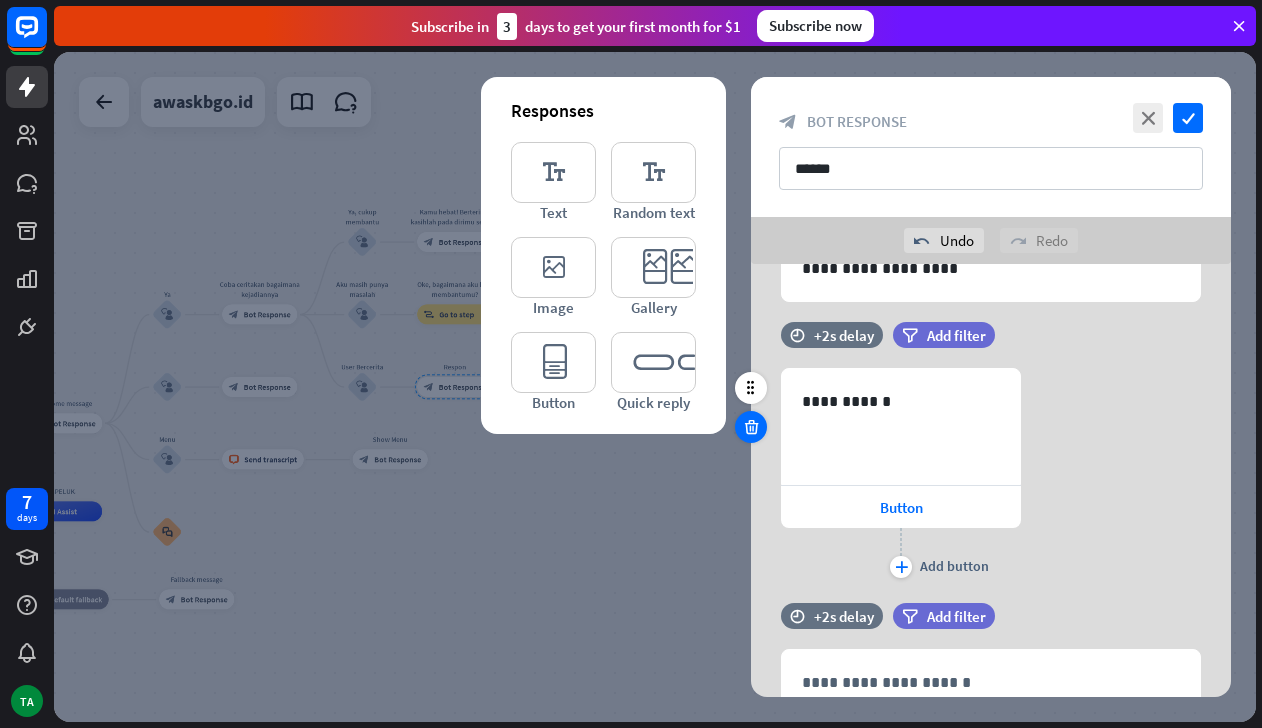 click at bounding box center [751, 427] 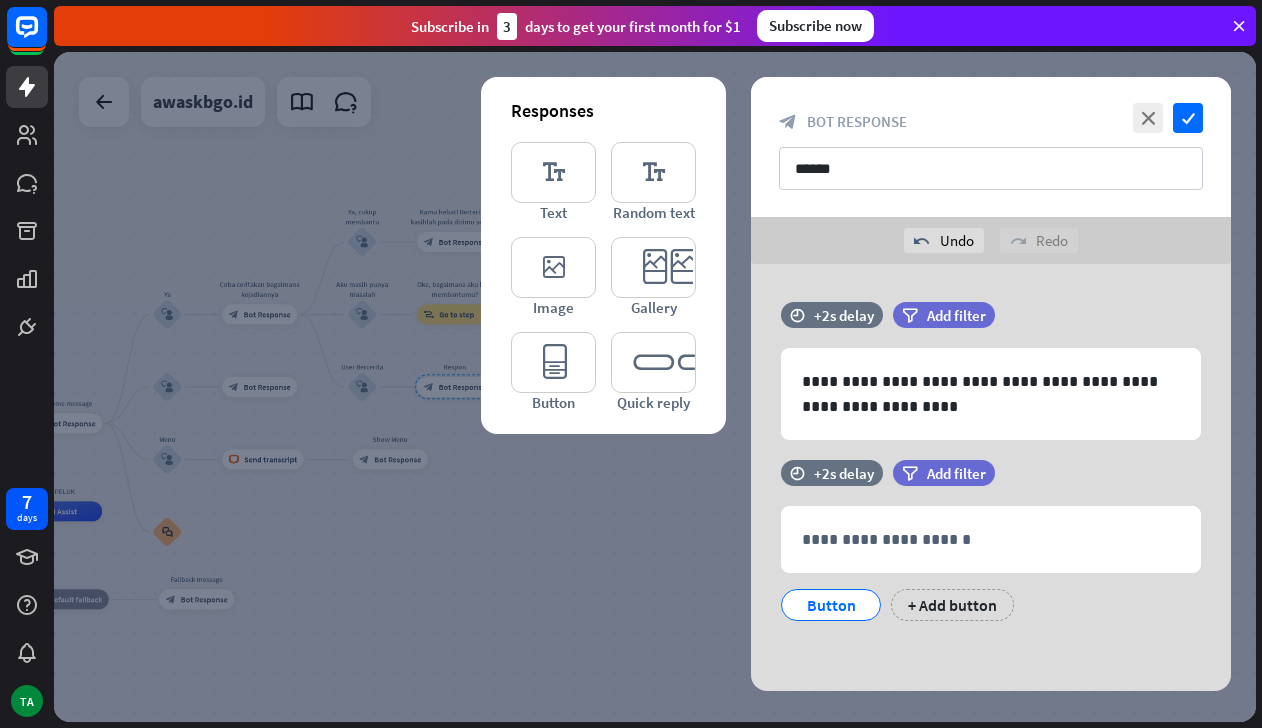 scroll, scrollTop: 0, scrollLeft: 0, axis: both 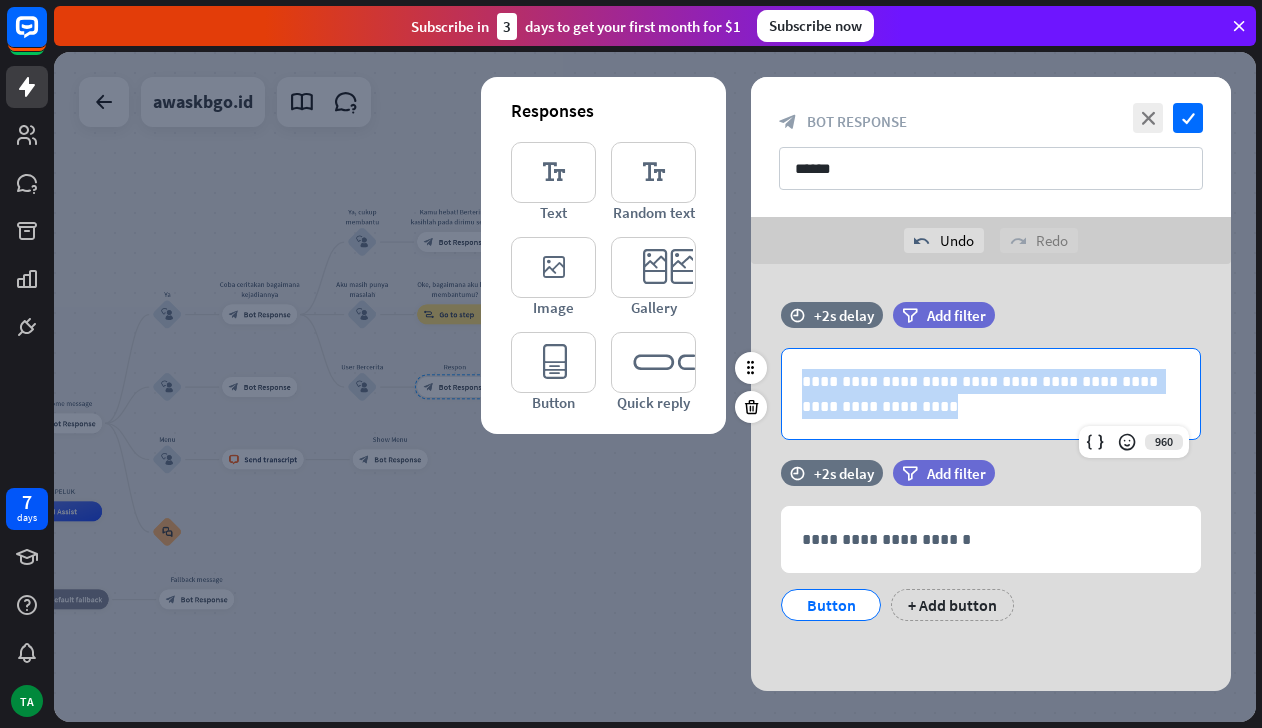 drag, startPoint x: 952, startPoint y: 403, endPoint x: 777, endPoint y: 343, distance: 185 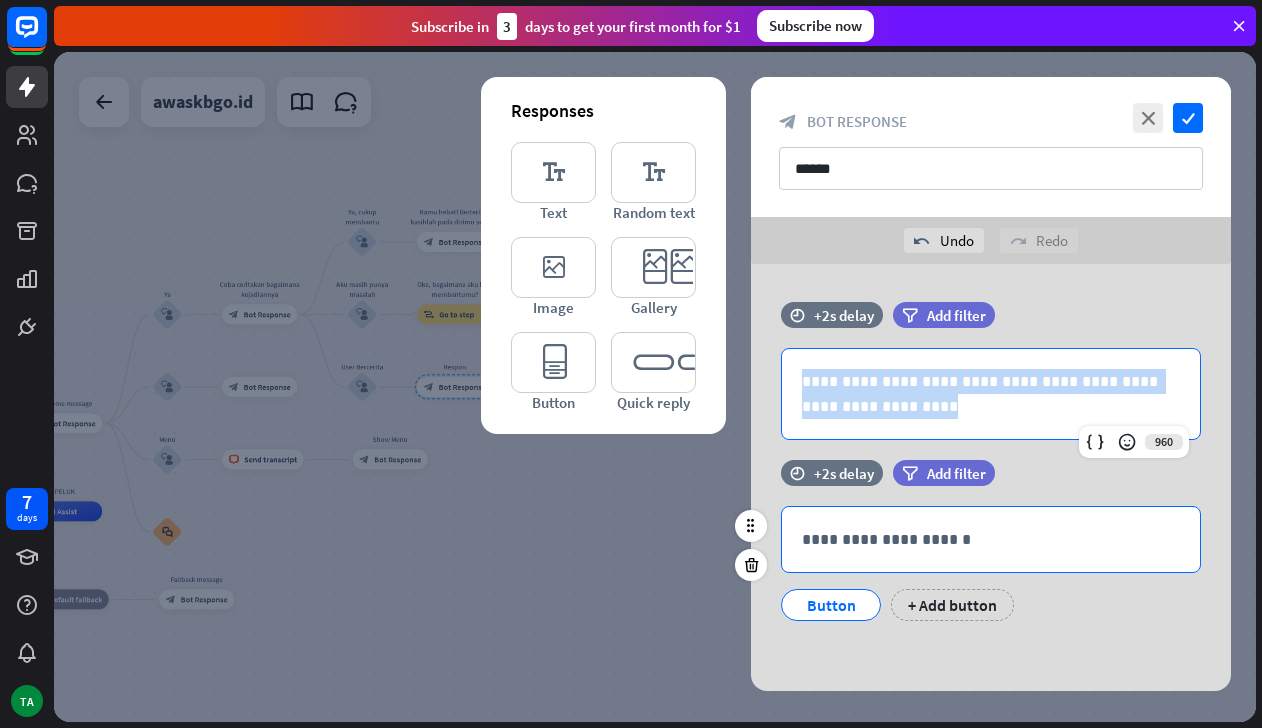 click on "**********" at bounding box center [991, 539] 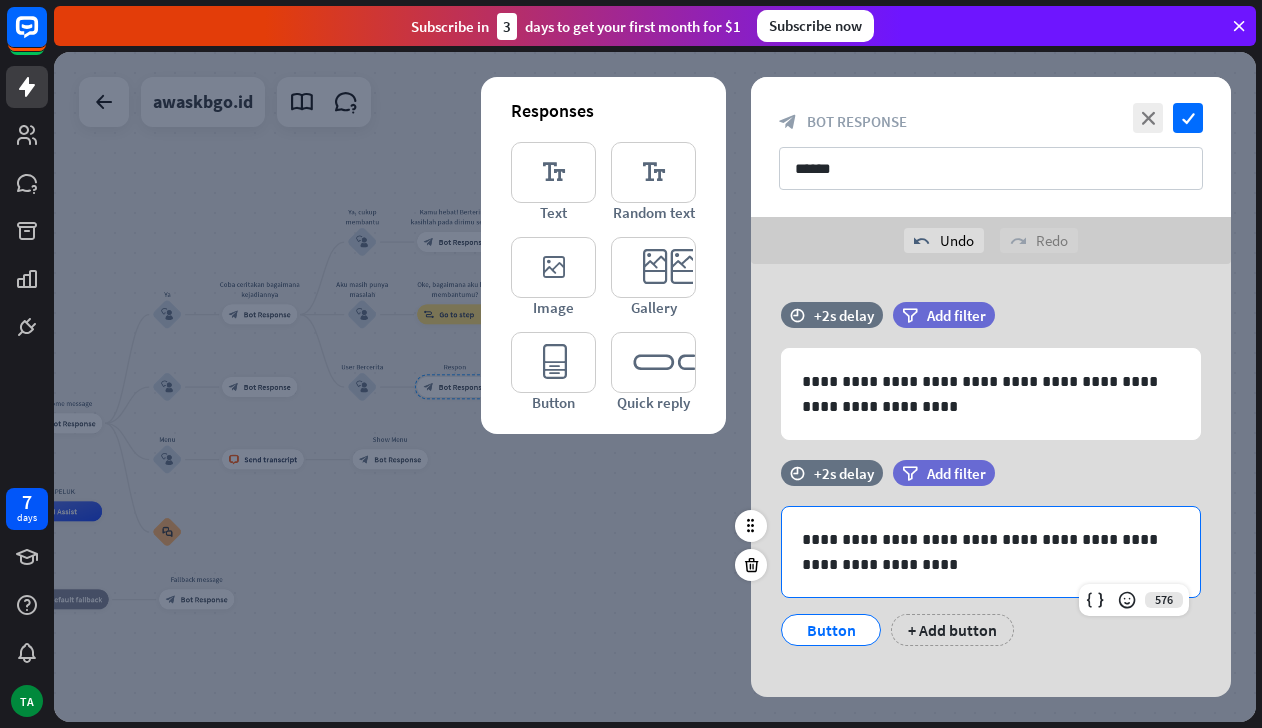 click on "Button" at bounding box center [831, 630] 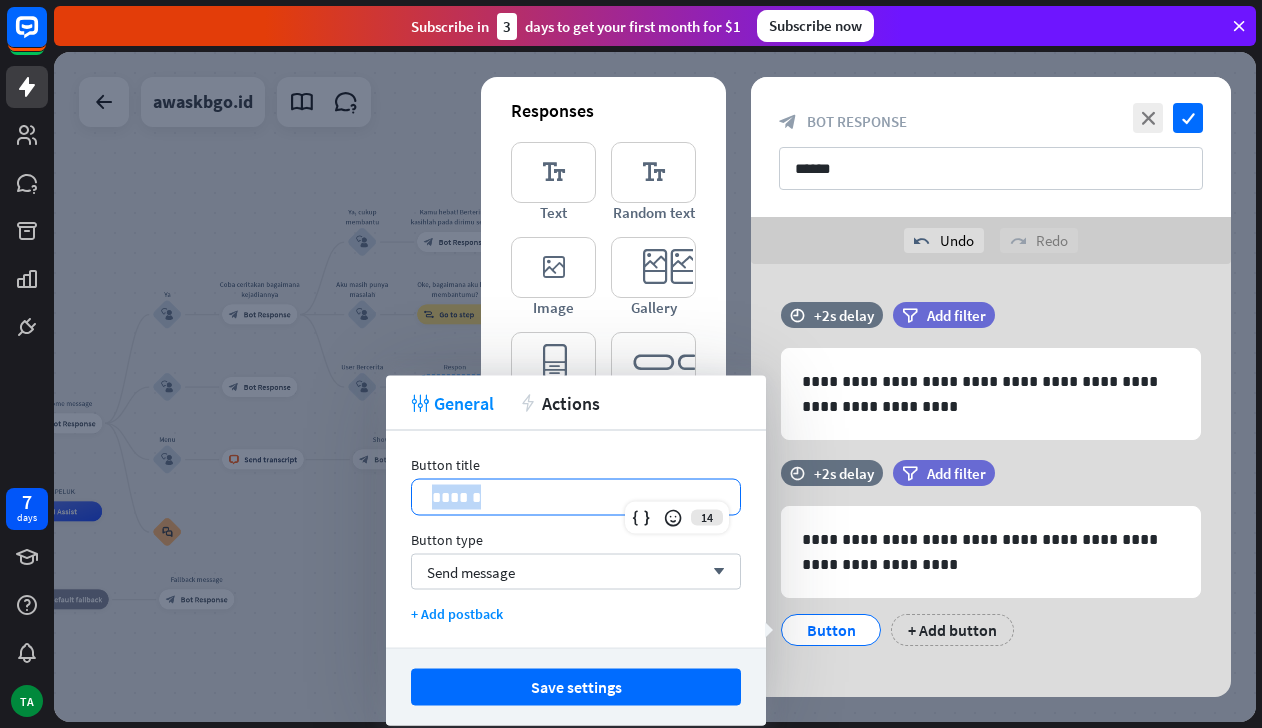 drag, startPoint x: 492, startPoint y: 501, endPoint x: 365, endPoint y: 488, distance: 127.66362 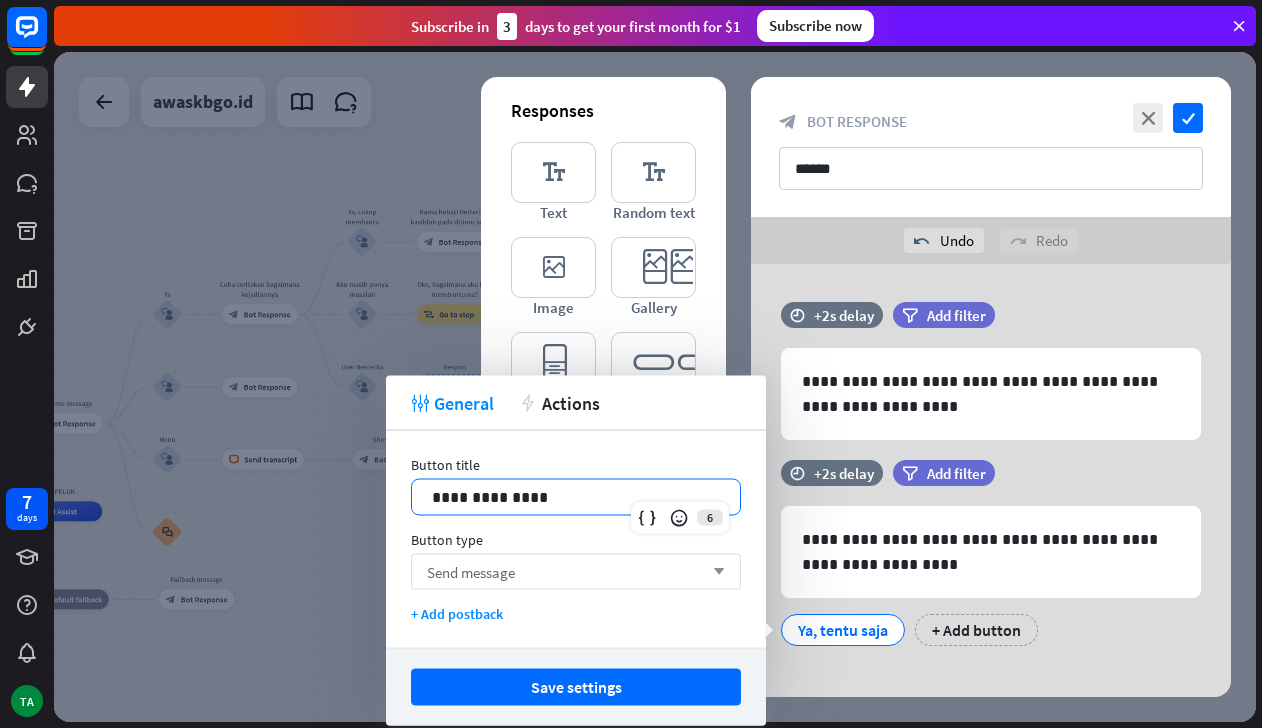 click on "Send message
arrow_down" at bounding box center (576, 572) 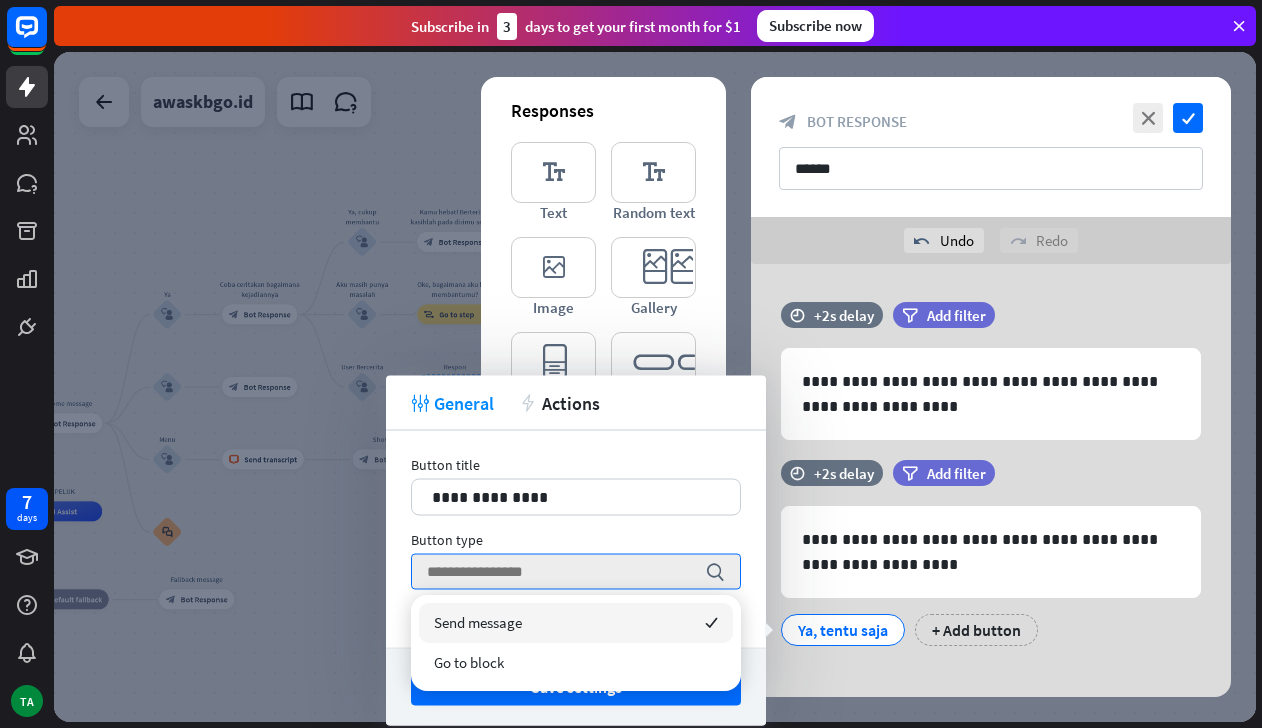 click on "Send message" at bounding box center (478, 622) 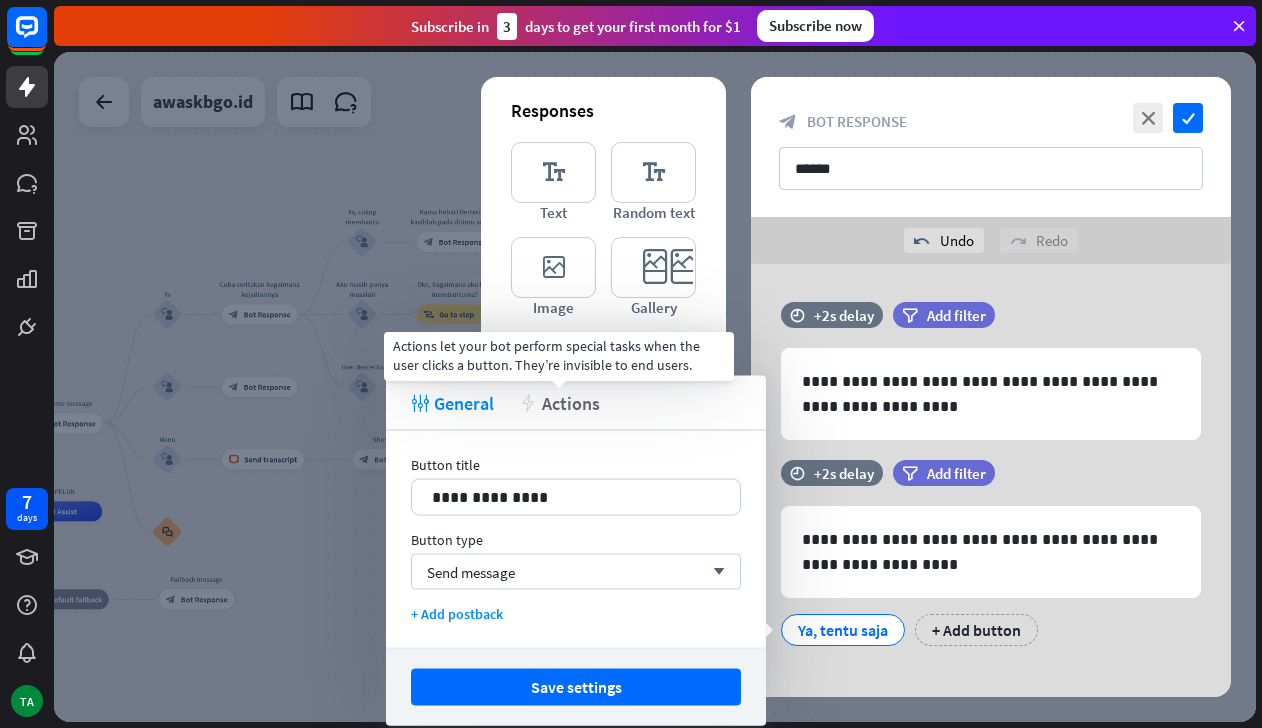 click on "Actions" at bounding box center [571, 402] 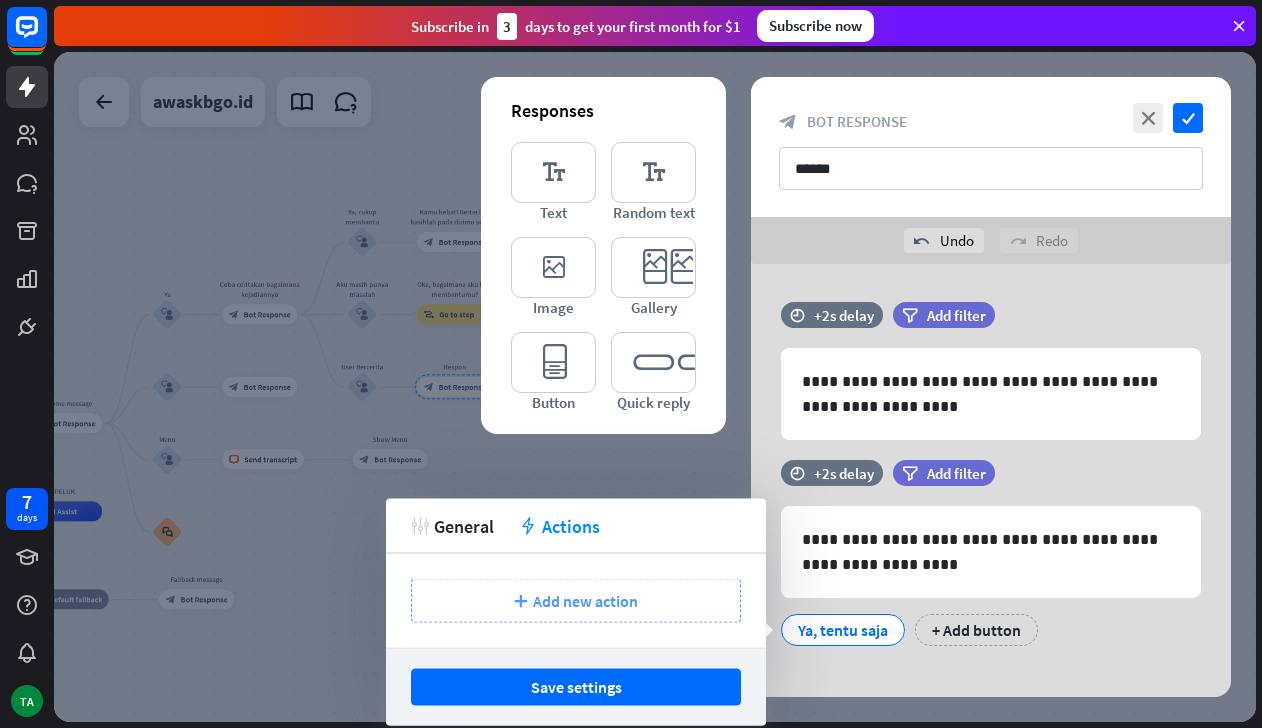 click on "Add new action" at bounding box center (585, 601) 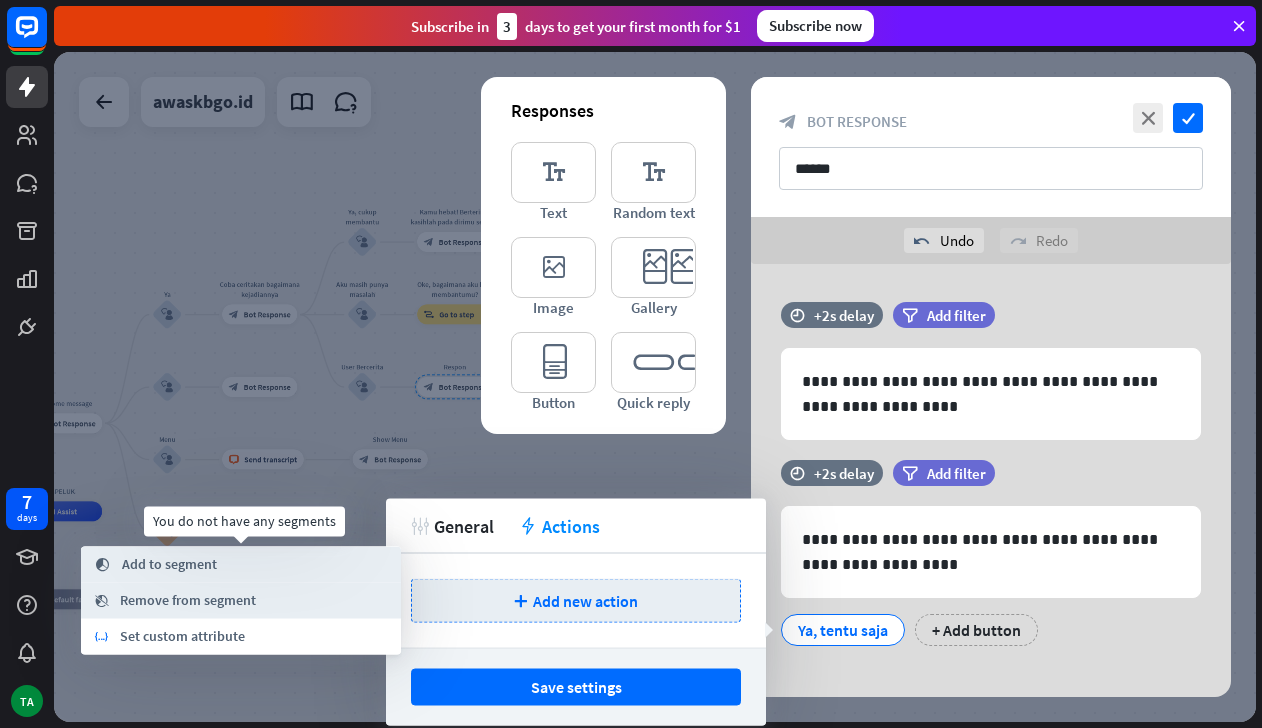 click on "segment
Add to segment" at bounding box center (241, 565) 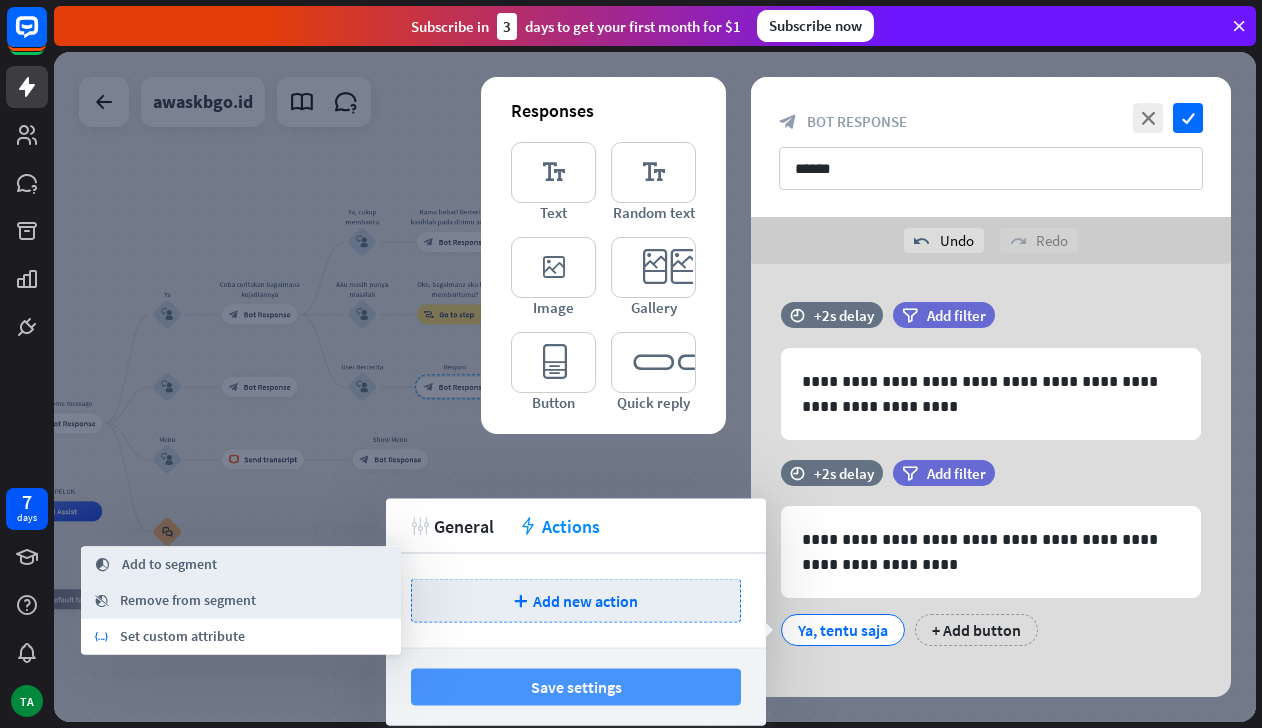 click on "Save settings" at bounding box center [576, 687] 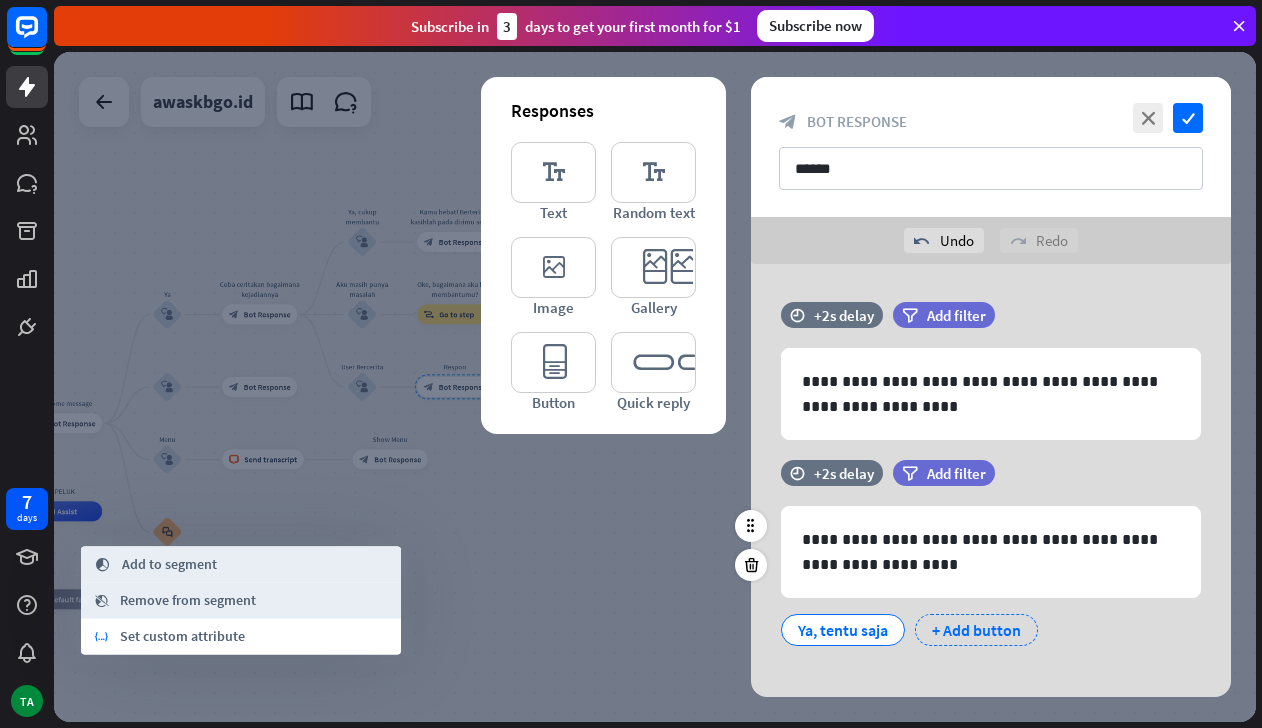 click on "+ Add button" at bounding box center [976, 630] 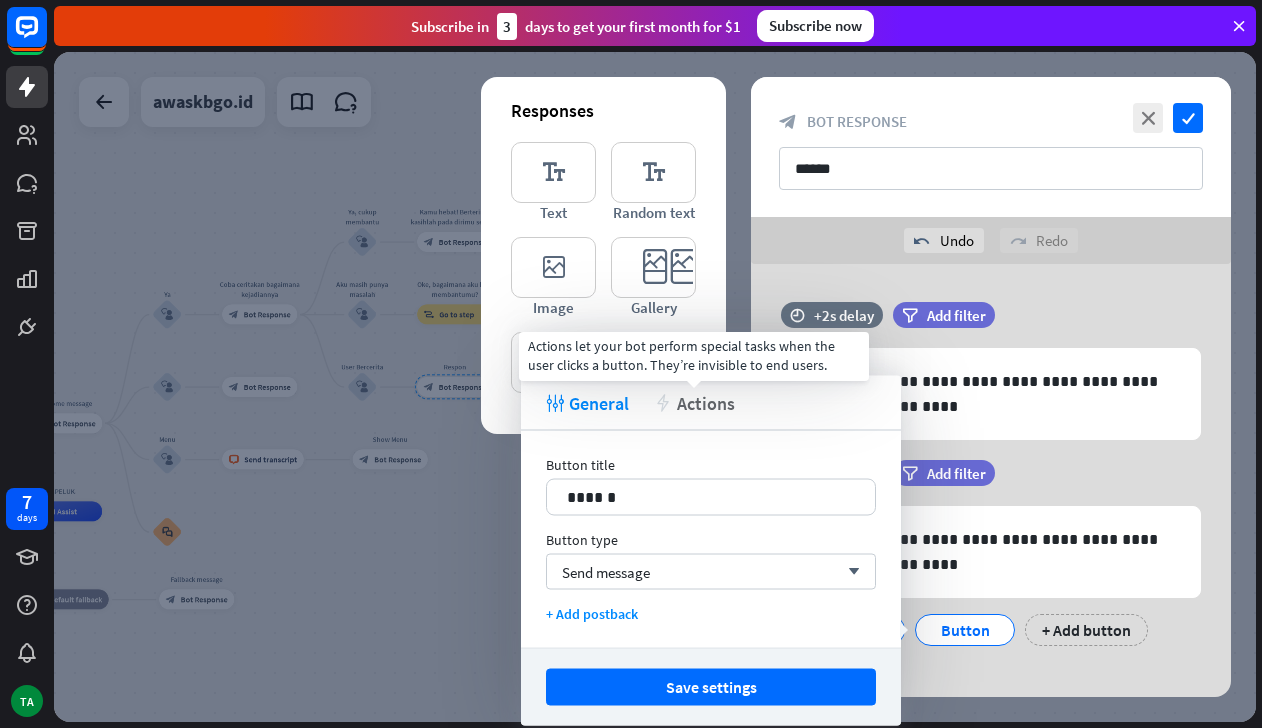 click on "Actions" at bounding box center [706, 402] 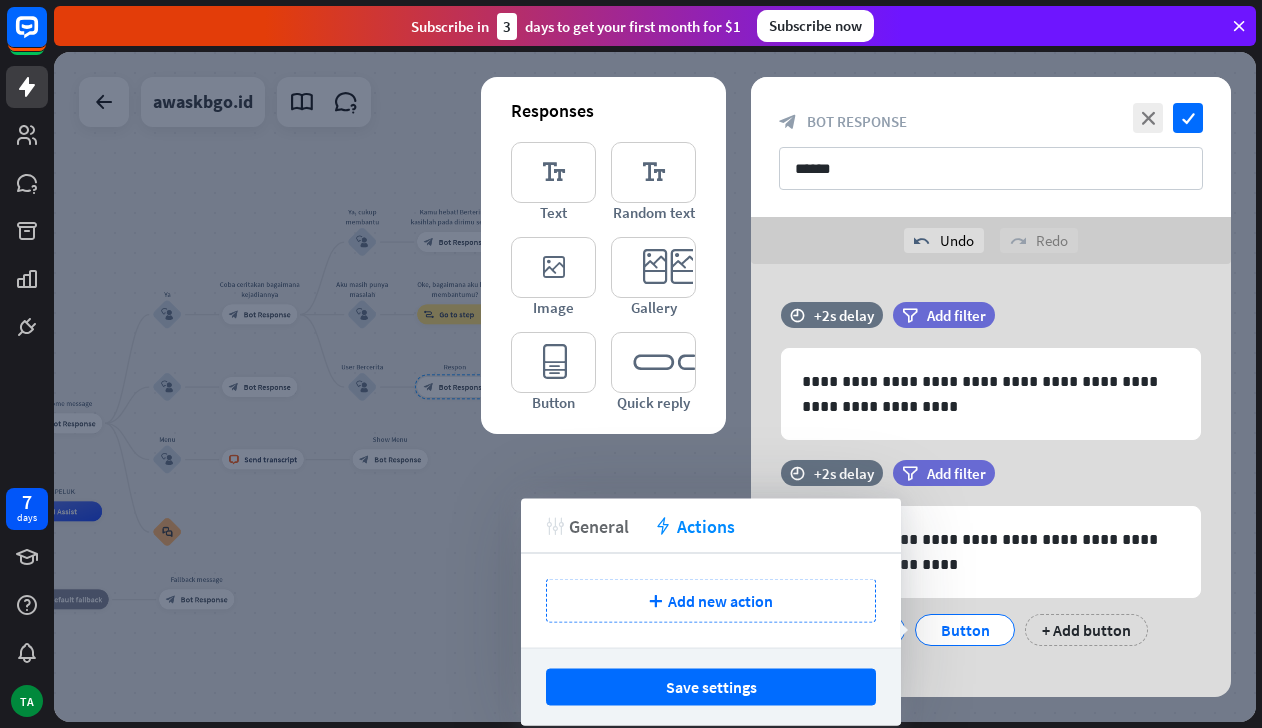 click on "General" at bounding box center (599, 525) 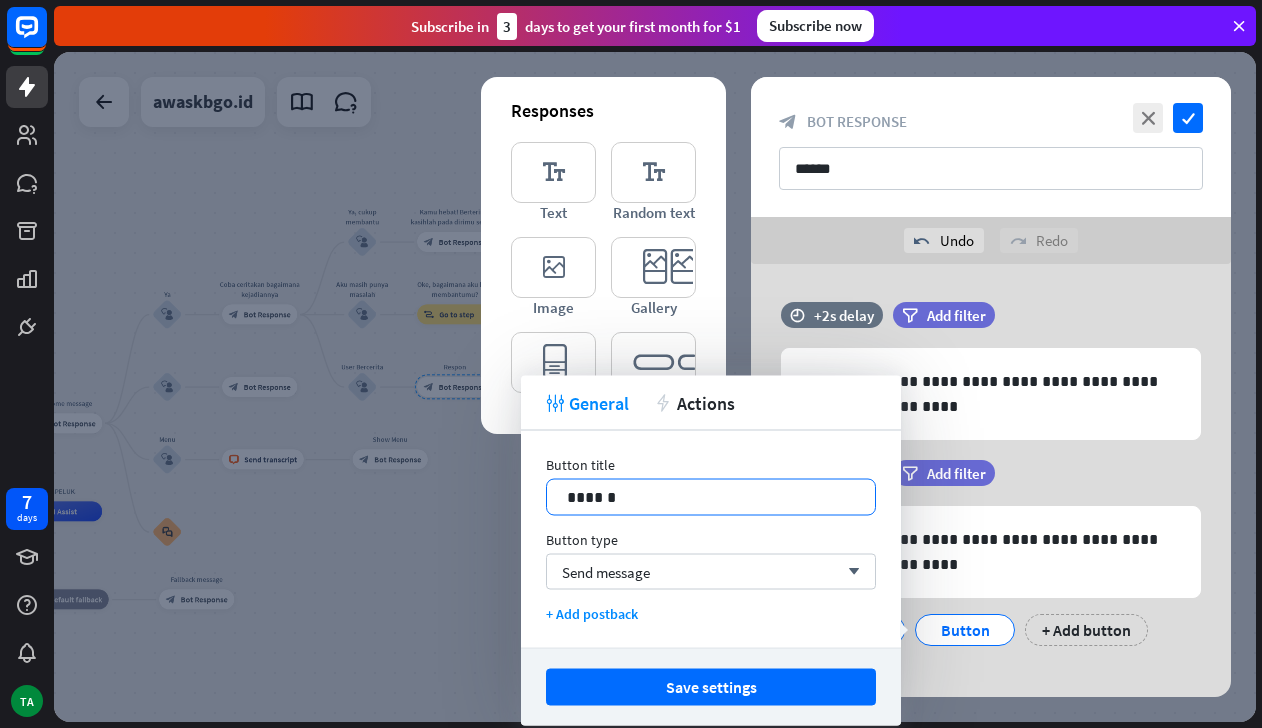 click on "******" at bounding box center [711, 497] 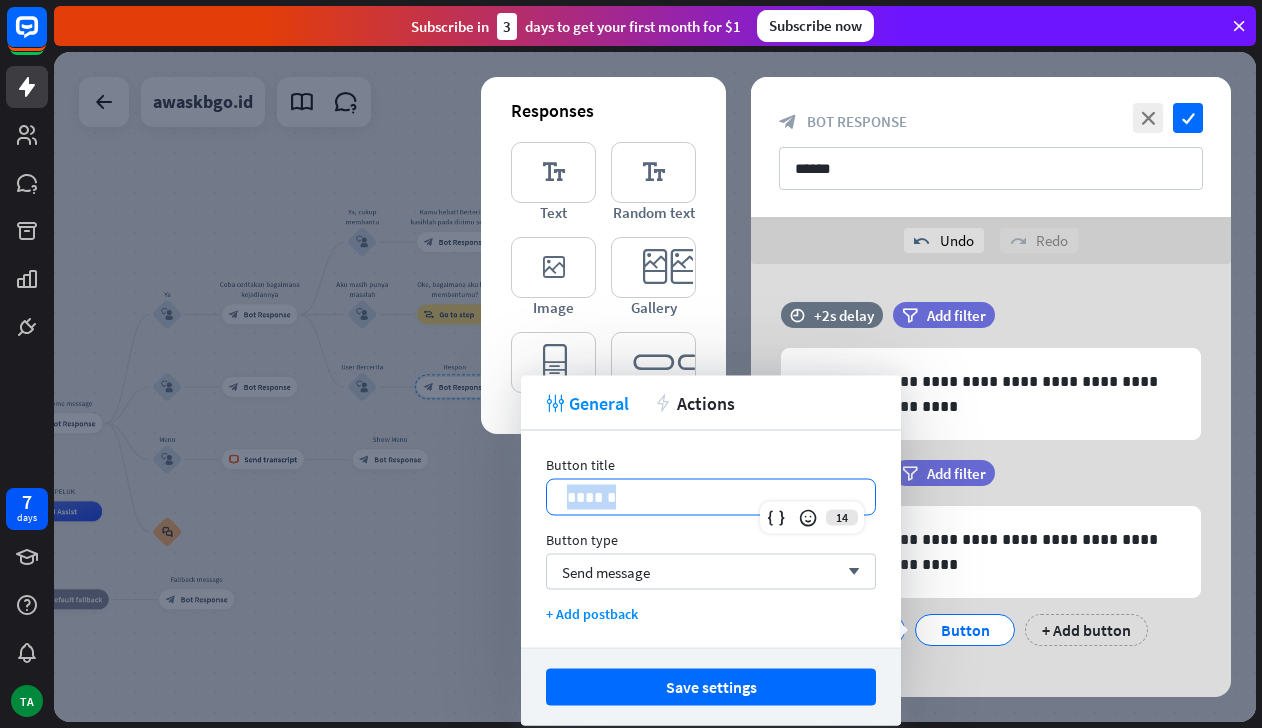 drag, startPoint x: 621, startPoint y: 495, endPoint x: 494, endPoint y: 494, distance: 127.00394 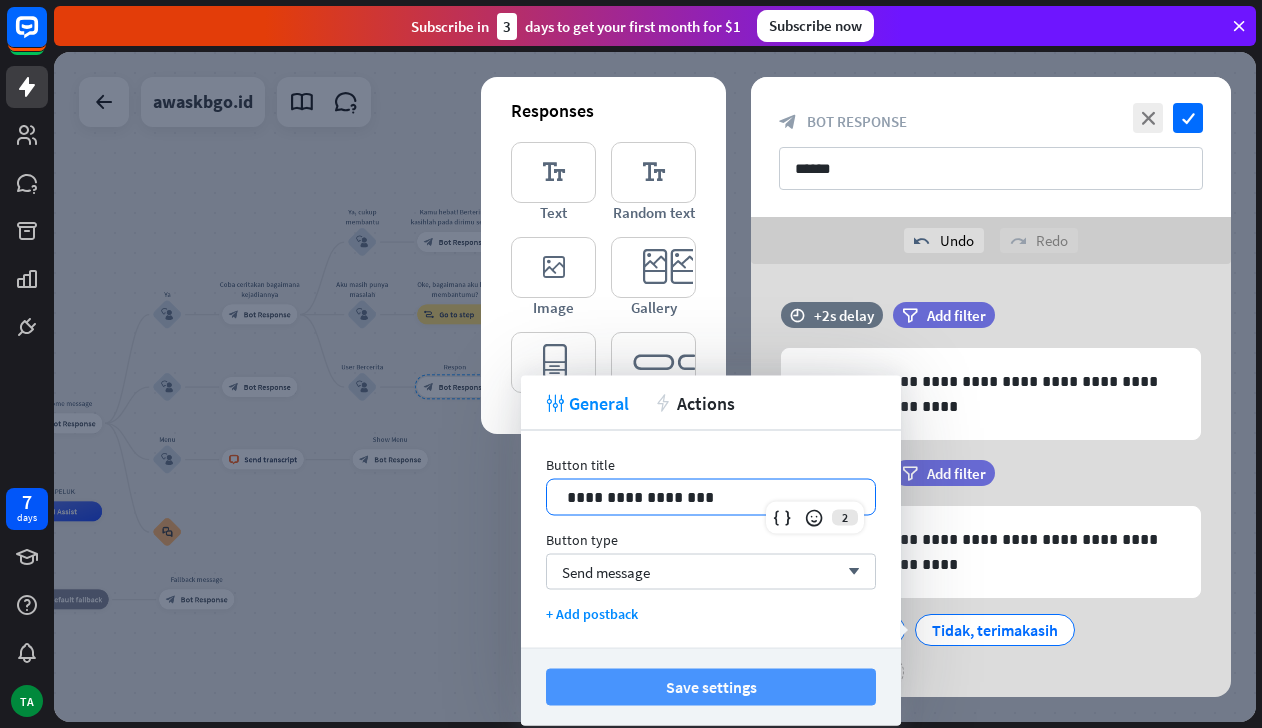 click on "Save settings" at bounding box center [711, 687] 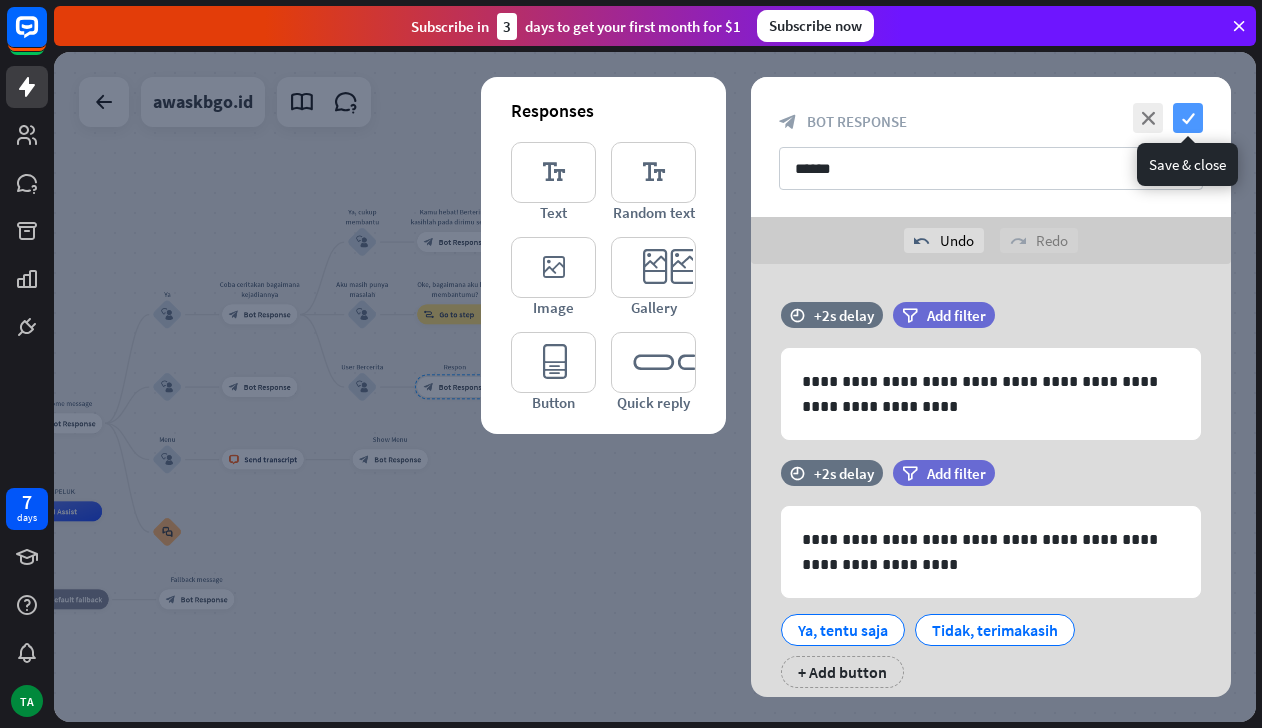 click on "check" at bounding box center [1188, 118] 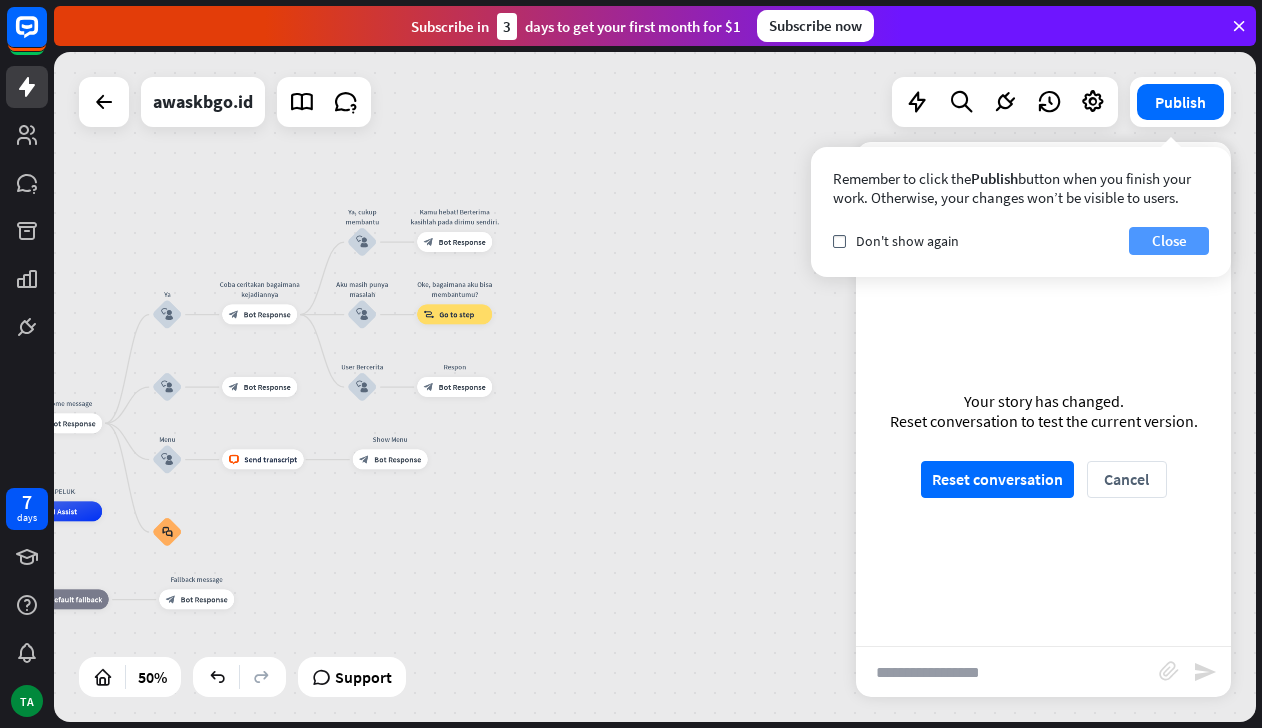 click on "Close" at bounding box center (1169, 241) 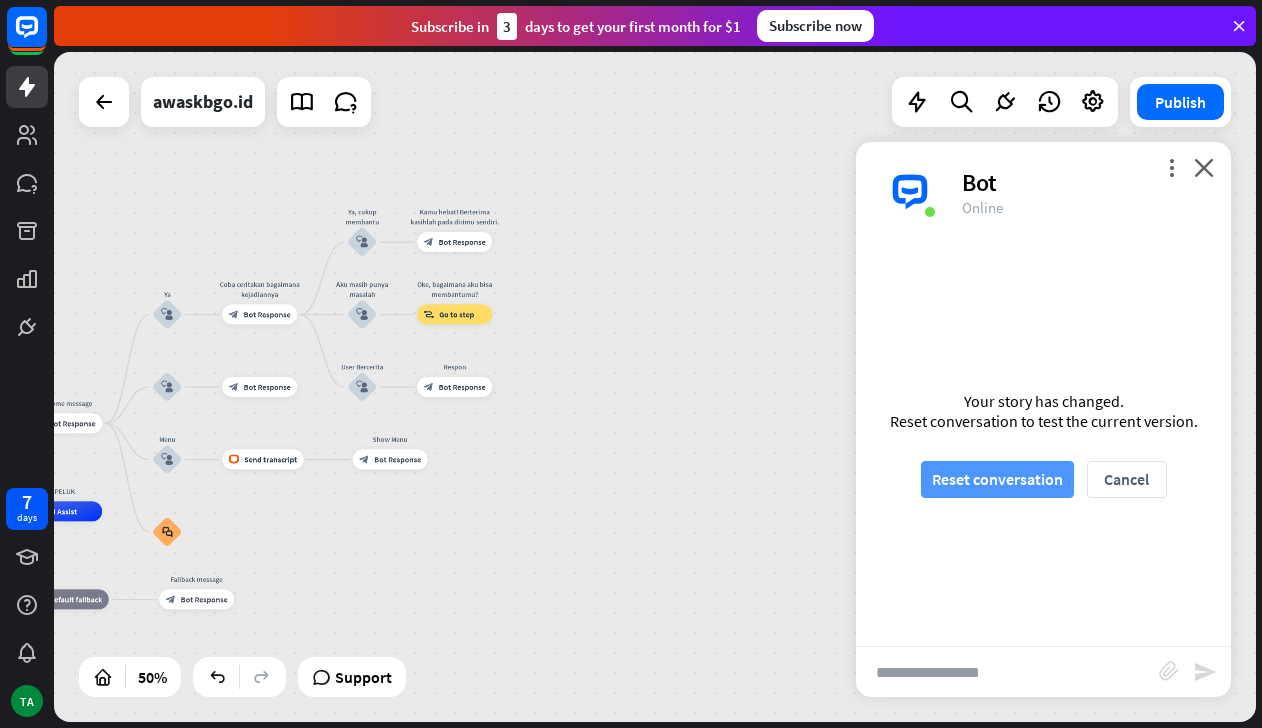 click on "Reset conversation" at bounding box center [997, 479] 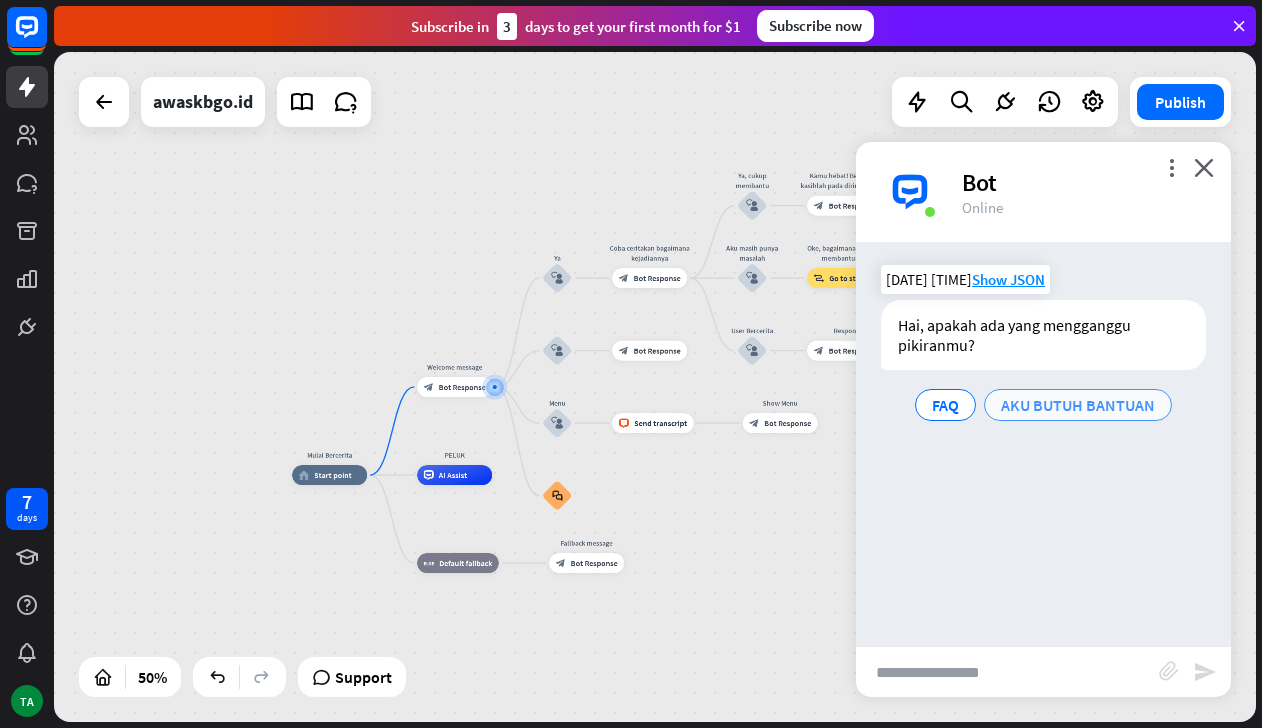 click on "AKU BUTUH BANTUAN" at bounding box center [1078, 405] 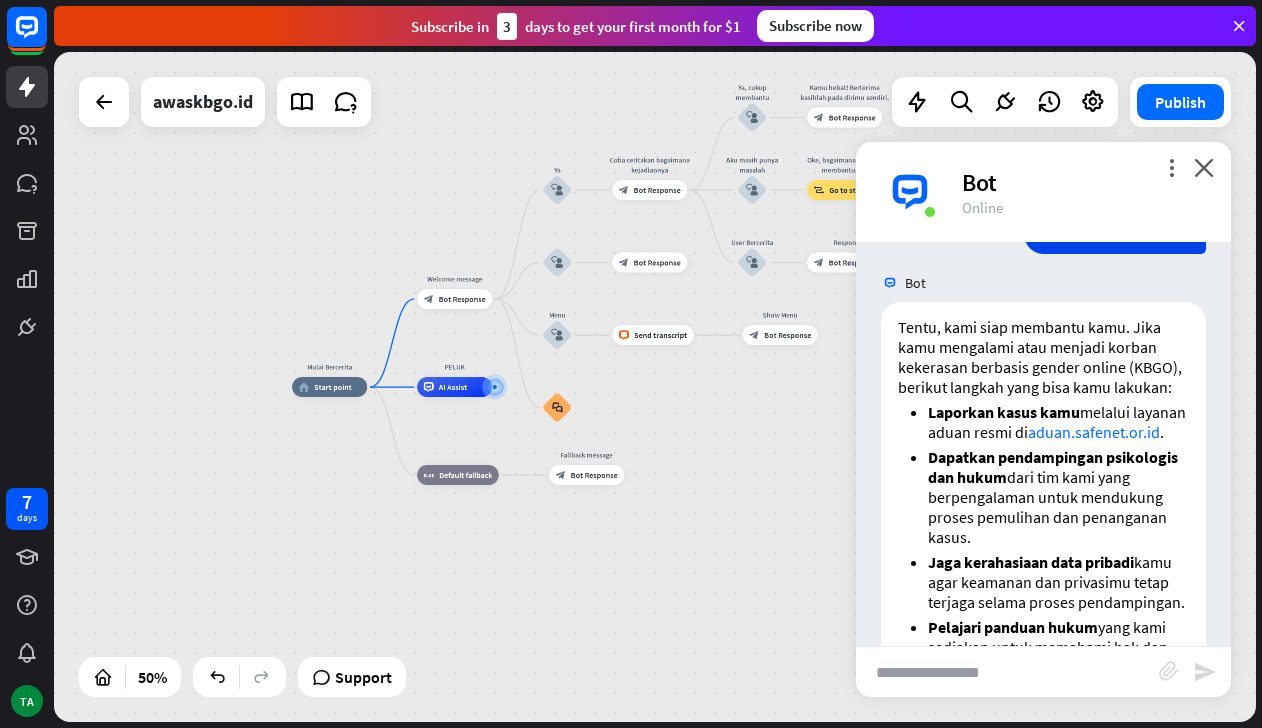 scroll, scrollTop: 223, scrollLeft: 0, axis: vertical 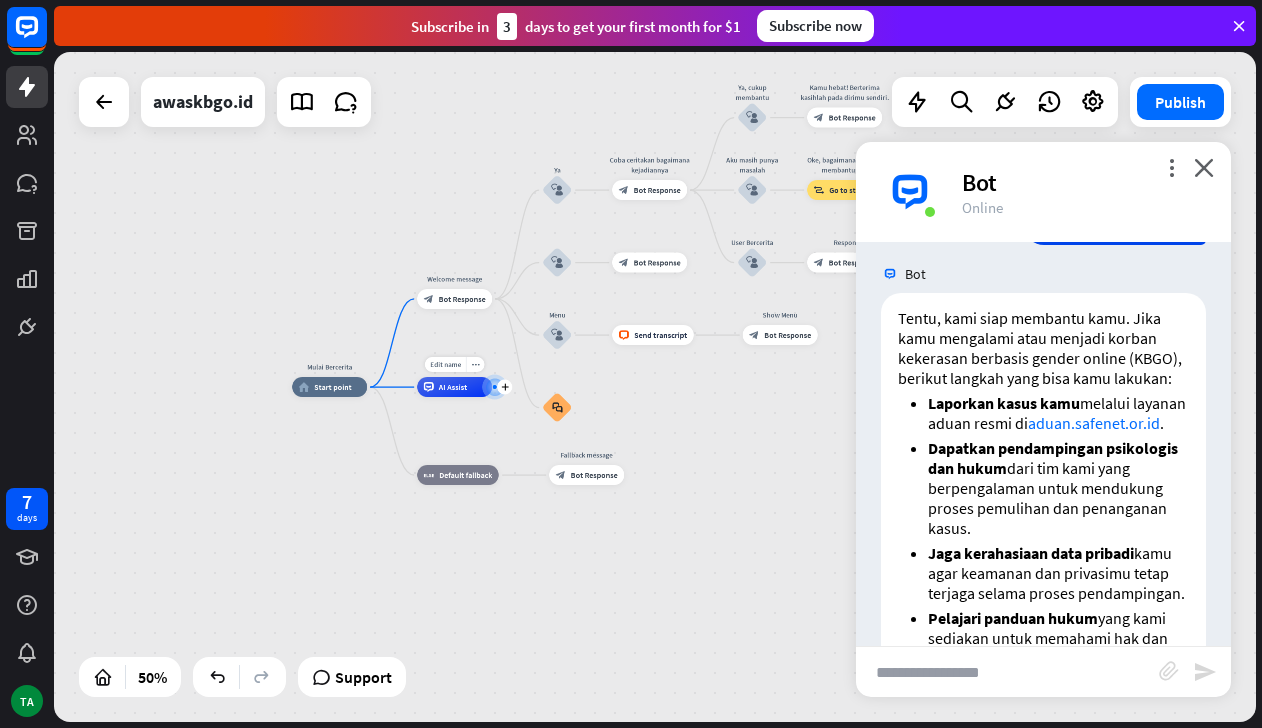 click on "AI Assist" at bounding box center [453, 387] 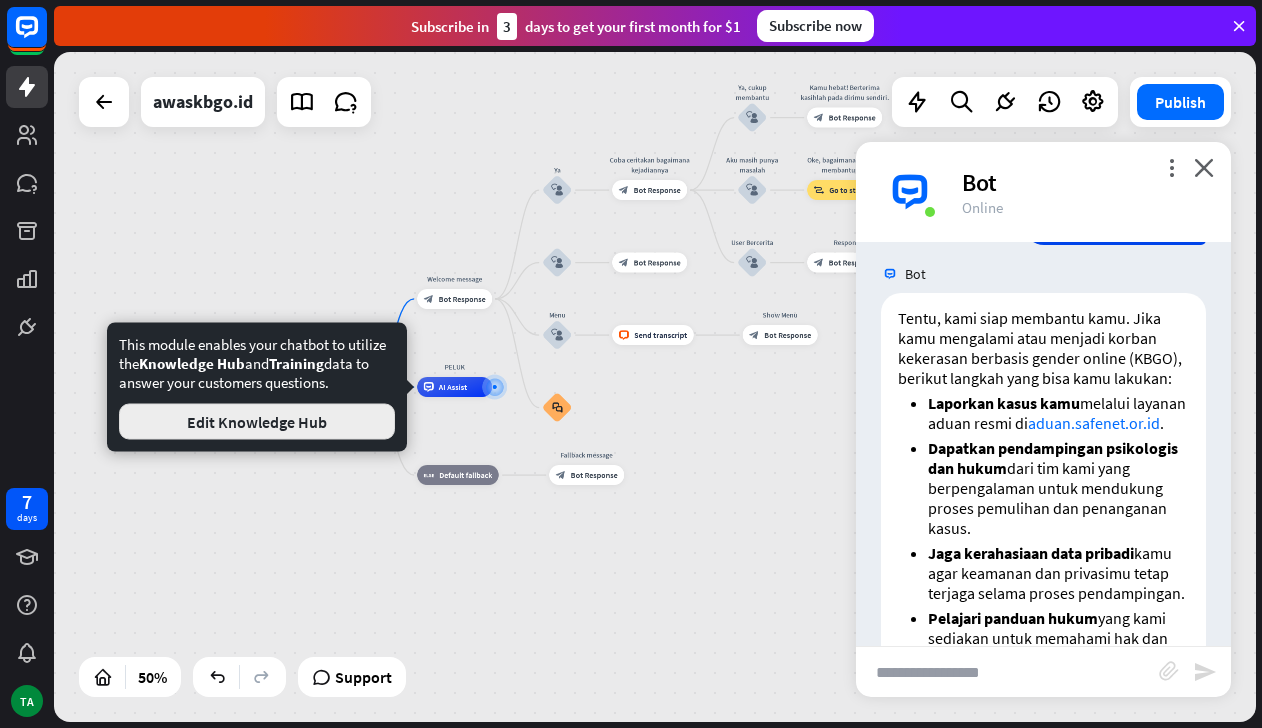 click on "Edit Knowledge Hub" at bounding box center [257, 422] 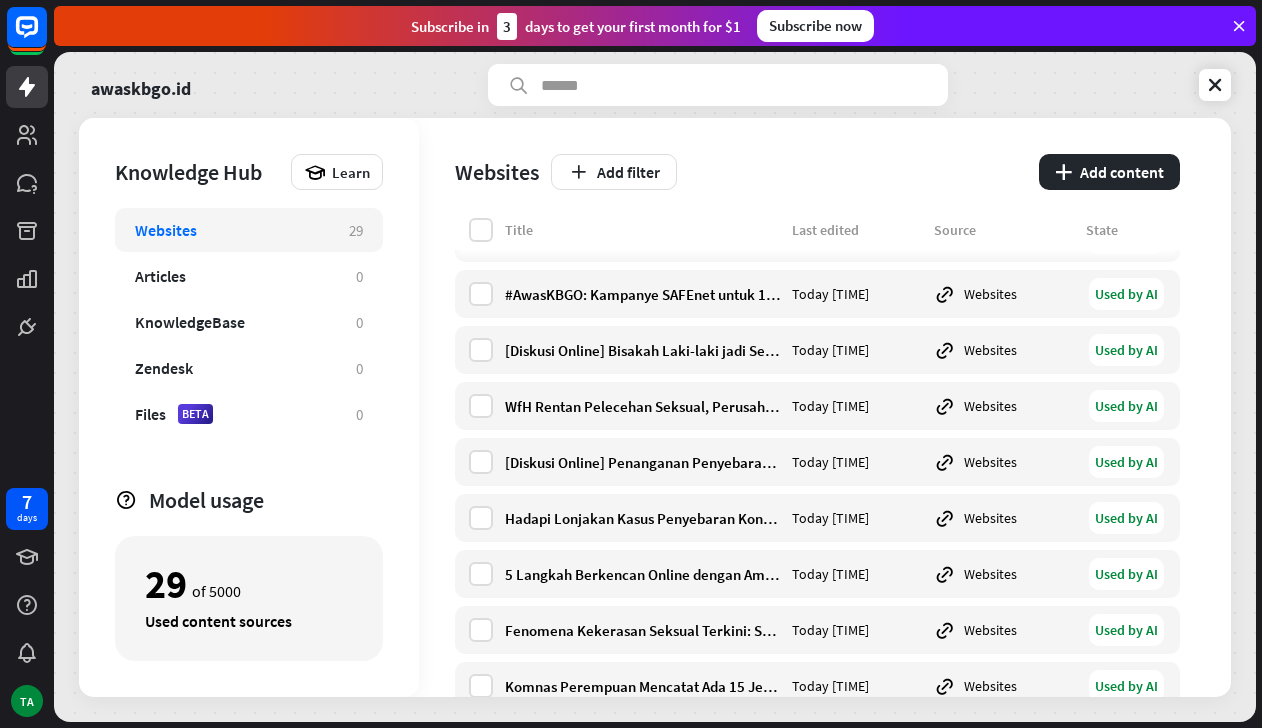 scroll, scrollTop: 0, scrollLeft: 0, axis: both 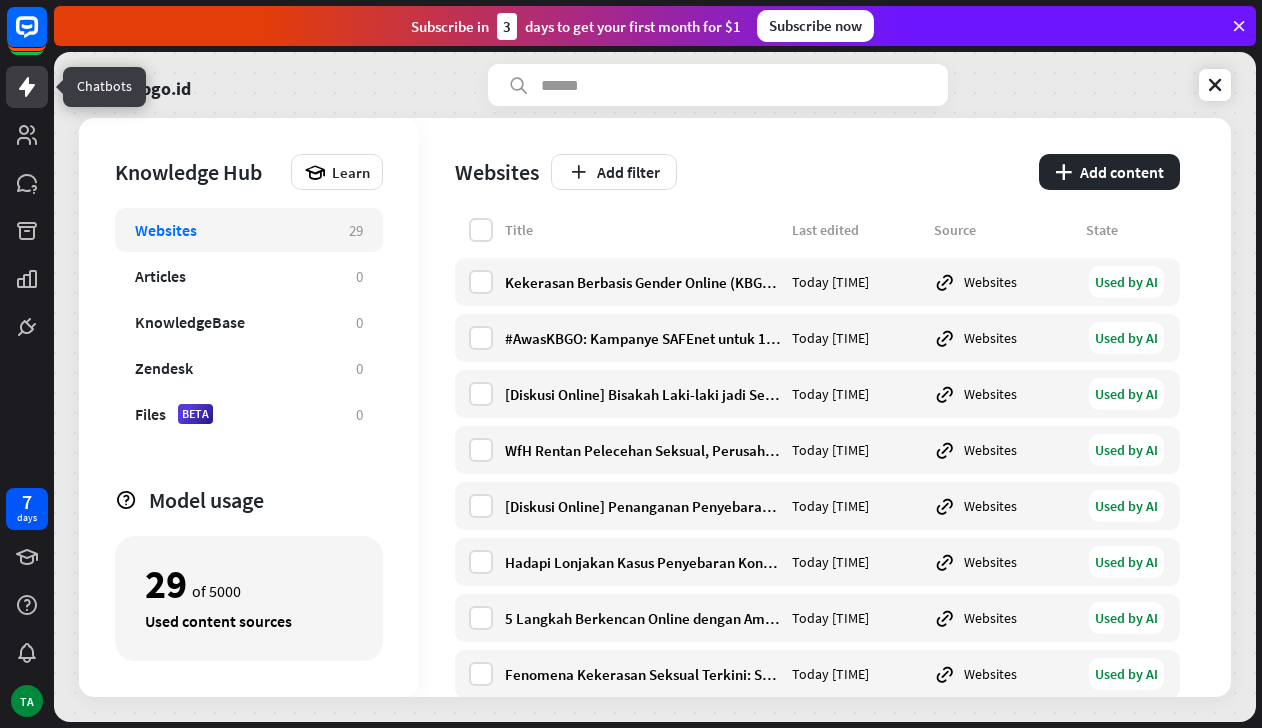 click 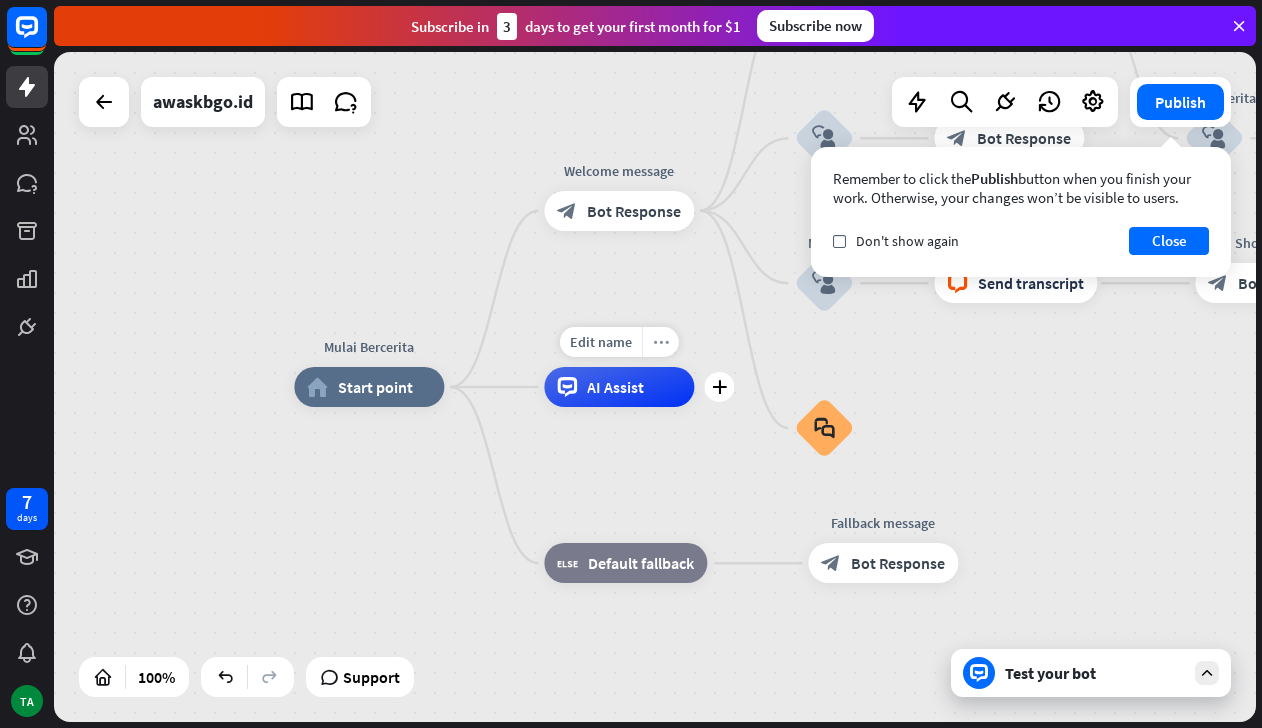 click on "more_horiz" at bounding box center (661, 342) 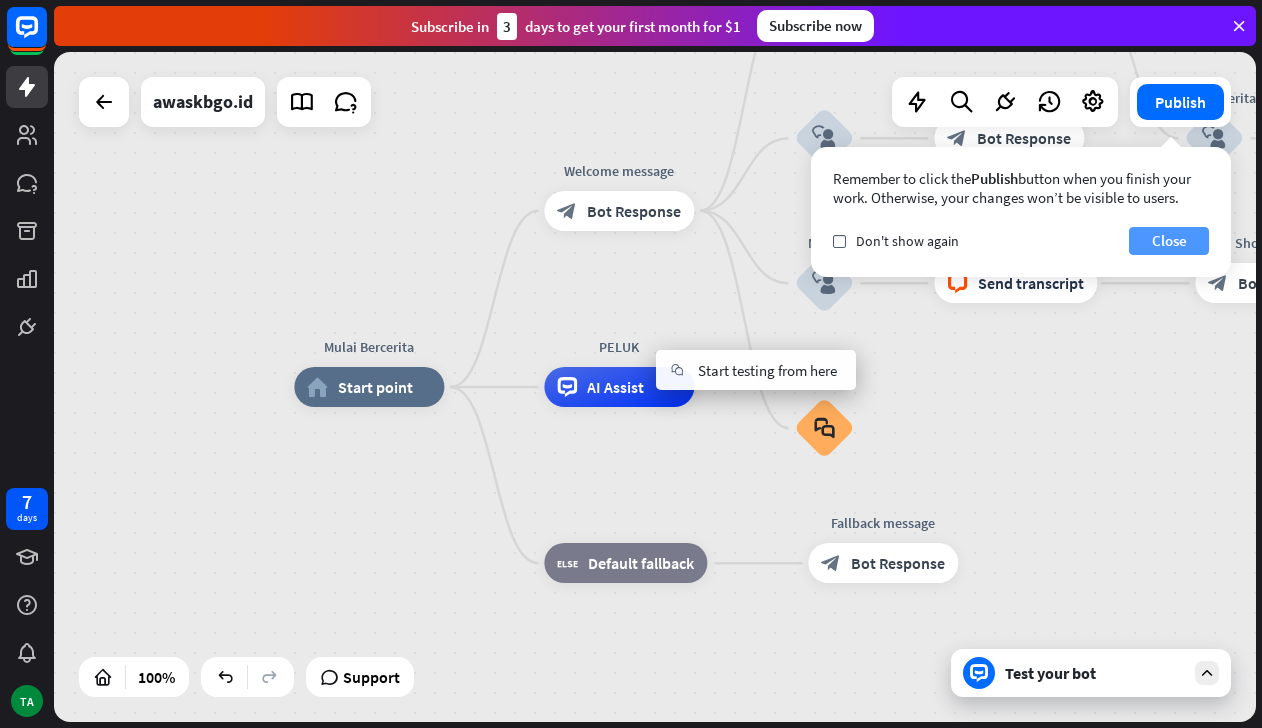 click on "Close" at bounding box center [1169, 241] 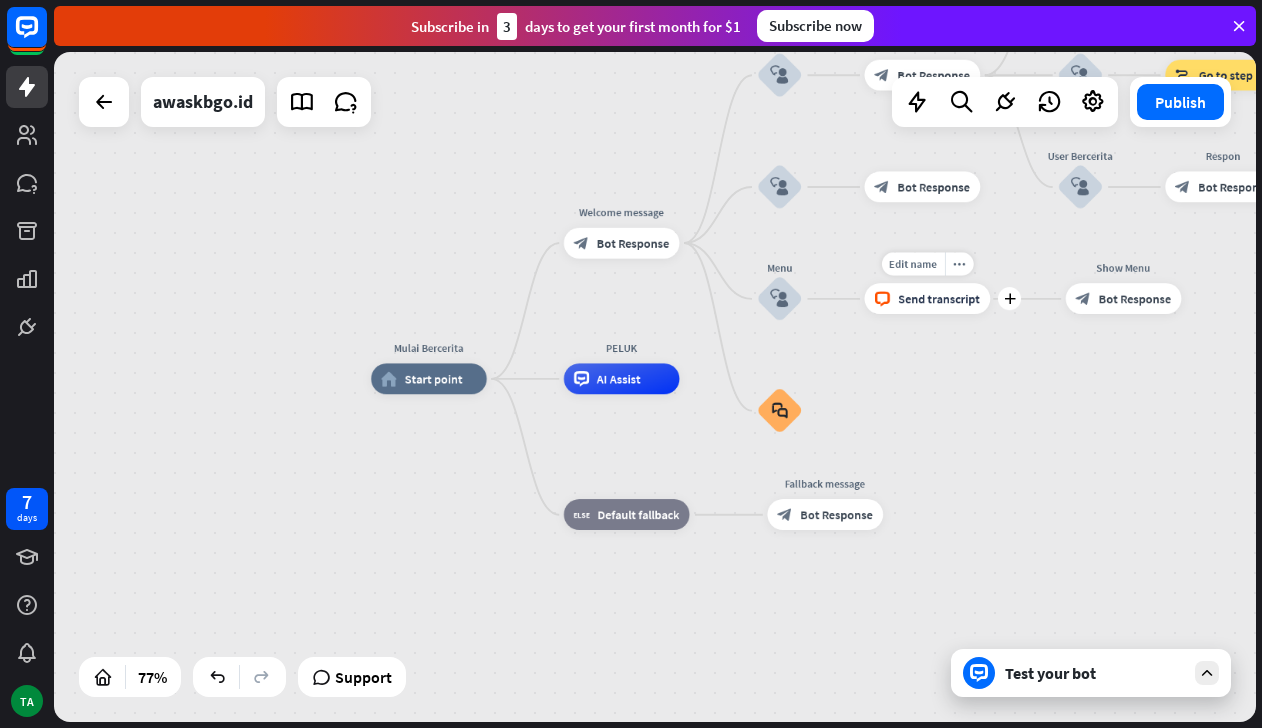 click on "Send transcript" at bounding box center [939, 298] 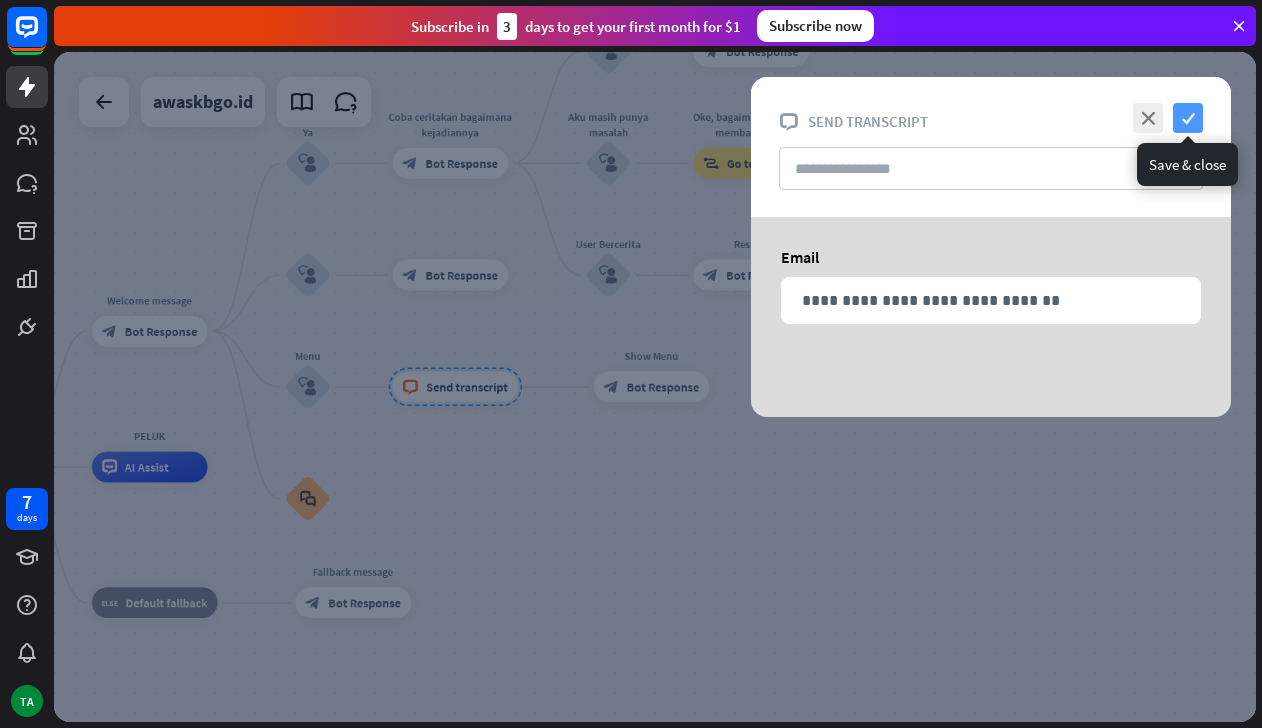 click on "check" at bounding box center [1188, 118] 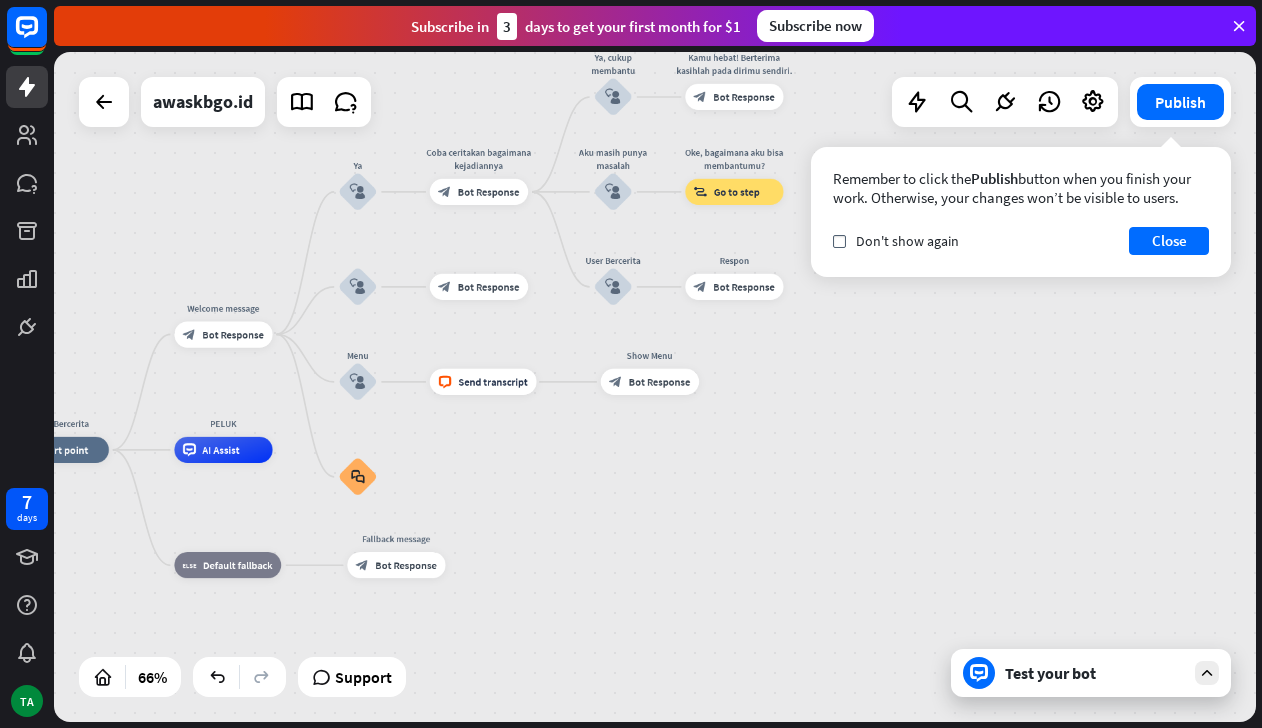 click on "Test your bot" at bounding box center (1095, 673) 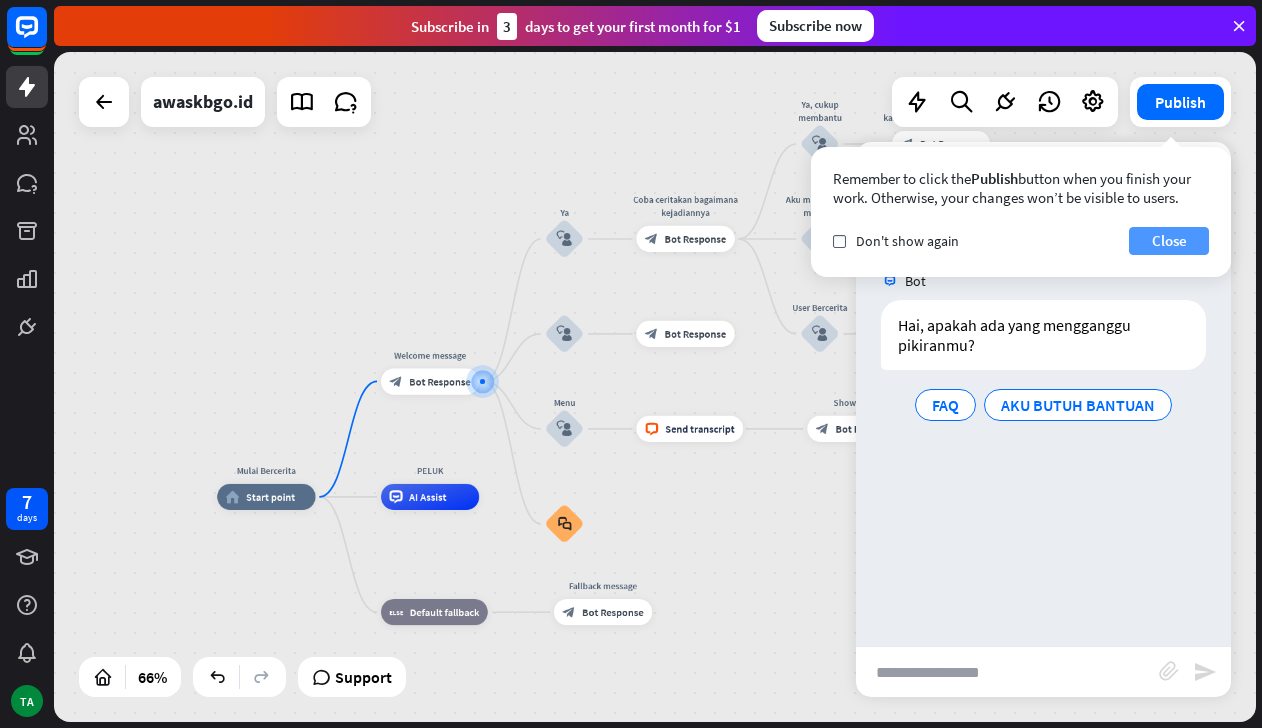 click on "Close" at bounding box center (1169, 241) 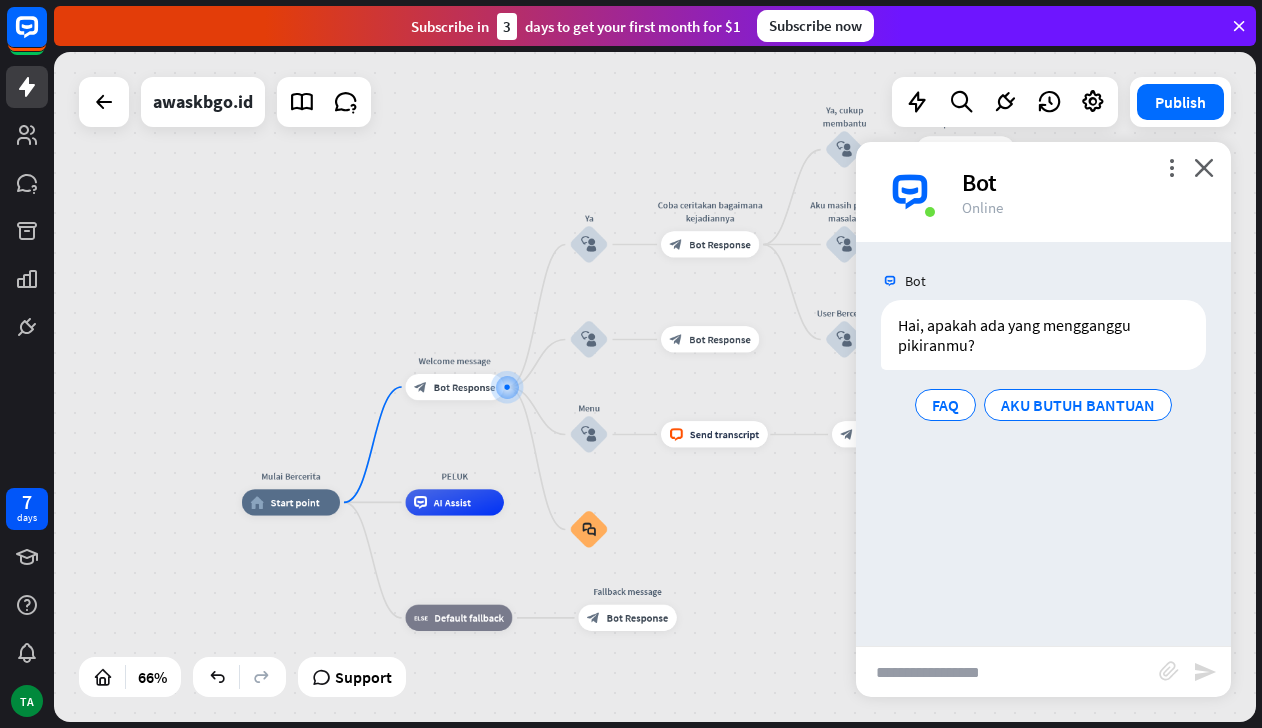 click at bounding box center (1007, 672) 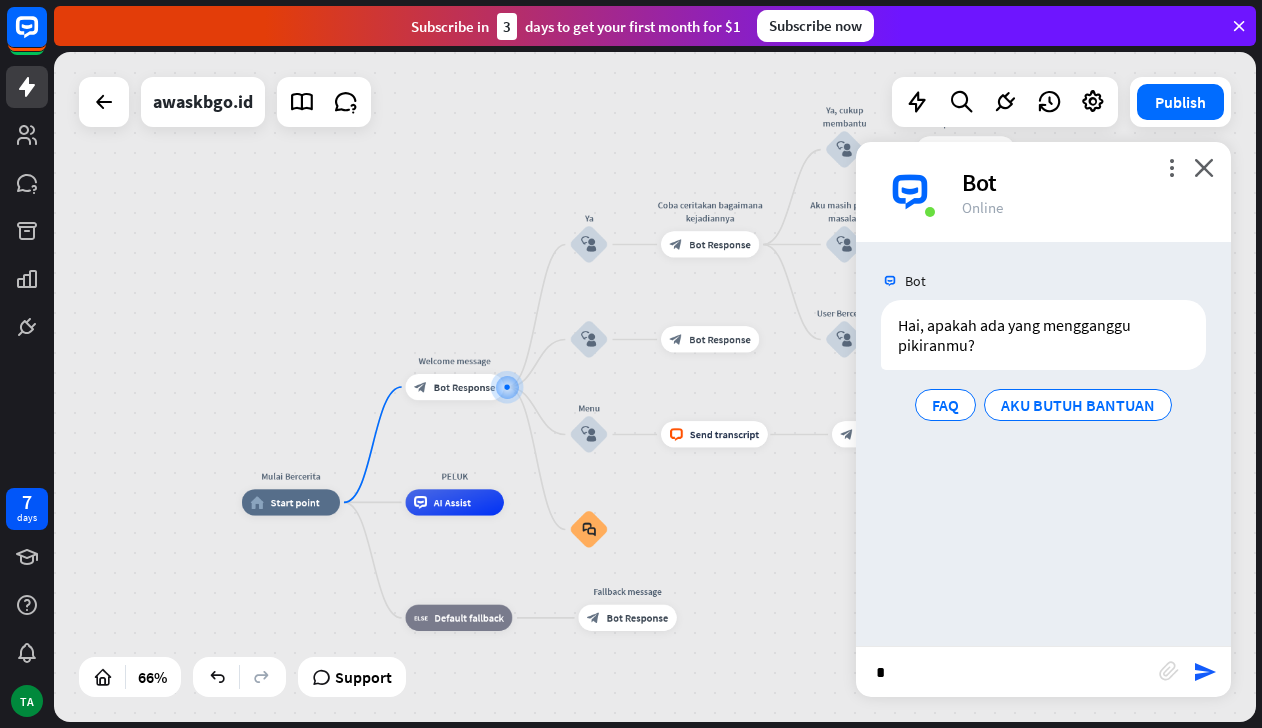 type on "**" 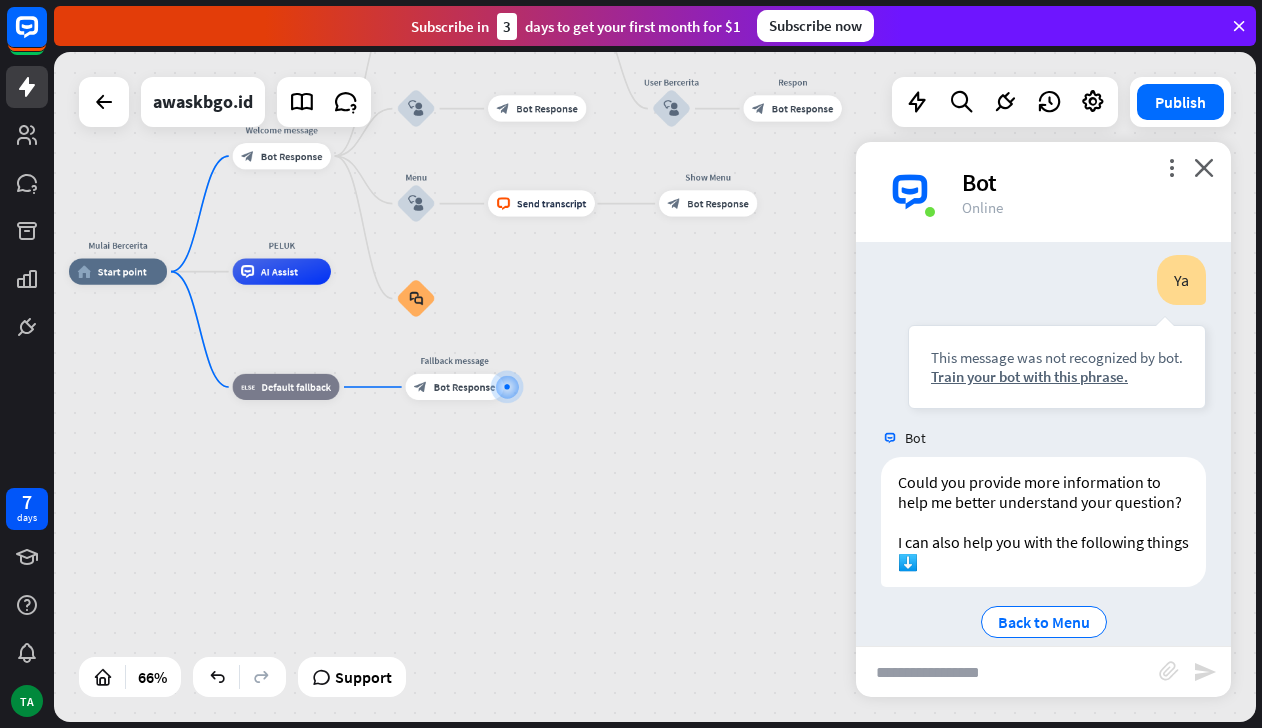 scroll, scrollTop: 189, scrollLeft: 0, axis: vertical 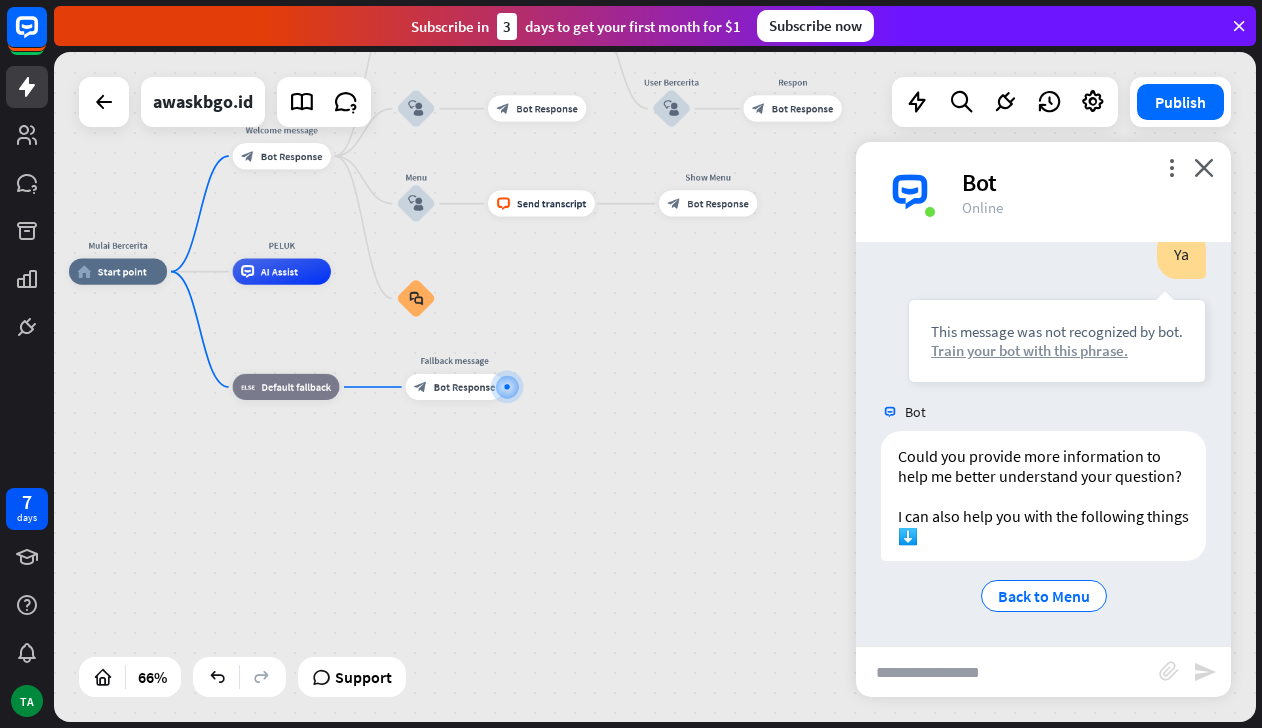 click on "Train your bot with this phrase." at bounding box center (1057, 350) 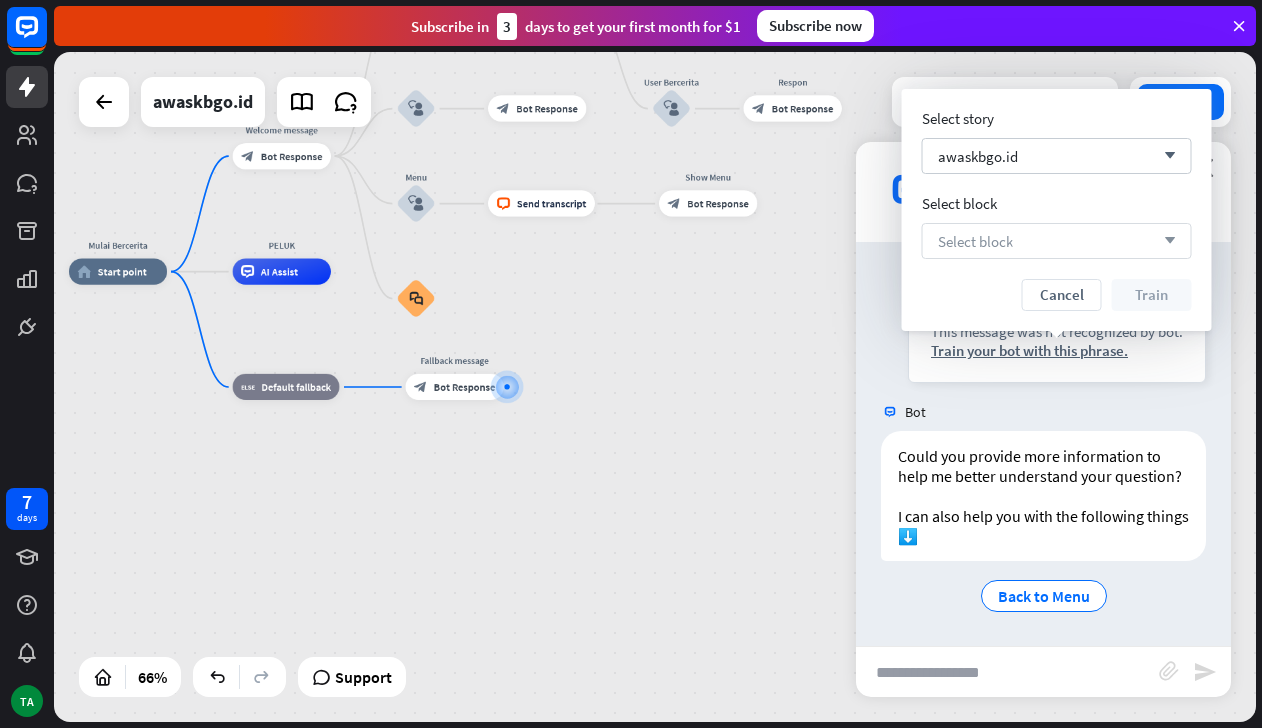 click on "Select block
arrow_down" at bounding box center (1057, 241) 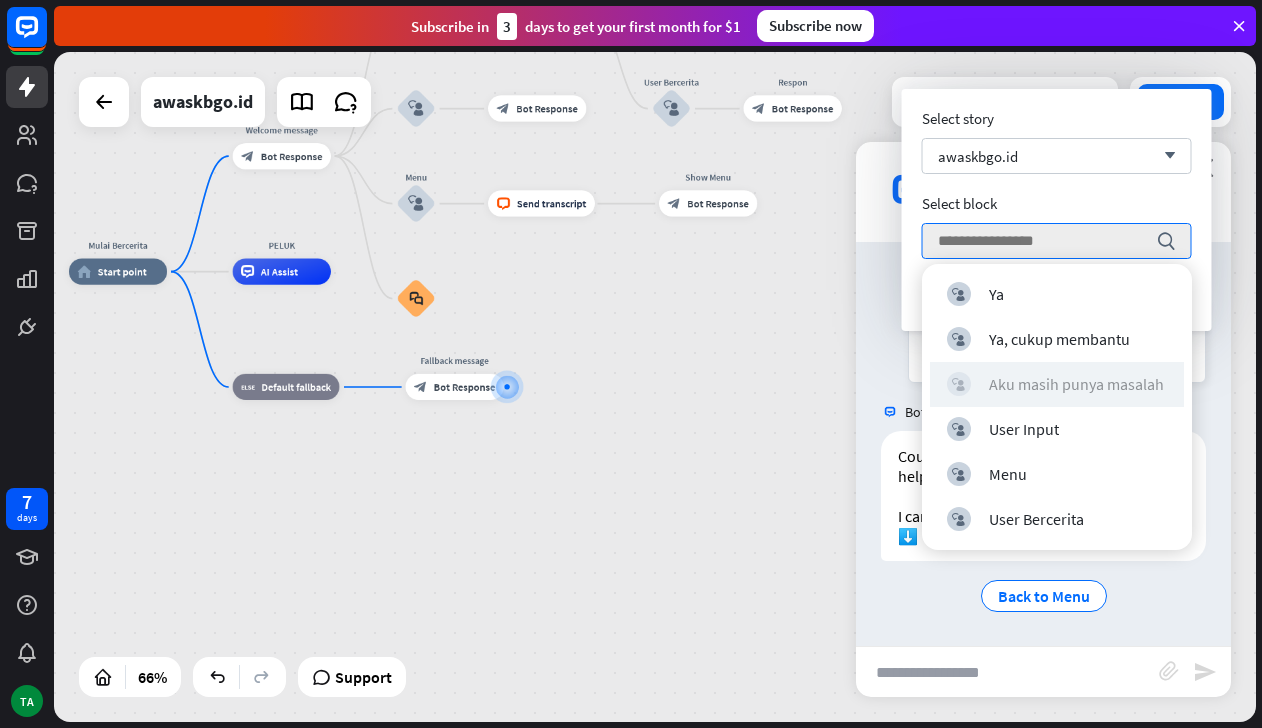 click on "Aku masih punya masalah" at bounding box center [1076, 384] 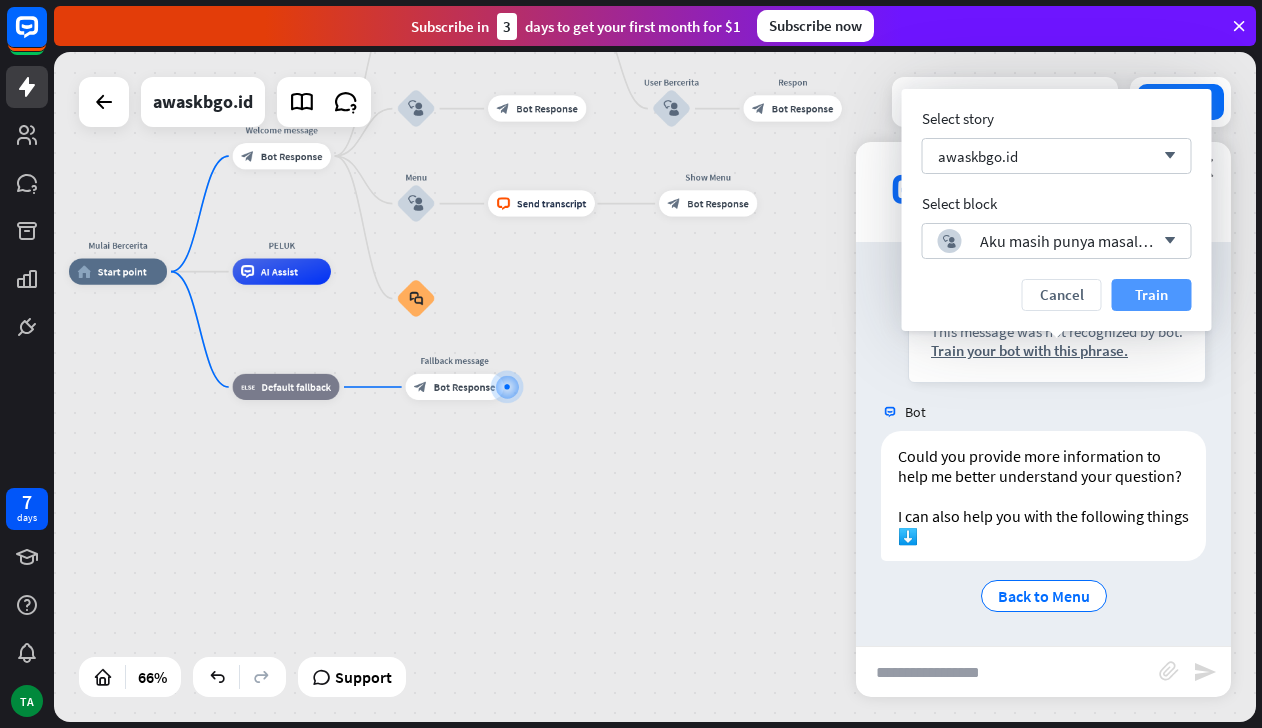 click on "Train" at bounding box center [1152, 295] 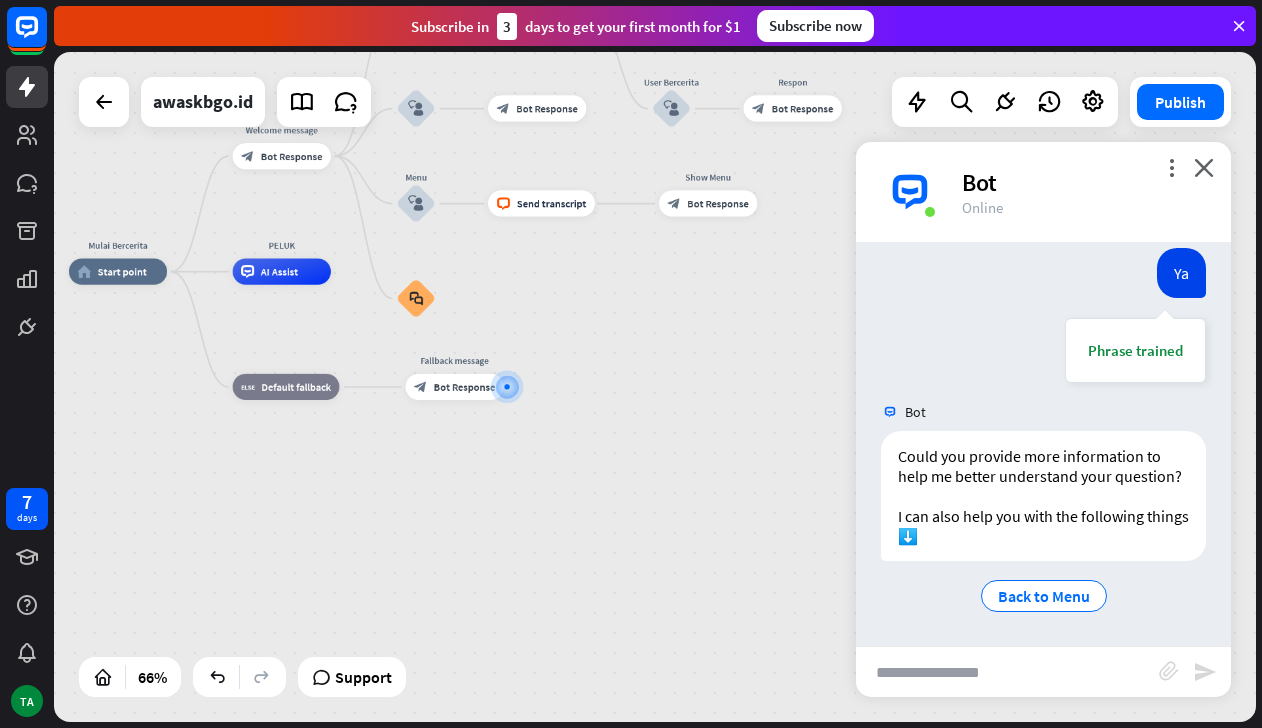 scroll, scrollTop: 171, scrollLeft: 0, axis: vertical 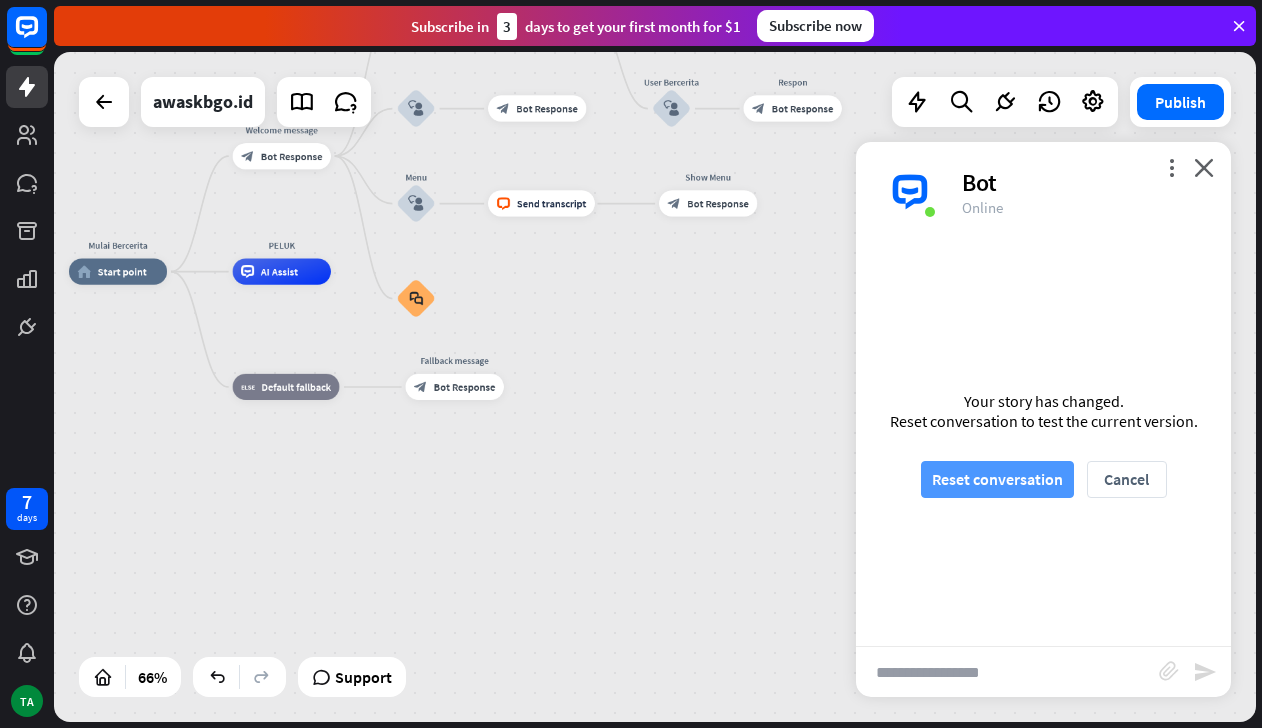 click on "Reset conversation" at bounding box center [997, 479] 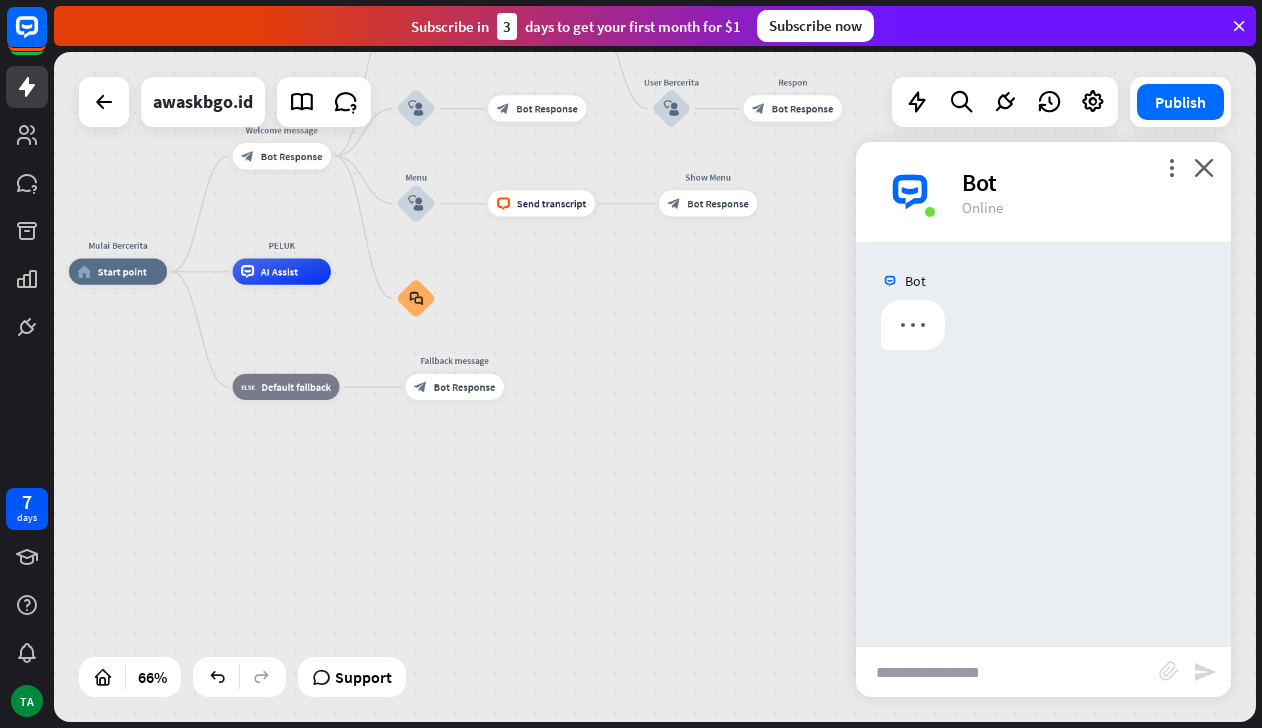 scroll, scrollTop: 0, scrollLeft: 0, axis: both 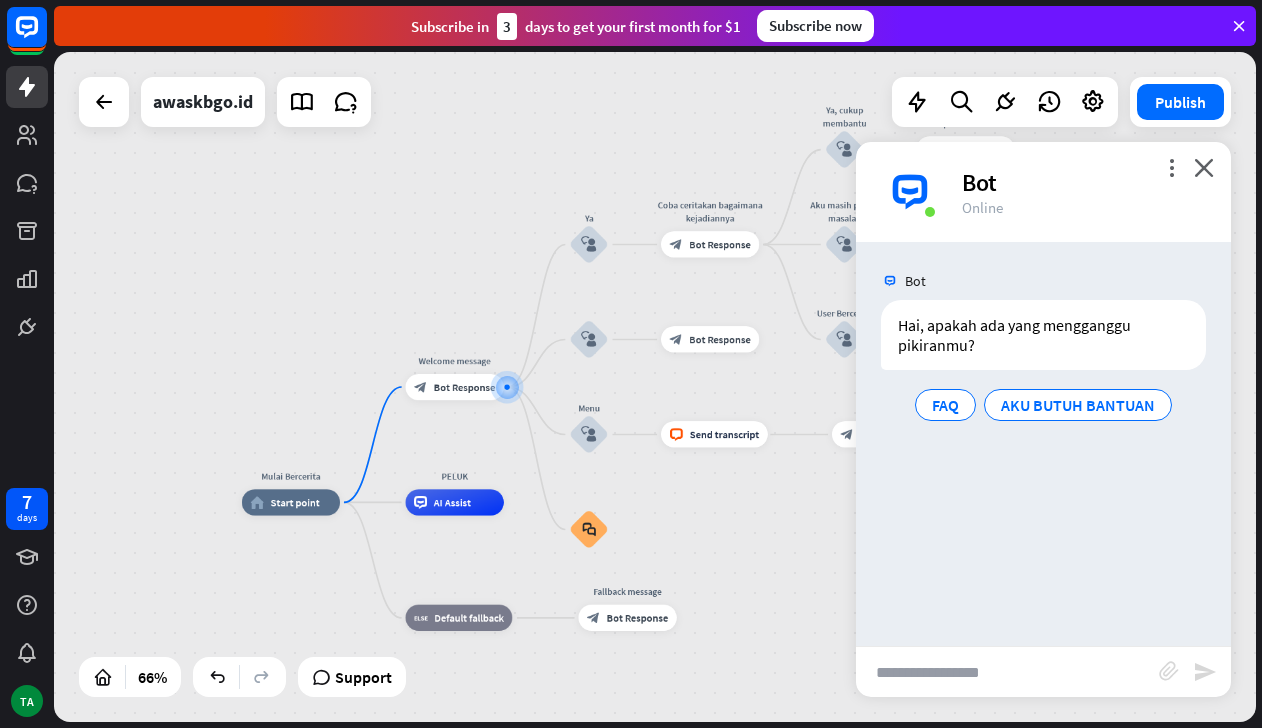 click at bounding box center [1007, 672] 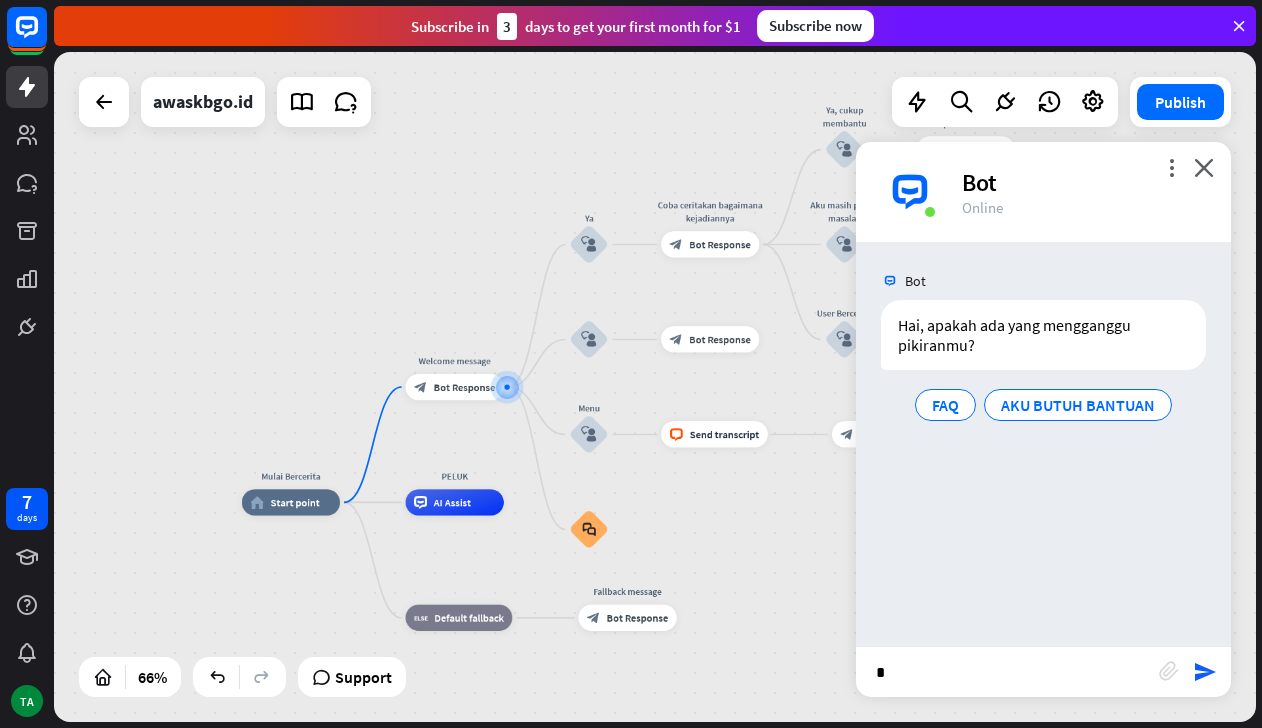 type on "**" 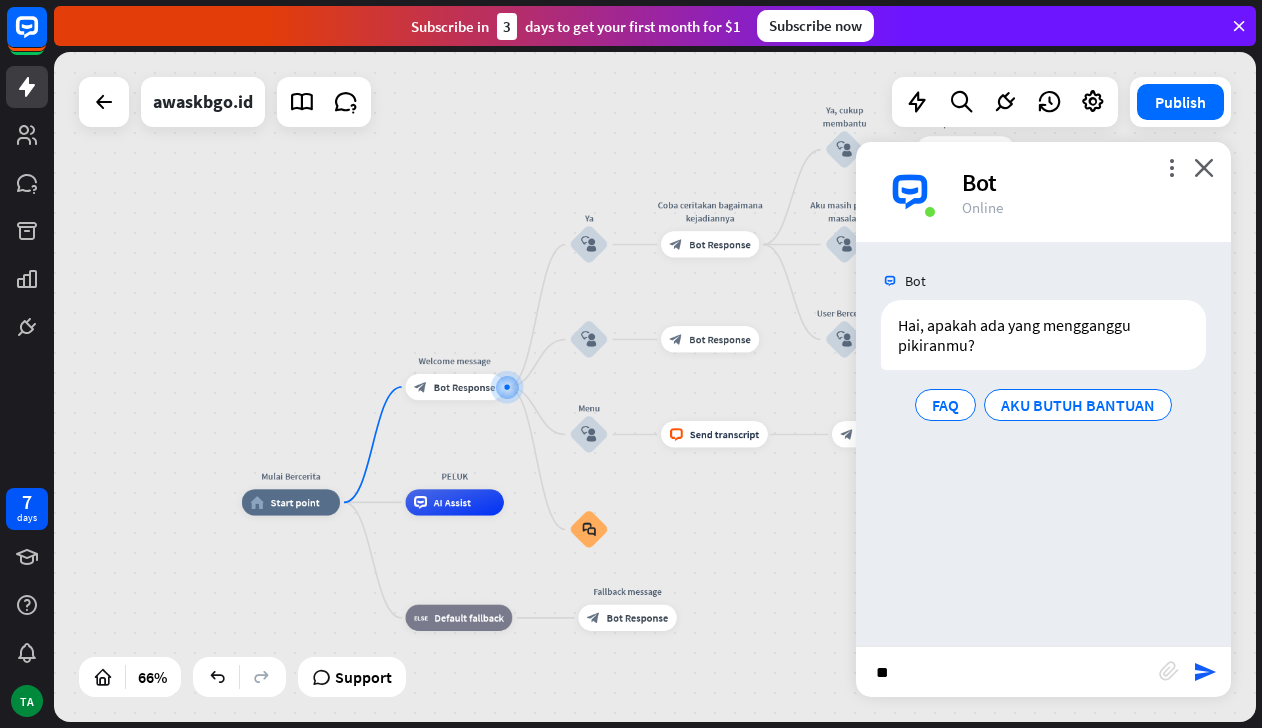 type 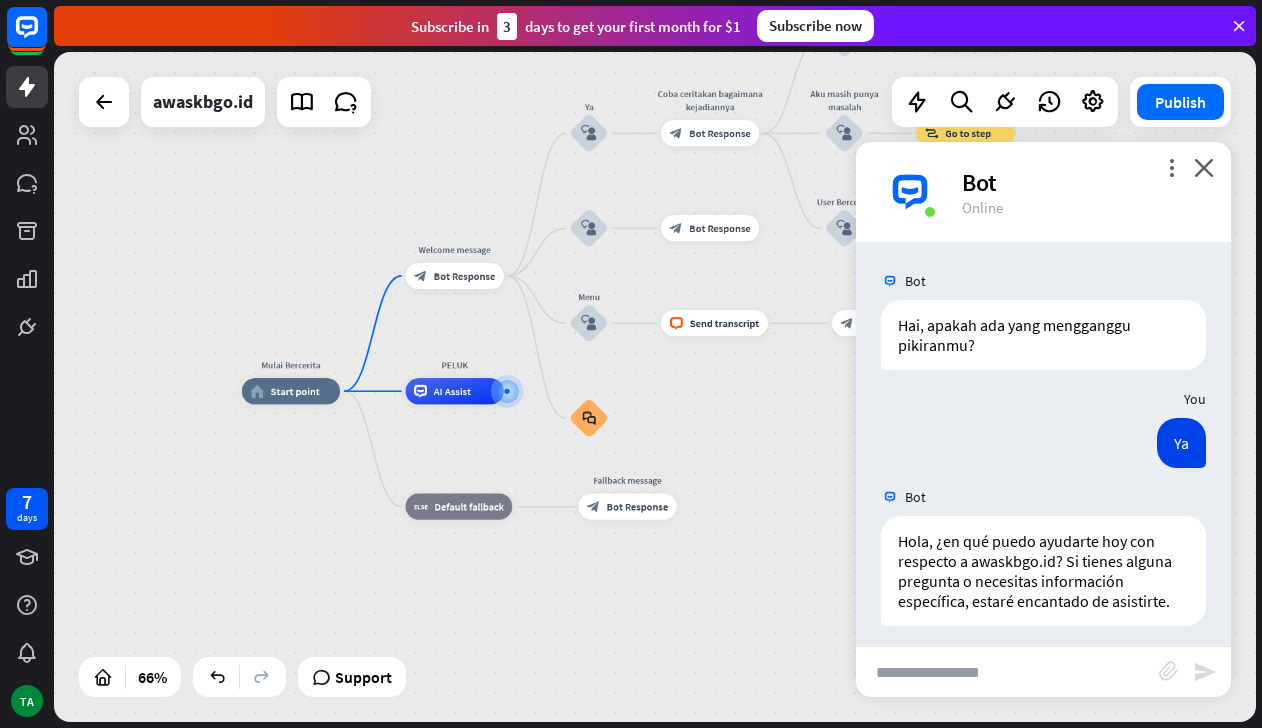 scroll, scrollTop: 10, scrollLeft: 0, axis: vertical 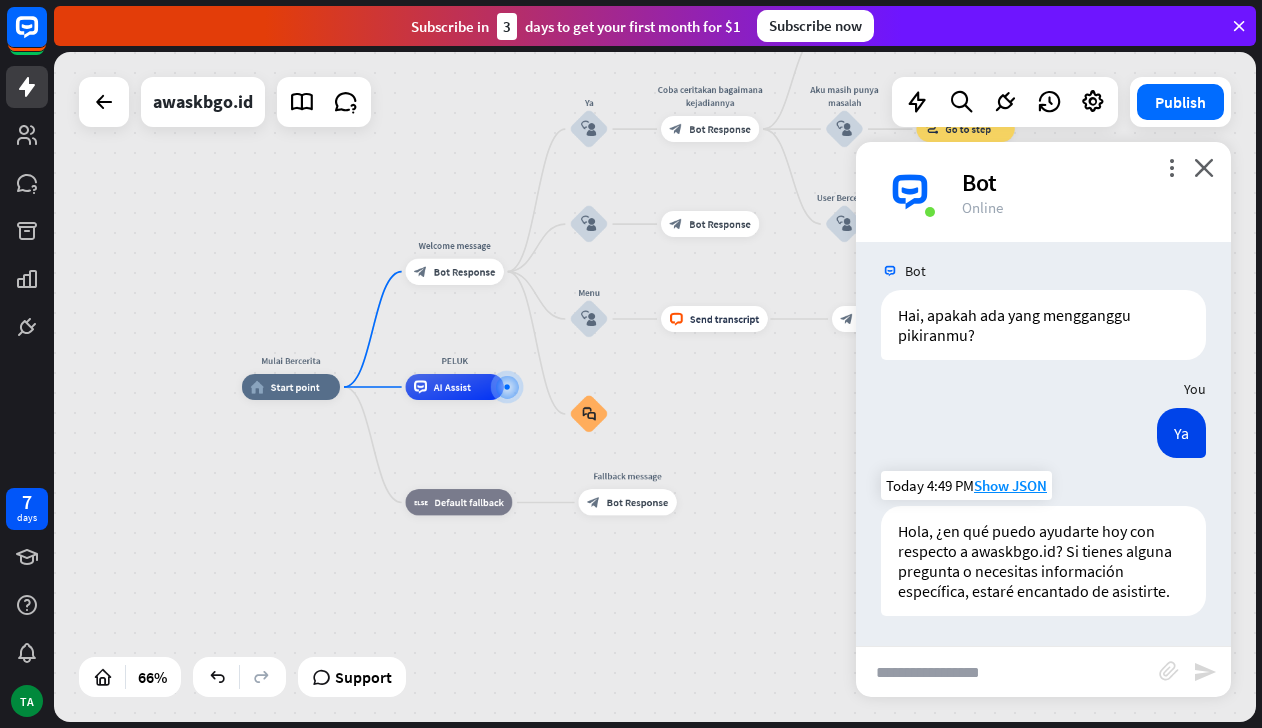 click on "Hola, ¿en qué puedo ayudarte hoy con respecto a awaskbgo.id? Si tienes alguna pregunta o necesitas información específica, estaré encantado de asistirte." at bounding box center [1043, 561] 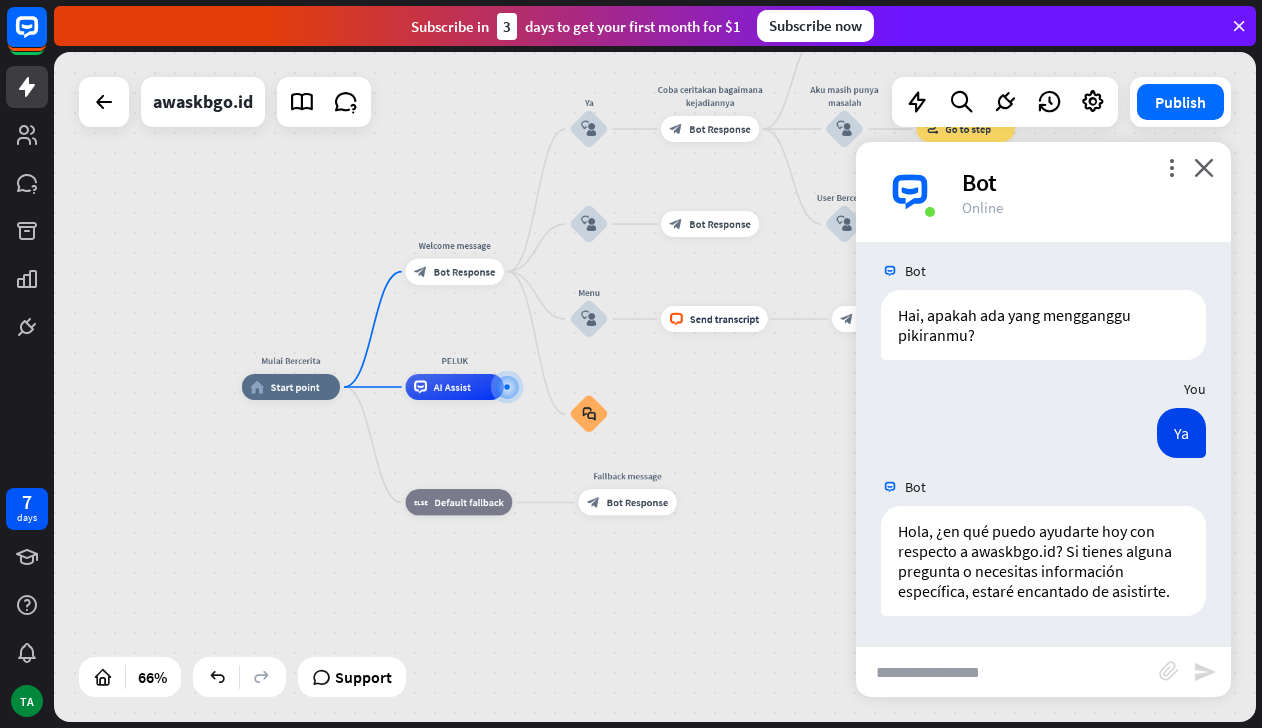 click on "Ya
Today [TIME]
Show JSON" at bounding box center (1043, 438) 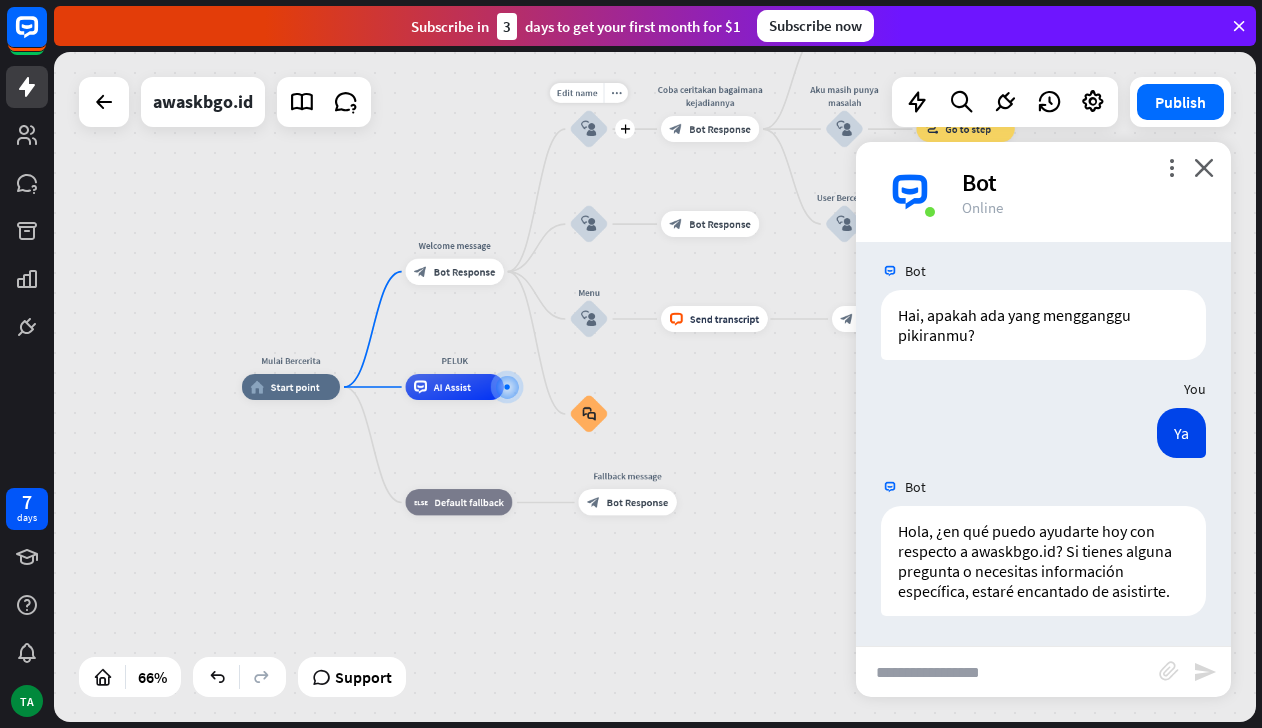 click on "block_user_input" at bounding box center (589, 129) 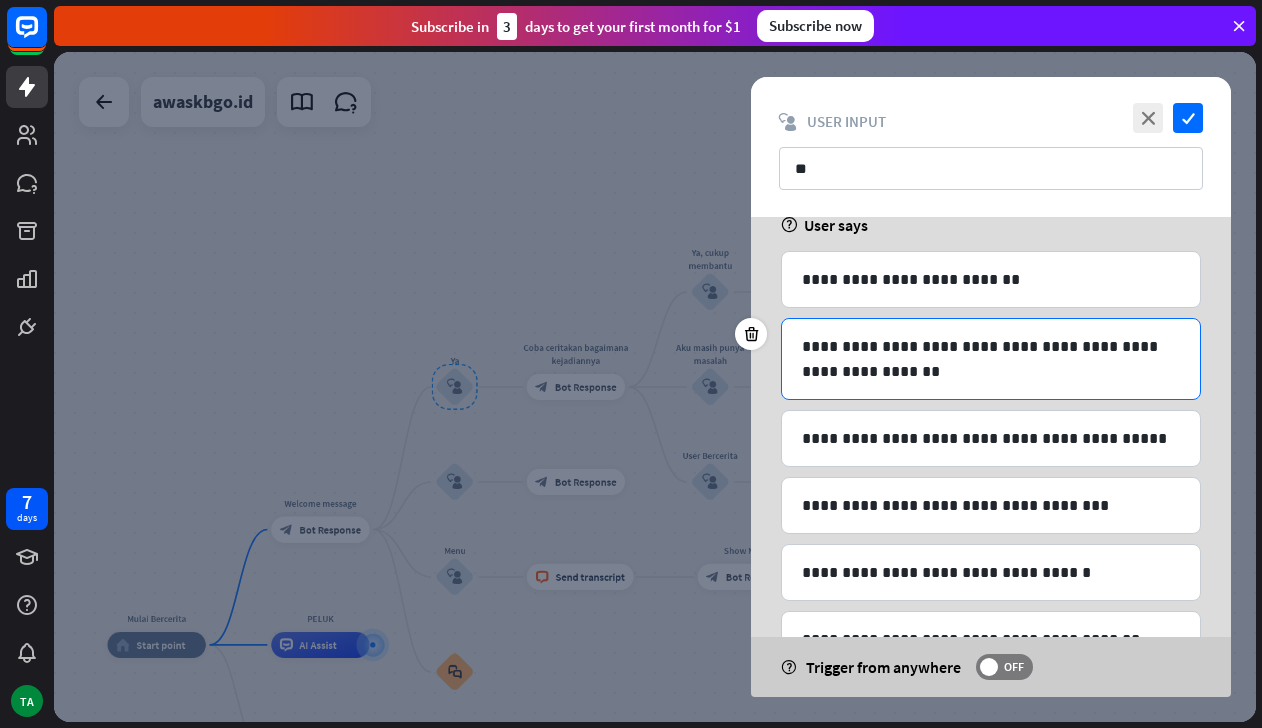 scroll, scrollTop: 312, scrollLeft: 0, axis: vertical 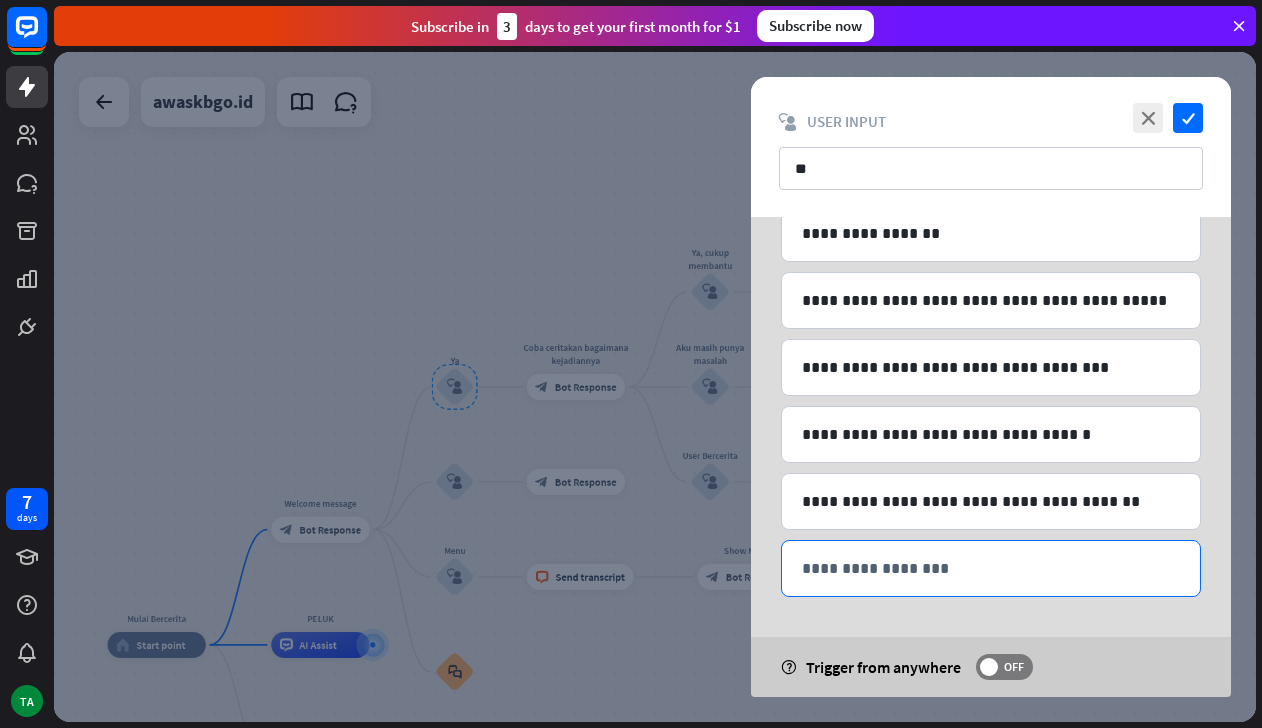 click on "**********" at bounding box center (991, 568) 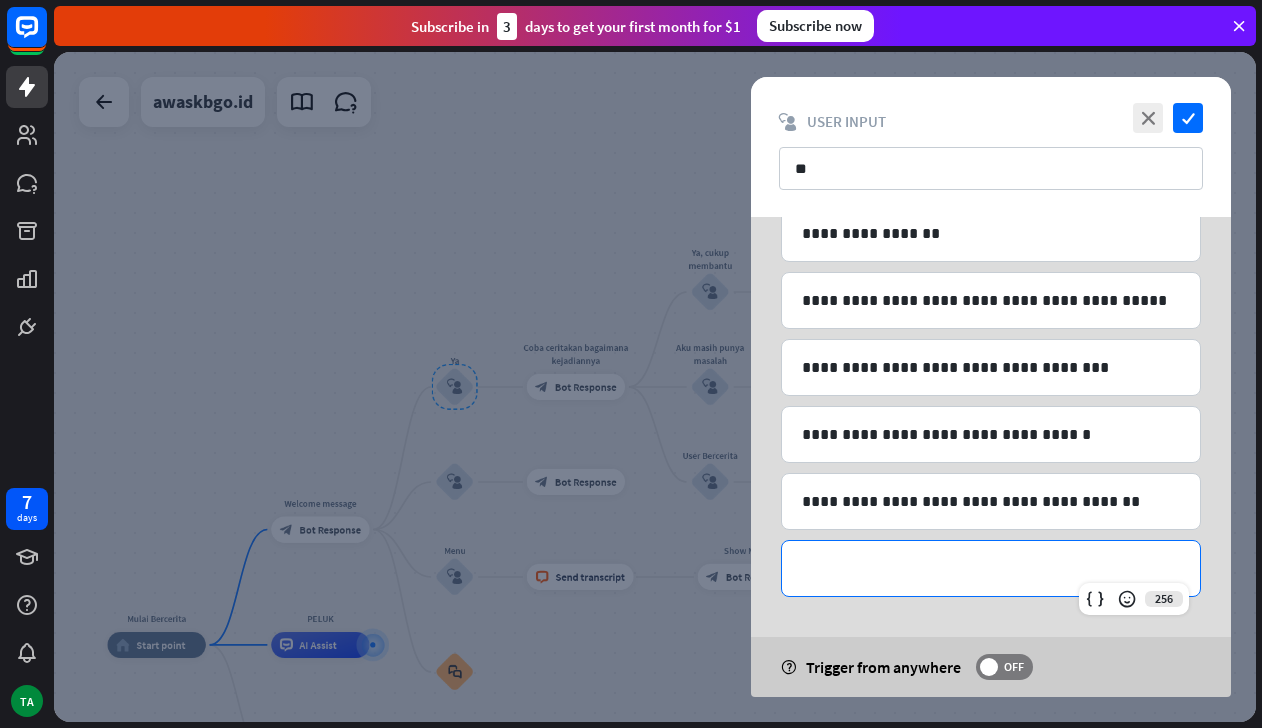 type 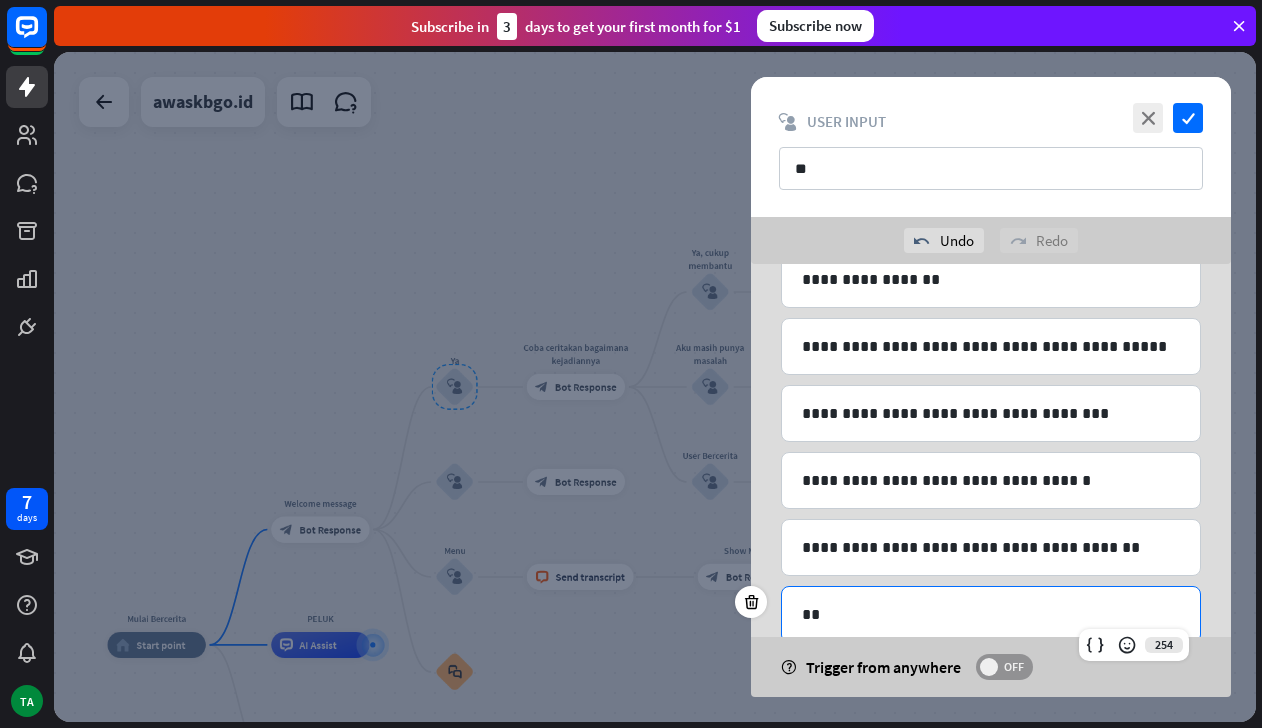 click on "OFF" at bounding box center (1013, 667) 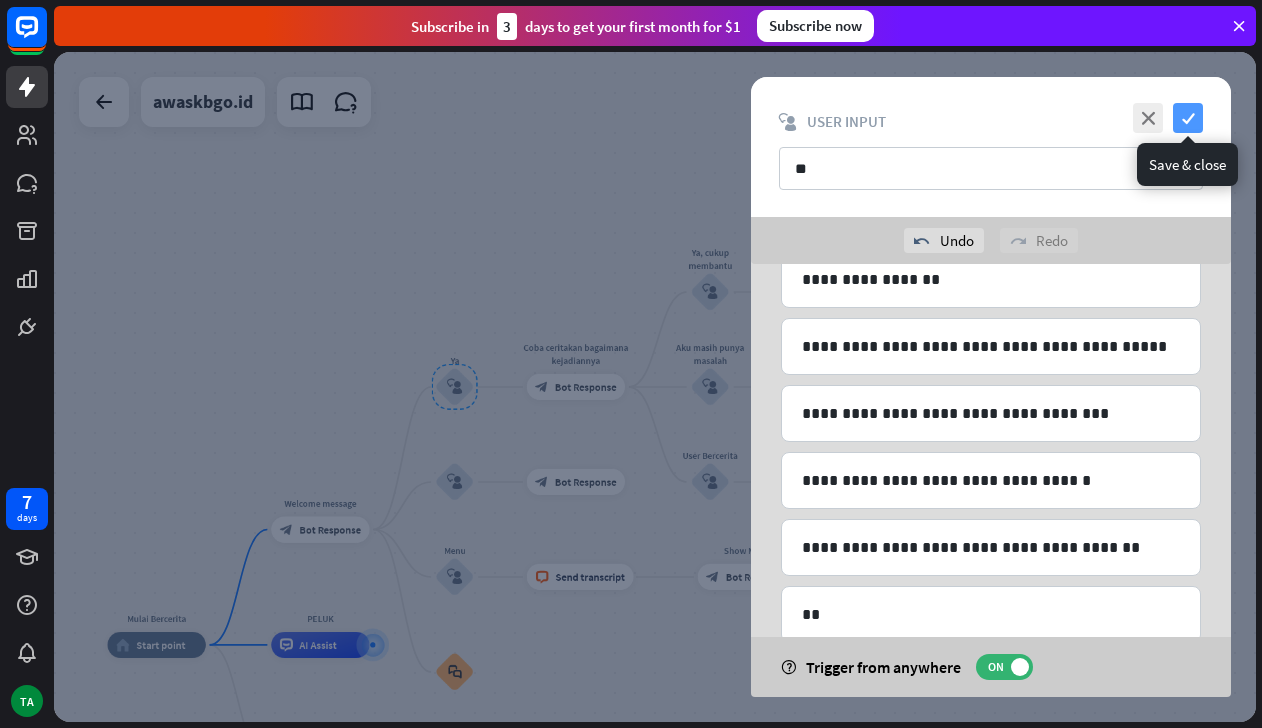 click on "check" at bounding box center [1188, 118] 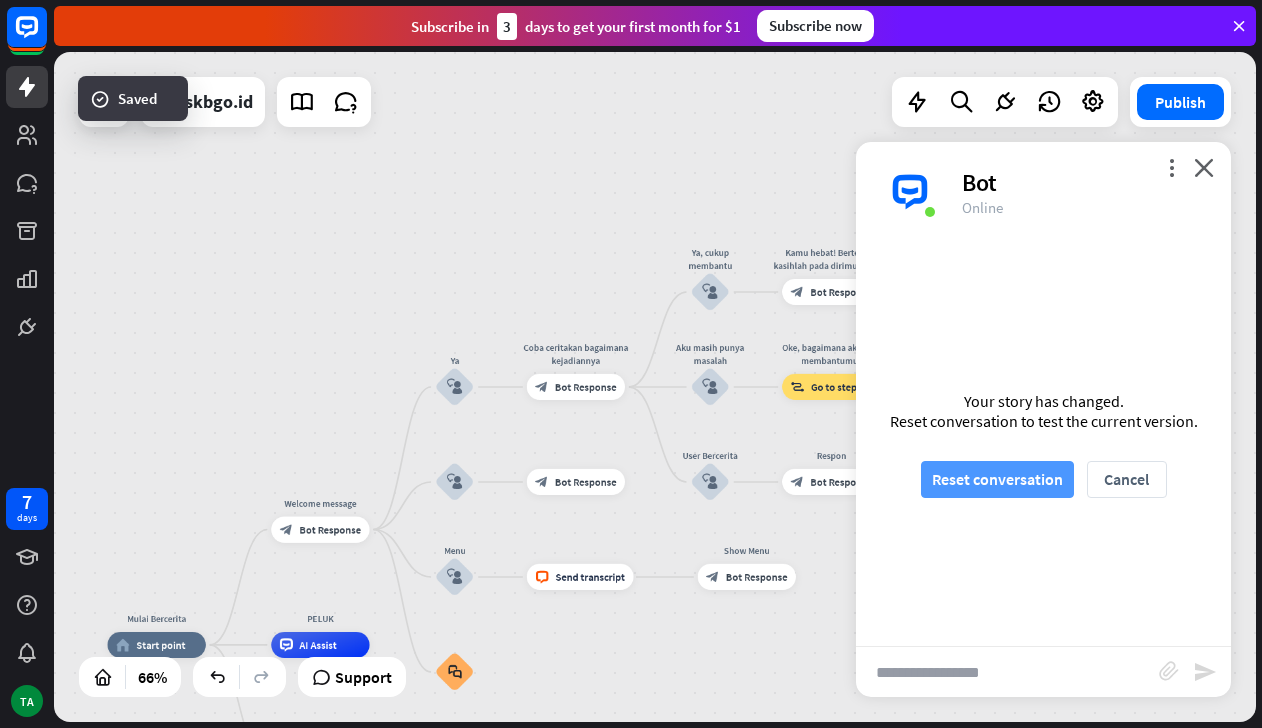 click on "Reset conversation" at bounding box center [997, 479] 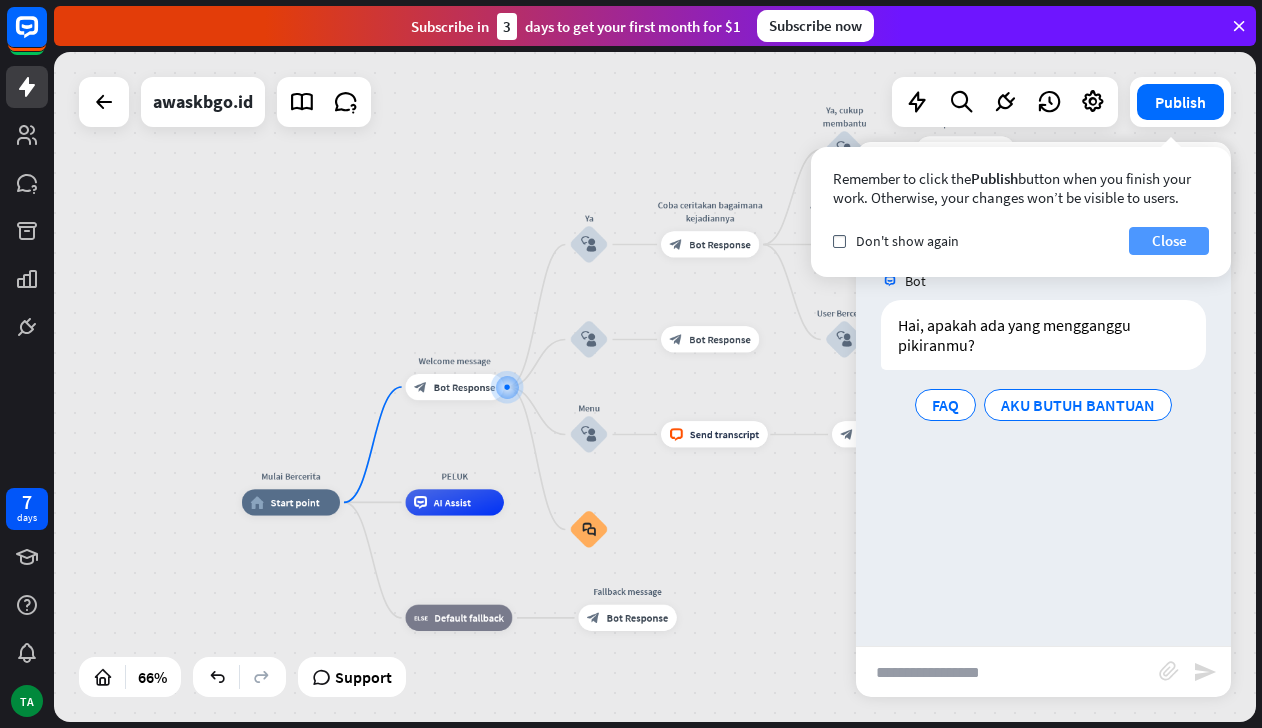click on "Close" at bounding box center [1169, 241] 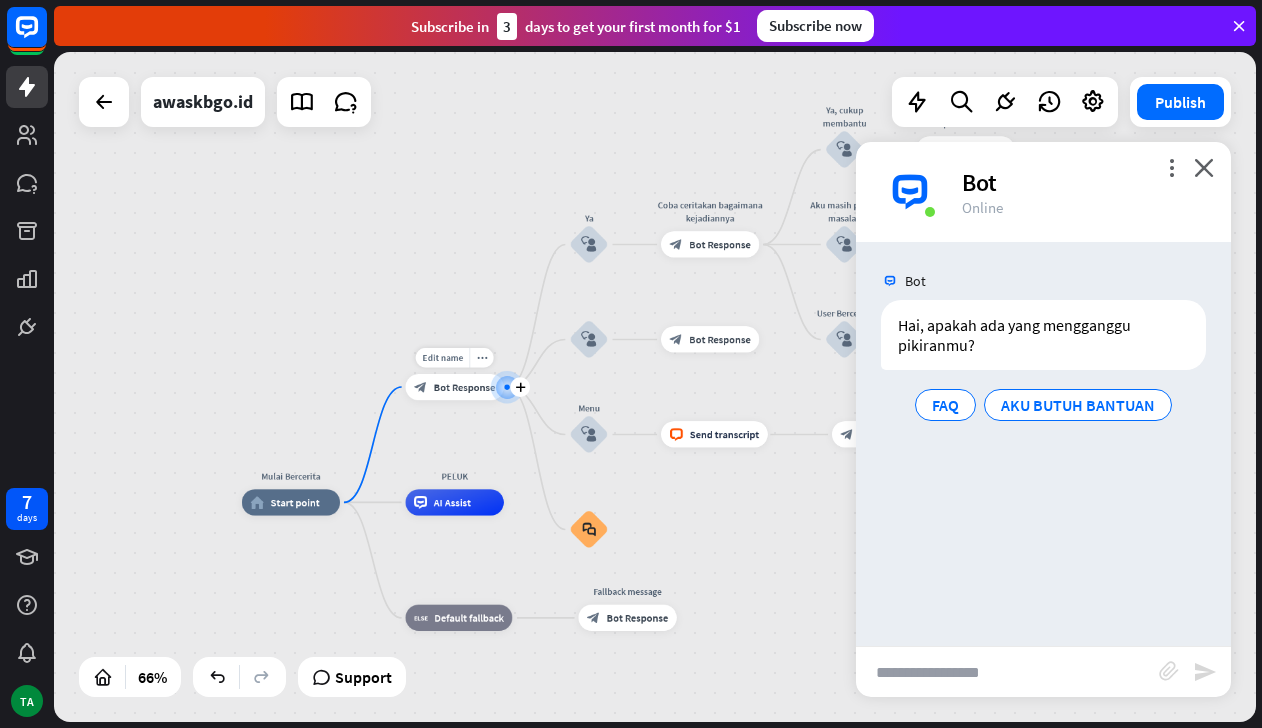 click on "Bot Response" at bounding box center [465, 386] 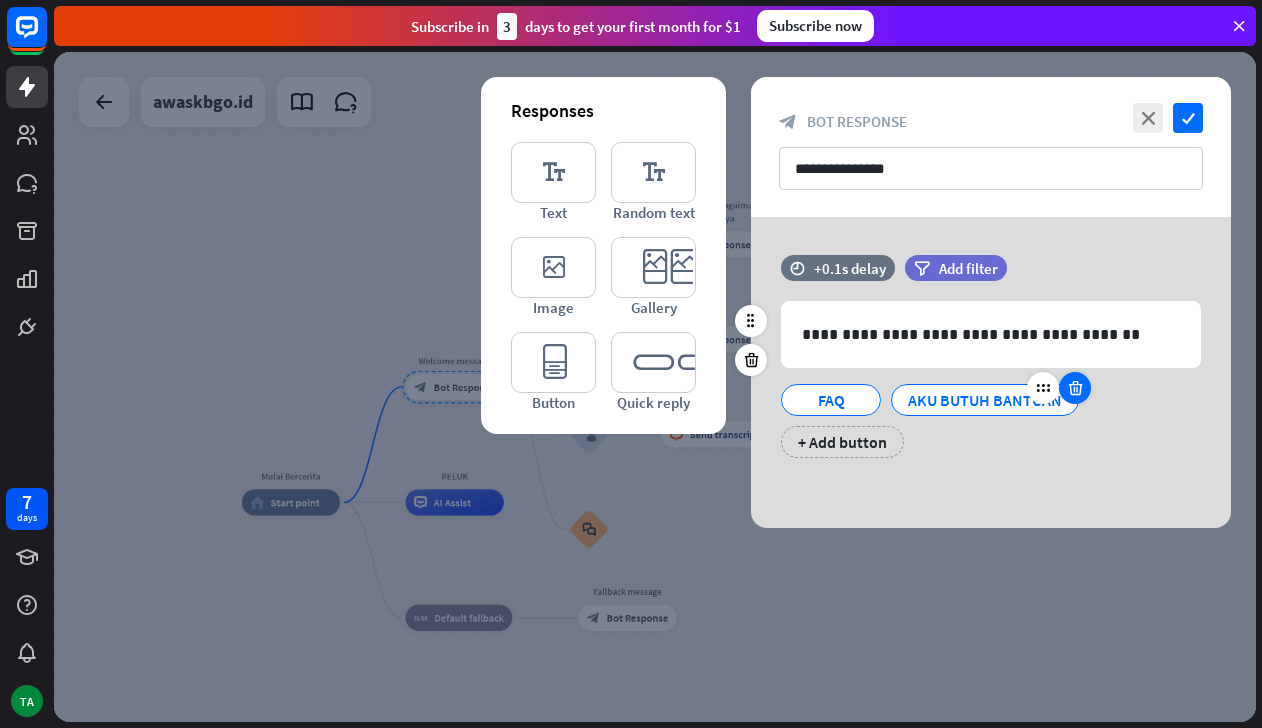 click at bounding box center [1075, 388] 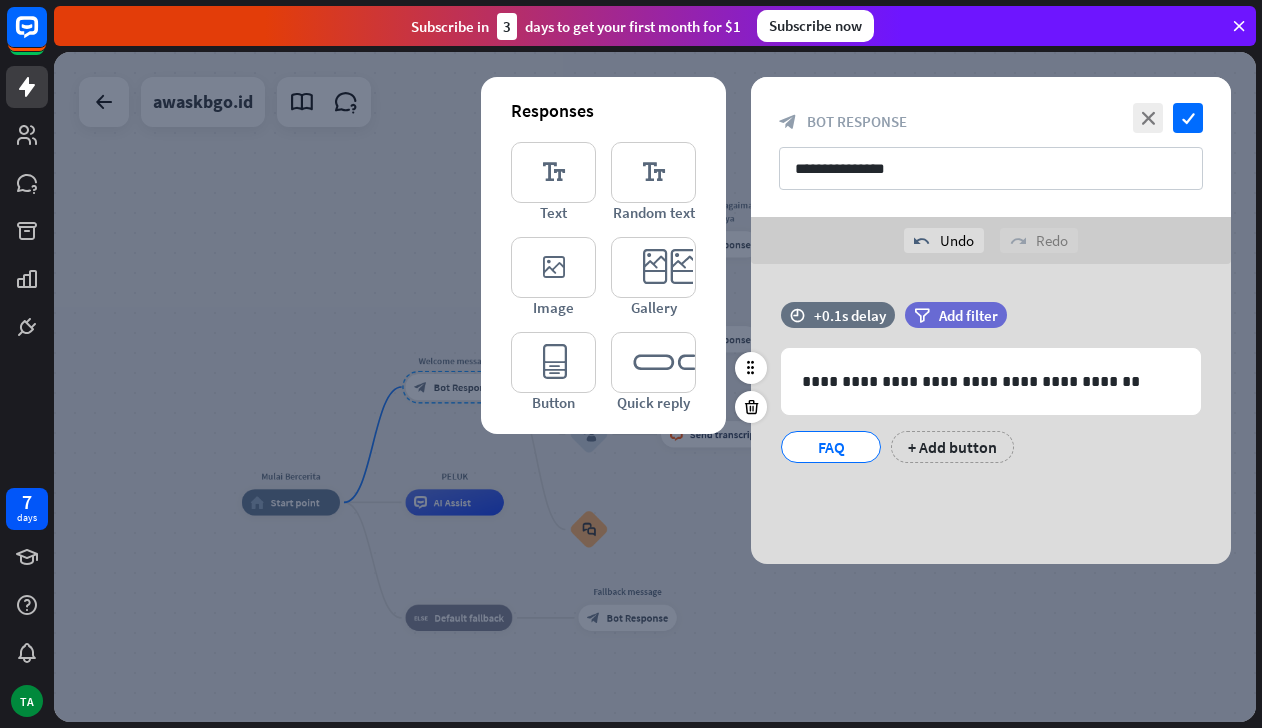 click on "FAQ" at bounding box center [831, 447] 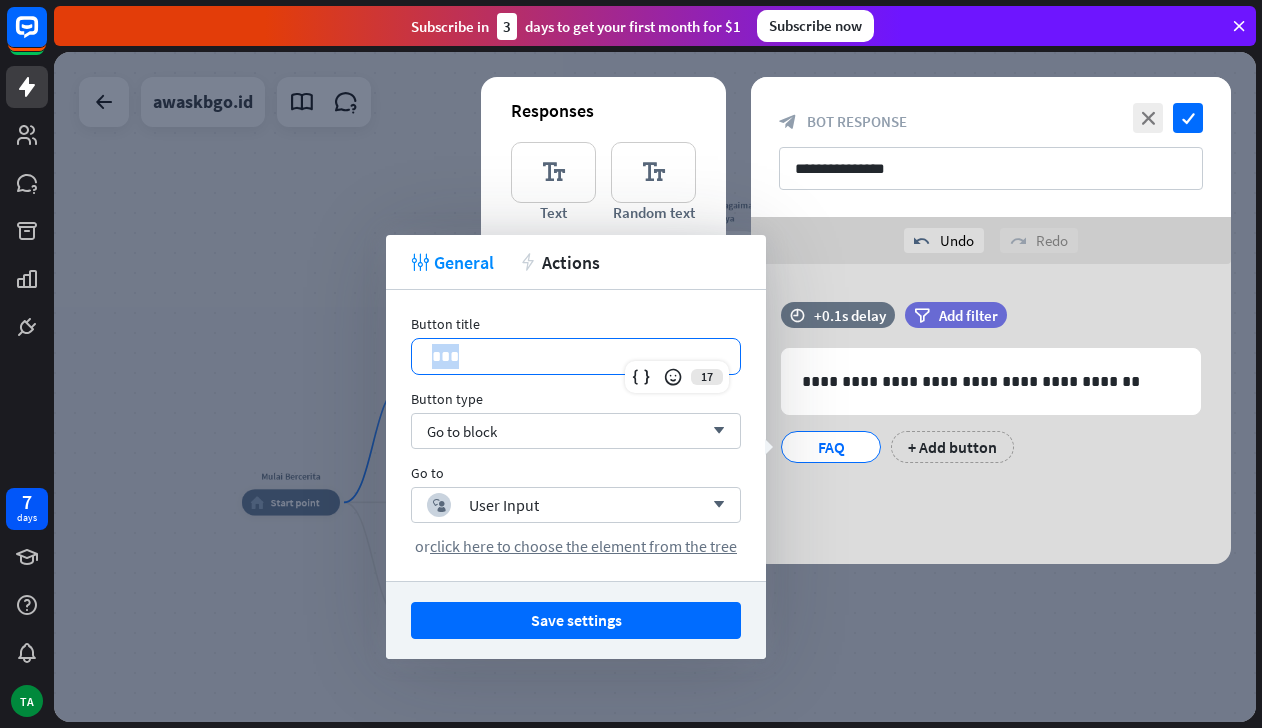 drag, startPoint x: 498, startPoint y: 365, endPoint x: 373, endPoint y: 354, distance: 125.48307 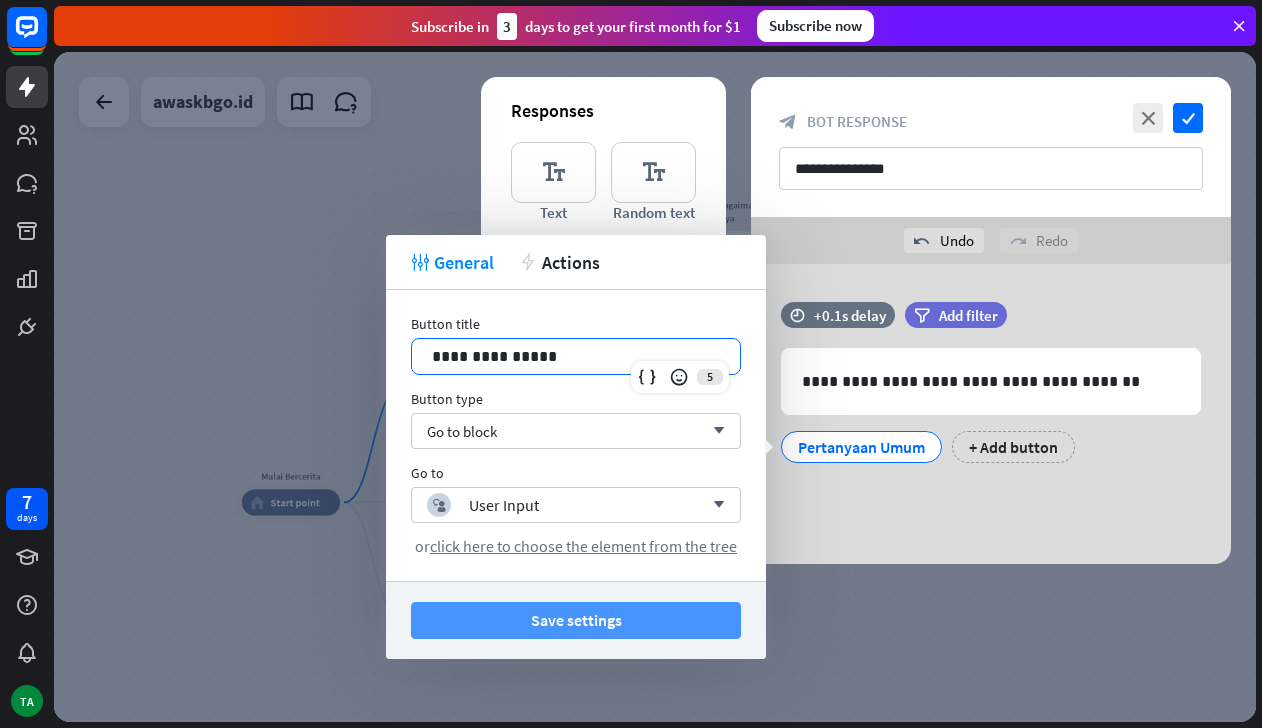 click on "Save settings" at bounding box center [576, 620] 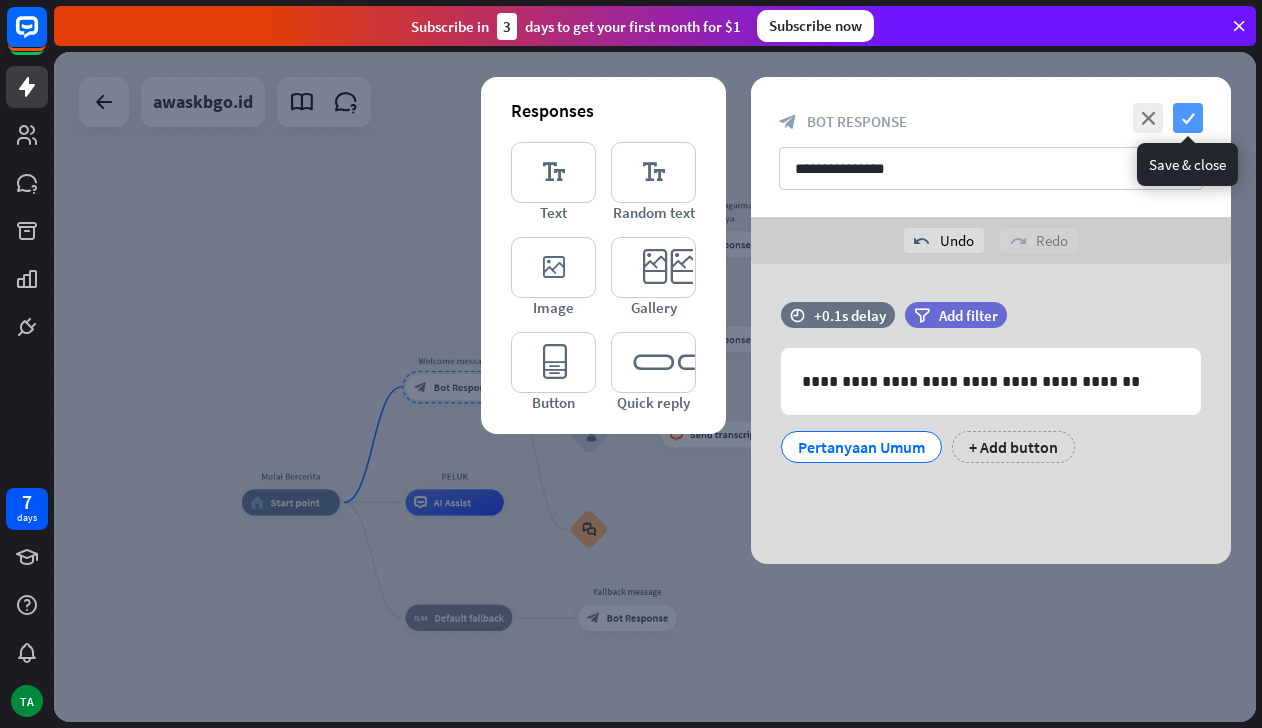 click on "check" at bounding box center (1188, 118) 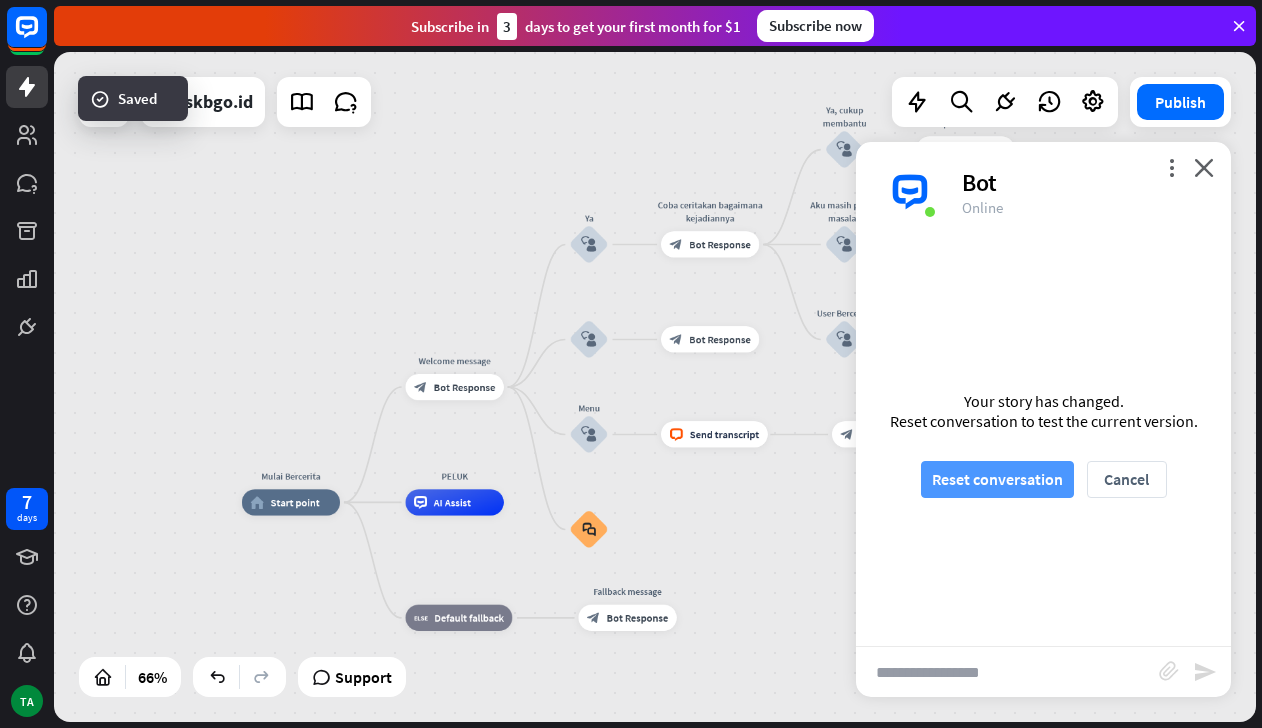 click on "Reset conversation" at bounding box center [997, 479] 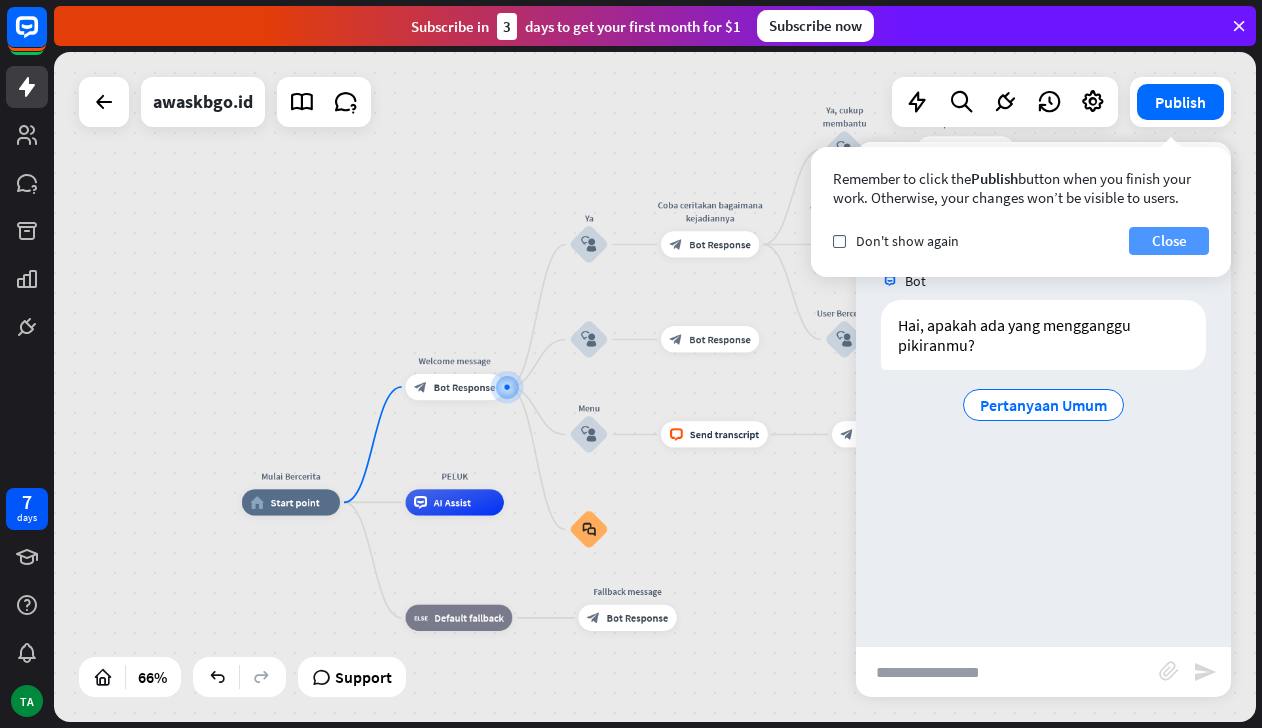 click on "Close" at bounding box center [1169, 241] 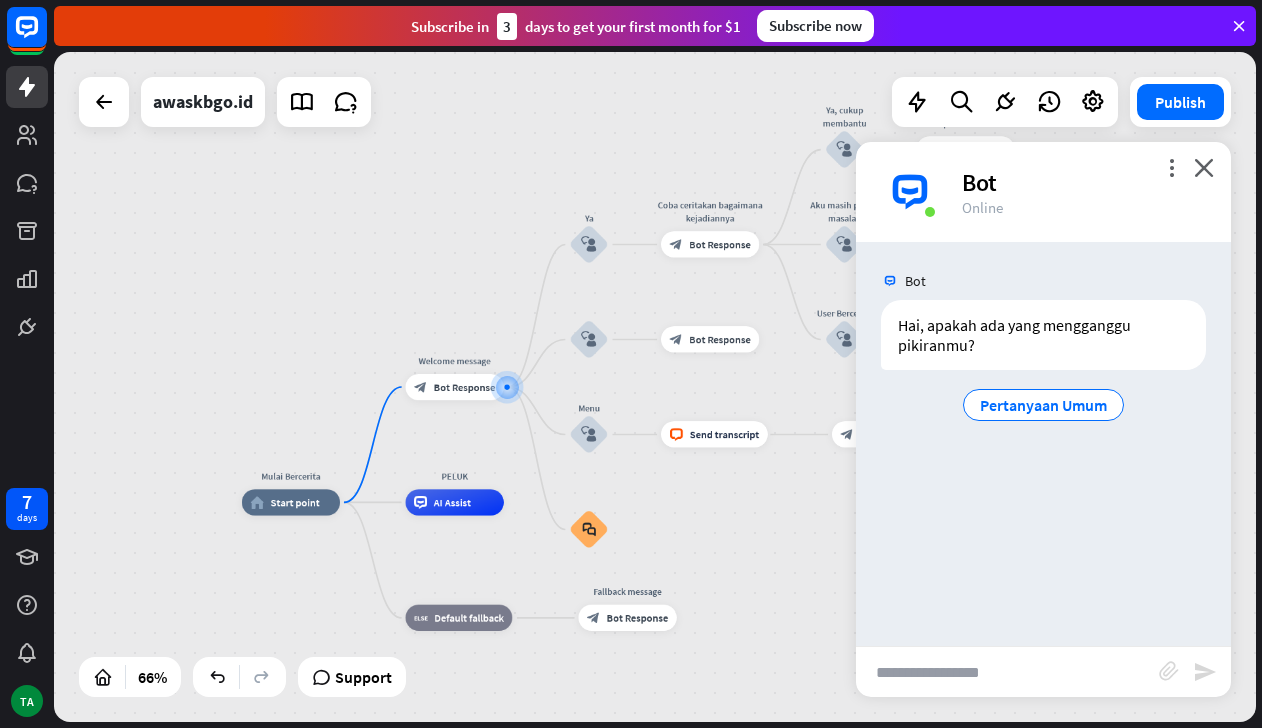 click at bounding box center [1007, 672] 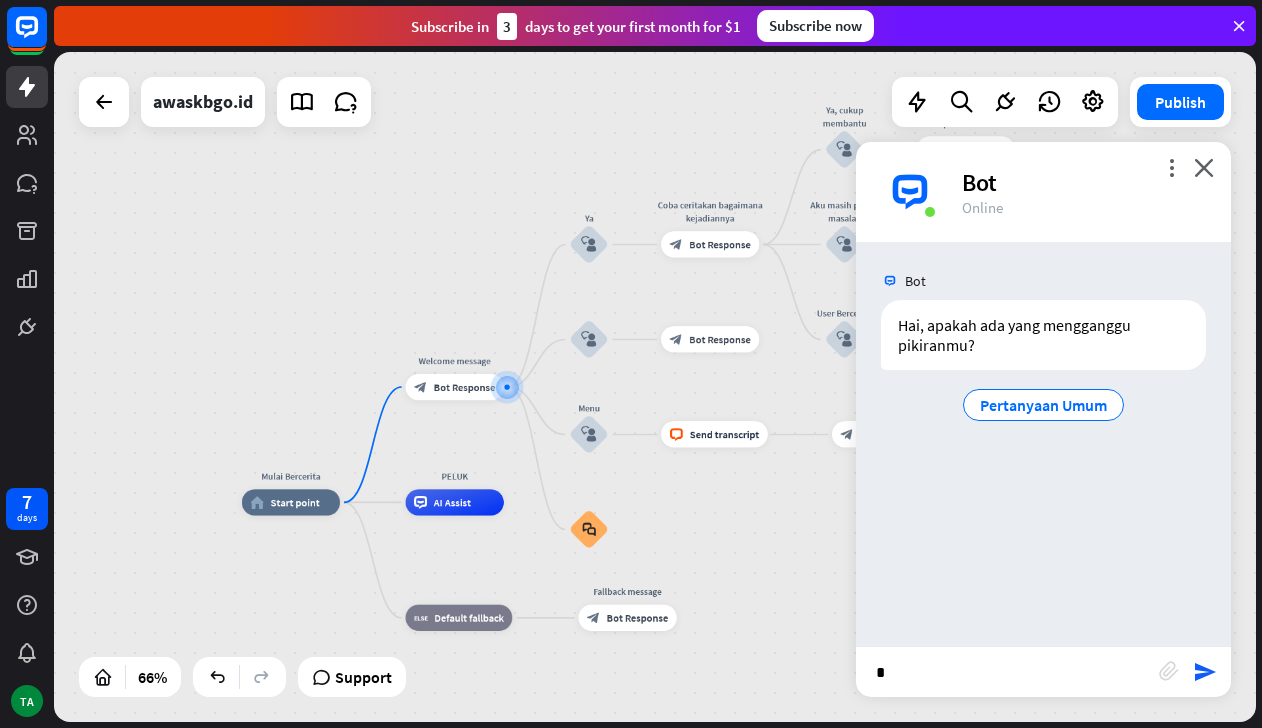 type on "**" 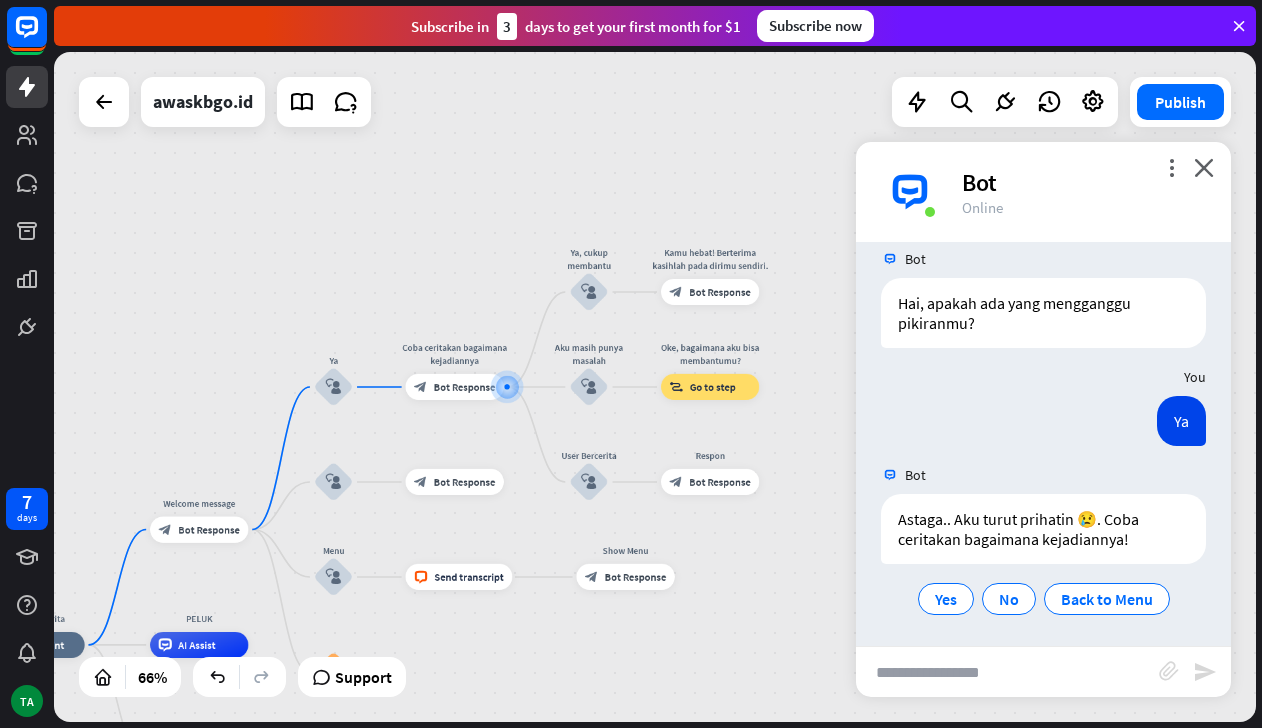 scroll, scrollTop: 25, scrollLeft: 0, axis: vertical 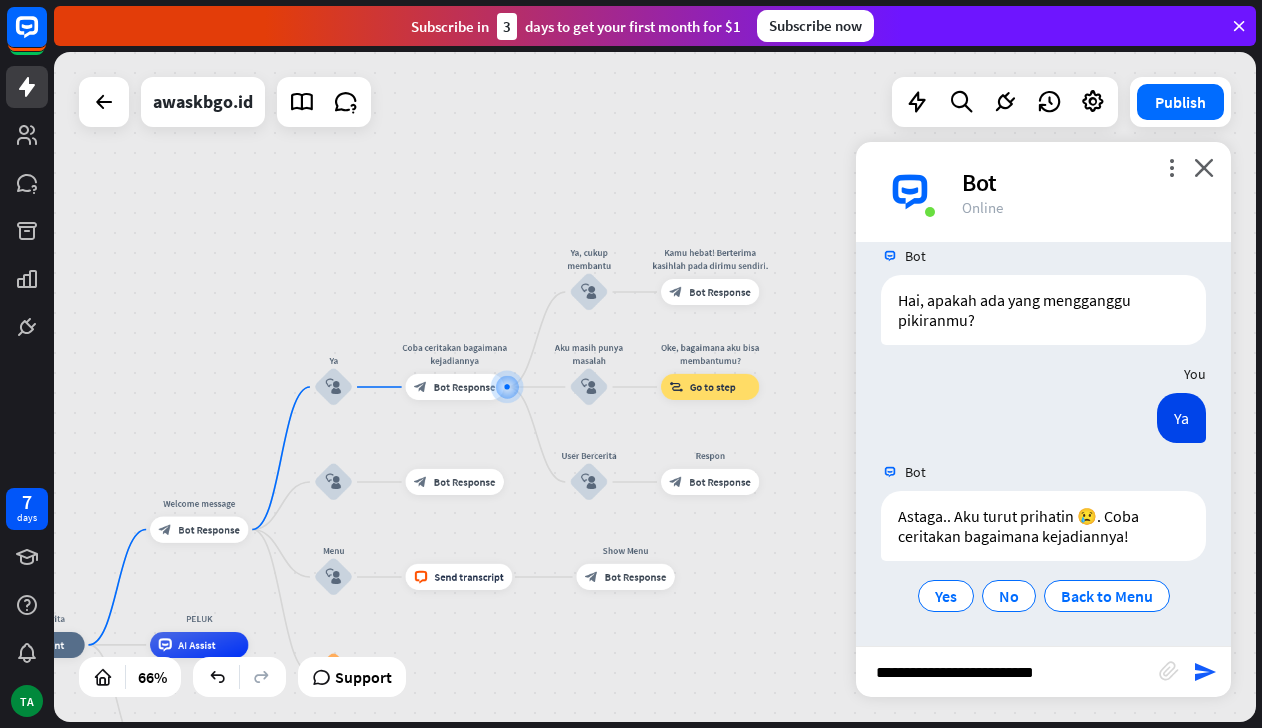 type on "**********" 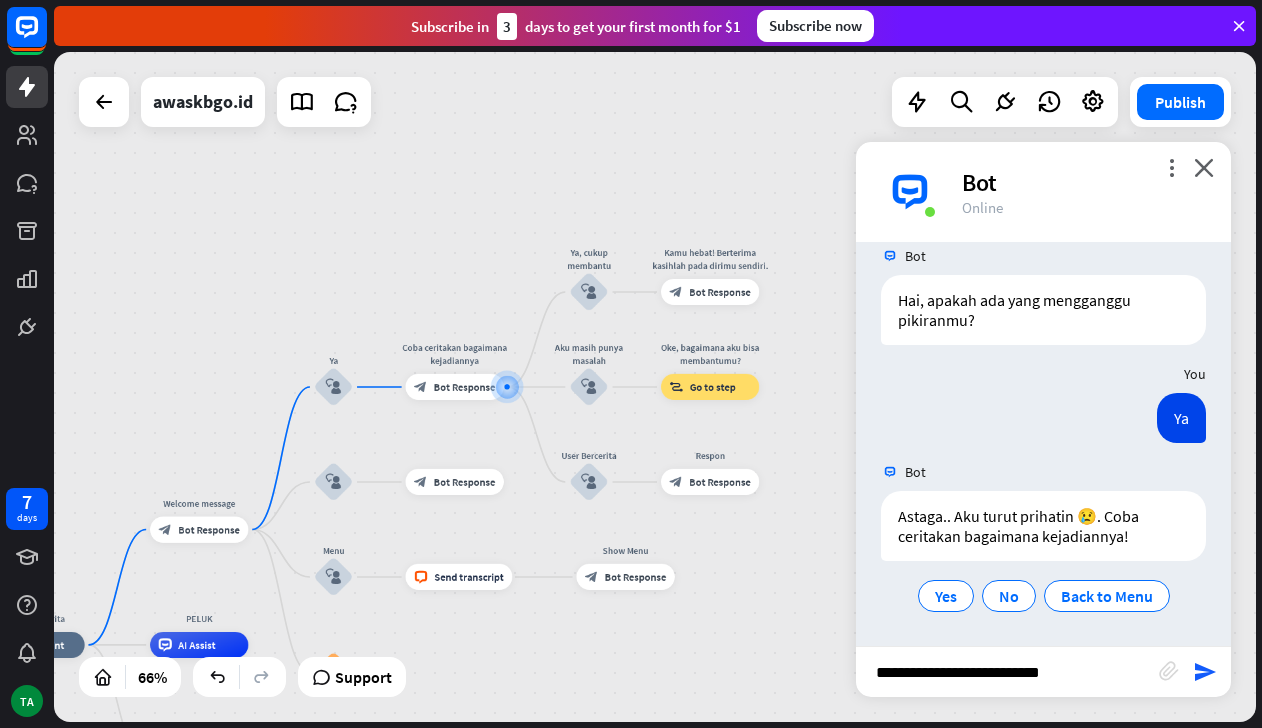 type 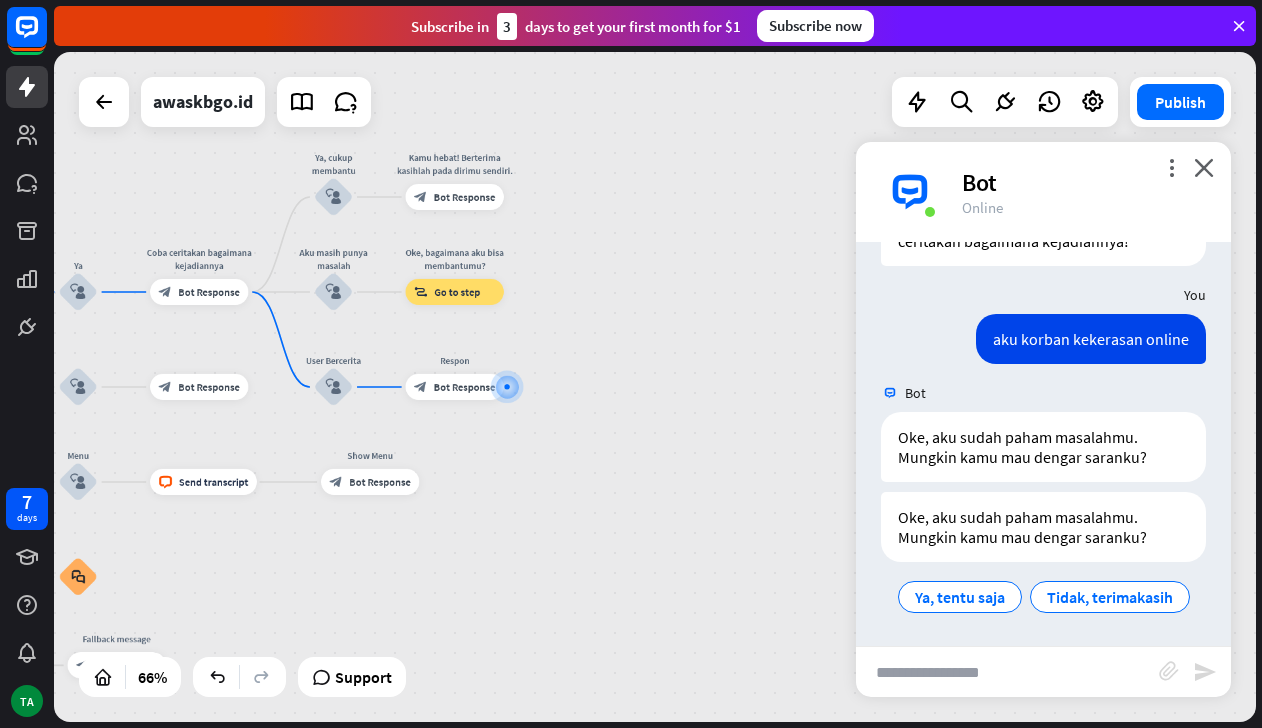 scroll, scrollTop: 321, scrollLeft: 0, axis: vertical 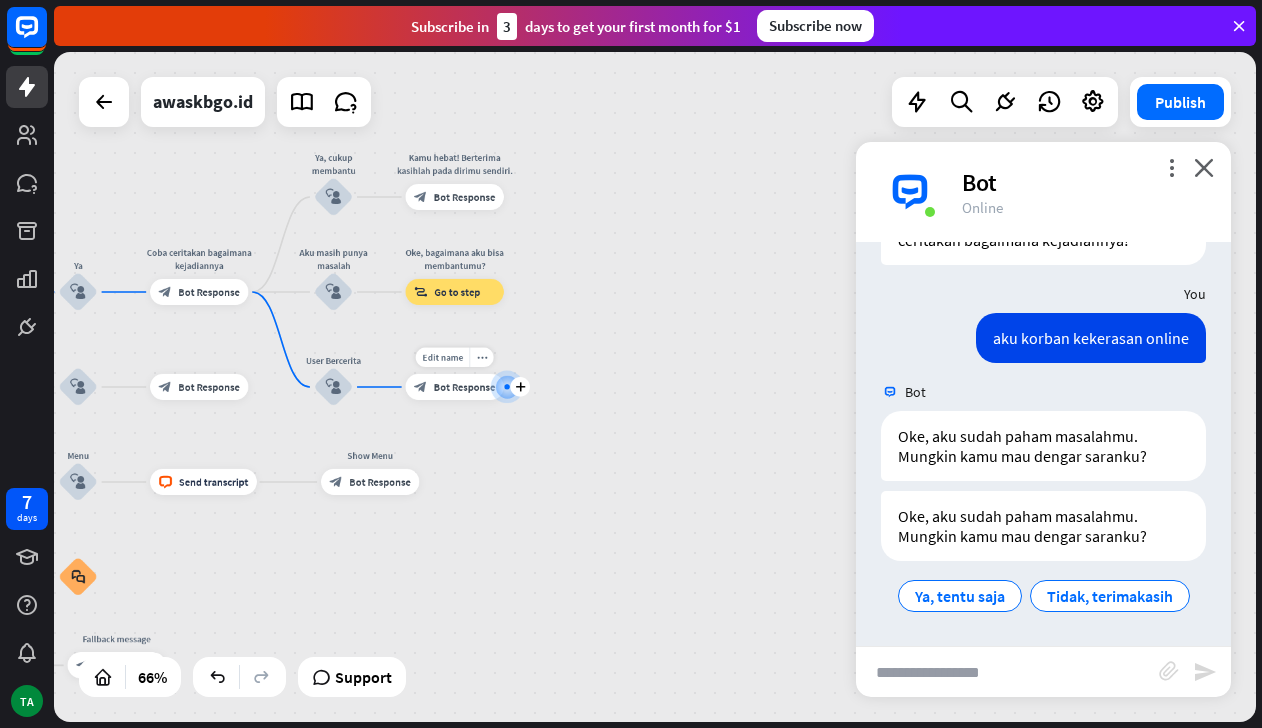 click on "Bot Response" at bounding box center [465, 386] 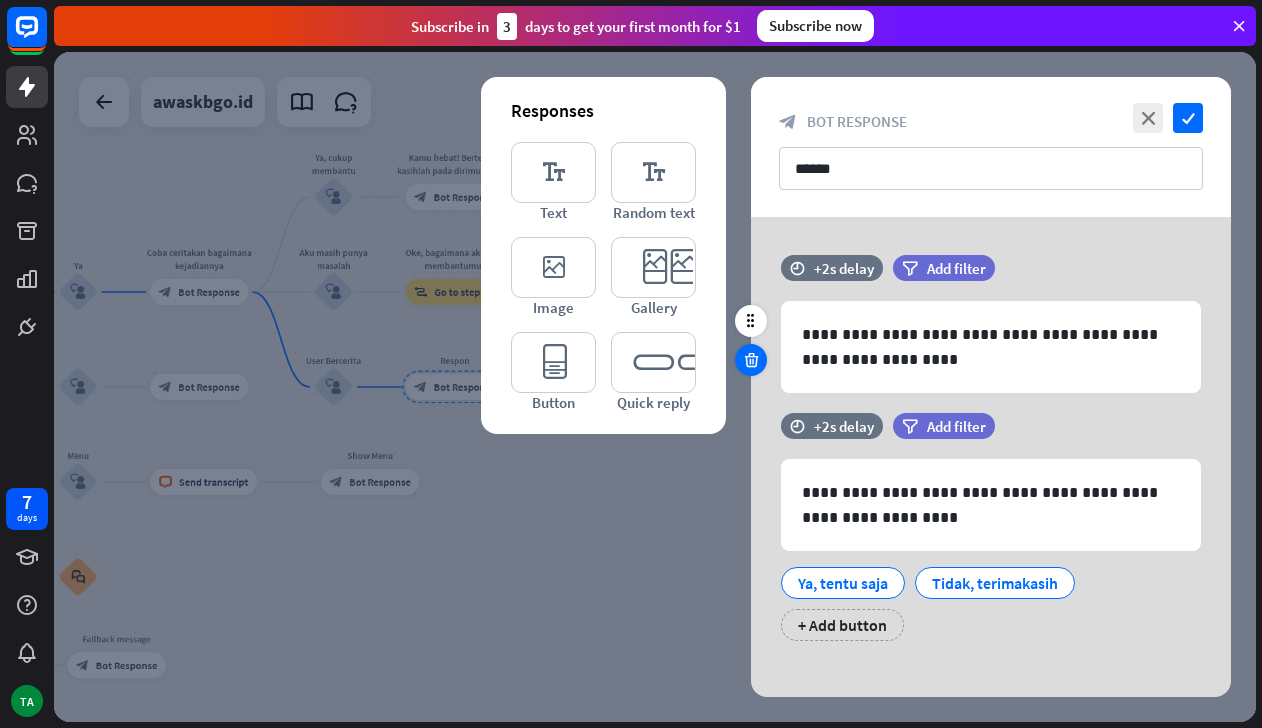 click at bounding box center [751, 360] 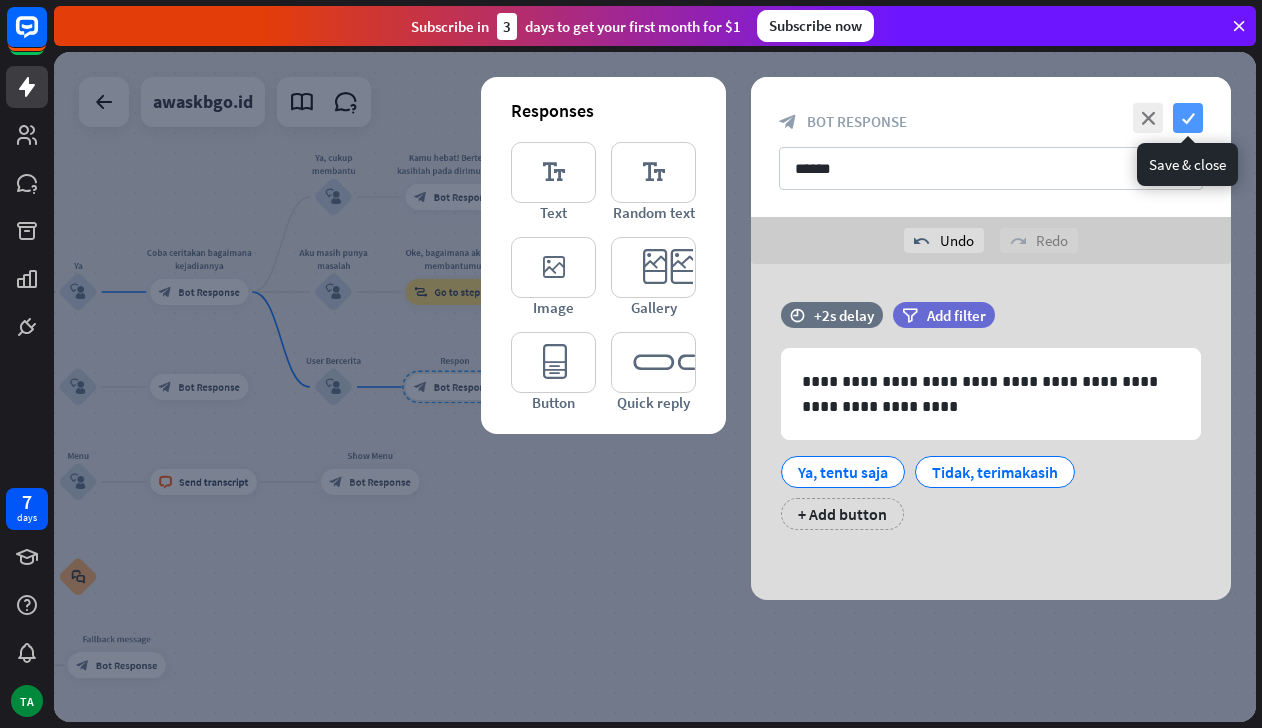 click on "check" at bounding box center [1188, 118] 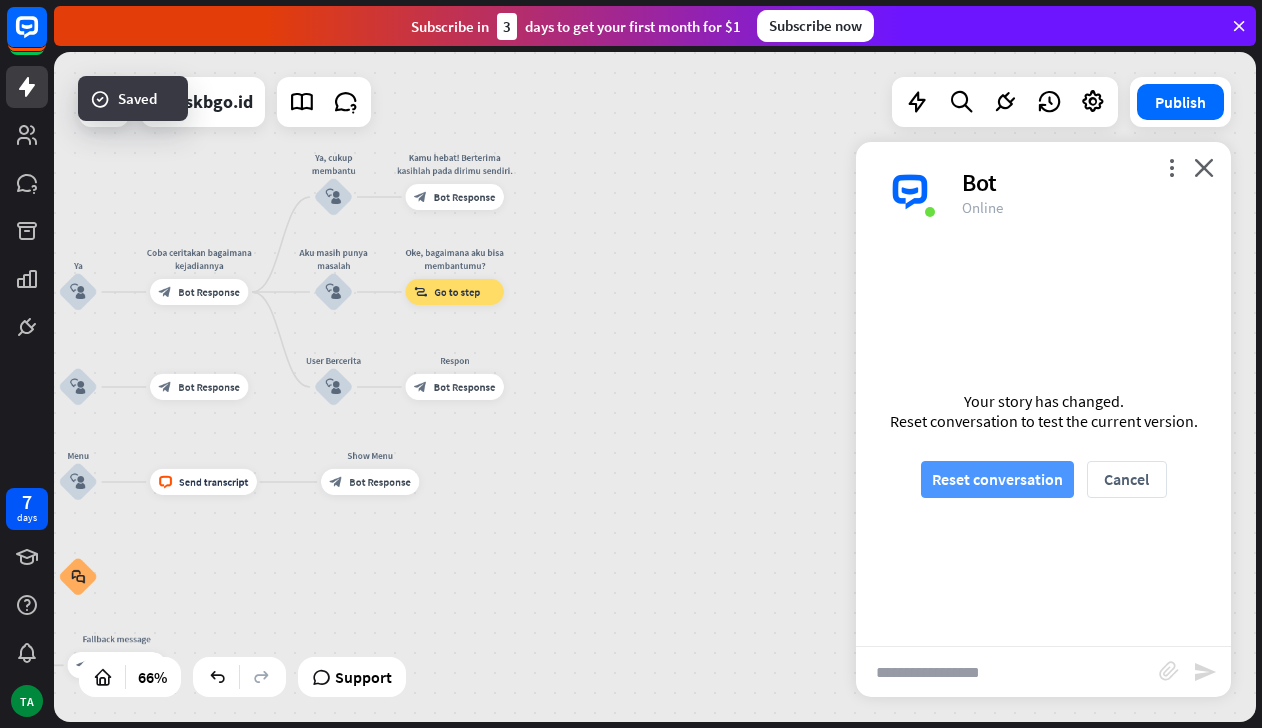 click on "Reset conversation" at bounding box center (997, 479) 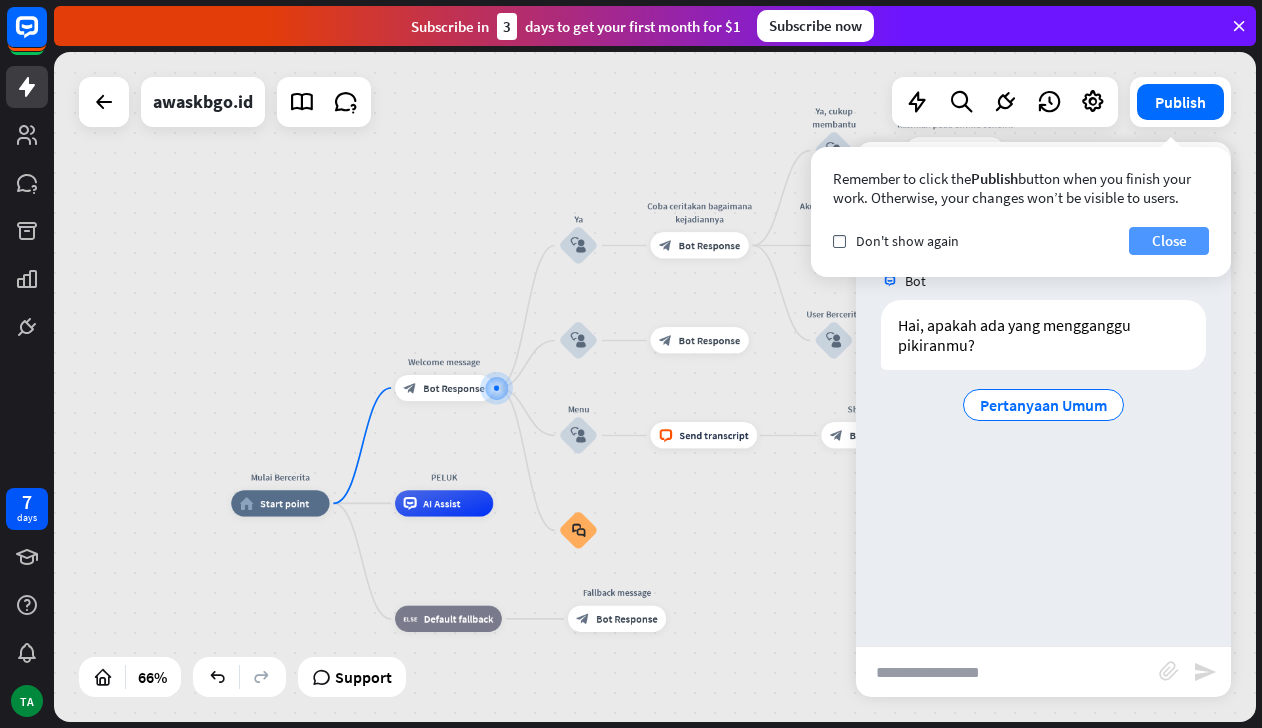 click on "Close" at bounding box center [1169, 241] 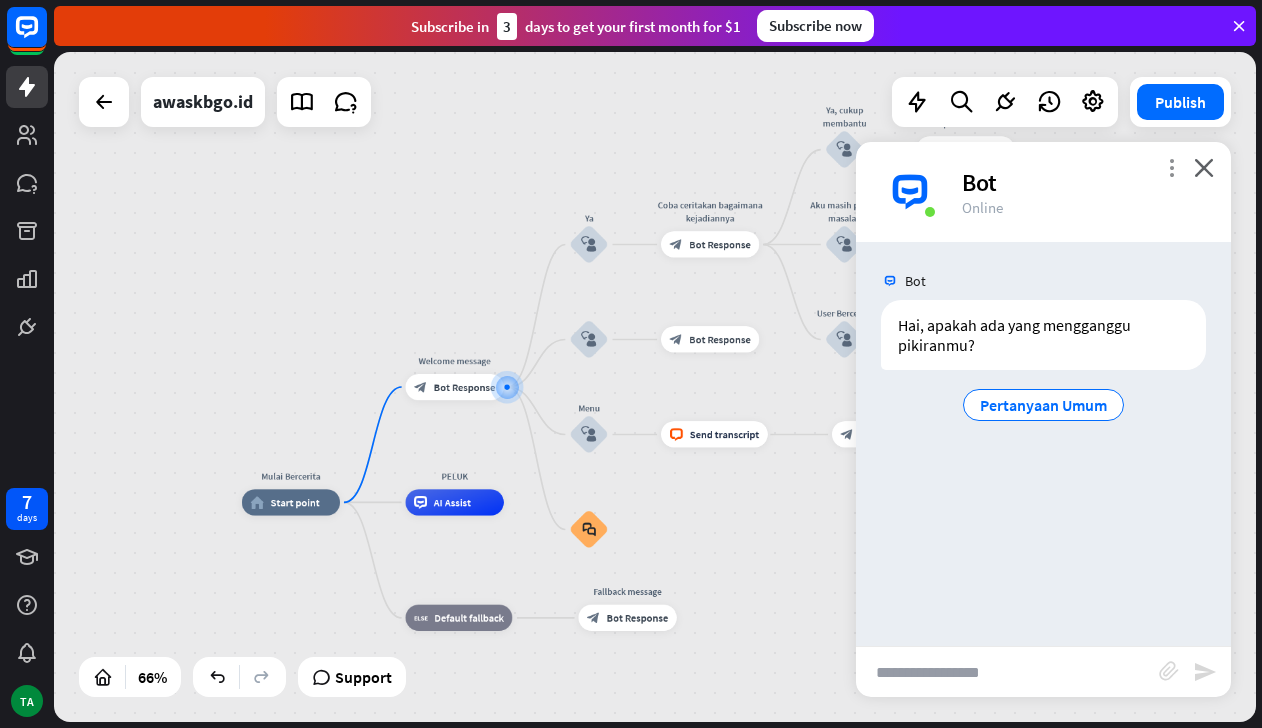 click on "more_vert" at bounding box center [1171, 167] 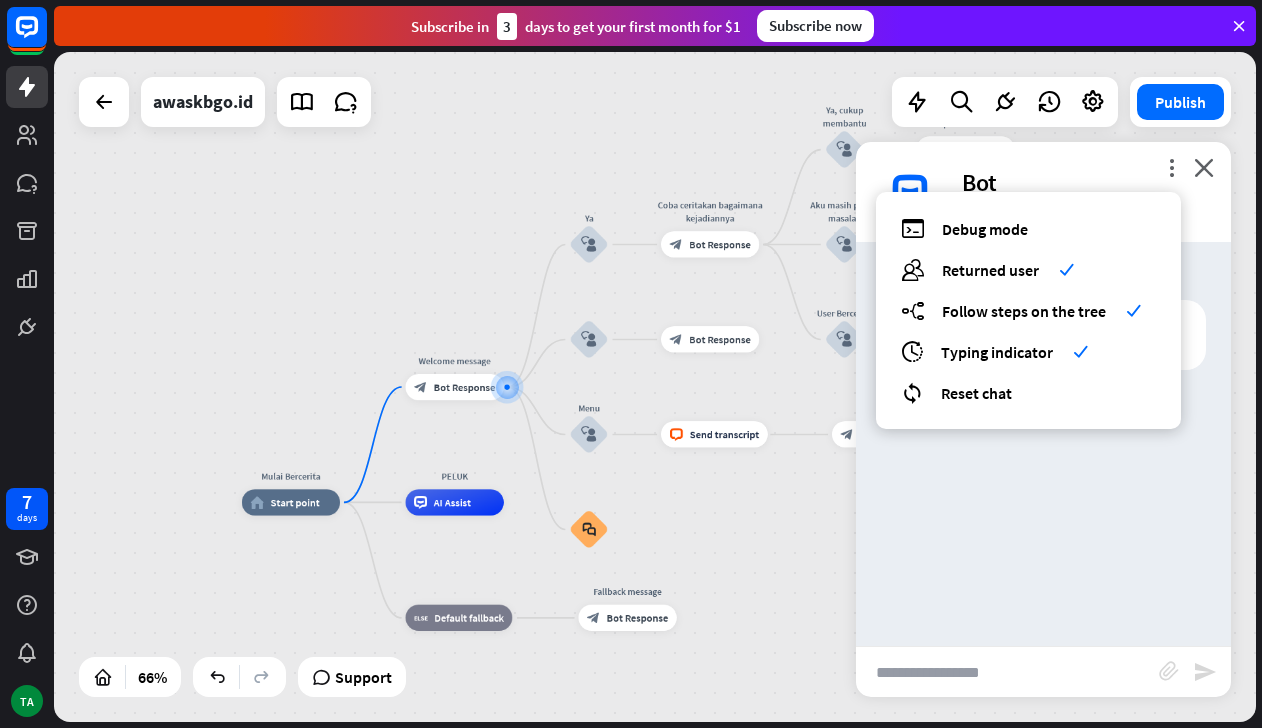 click on "Mulai Bercerita   home_2   Start point                 Welcome message   block_bot_response   Bot Response                     Ya   block_user_input                 Coba ceritakan bagaimana kejadiannya   block_bot_response   Bot Response                 Ya, cukup membantu   block_user_input                 Thank you!   block_bot_response   Bot Response                 Aku masih punya masalah   block_user_input                 Back to Menu   block_goto   Go to step                   block_user_input                   block_bot_response   Bot Response                 Menu   block_user_input                   block_livechat   Send transcript                 Show Menu   block_bot_response   Bot Response                   block_faq                 PELUK     AI Assist                   block_fallback   Default fallback" at bounding box center [635, 721] 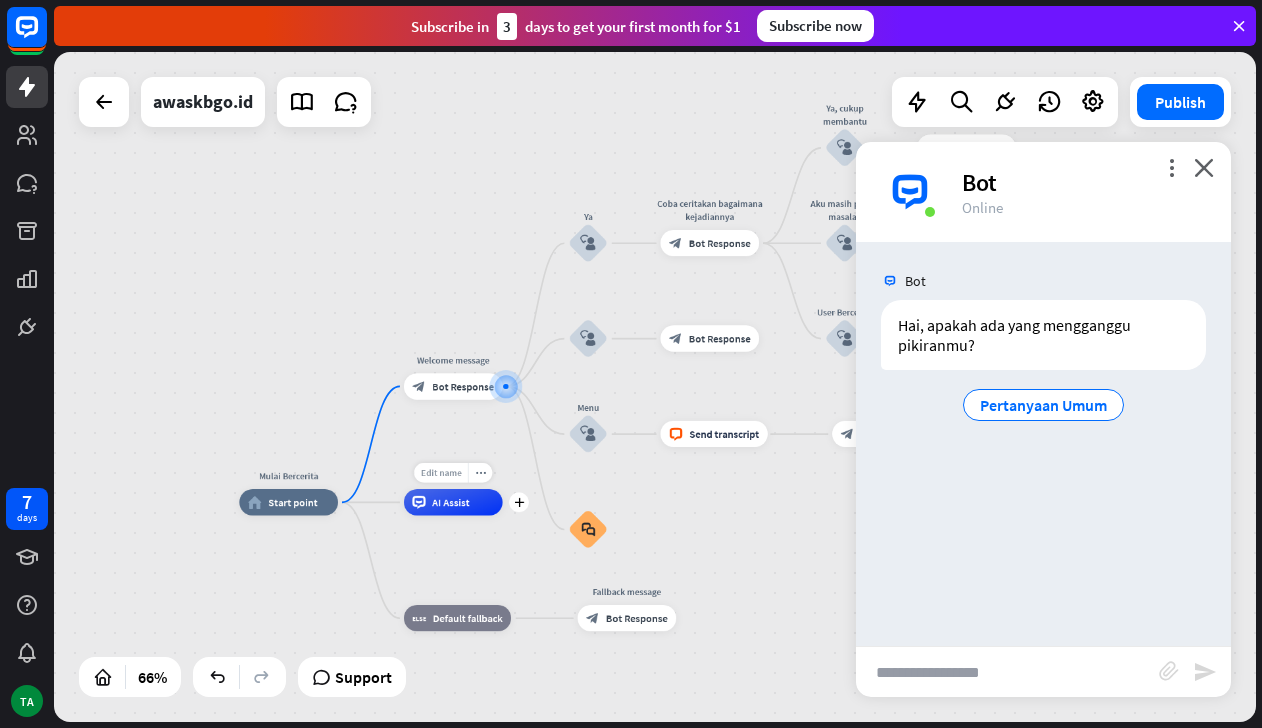 click on "Edit name" at bounding box center (441, 473) 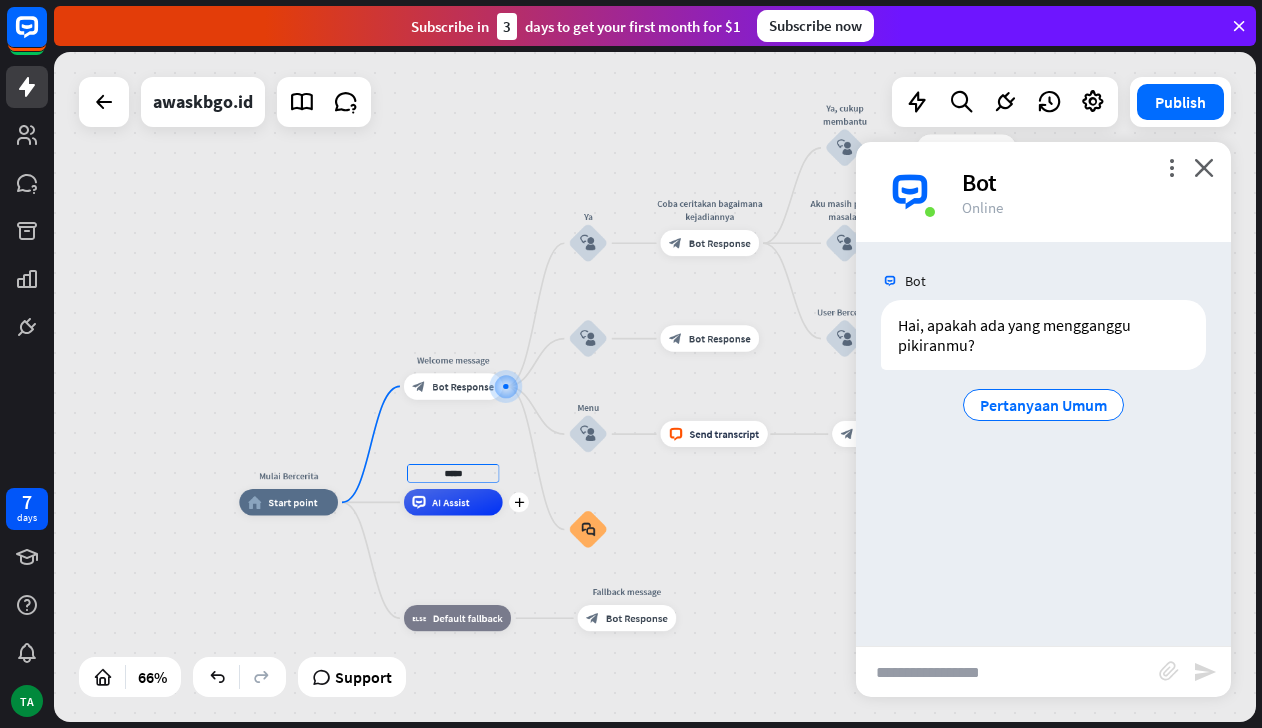 drag, startPoint x: 480, startPoint y: 473, endPoint x: 395, endPoint y: 461, distance: 85.84288 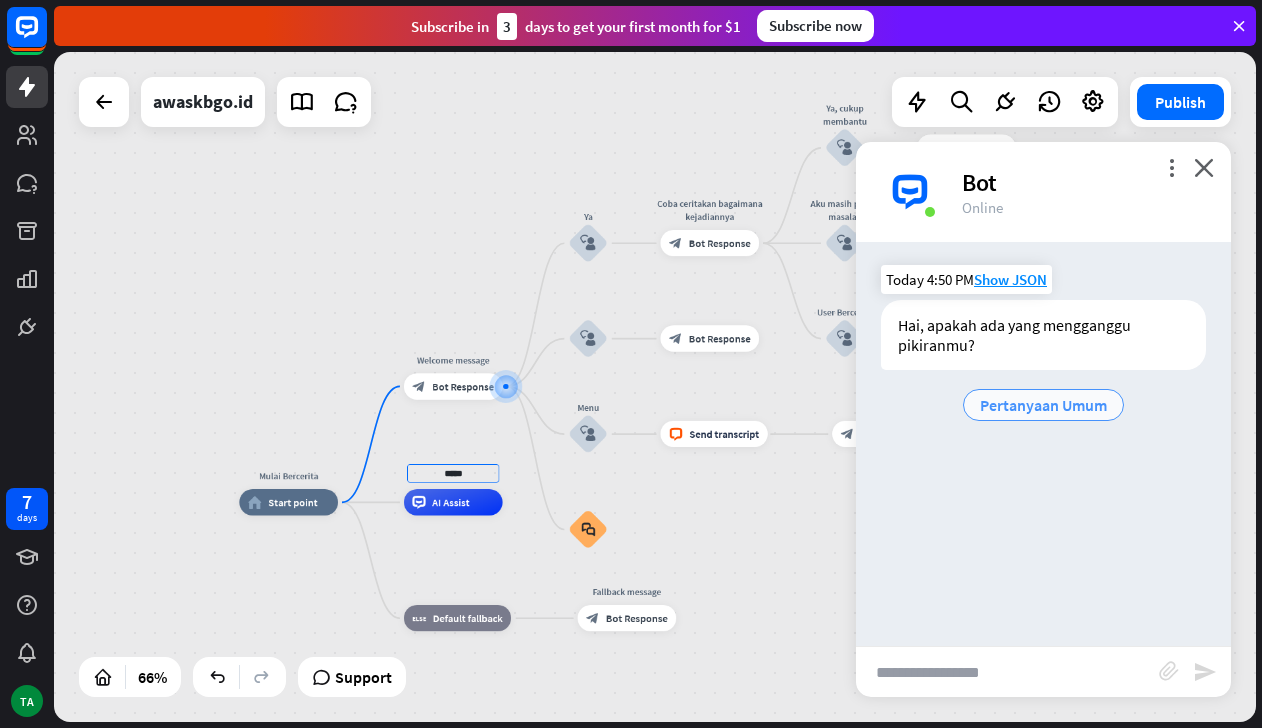 click on "Pertanyaan Umum" at bounding box center [1043, 405] 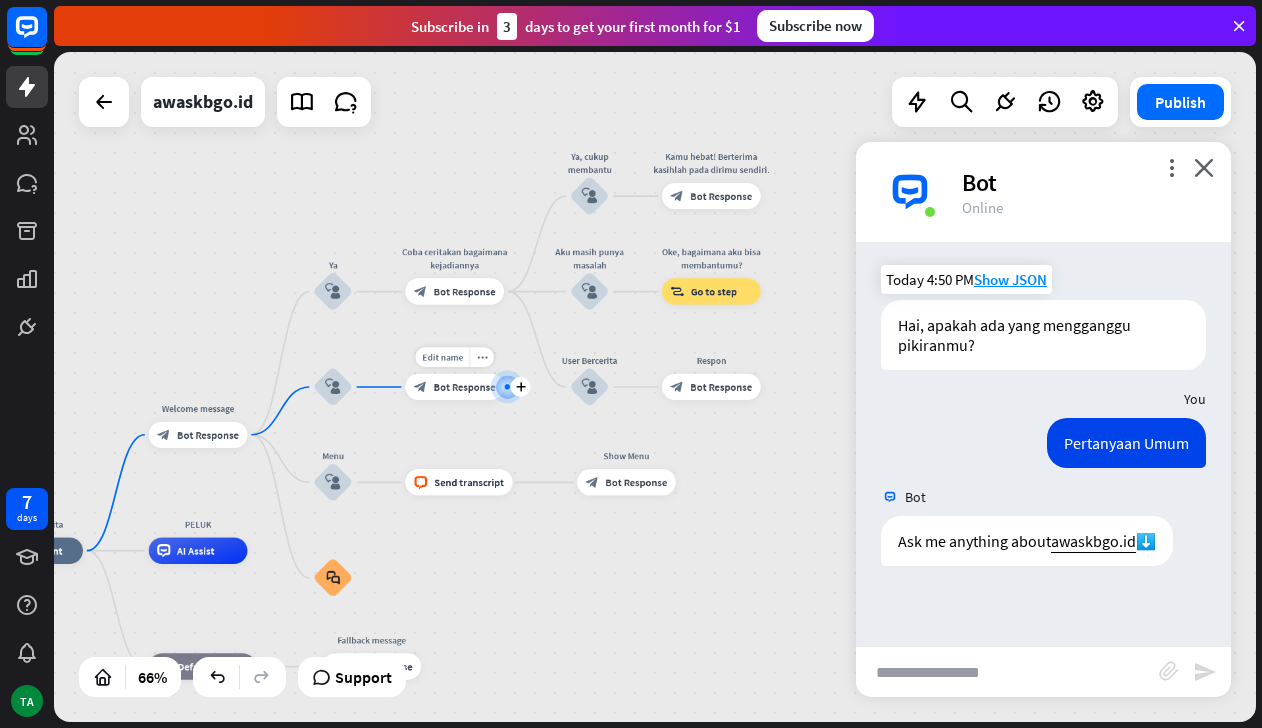 click on "Bot Response" at bounding box center [465, 386] 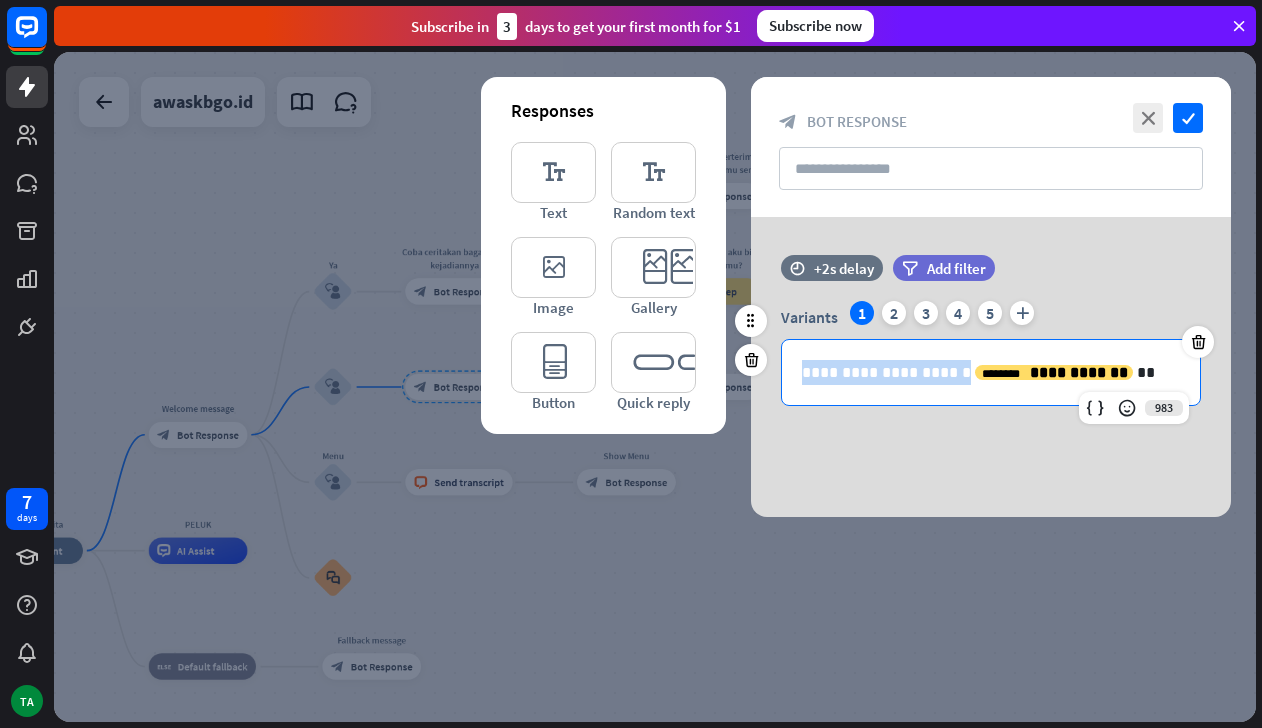 drag, startPoint x: 954, startPoint y: 377, endPoint x: 771, endPoint y: 370, distance: 183.13383 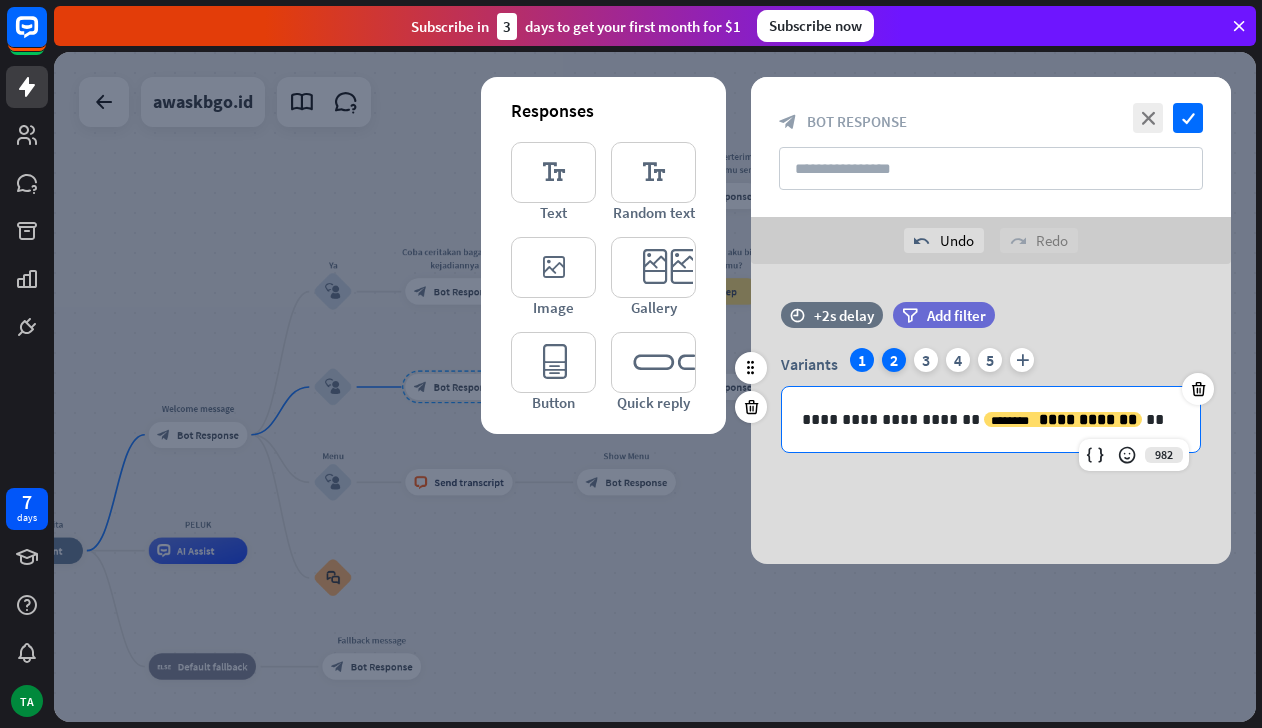 click on "2" at bounding box center (894, 360) 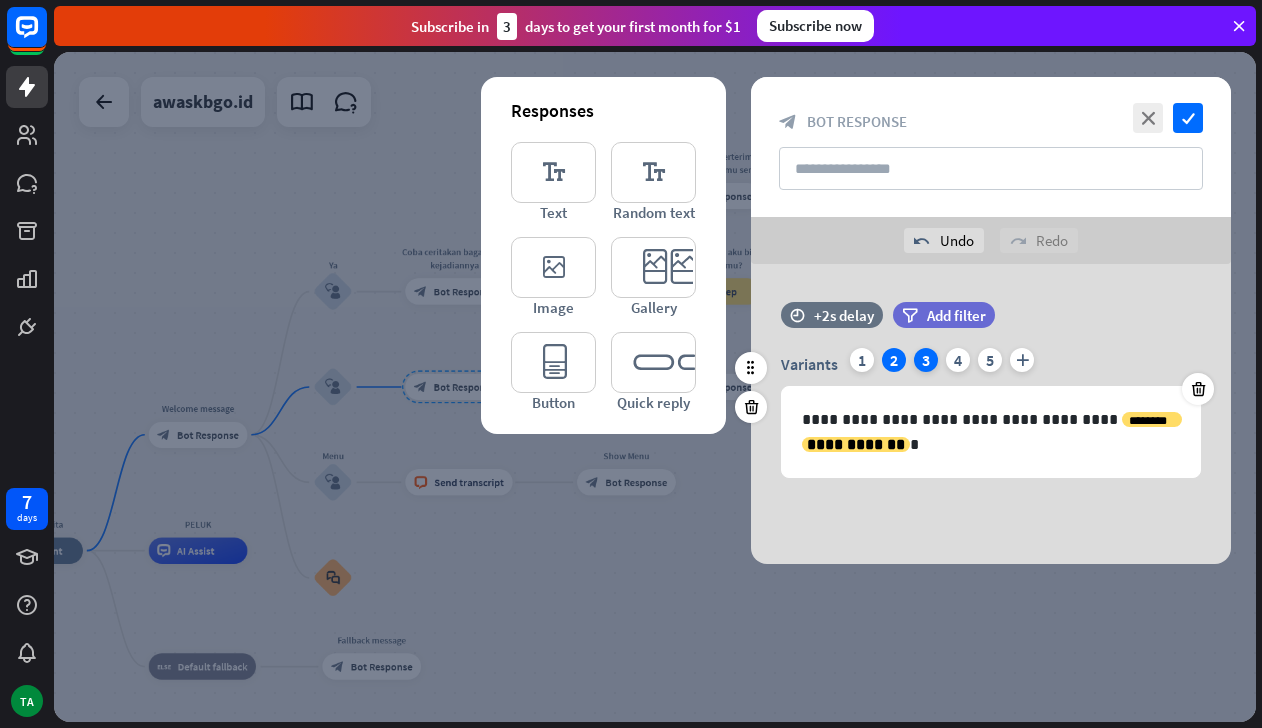 click on "3" at bounding box center (926, 360) 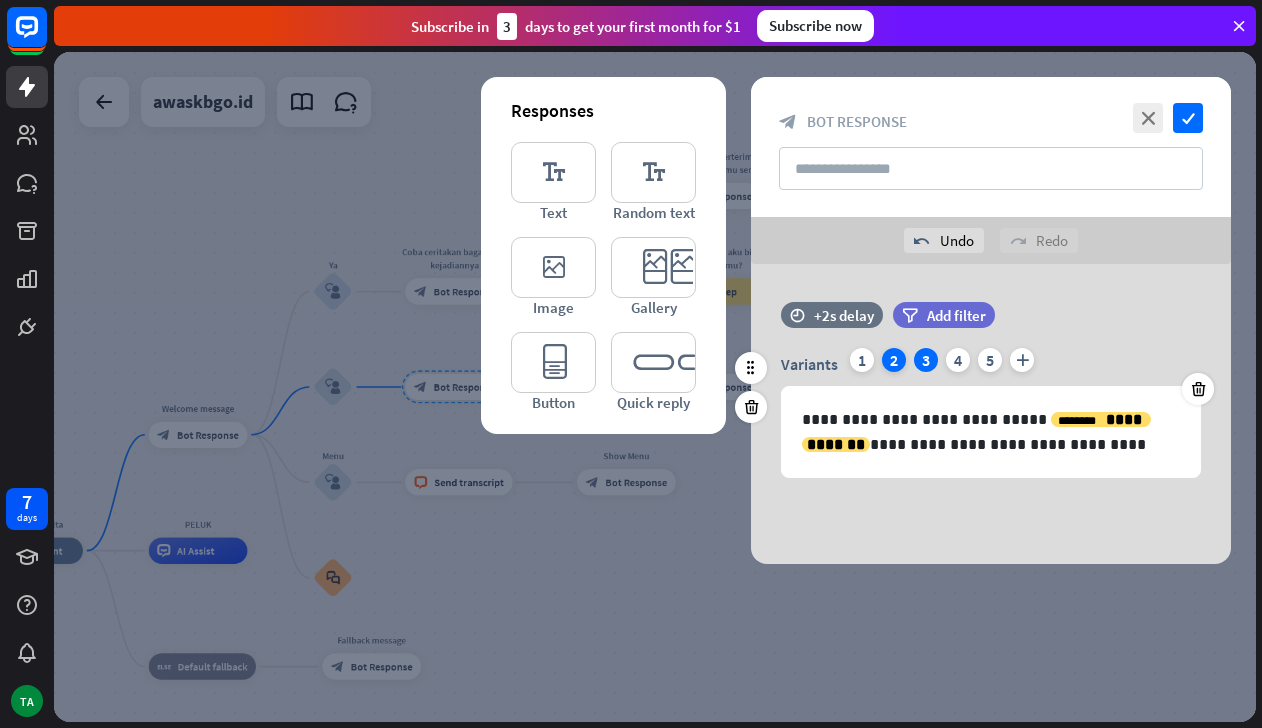 click on "2" at bounding box center (894, 360) 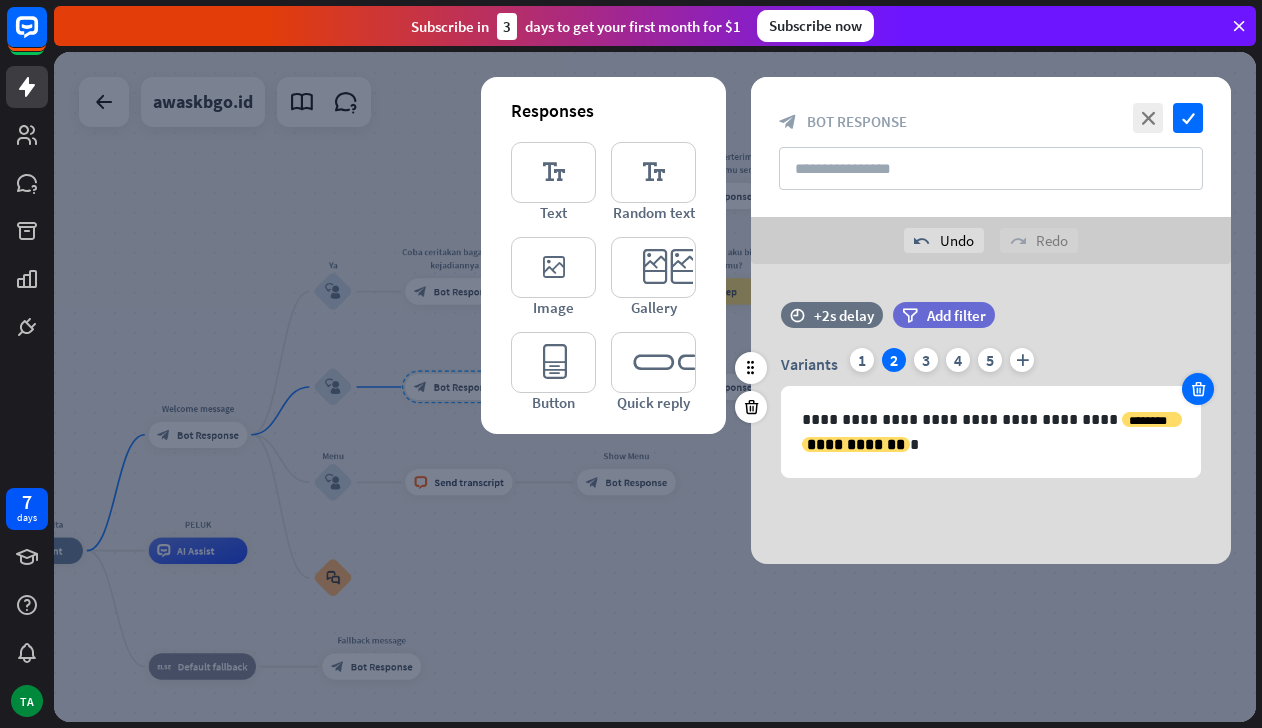 click at bounding box center [1198, 389] 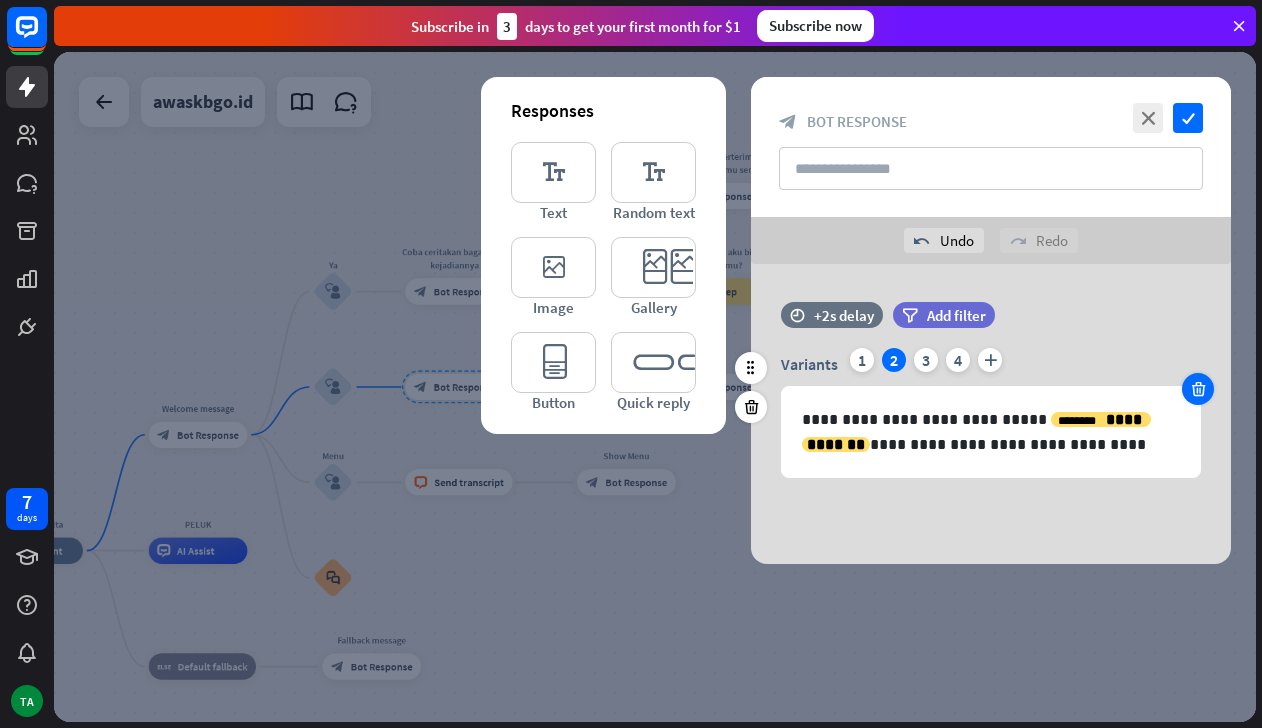 click at bounding box center (1198, 389) 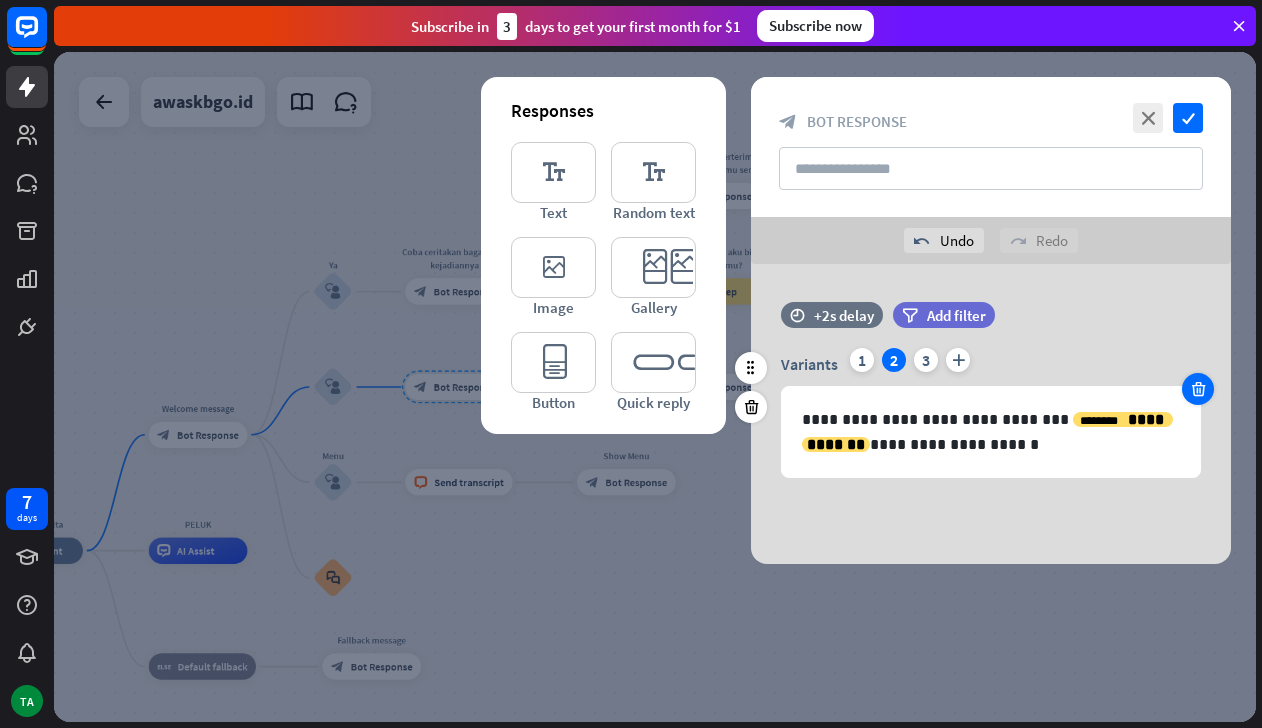 click at bounding box center [1198, 389] 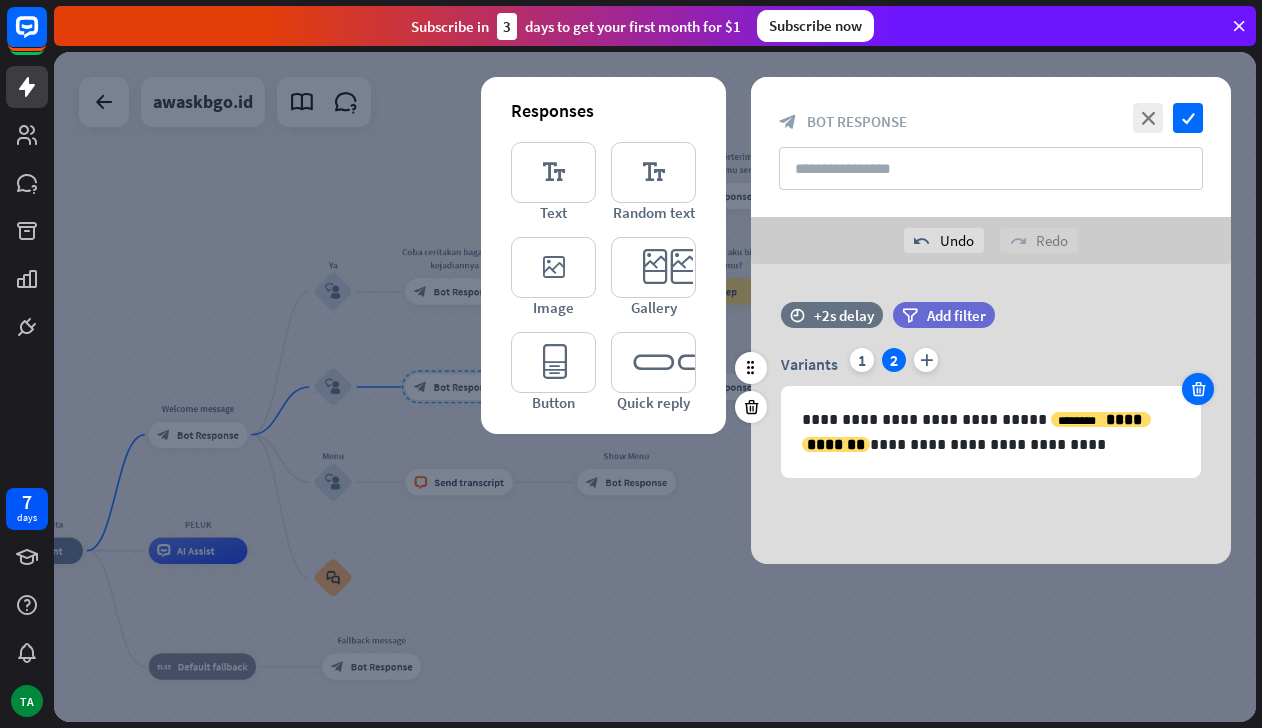 click at bounding box center (1198, 389) 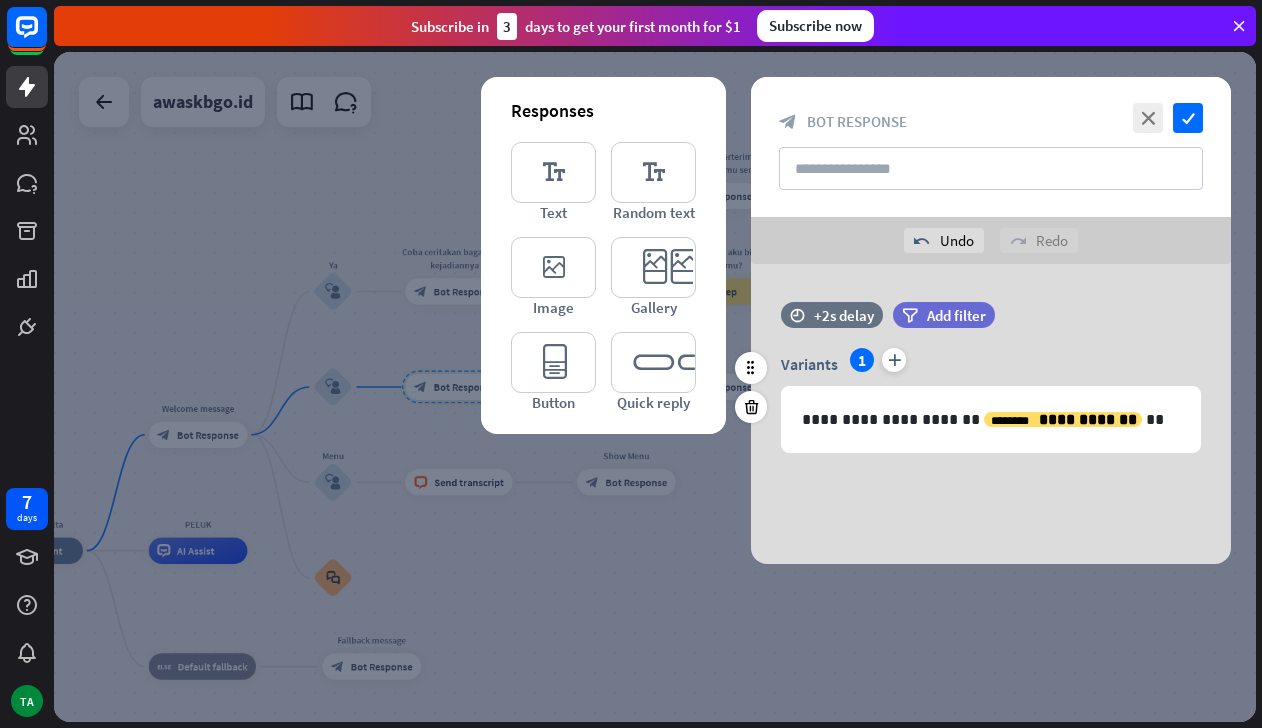 click on "**********" at bounding box center (991, 414) 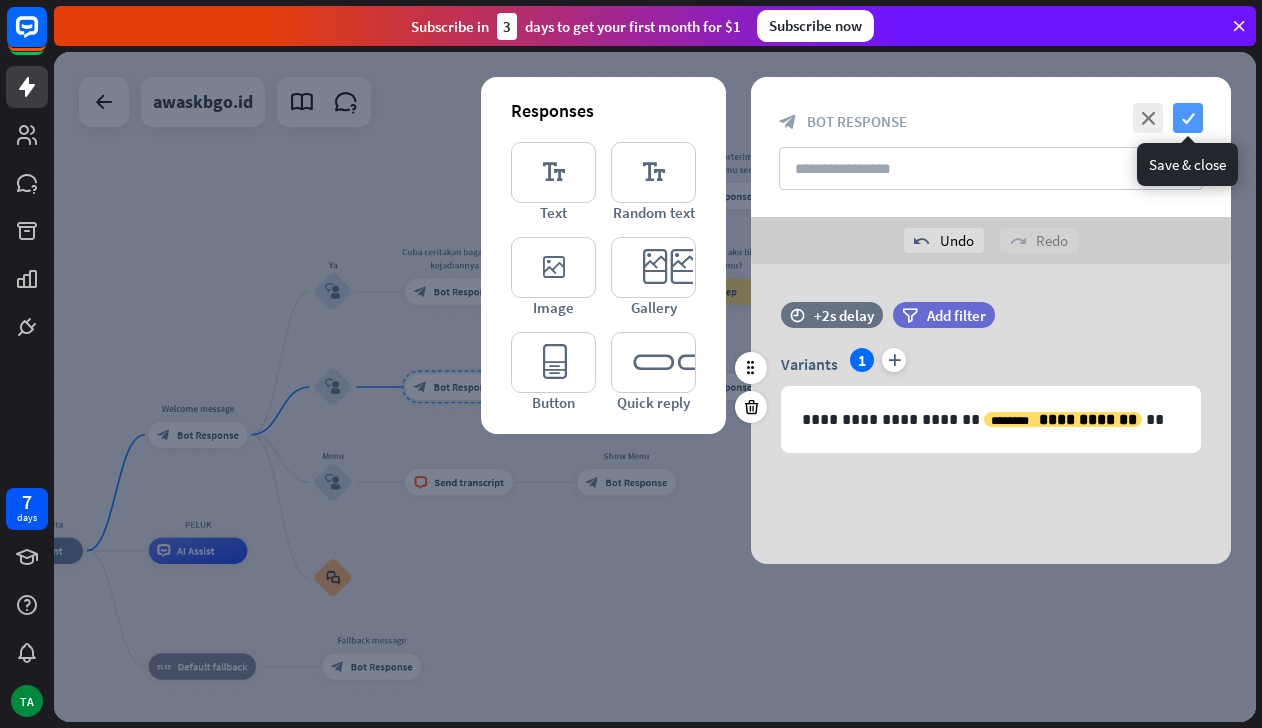 click on "check" at bounding box center (1188, 118) 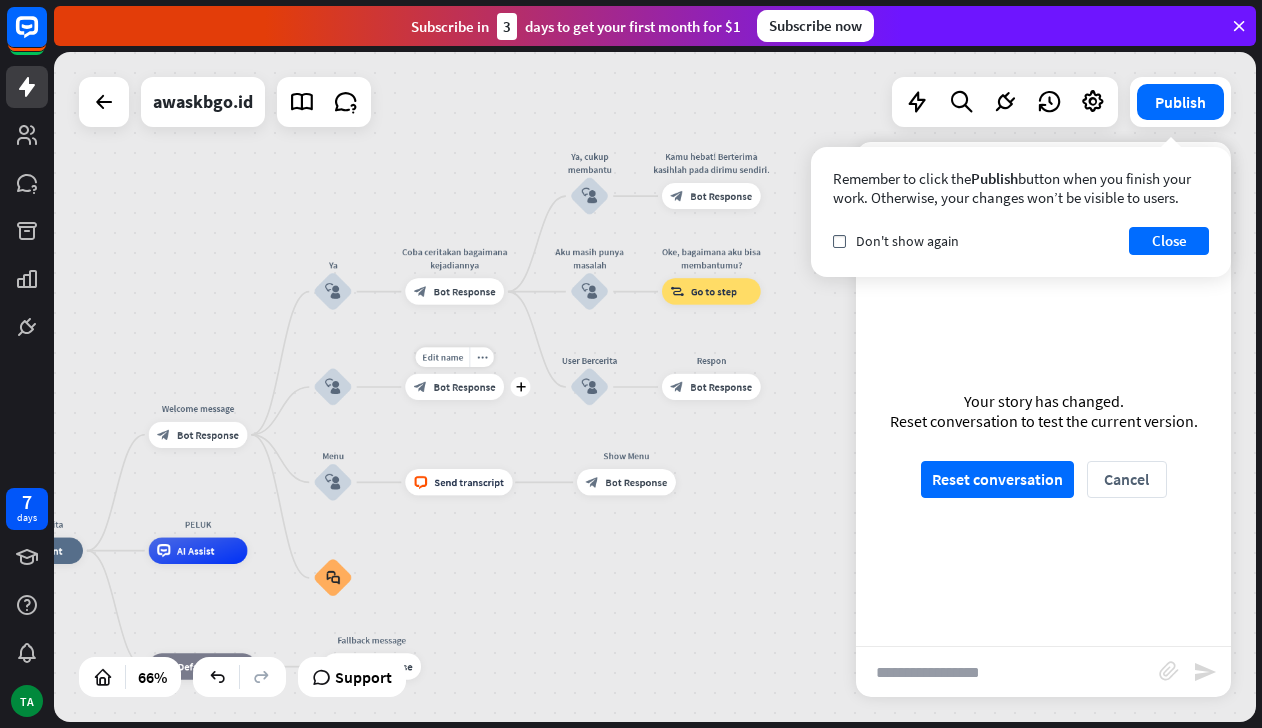 click on "Edit name   more_horiz         plus     block_bot_response   Bot Response" at bounding box center [454, 387] 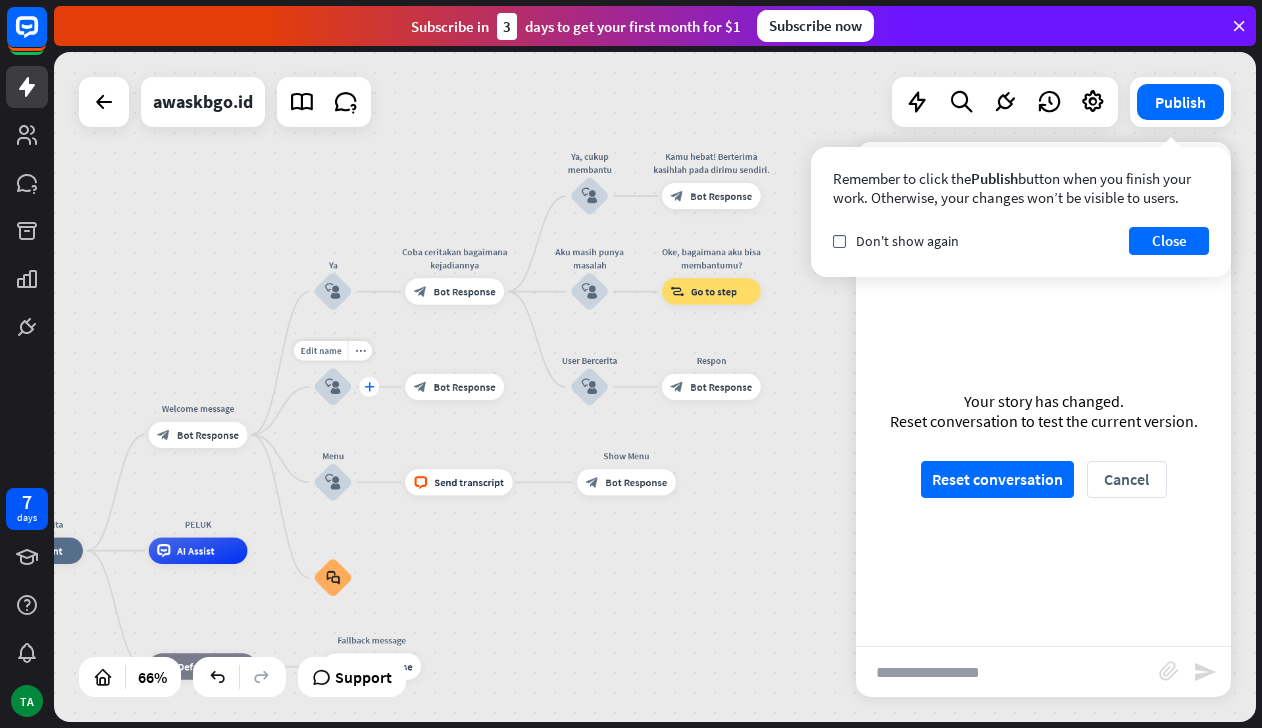 click on "plus" at bounding box center (369, 386) 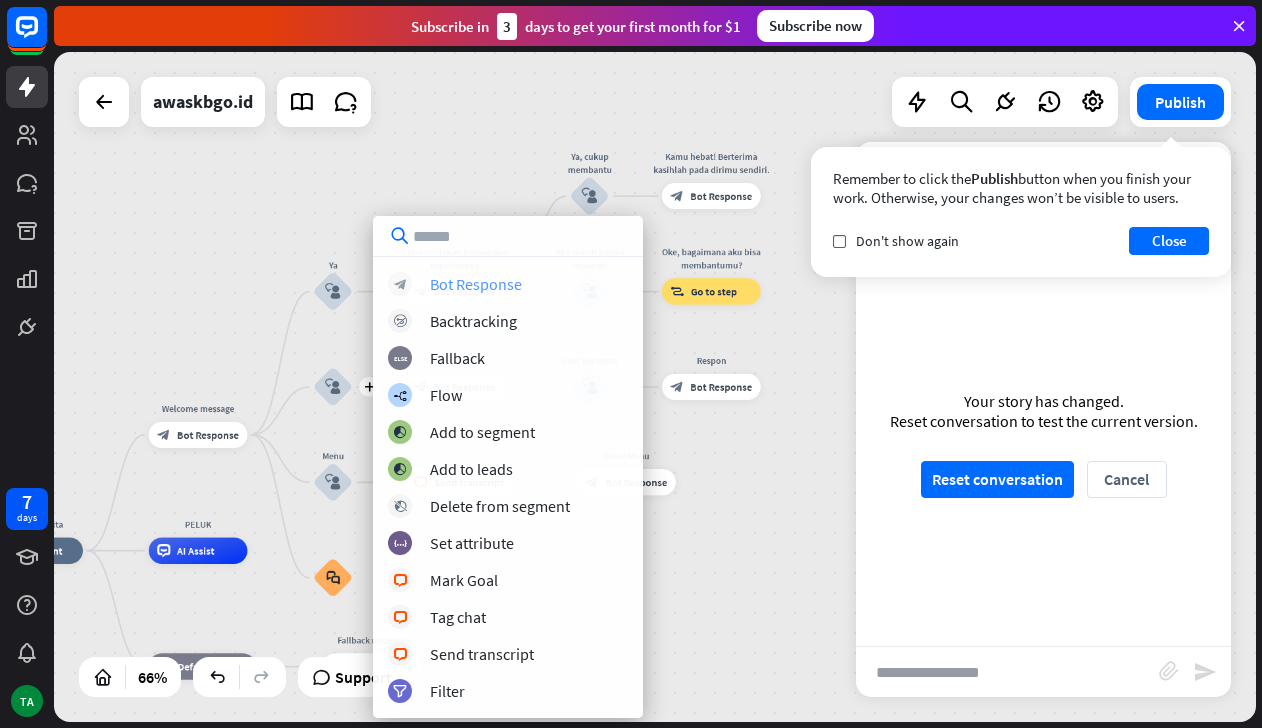 click on "Bot Response" at bounding box center [476, 284] 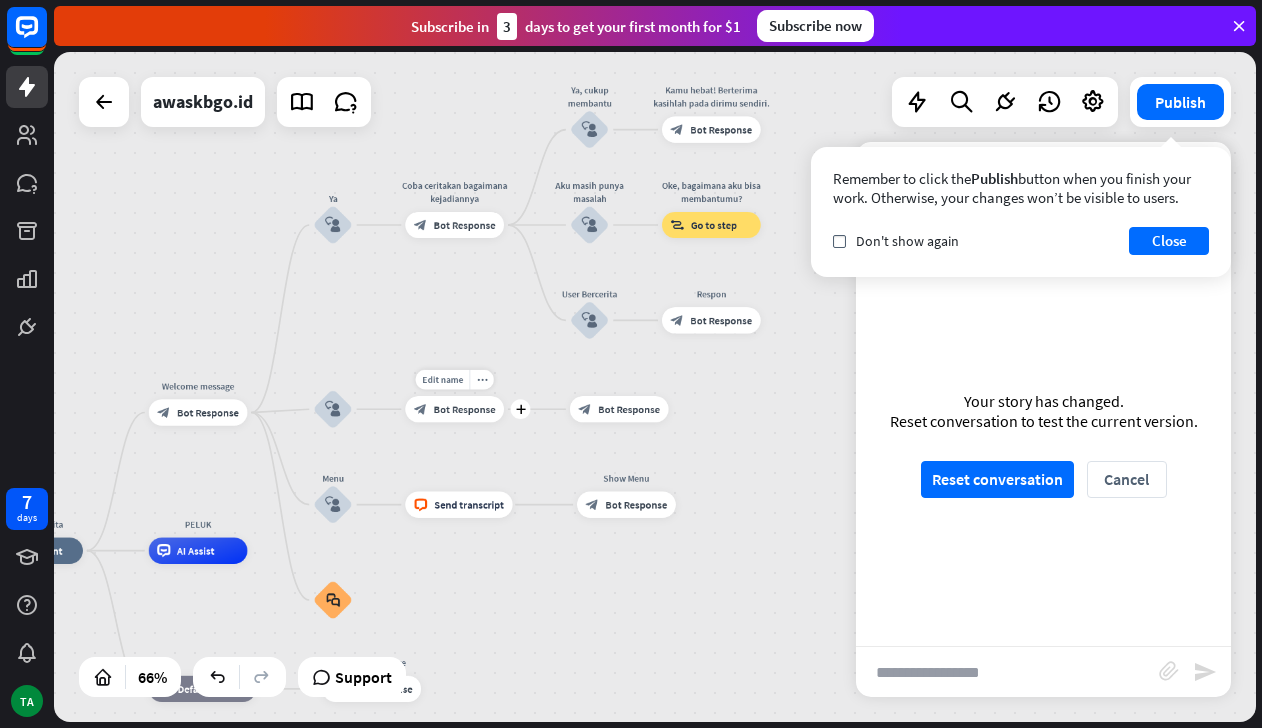 click on "Bot Response" at bounding box center [465, 409] 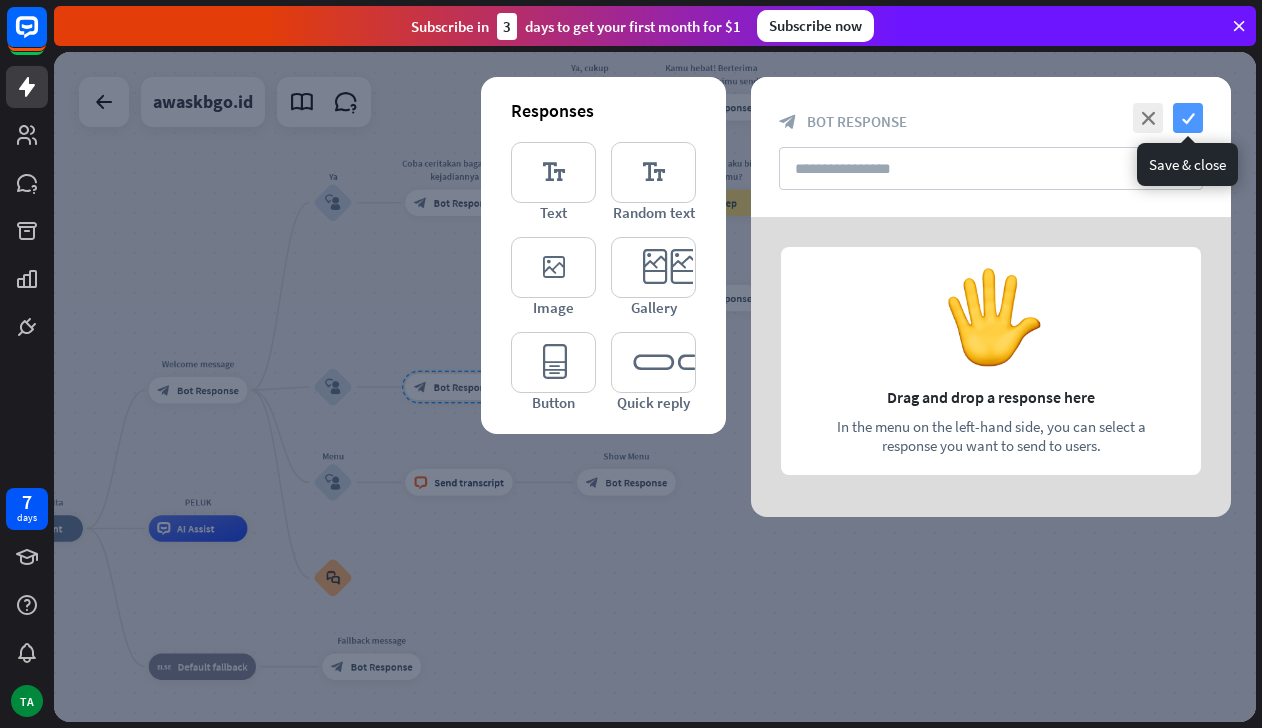 click on "check" at bounding box center (1188, 118) 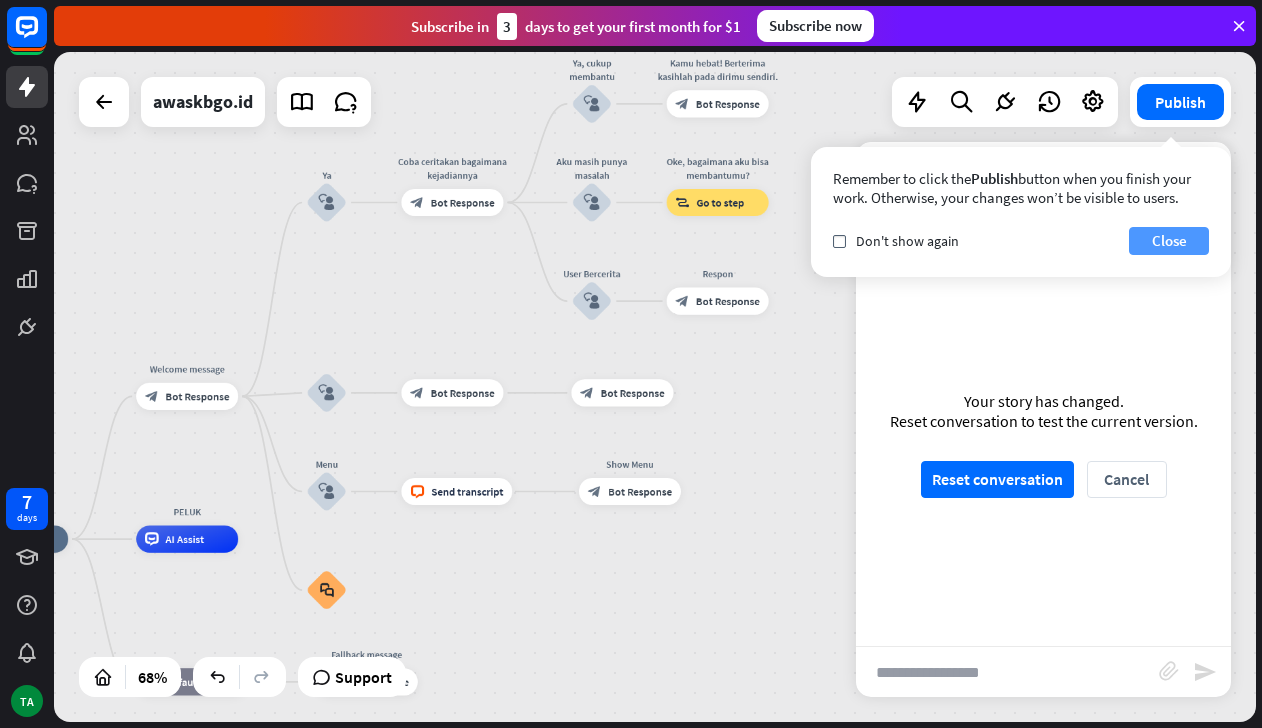 click on "Close" at bounding box center [1169, 241] 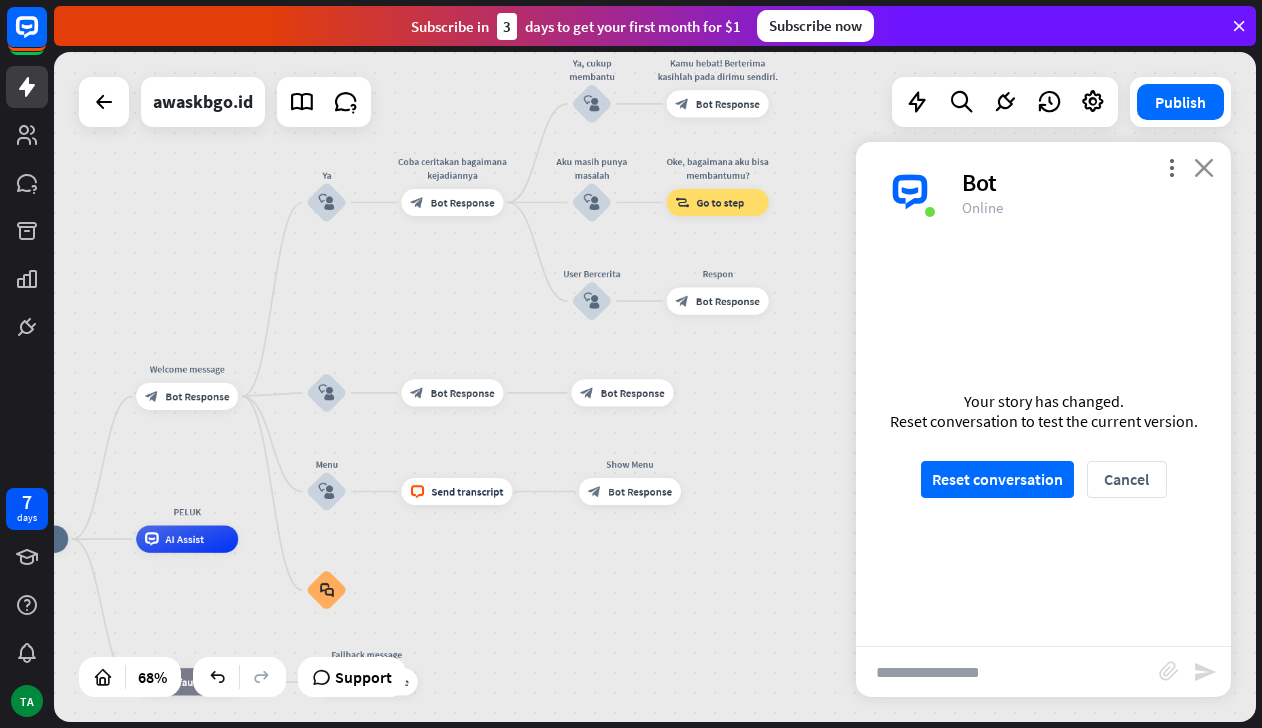 click on "close" at bounding box center (1204, 167) 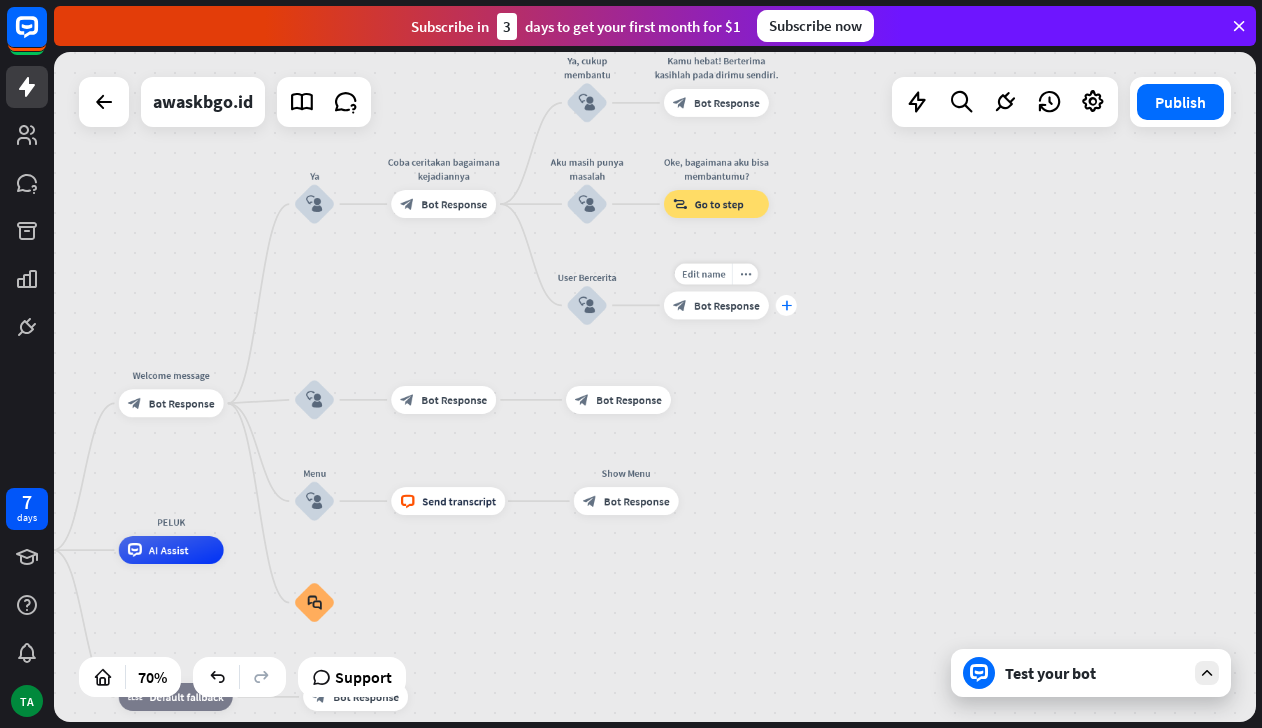 click on "plus" at bounding box center (786, 306) 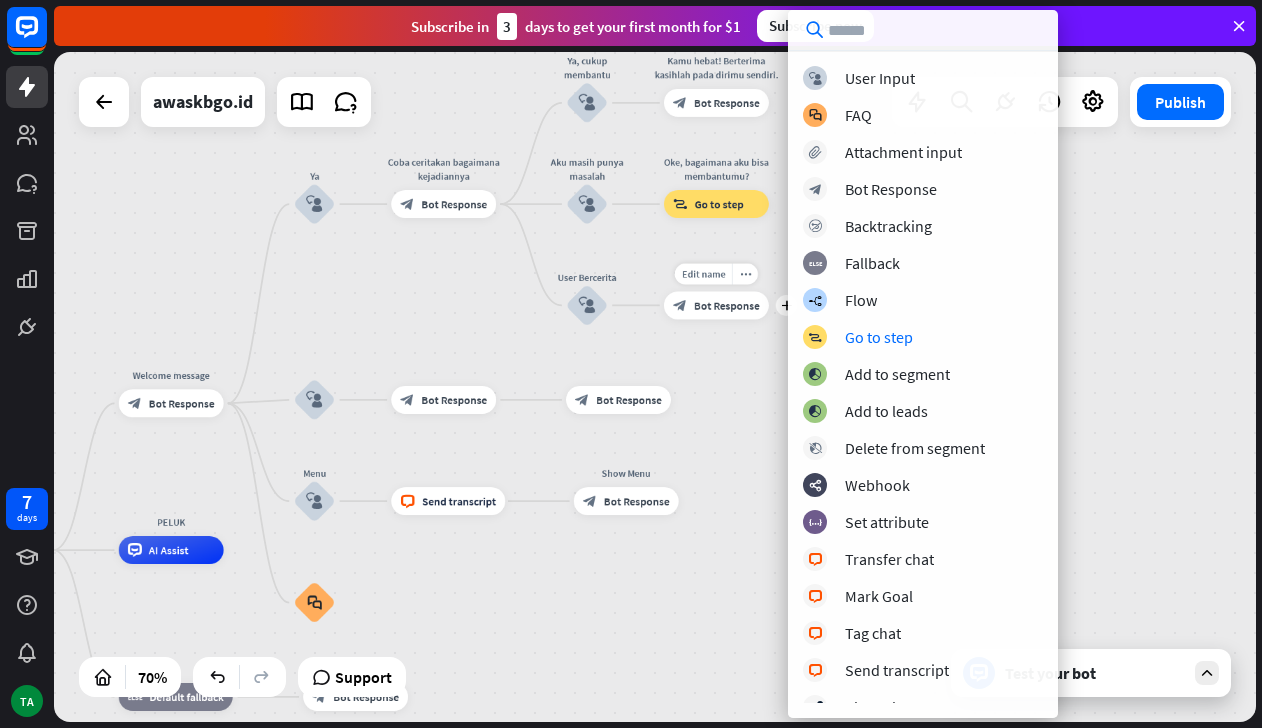 click on "Bot Response" at bounding box center [727, 305] 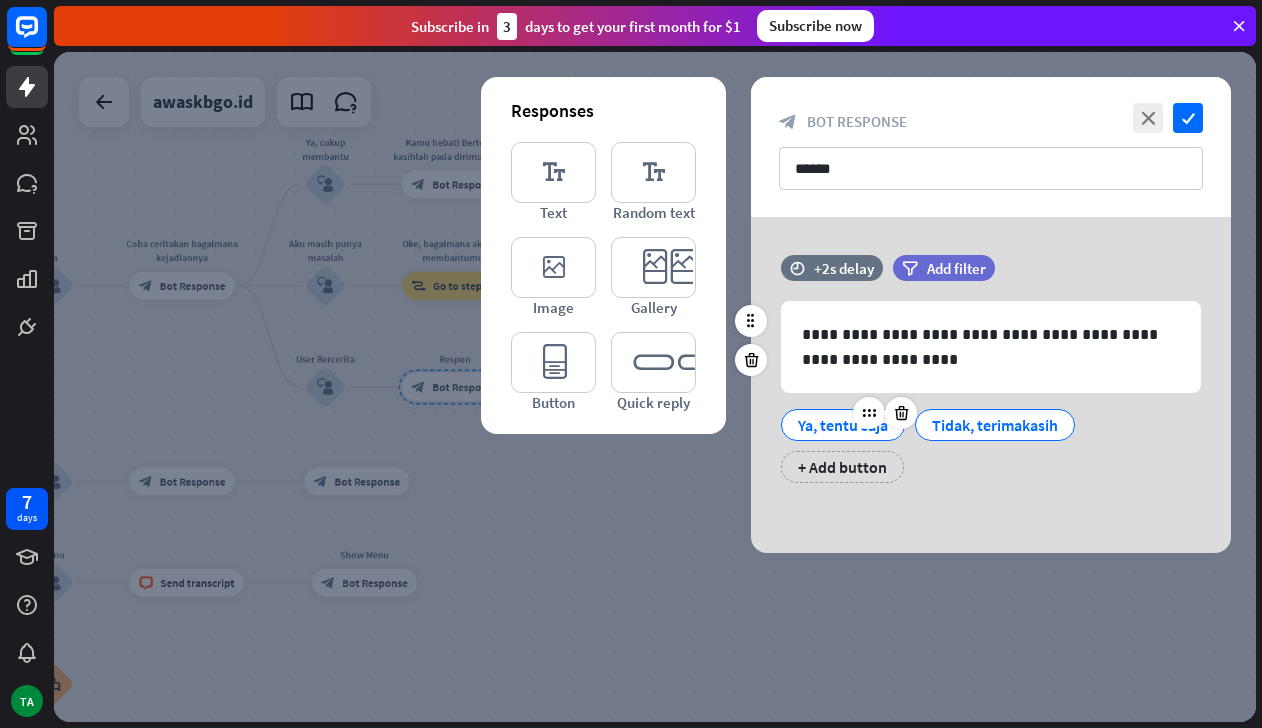 click on "Ya, tentu saja" at bounding box center [843, 425] 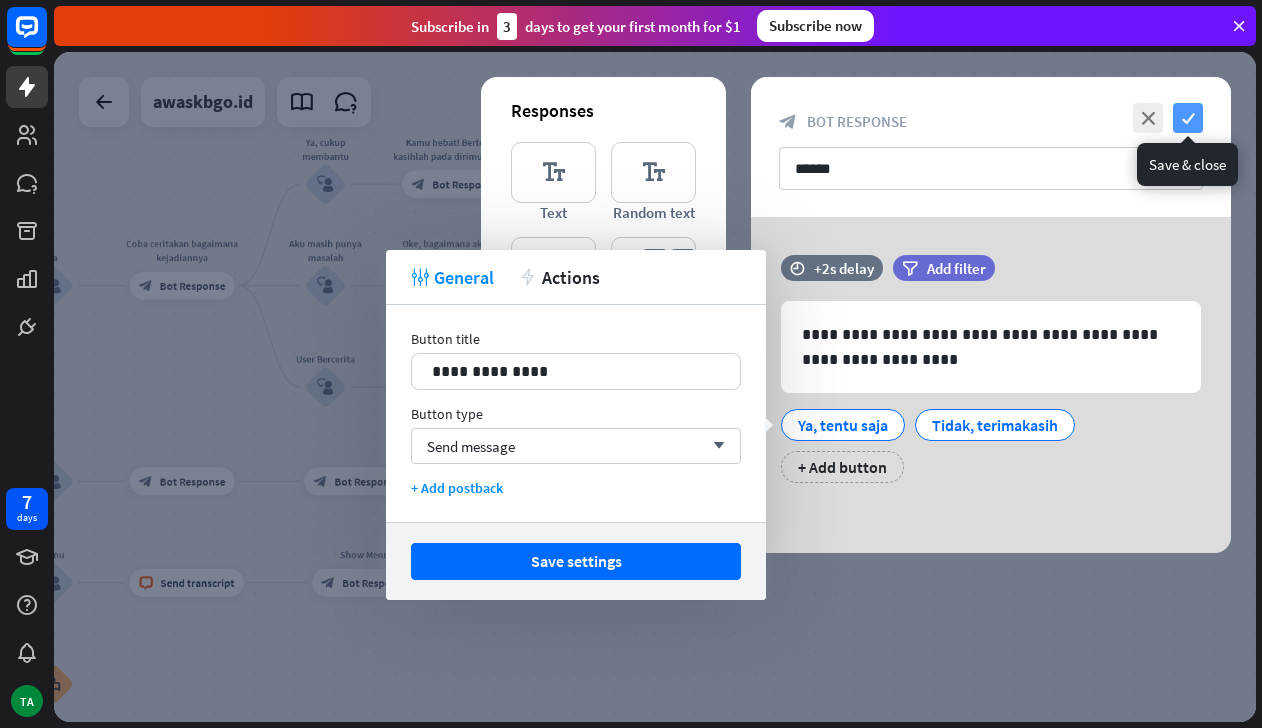 click on "check" at bounding box center (1188, 118) 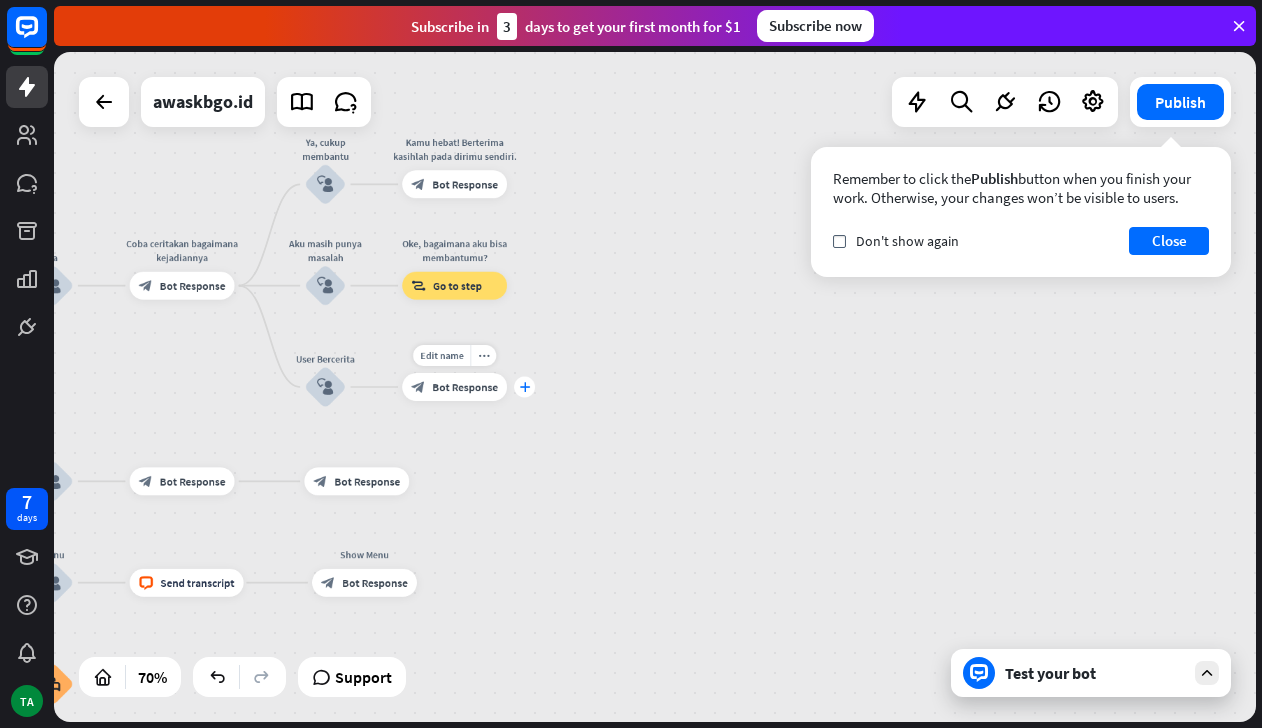 click on "plus" at bounding box center (524, 387) 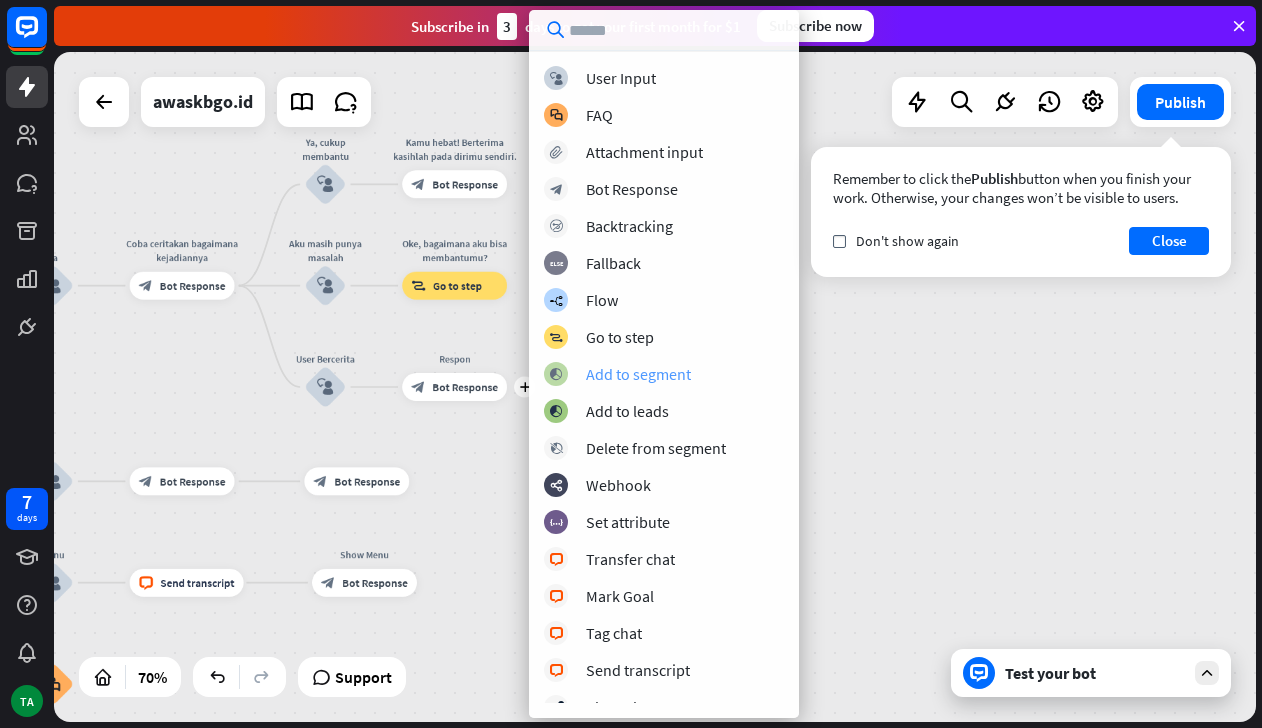 click on "Add to segment" at bounding box center (638, 374) 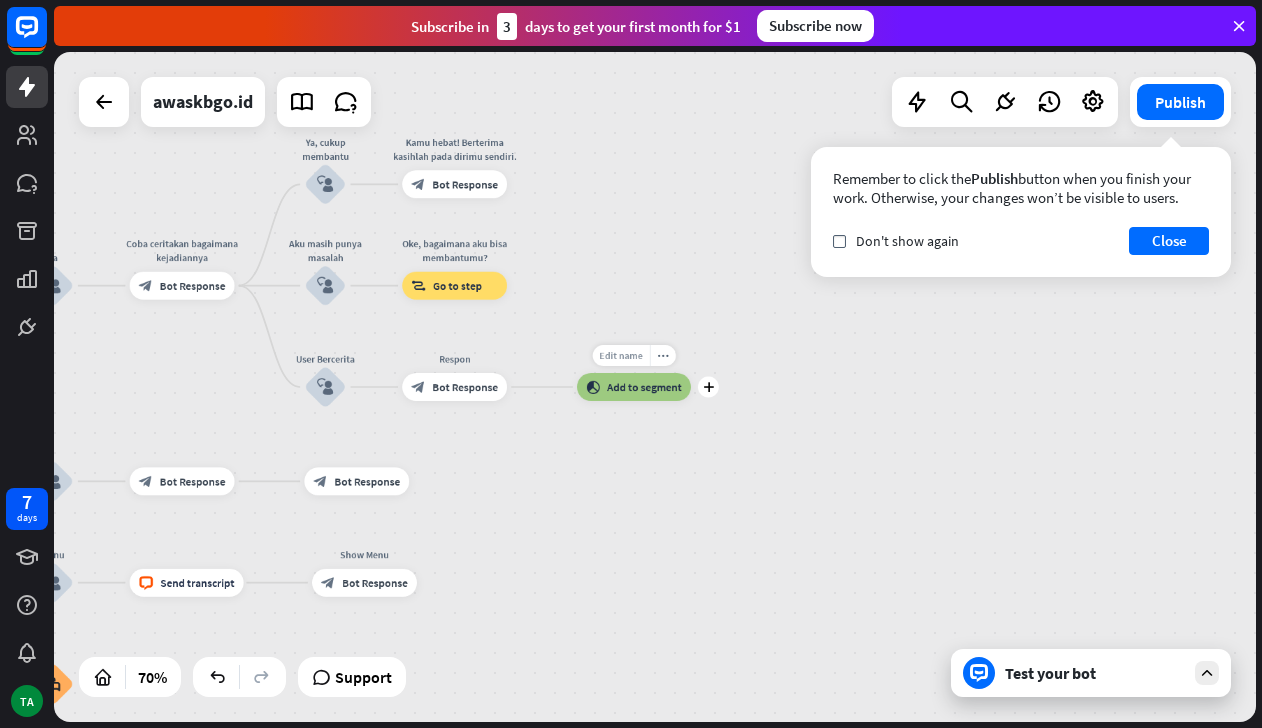 click on "Edit name" at bounding box center (620, 355) 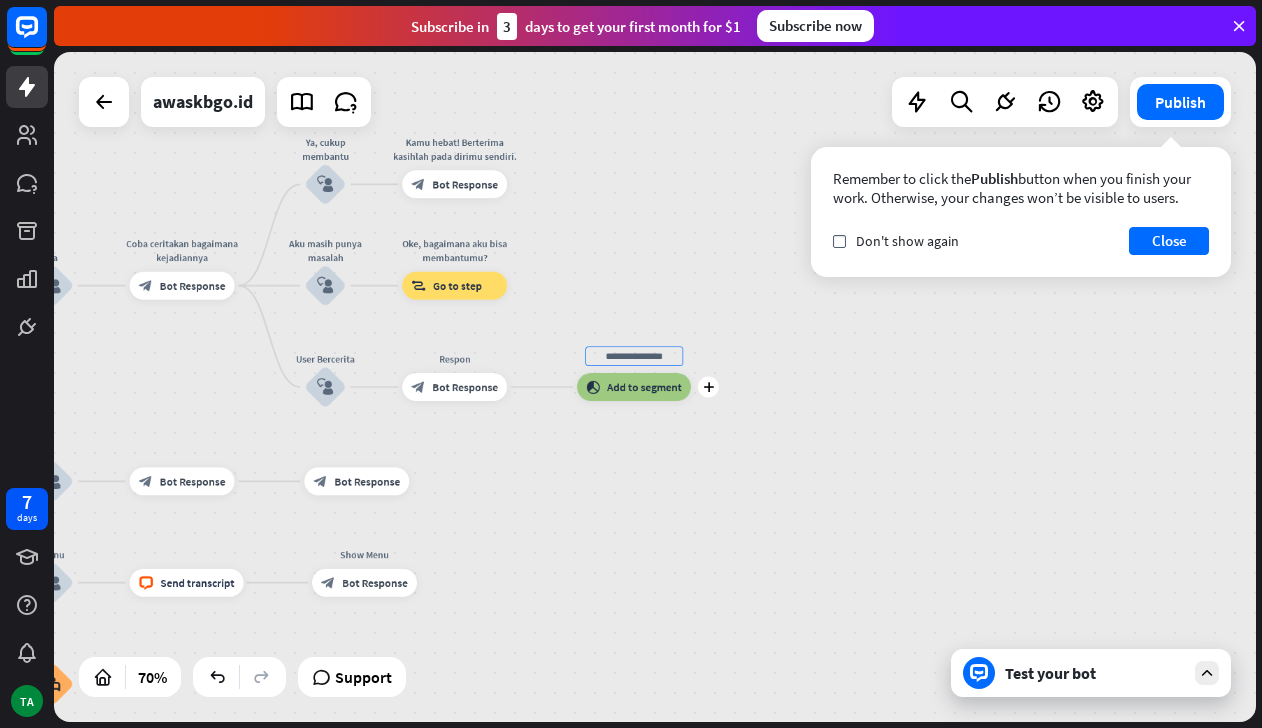 click at bounding box center (634, 356) 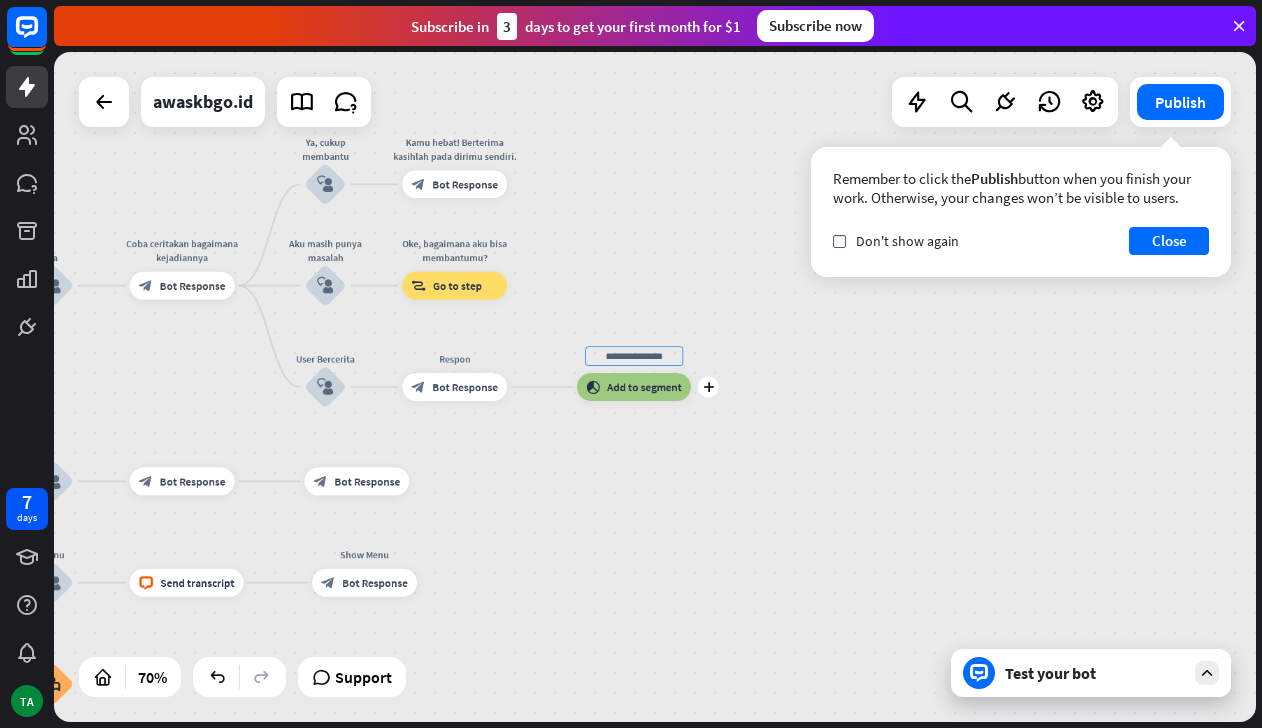 click on "Add to segment" at bounding box center [644, 387] 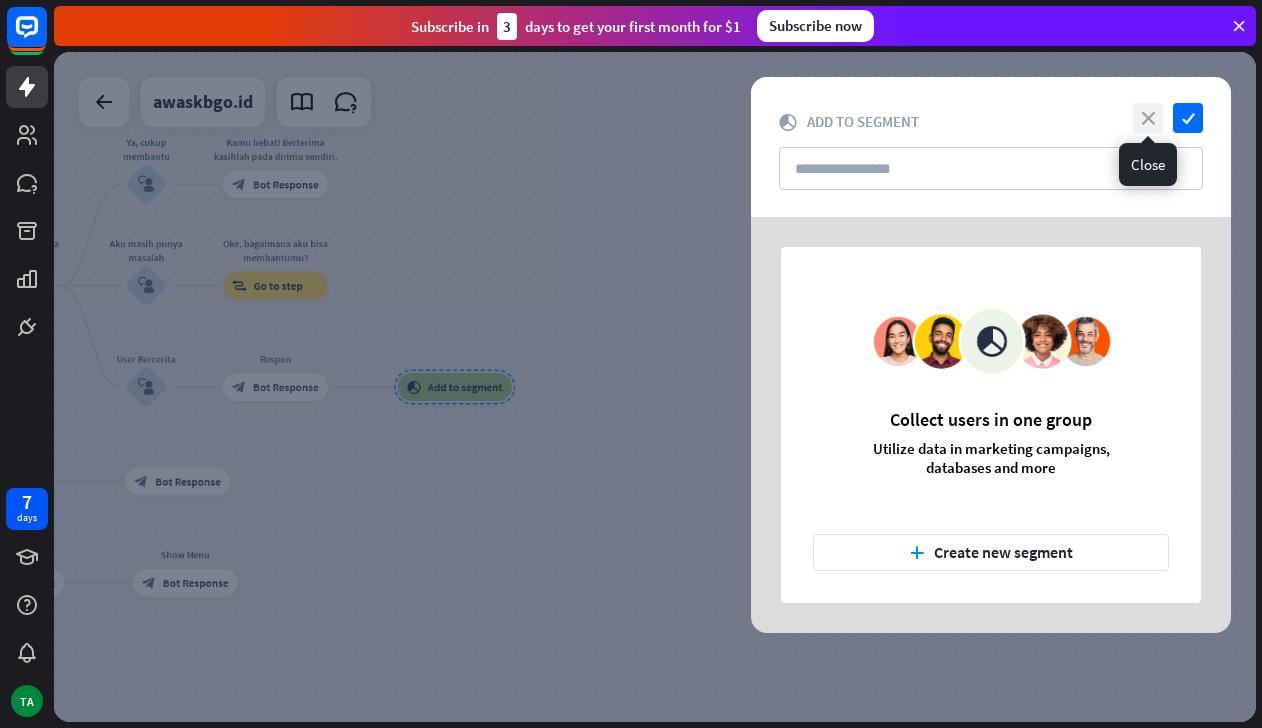 click on "close" at bounding box center (1148, 118) 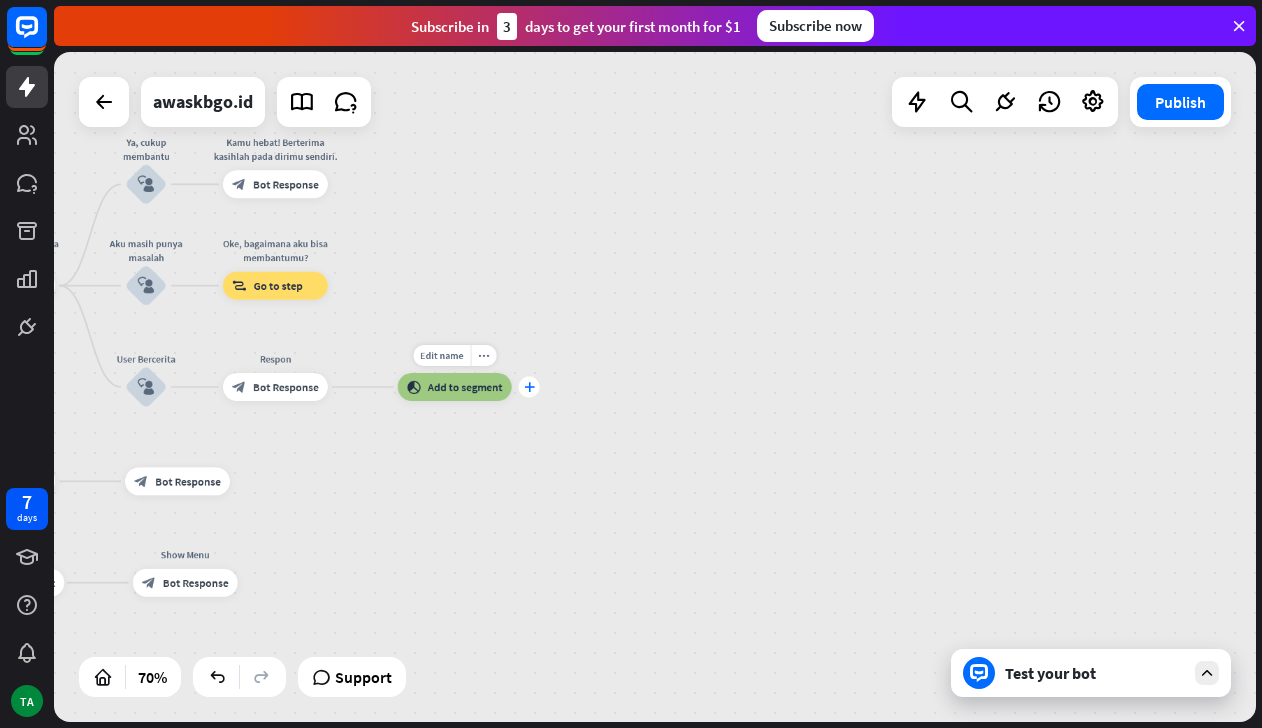 click on "plus" at bounding box center [529, 387] 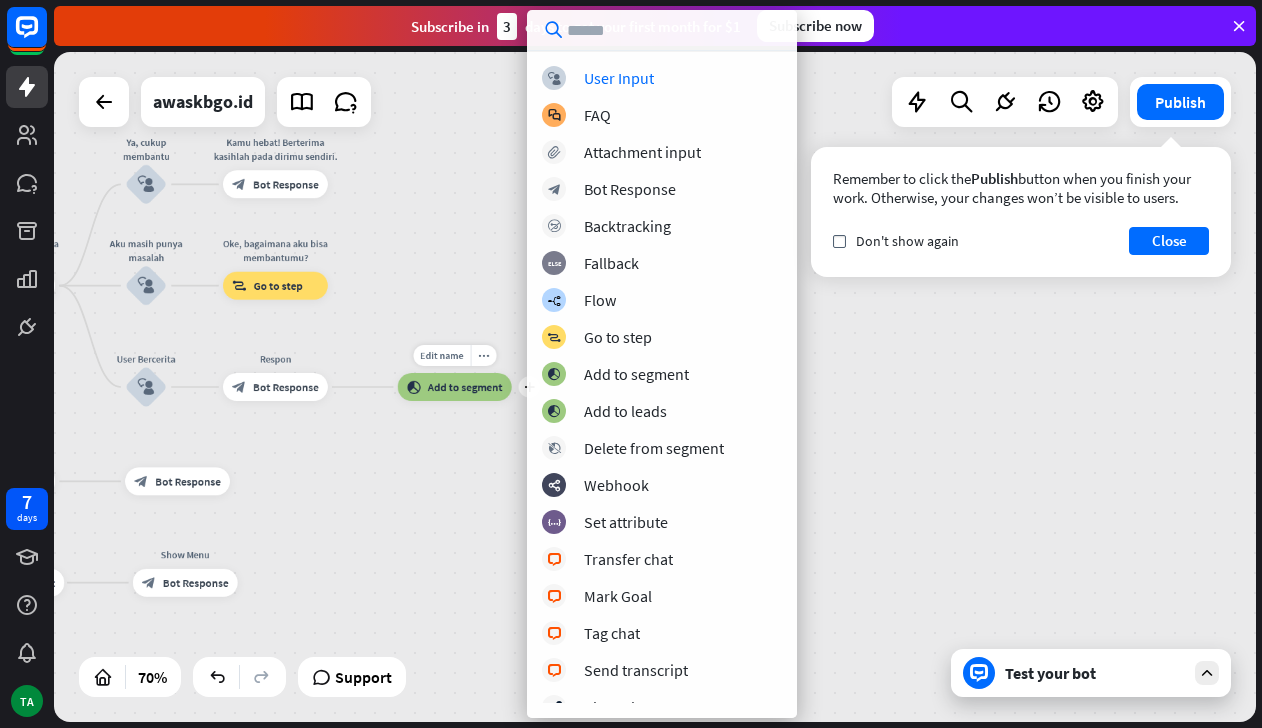 click on "Add to segment" at bounding box center [465, 387] 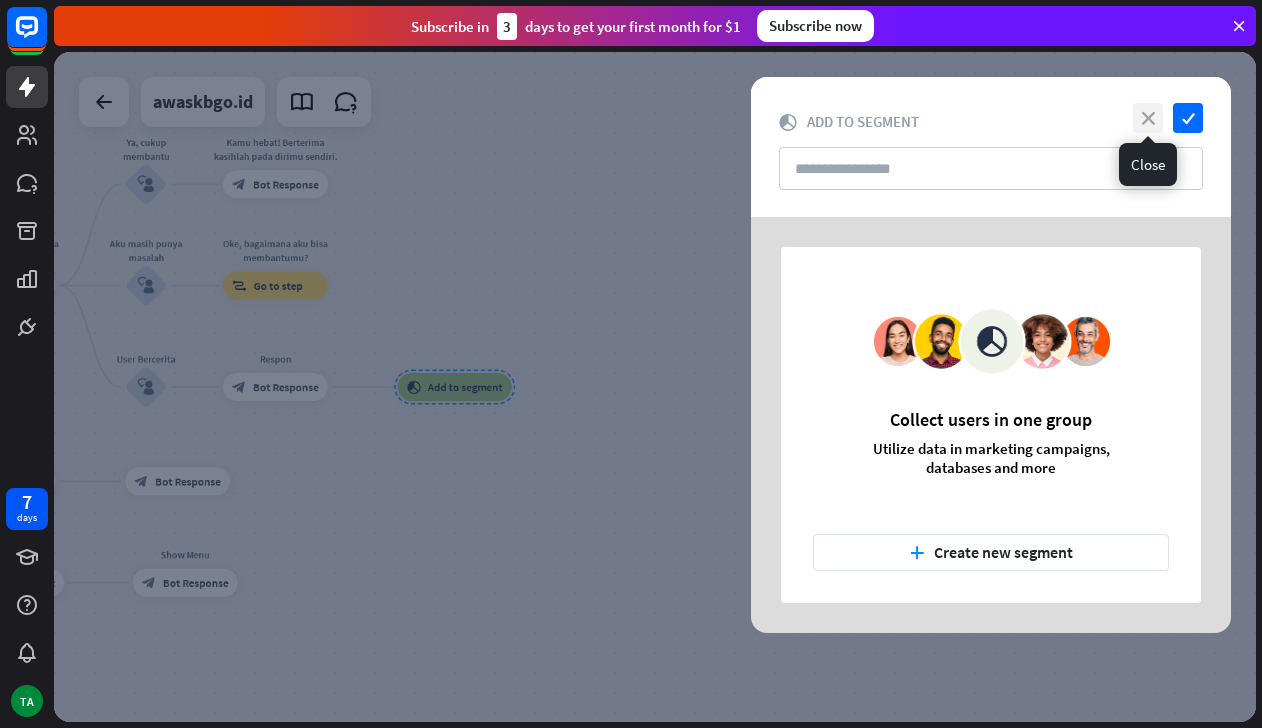 click on "close" at bounding box center [1148, 118] 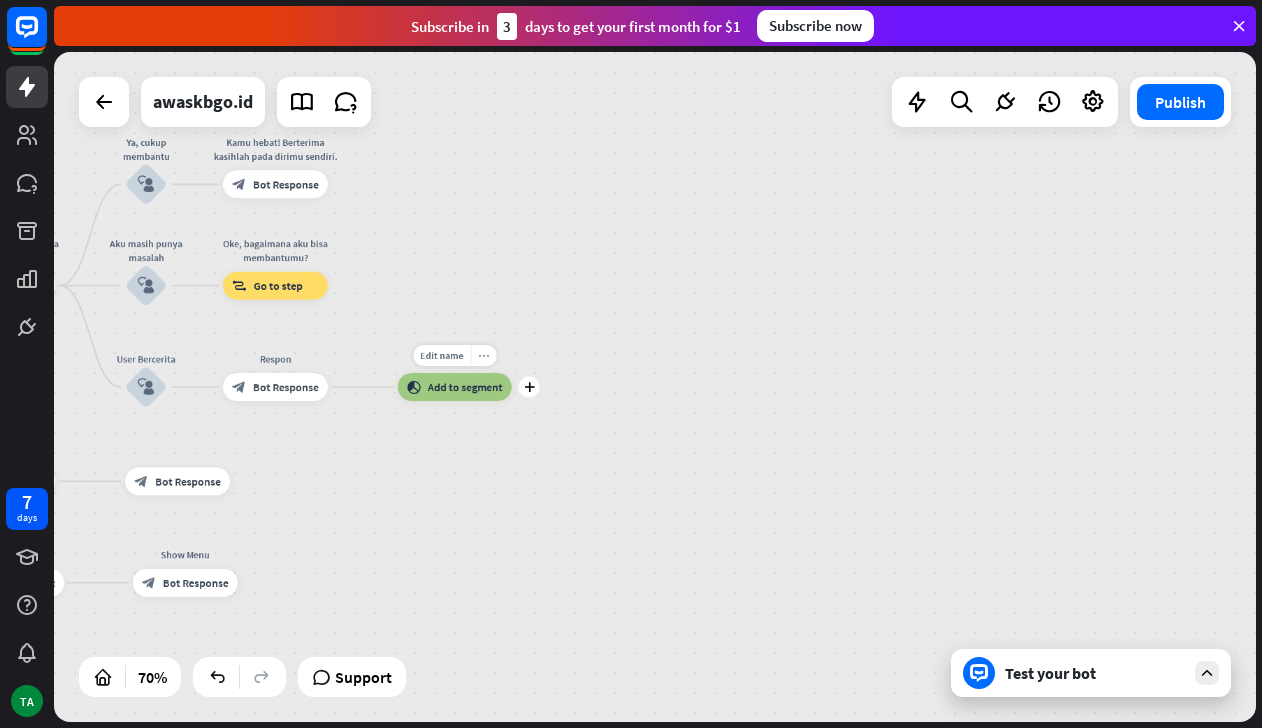 click on "more_horiz" at bounding box center (483, 355) 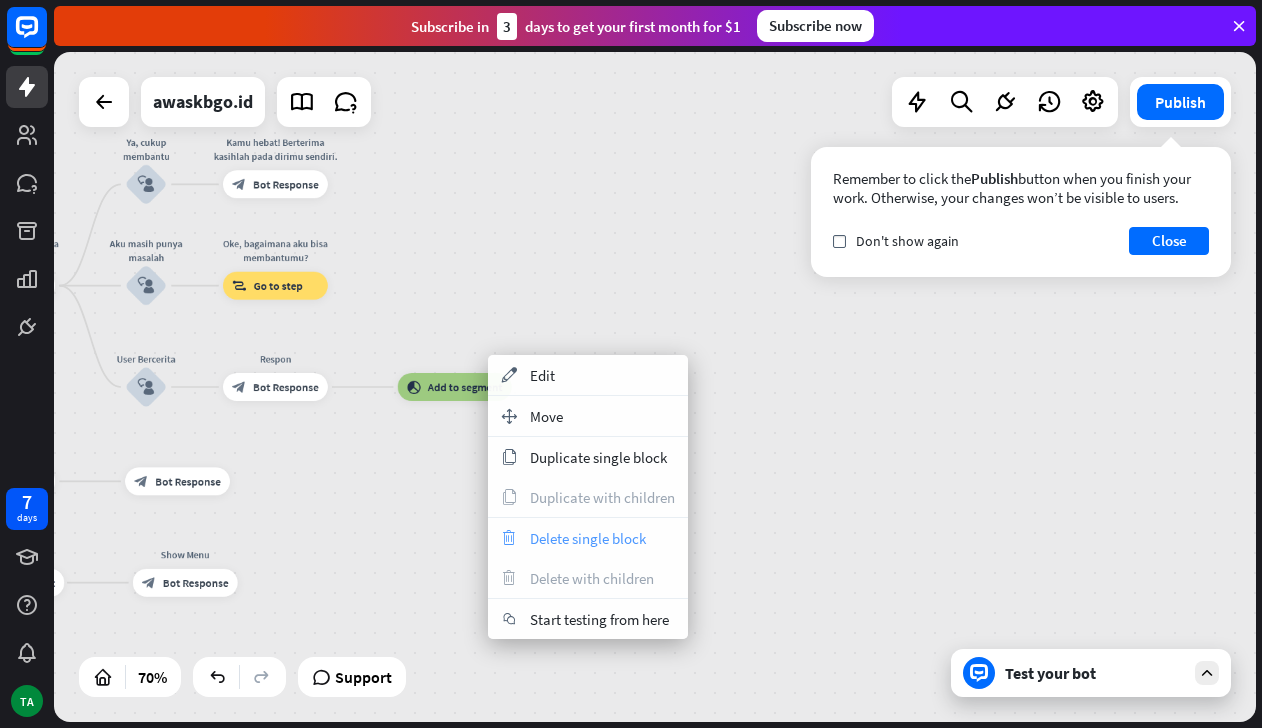 click on "Delete single block" at bounding box center (588, 538) 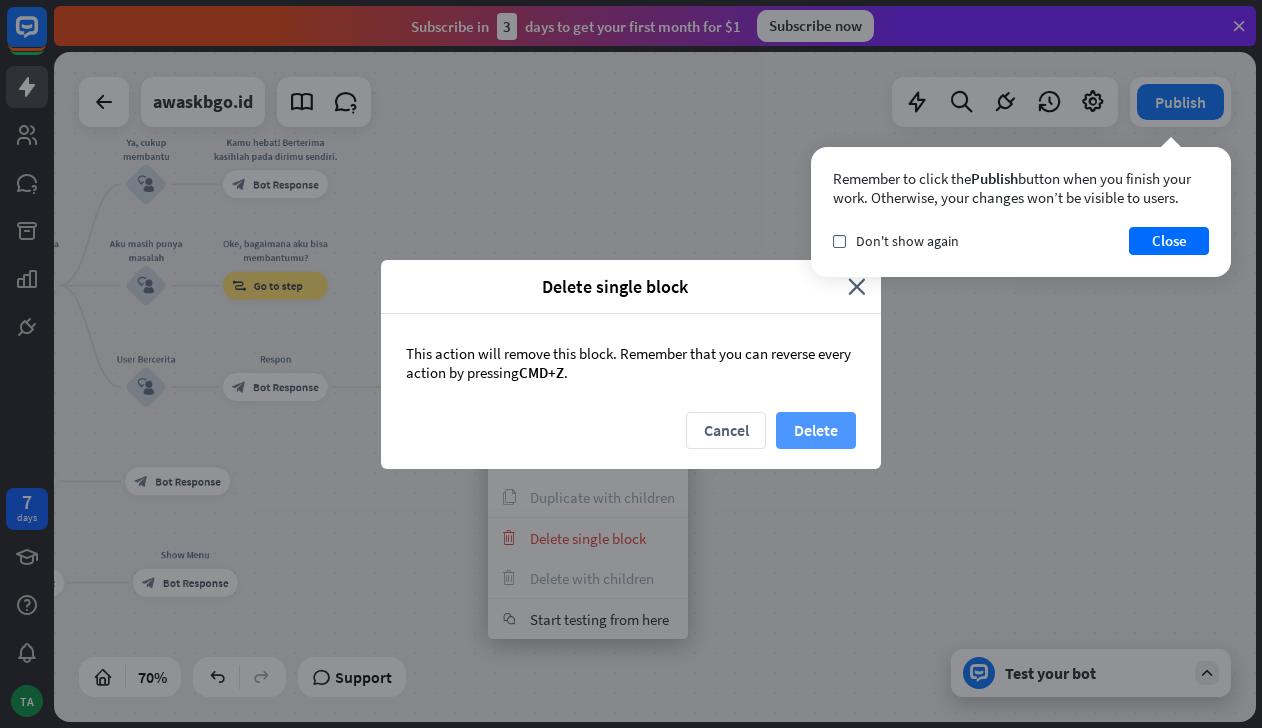 click on "Delete" at bounding box center [816, 430] 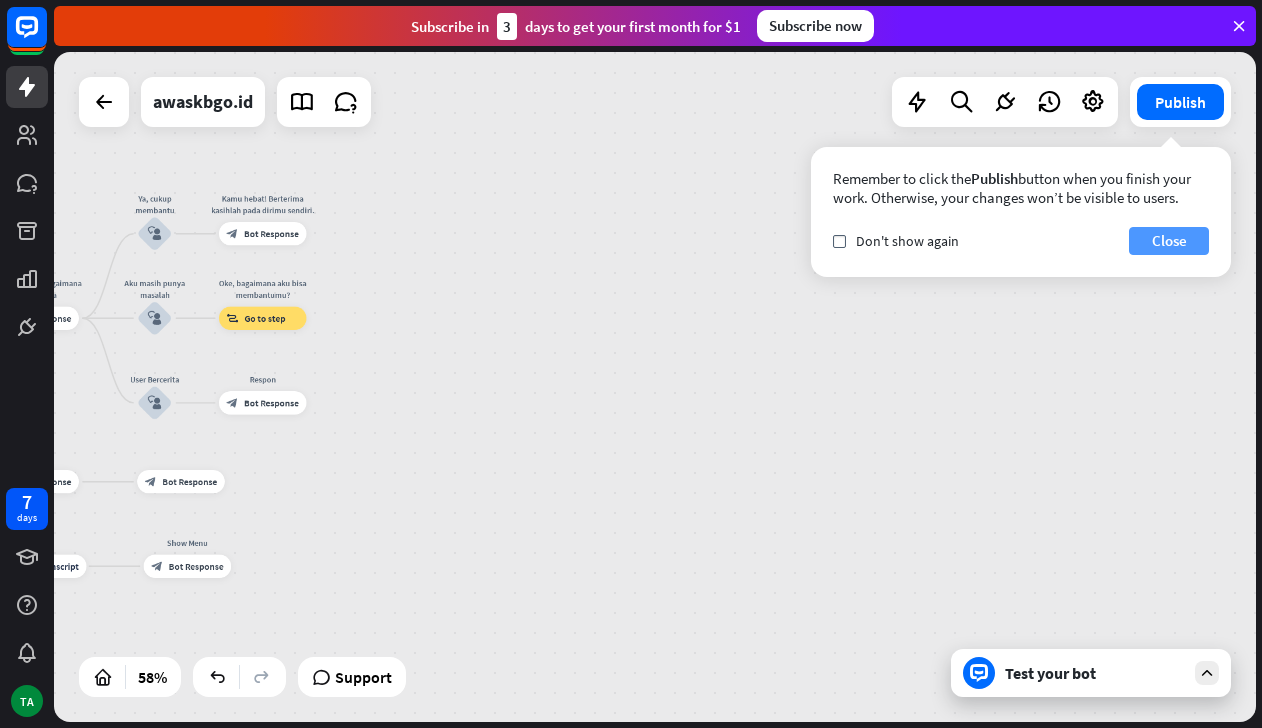 click on "Close" at bounding box center (1169, 241) 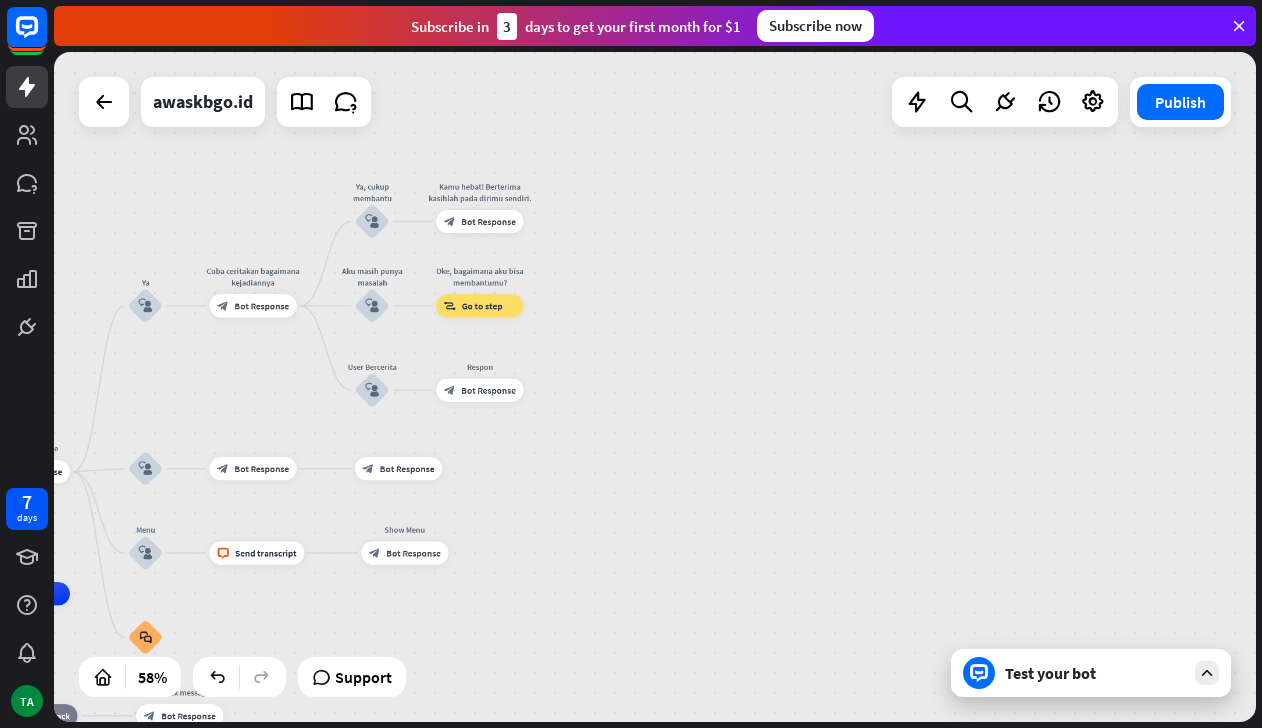 drag, startPoint x: 118, startPoint y: 620, endPoint x: 391, endPoint y: 612, distance: 273.1172 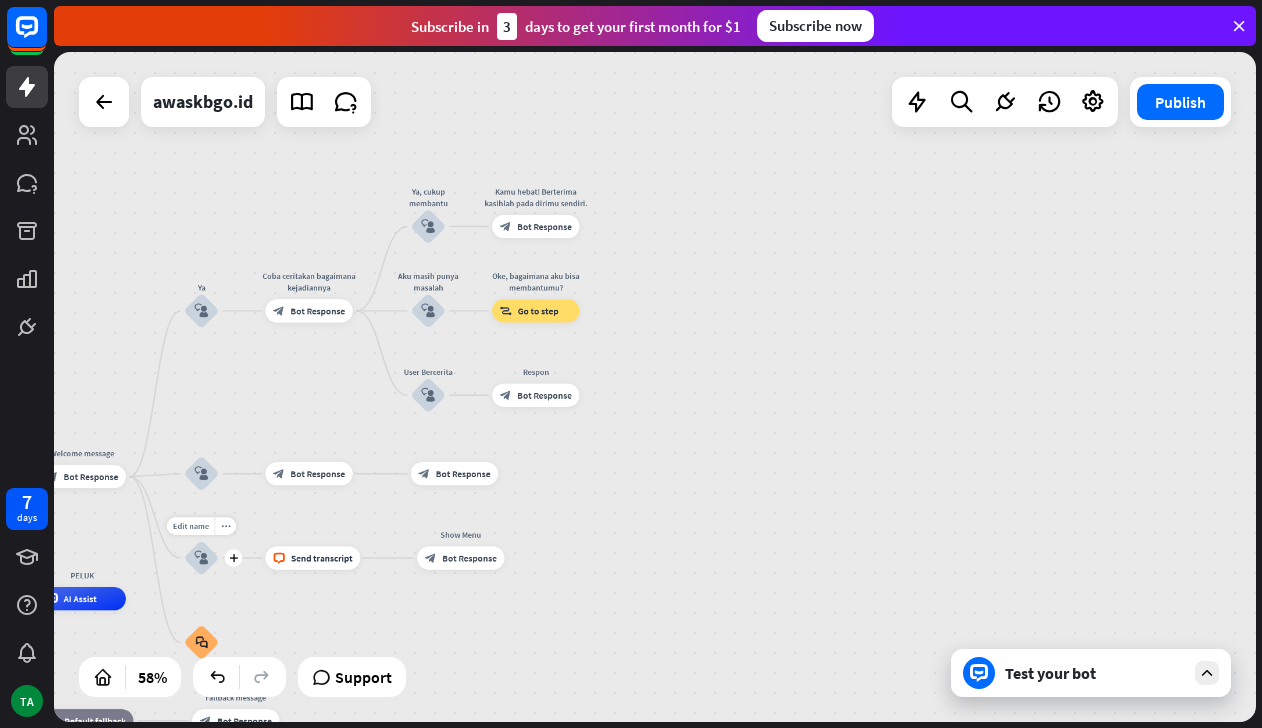 click on "block_user_input" at bounding box center (201, 558) 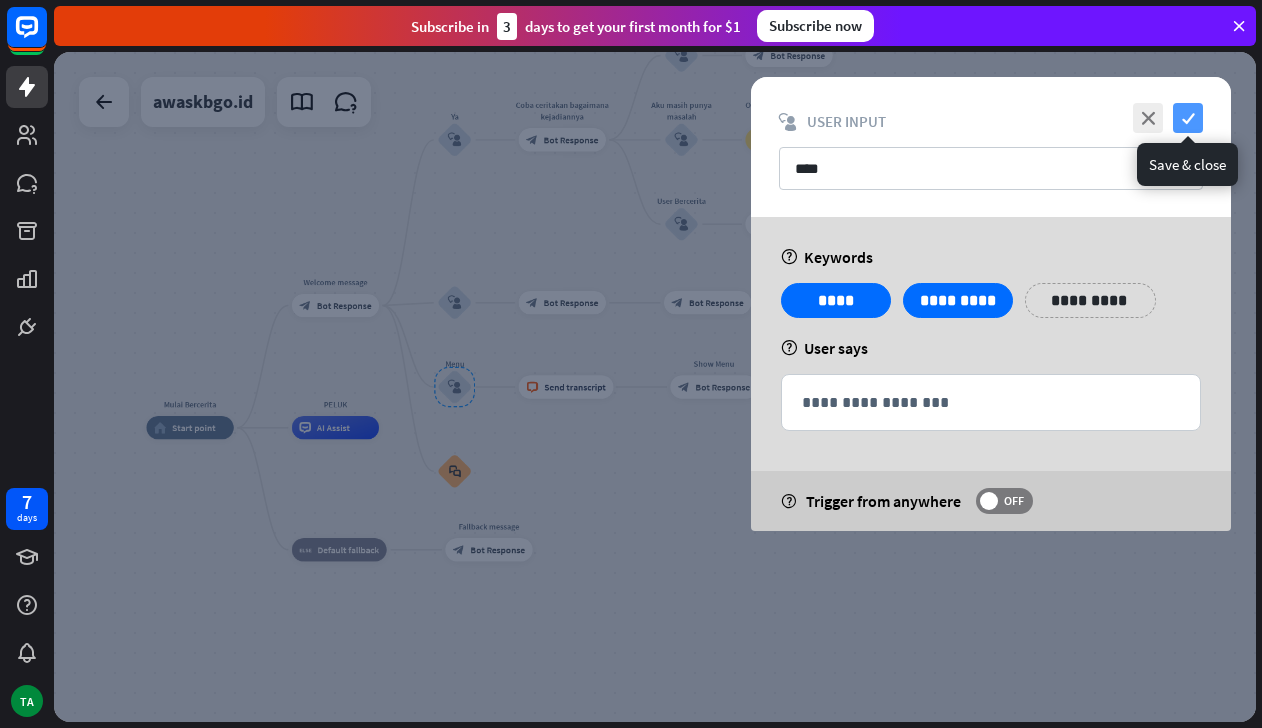 click on "check" at bounding box center [1188, 118] 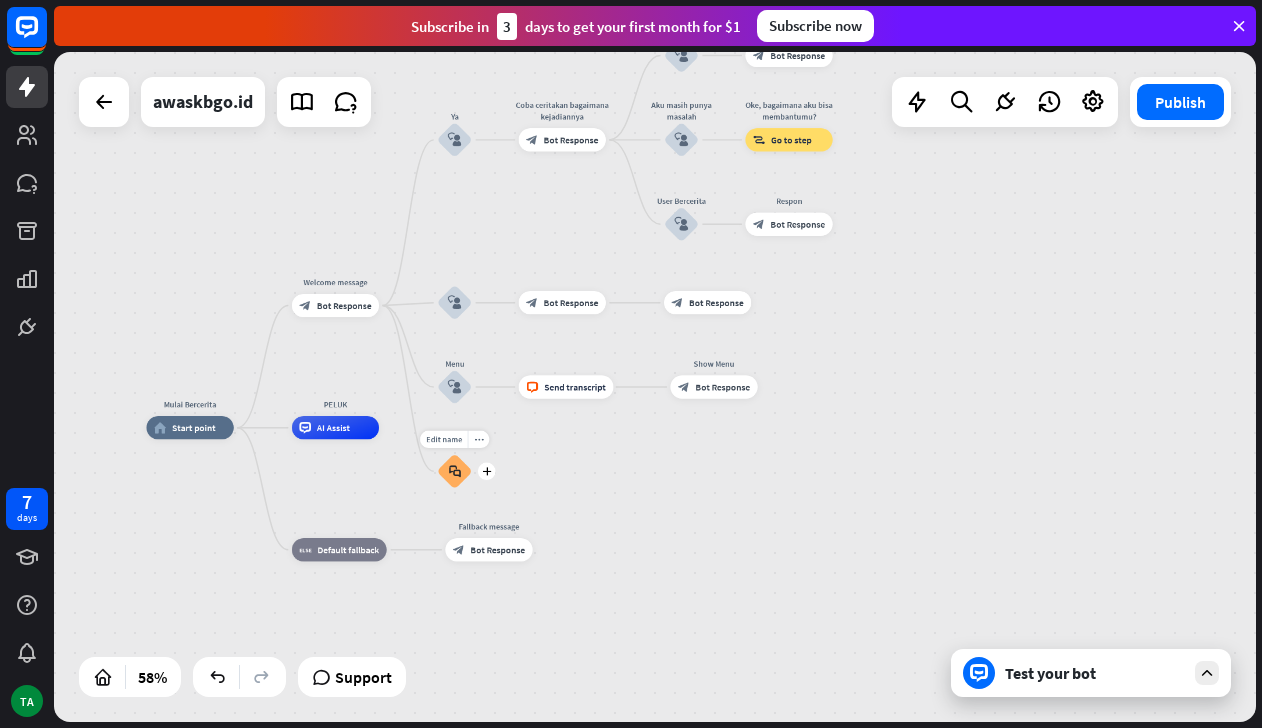 click on "block_faq" at bounding box center (455, 471) 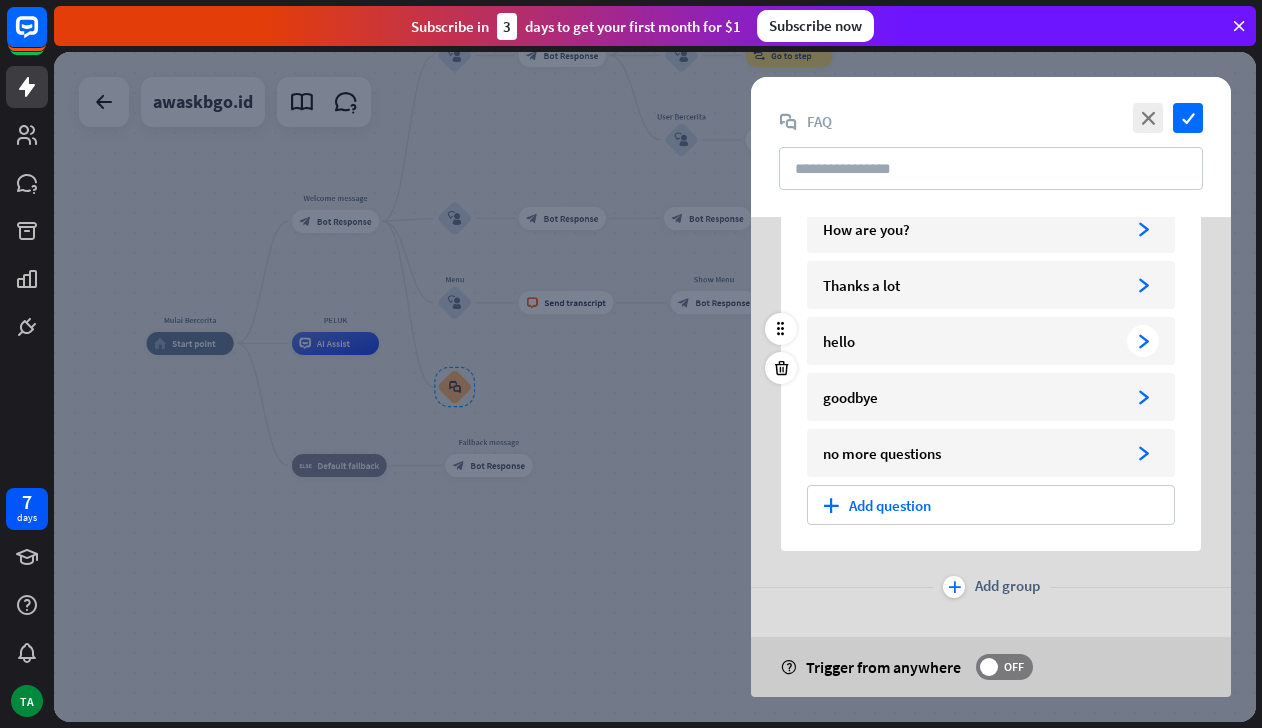 scroll, scrollTop: 0, scrollLeft: 0, axis: both 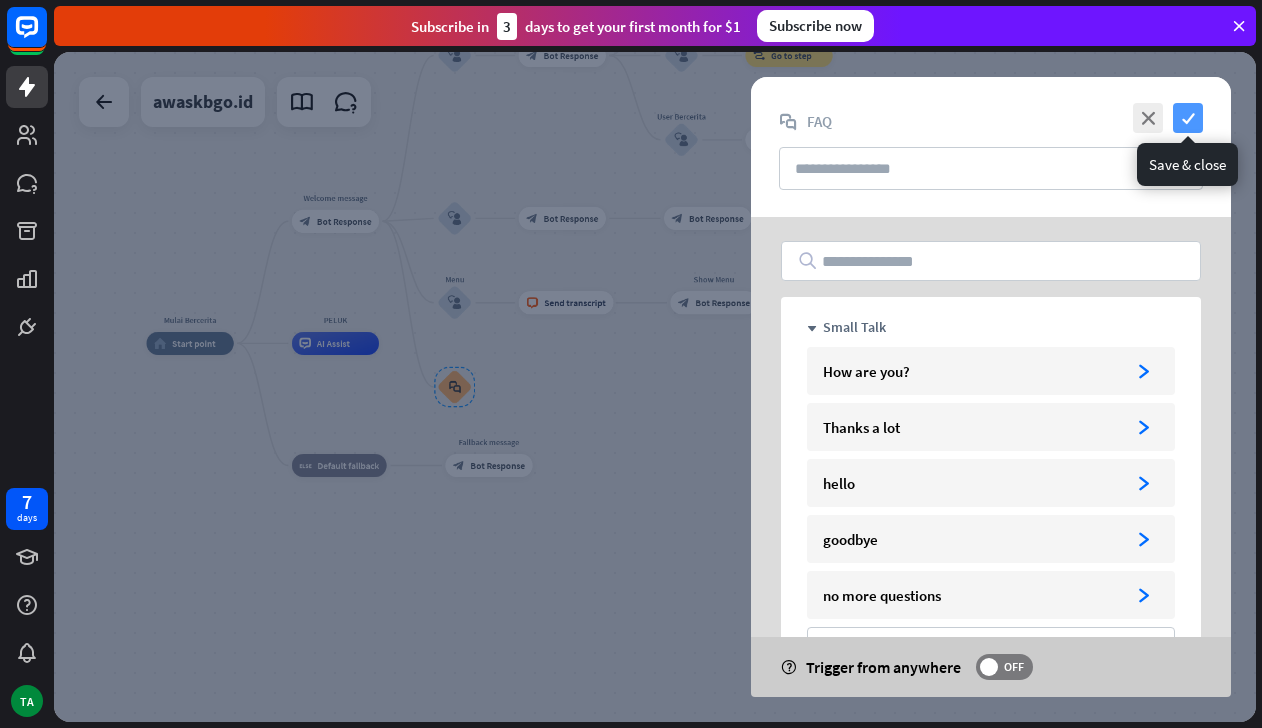 click on "check" at bounding box center (1188, 118) 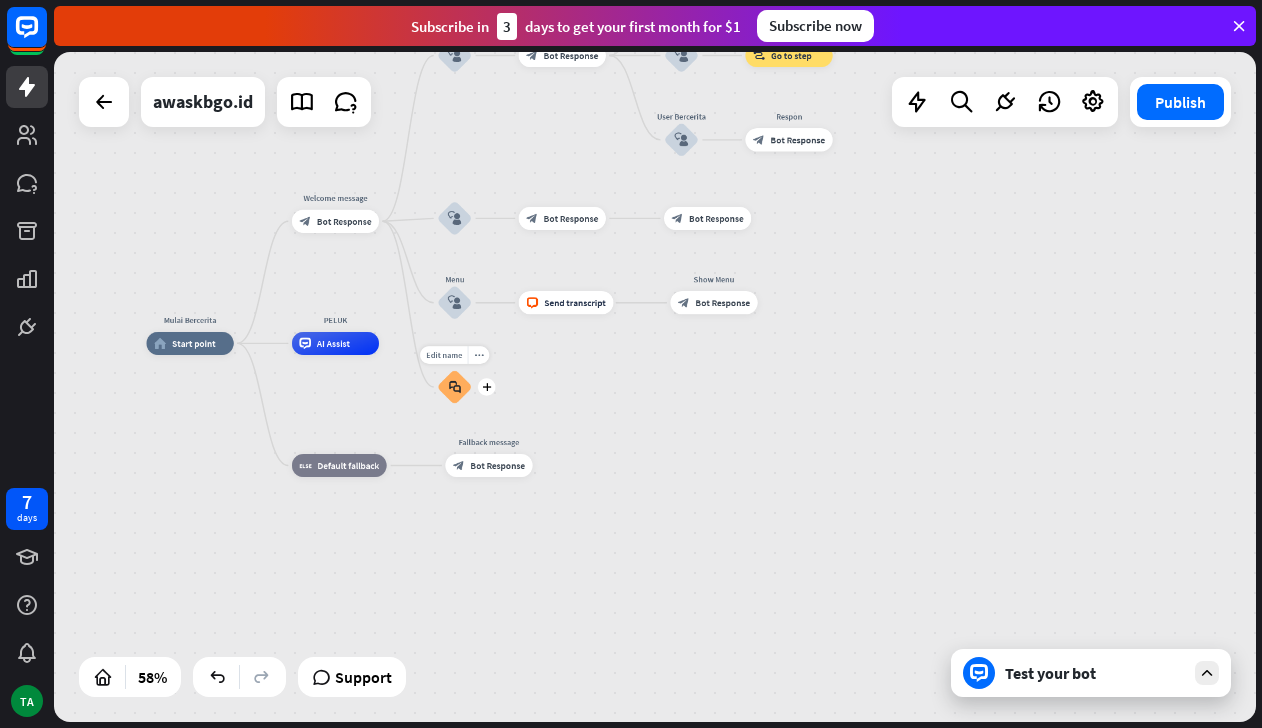 click on "block_faq" at bounding box center [455, 387] 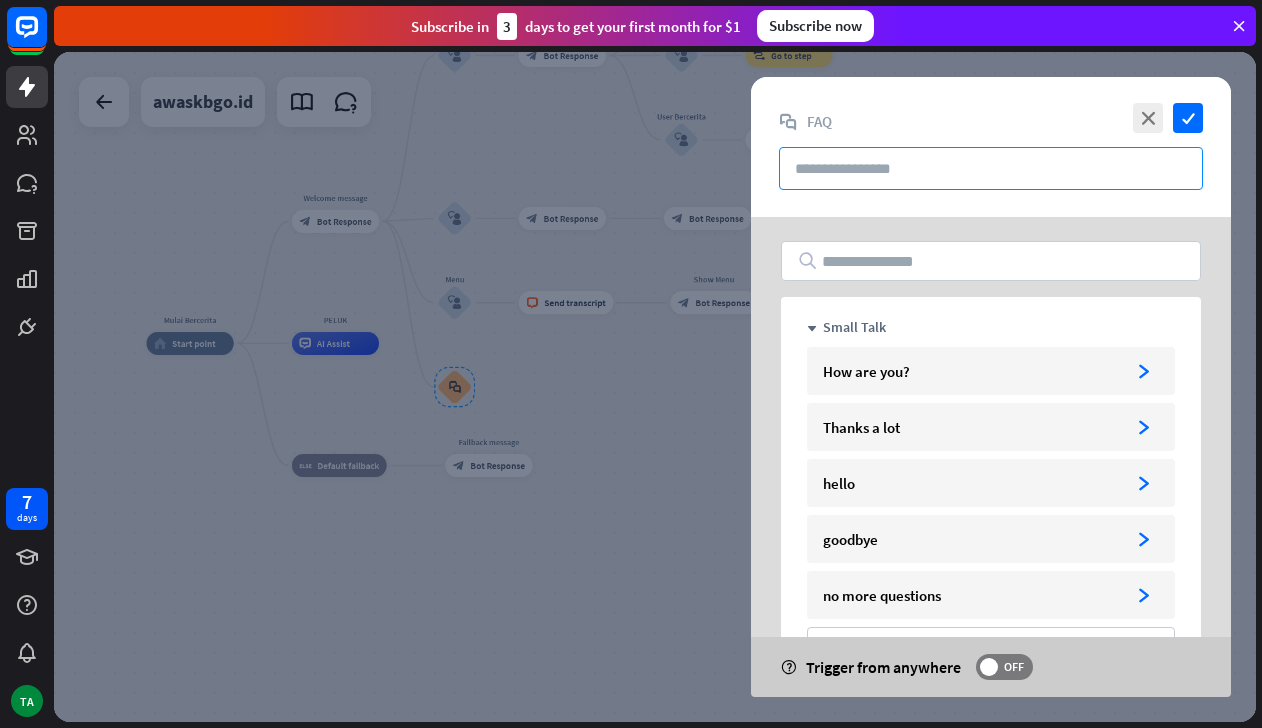 click at bounding box center (991, 168) 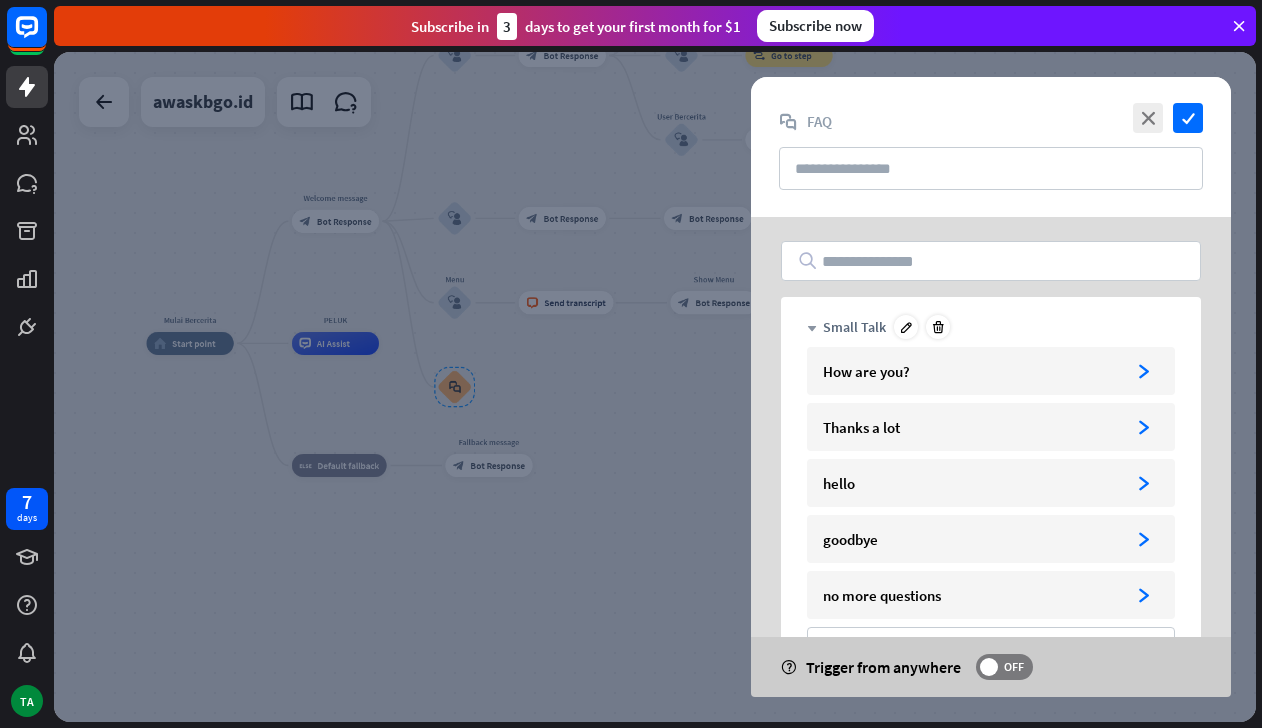 click on "down" at bounding box center [812, 329] 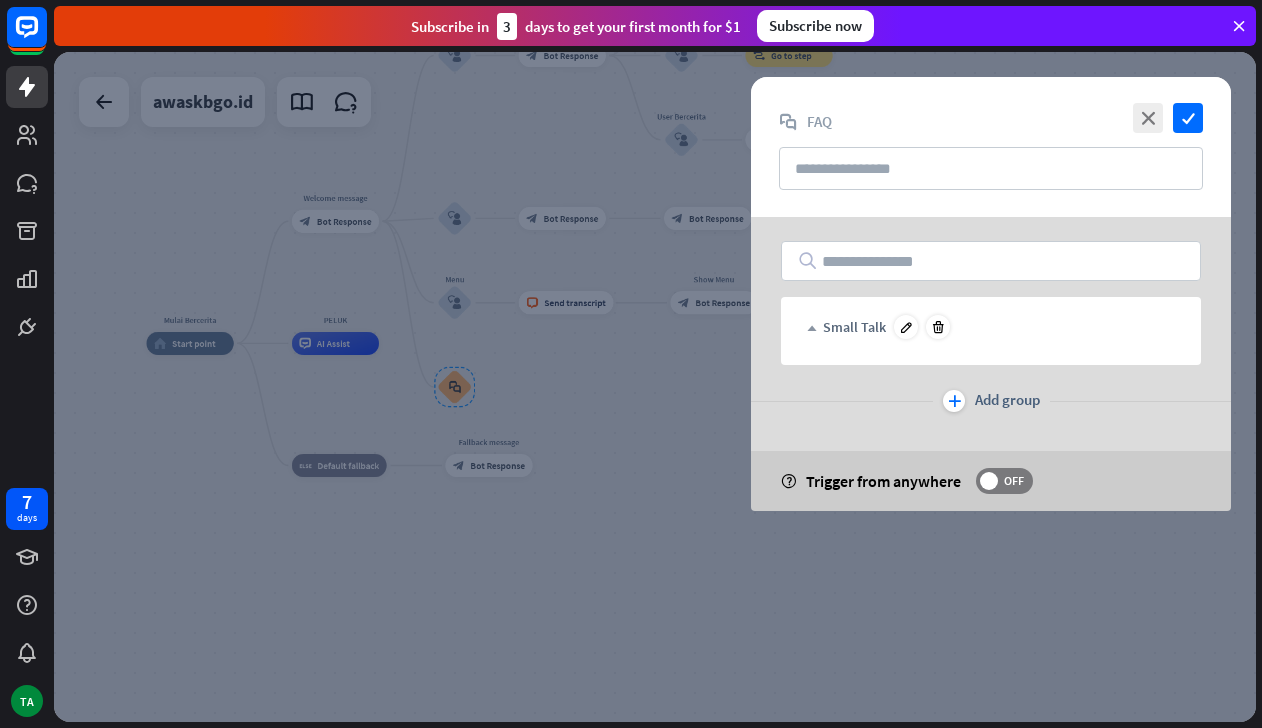 click on "up" at bounding box center (812, 329) 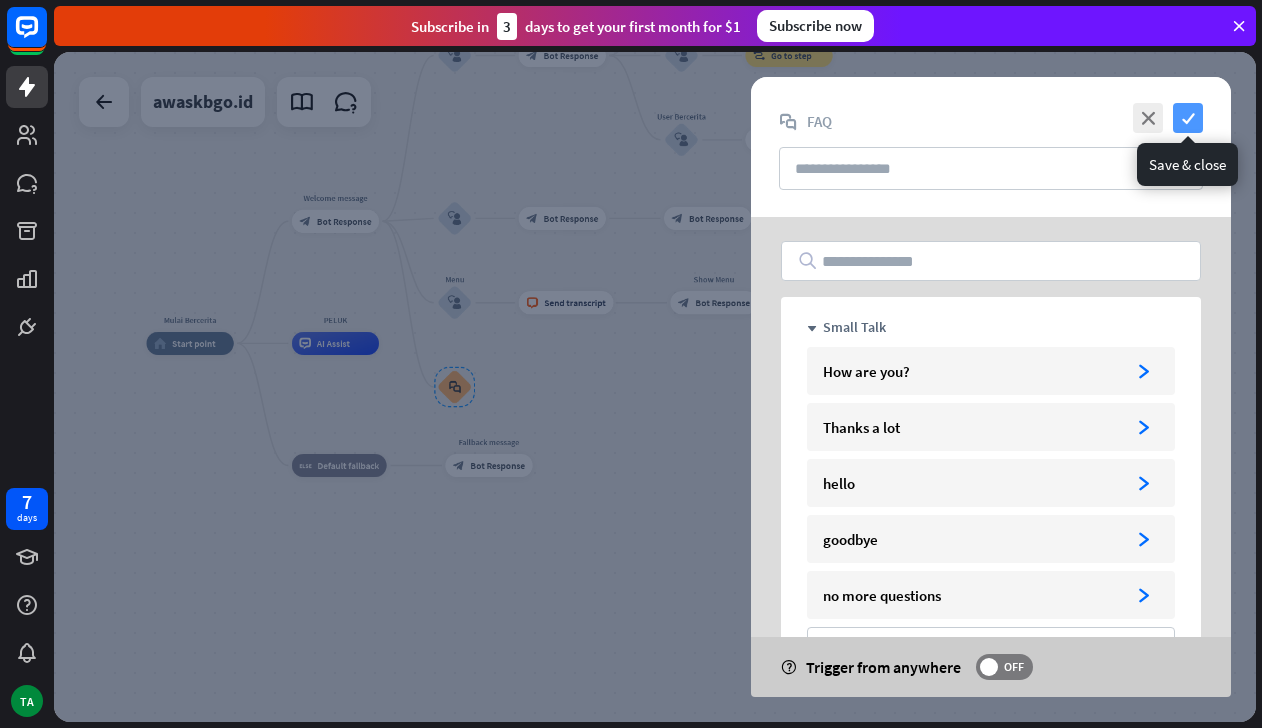 click on "check" at bounding box center [1188, 118] 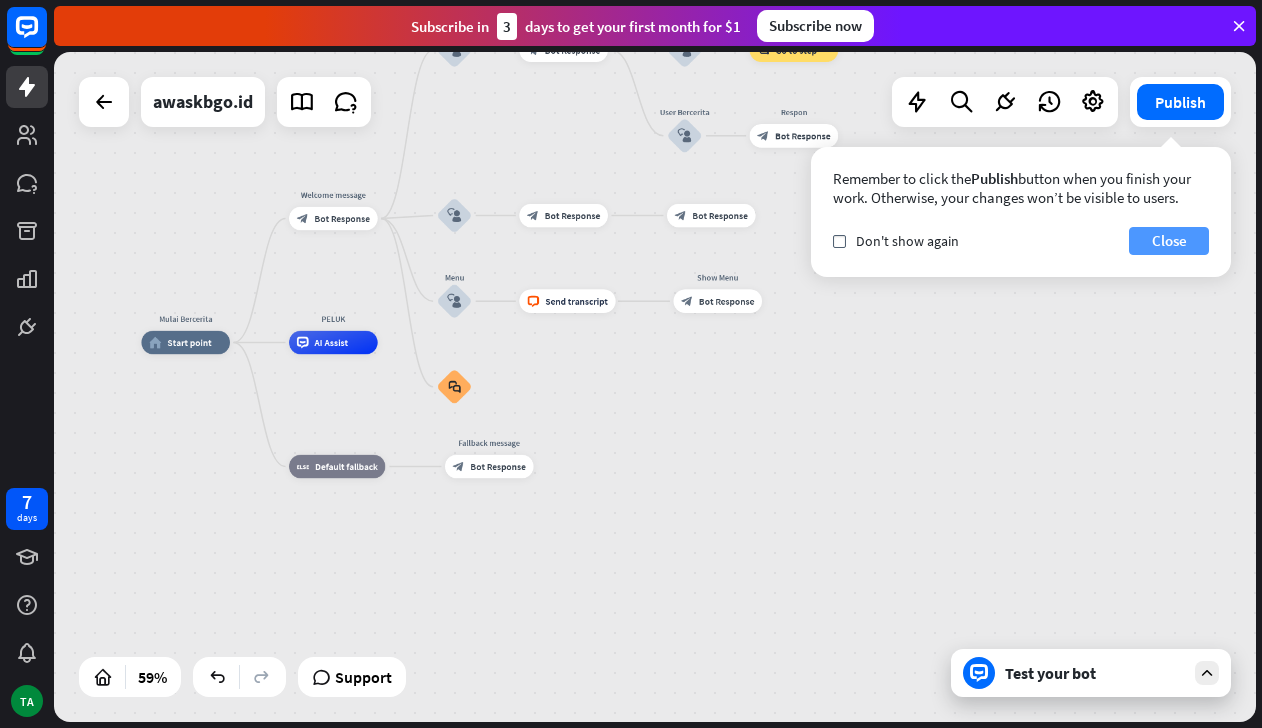 click on "Close" at bounding box center (1169, 241) 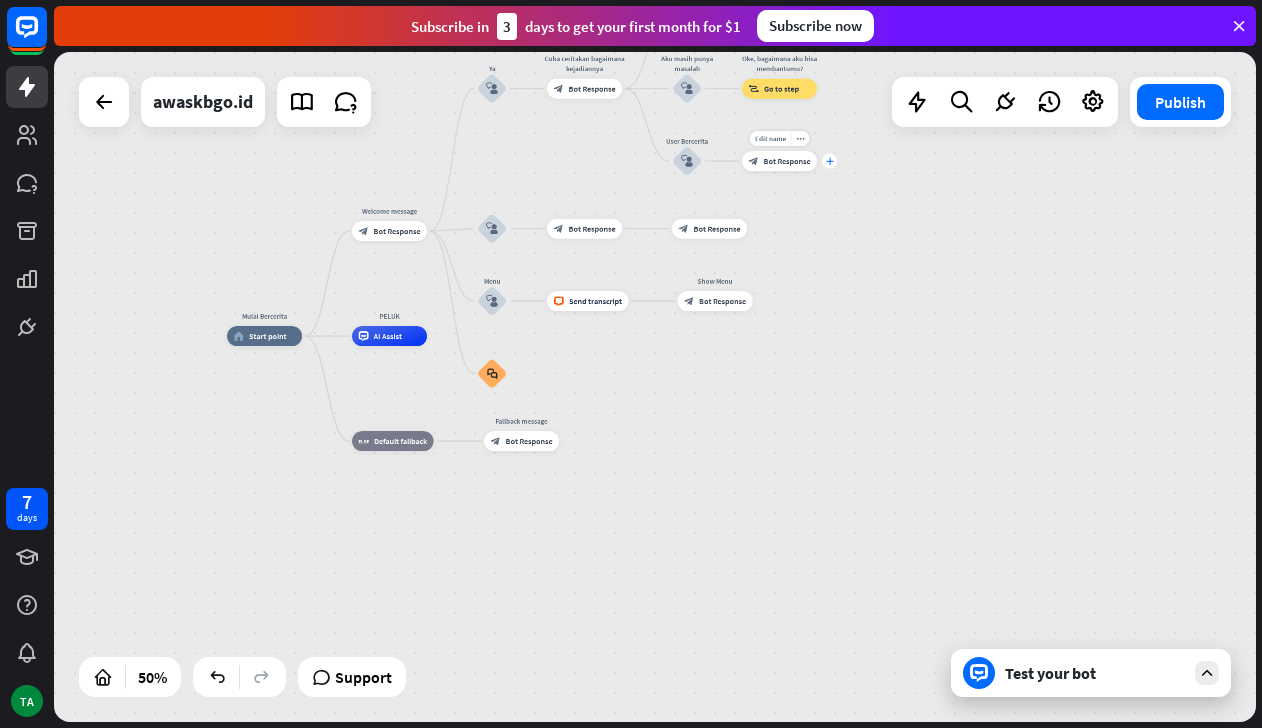 click on "plus" at bounding box center (829, 161) 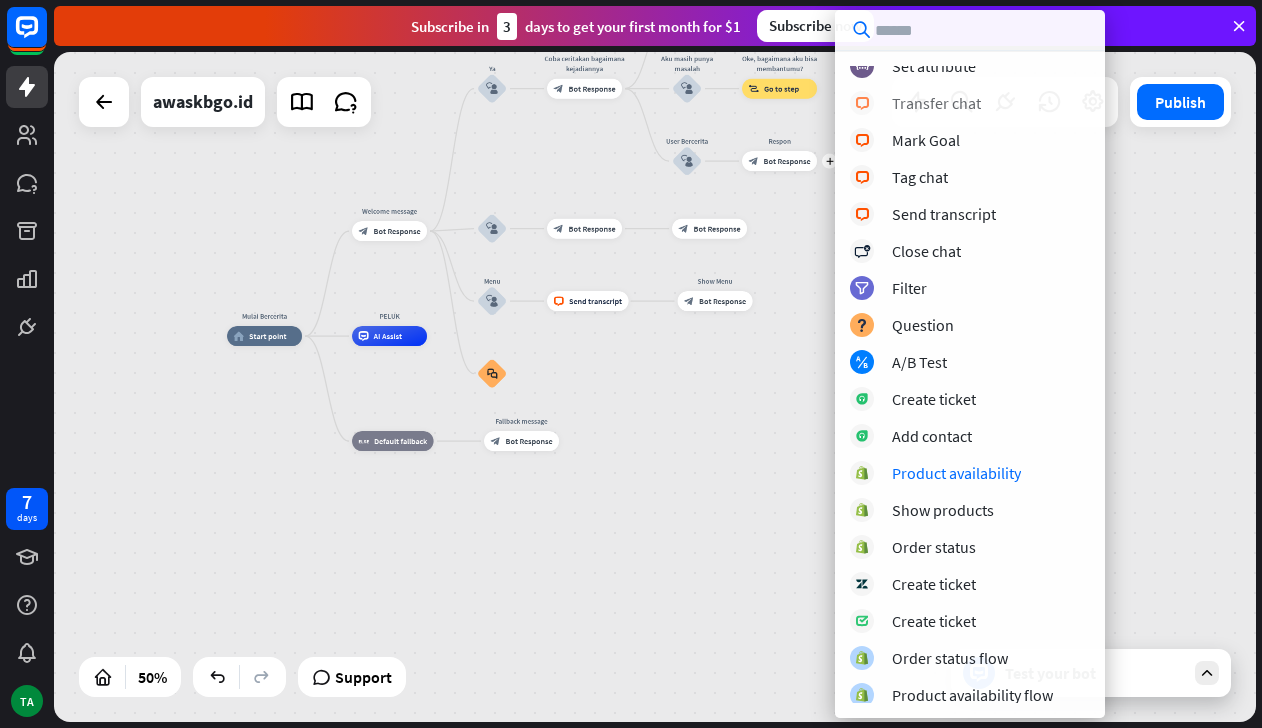 scroll, scrollTop: 460, scrollLeft: 0, axis: vertical 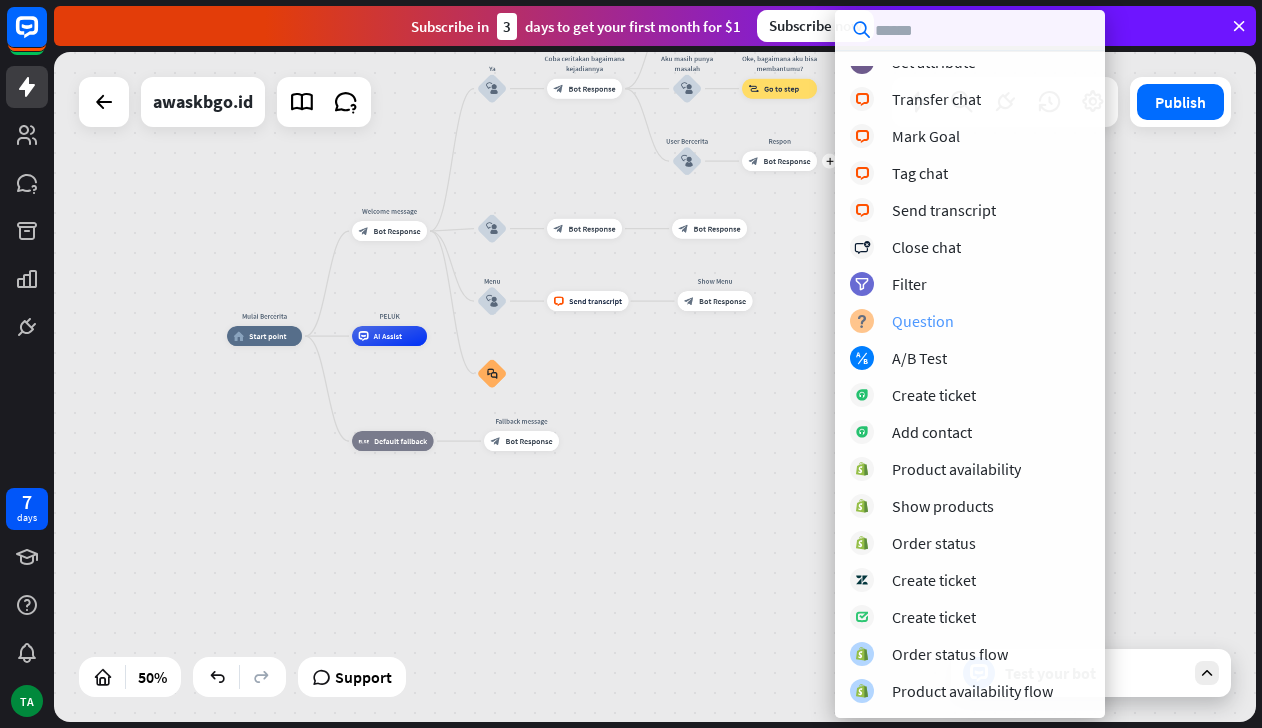 click on "Question" at bounding box center (923, 321) 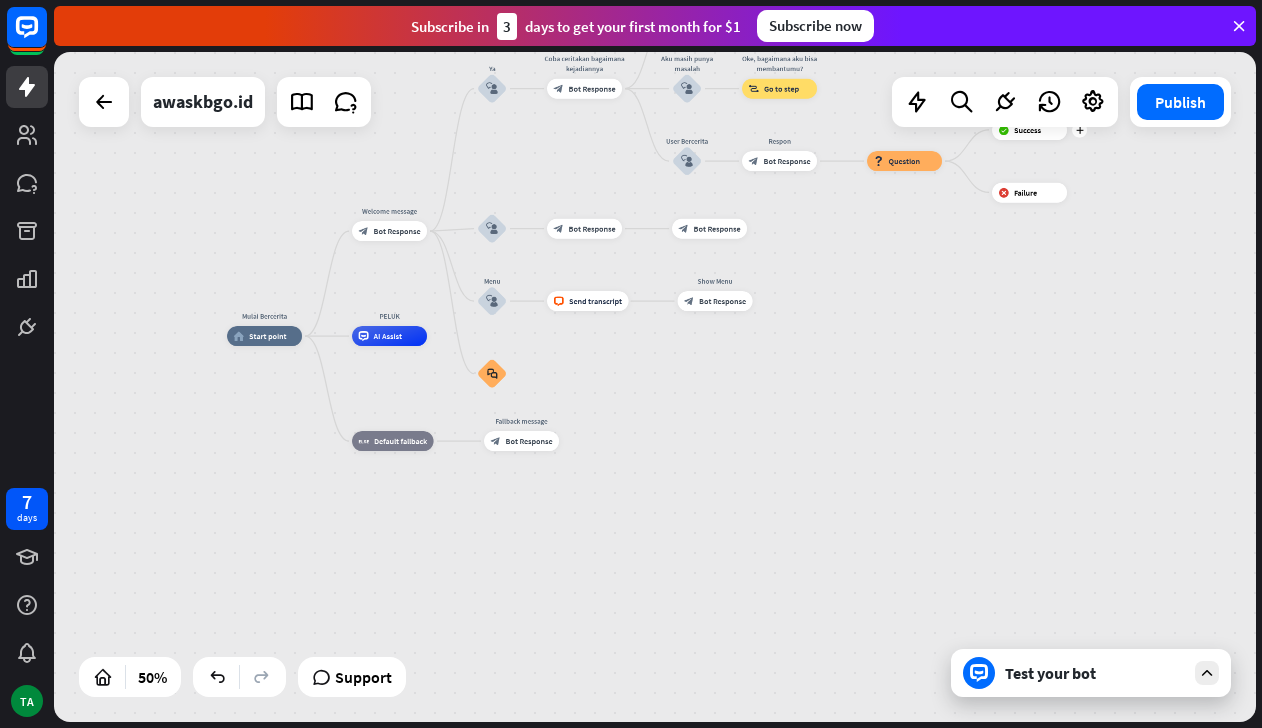 click on "Success" at bounding box center (1027, 130) 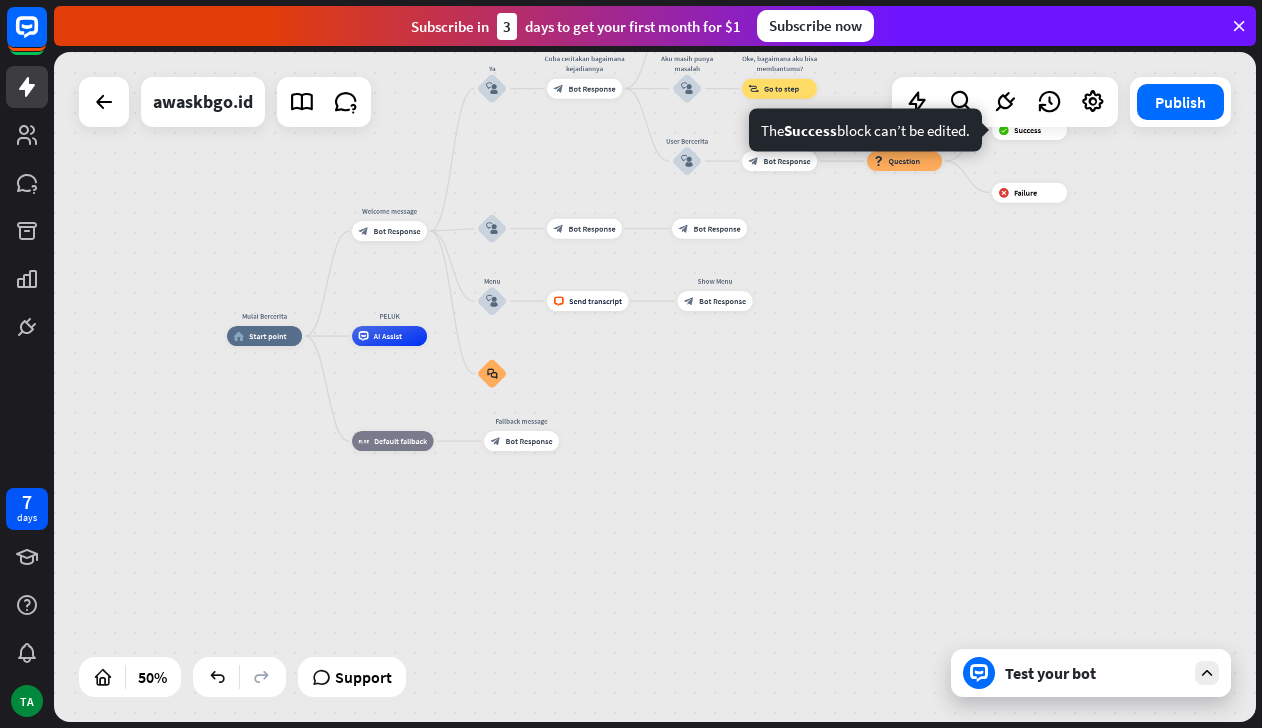 click on "Edit name more_horiz block_question Question" at bounding box center (904, 161) 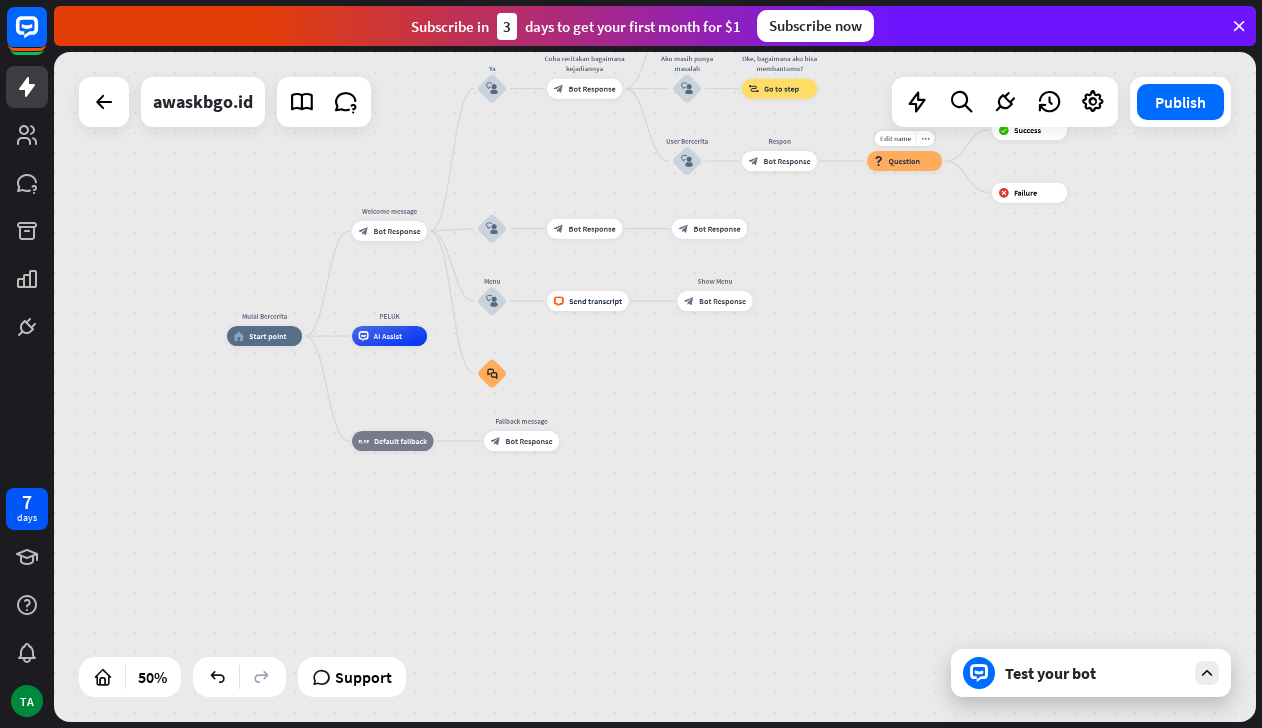click on "Question" at bounding box center [905, 161] 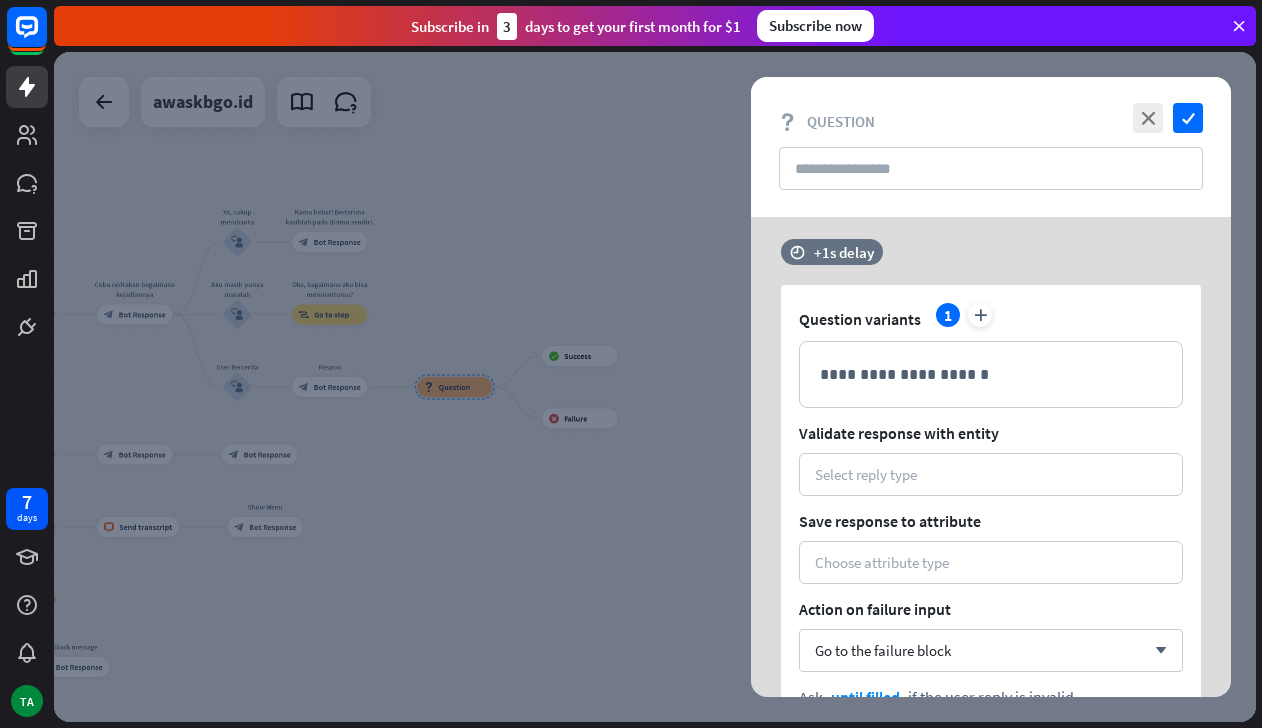 scroll, scrollTop: 0, scrollLeft: 0, axis: both 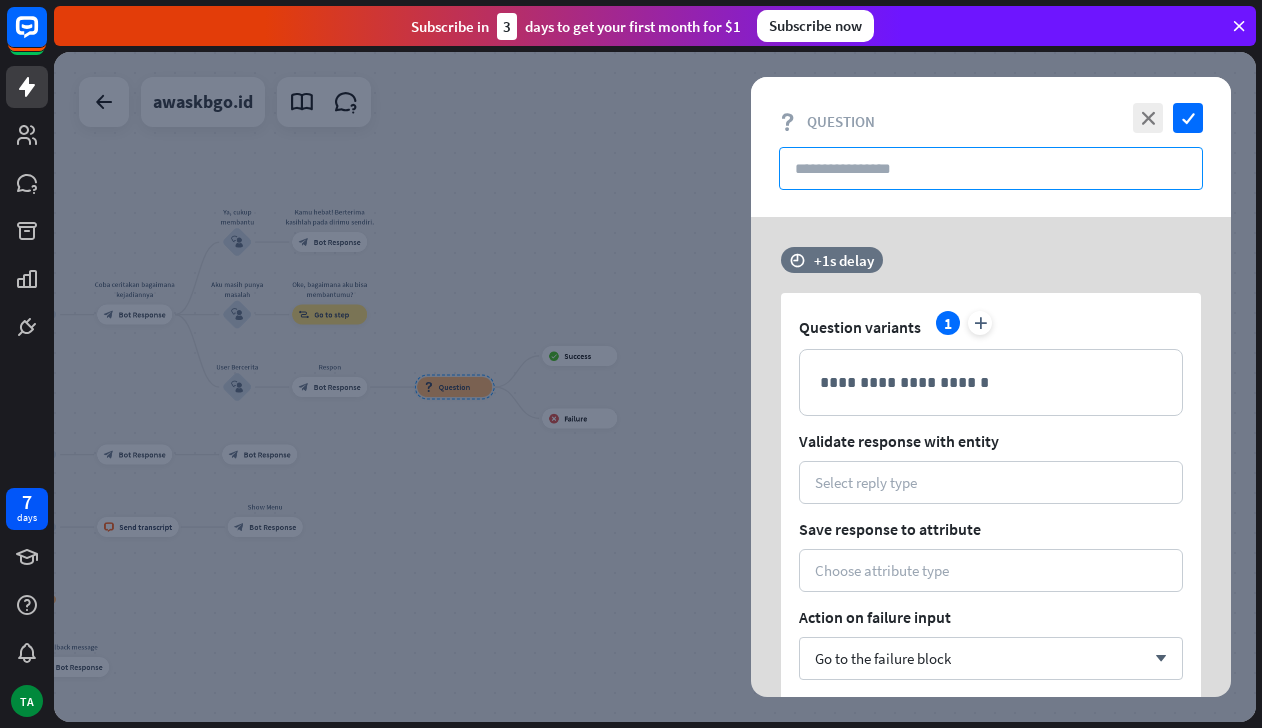 click at bounding box center (991, 168) 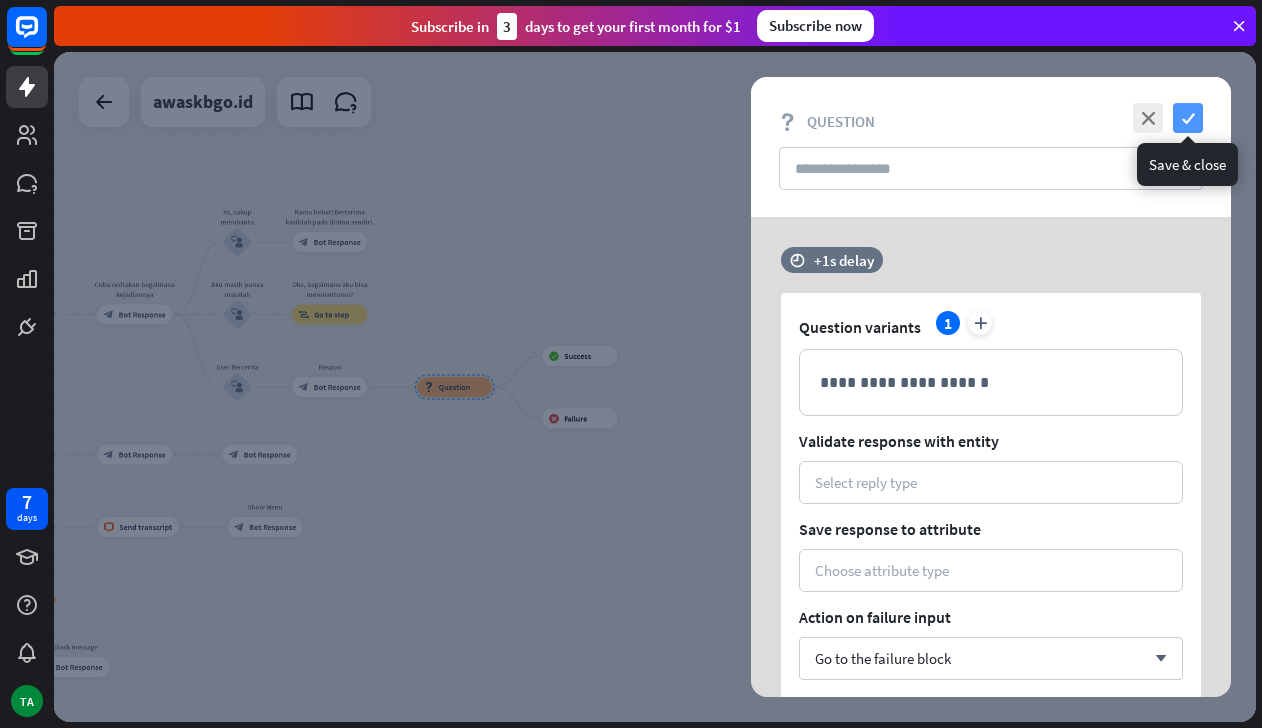 click on "check" at bounding box center [1188, 118] 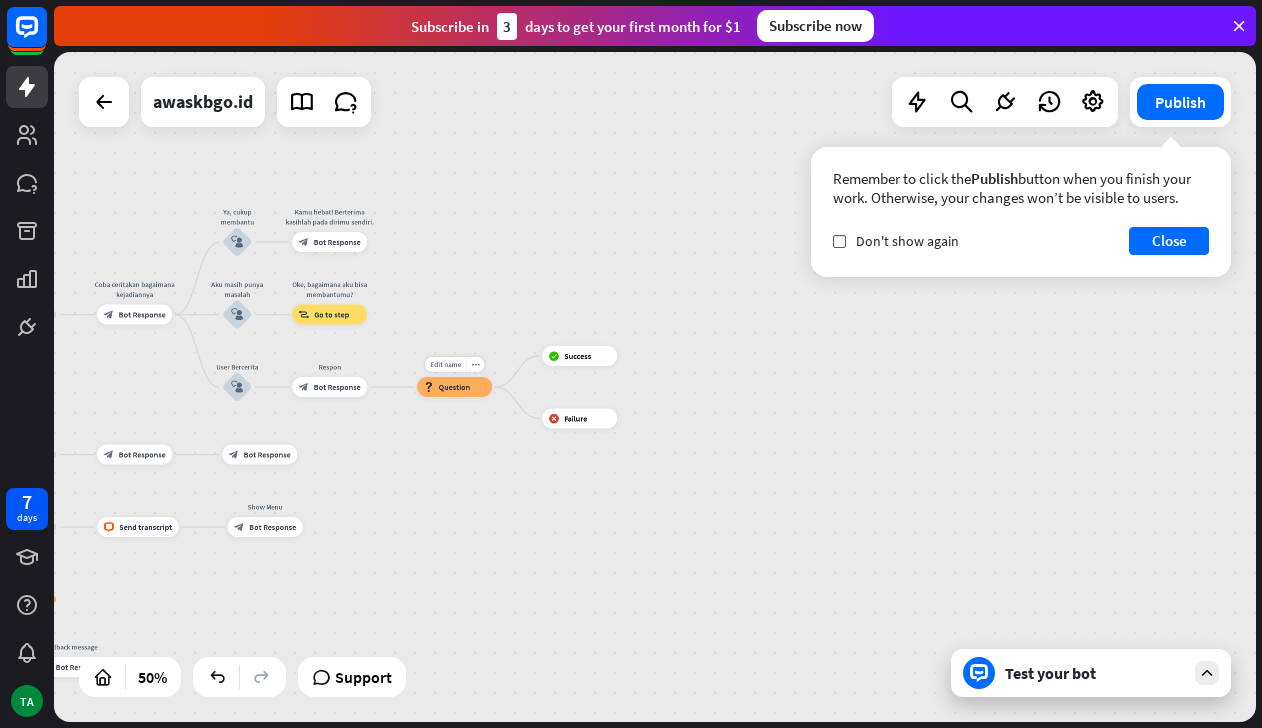 click on "Edit name more_horiz block_question Question" at bounding box center (454, 387) 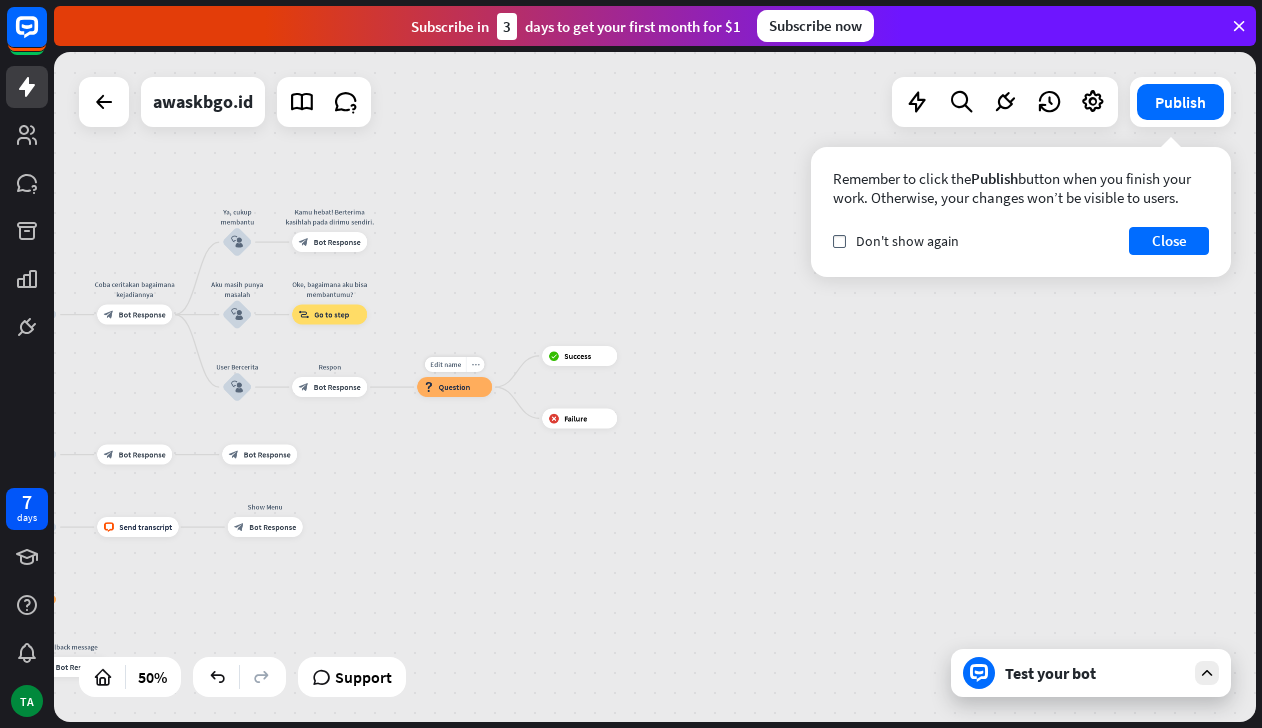 click on "more_horiz" at bounding box center [475, 365] 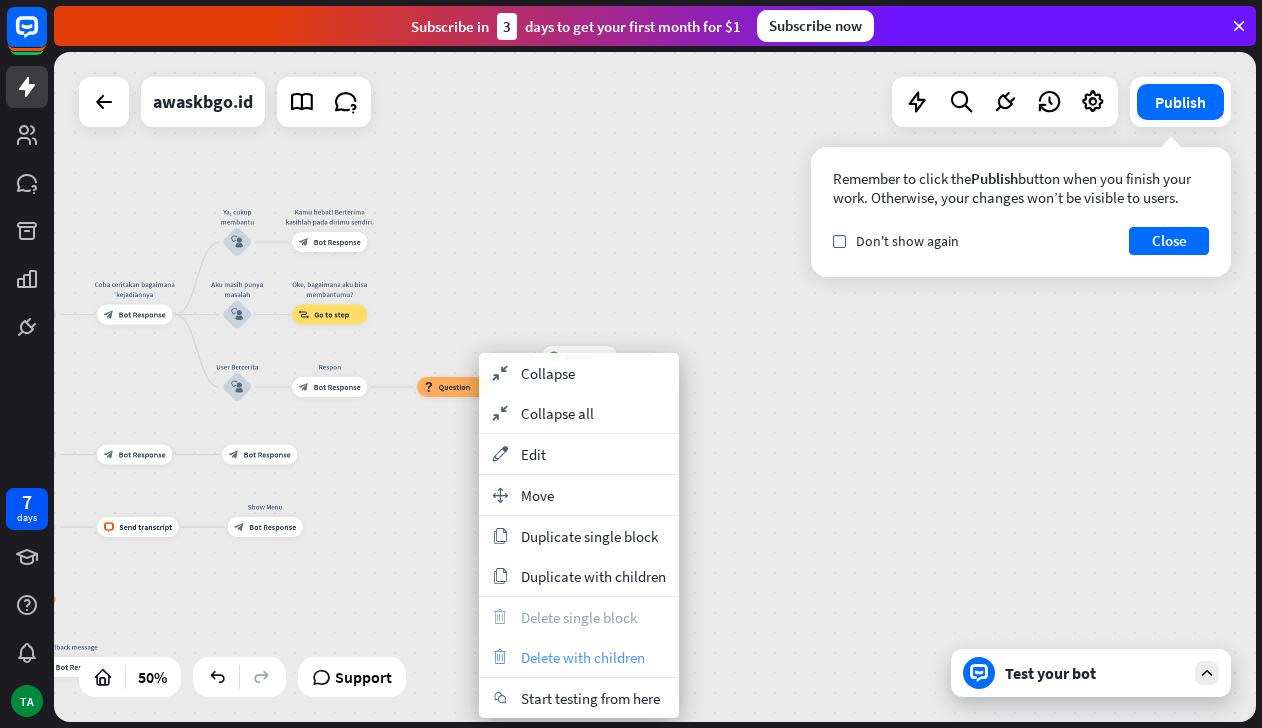 click on "Delete with children" at bounding box center (583, 657) 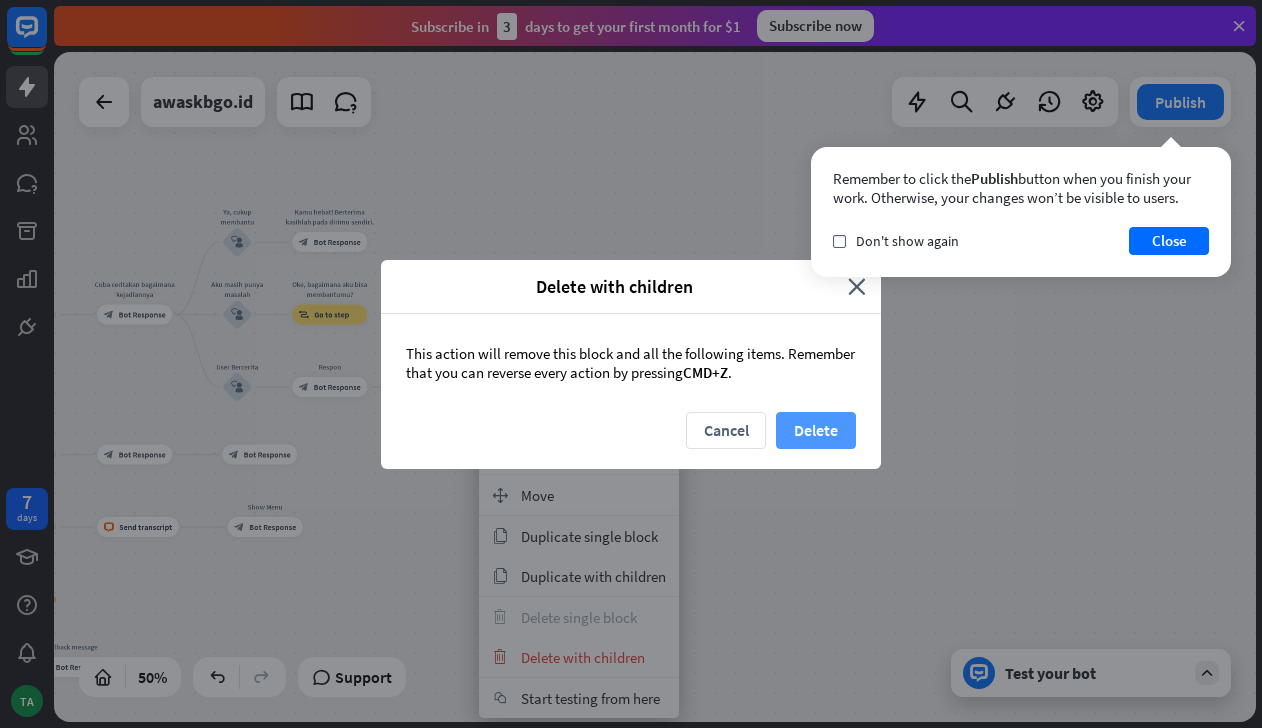 click on "Delete" at bounding box center [816, 430] 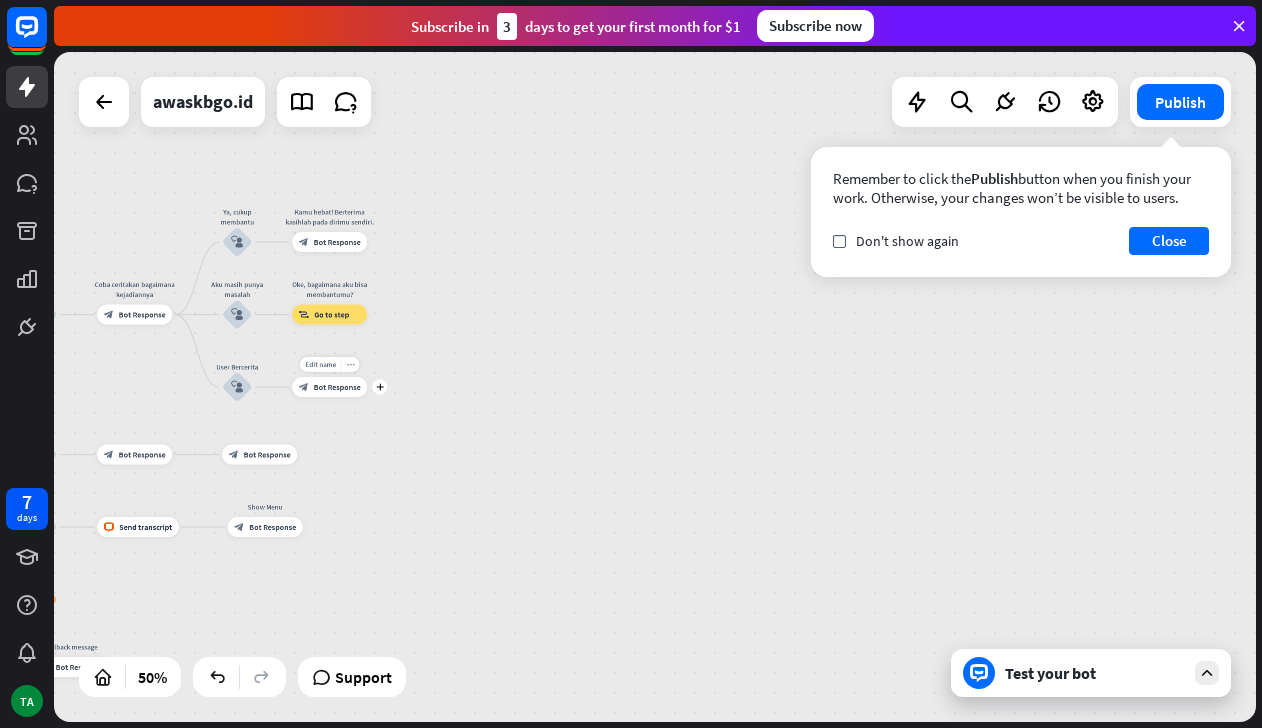click on "more_horiz" at bounding box center [350, 364] 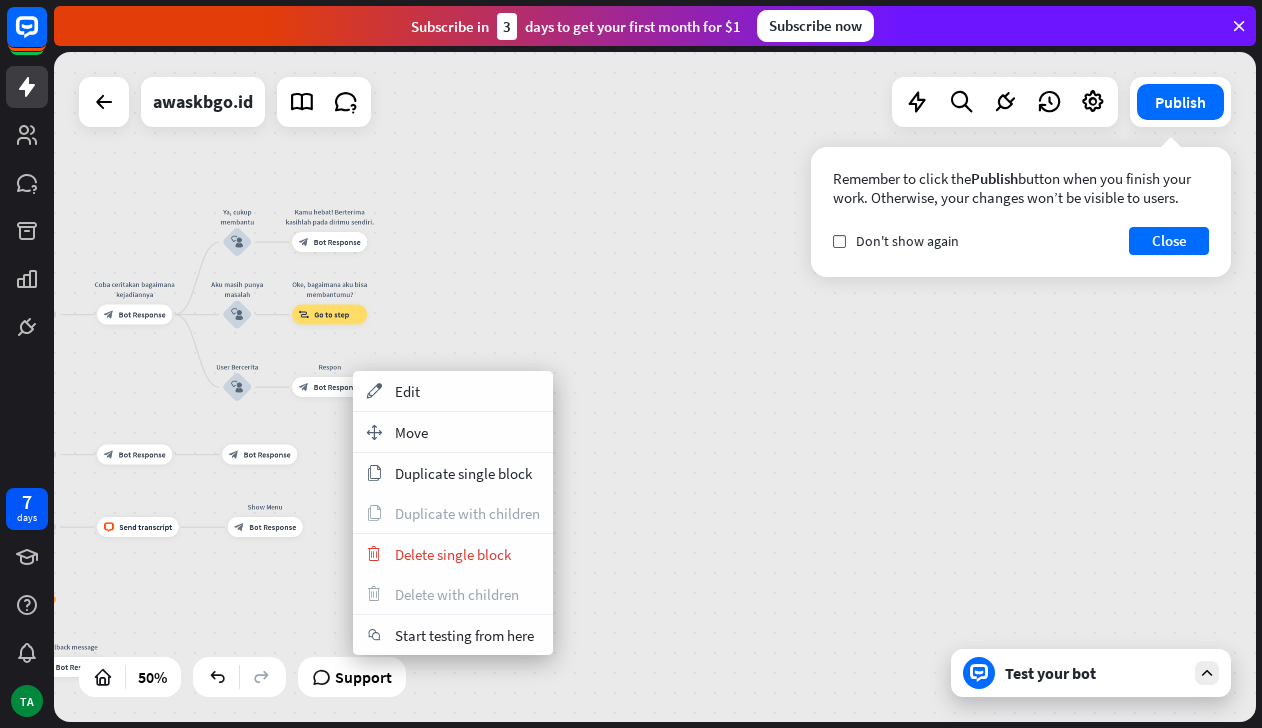 click on "Mulai Bercerita home_2 Start point Welcome message block_bot_response Bot Response Ya block_user_input Coba ceritakan bagaimana kejadiannya block_bot_response Bot Response Ya, cukup membantu block_user_input Kamu hebat! Berterima kasihlah pada dirimu sendiri. block_bot_response Bot Response Aku masih punya masalah block_user_input Oke, bagaimana aku bisa membantumu? block_goto Go to step User Bercerita block_user_input Respon block_bot_response Bot Response block_user_input block_bot_response Bot Response block_bot_response Bot Response Menu block_user_input block_livechat Send transcript Show Menu block_bot_response Bot Response block_faq PELUK AI Assist" at bounding box center [655, 387] 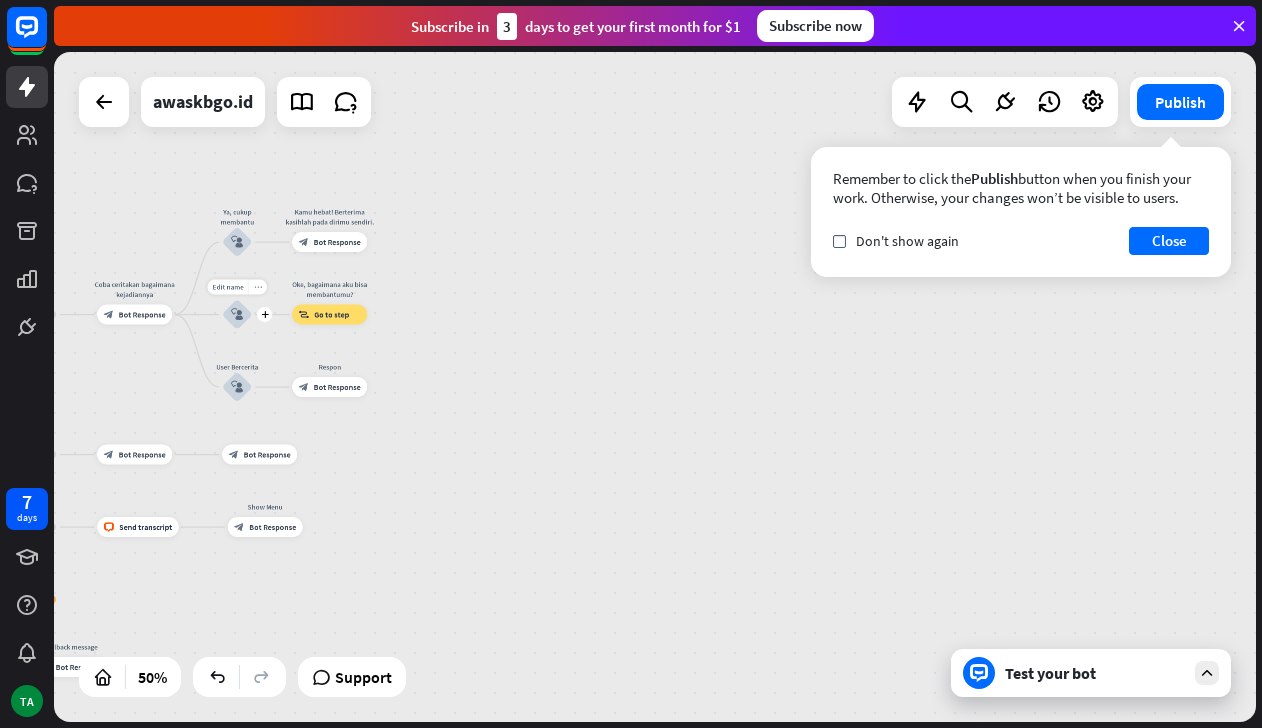 click on "more_horiz" at bounding box center [257, 287] 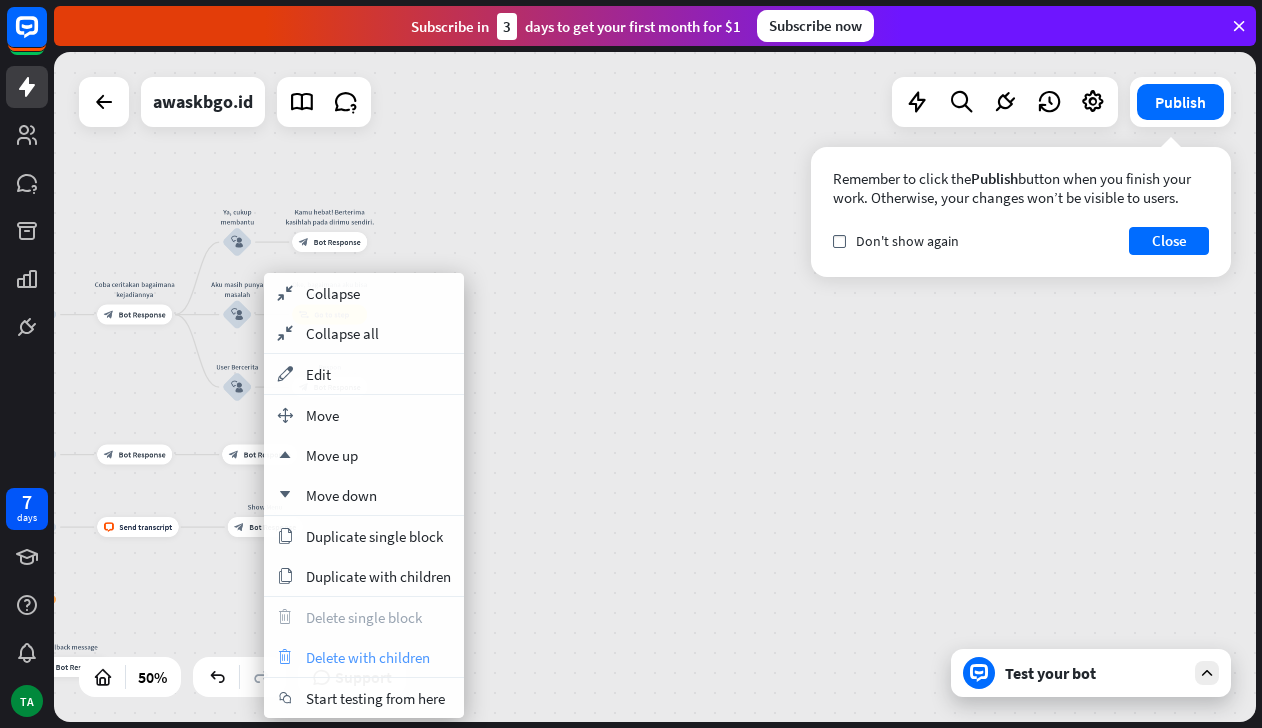 click on "Delete with children" at bounding box center [368, 657] 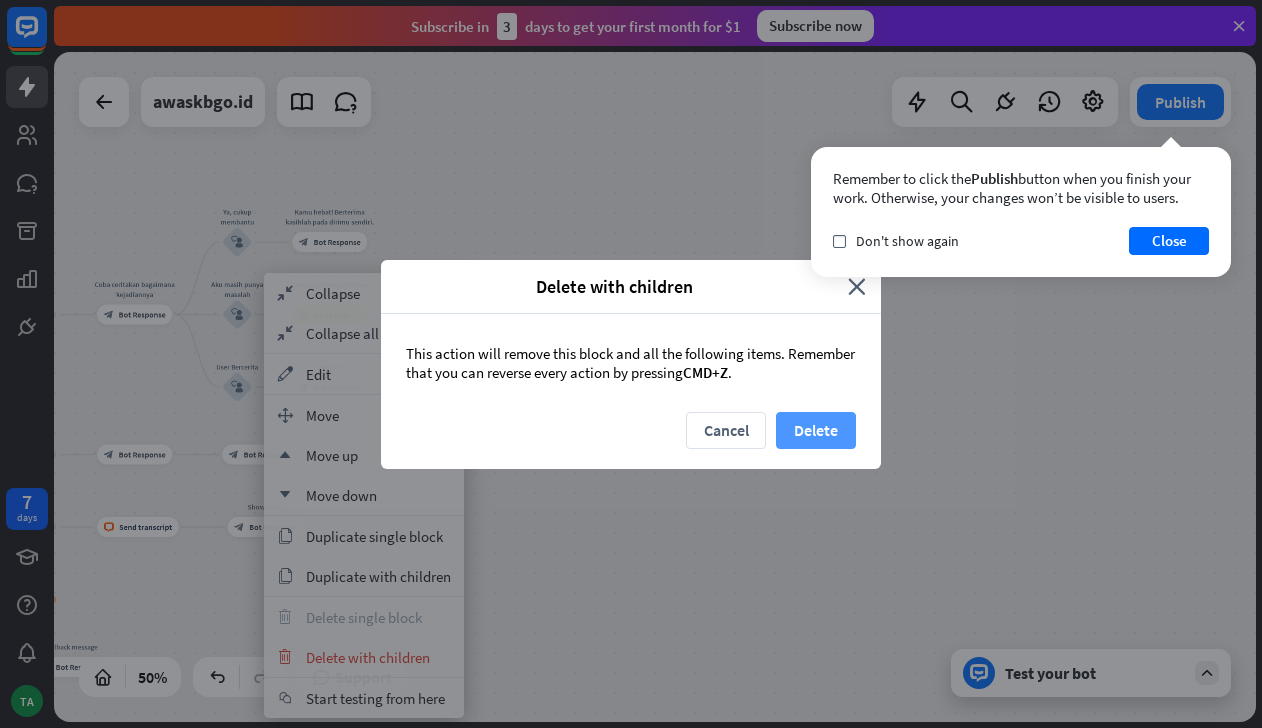 click on "Delete" at bounding box center [816, 430] 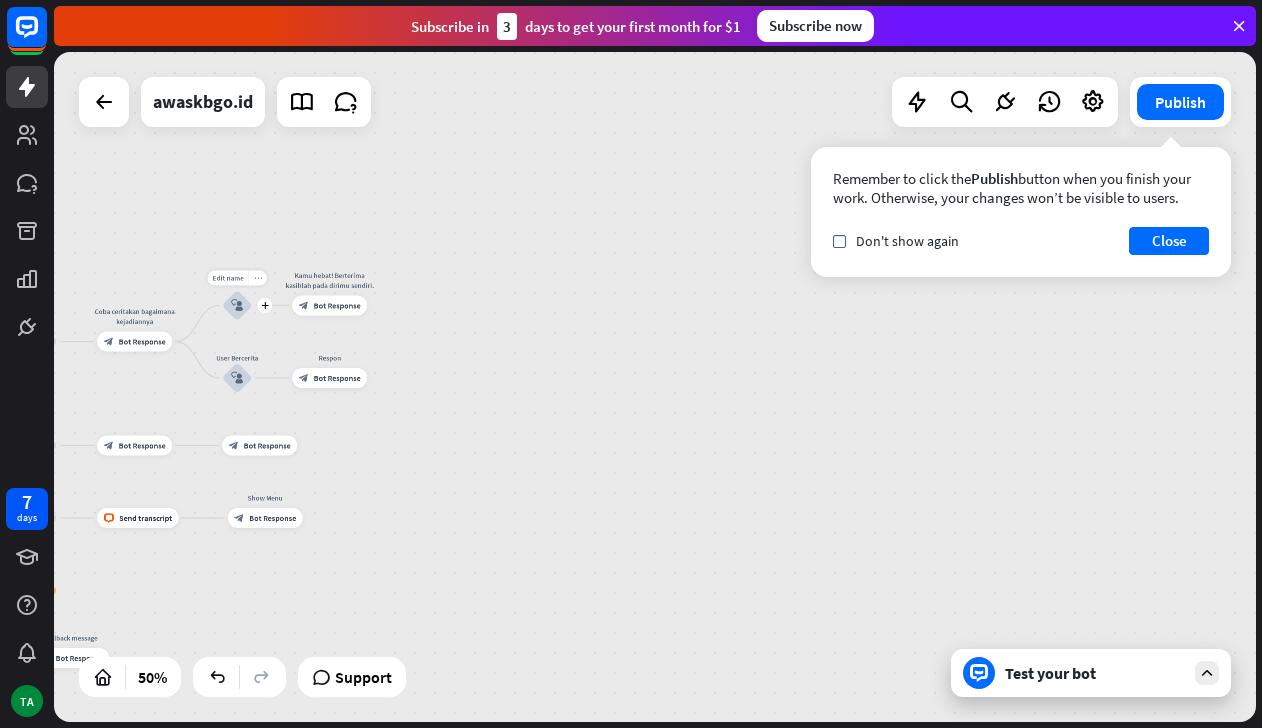click on "more_horiz" at bounding box center [258, 278] 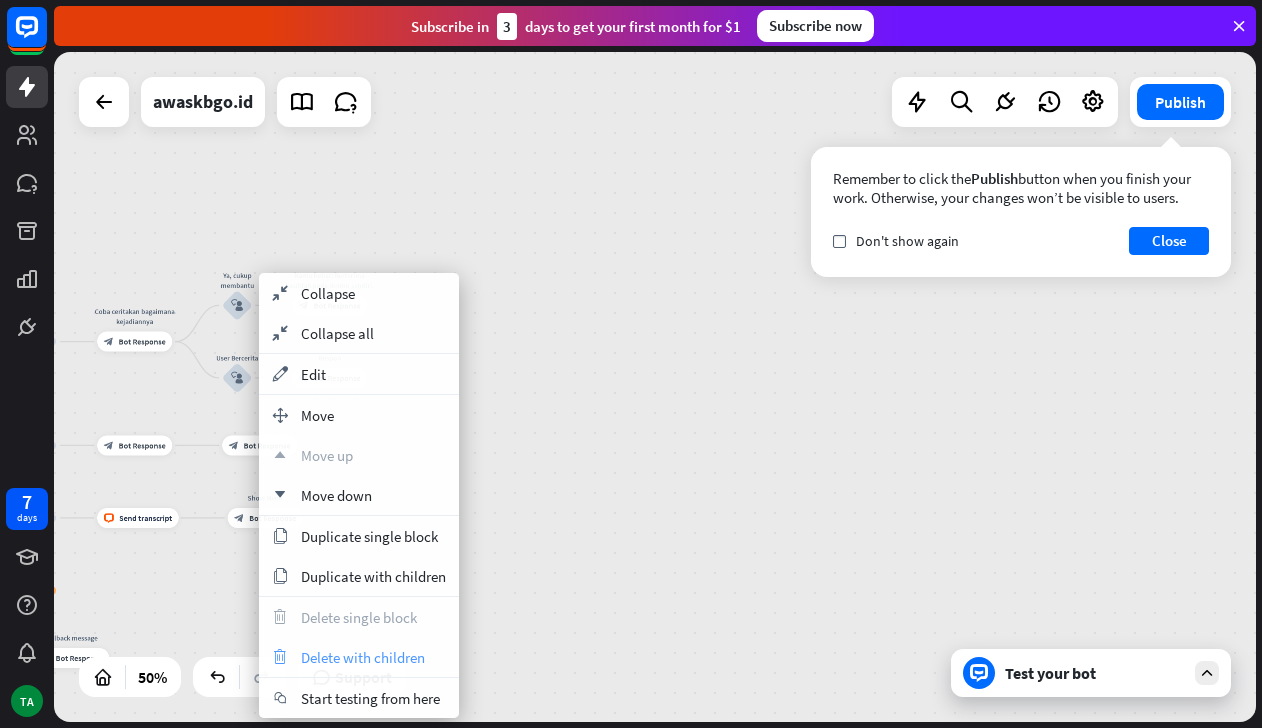 click on "Delete with children" at bounding box center (363, 657) 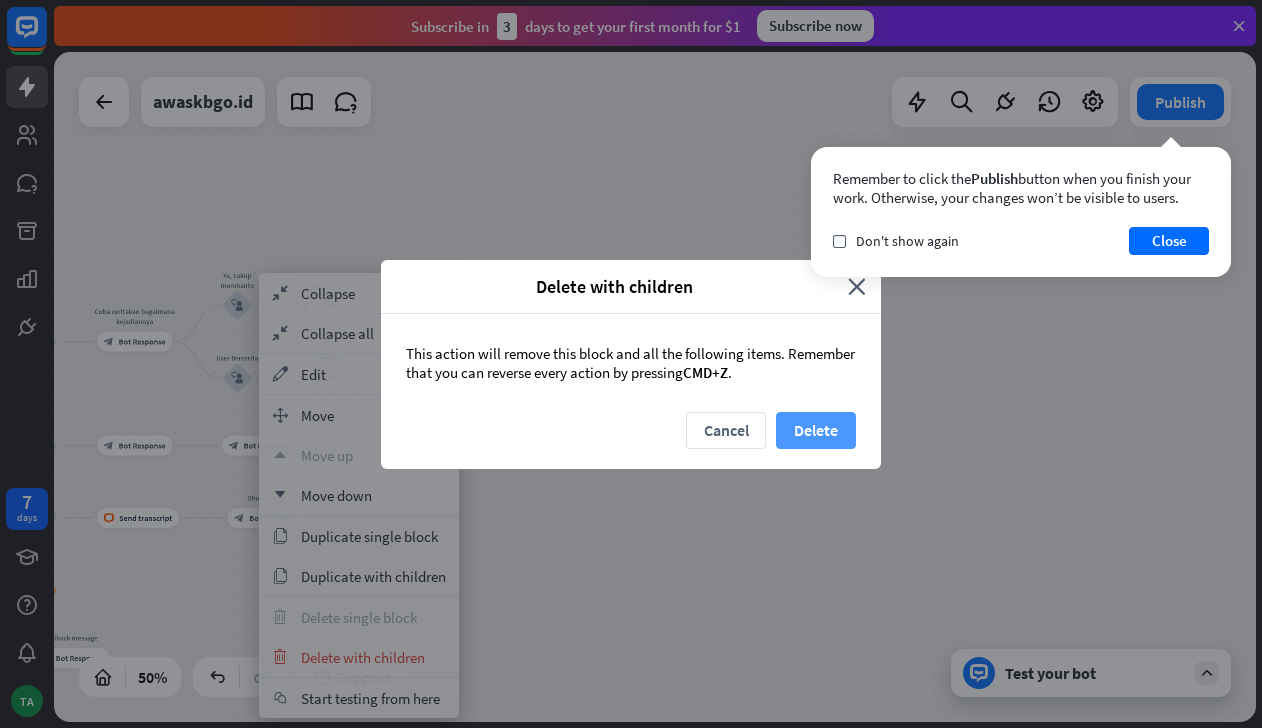 click on "Delete" at bounding box center (816, 430) 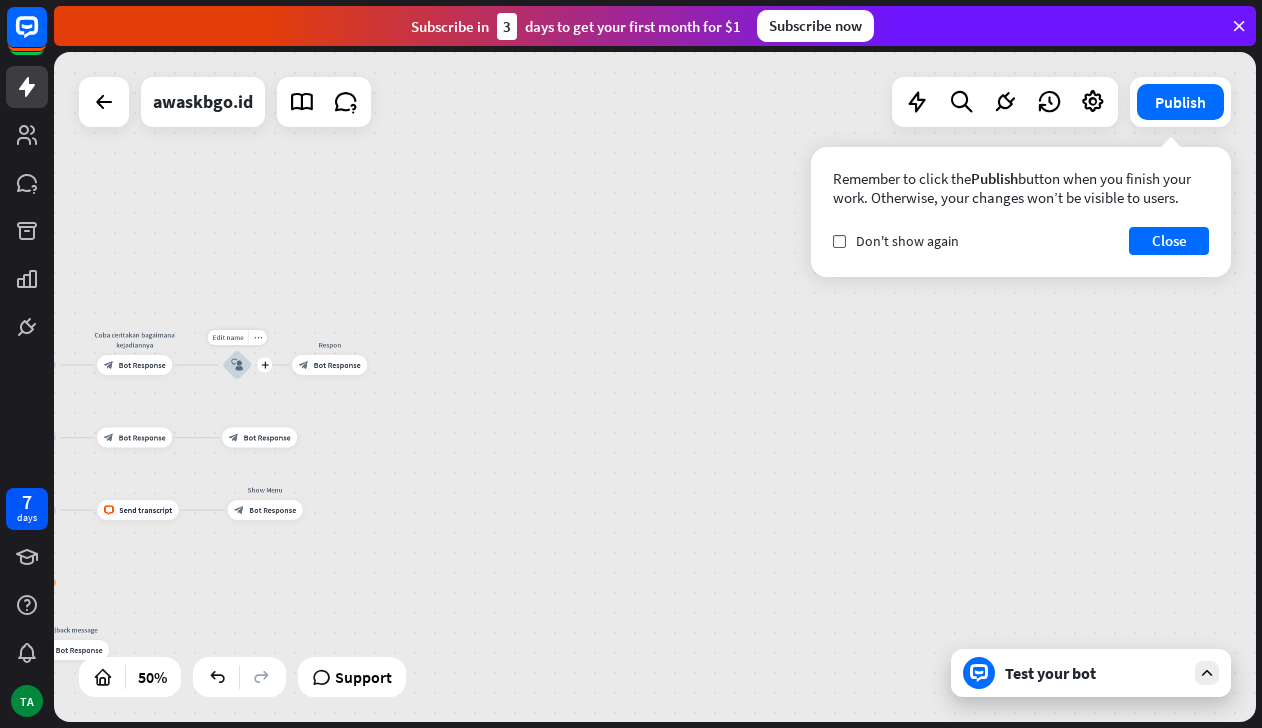 click on "block_user_input" at bounding box center [237, 365] 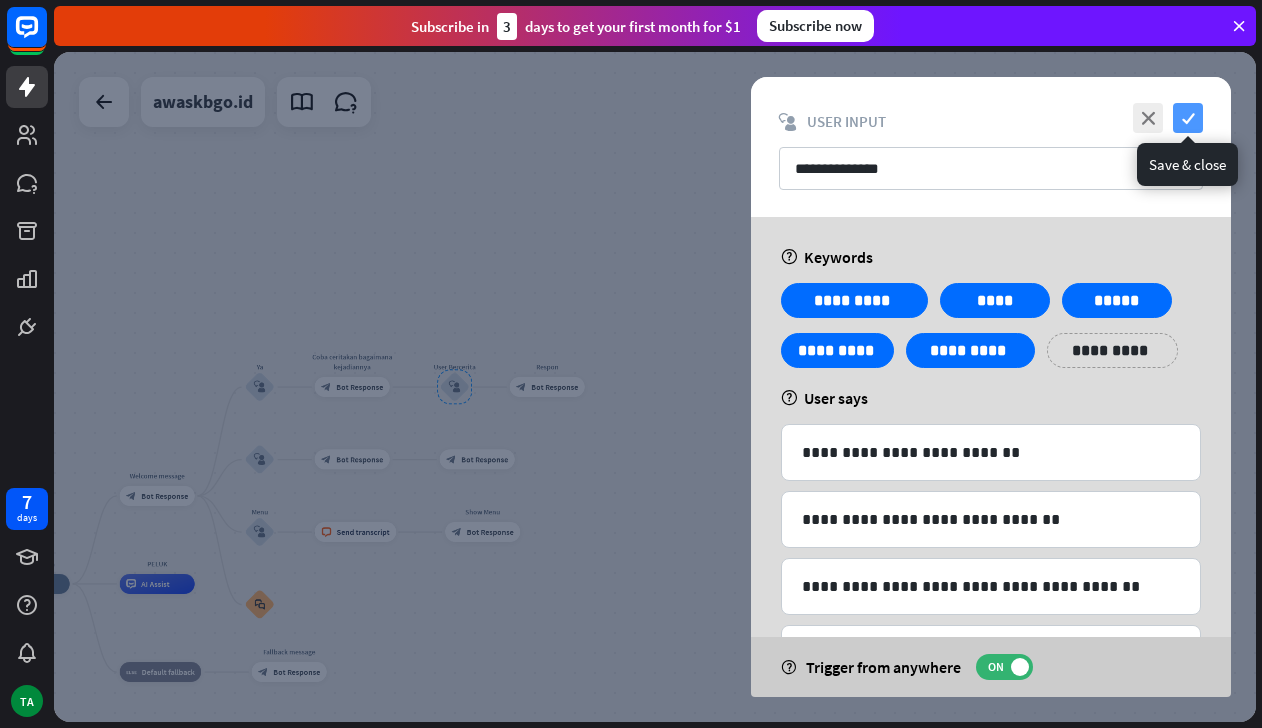 click on "check" at bounding box center (1188, 118) 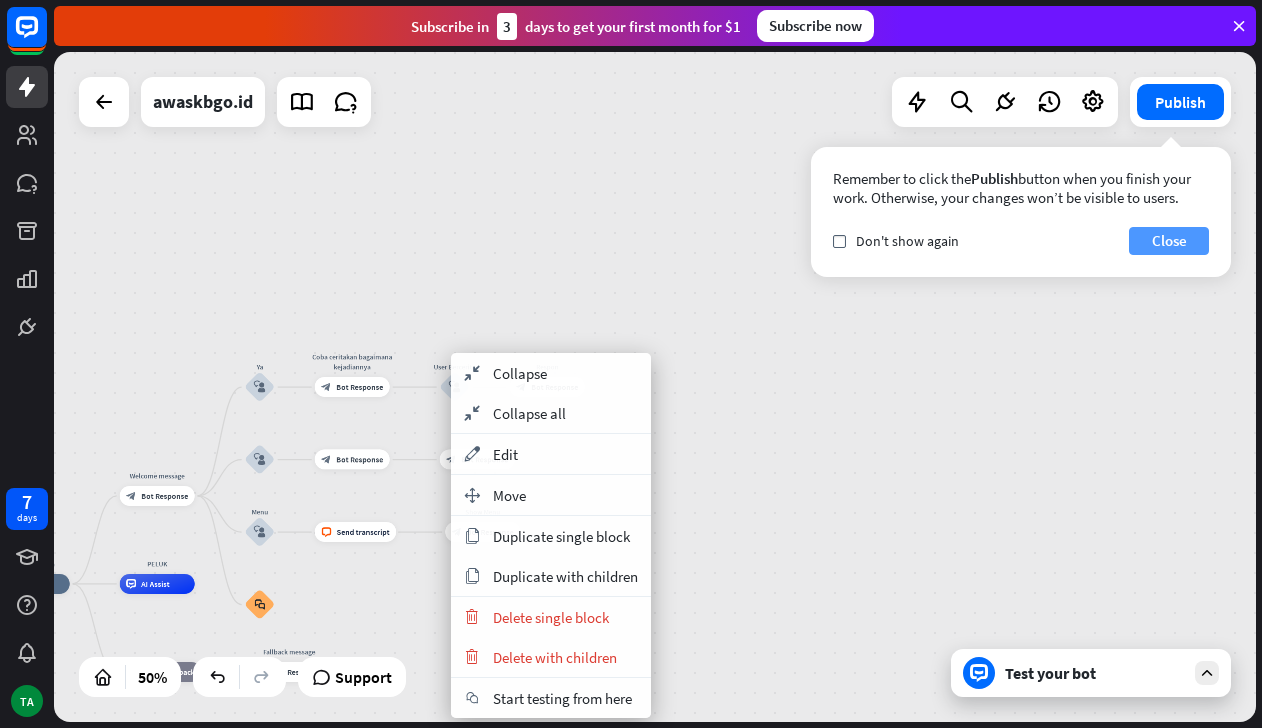 click on "Close" at bounding box center [1169, 241] 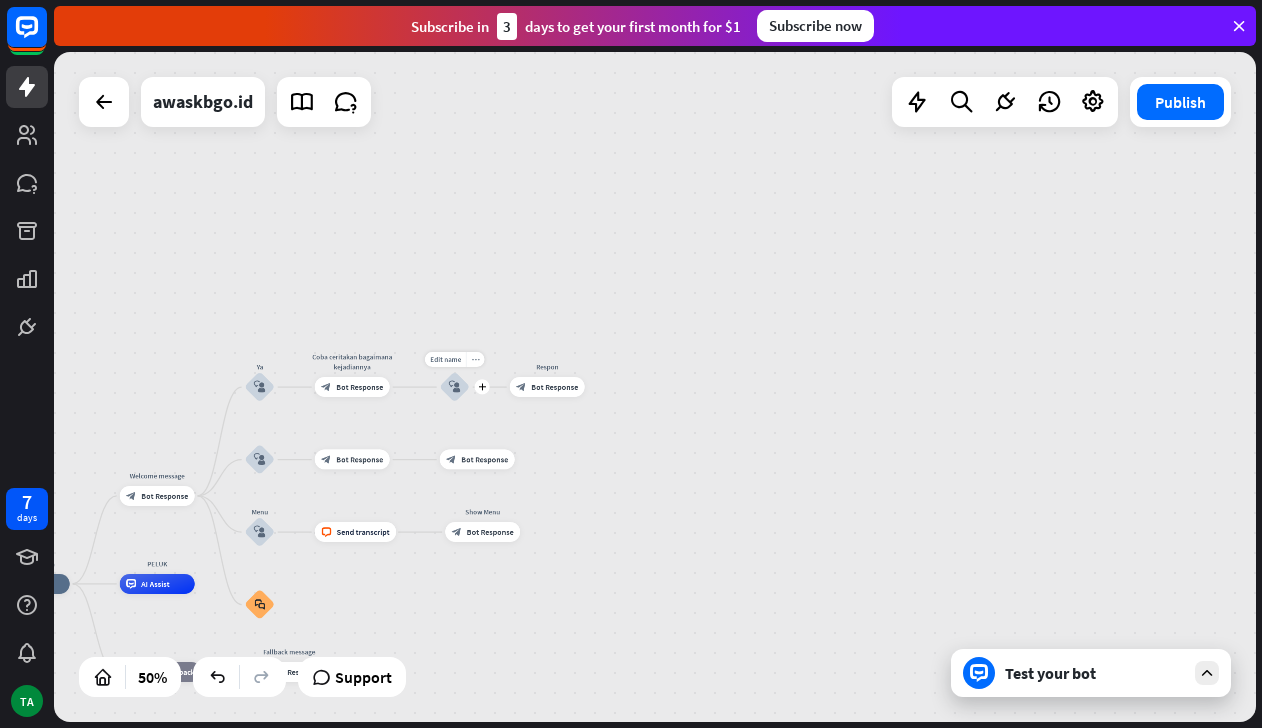 click on "more_horiz" at bounding box center (475, 360) 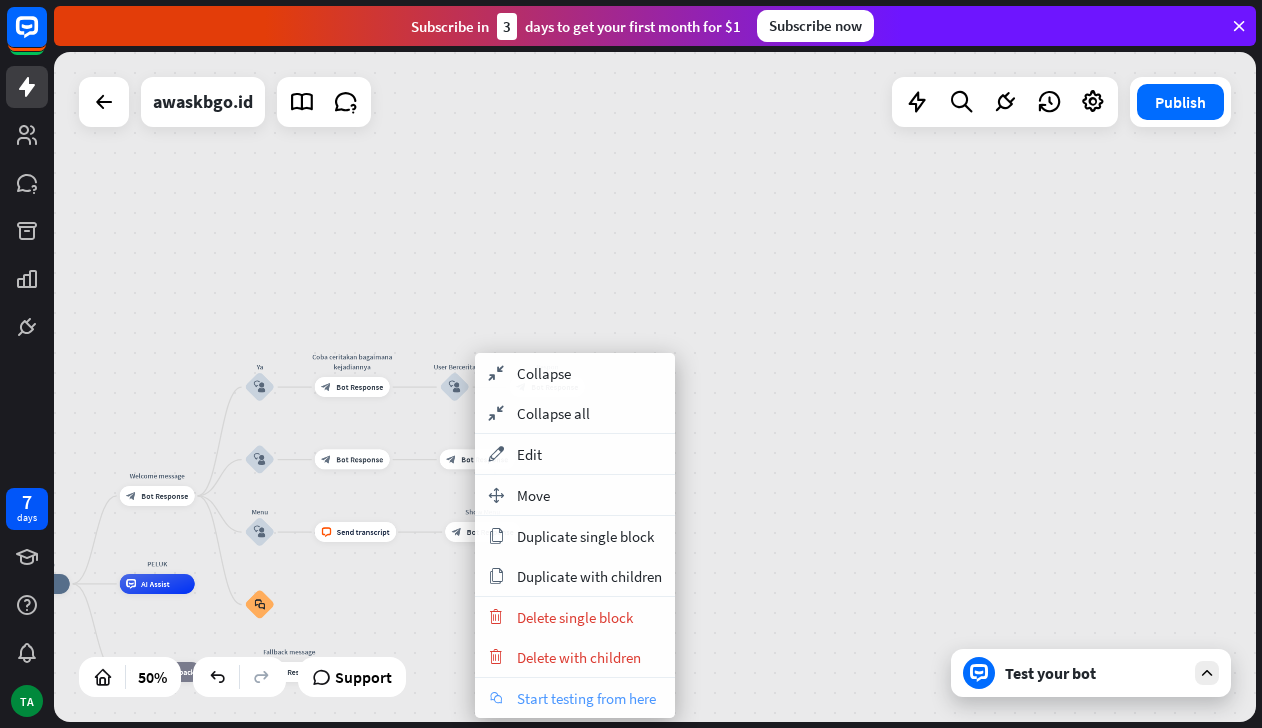 click on "Start testing from here" at bounding box center (586, 698) 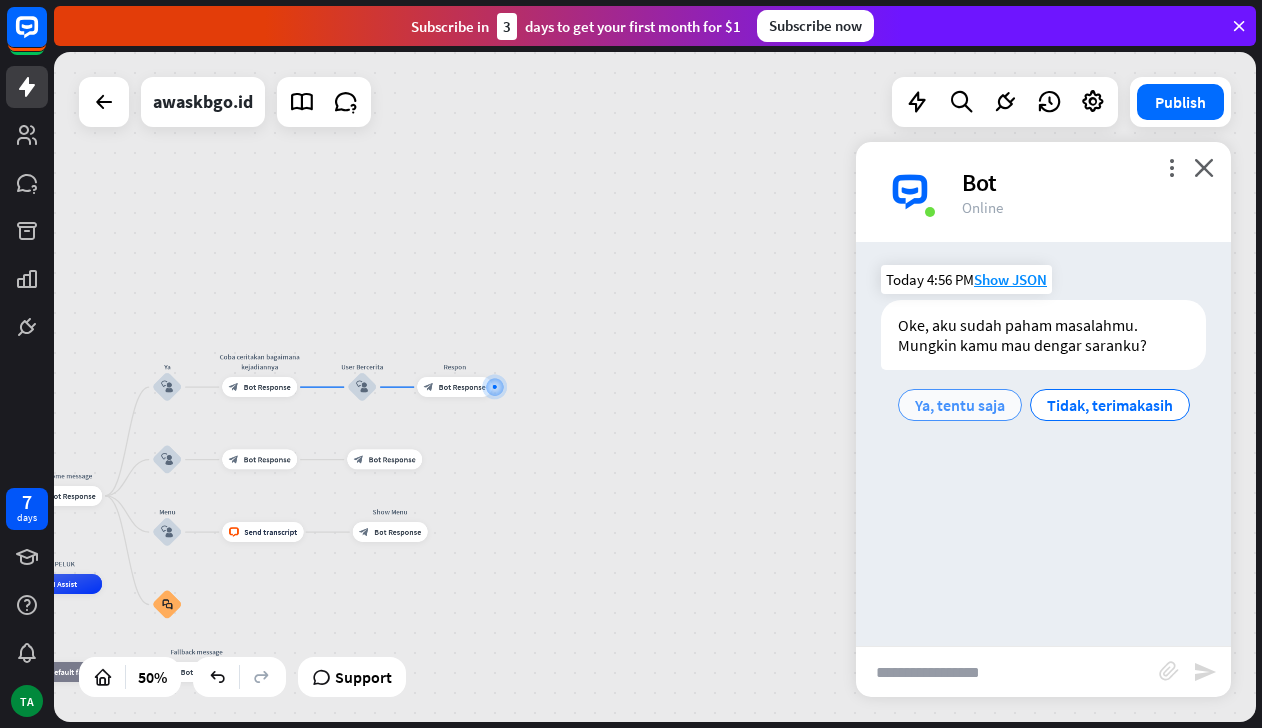 click on "Ya, tentu saja" at bounding box center [960, 405] 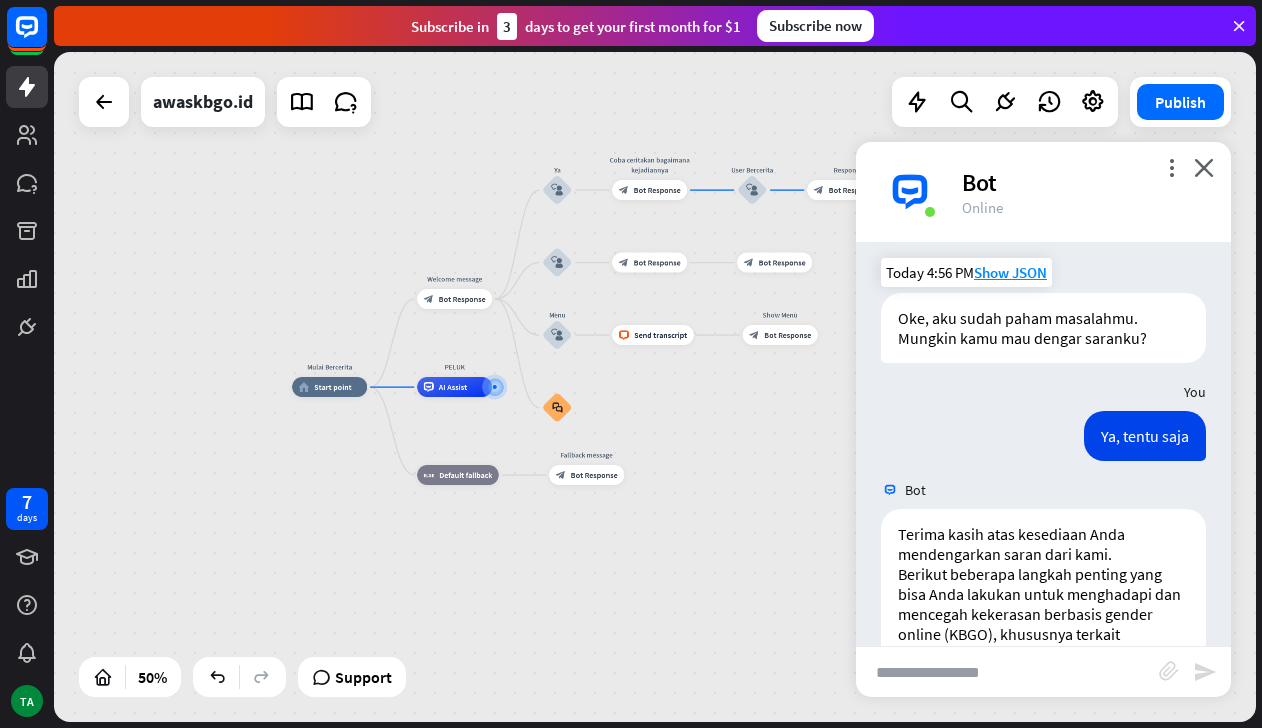 scroll, scrollTop: 0, scrollLeft: 0, axis: both 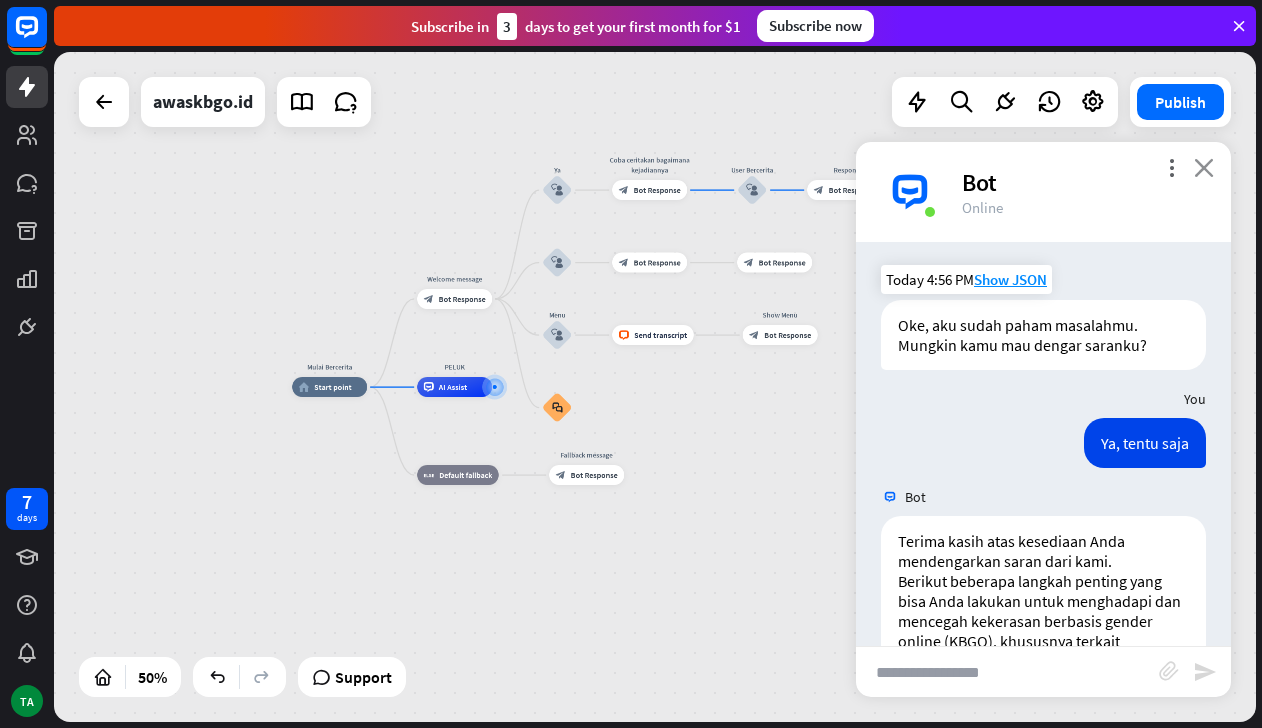 click on "close" at bounding box center [1204, 167] 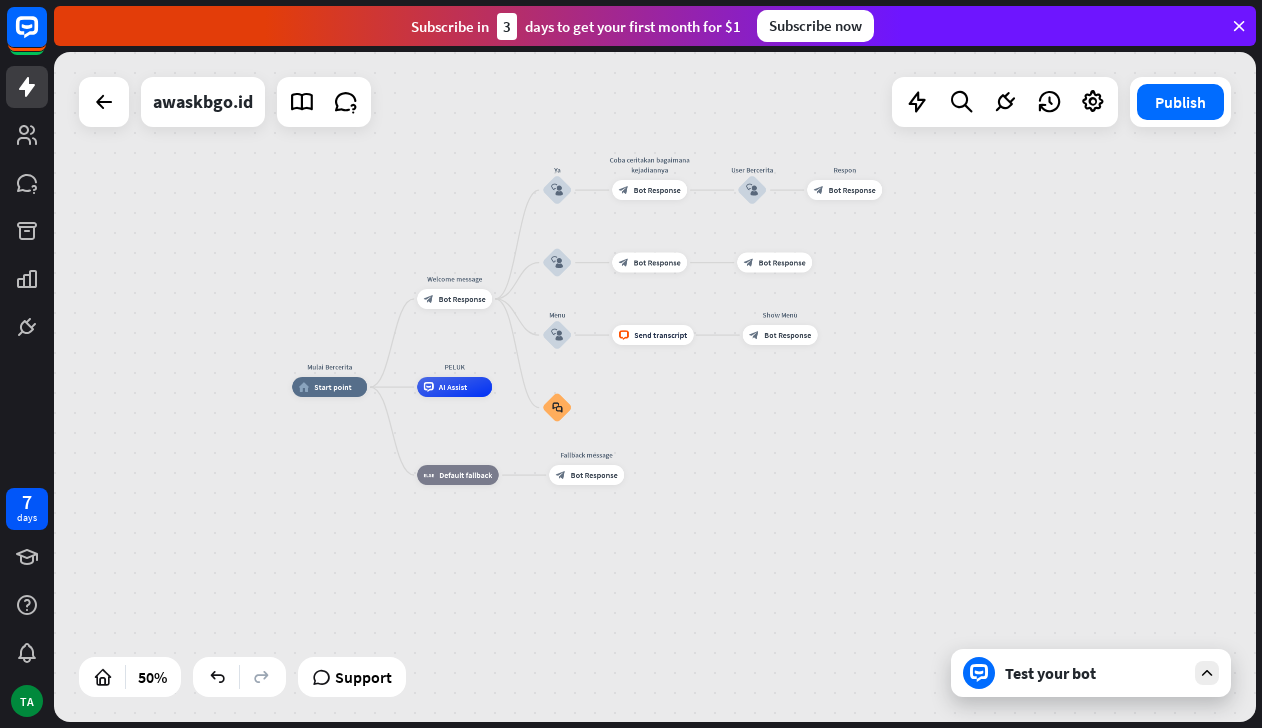 click on "Test your bot" at bounding box center (1095, 673) 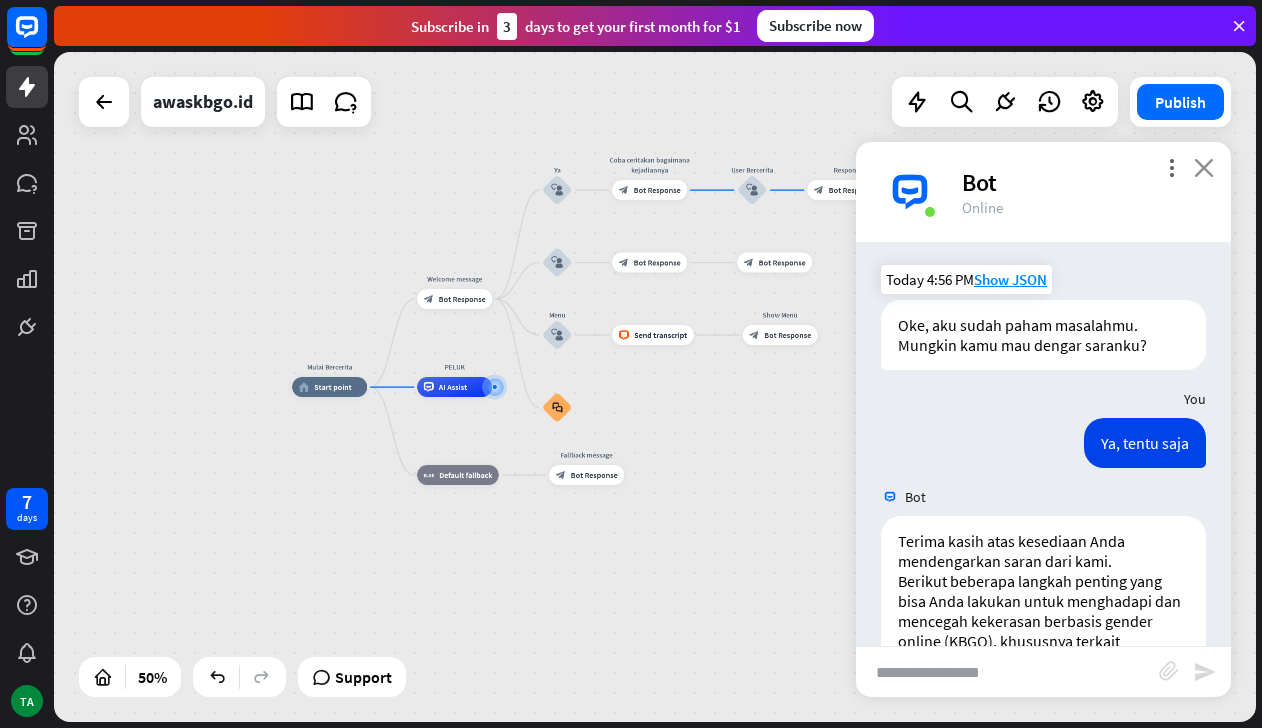 click on "close" at bounding box center [1204, 167] 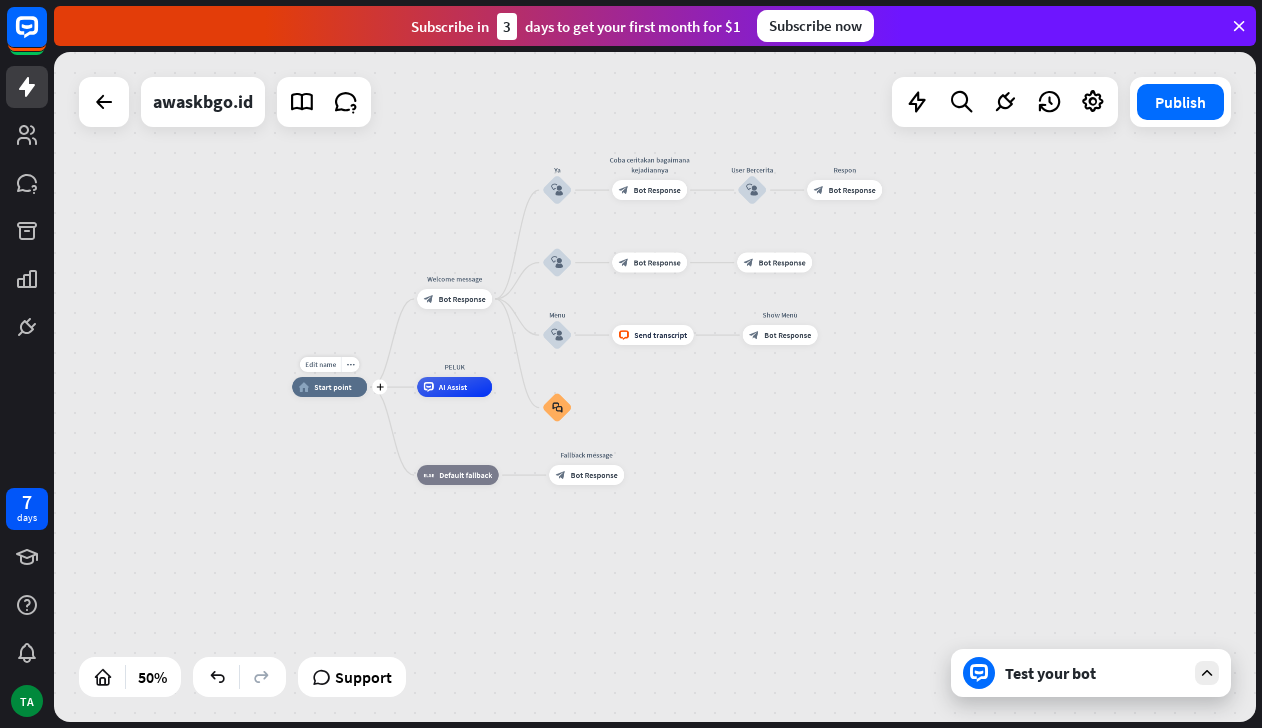 click on "home_2   Start point" at bounding box center [329, 387] 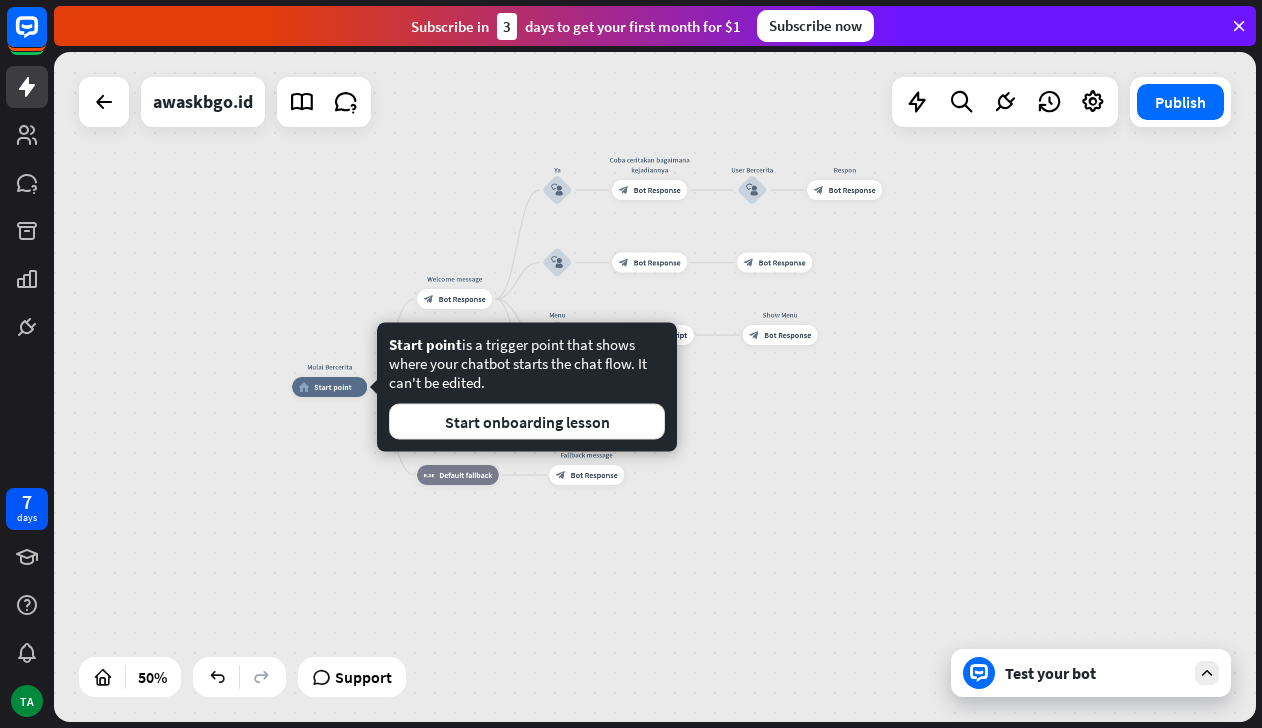 click on "Mulai Bercerita   home_2   Start point                 Welcome message   block_bot_response   Bot Response                 Ya   block_user_input                 Coba ceritakan bagaimana kejadiannya   block_bot_response   Bot Response                 User Bercerita   block_user_input                 Respon   block_bot_response   Bot Response                   block_user_input                   block_bot_response   Bot Response                   block_bot_response   Bot Response                 Menu   block_user_input                   block_livechat   Send transcript                 Show Menu   block_bot_response   Bot Response                   block_faq                 PELUK     AI Assist                   block_fallback   Default fallback                 Fallback message   block_bot_response   Bot Response" at bounding box center [592, 554] 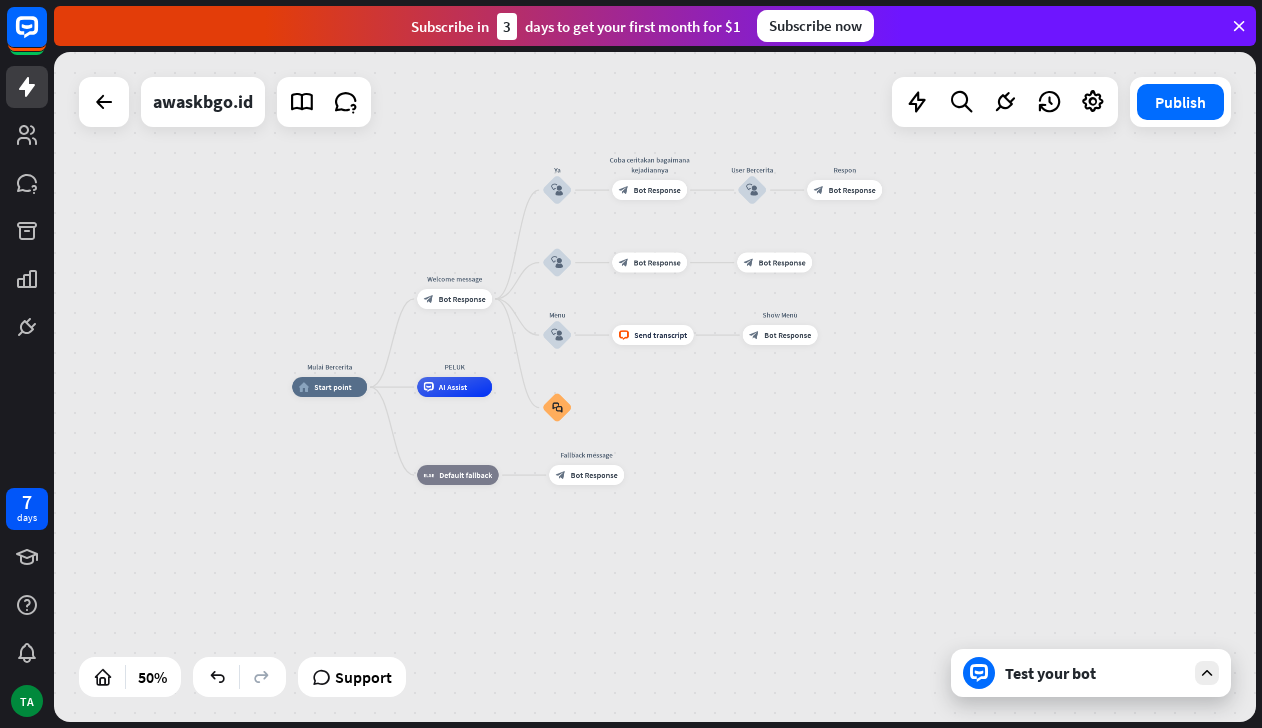 click 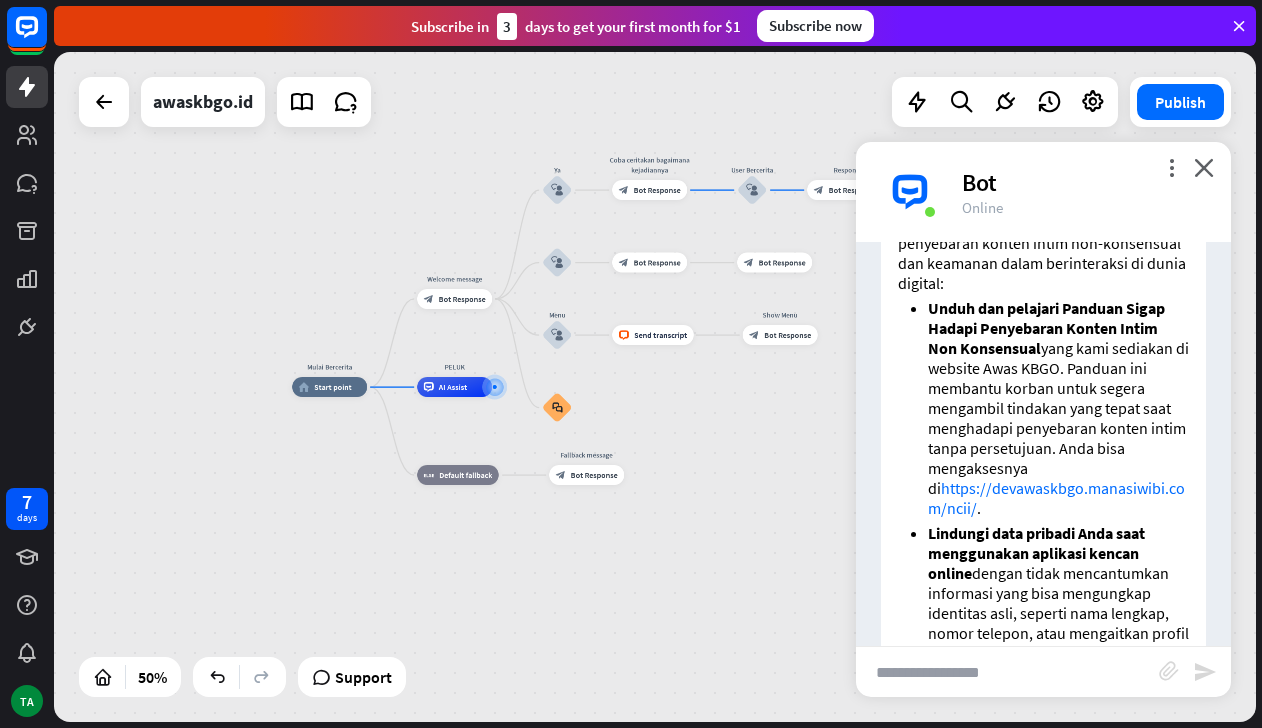 scroll, scrollTop: 0, scrollLeft: 0, axis: both 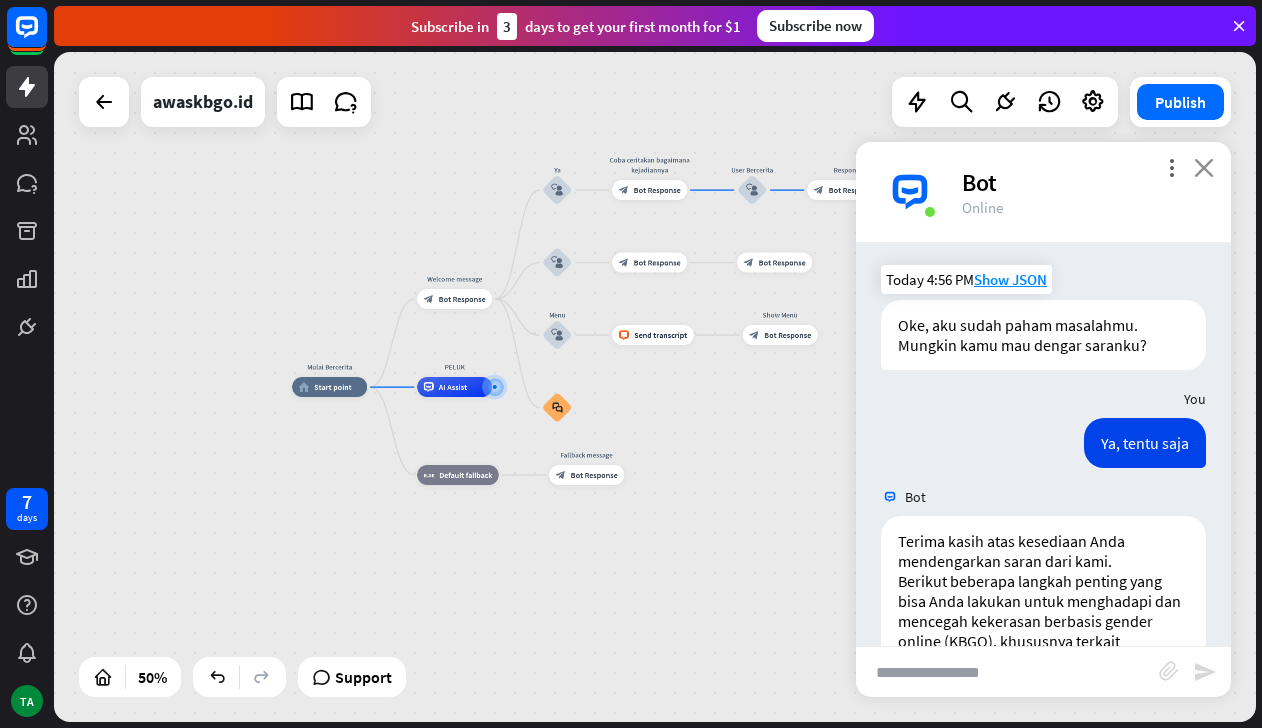 click on "close" at bounding box center [1204, 167] 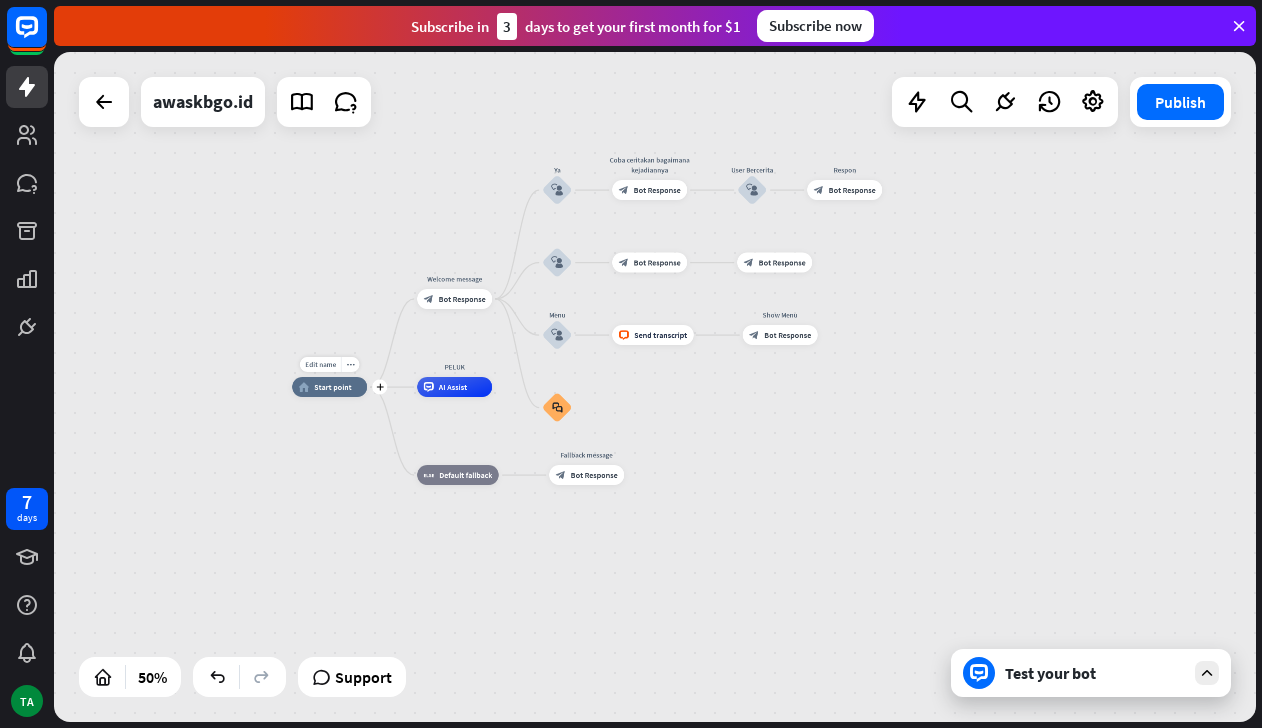 click on "Start point" at bounding box center (333, 387) 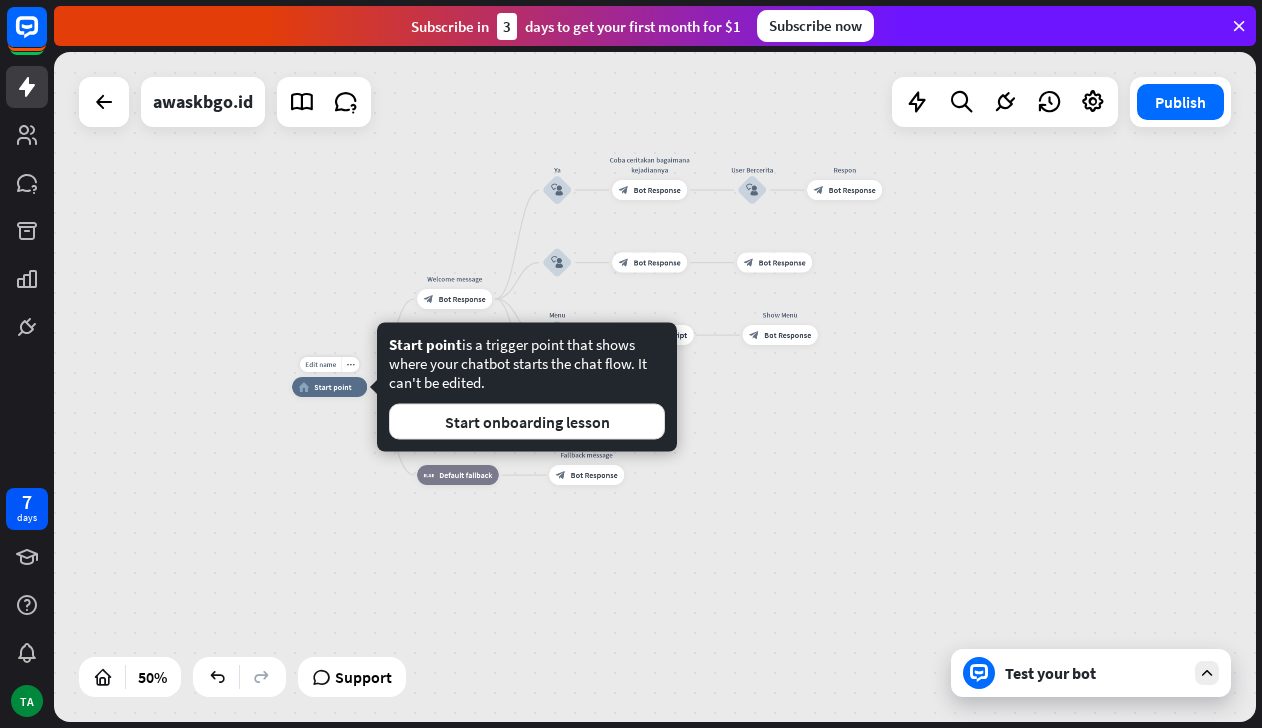 click on "Start point" at bounding box center (333, 387) 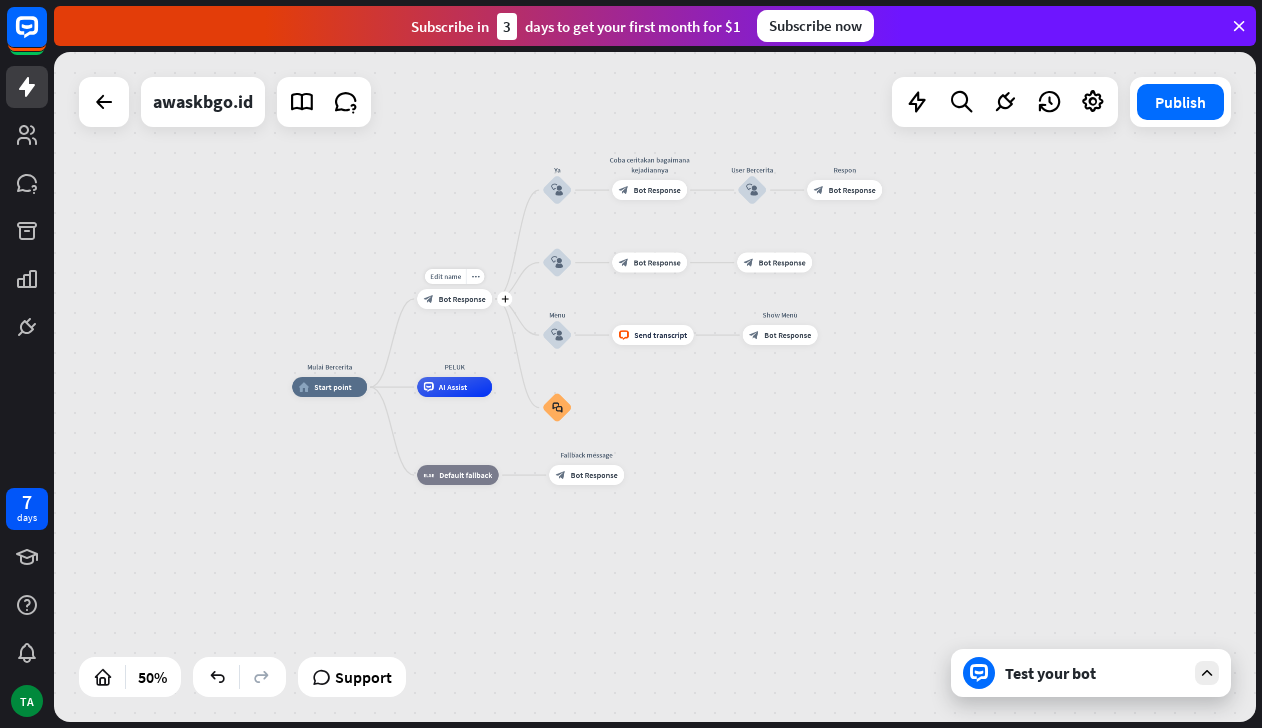 click on "Bot Response" at bounding box center (462, 299) 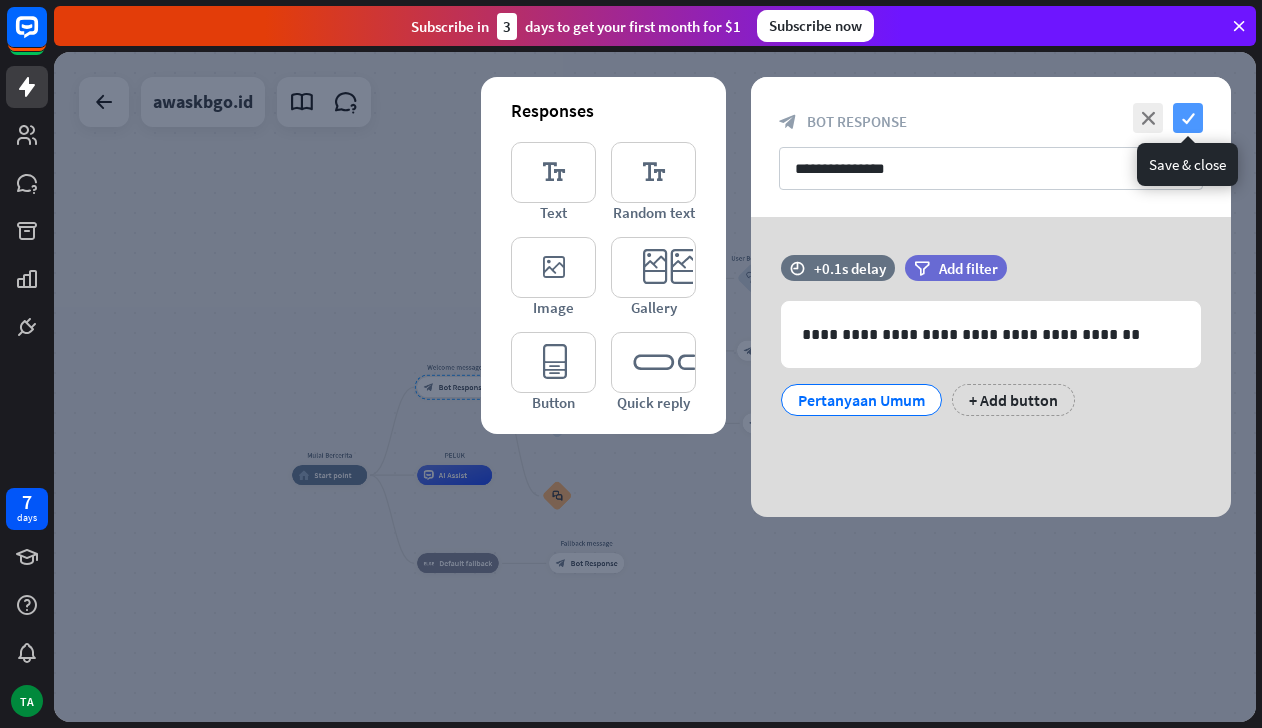 click on "check" at bounding box center (1188, 118) 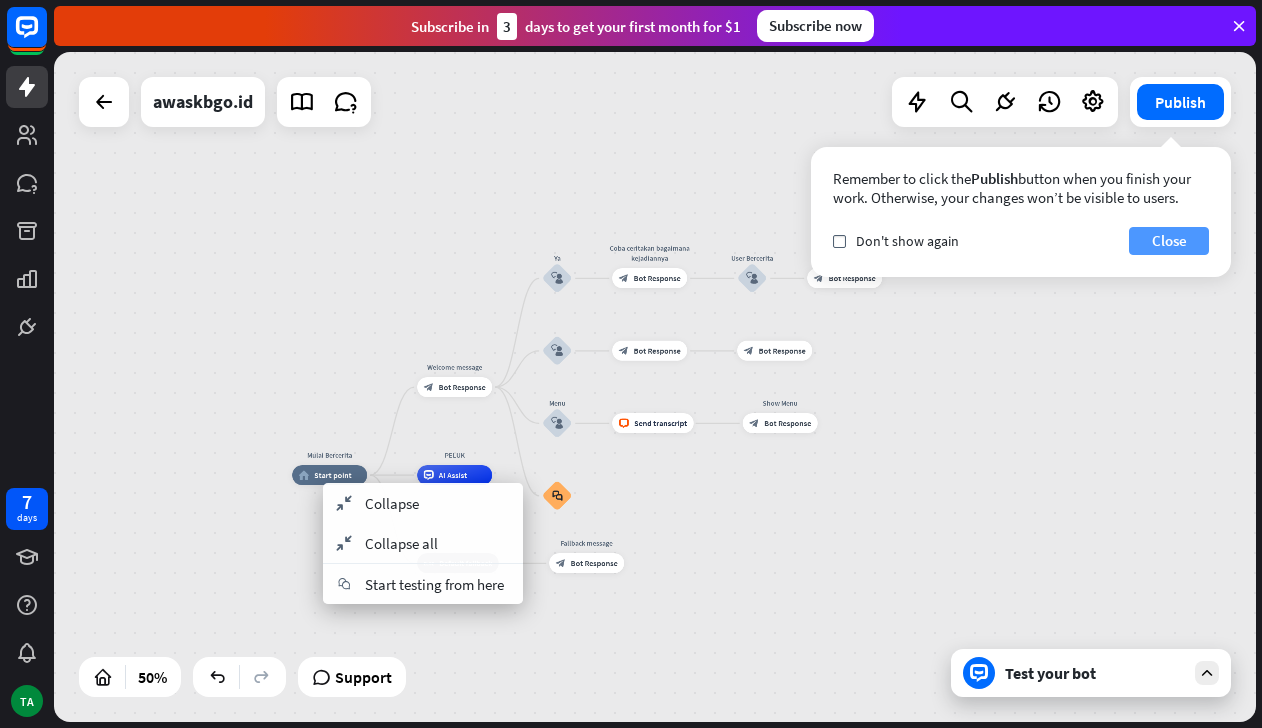 click on "Close" at bounding box center (1169, 241) 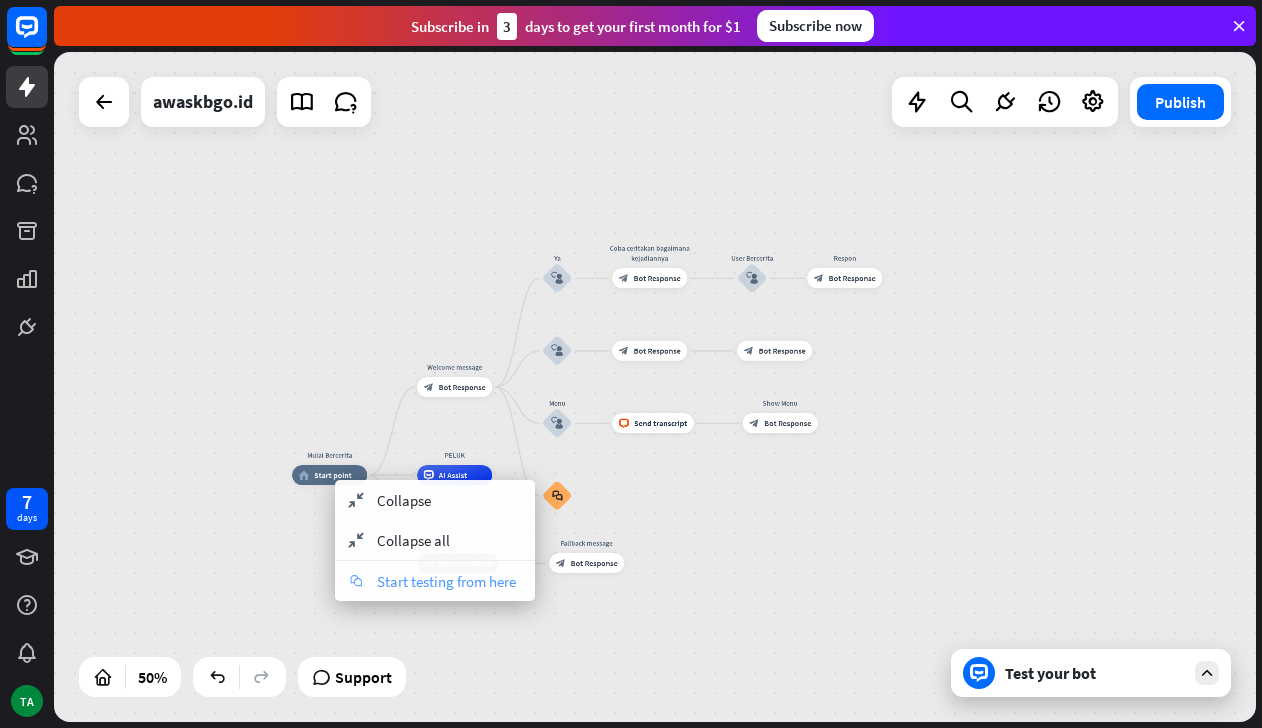 click on "Start testing from here" at bounding box center [446, 581] 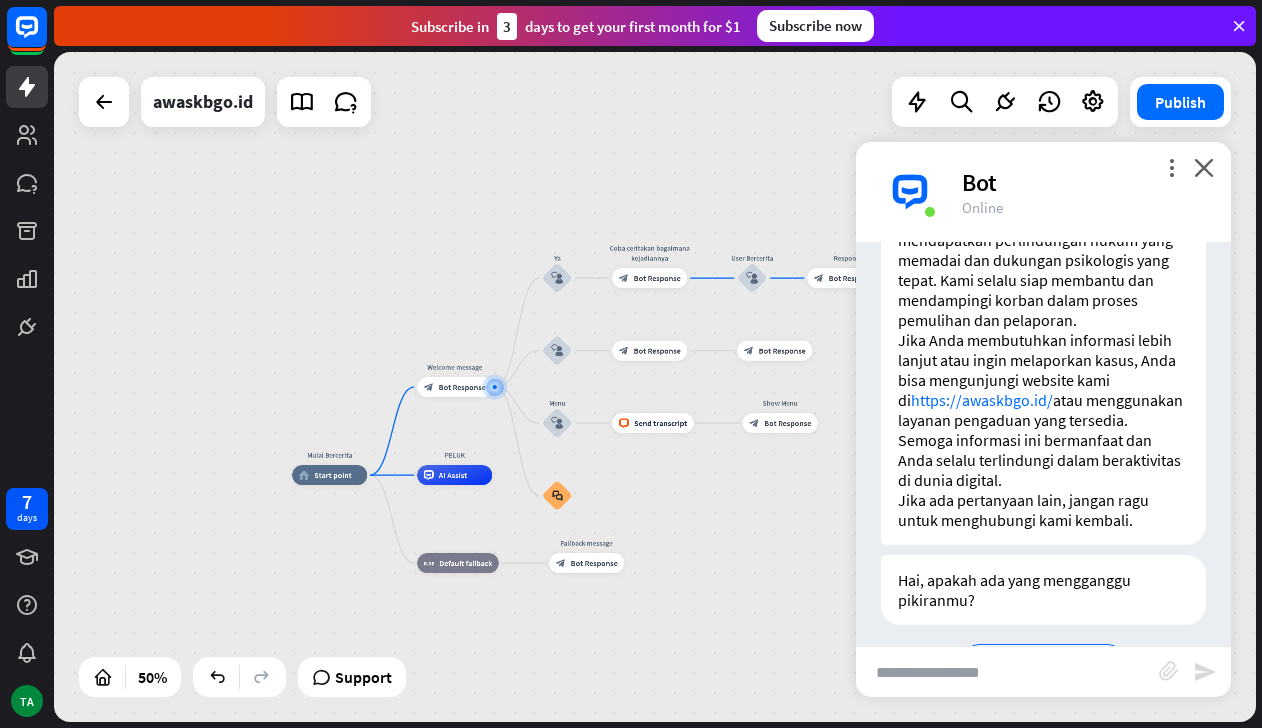 scroll, scrollTop: 1340, scrollLeft: 0, axis: vertical 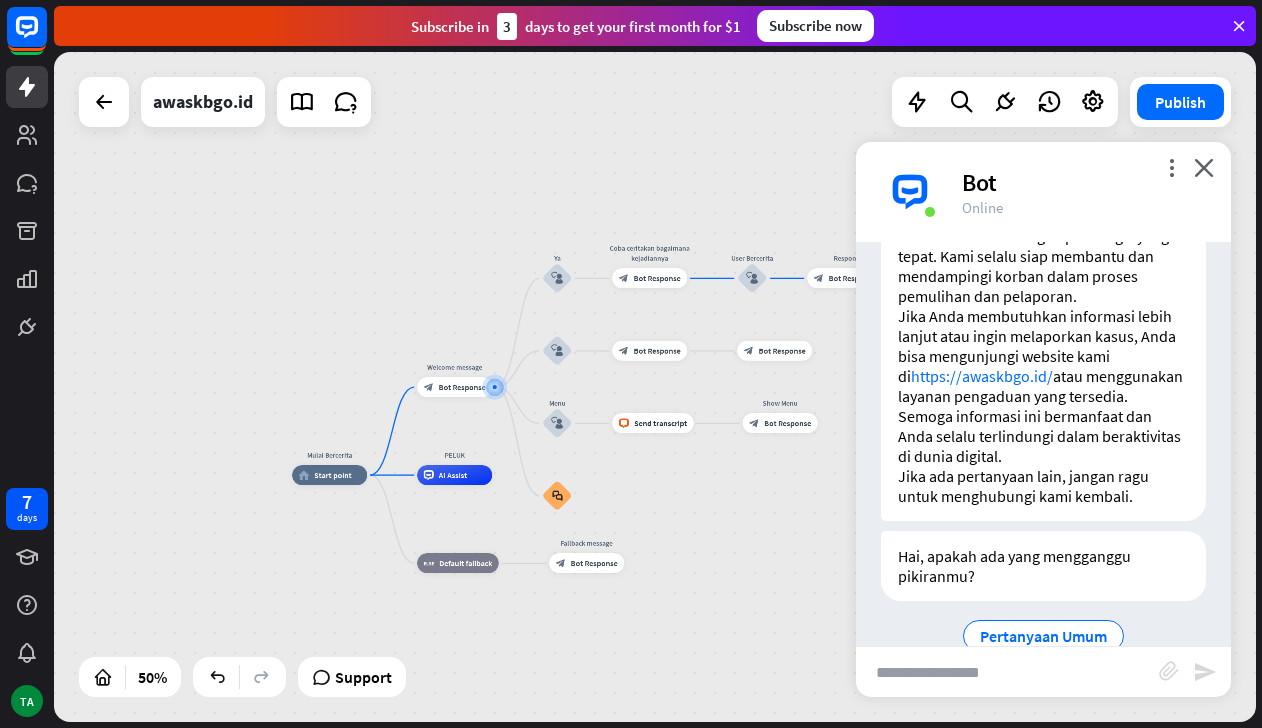 click at bounding box center (1007, 672) 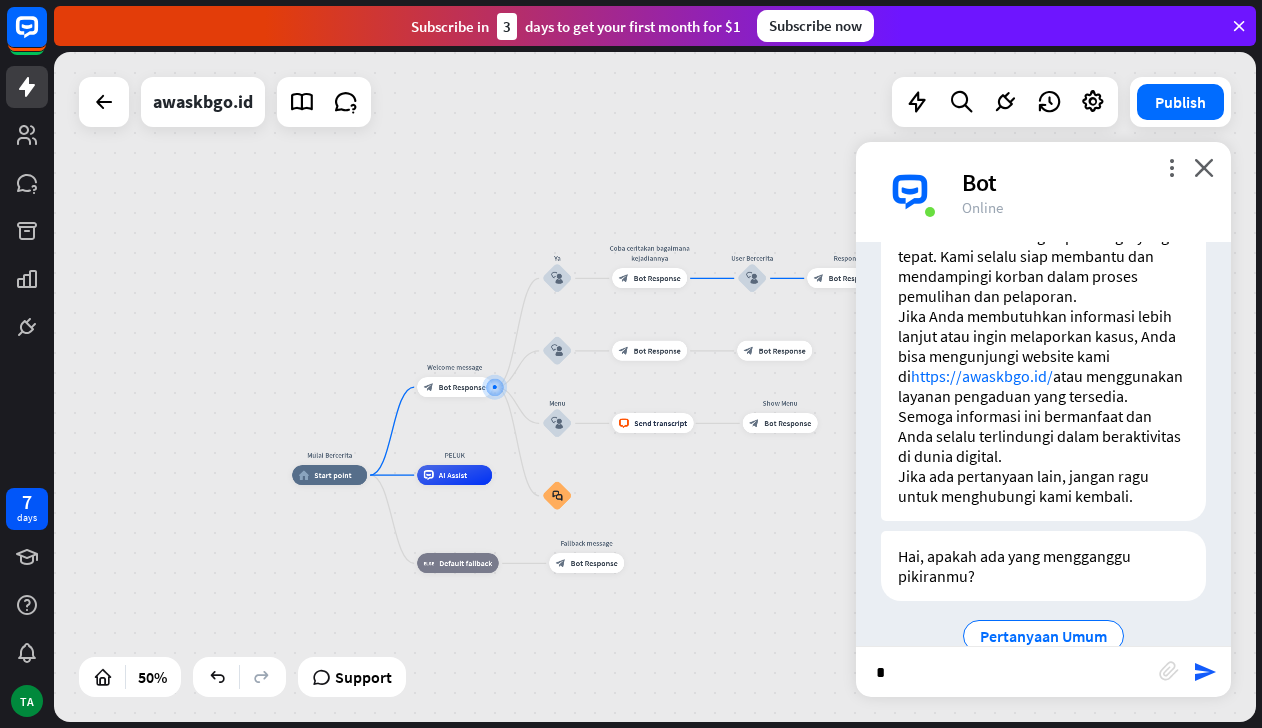type on "**" 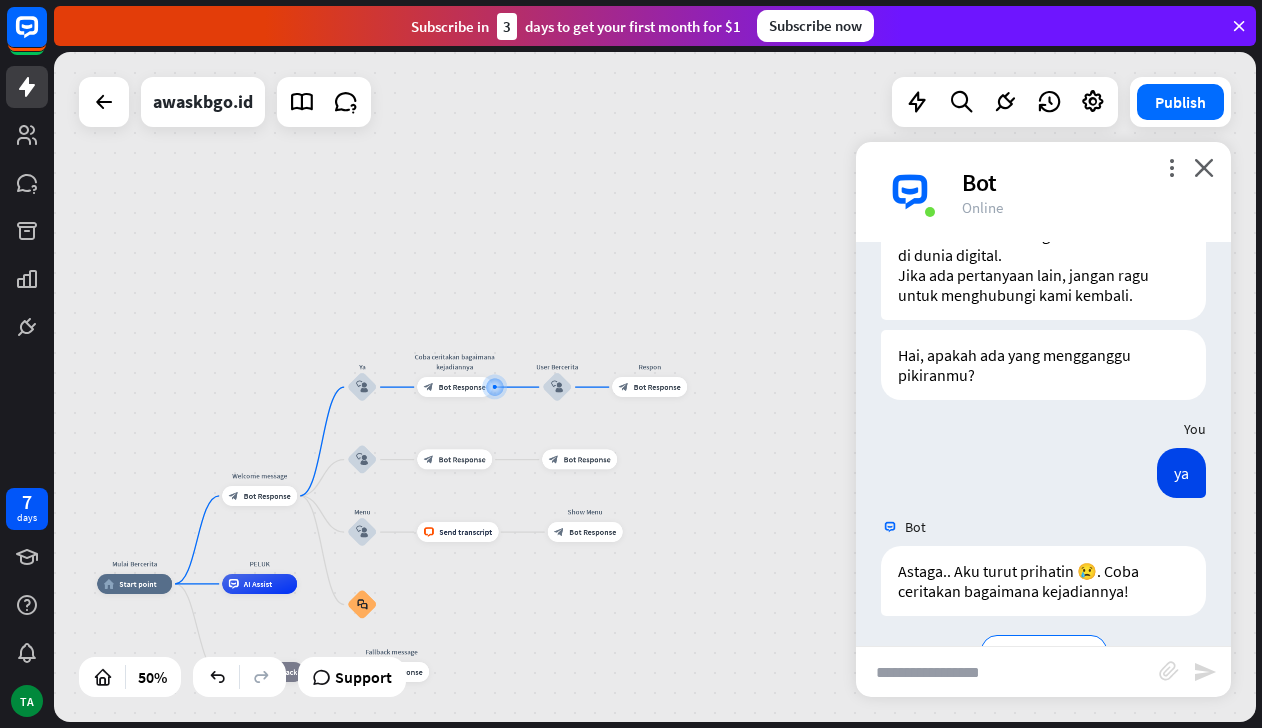 scroll, scrollTop: 1556, scrollLeft: 0, axis: vertical 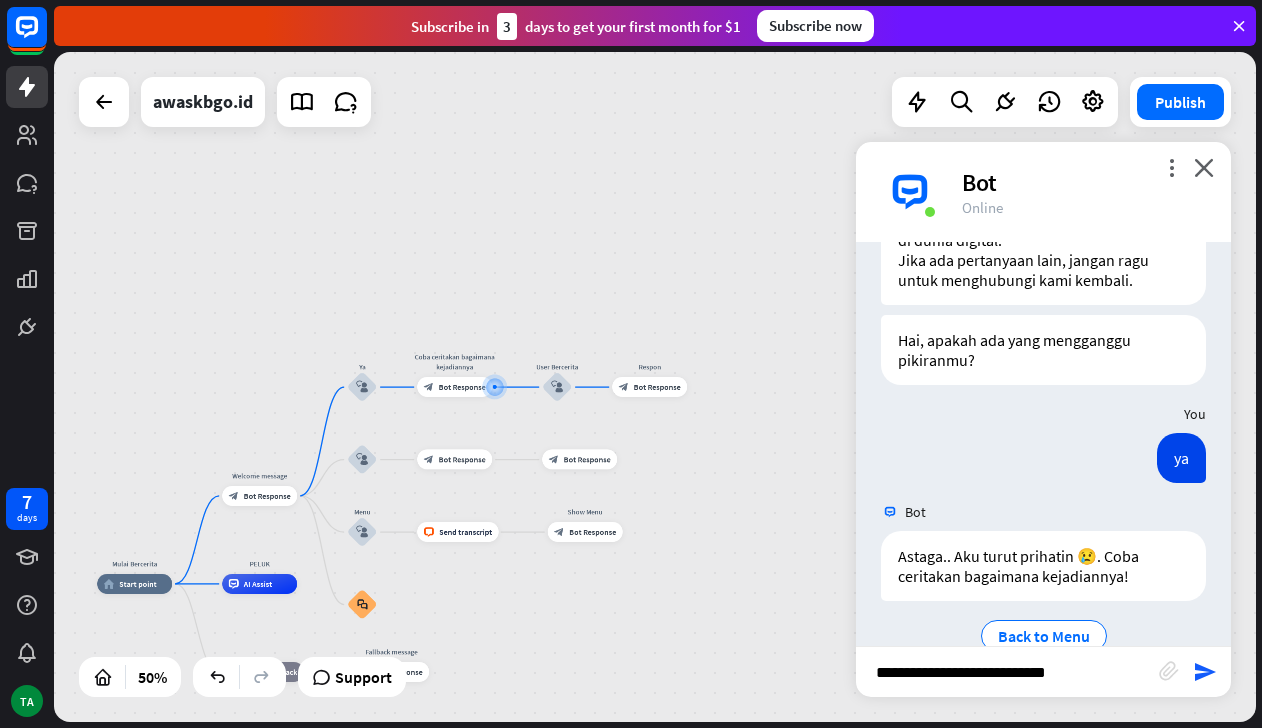 type on "**********" 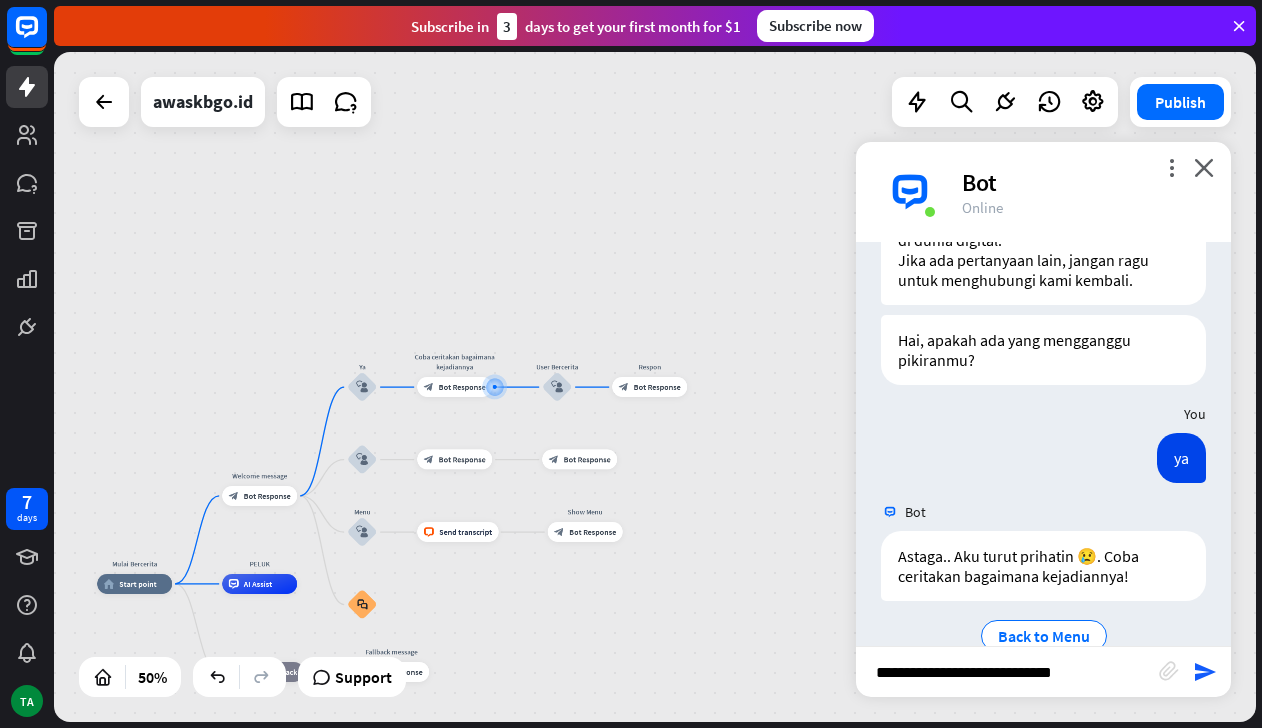 type 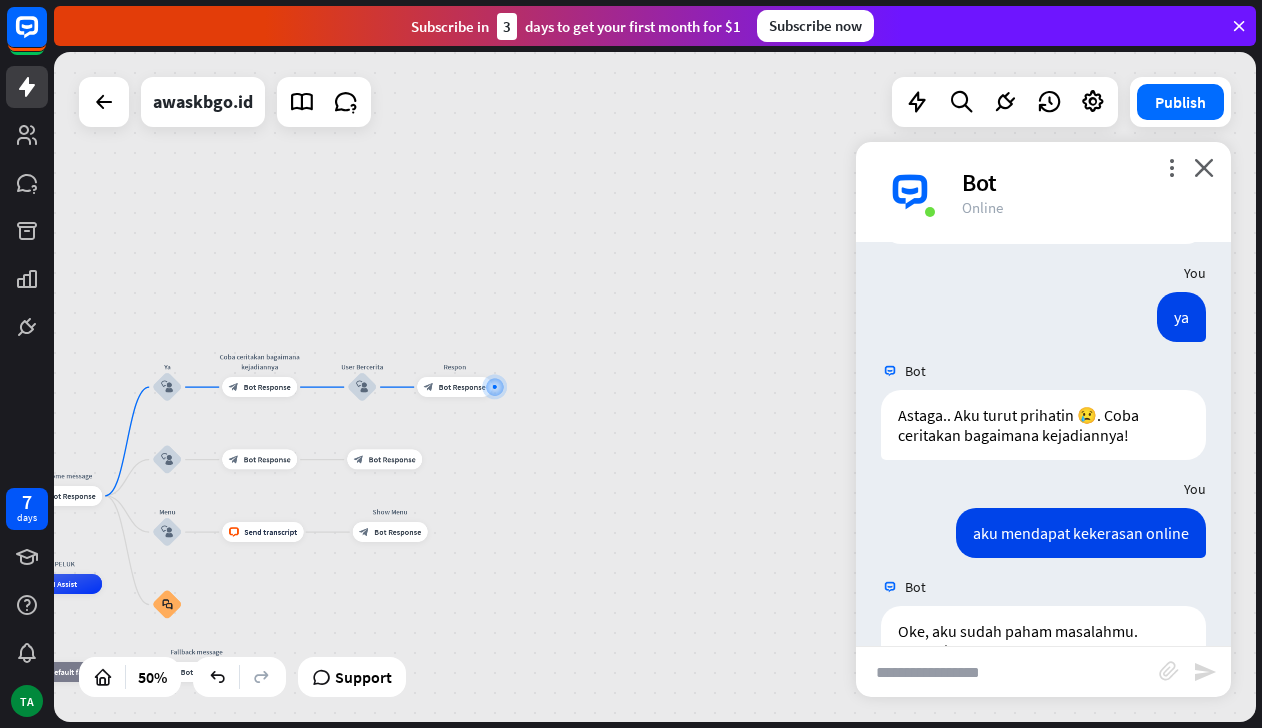 scroll, scrollTop: 1772, scrollLeft: 0, axis: vertical 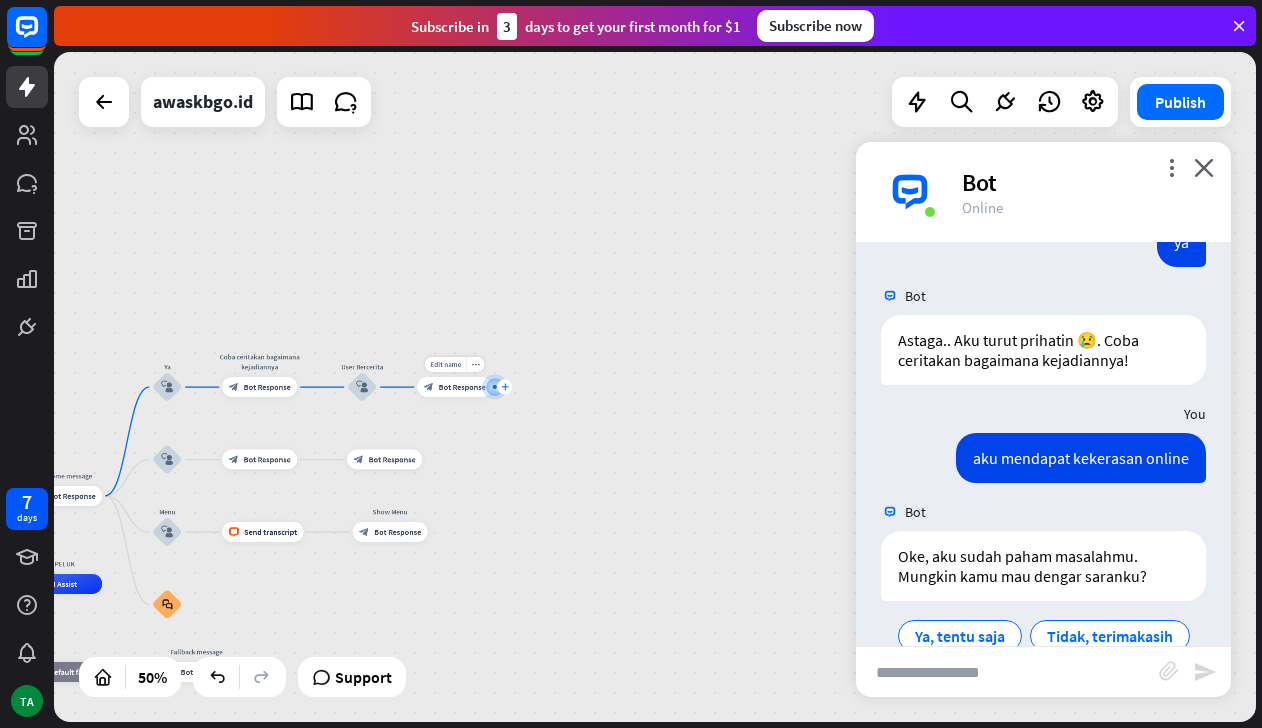 click on "plus" at bounding box center [505, 387] 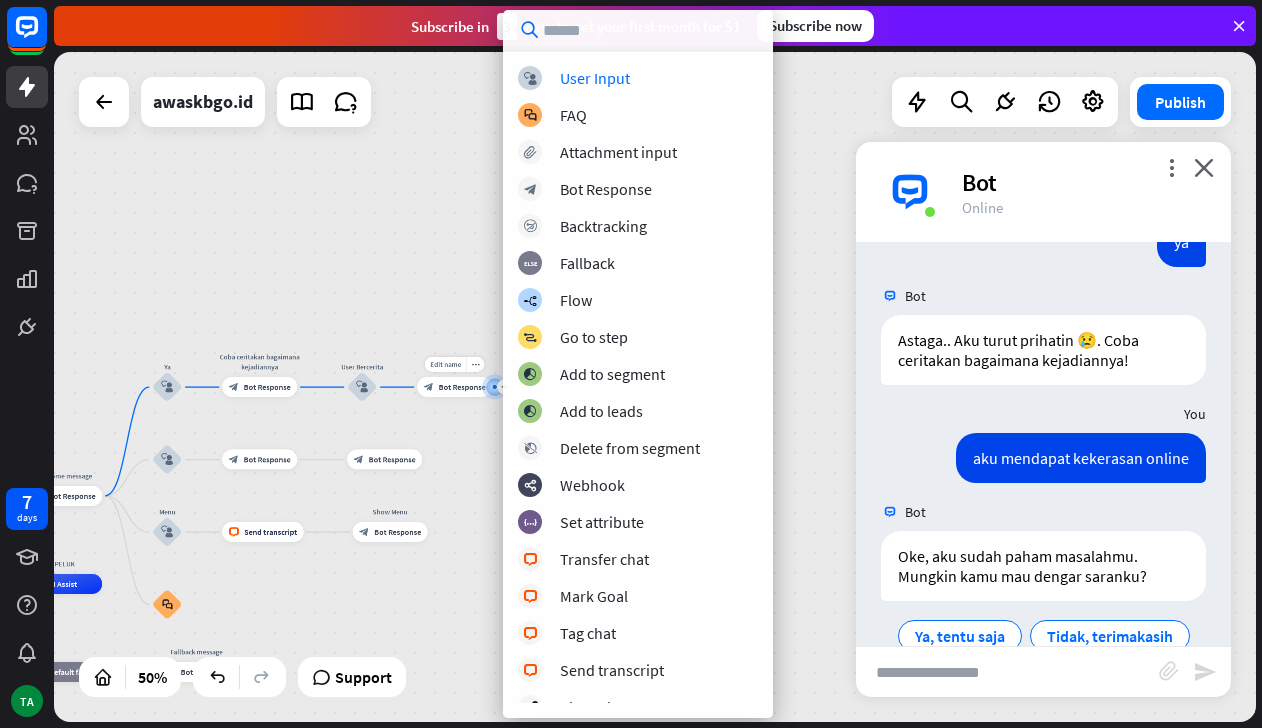 click on "Bot Response" at bounding box center (462, 387) 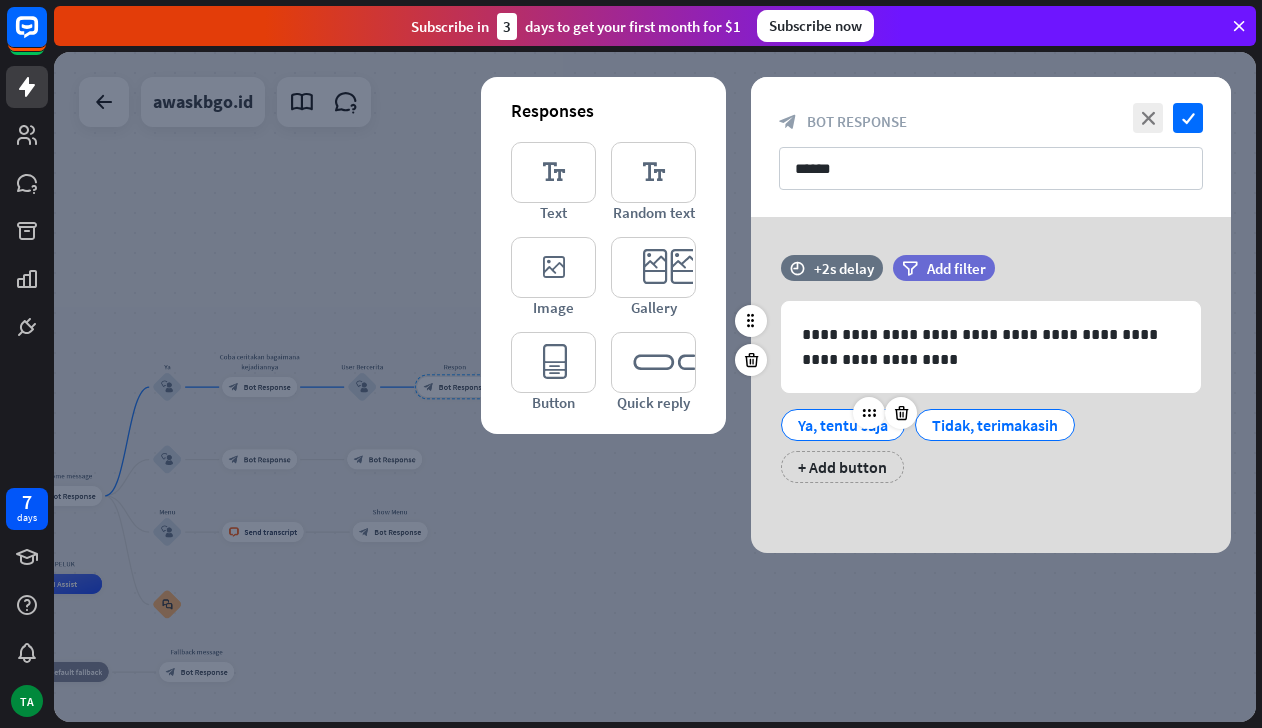 click on "Ya, tentu saja" at bounding box center [843, 425] 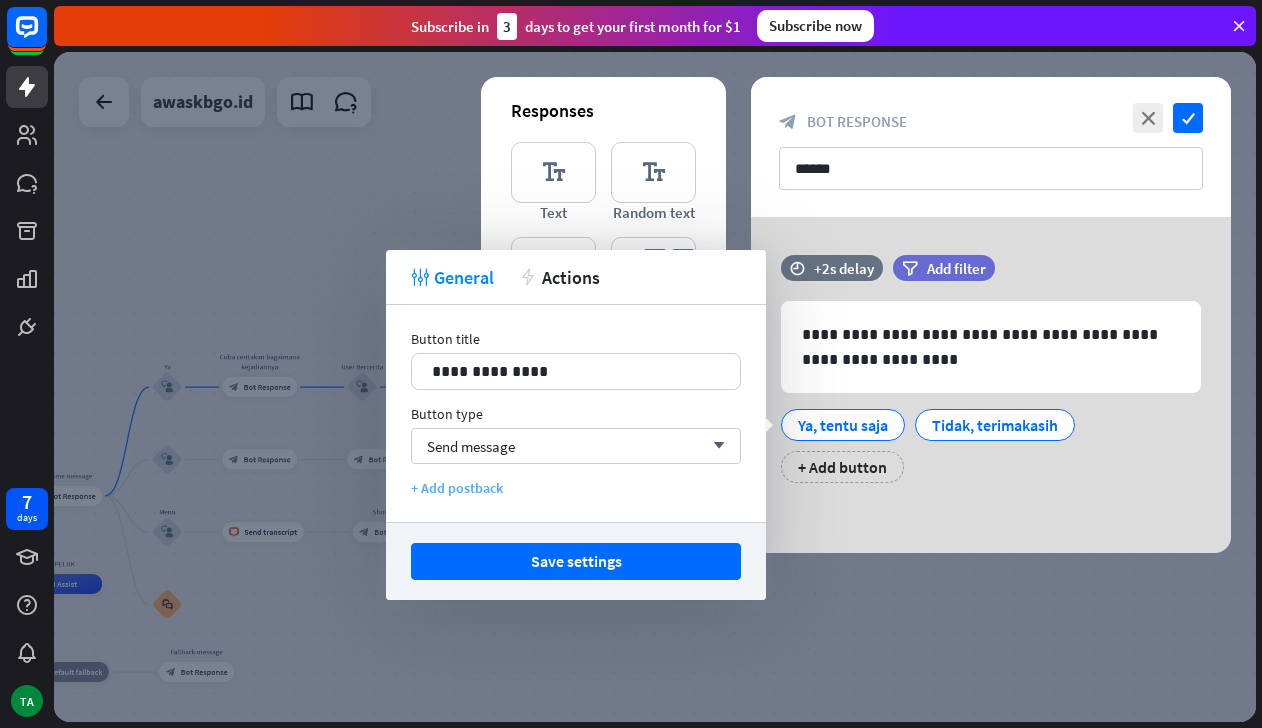 click on "+ Add postback" at bounding box center [576, 488] 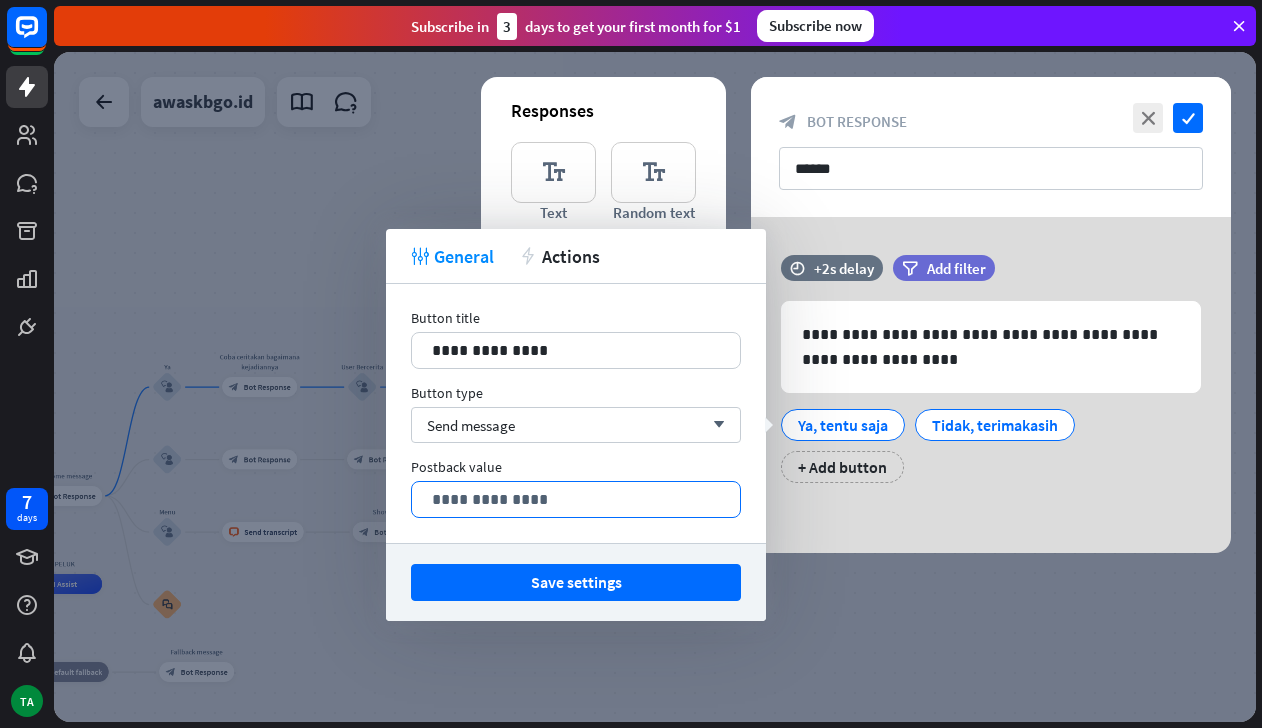 click on "**********" at bounding box center [576, 499] 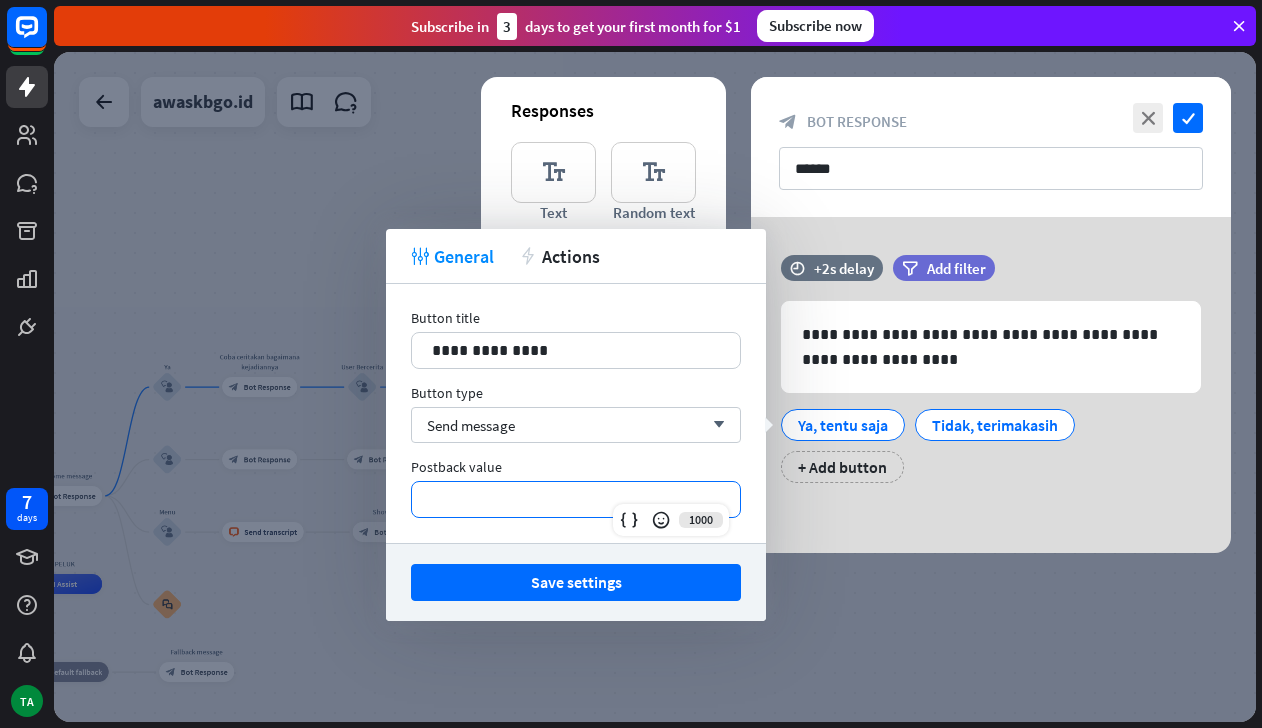 click on "Save settings" at bounding box center [576, 582] 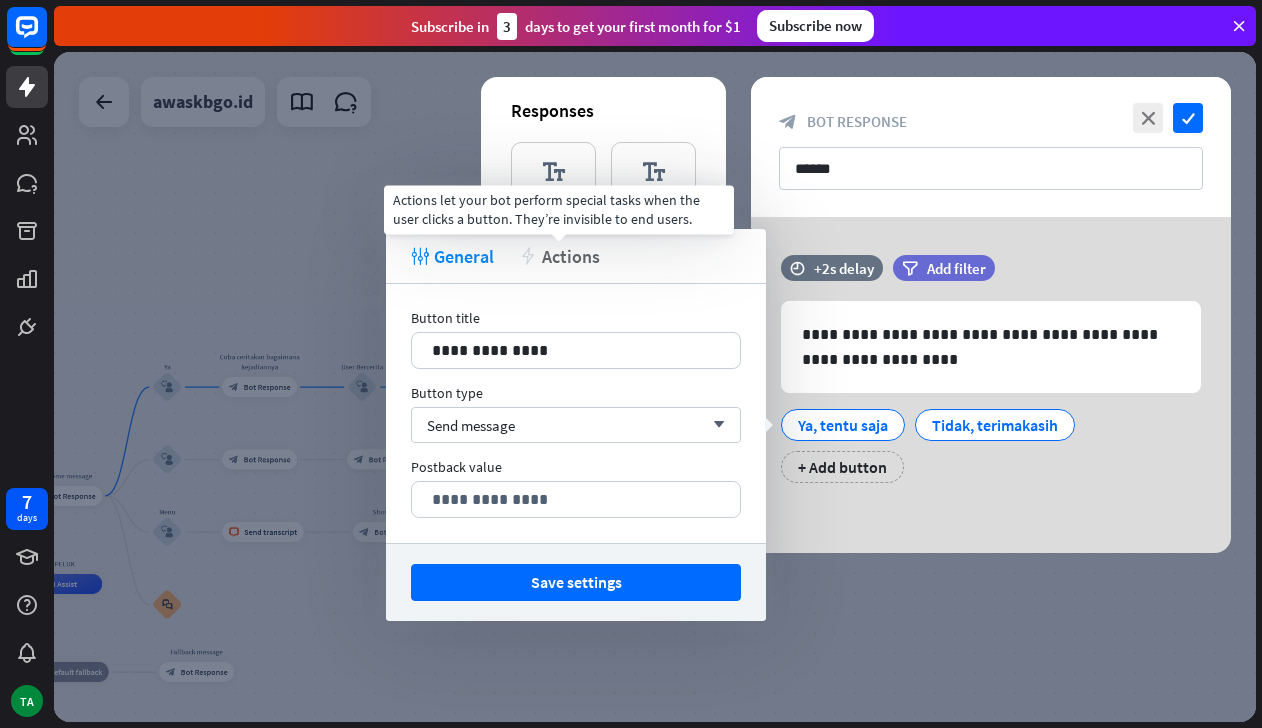 click on "Actions" at bounding box center (571, 256) 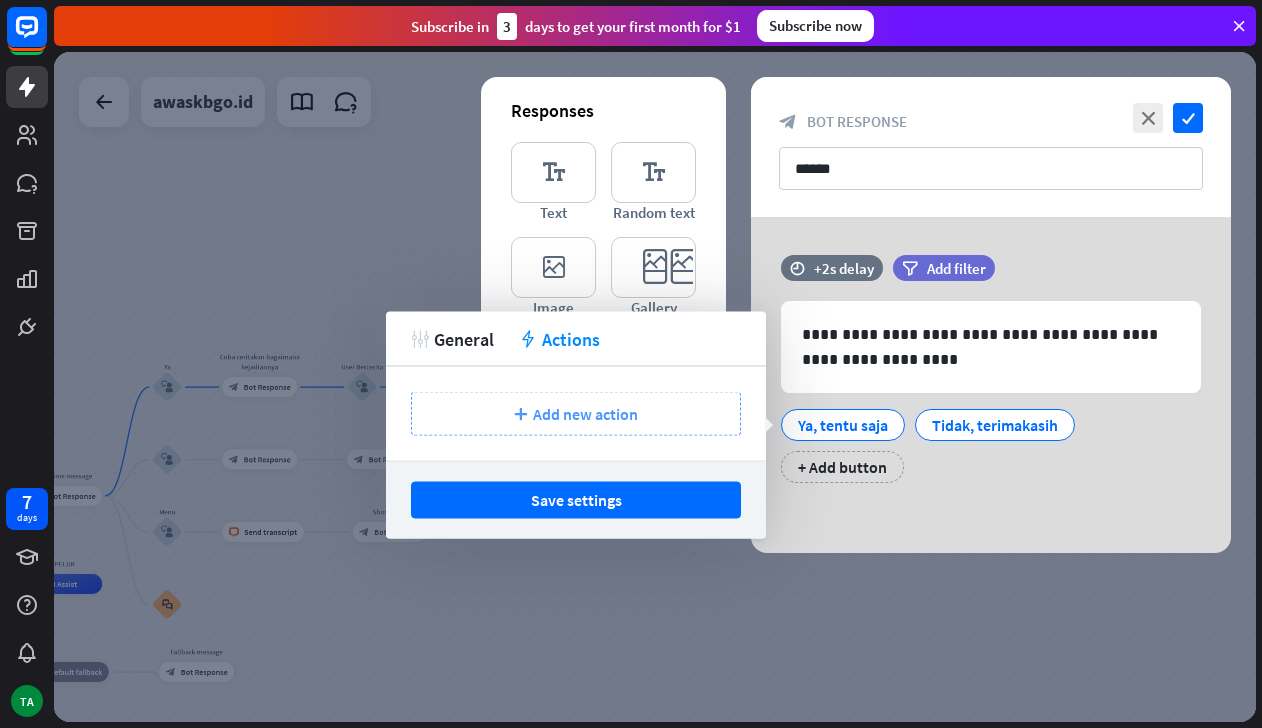 click on "Add new action" at bounding box center [585, 414] 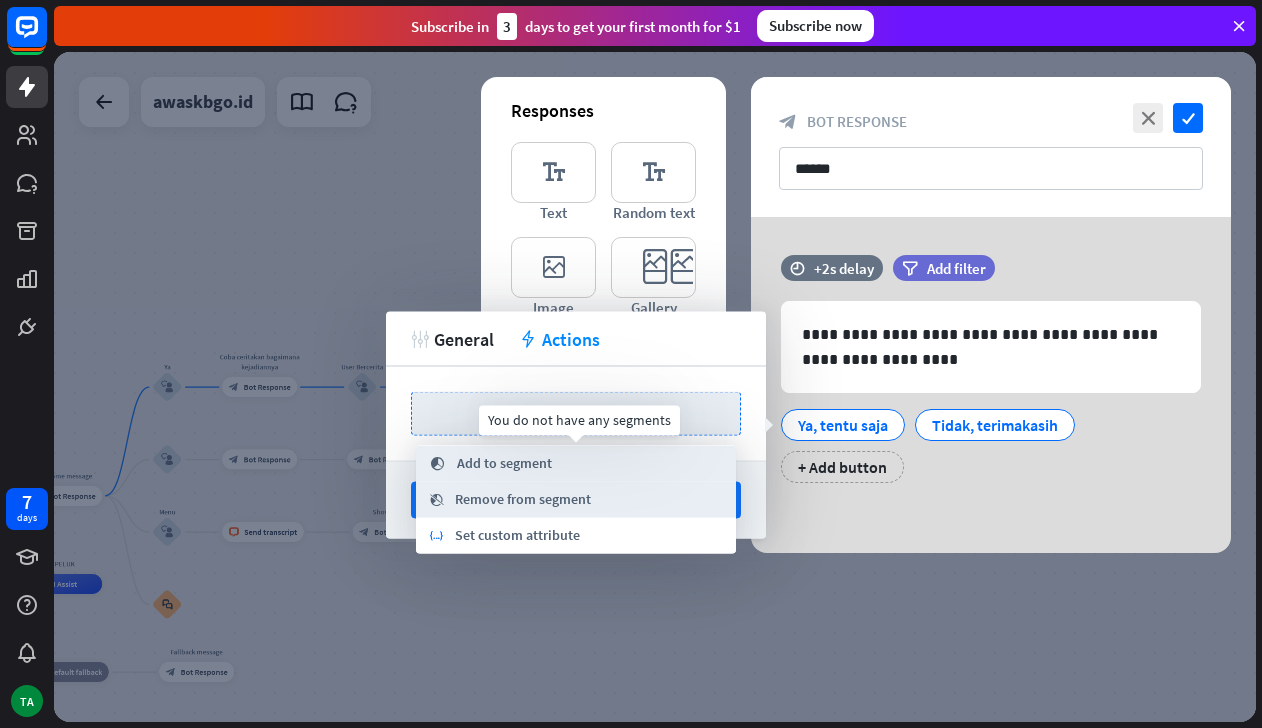 click on "Add to segment" at bounding box center [504, 464] 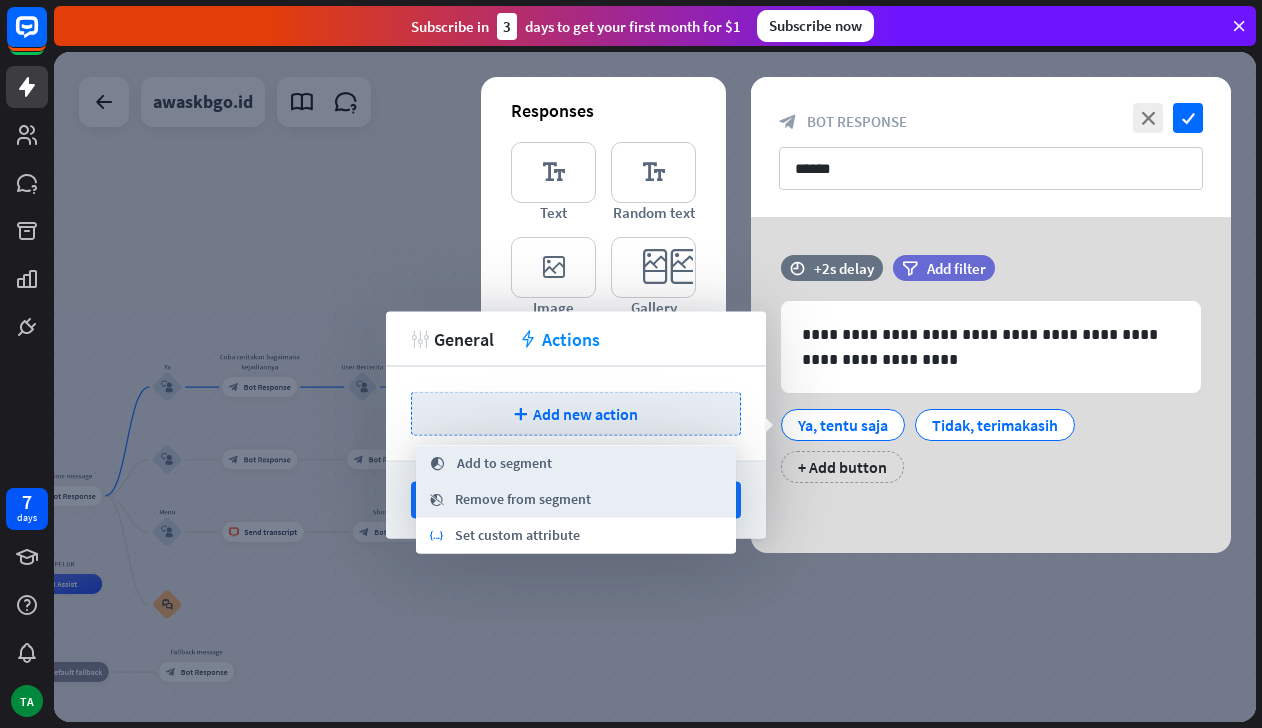 click on "**********" at bounding box center (991, 385) 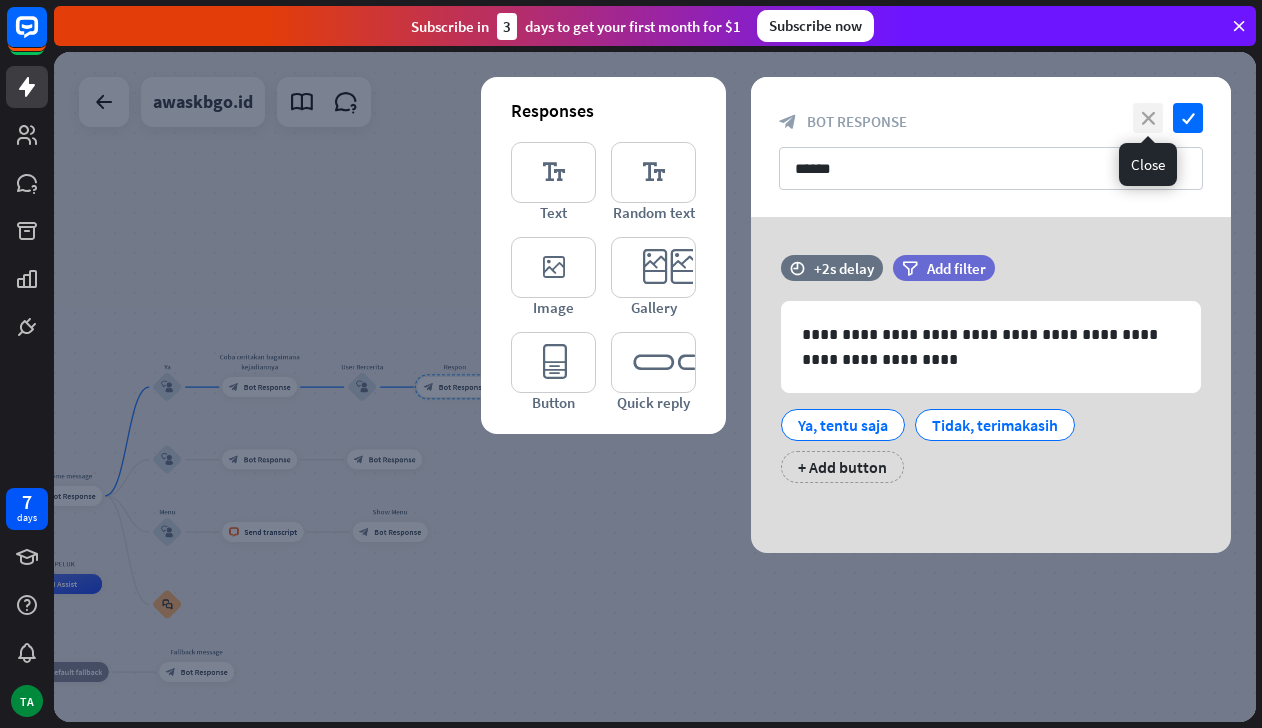 click on "close" at bounding box center (1148, 118) 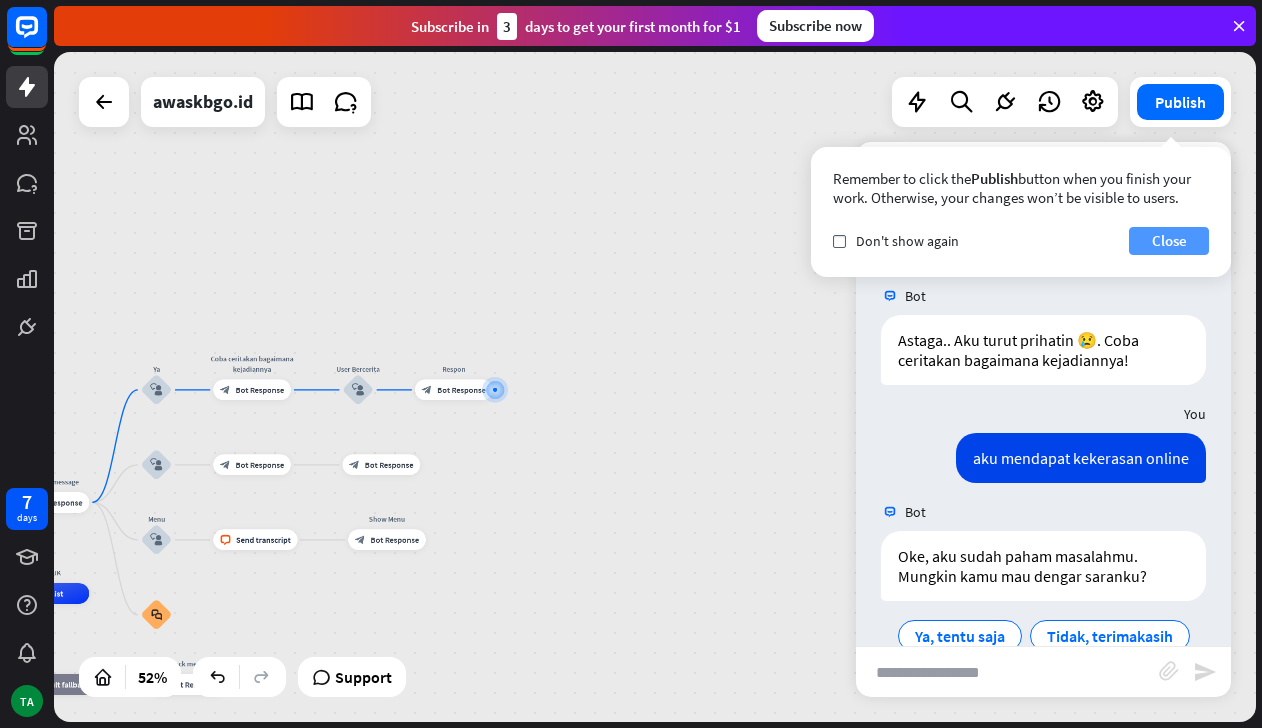 click on "Close" at bounding box center (1169, 241) 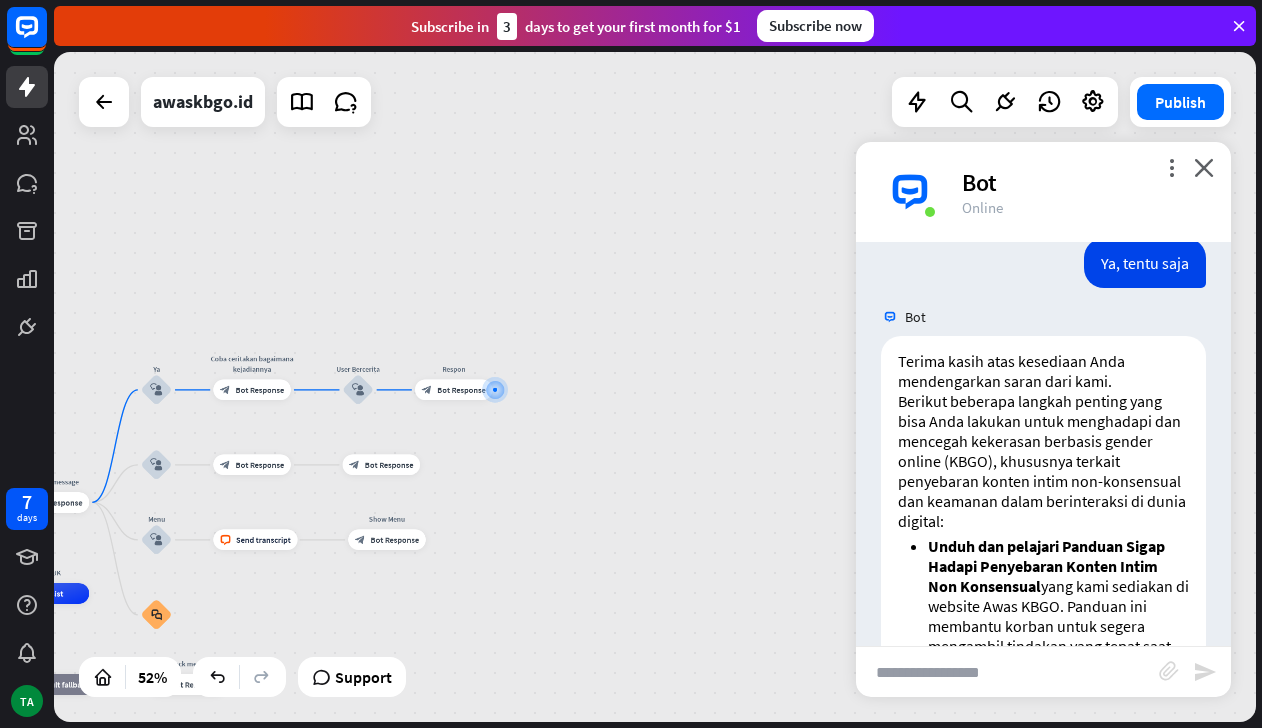 scroll, scrollTop: 0, scrollLeft: 0, axis: both 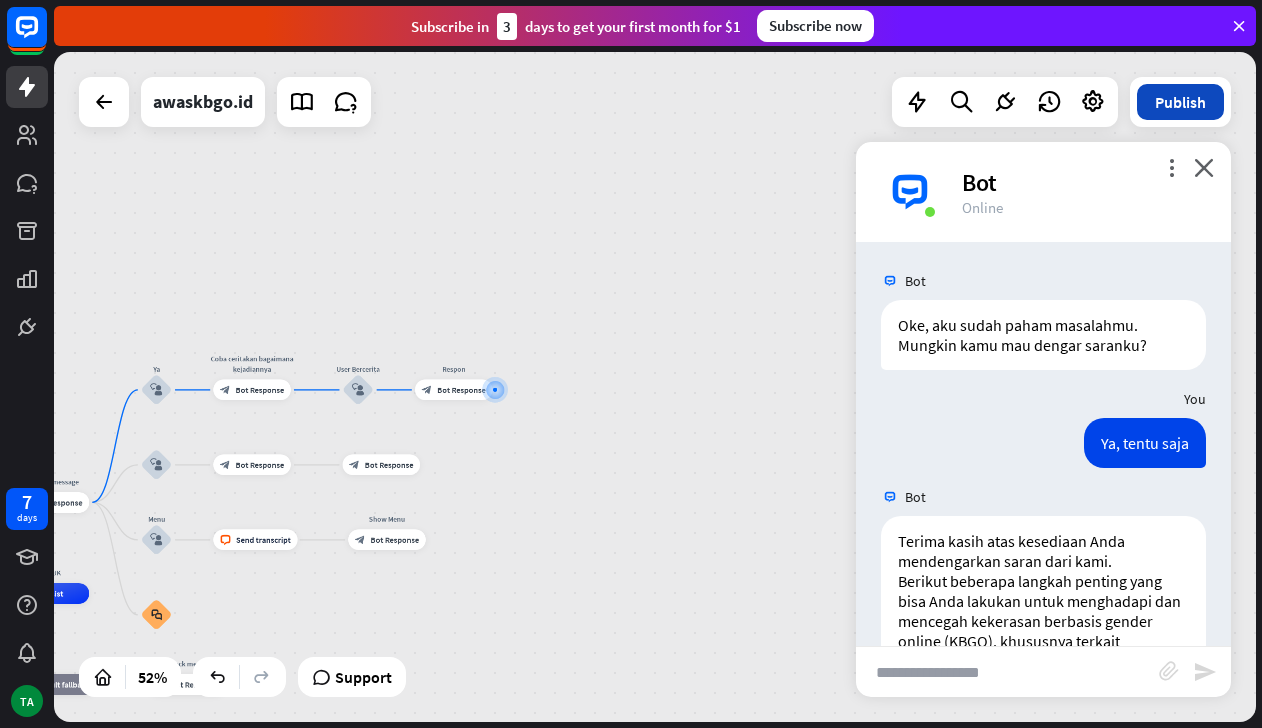 click on "Publish" at bounding box center [1180, 102] 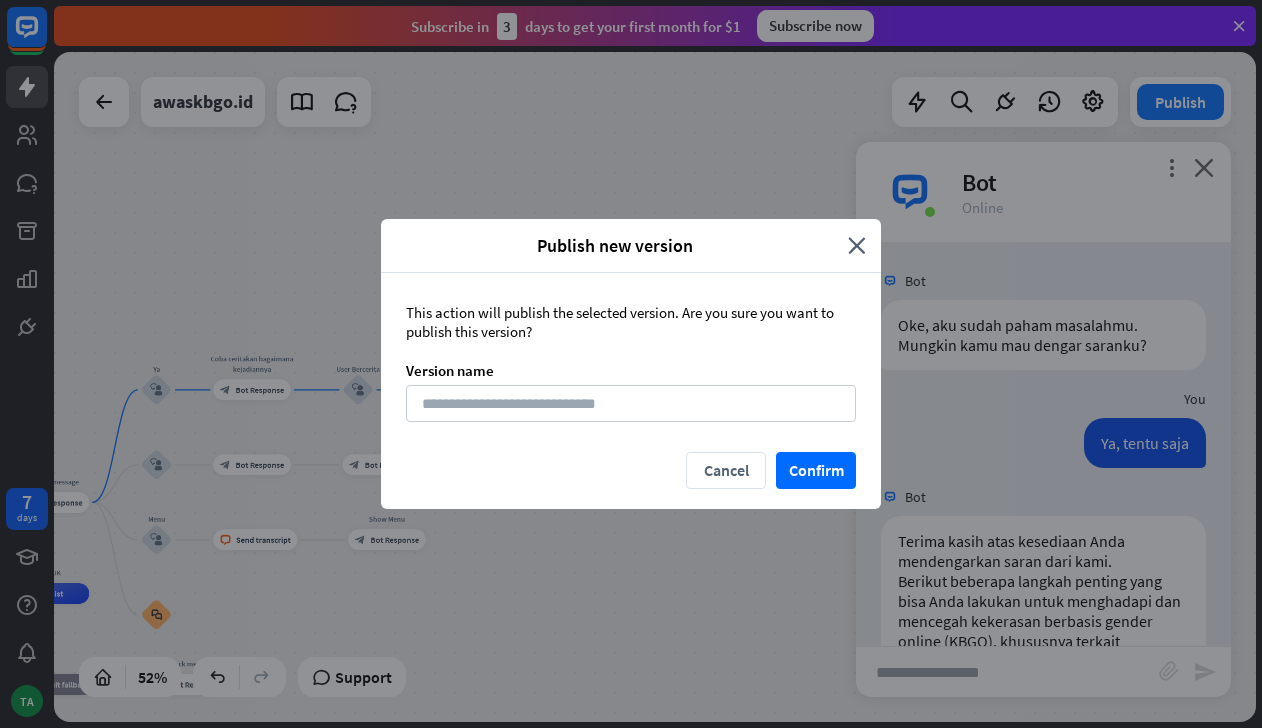 click on "Publish new version
close" at bounding box center (631, 246) 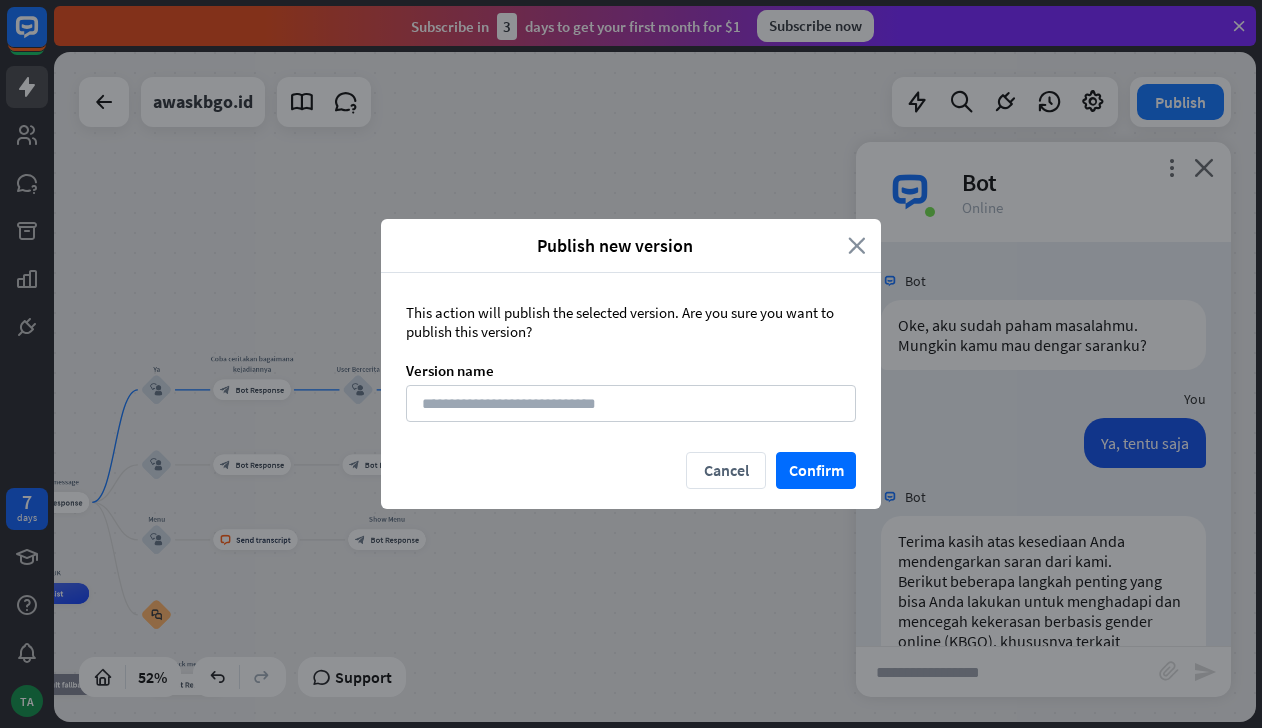 click on "close" at bounding box center (857, 245) 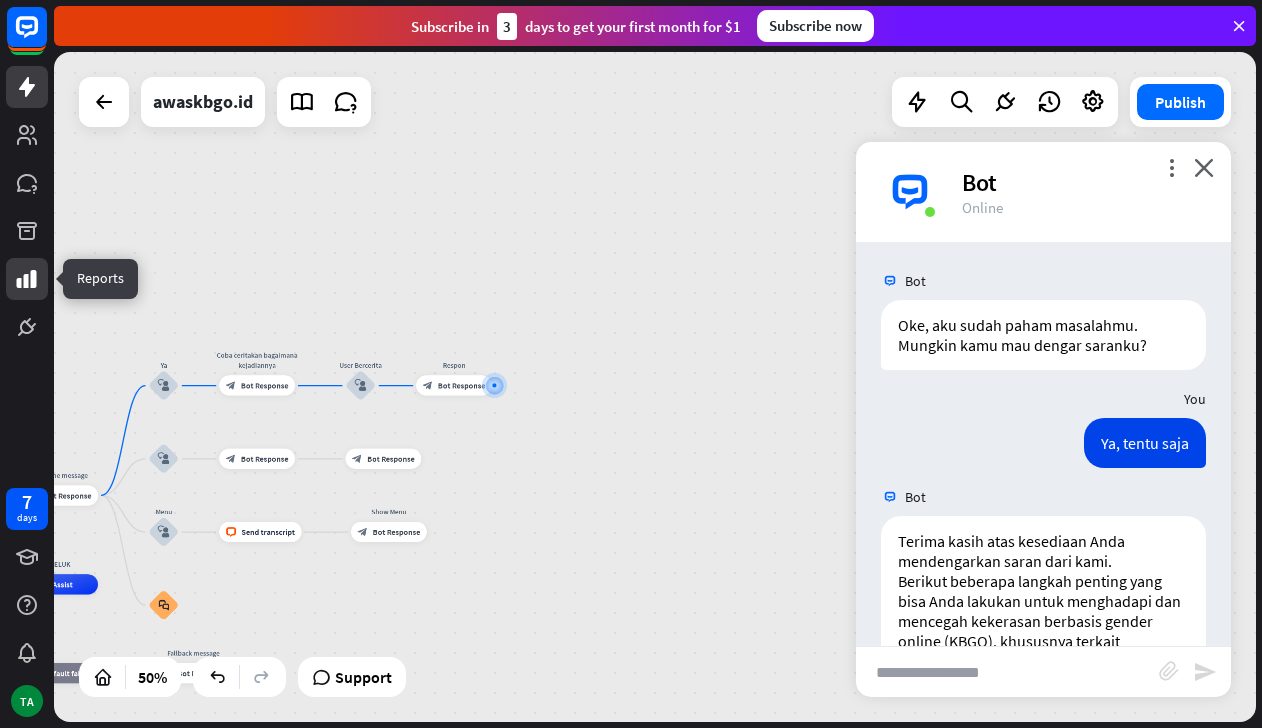 click 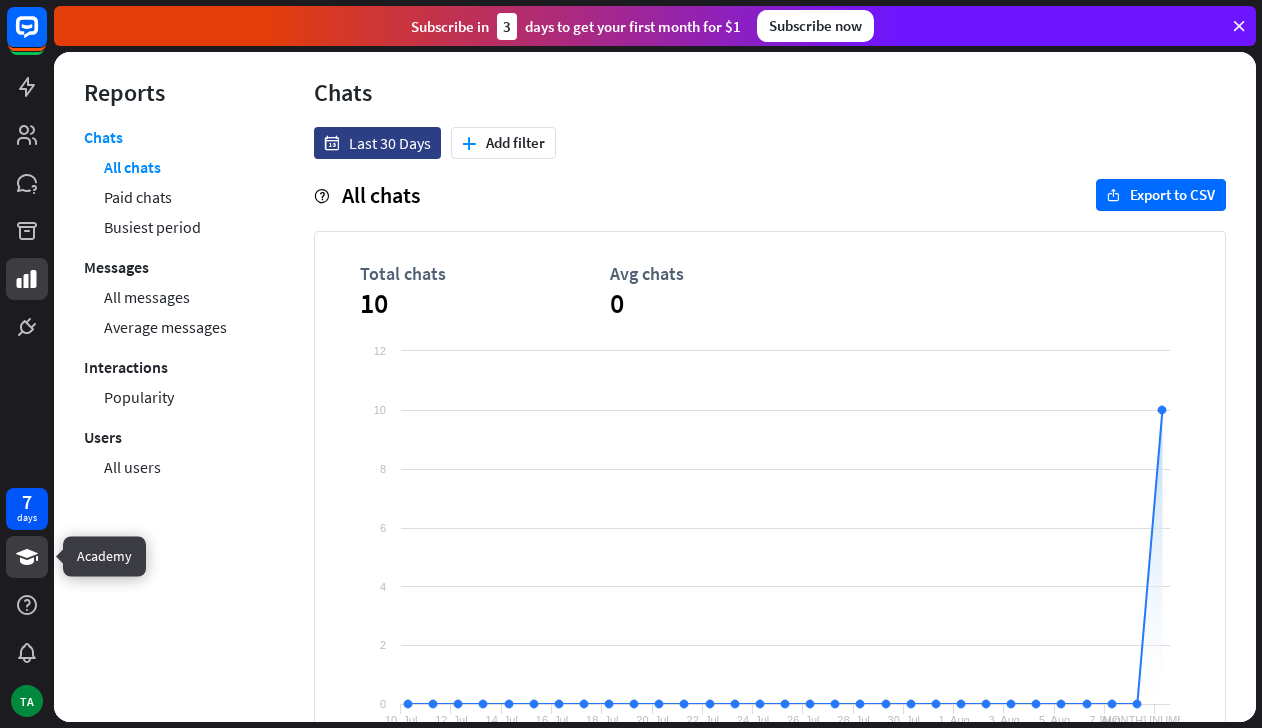click 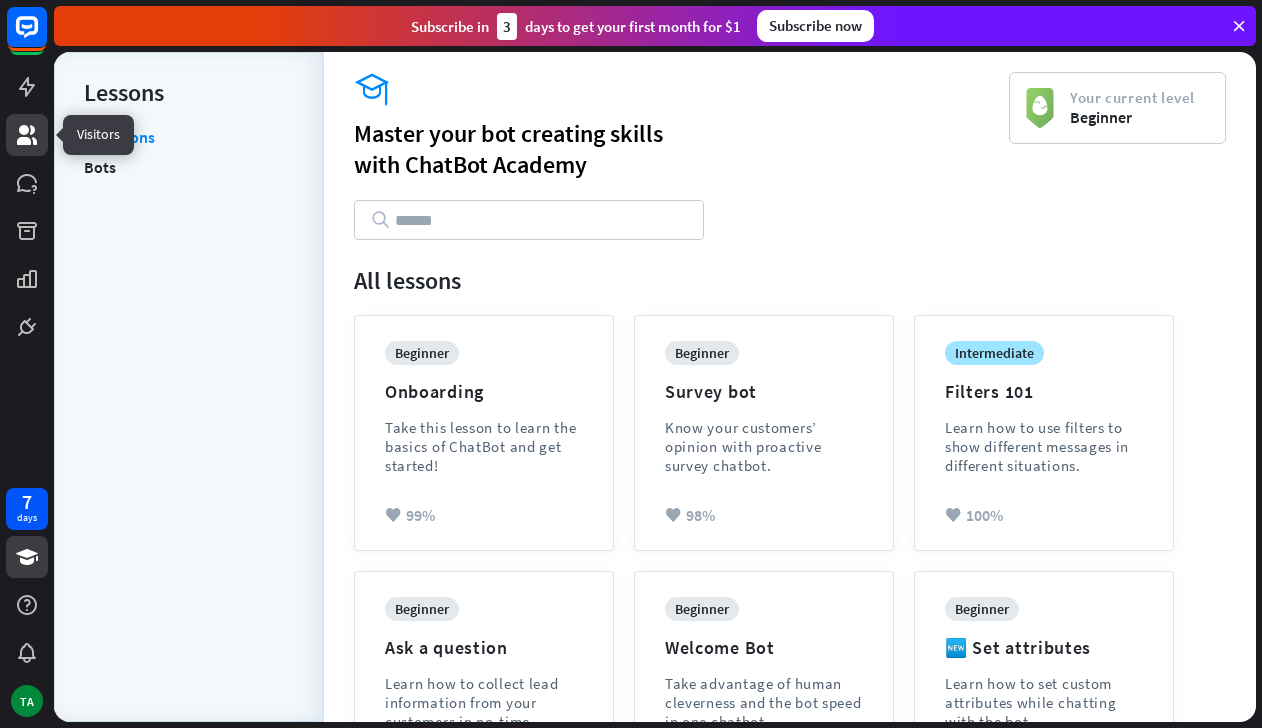 click 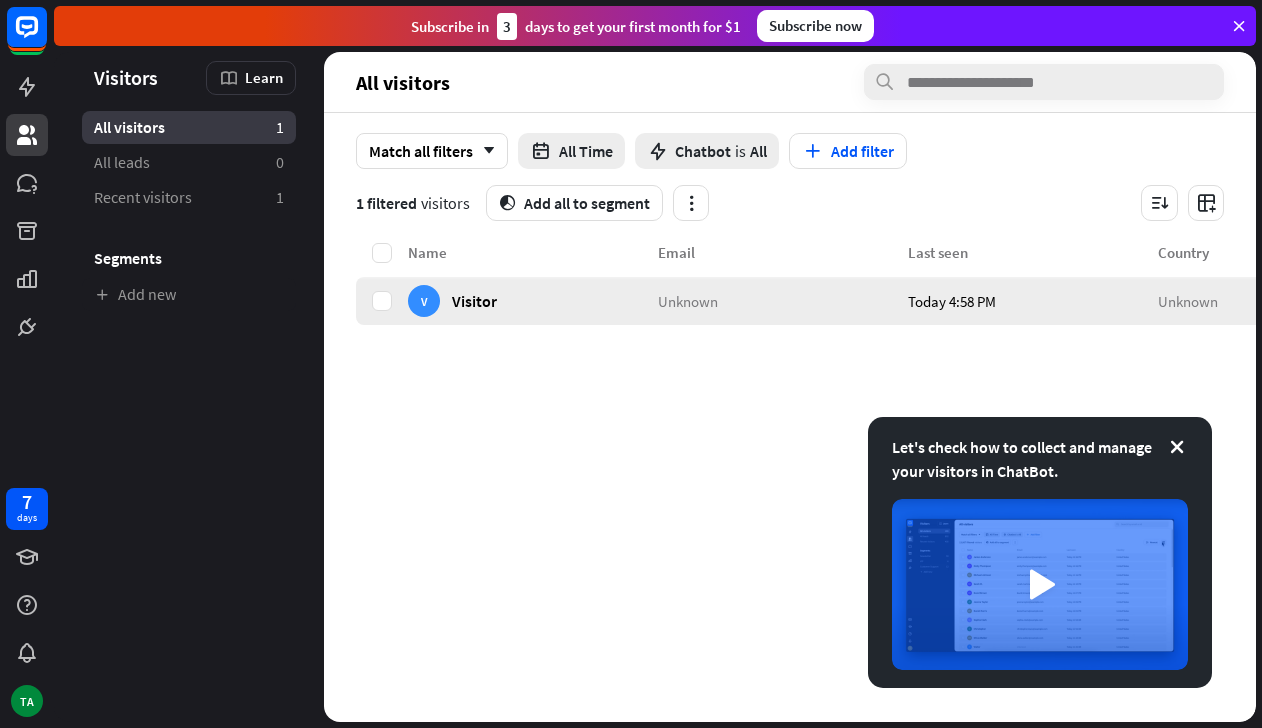 click on "V
Visitor" at bounding box center (533, 301) 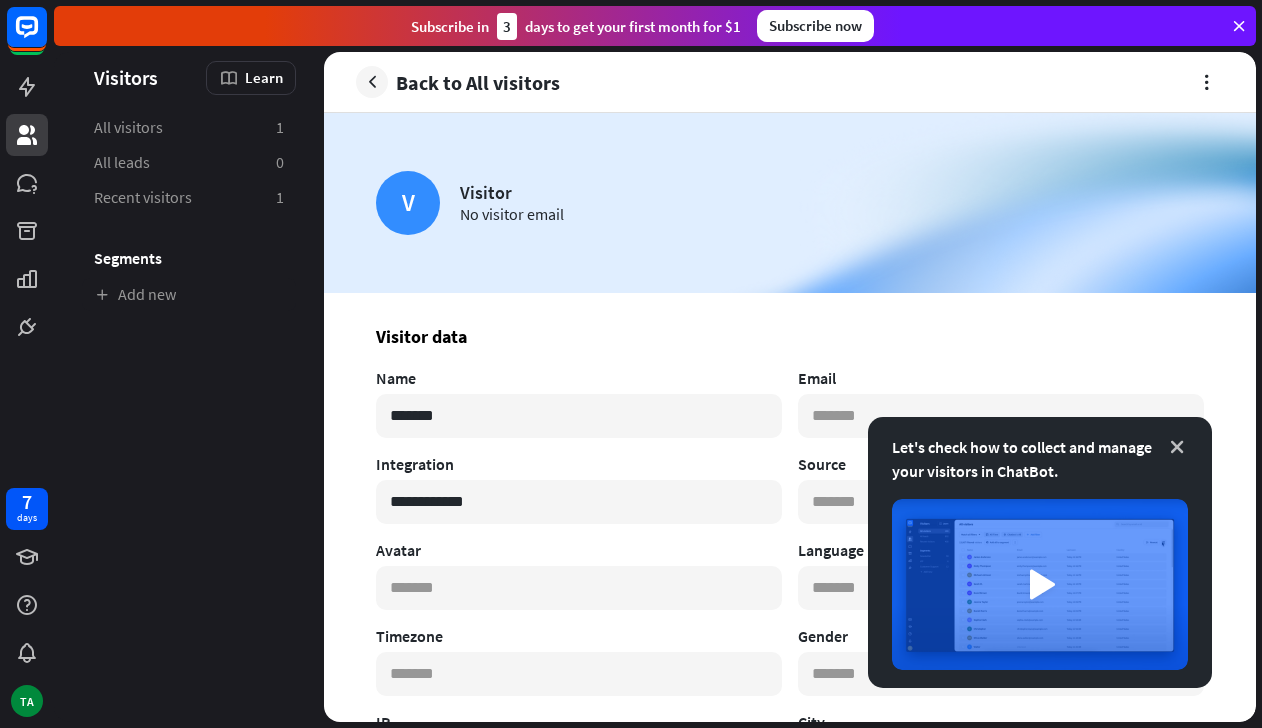 click at bounding box center (1177, 447) 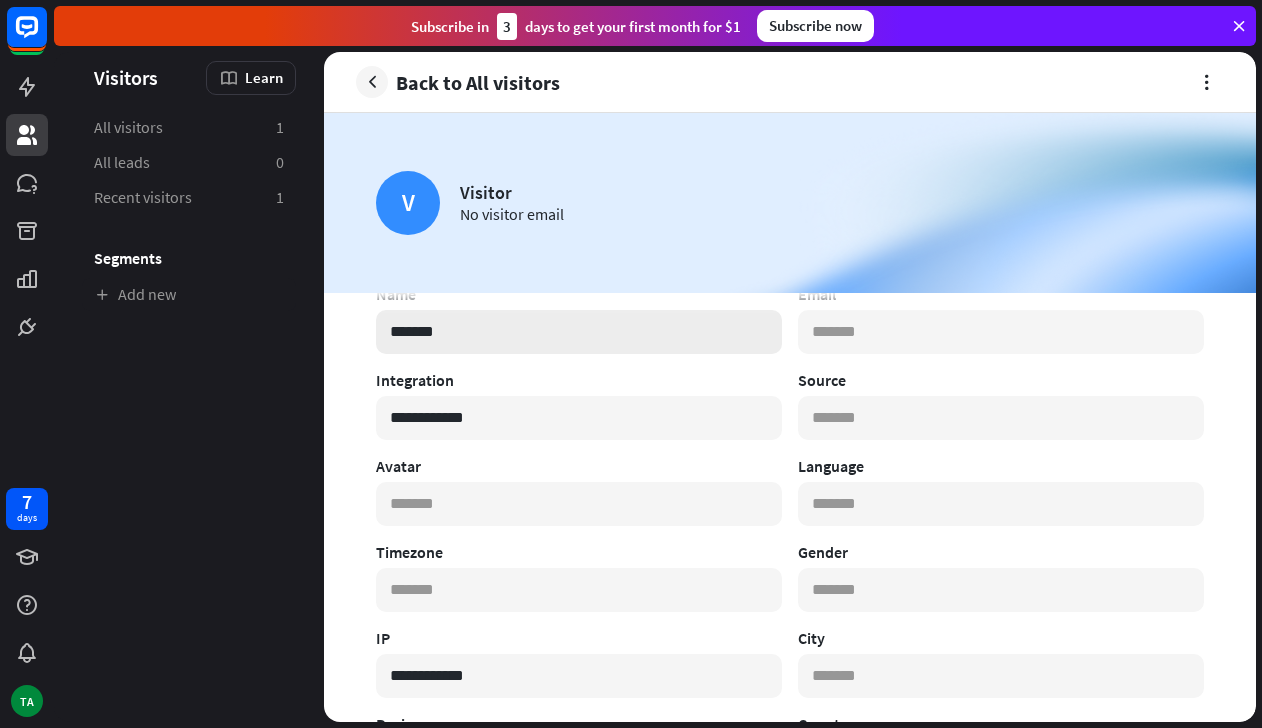 scroll, scrollTop: 0, scrollLeft: 0, axis: both 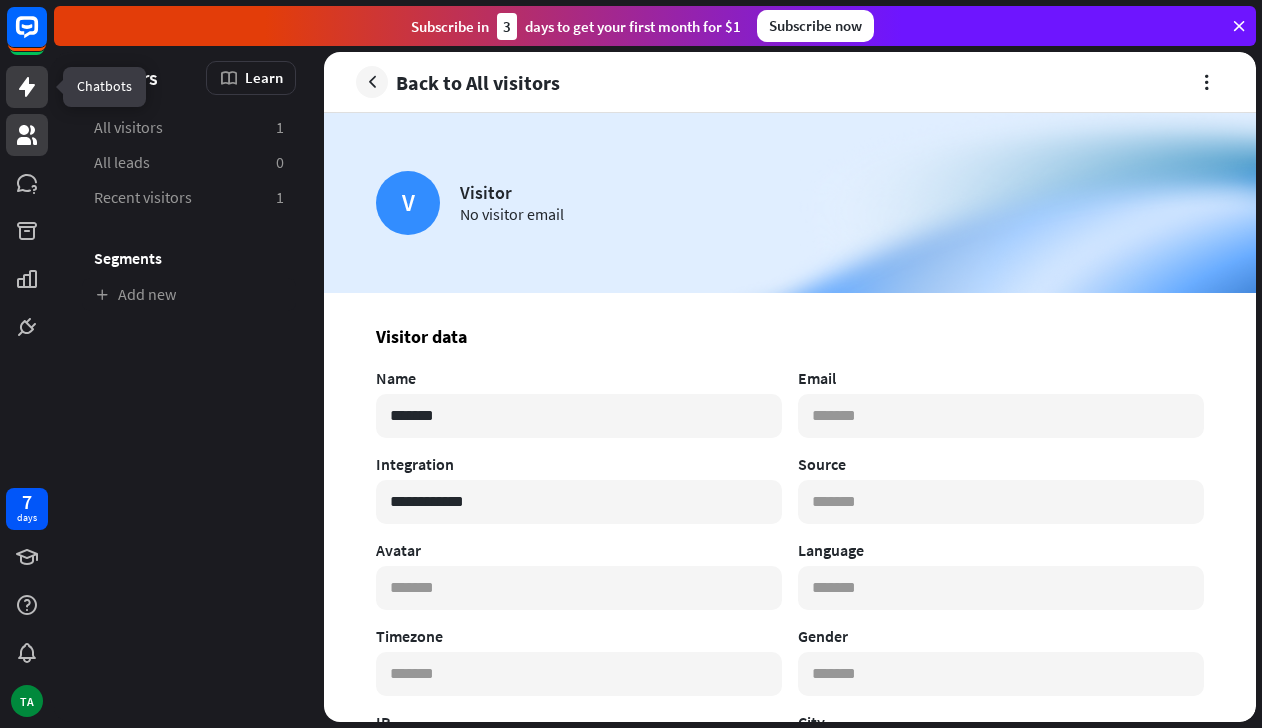 click 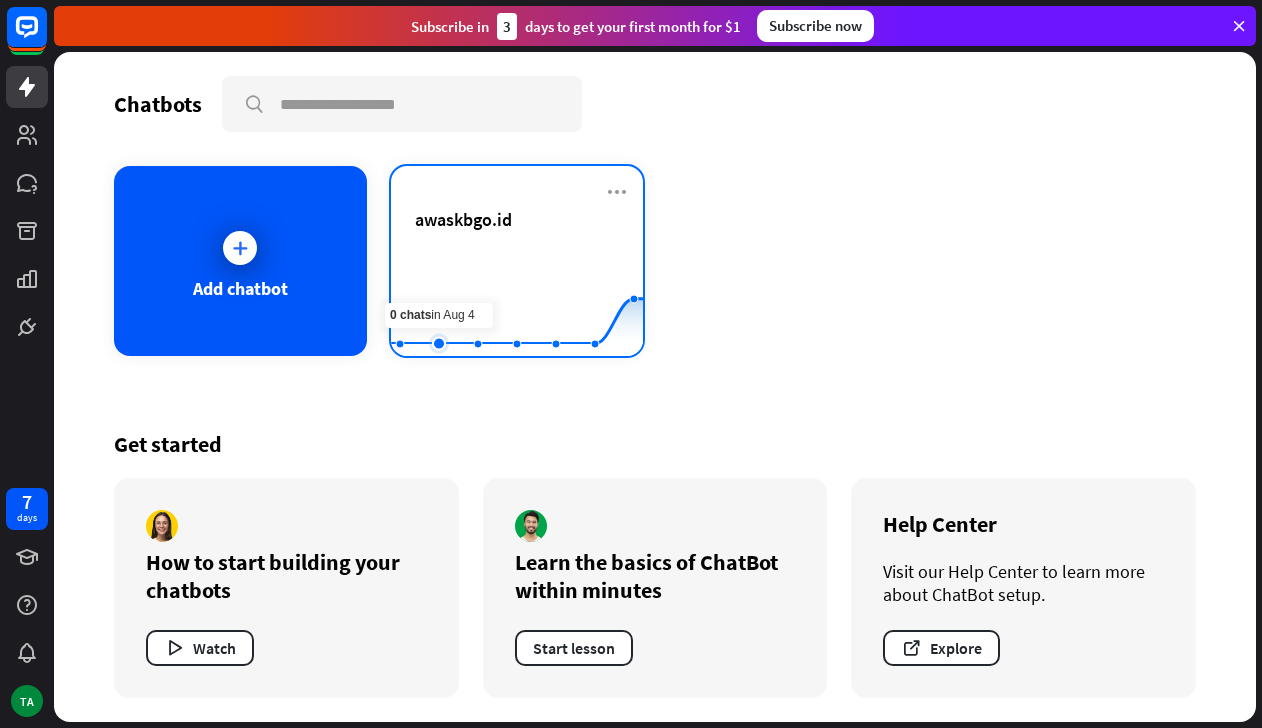 click 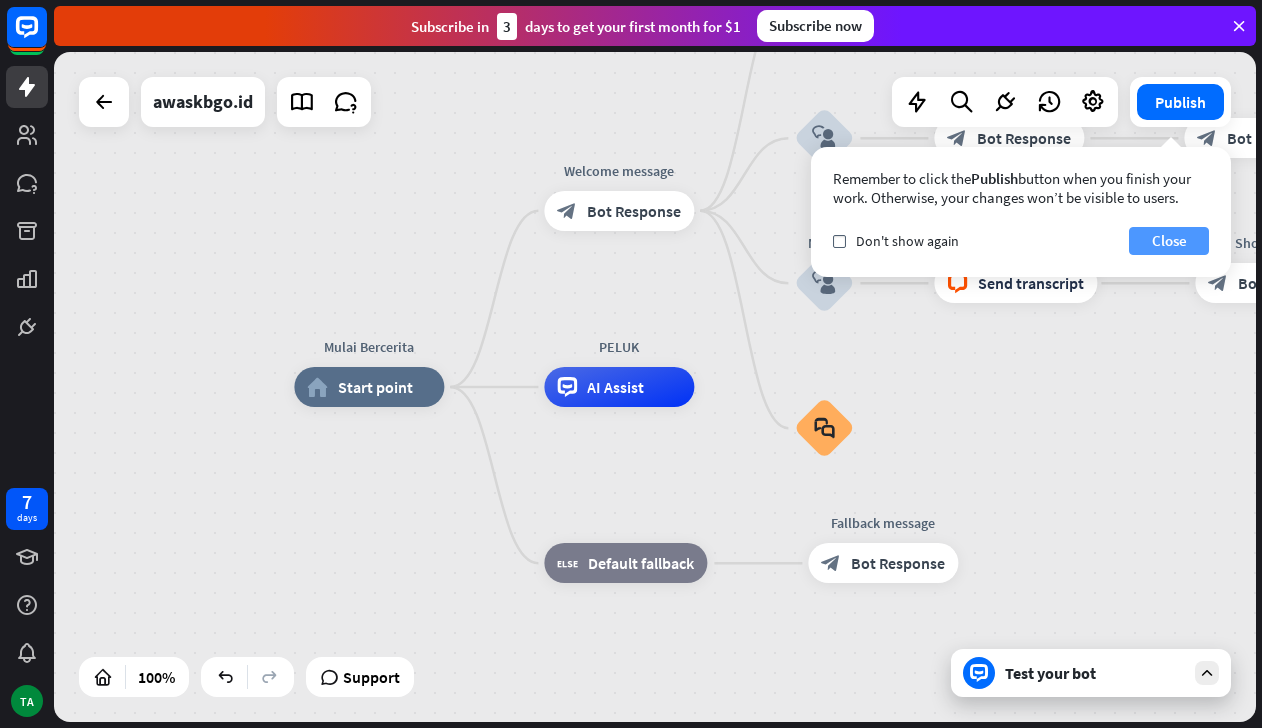click on "Close" at bounding box center (1169, 241) 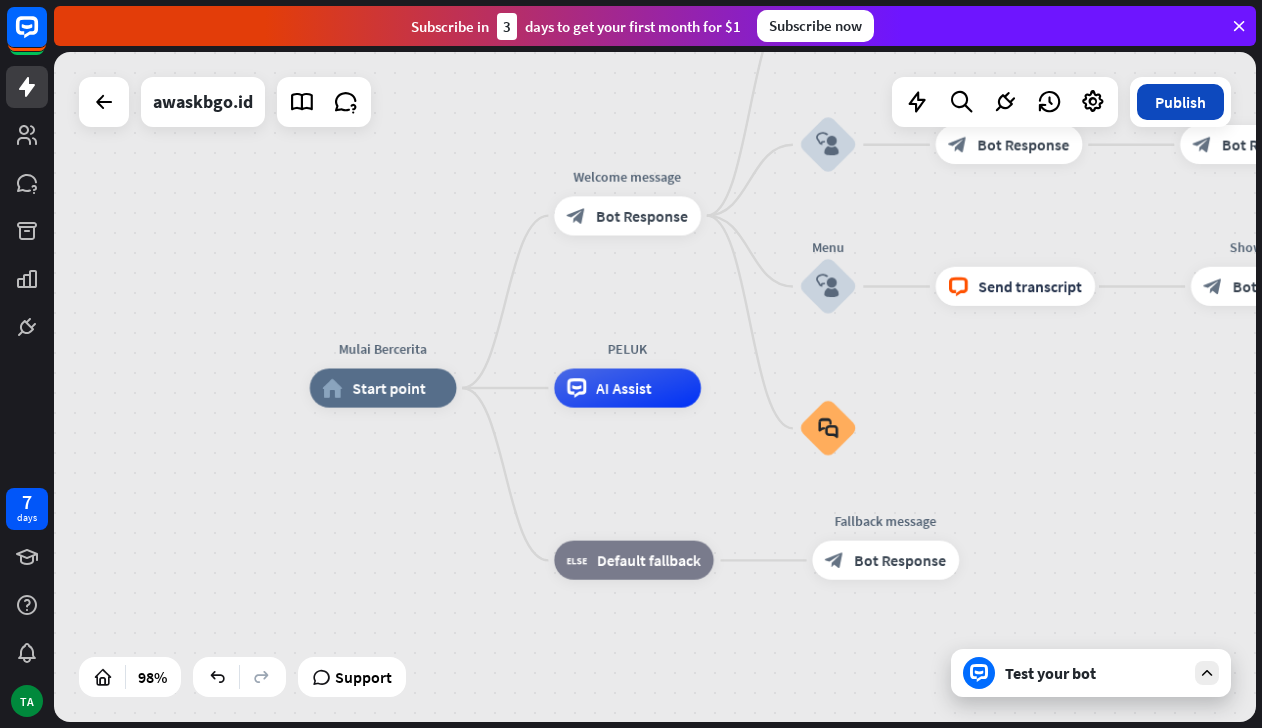 click on "Publish" at bounding box center (1180, 102) 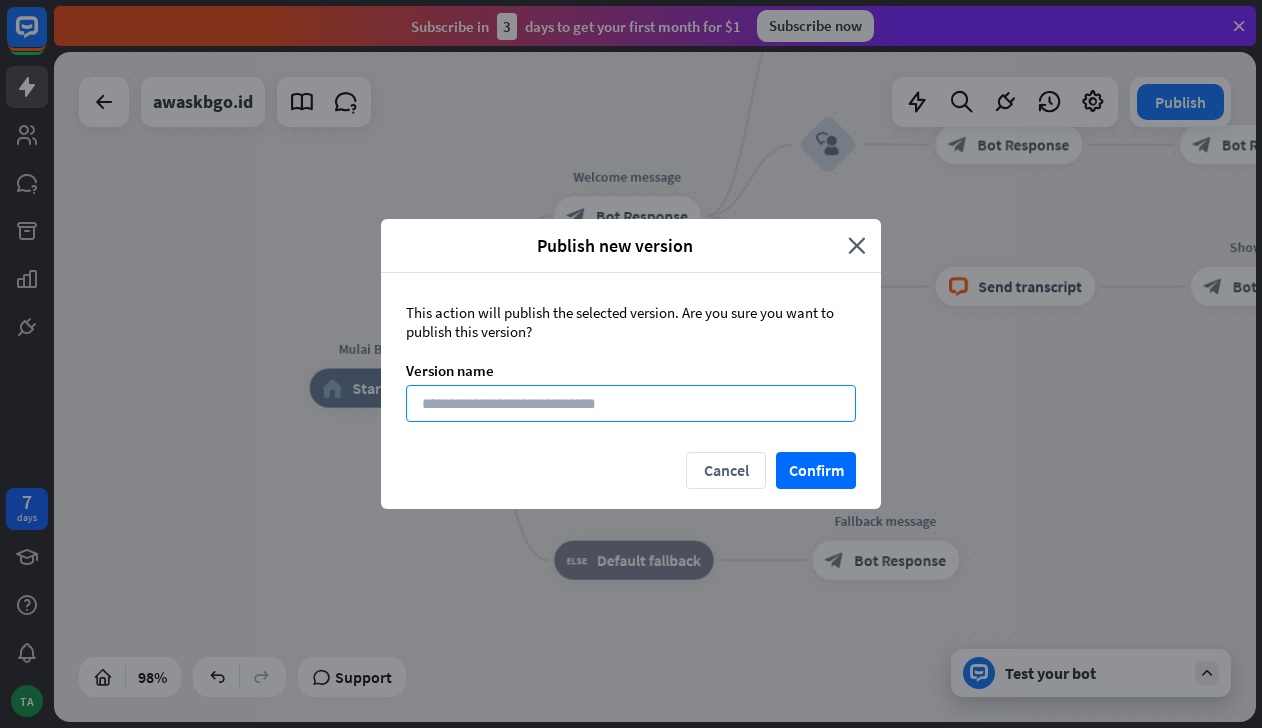click at bounding box center [631, 403] 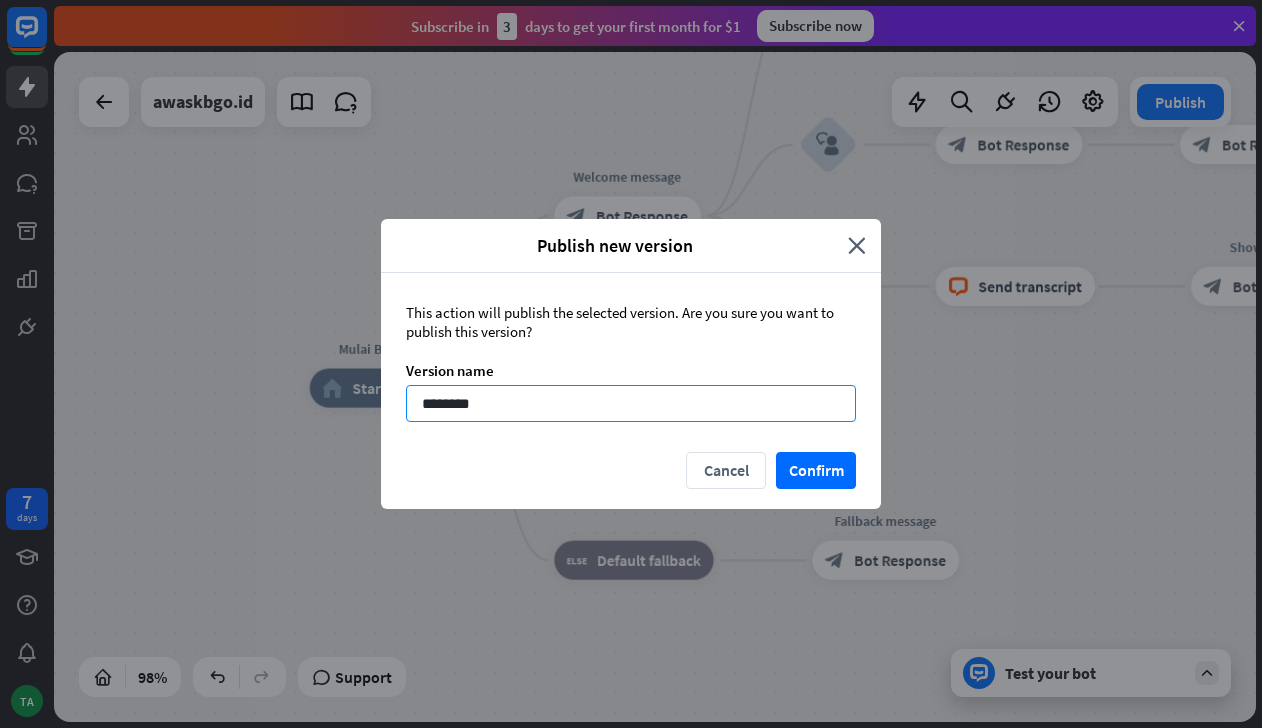 type on "*********" 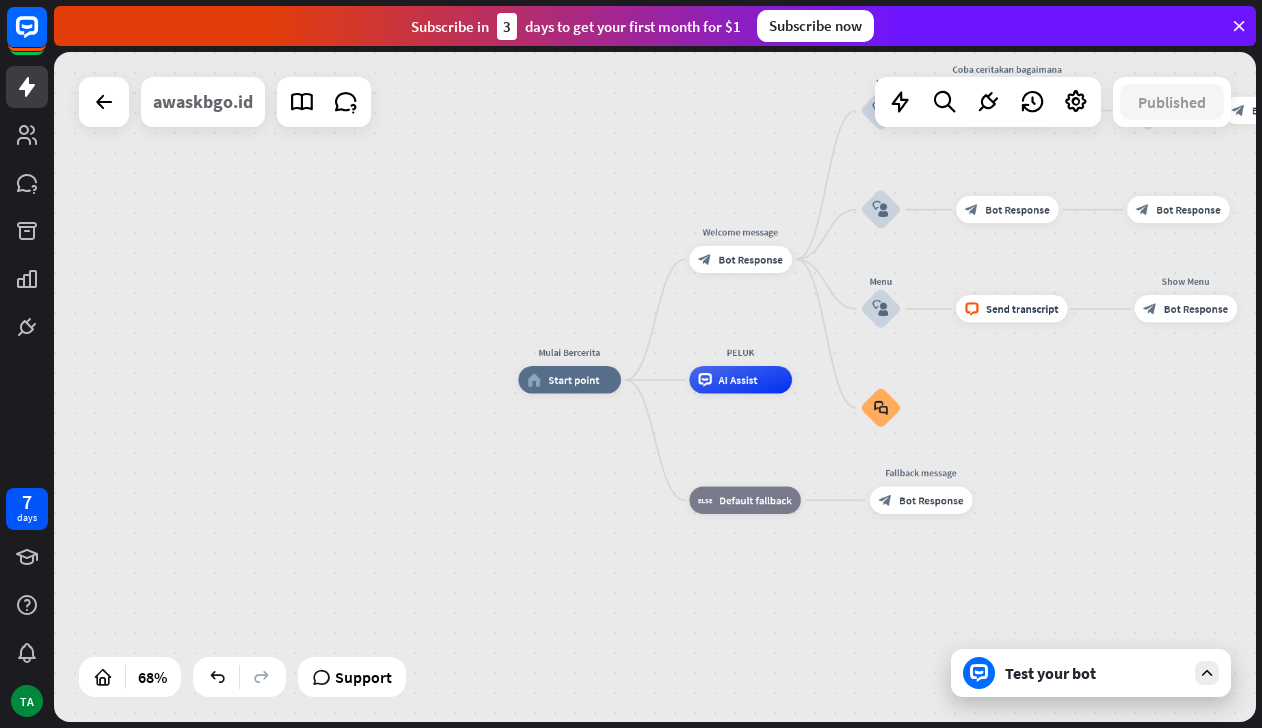 click on "awaskbgo.id" at bounding box center (203, 102) 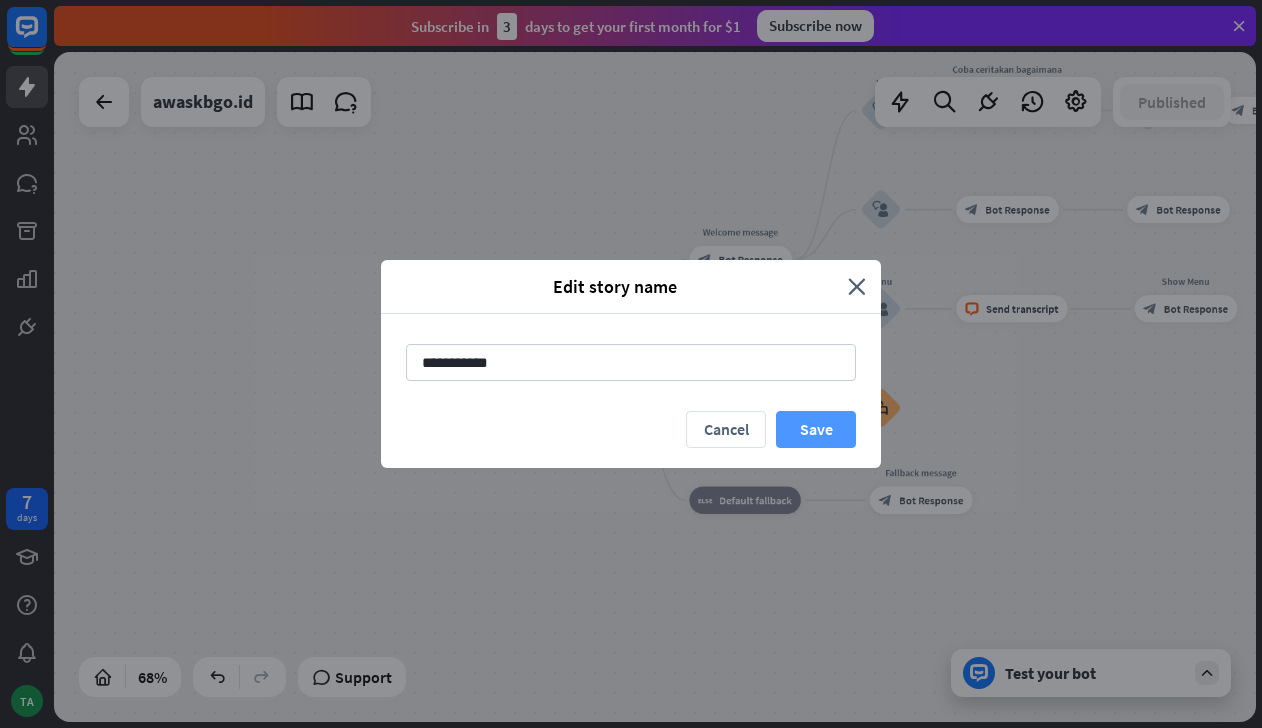 click on "Save" at bounding box center (816, 429) 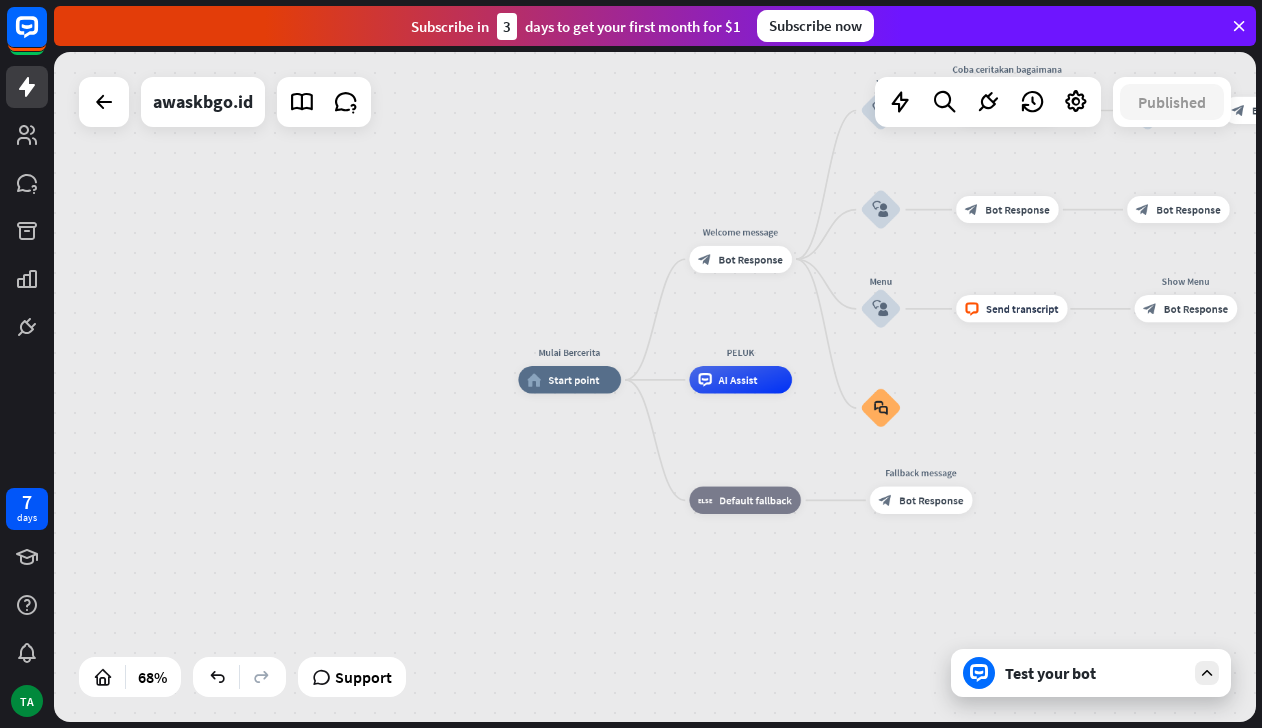 click on "Test your bot" at bounding box center (1095, 673) 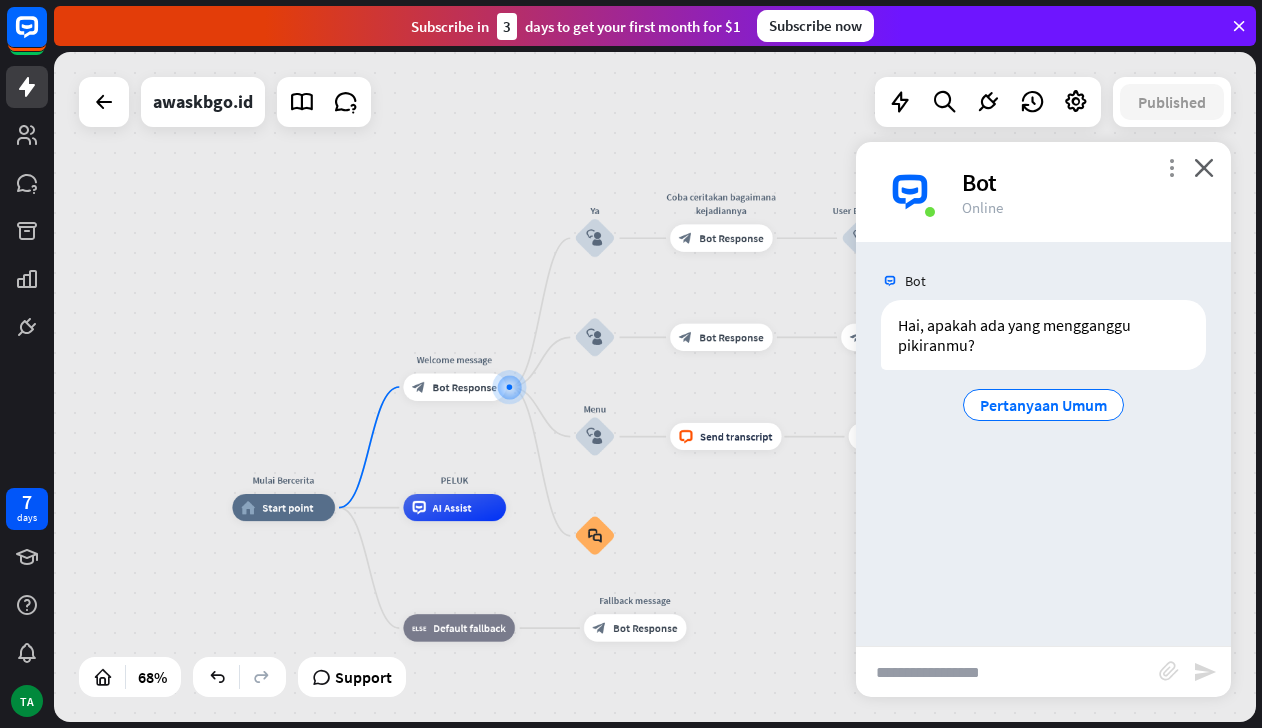 click on "more_vert" at bounding box center [1171, 167] 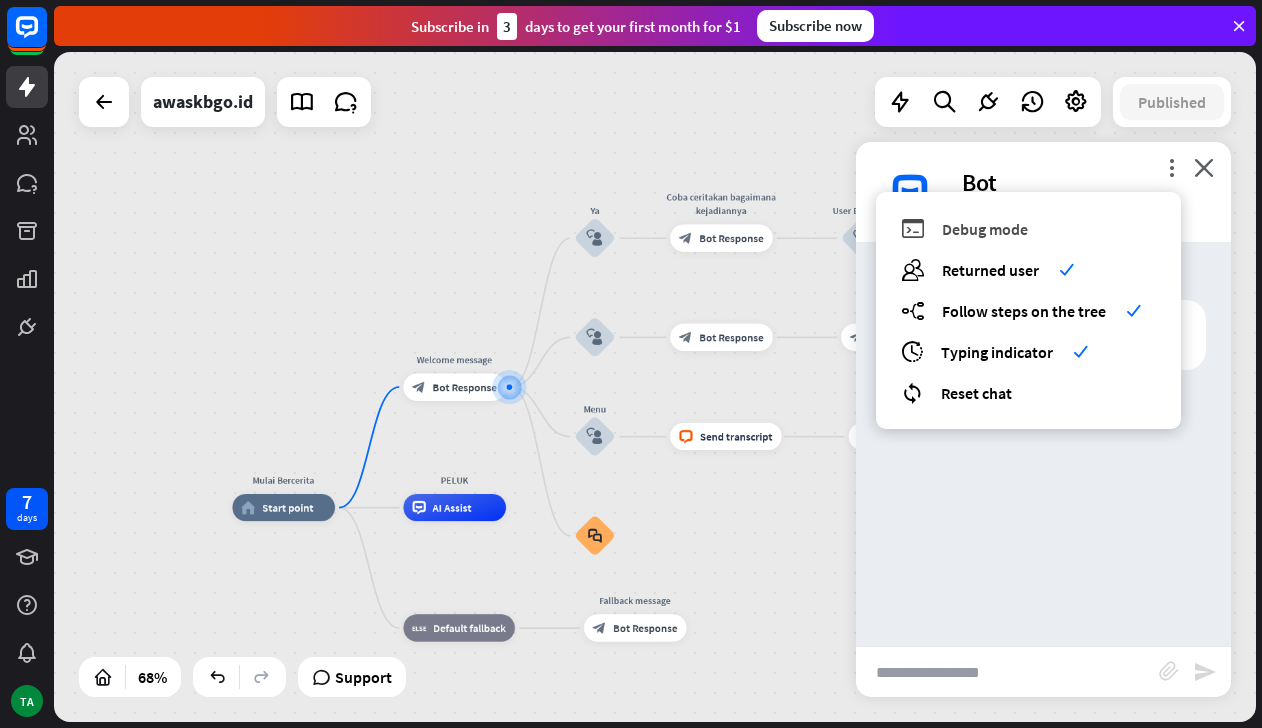 click on "Debug mode" at bounding box center [985, 229] 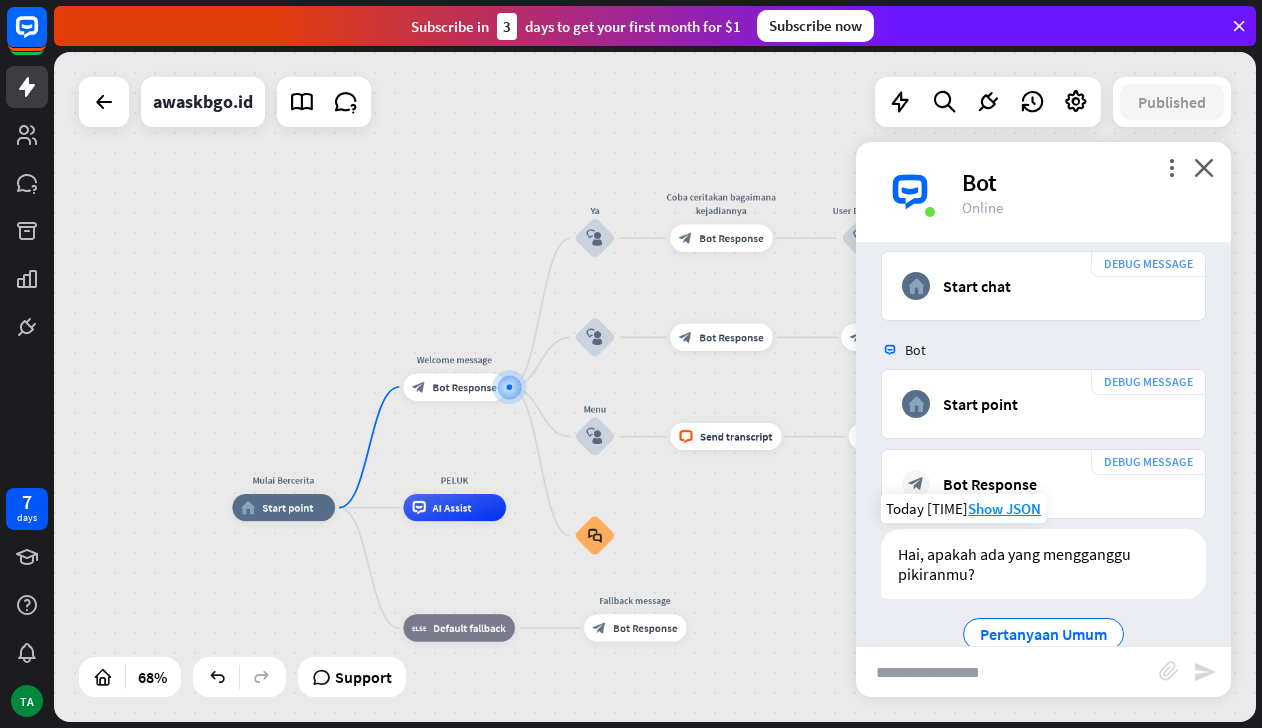 scroll, scrollTop: 88, scrollLeft: 0, axis: vertical 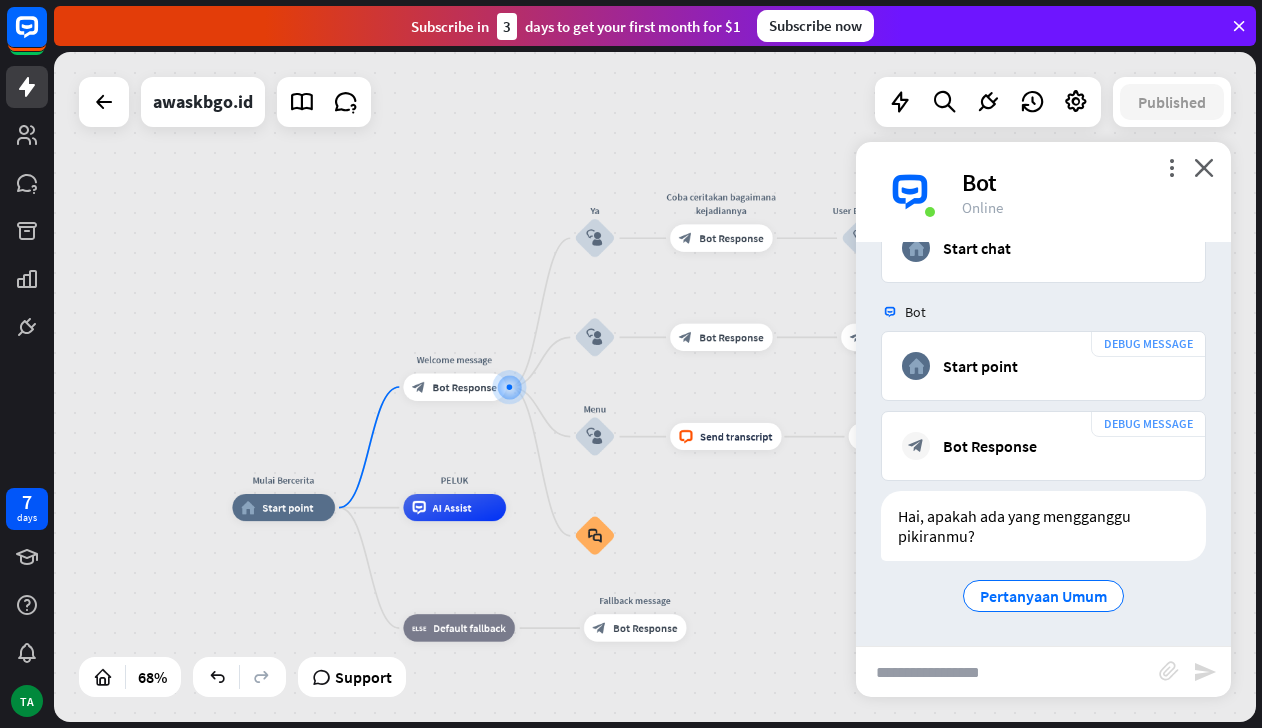 click at bounding box center (1007, 672) 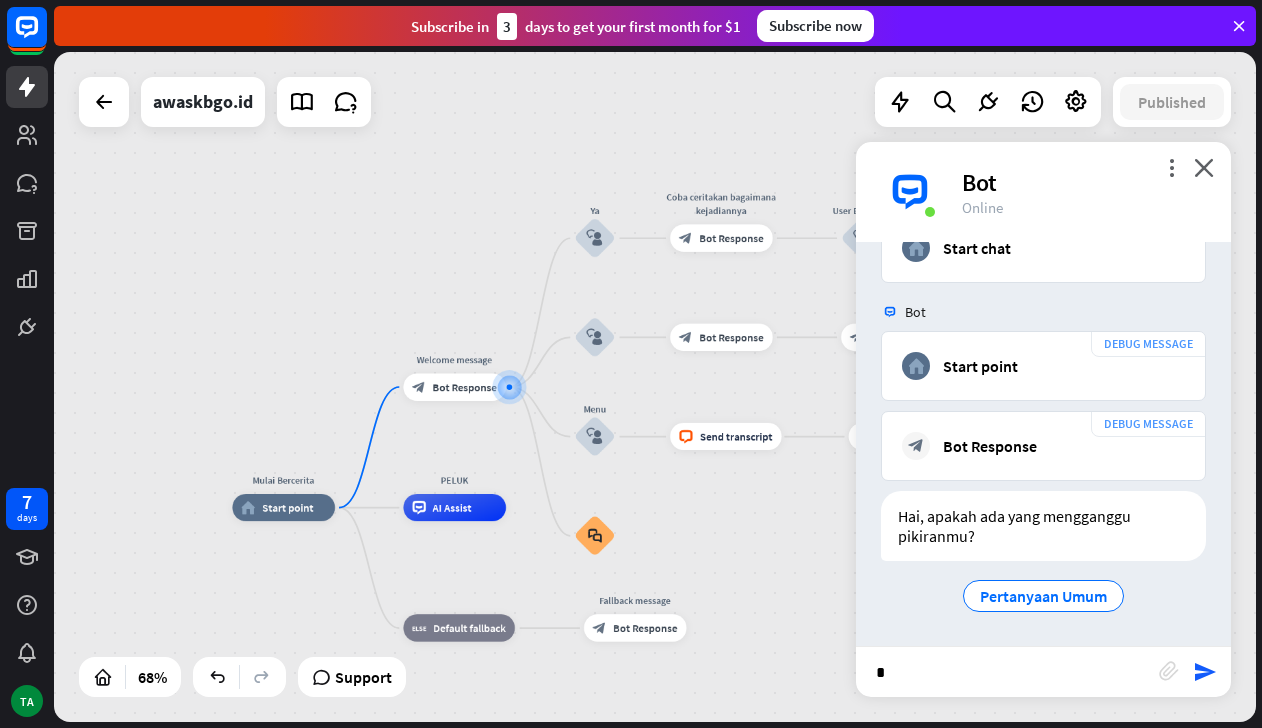 type on "**" 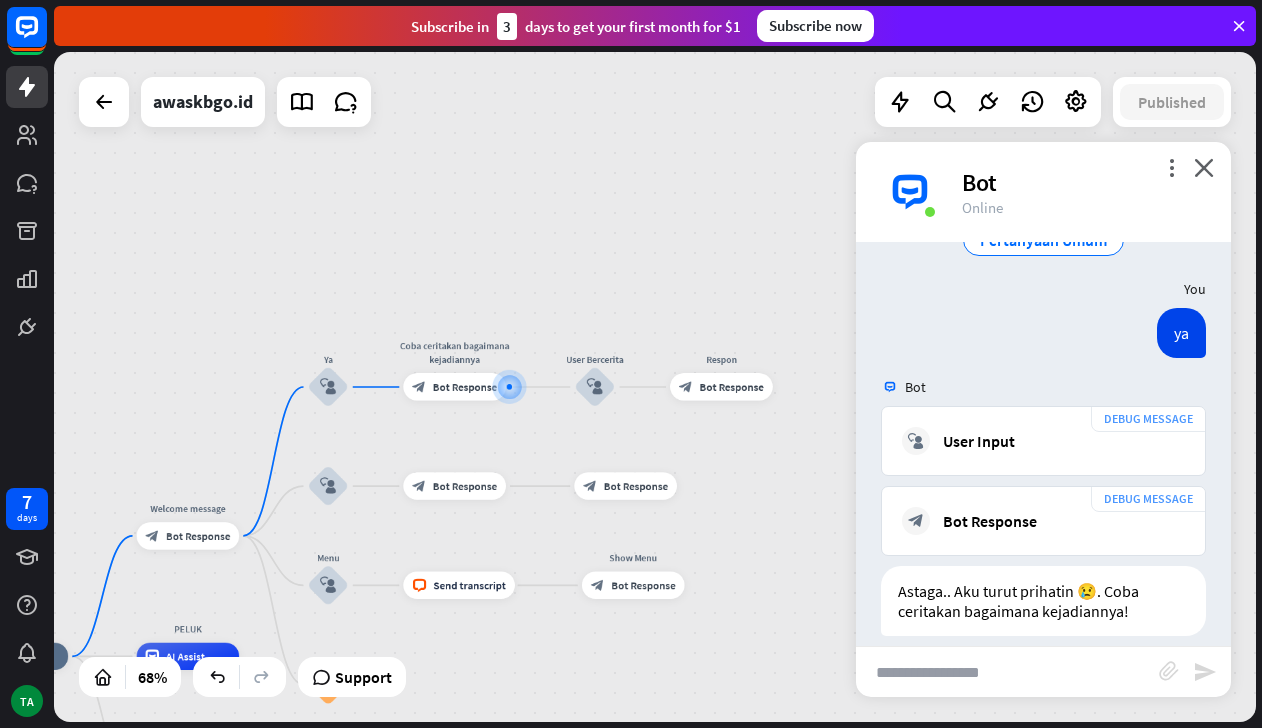scroll, scrollTop: 518, scrollLeft: 0, axis: vertical 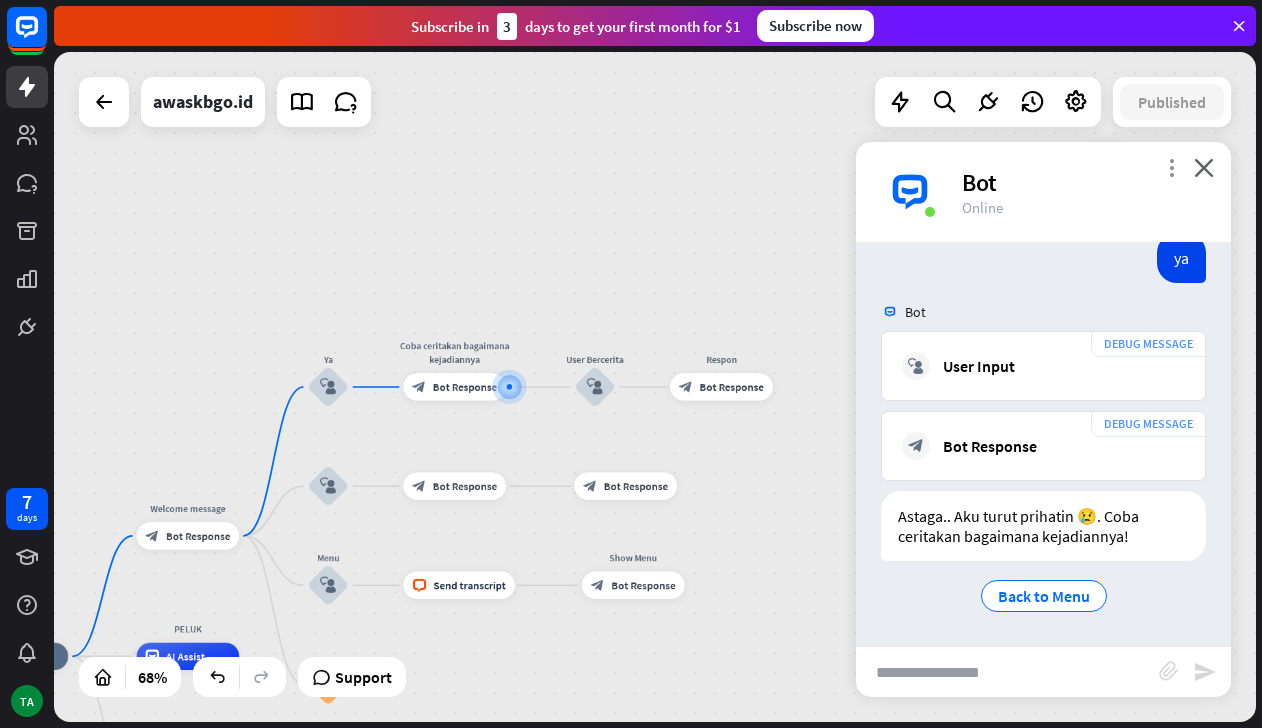 click on "more_vert" at bounding box center (1171, 167) 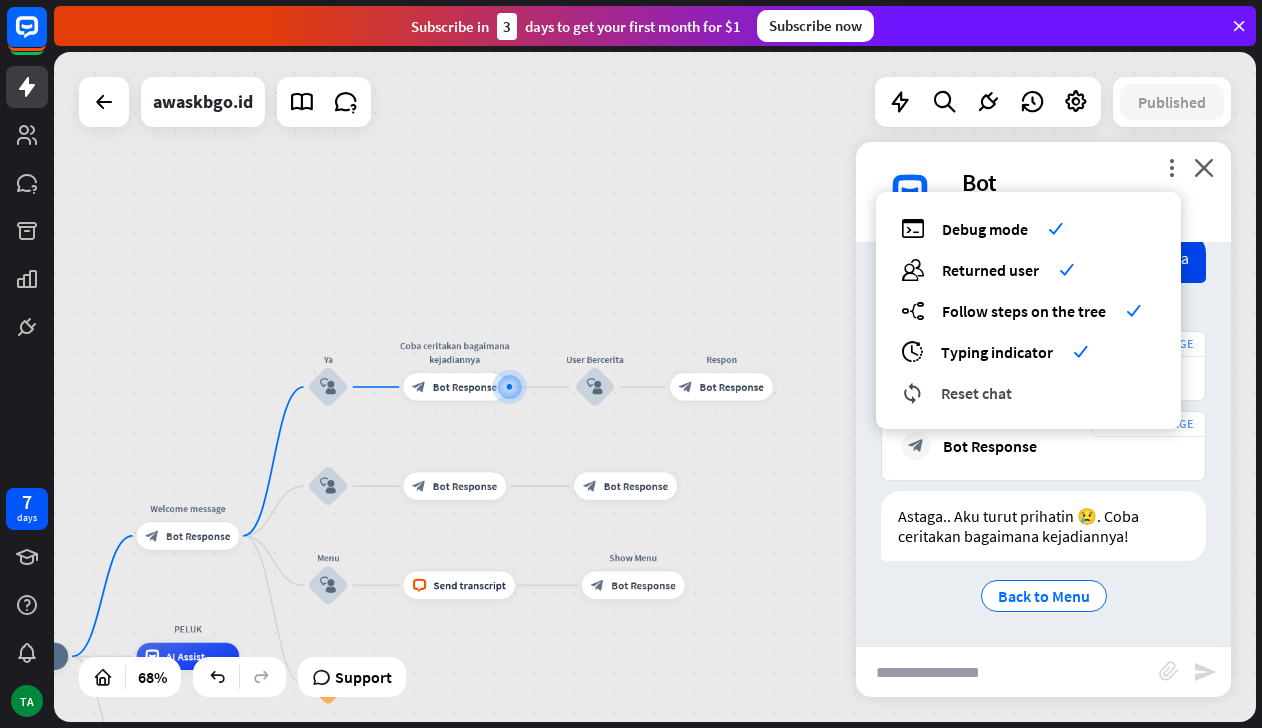 click on "Reset chat" at bounding box center [976, 393] 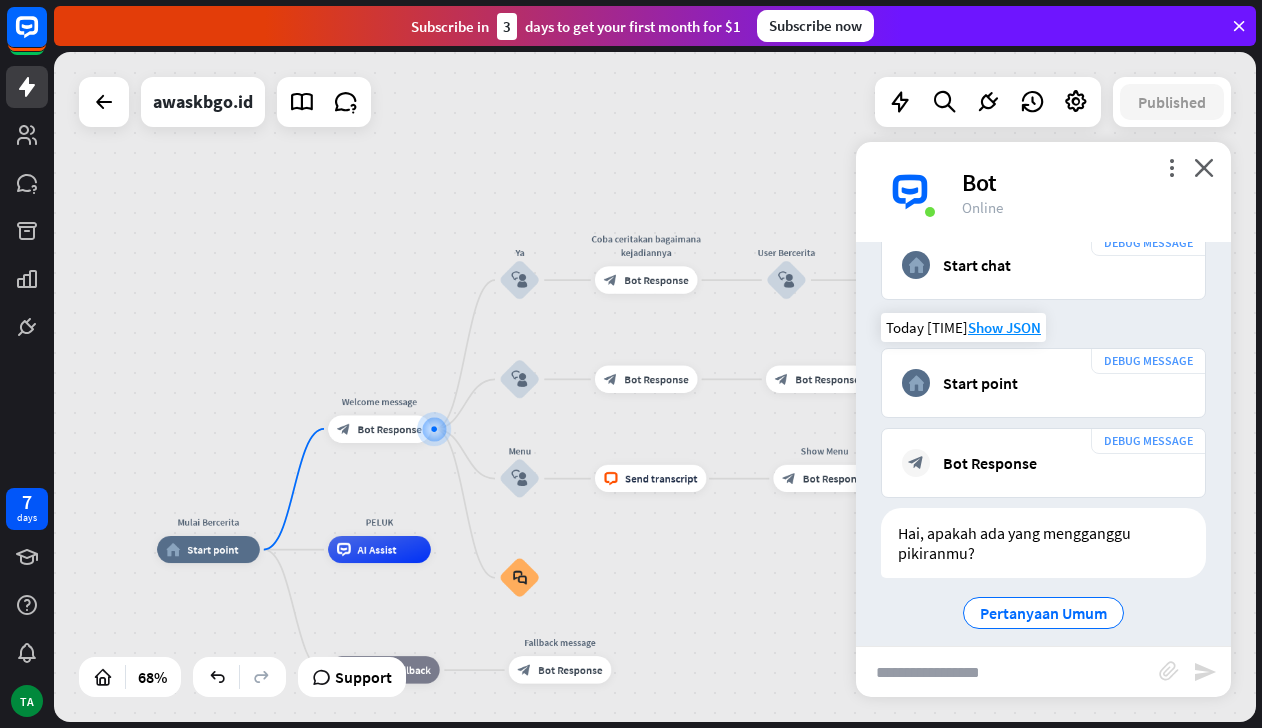 scroll, scrollTop: 87, scrollLeft: 0, axis: vertical 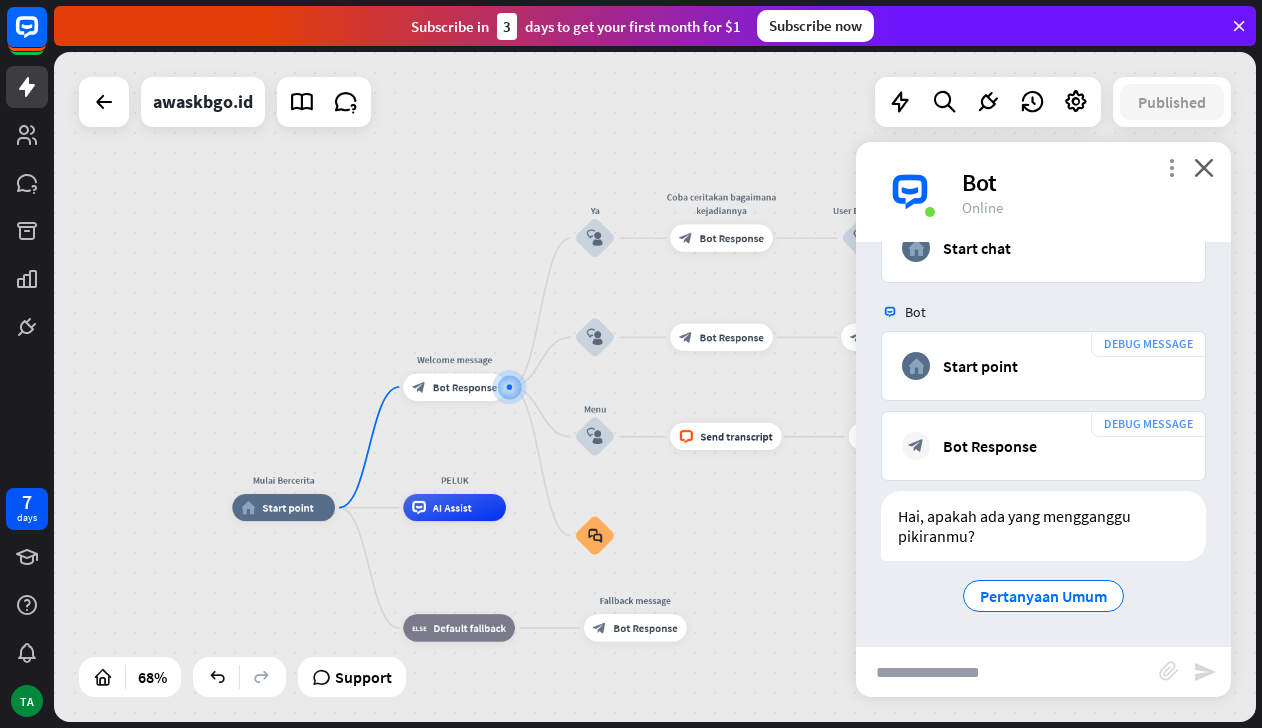 click on "more_vert" at bounding box center (1171, 167) 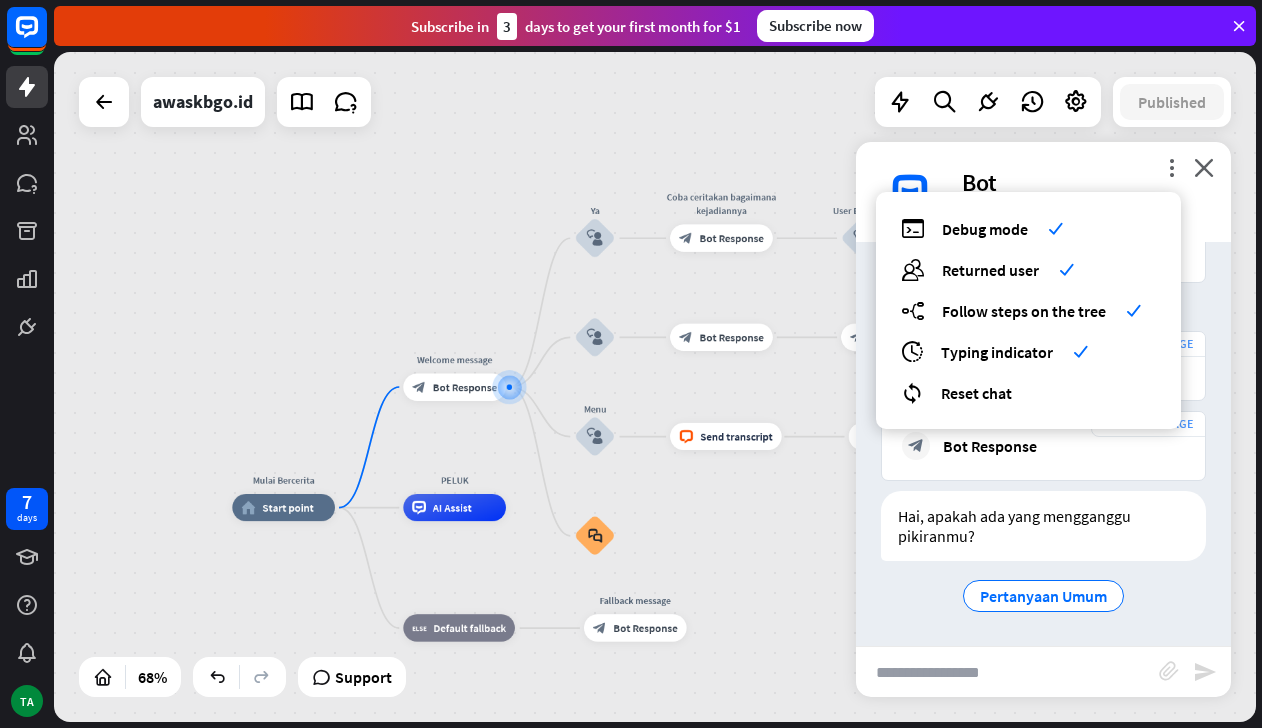 click on "Mulai Bercerita   home_2   Start point                 Welcome message   block_bot_response   Bot Response                     Ya   block_user_input                 Coba ceritakan bagaimana kejadiannya   block_bot_response   Bot Response                 User Bercerita   block_user_input                 Respon   block_bot_response   Bot Response                   block_user_input                   block_bot_response   Bot Response                   block_bot_response   Bot Response                 Menu   block_user_input                   block_livechat   Send transcript                 Show Menu   block_bot_response   Bot Response                   block_faq                 PELUK     AI Assist                   block_fallback   Default fallback                 Fallback message   block_bot_response   Bot Response" at bounding box center [643, 737] 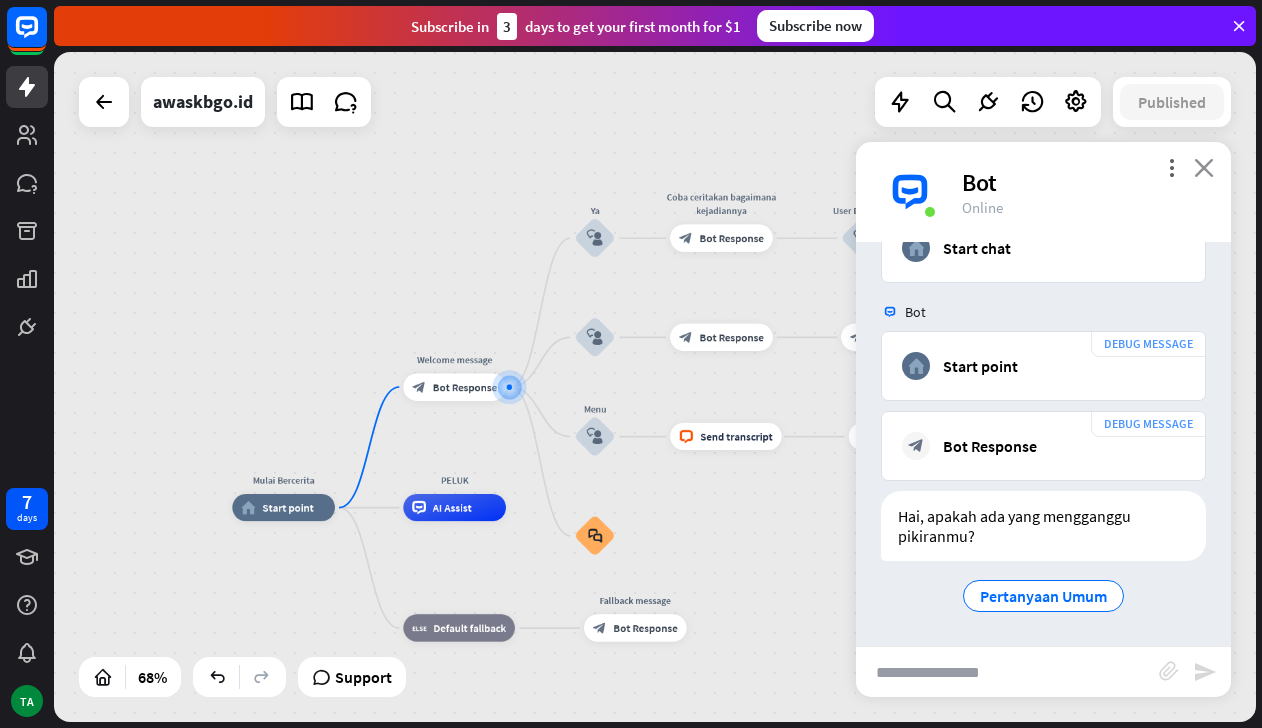 click on "close" at bounding box center (1204, 167) 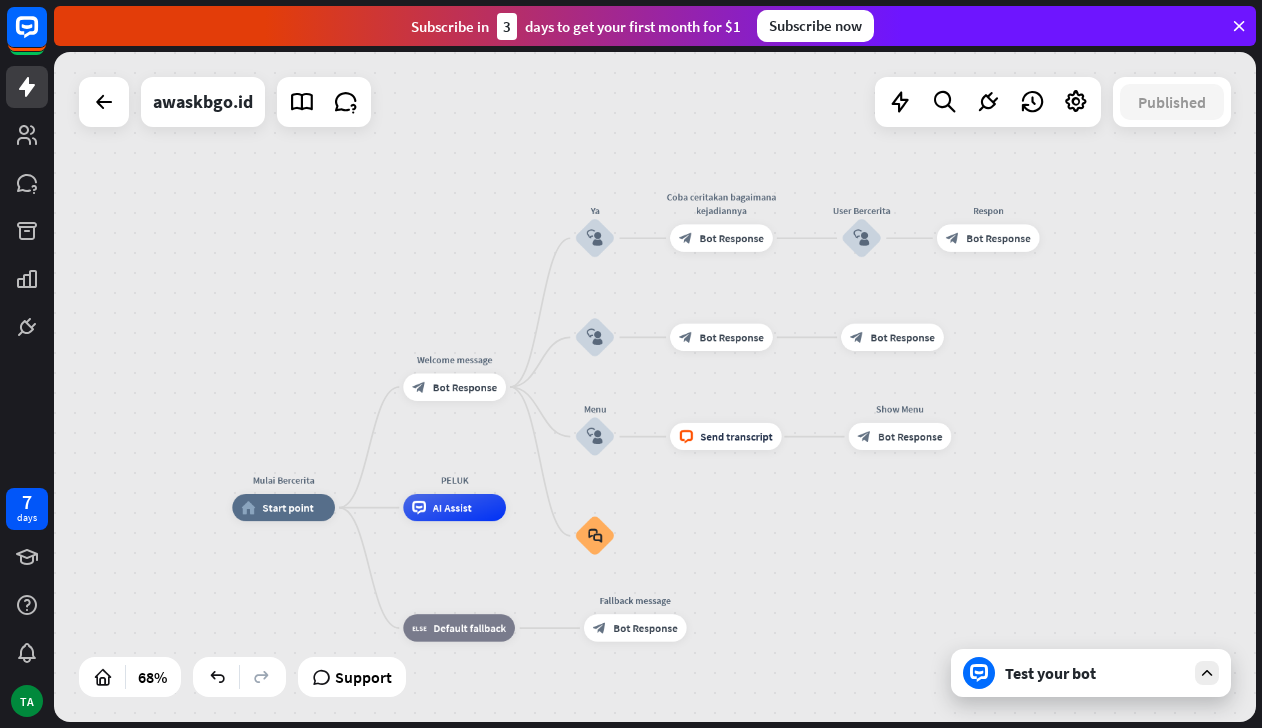 click on "Test your bot" at bounding box center (1095, 673) 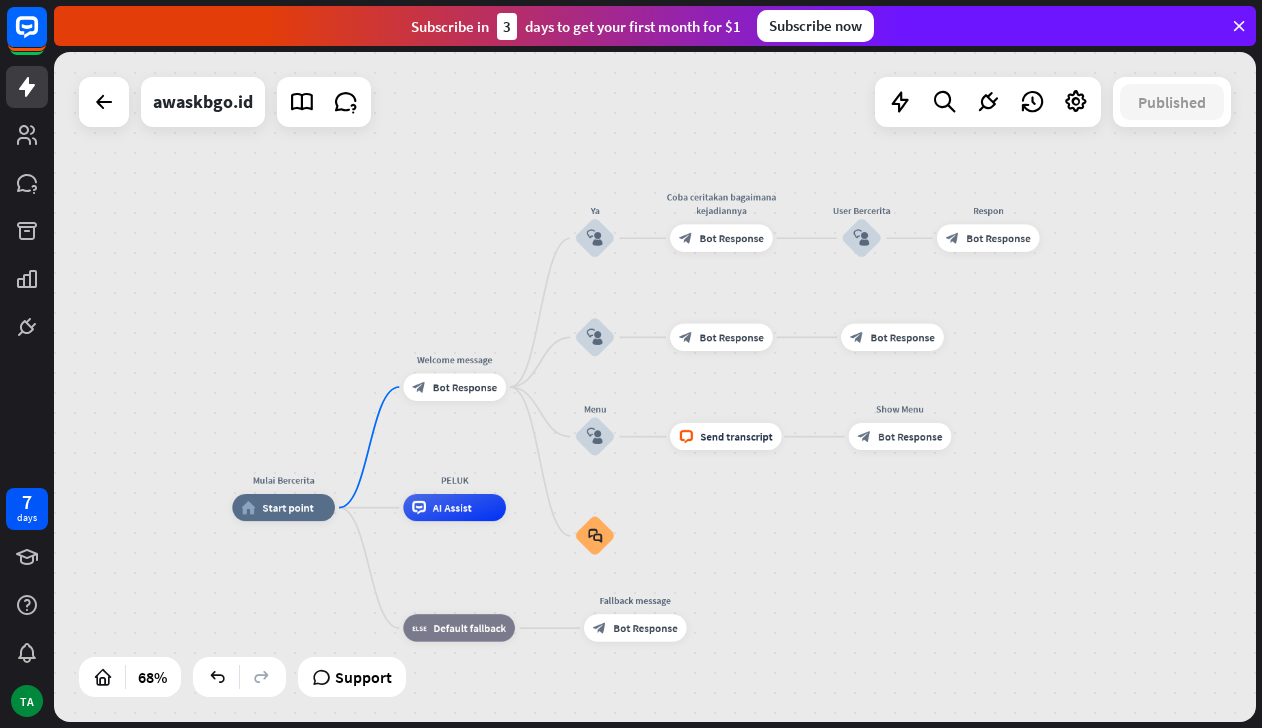 scroll, scrollTop: 87, scrollLeft: 0, axis: vertical 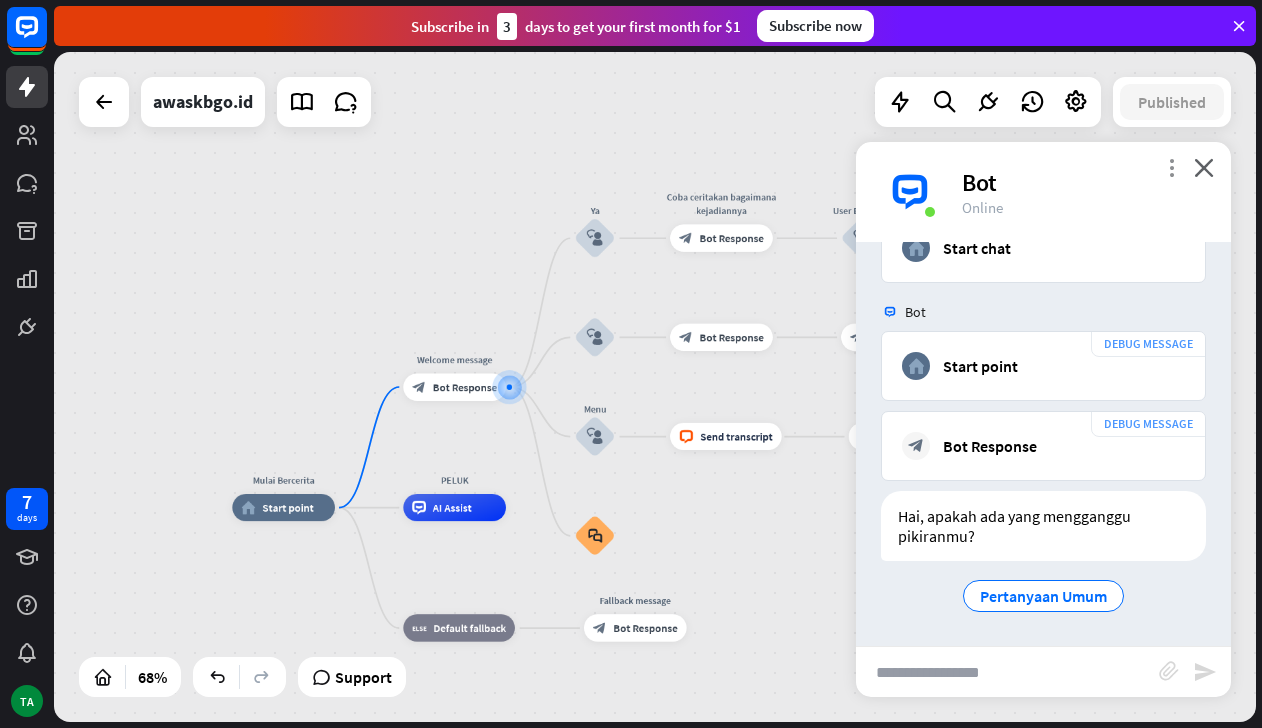click on "more_vert" at bounding box center (1171, 167) 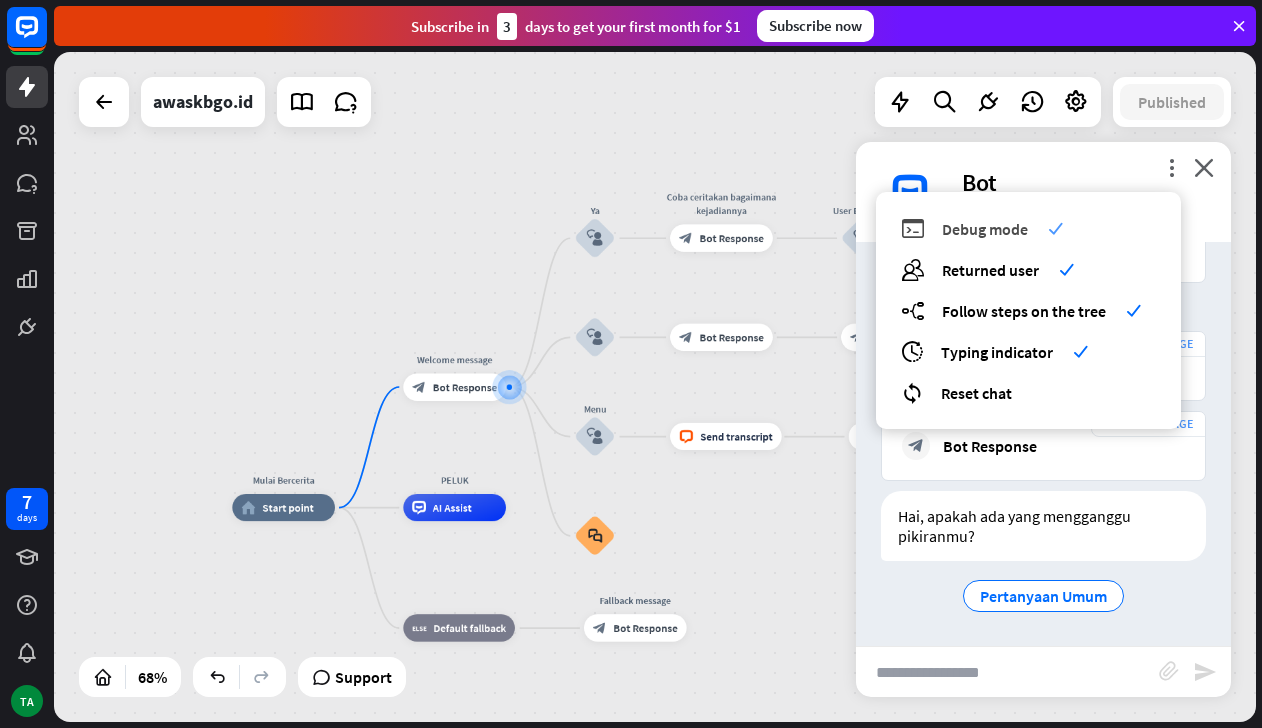 click on "check" at bounding box center [1055, 228] 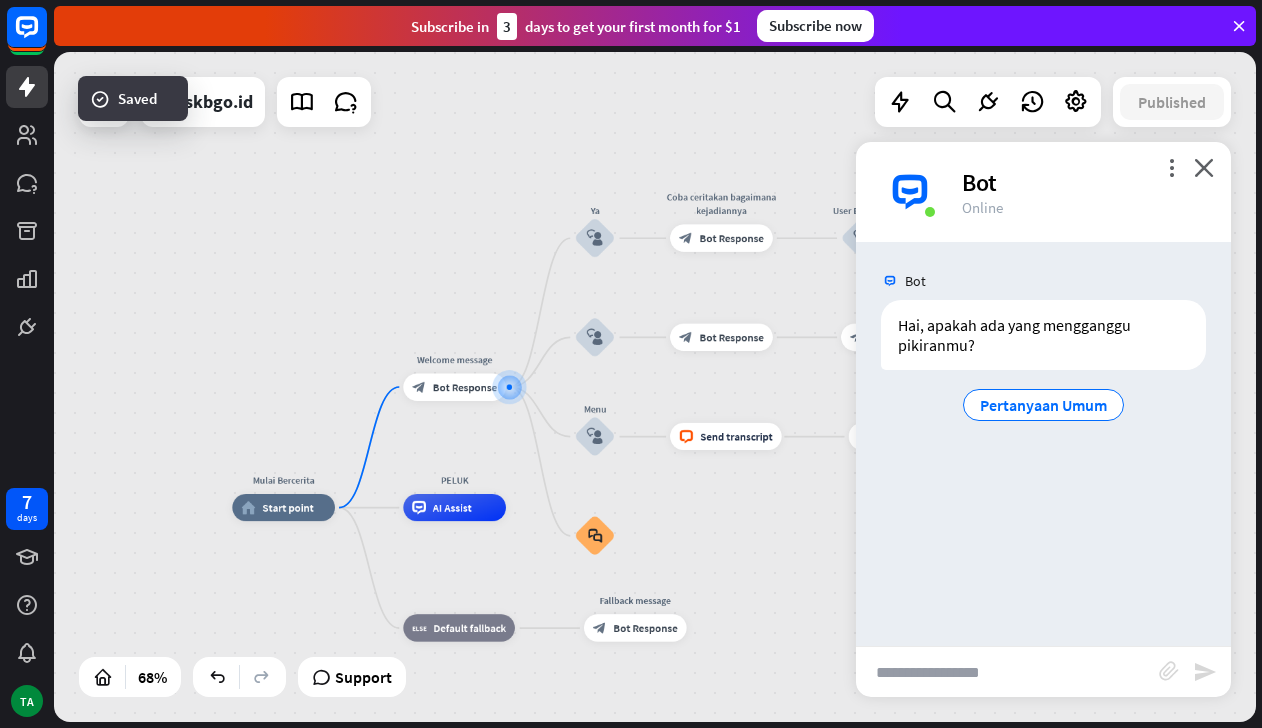 scroll, scrollTop: 0, scrollLeft: 0, axis: both 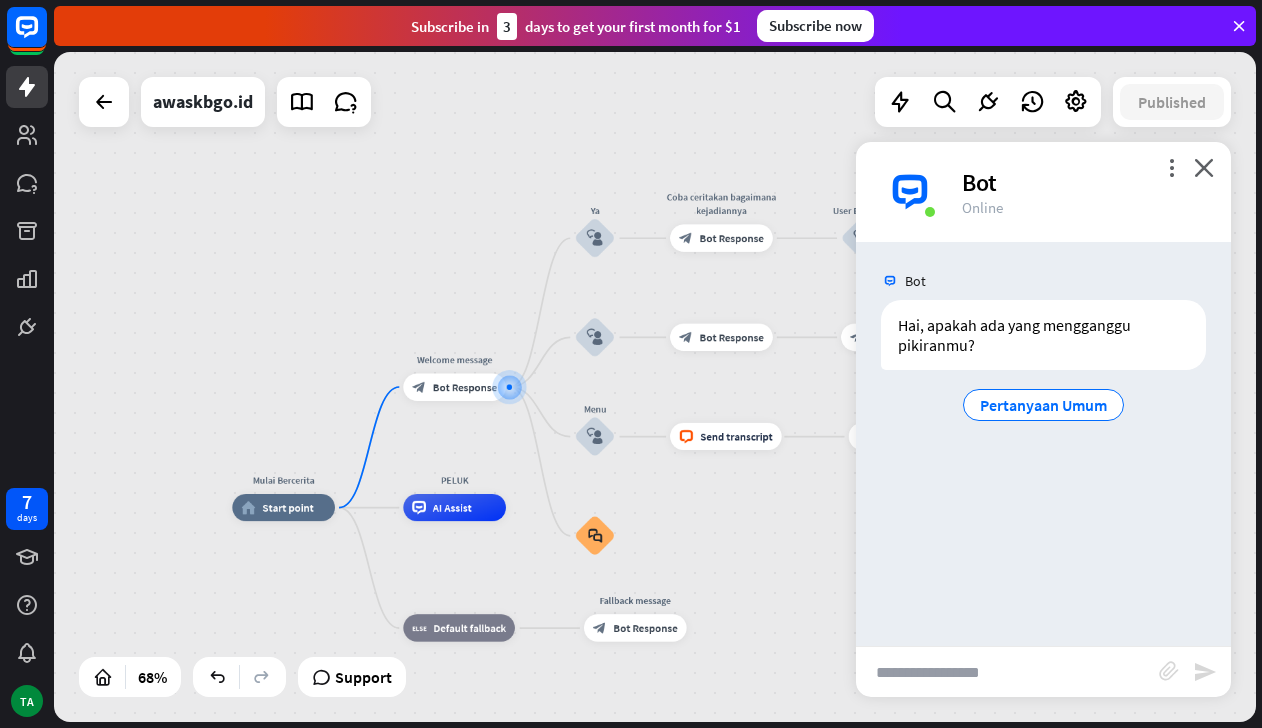click at bounding box center (1007, 672) 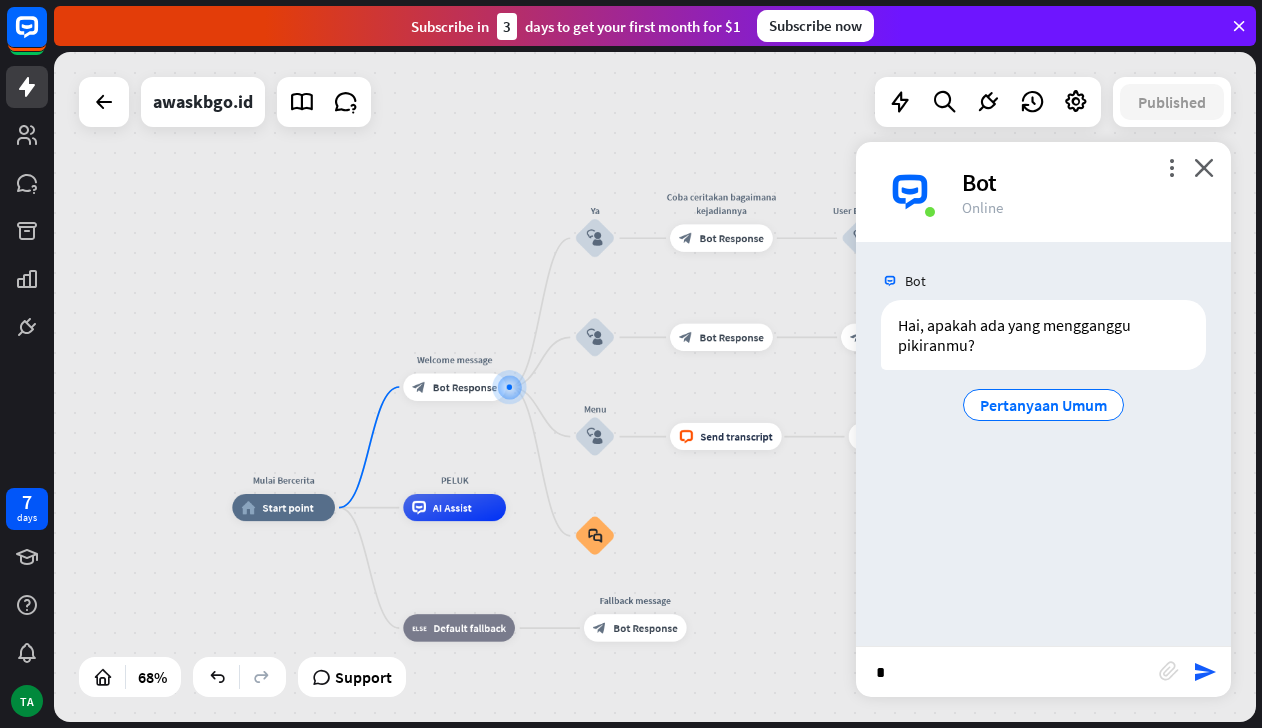 type on "**" 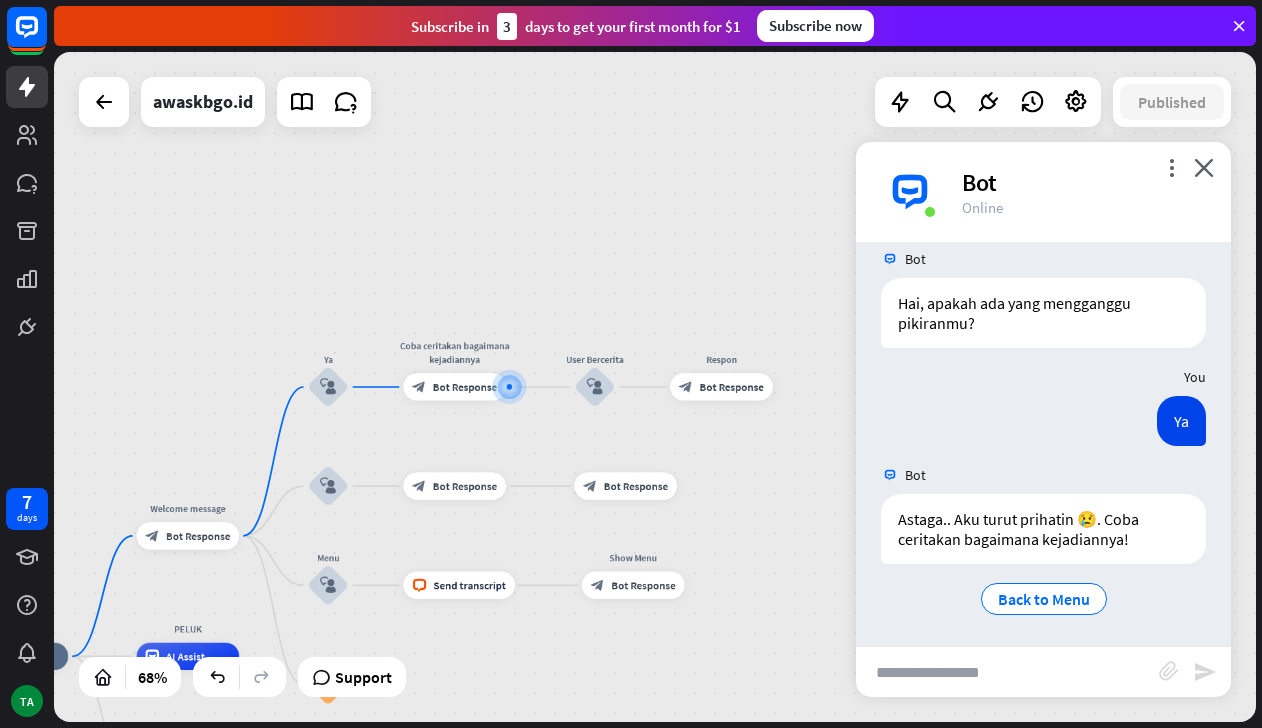 scroll, scrollTop: 25, scrollLeft: 0, axis: vertical 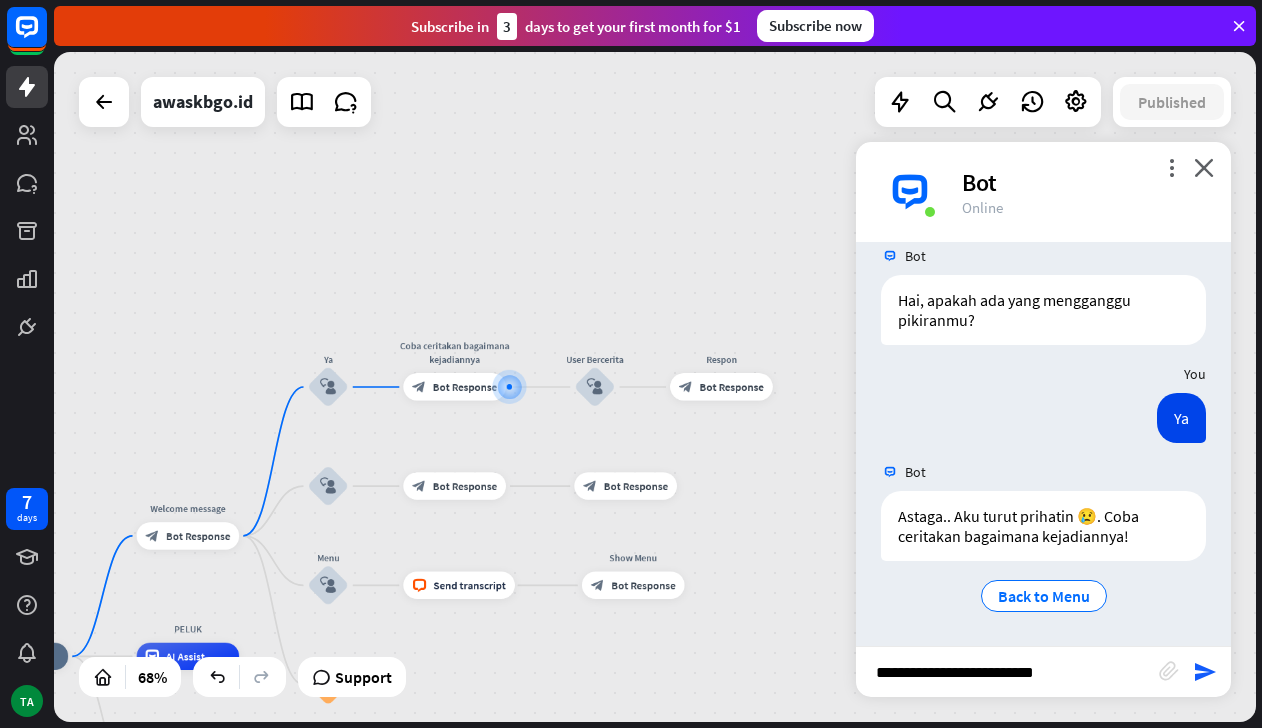 type on "**********" 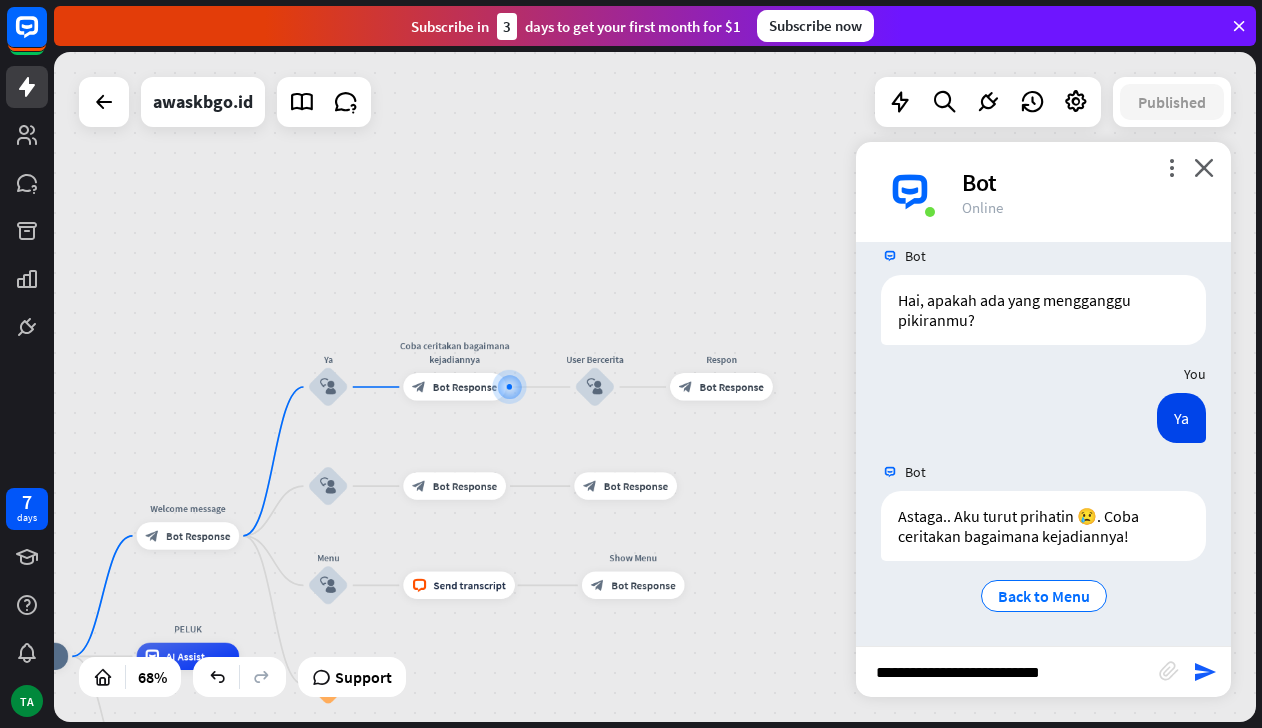 type 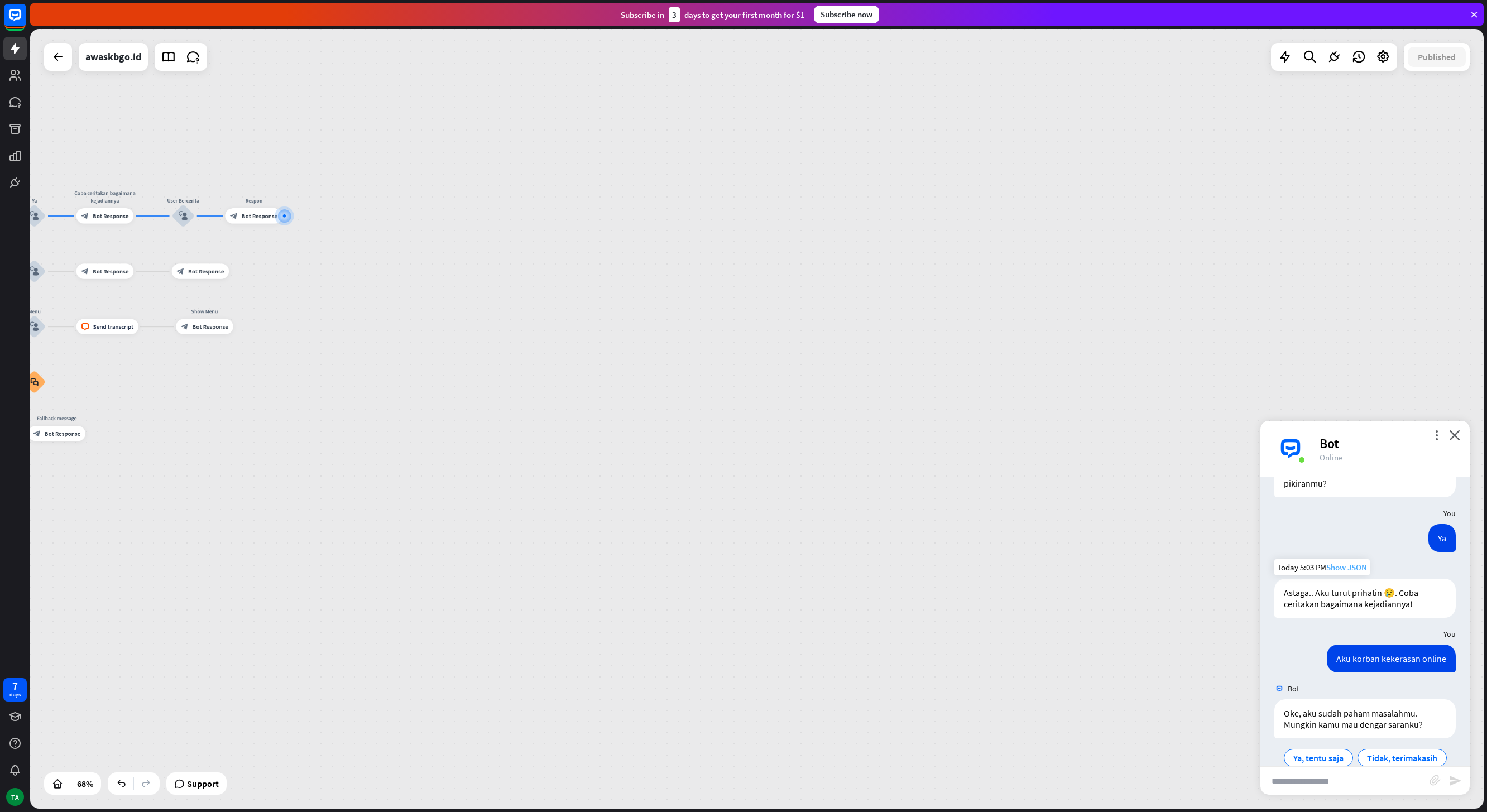 scroll, scrollTop: 53, scrollLeft: 0, axis: vertical 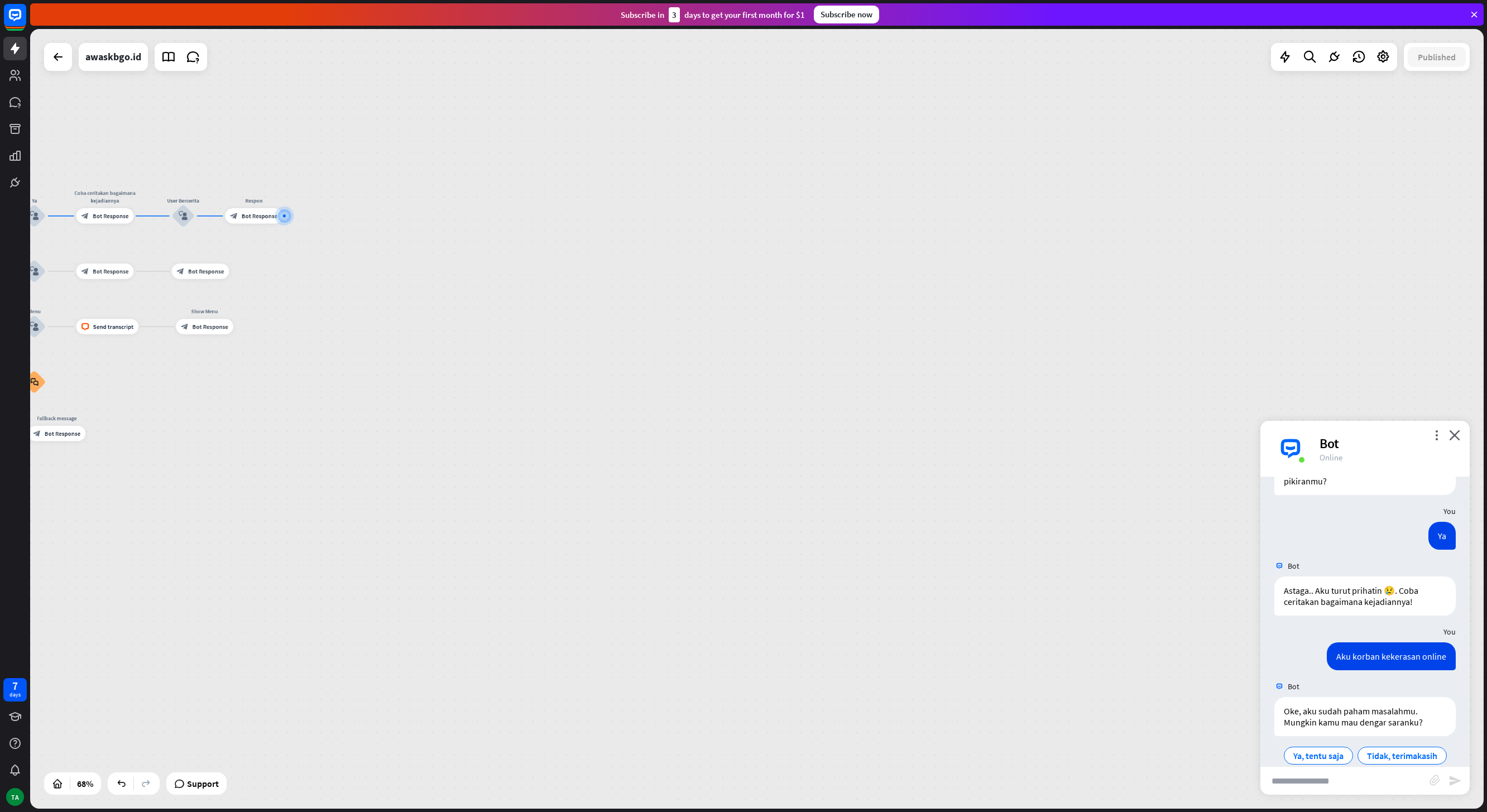 click on "Bot" at bounding box center [1388, 443] 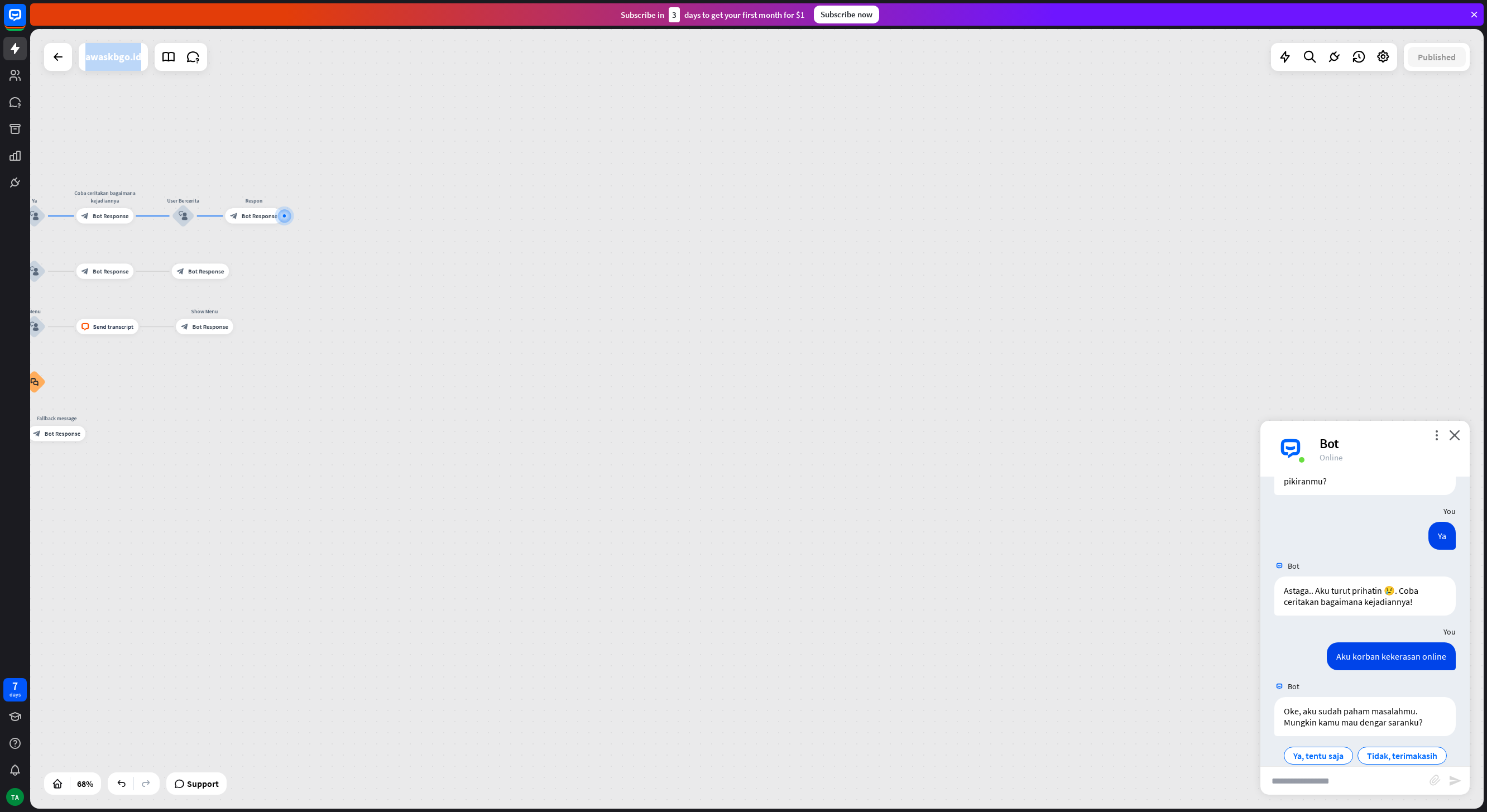 drag, startPoint x: 1407, startPoint y: 443, endPoint x: 1365, endPoint y: 414, distance: 51.0392 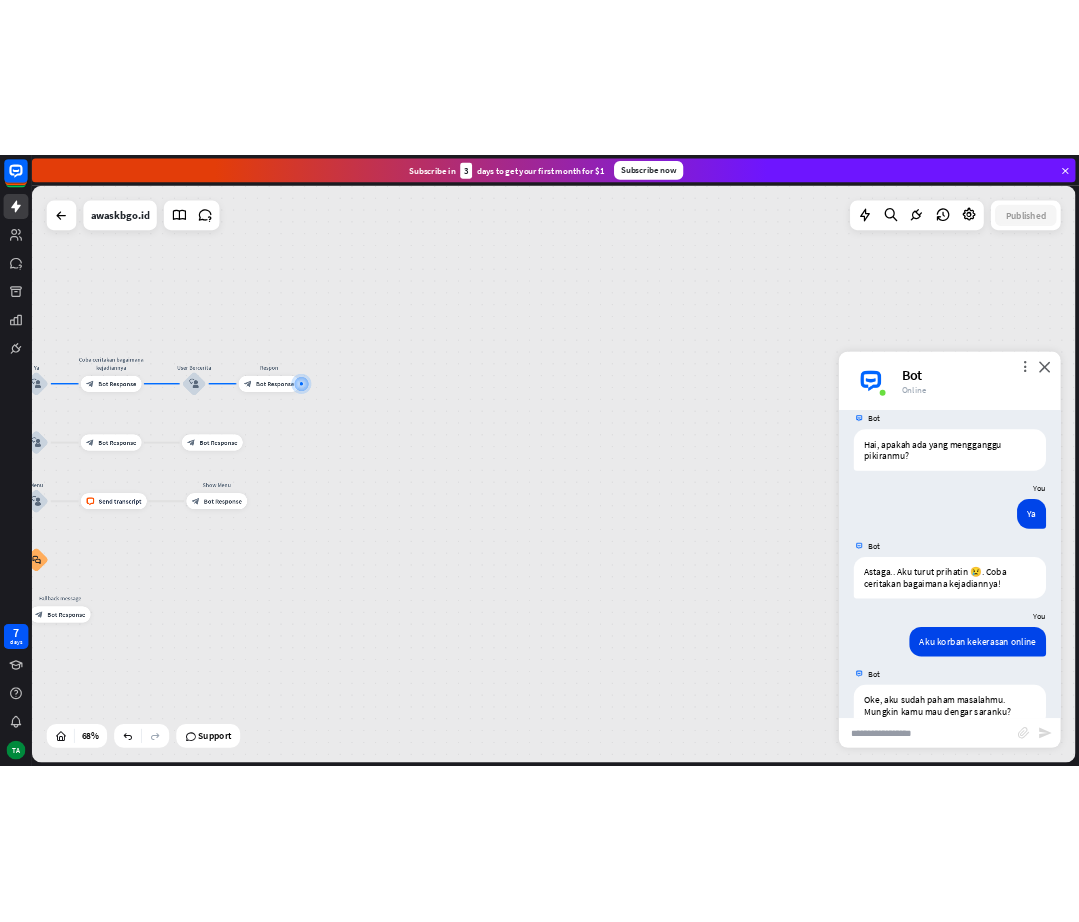 scroll, scrollTop: 24, scrollLeft: 0, axis: vertical 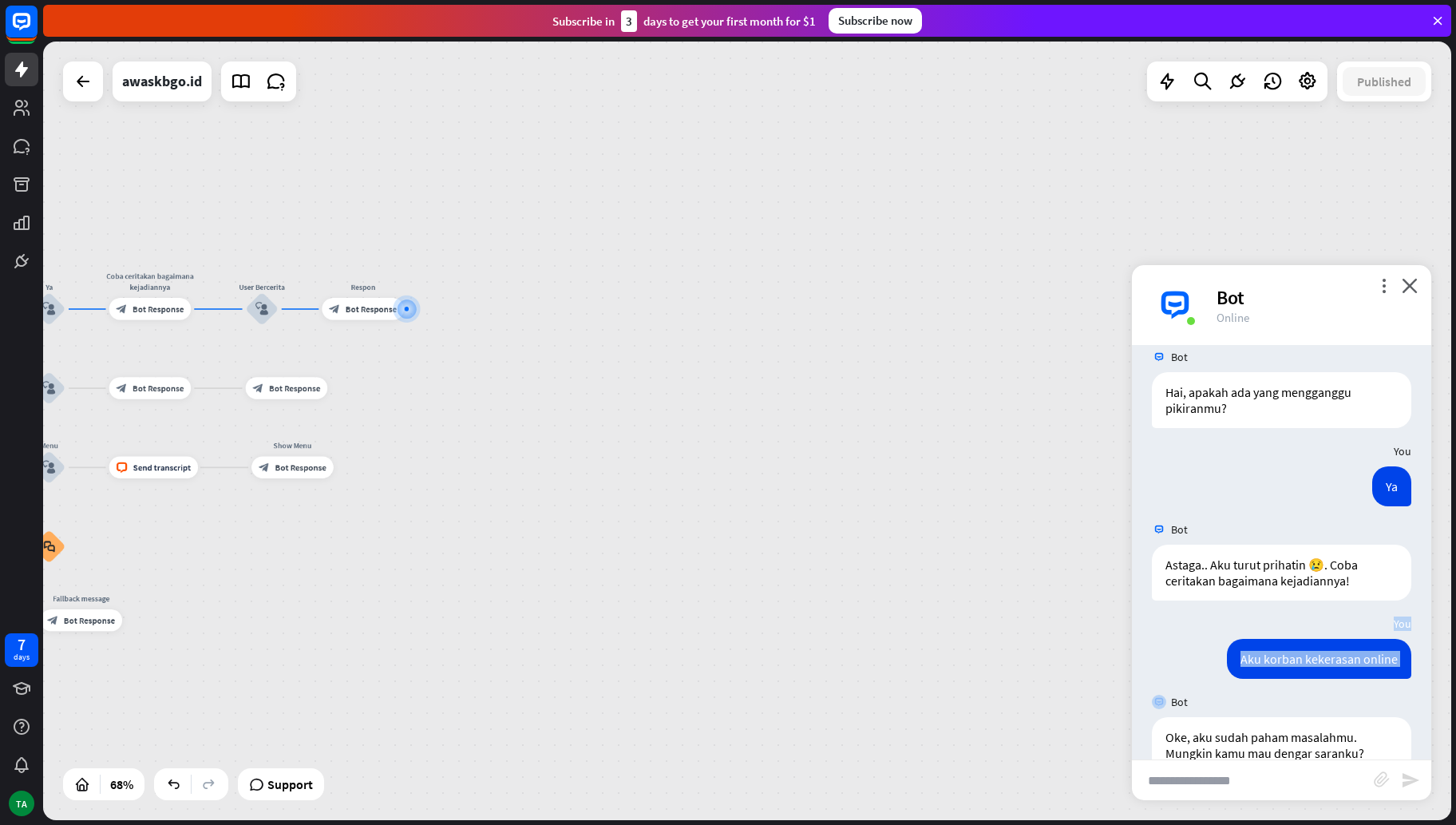 drag, startPoint x: 1385, startPoint y: 625, endPoint x: 1403, endPoint y: 692, distance: 69.3758 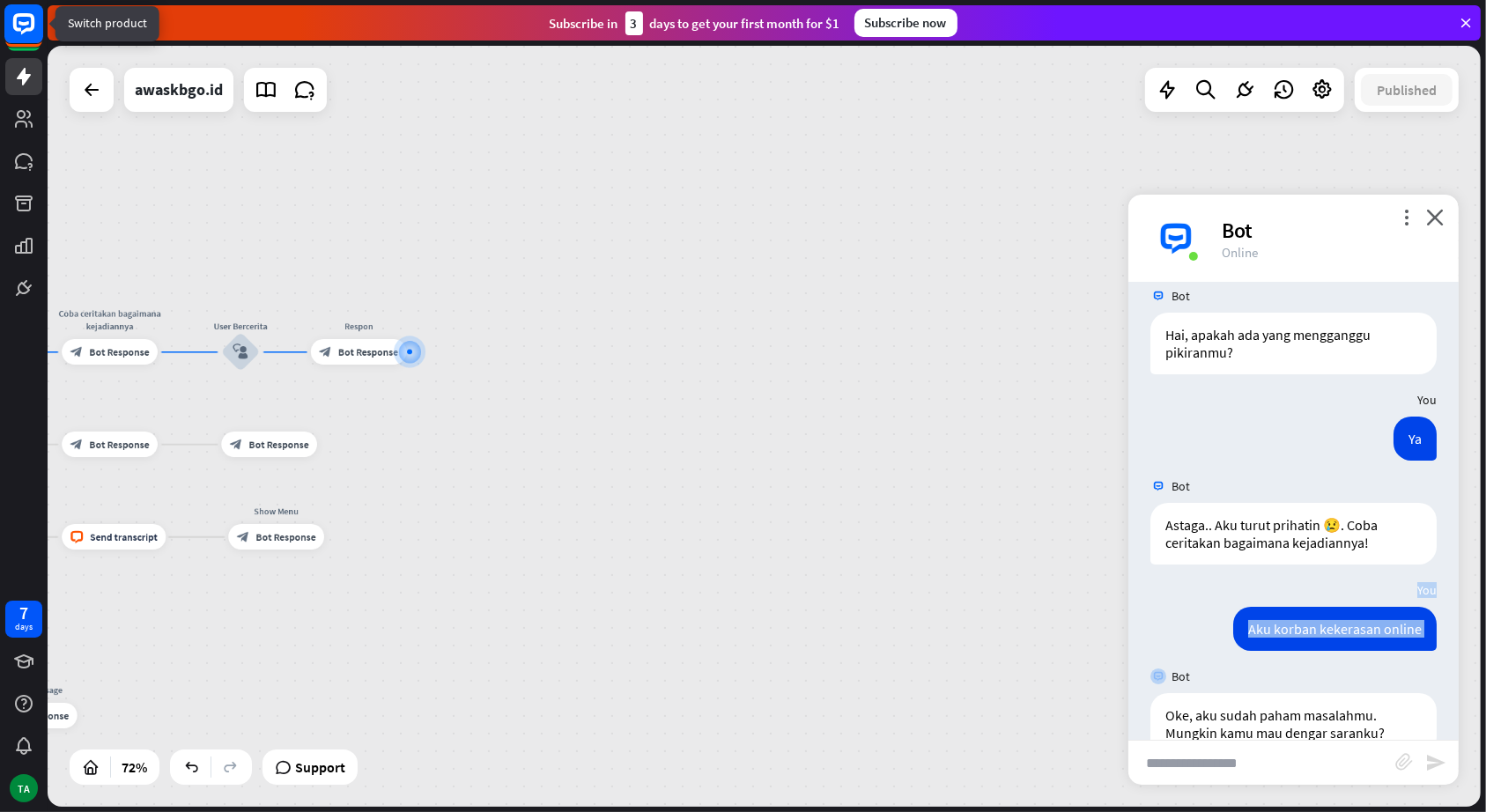 click 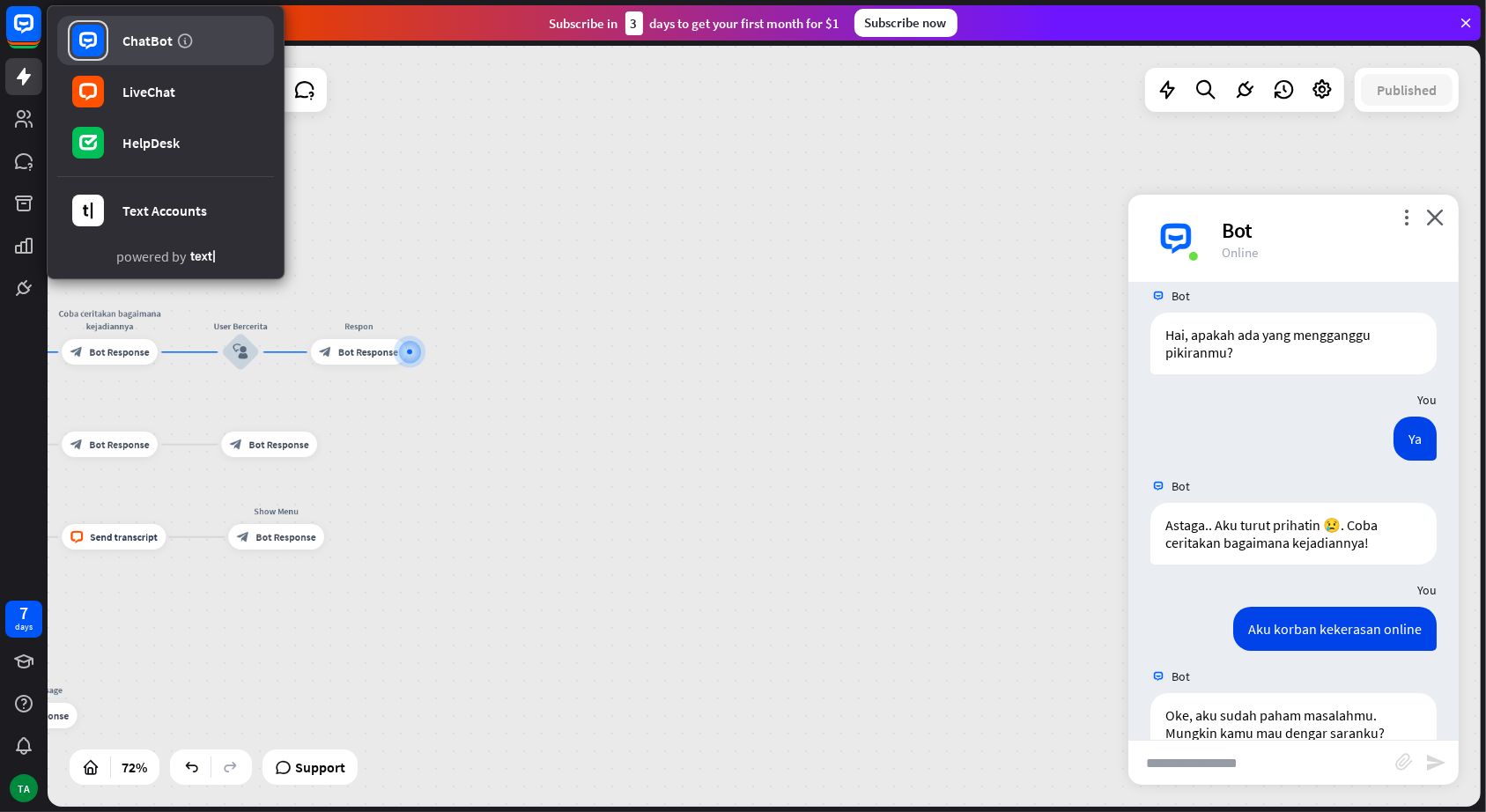 click on "ChatBot" at bounding box center [147, 41] 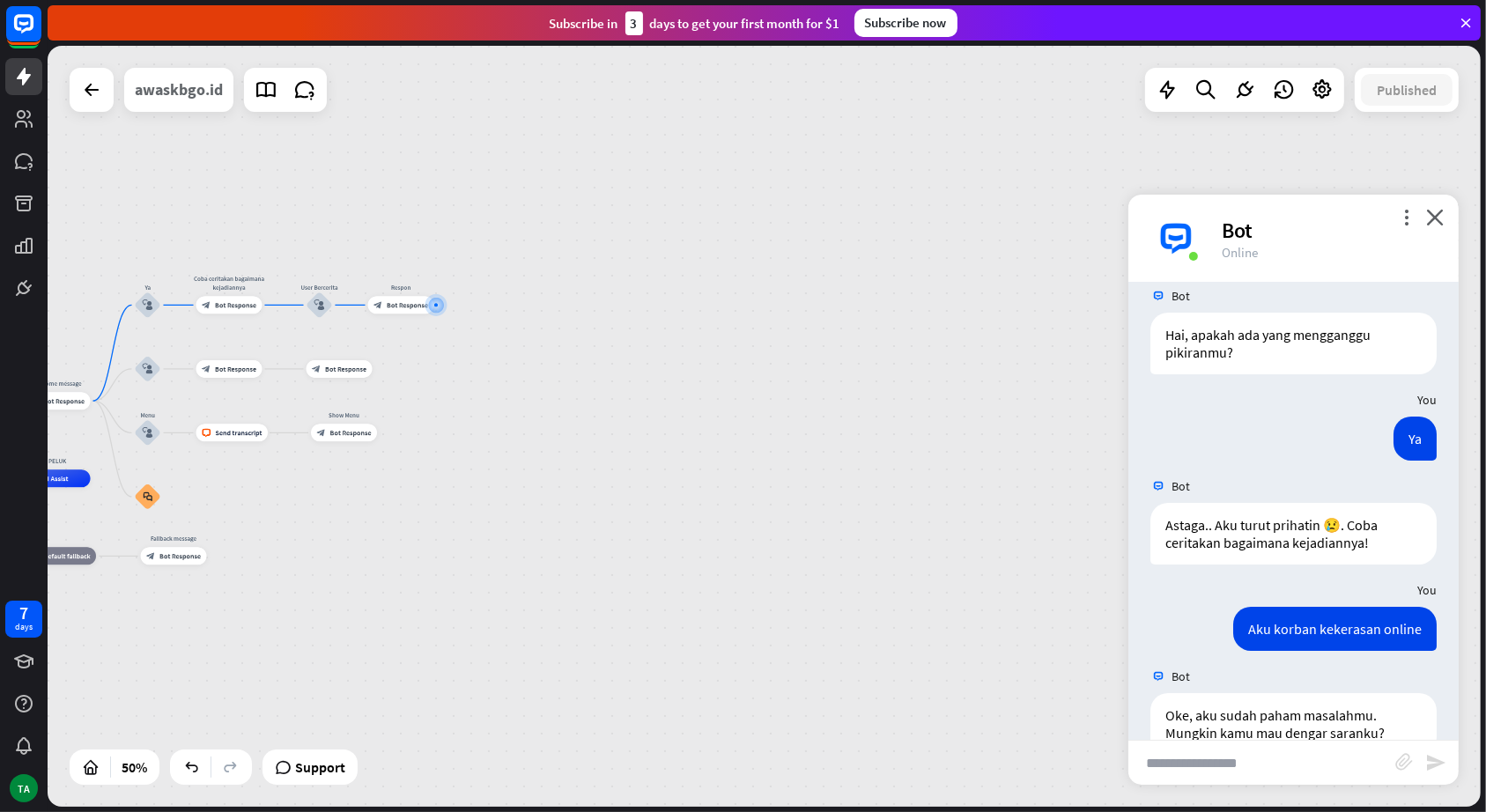 click on "awaskbgo.id" at bounding box center [179, 90] 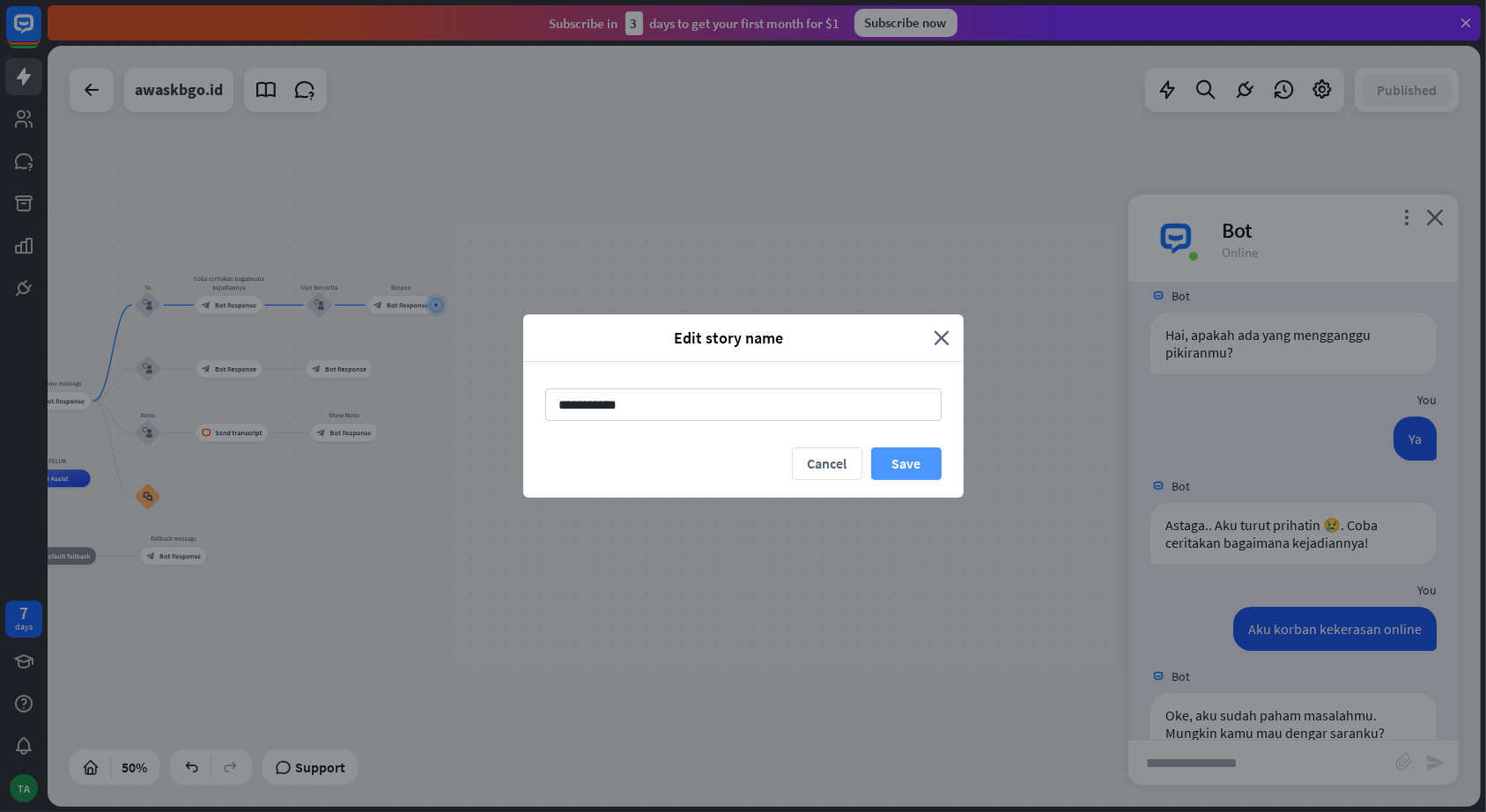 click on "Save" at bounding box center (906, 463) 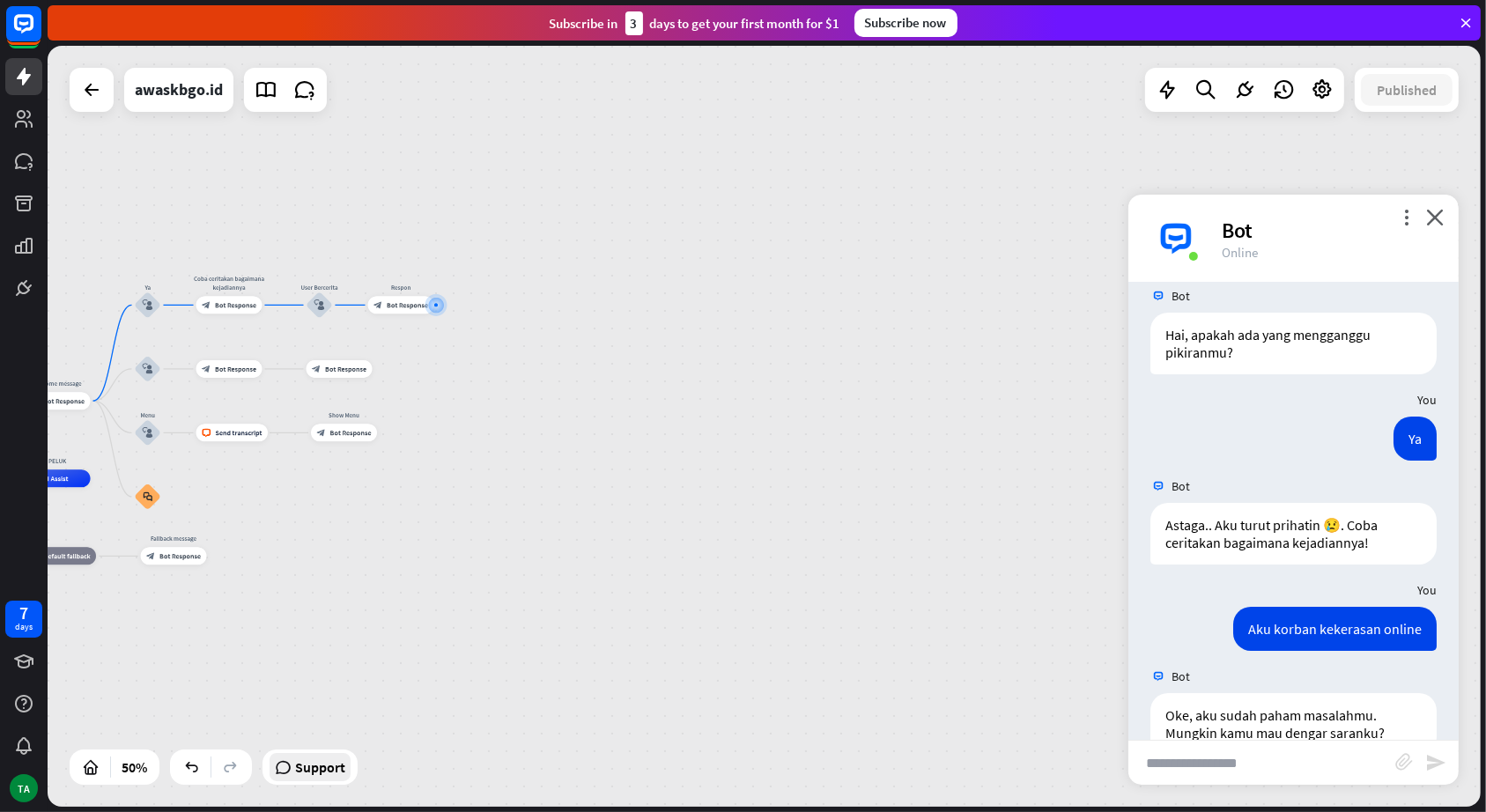 click at bounding box center (283, 767) 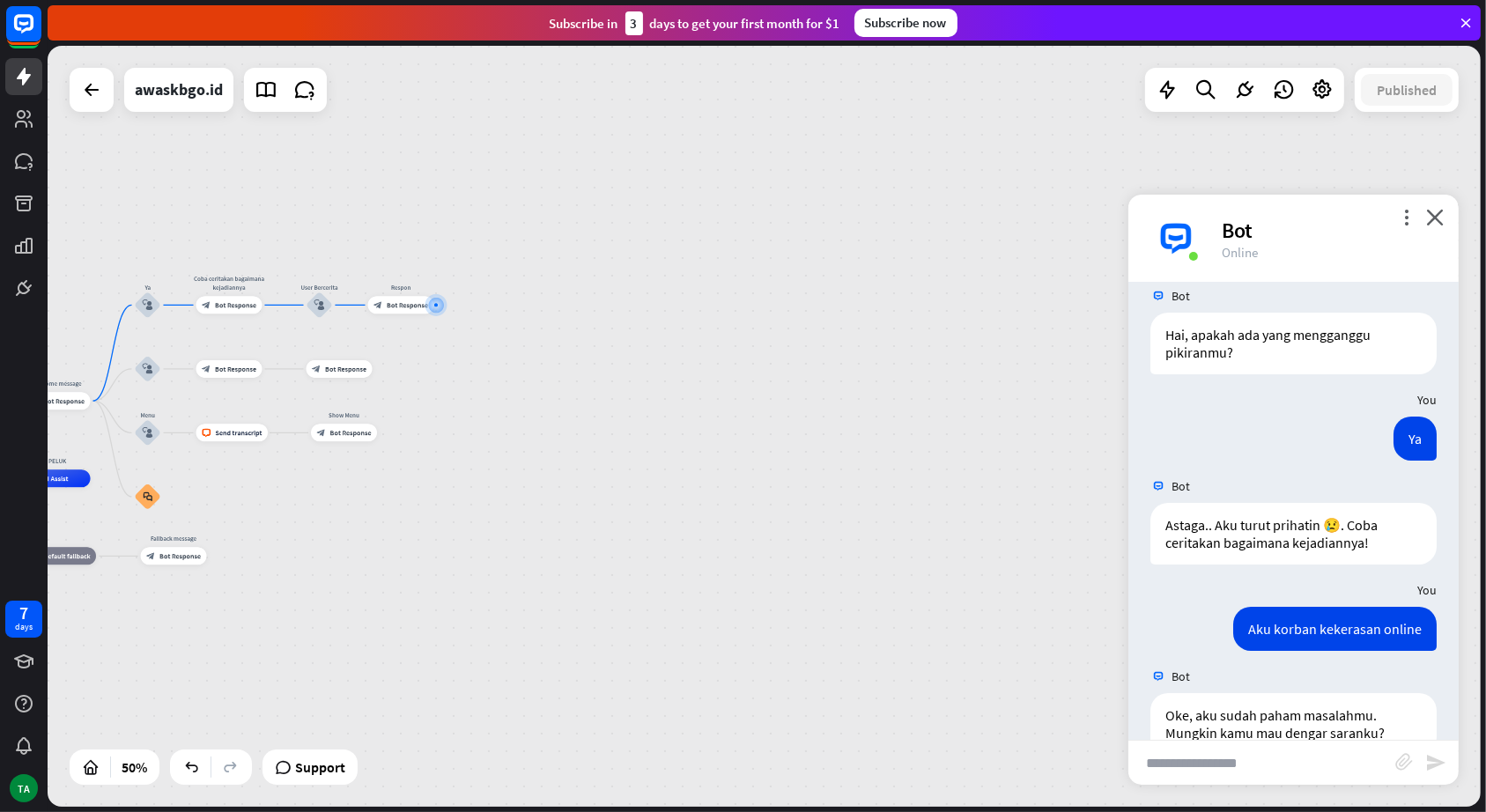 click on "Mulai Bercerita home_2 Start point Welcome message block_bot_response Bot Response Ya block_user_input Coba ceritakan bagaimana kejadiannya block_bot_response Bot Response User Bercerita block_user_input Respon block_bot_response Bot Response block_user_input block_bot_response Bot Response block_bot_response Bot Response Menu block_user_input block_livechat Send transcript Show Menu block_bot_response Bot Response block_faq PELUK AI Assist block_fallback Default fallback Fallback message block_bot_response Bot Response" at bounding box center [764, 426] 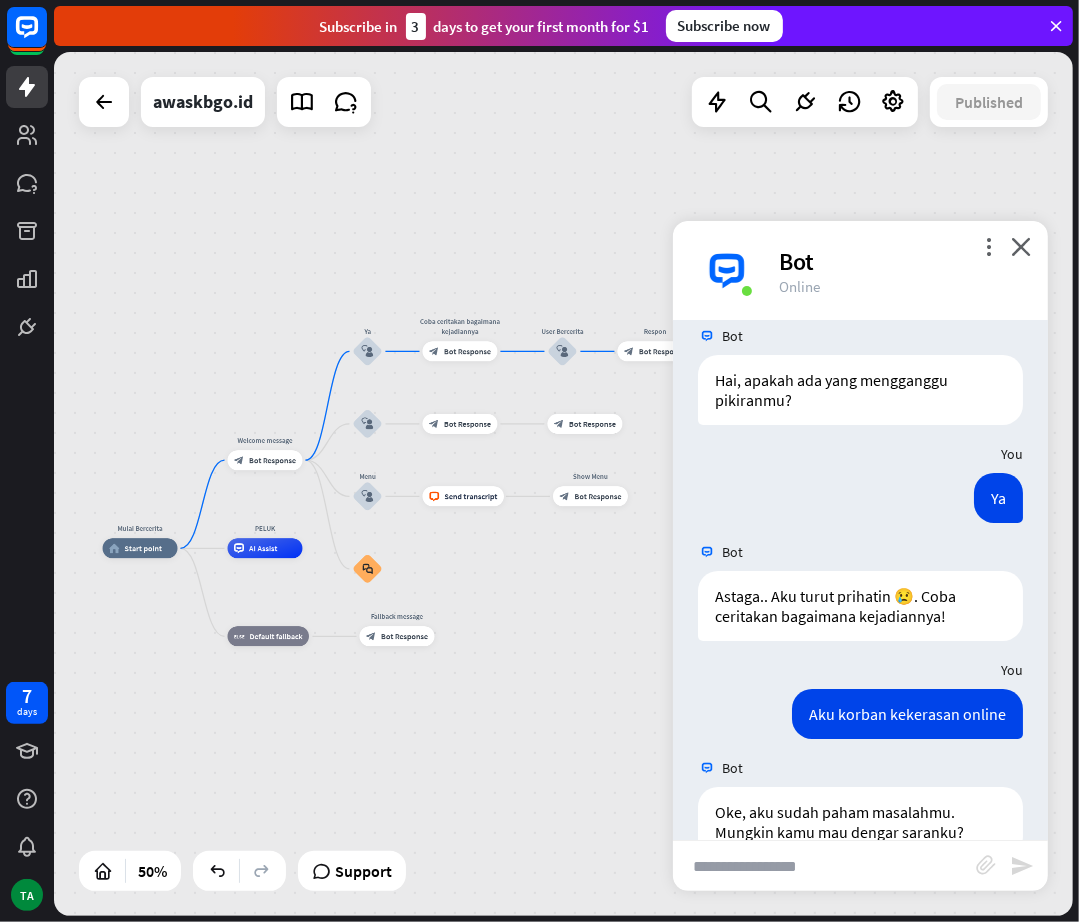 drag, startPoint x: 354, startPoint y: 666, endPoint x: 562, endPoint y: 660, distance: 208.08652 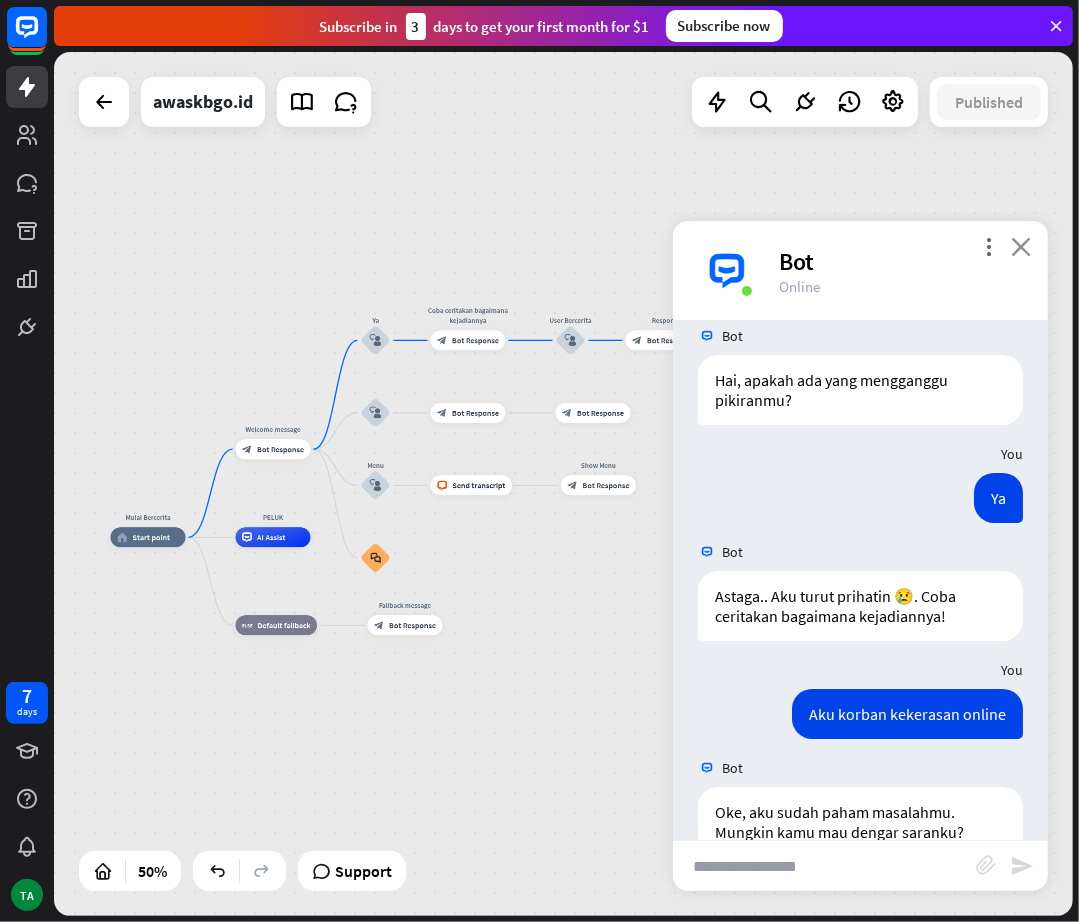click on "close" at bounding box center [1021, 246] 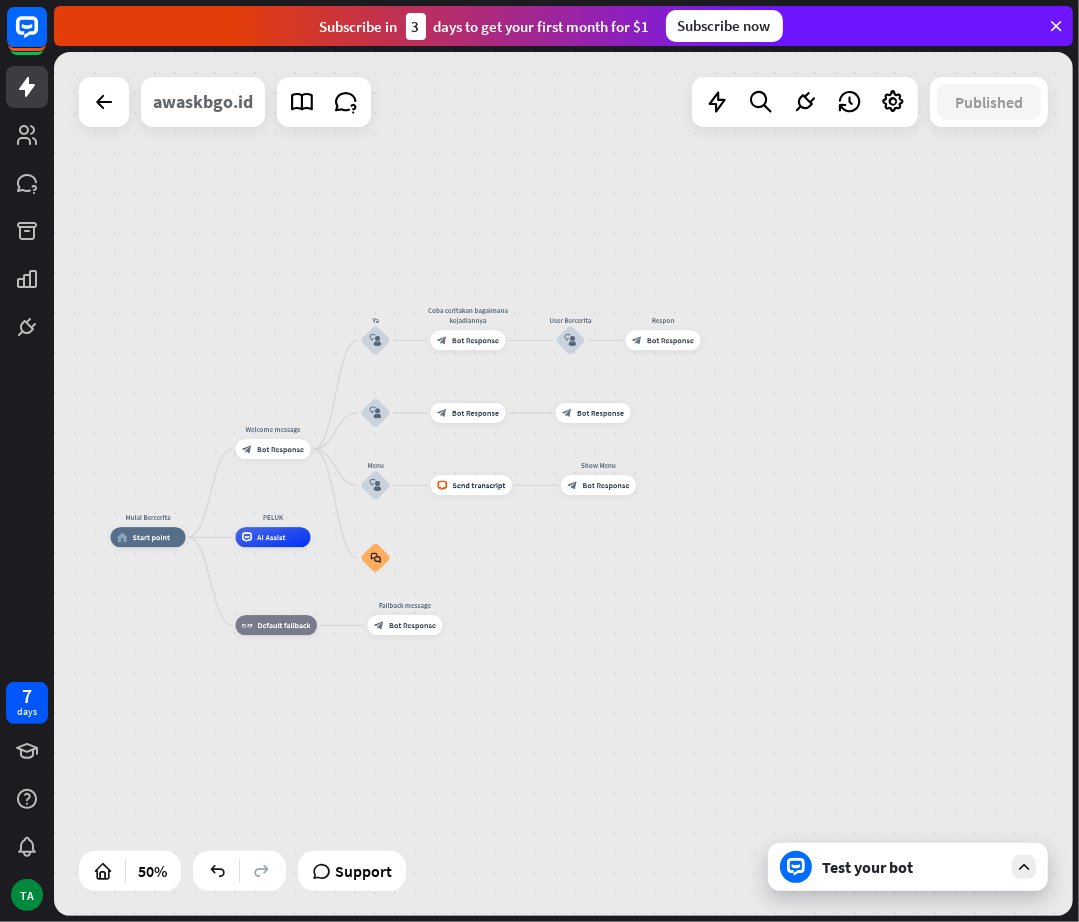 click on "awaskbgo.id" at bounding box center [203, 102] 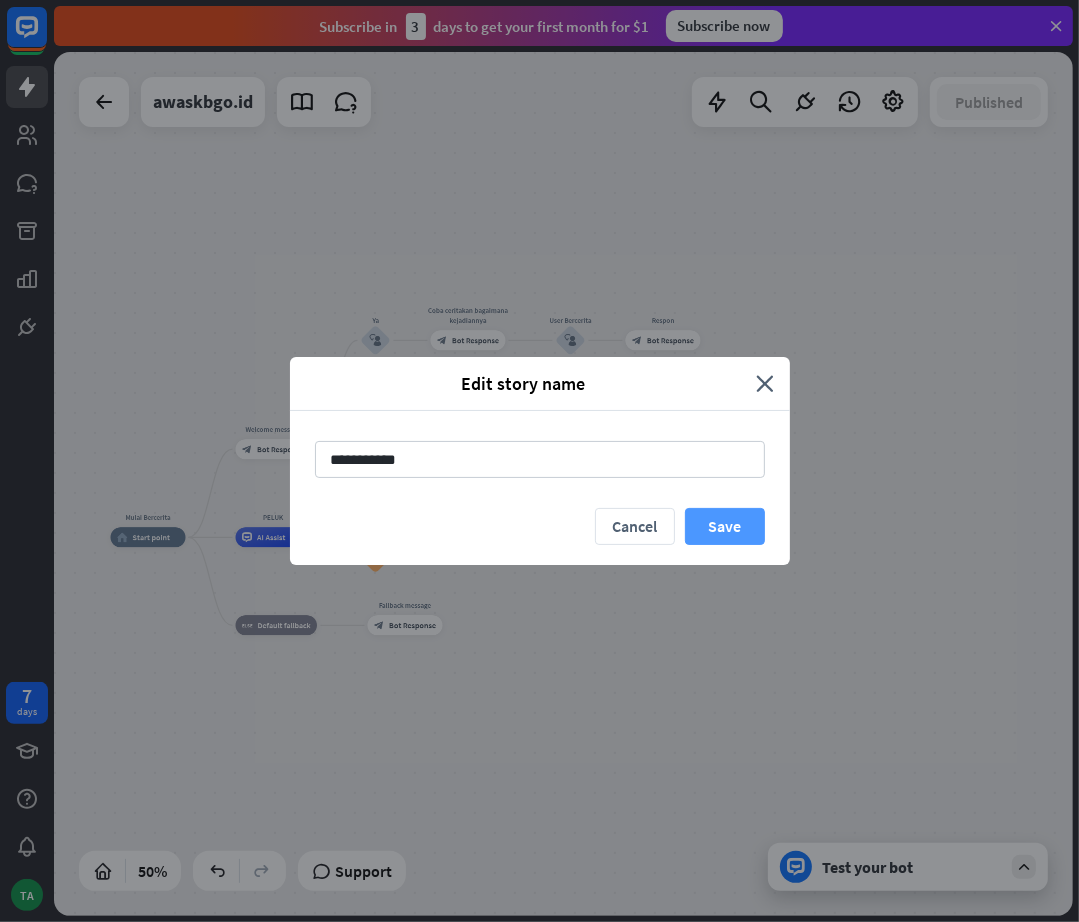 click on "Save" at bounding box center (725, 526) 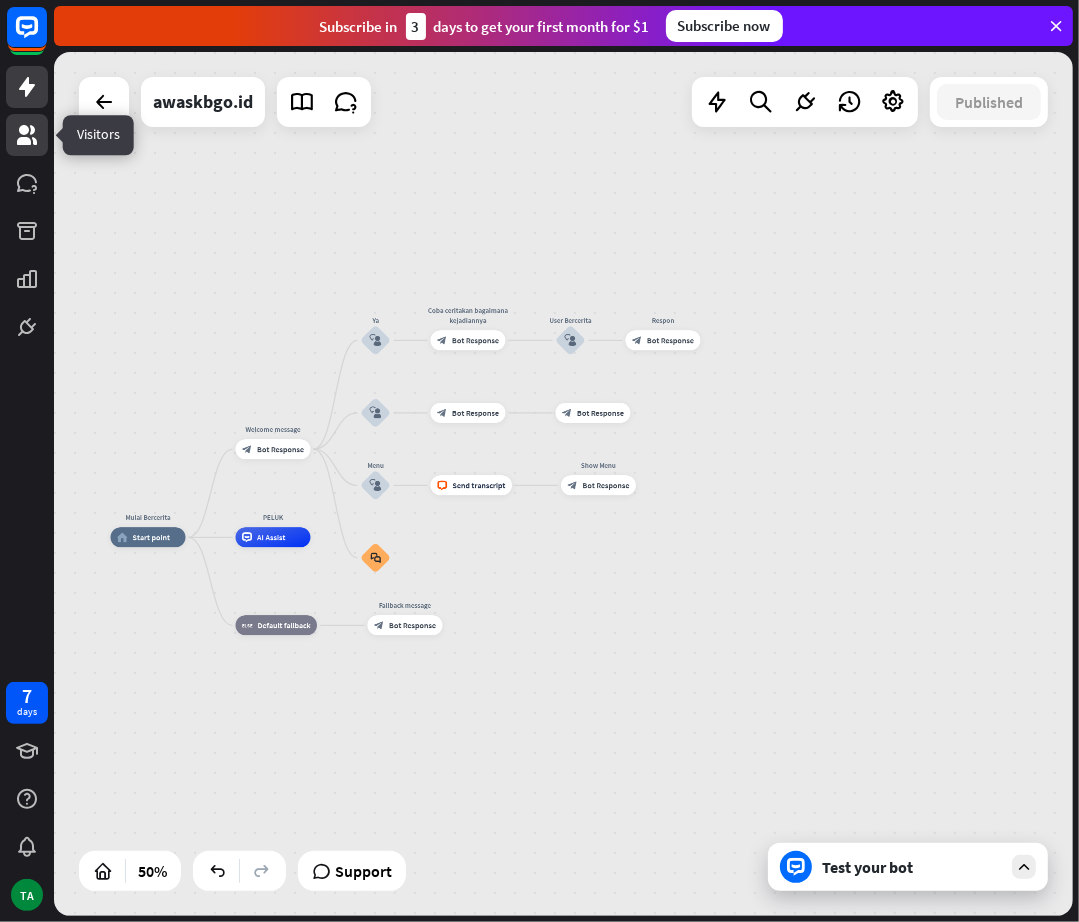 click 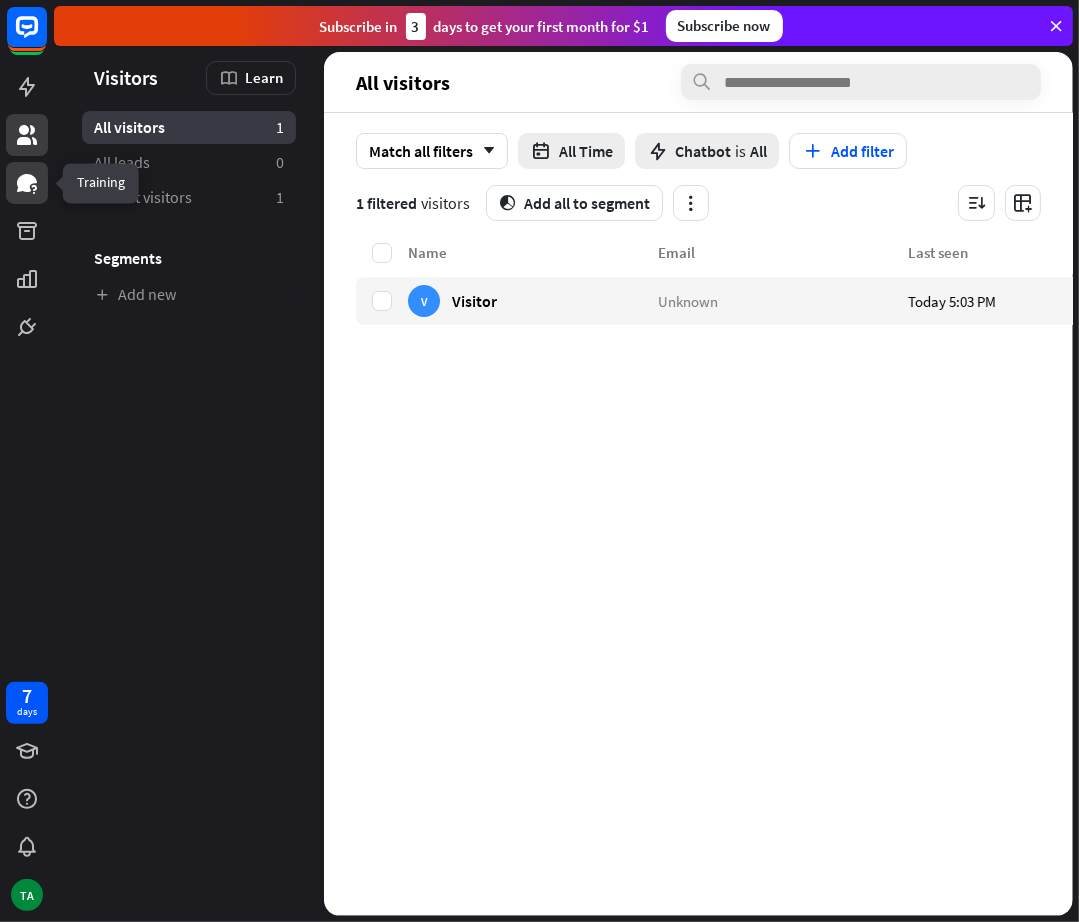 click 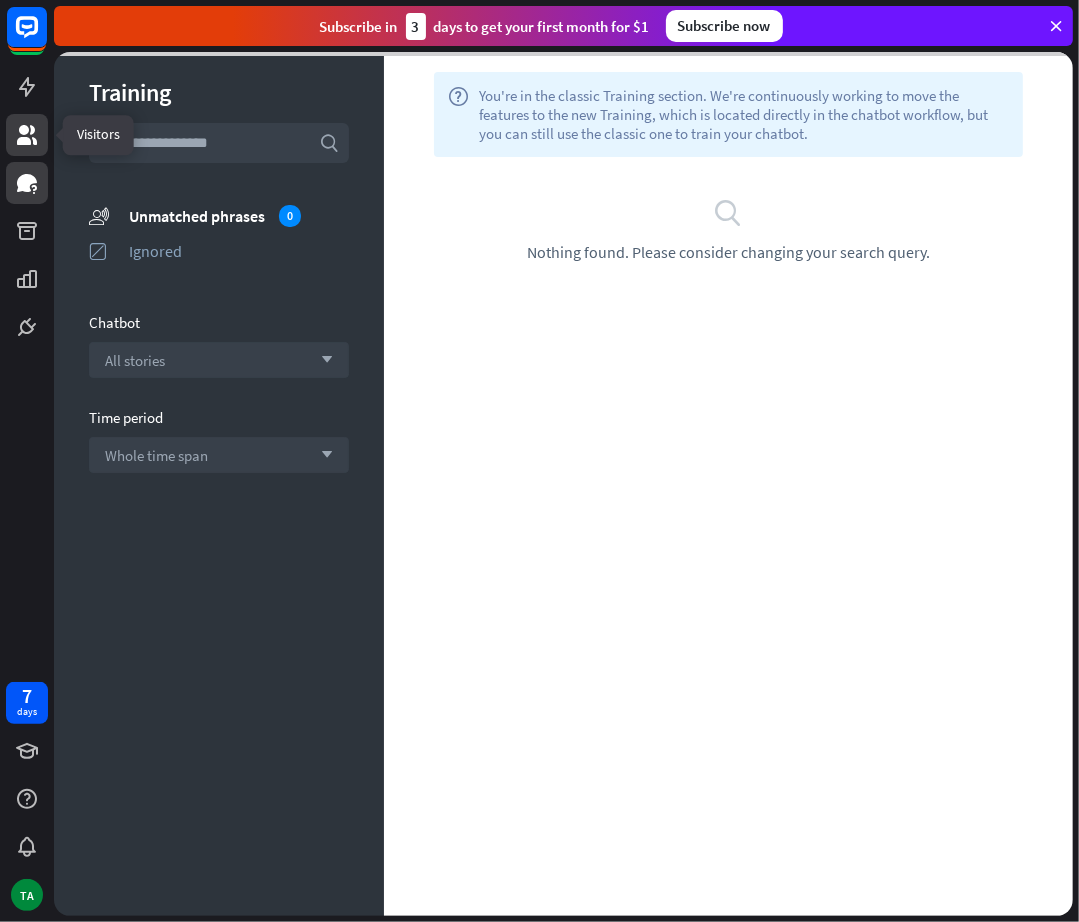 click 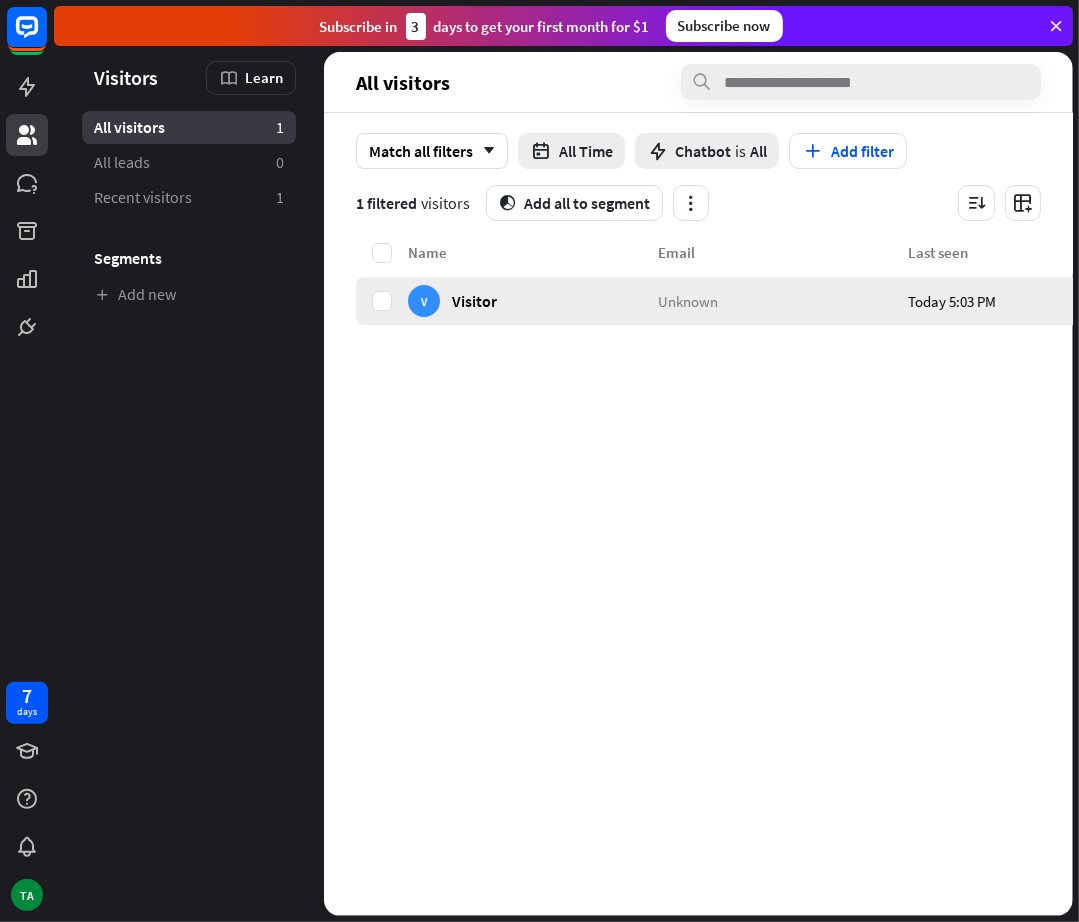 click on "V
Visitor" at bounding box center [533, 301] 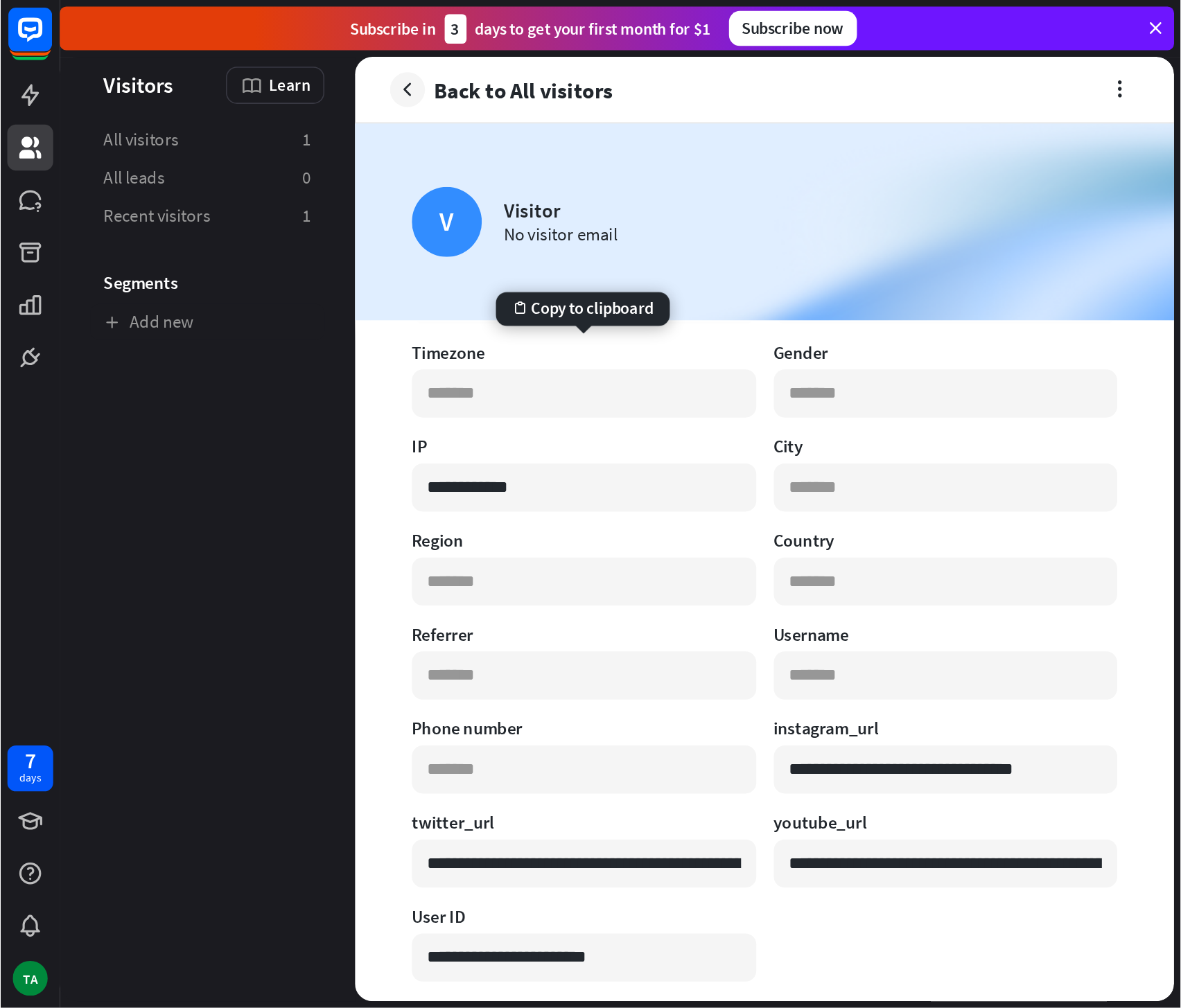scroll, scrollTop: 343, scrollLeft: 0, axis: vertical 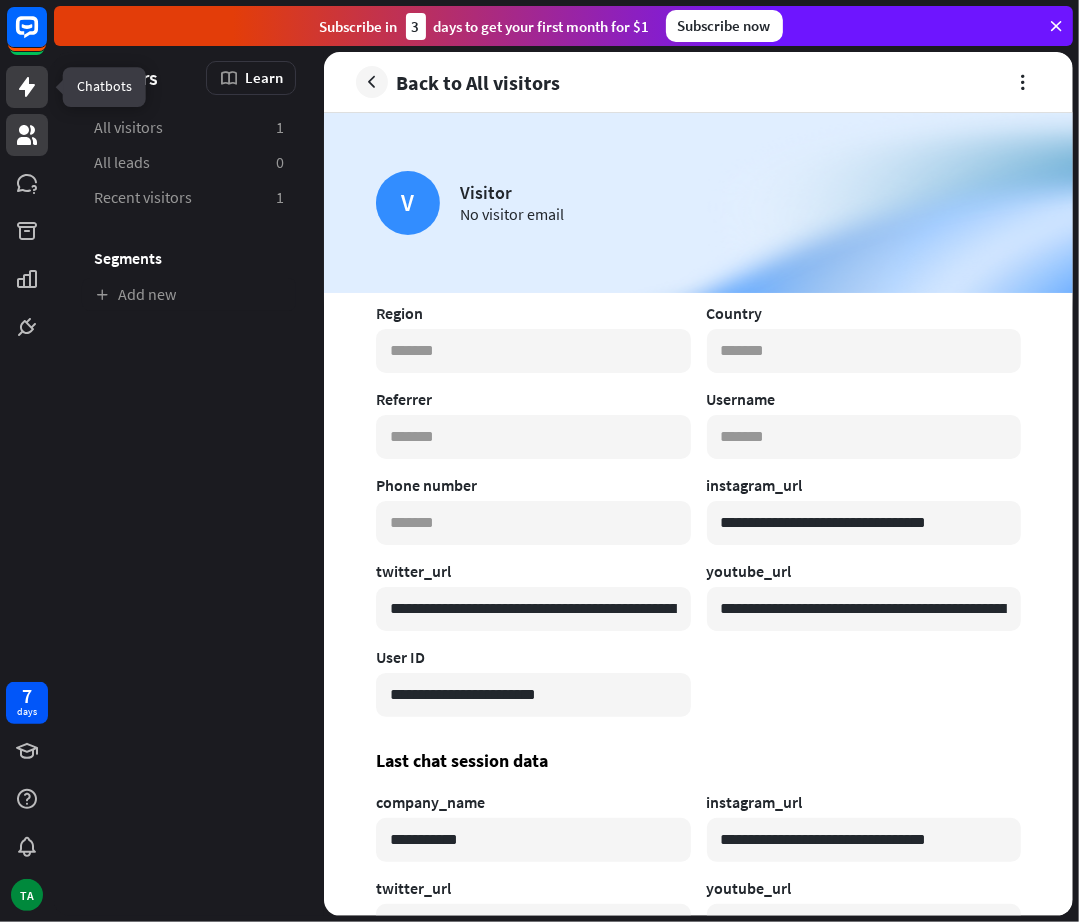 click 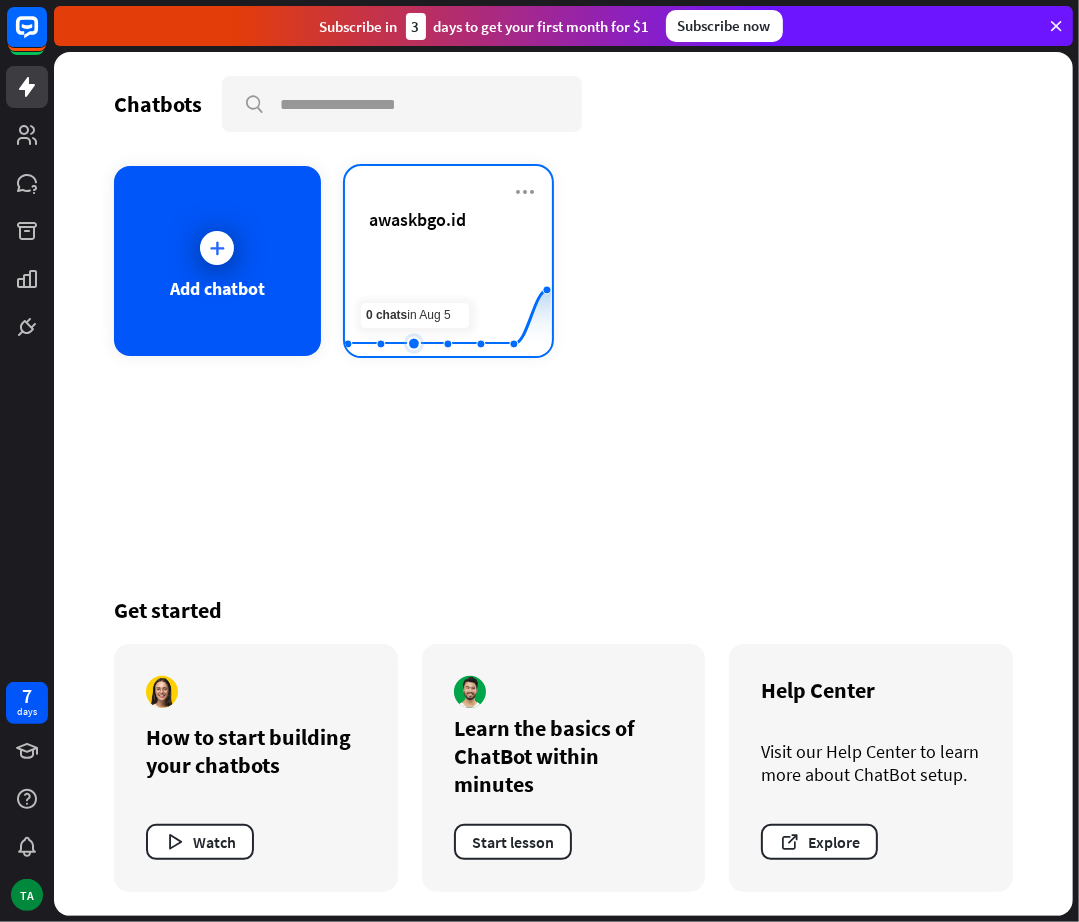click 